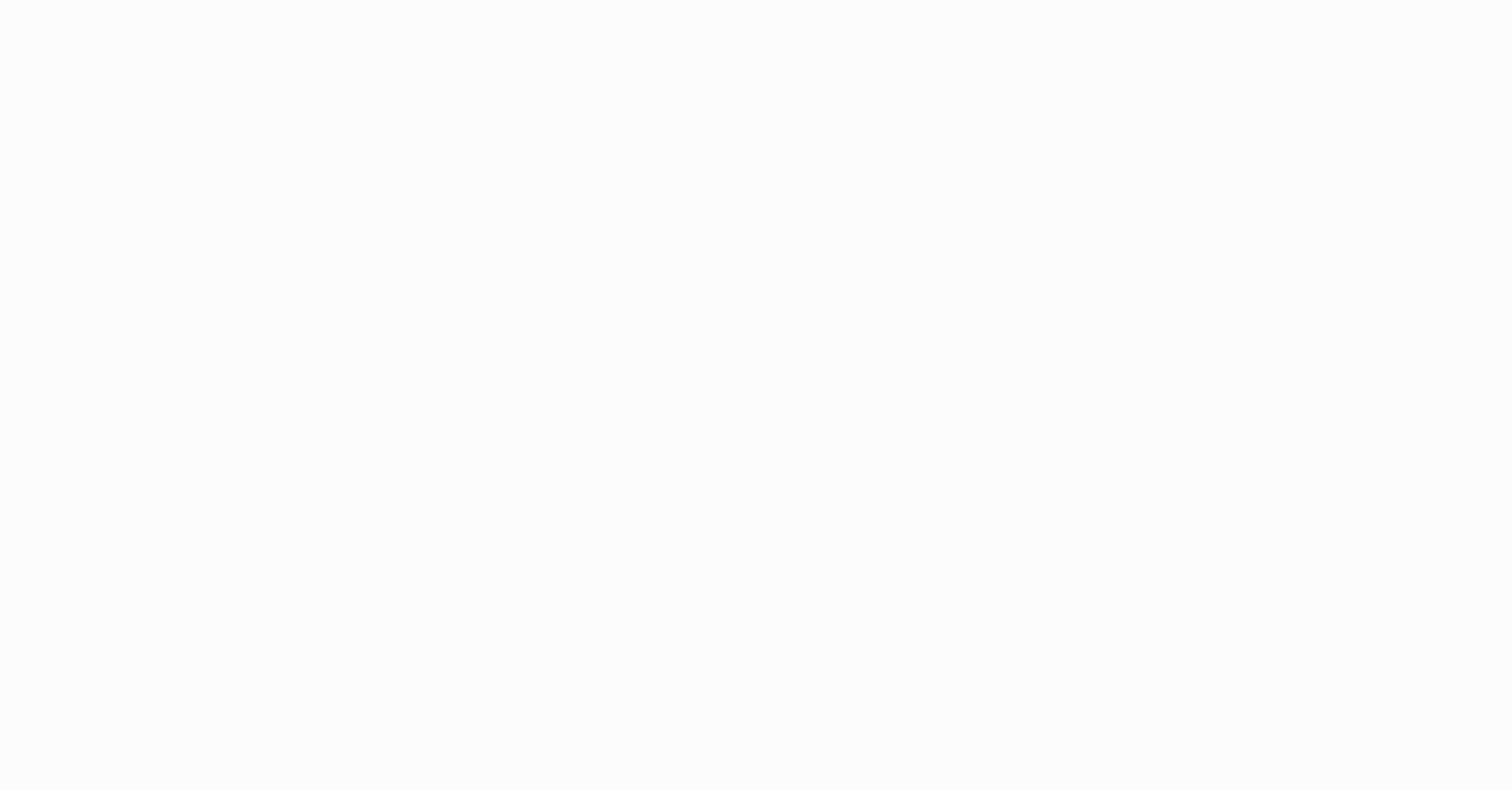 scroll, scrollTop: 0, scrollLeft: 0, axis: both 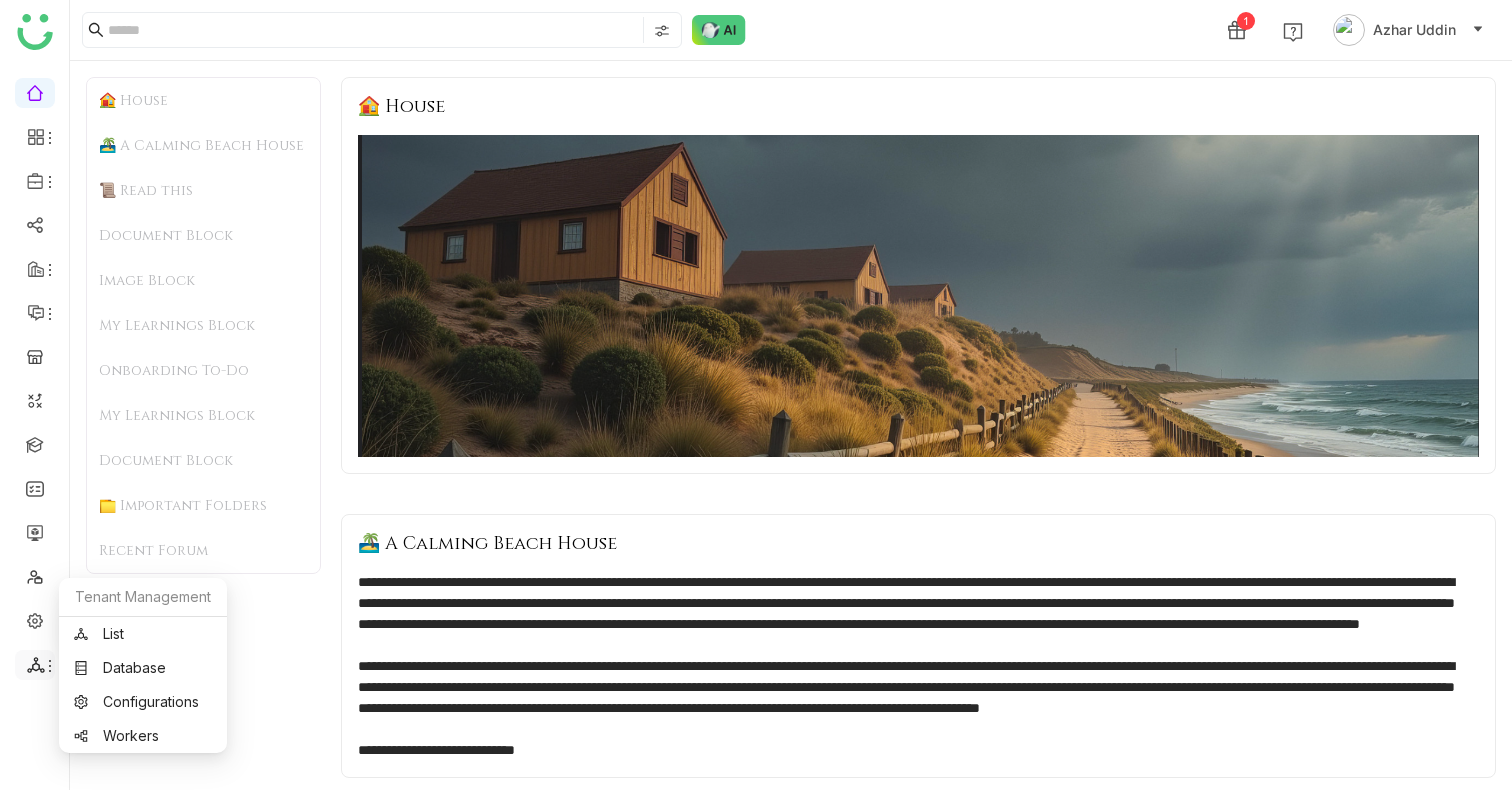 click 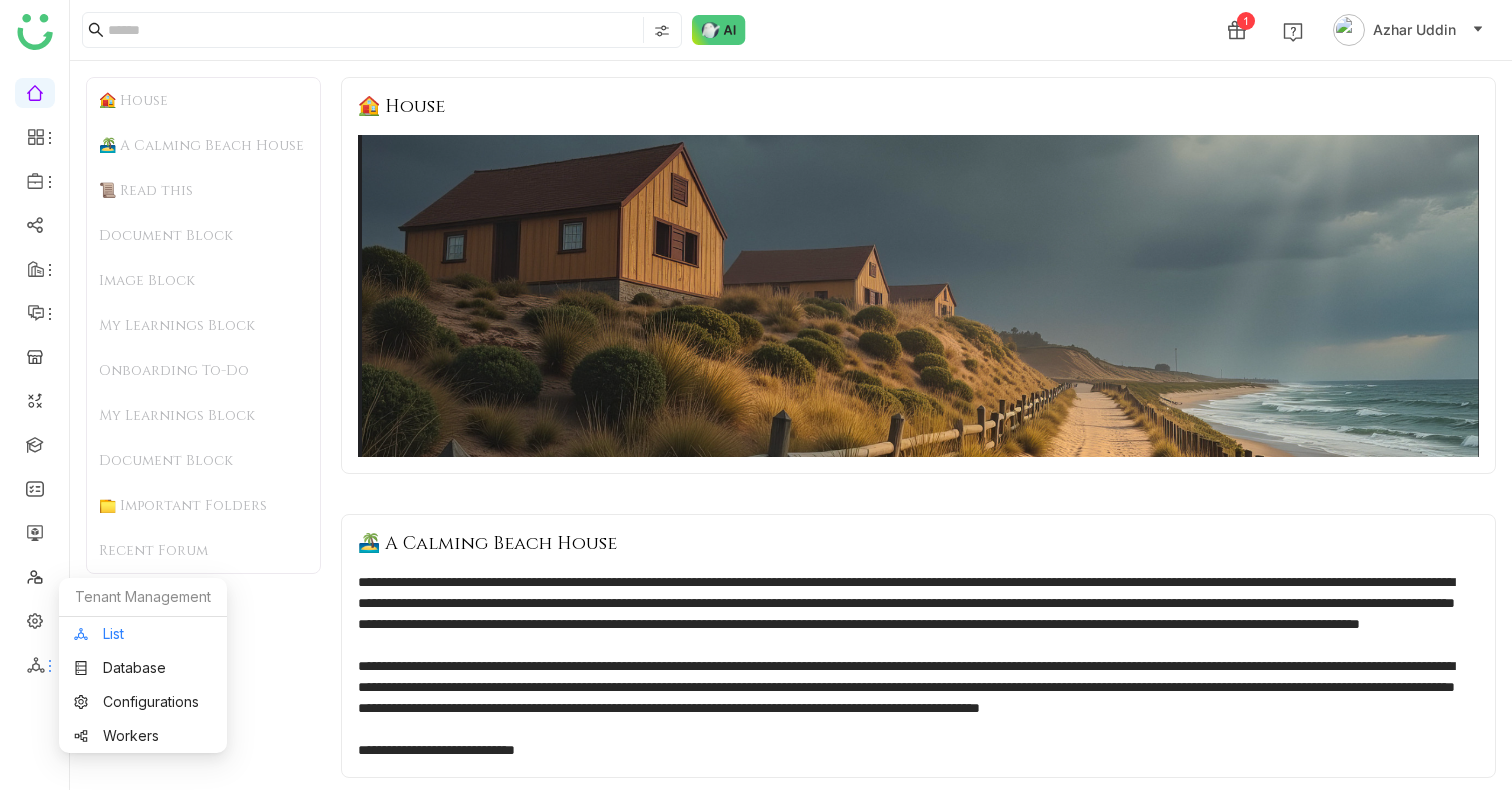 click on "List" at bounding box center [143, 634] 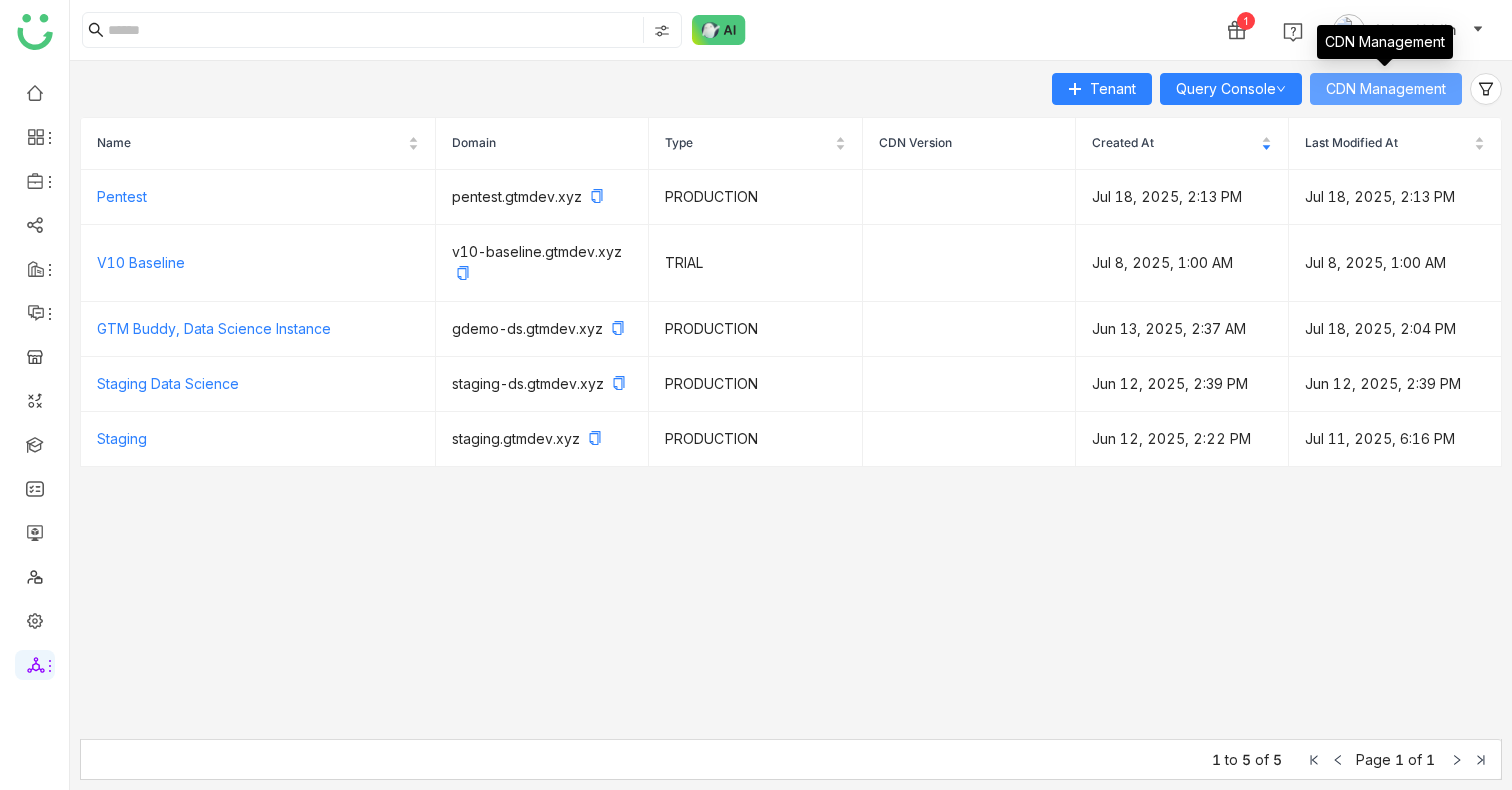 click on "CDN Management" 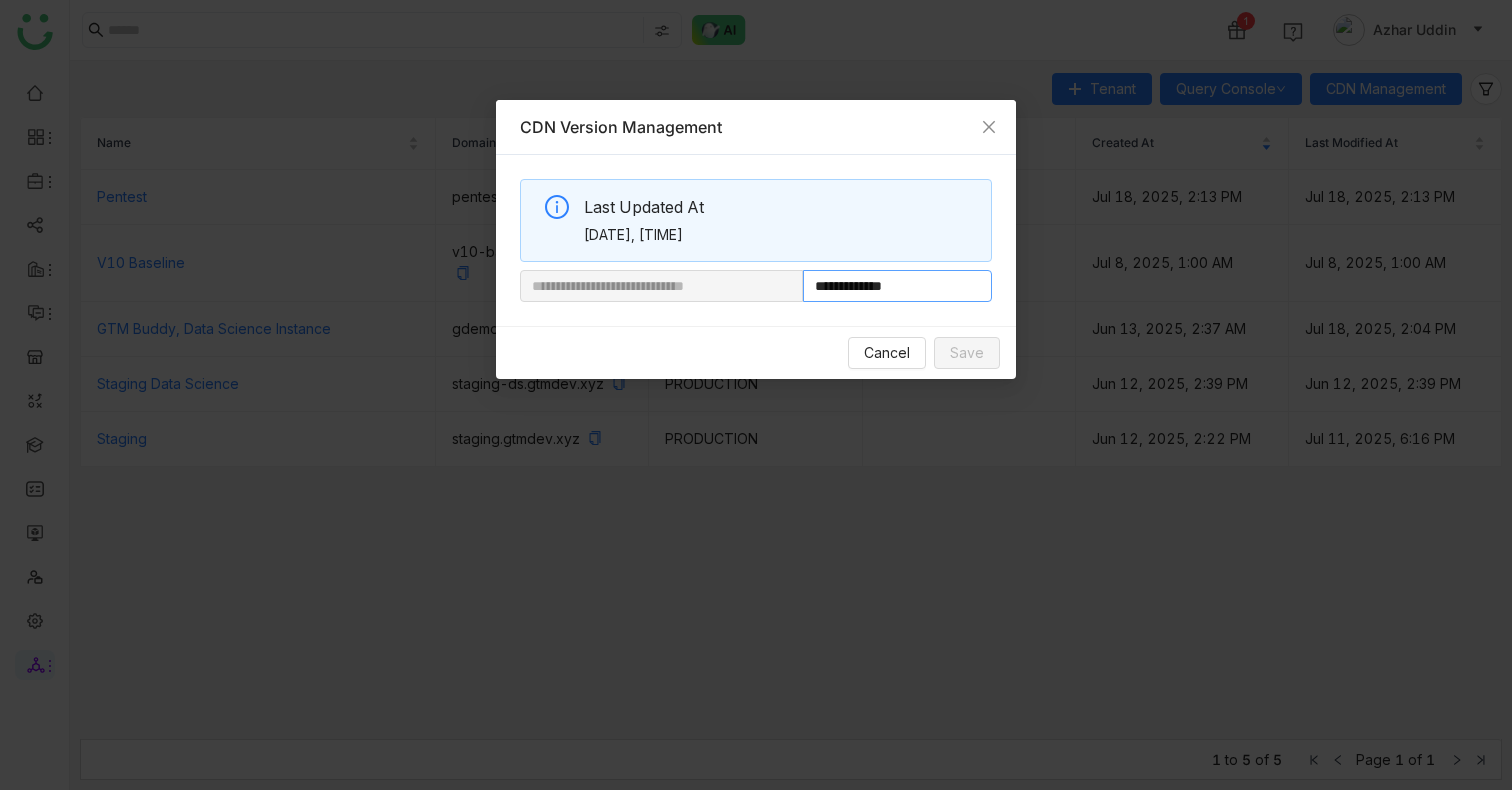 click on "**********" at bounding box center [897, 286] 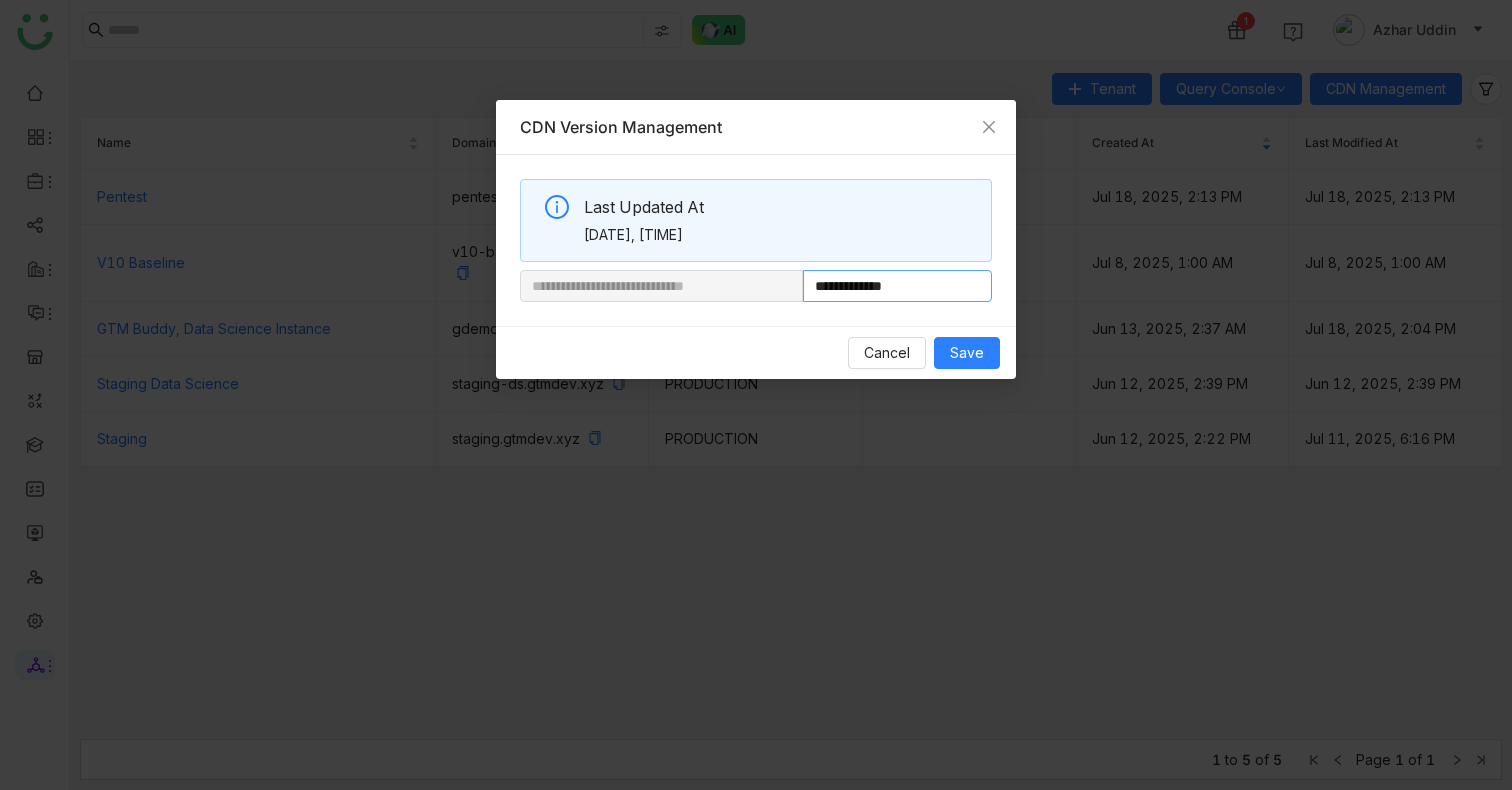 type on "**********" 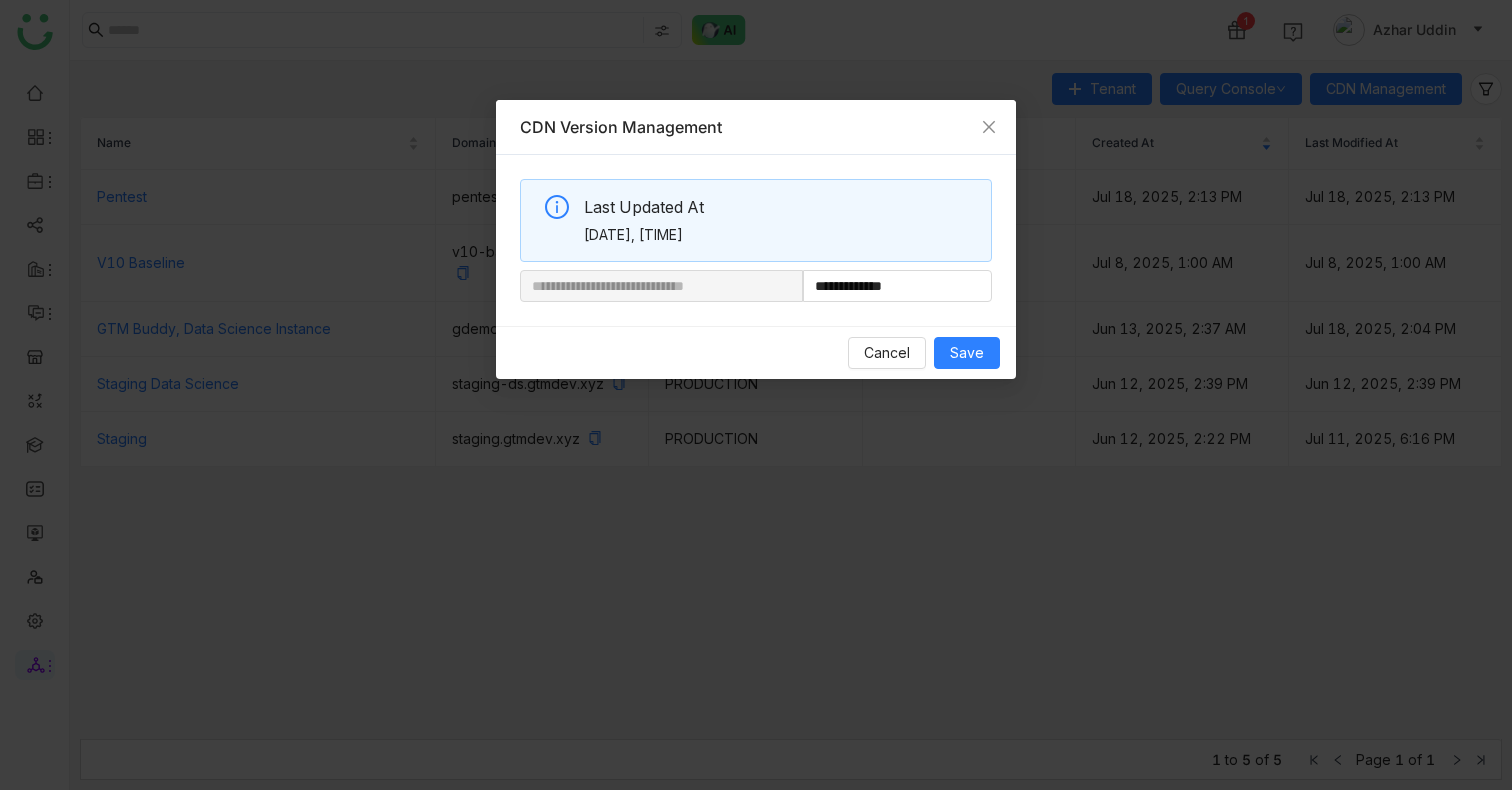 click on "Cancel   Save" at bounding box center [756, 352] 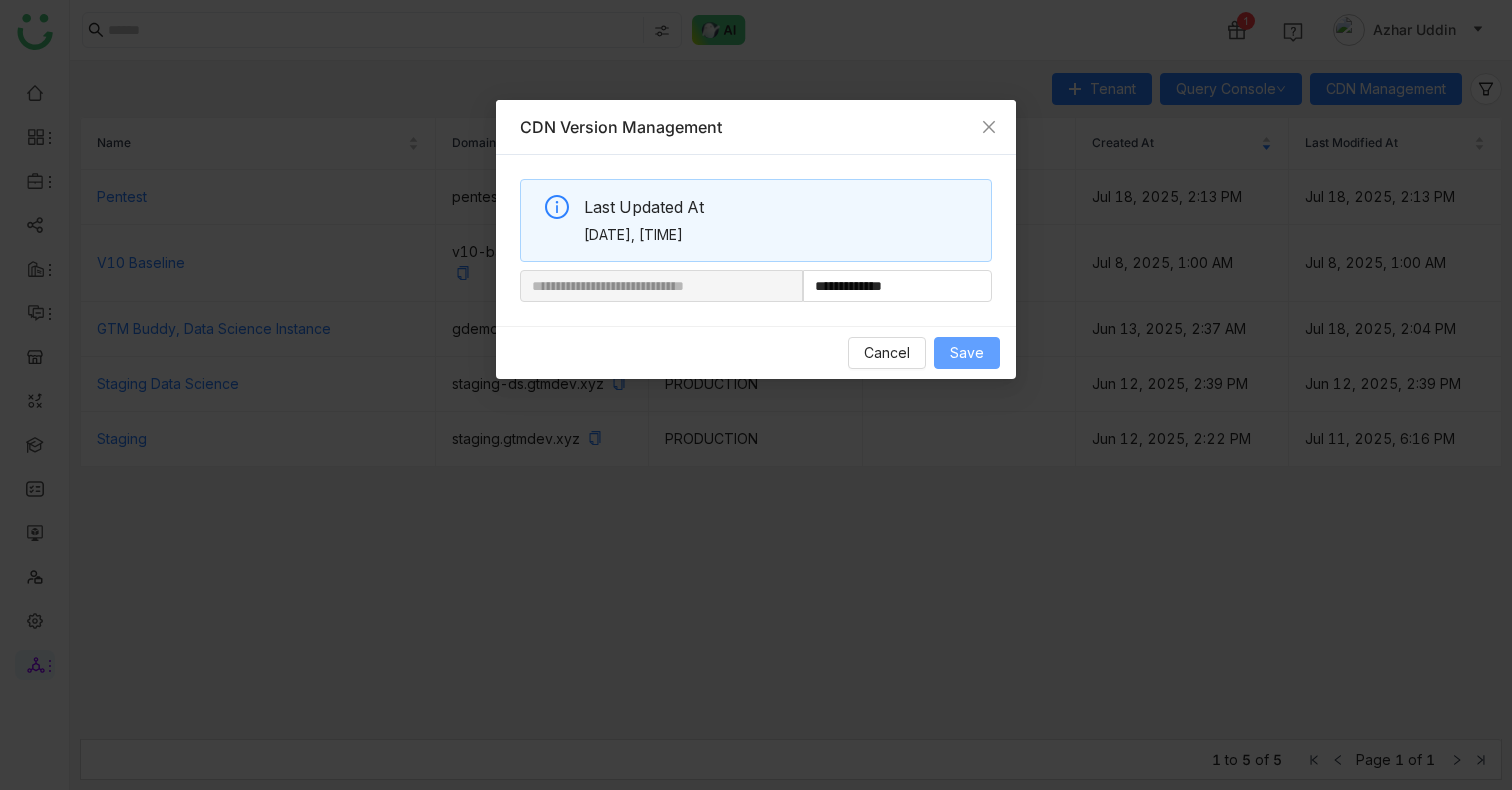 click on "Save" at bounding box center (967, 353) 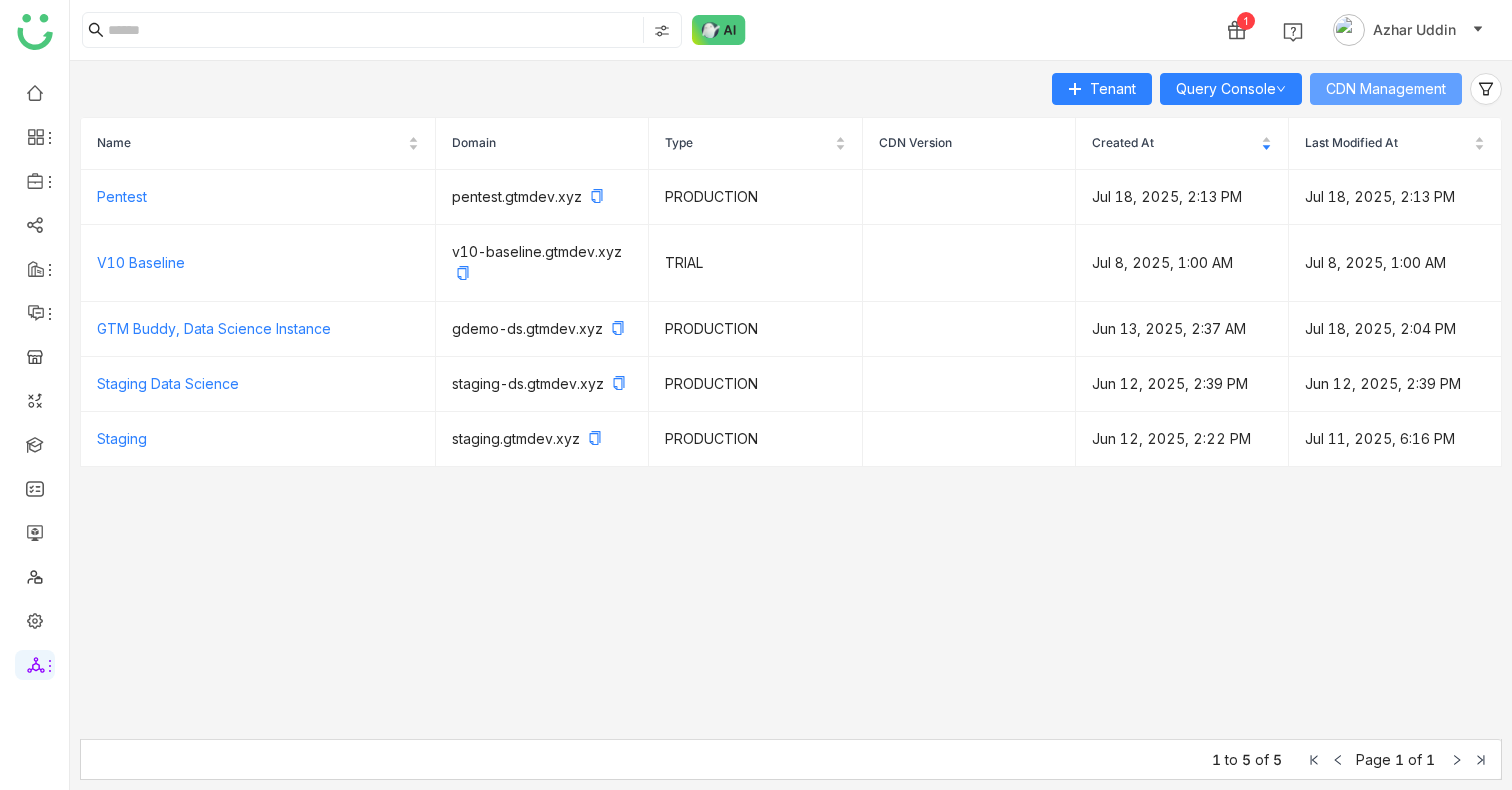 type 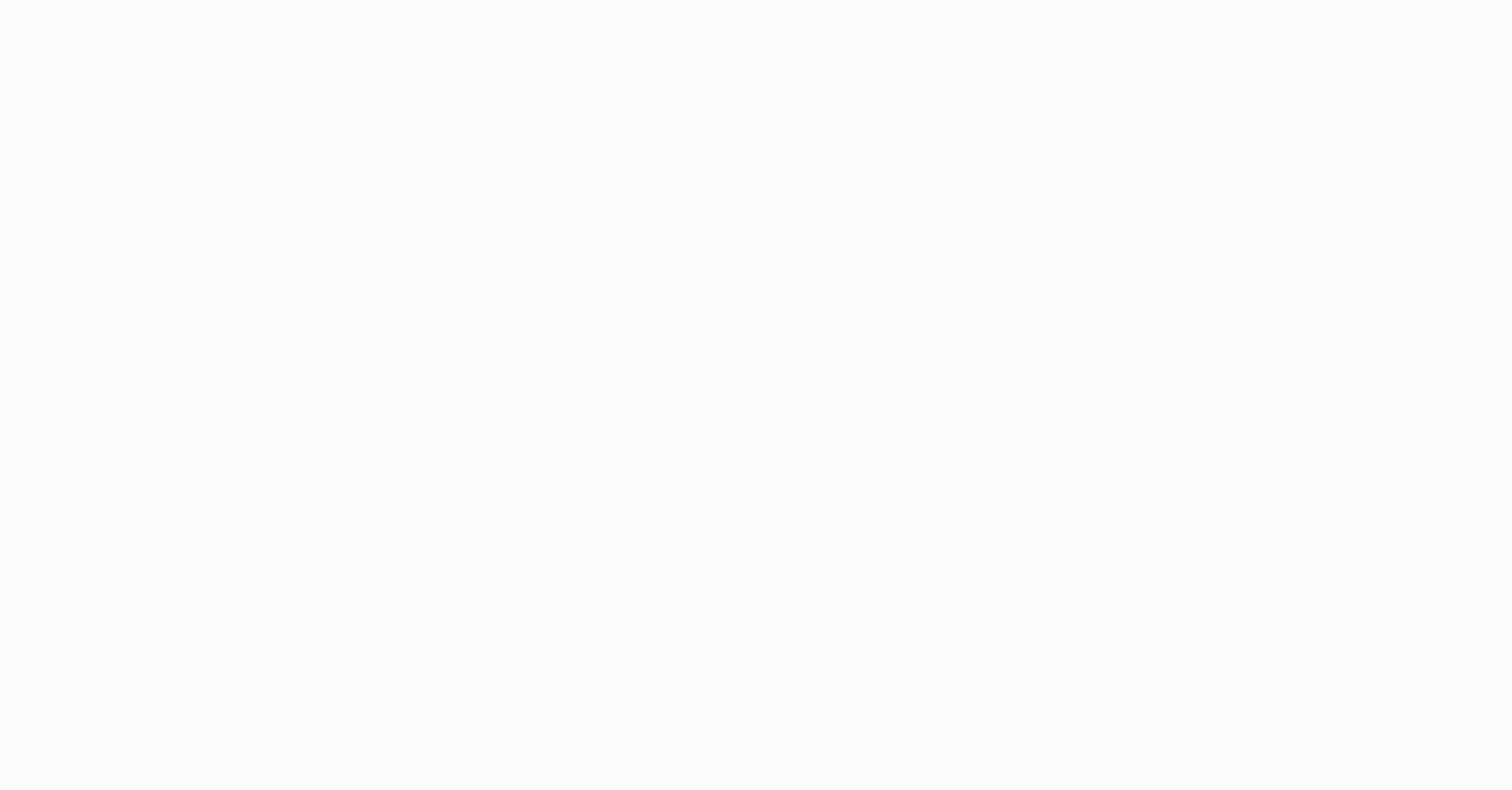 scroll, scrollTop: 0, scrollLeft: 0, axis: both 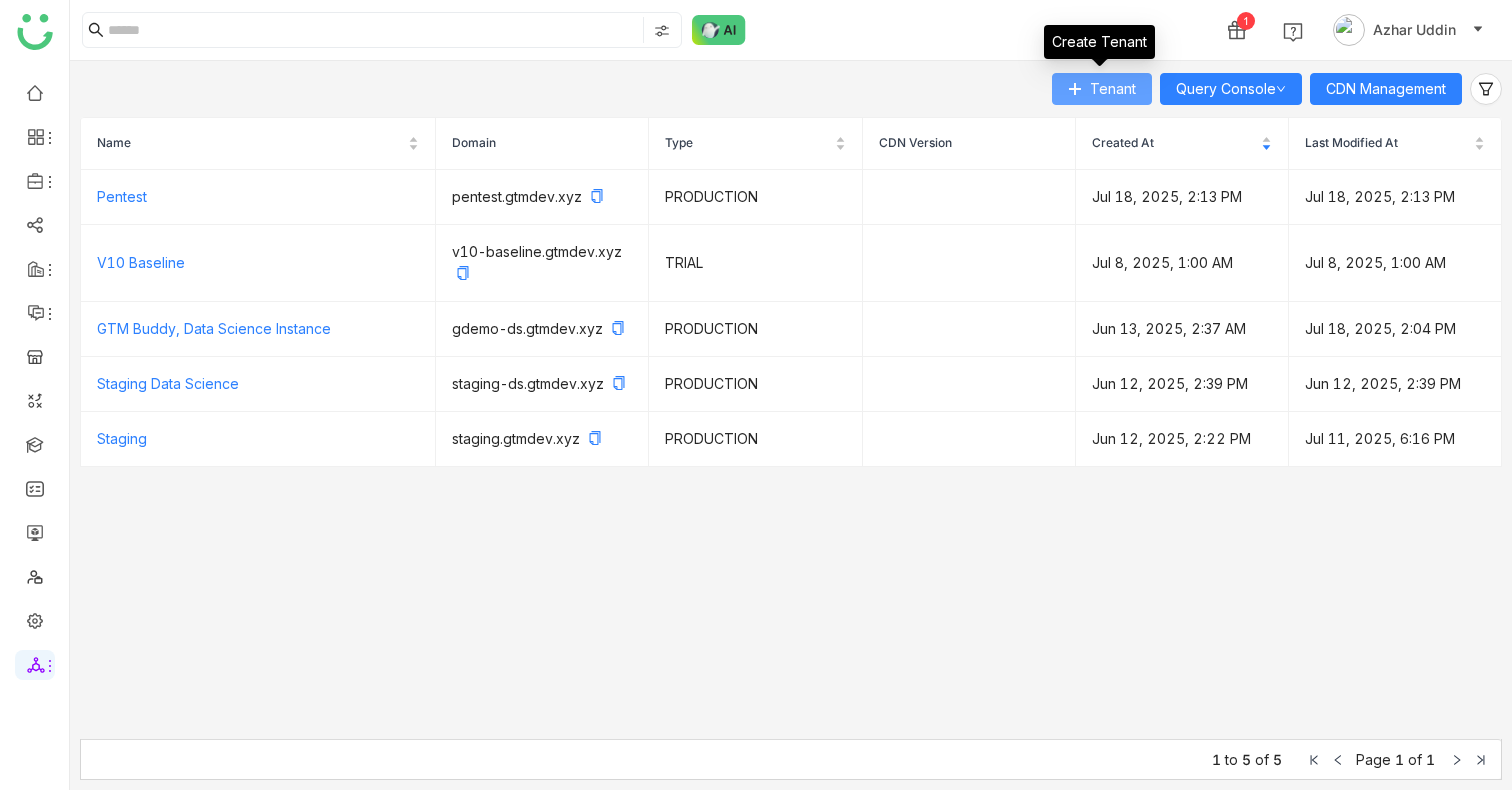 click on "Tenant" 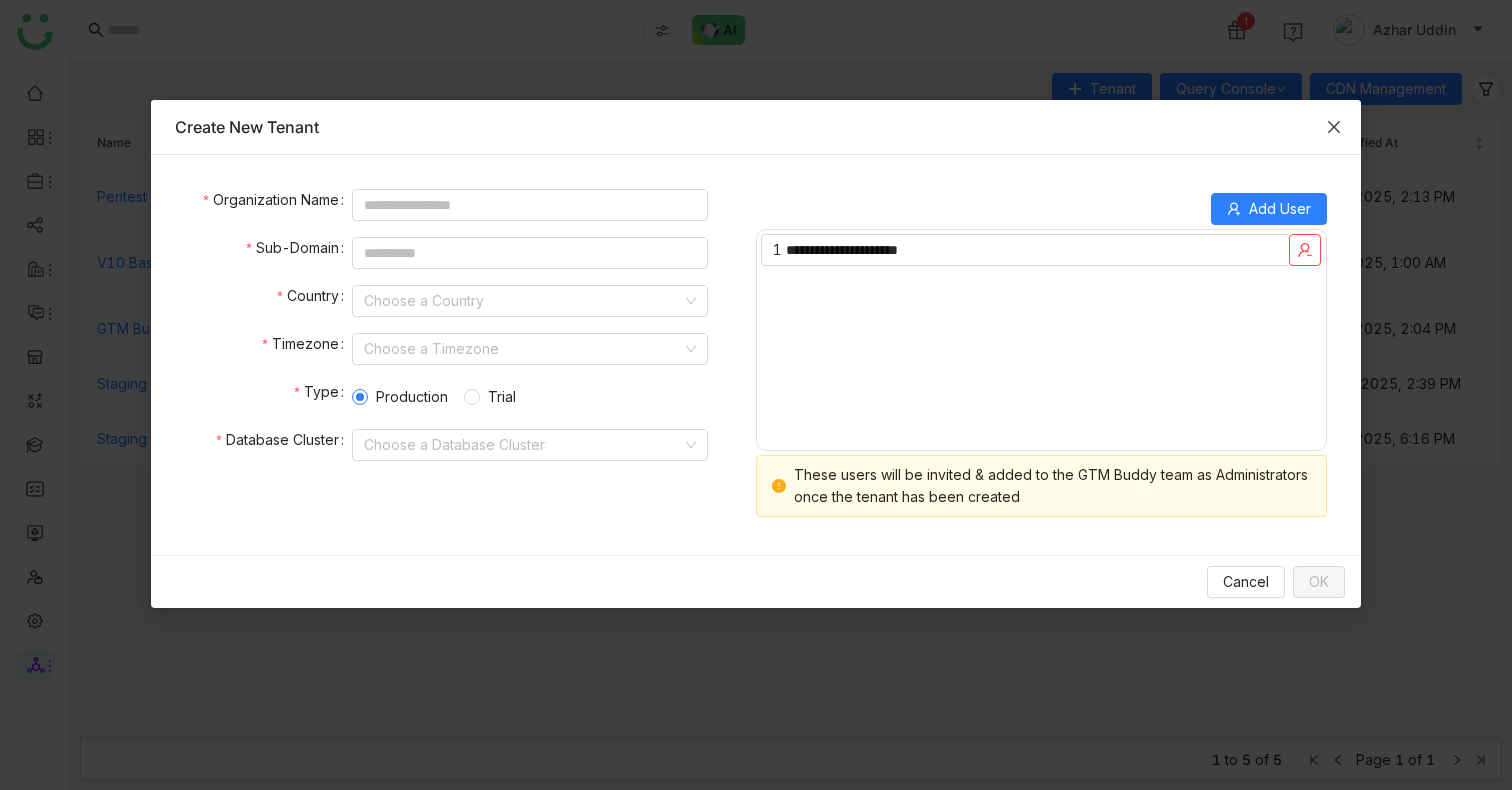 type 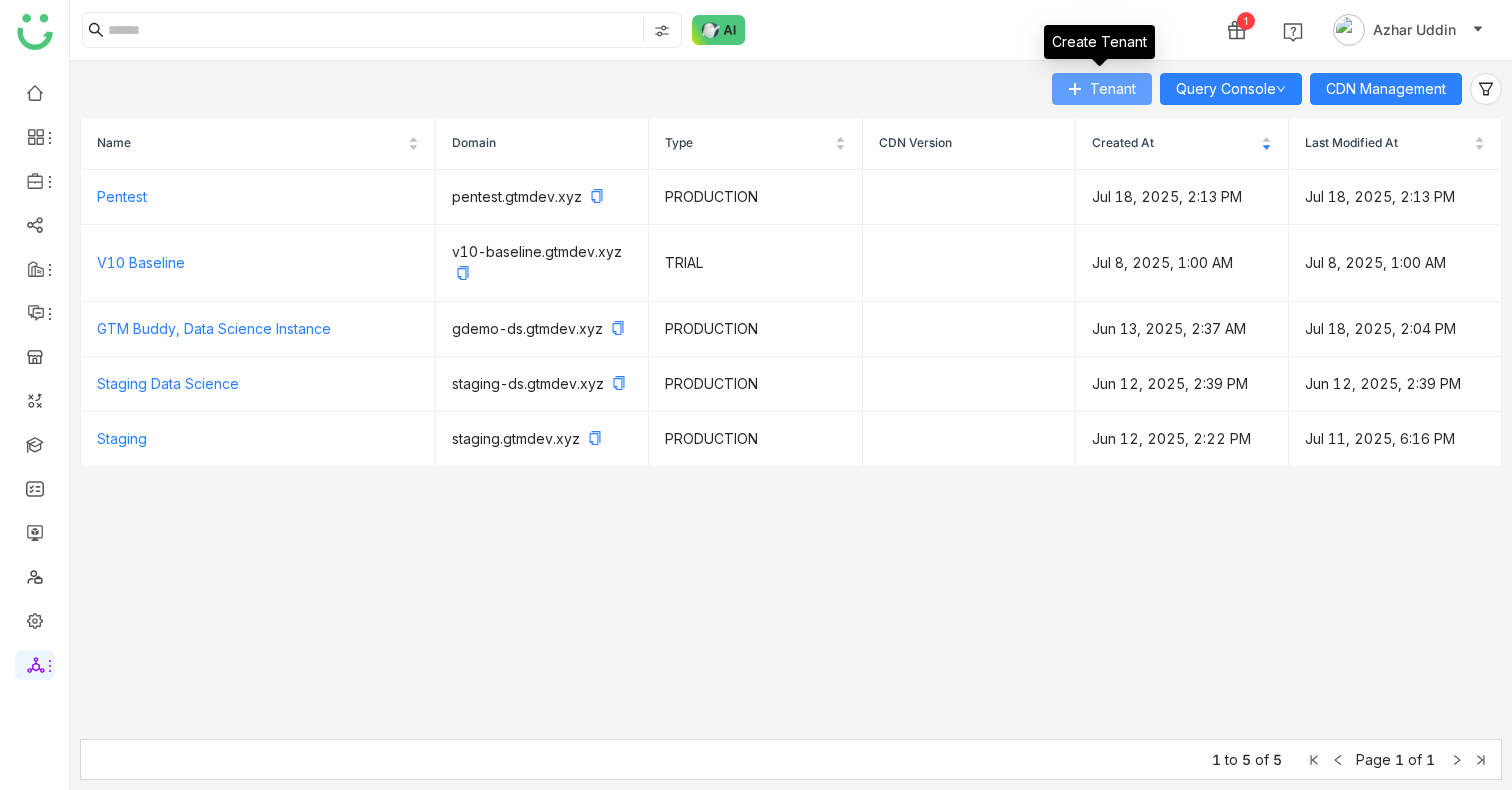 click on "Tenant" 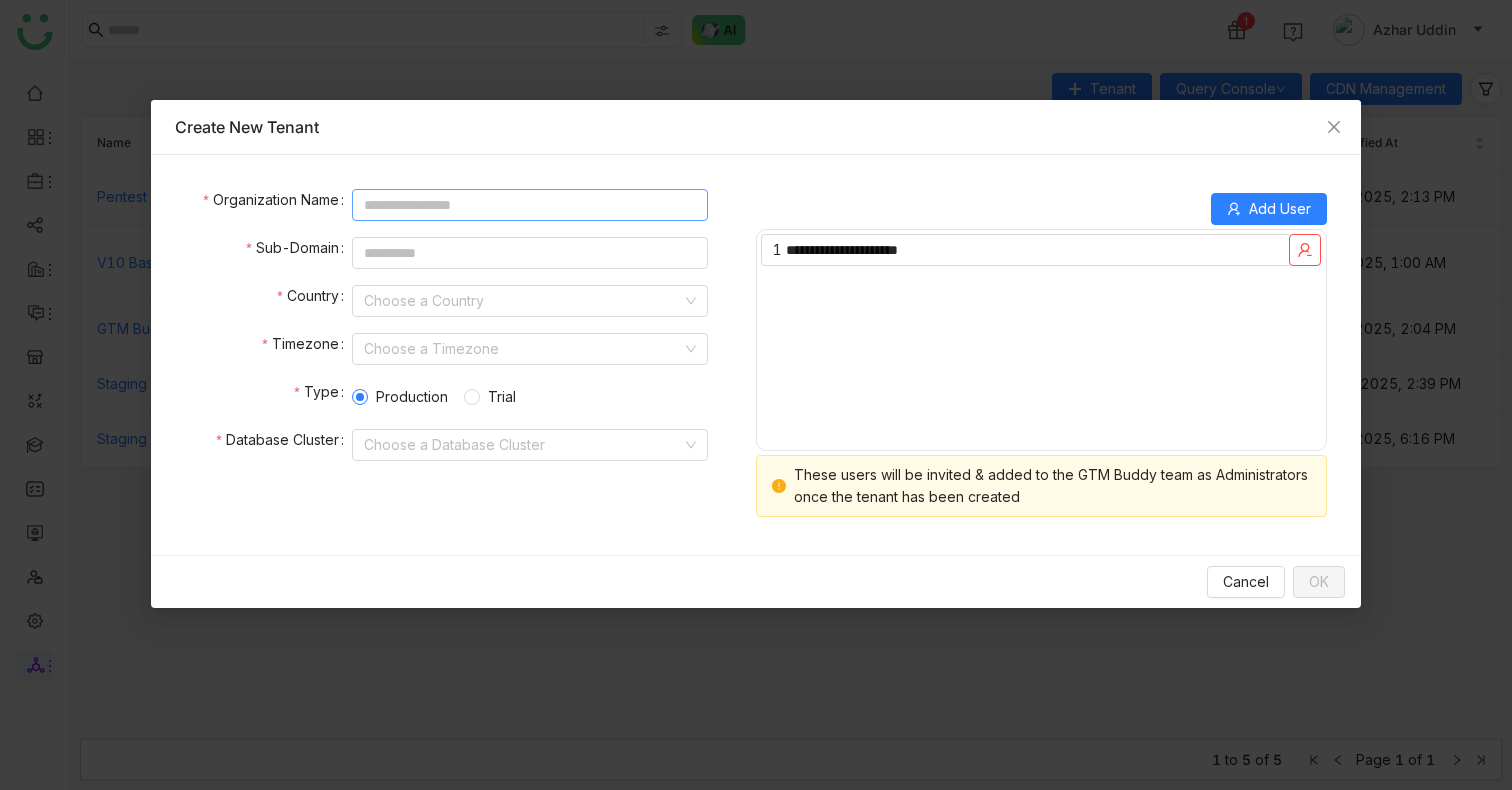 click 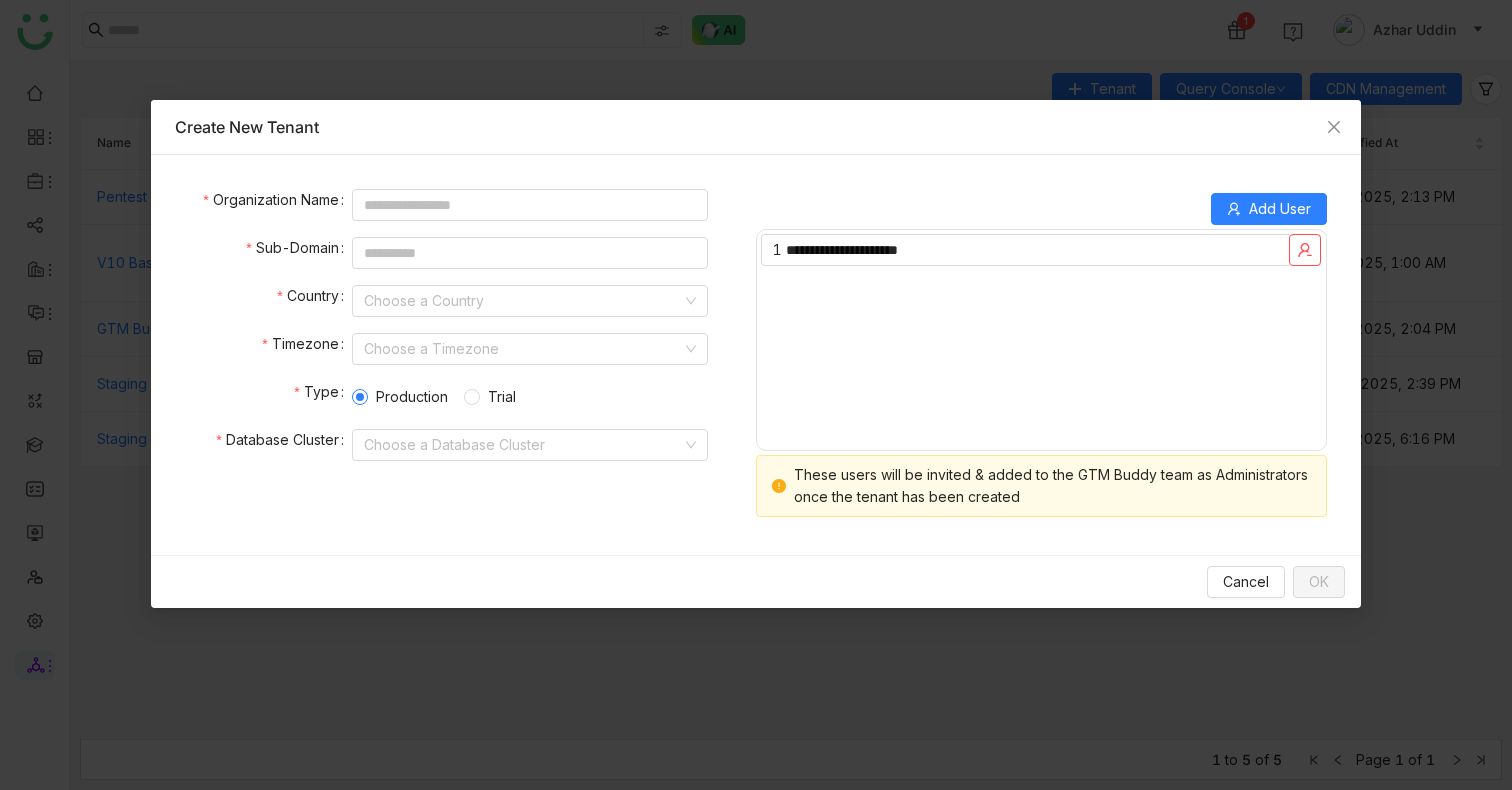 click on "**********" at bounding box center [1041, 340] 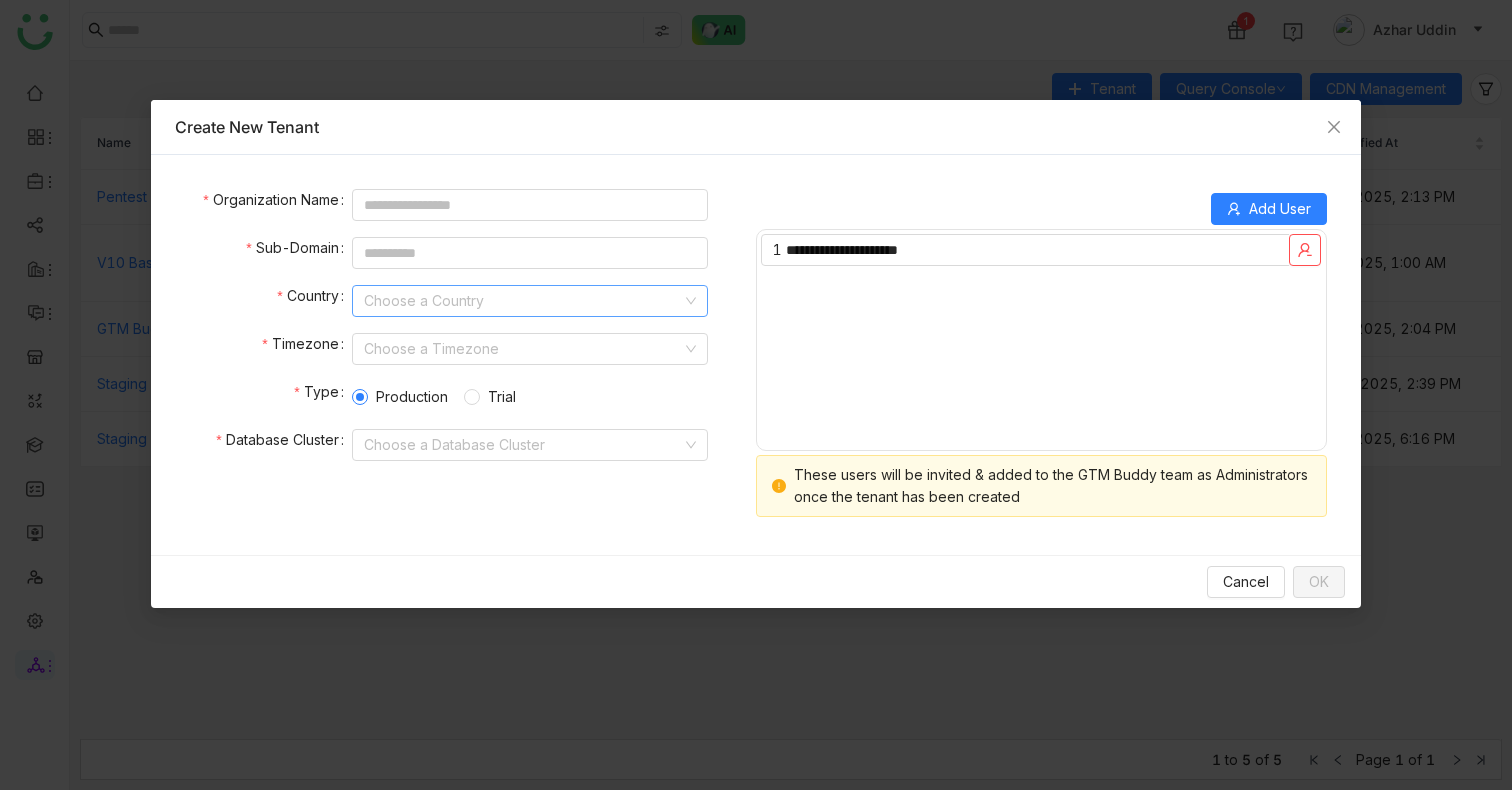 click 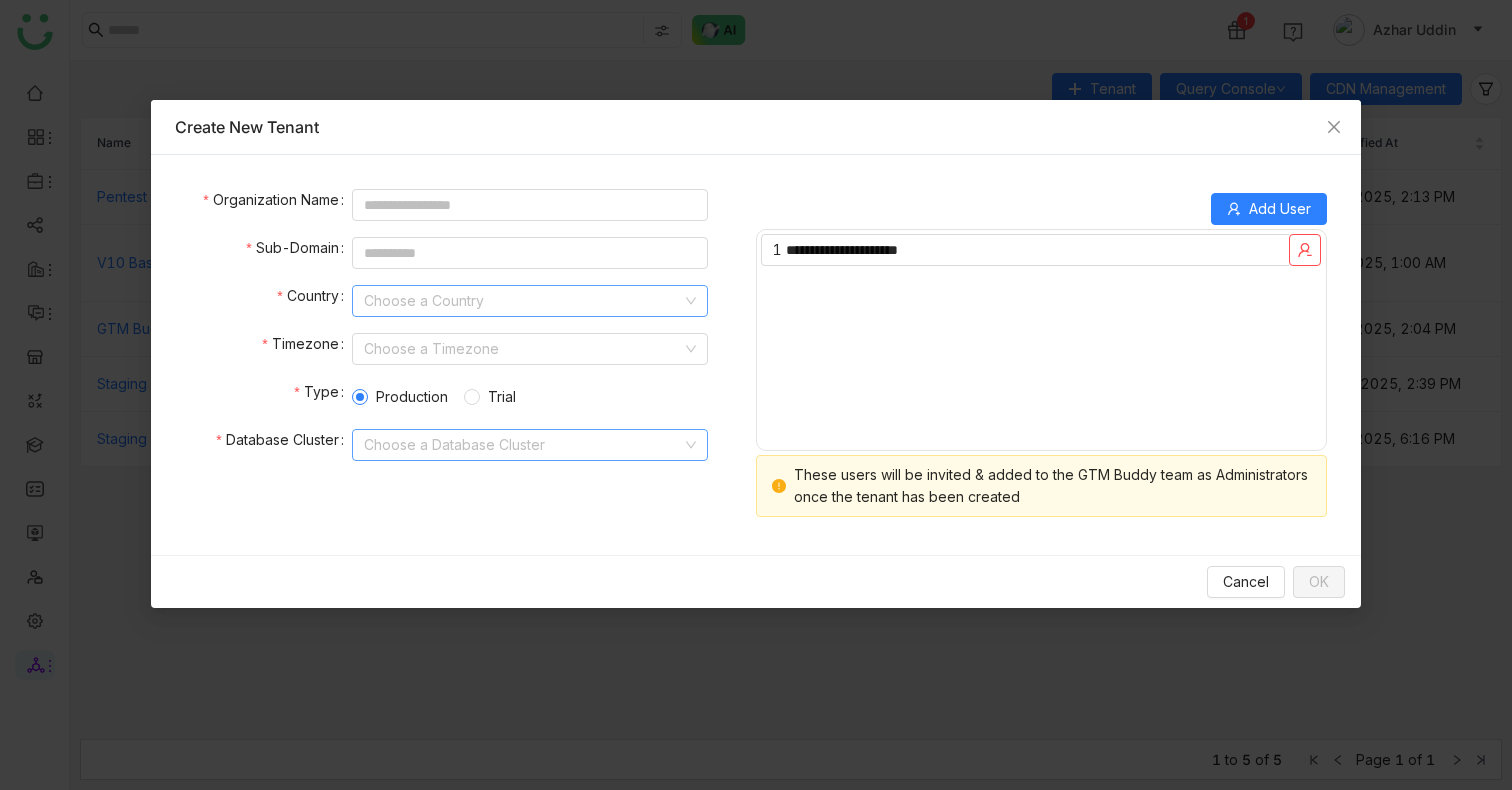 click 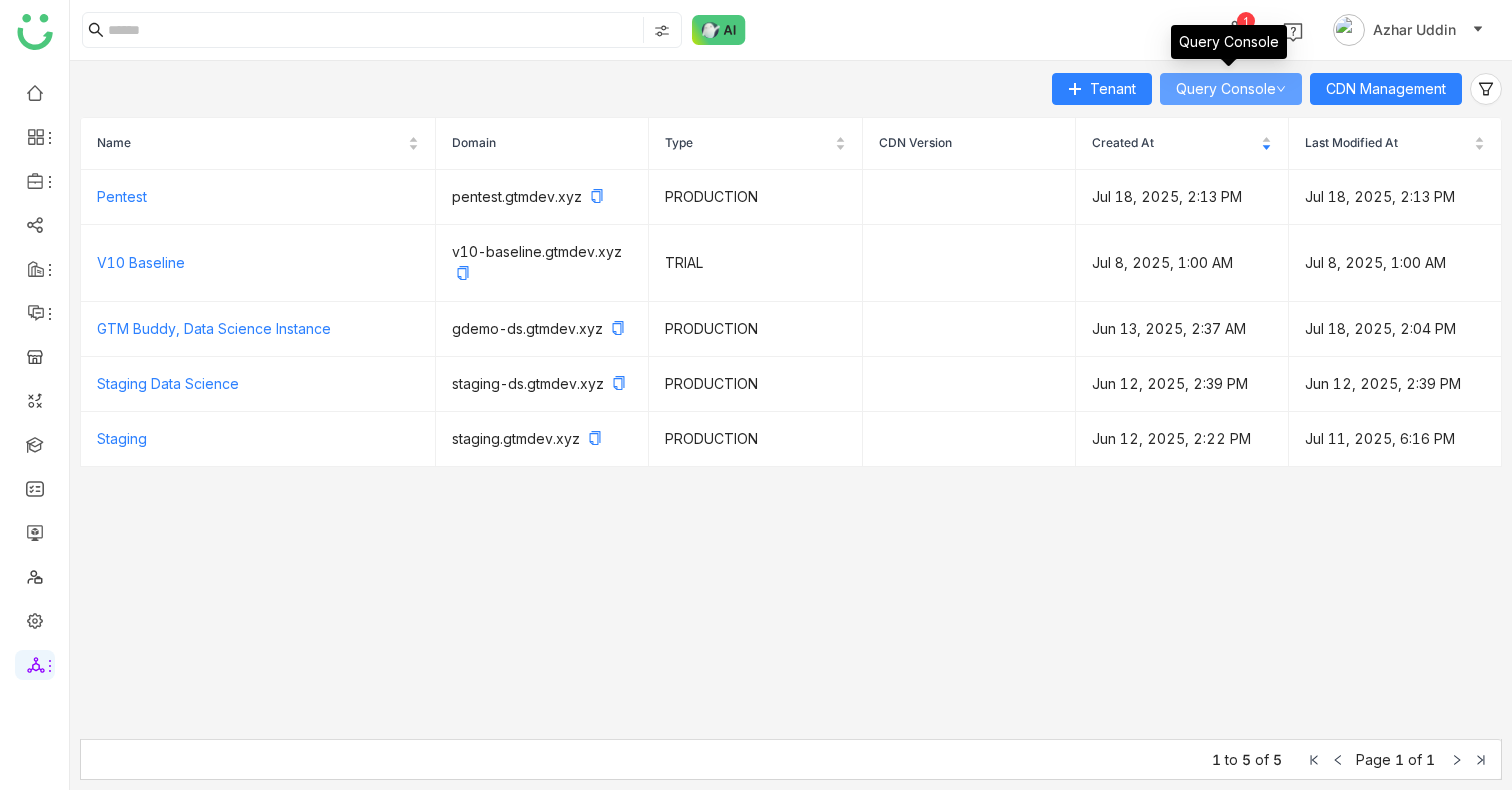 click on "Query Console" 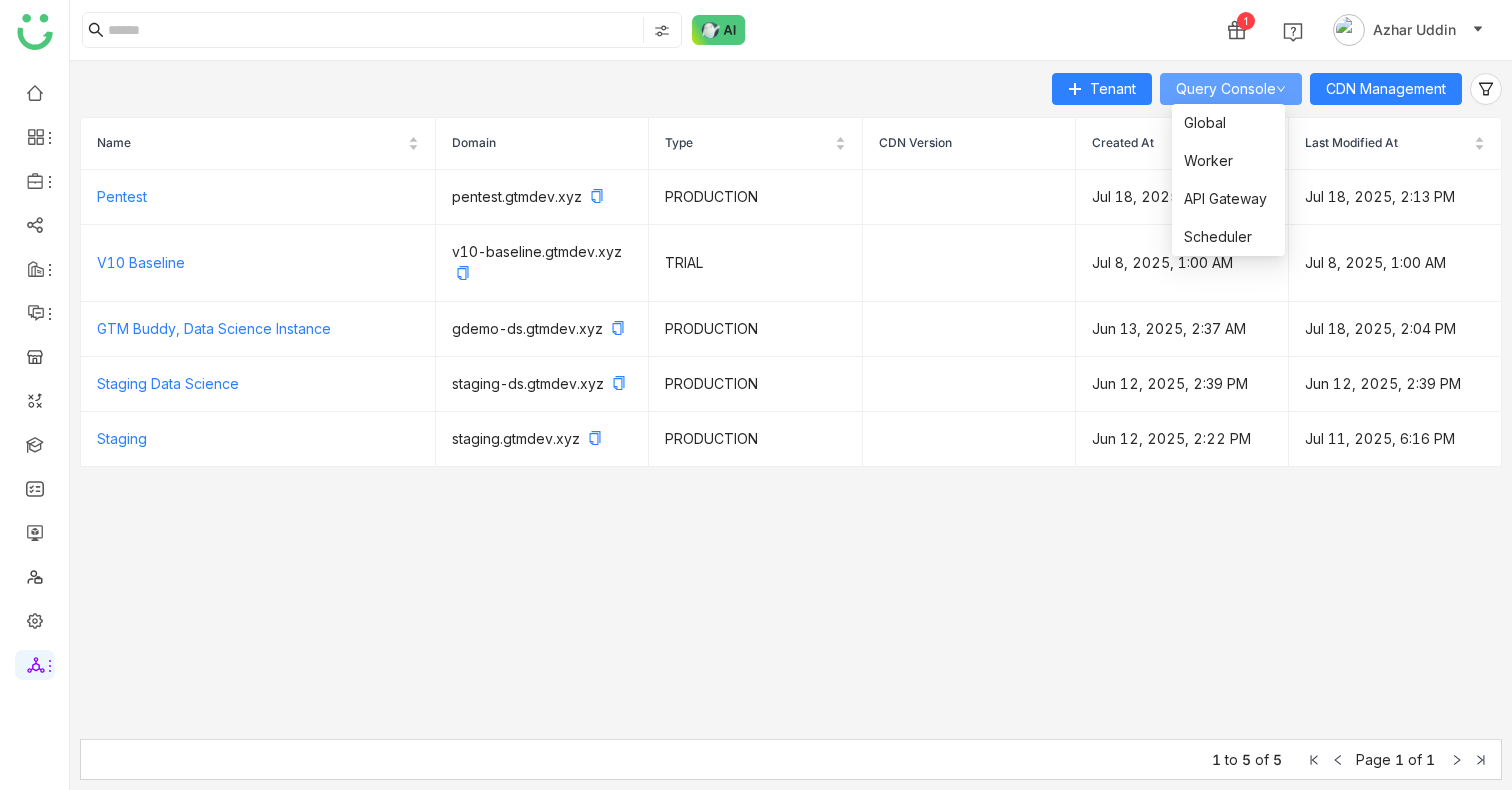 type 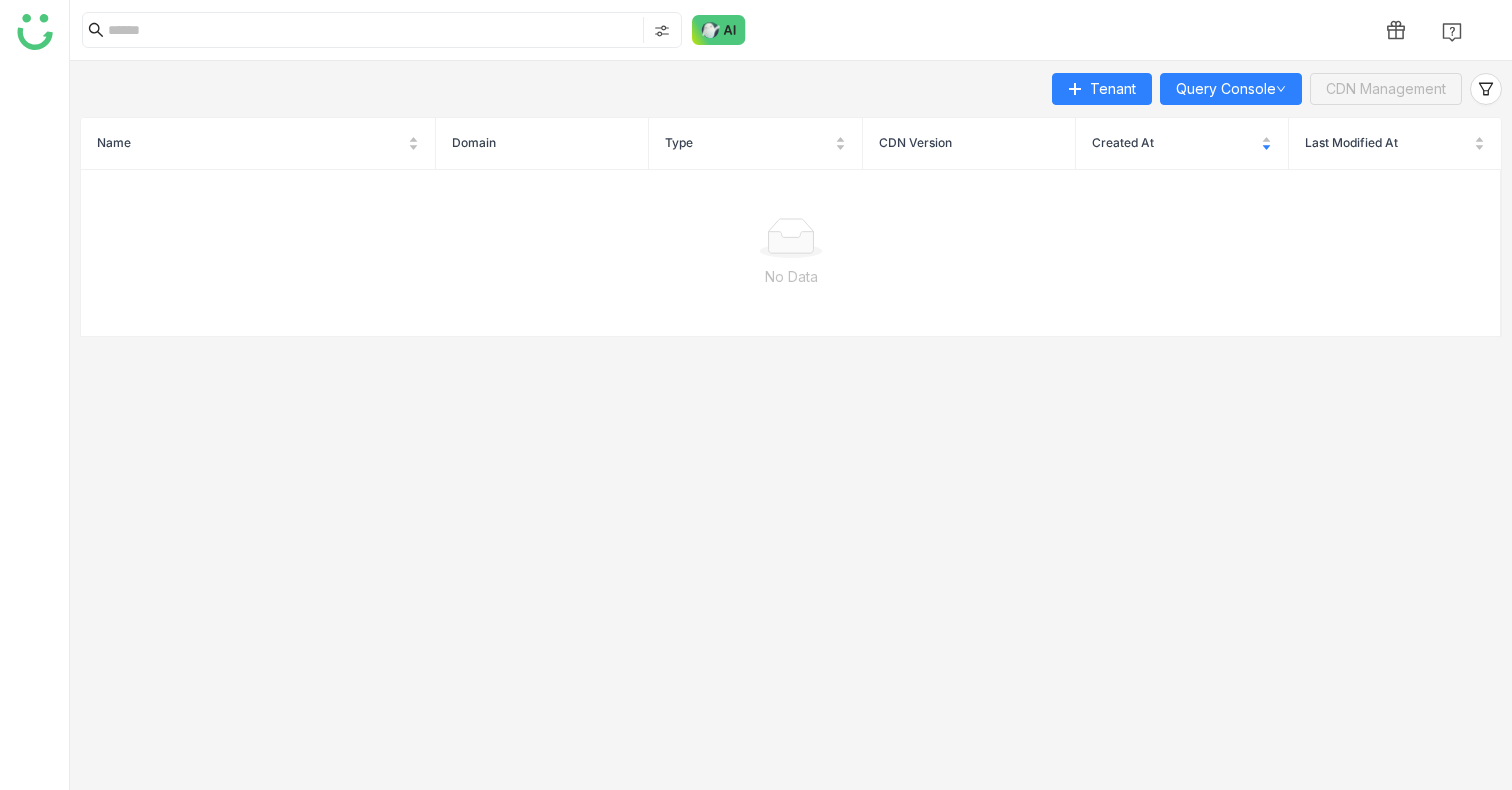 scroll, scrollTop: 0, scrollLeft: 0, axis: both 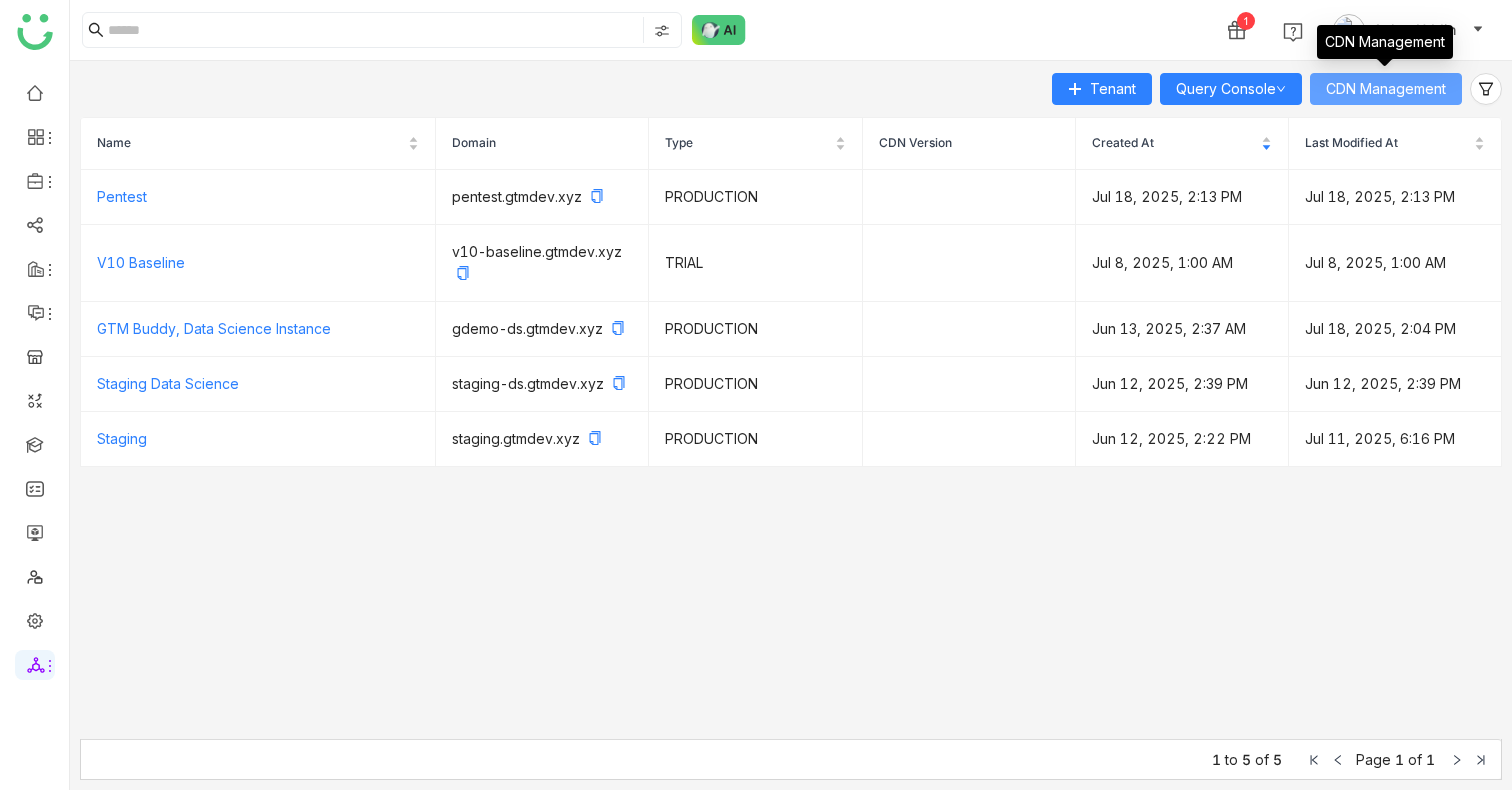 click on "CDN Management" 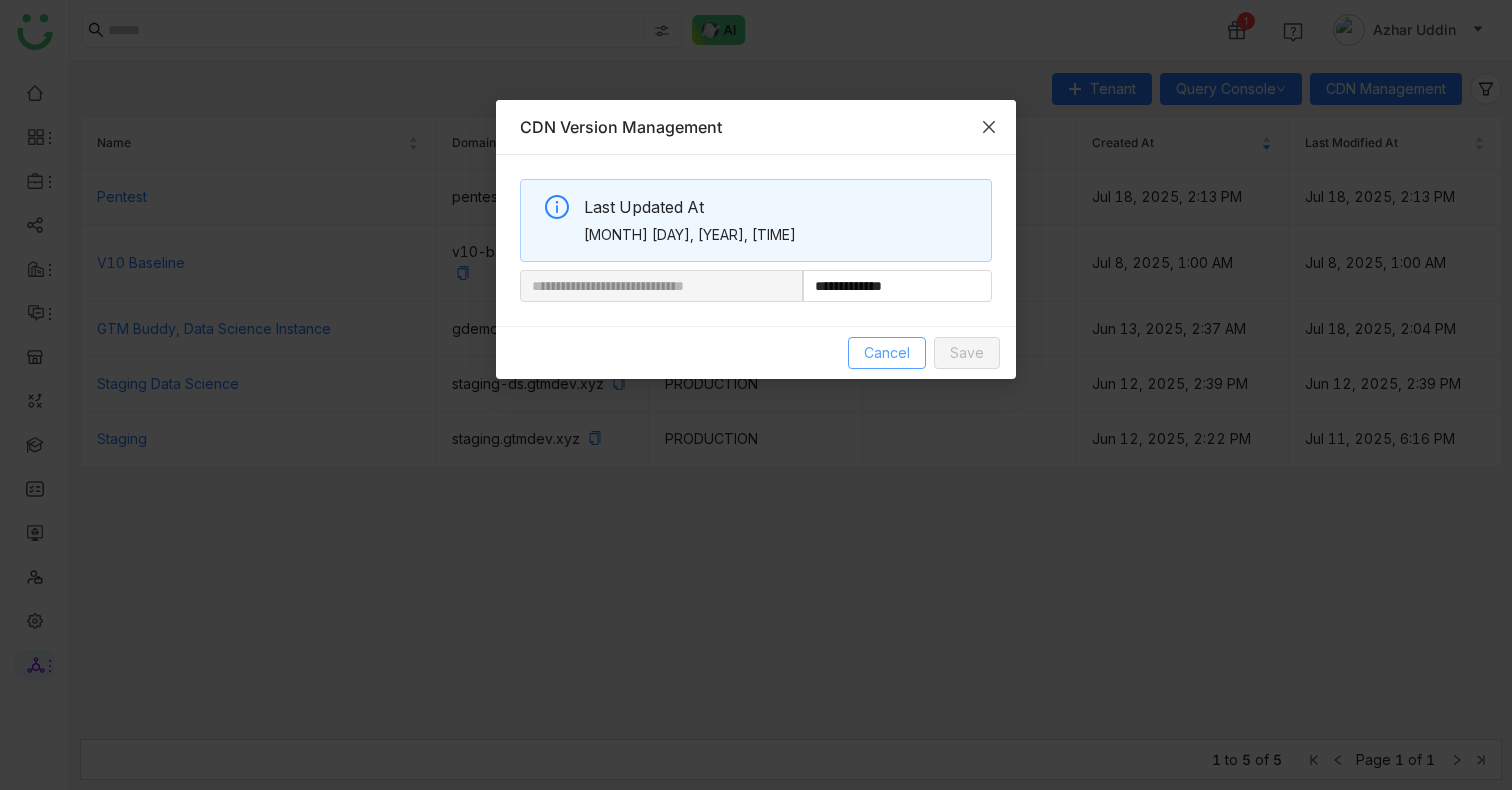 type 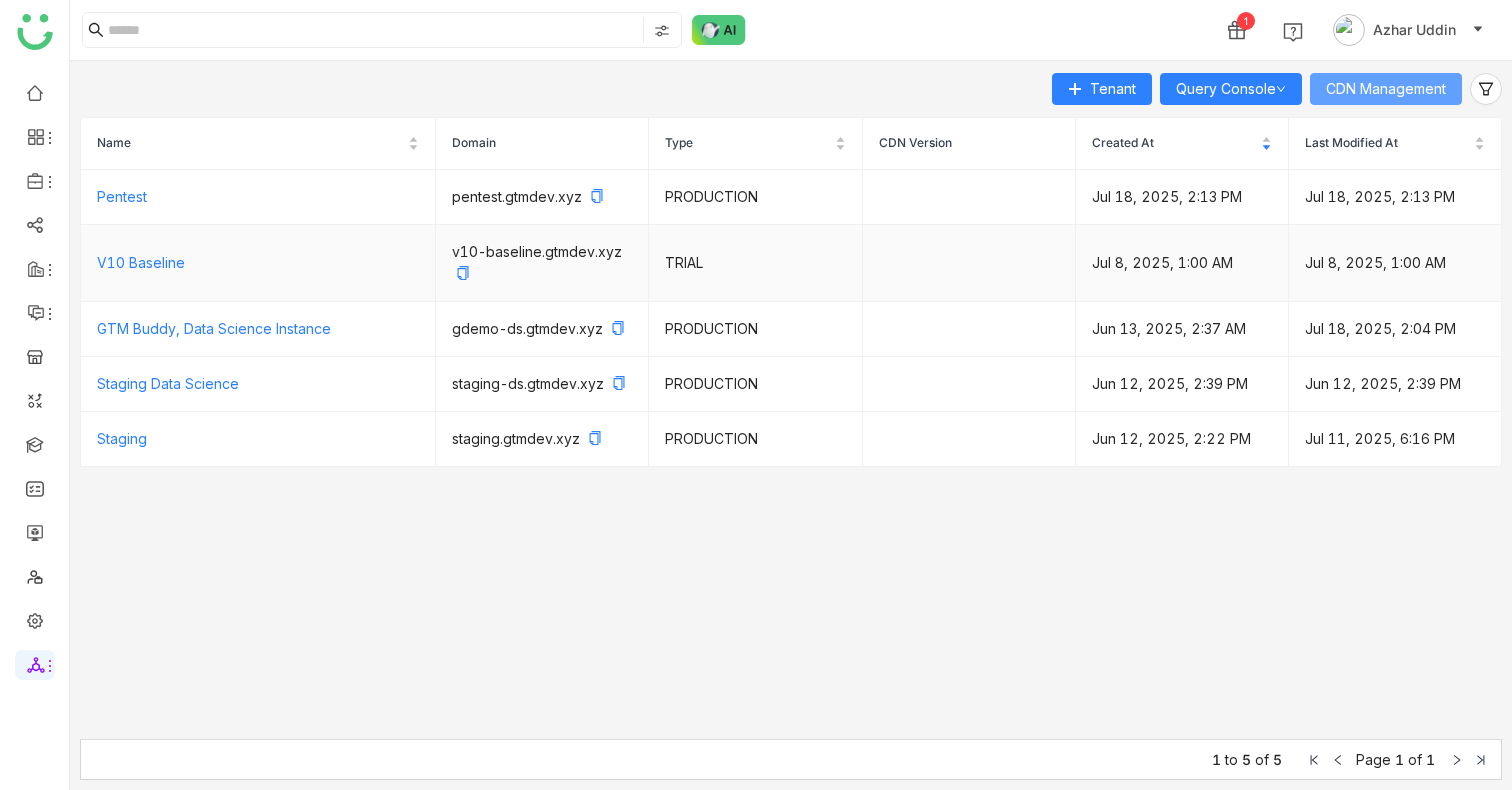 type 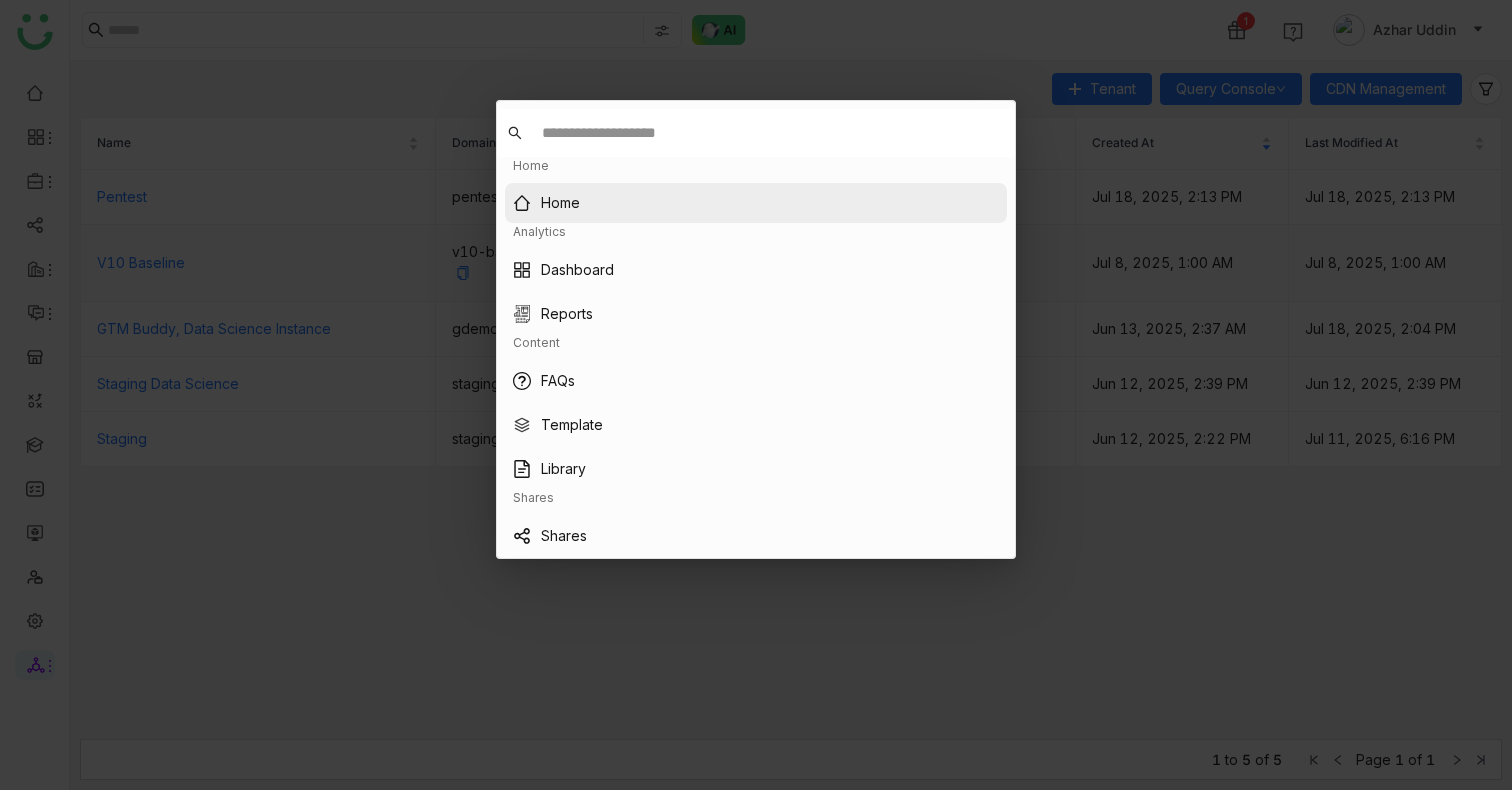 type 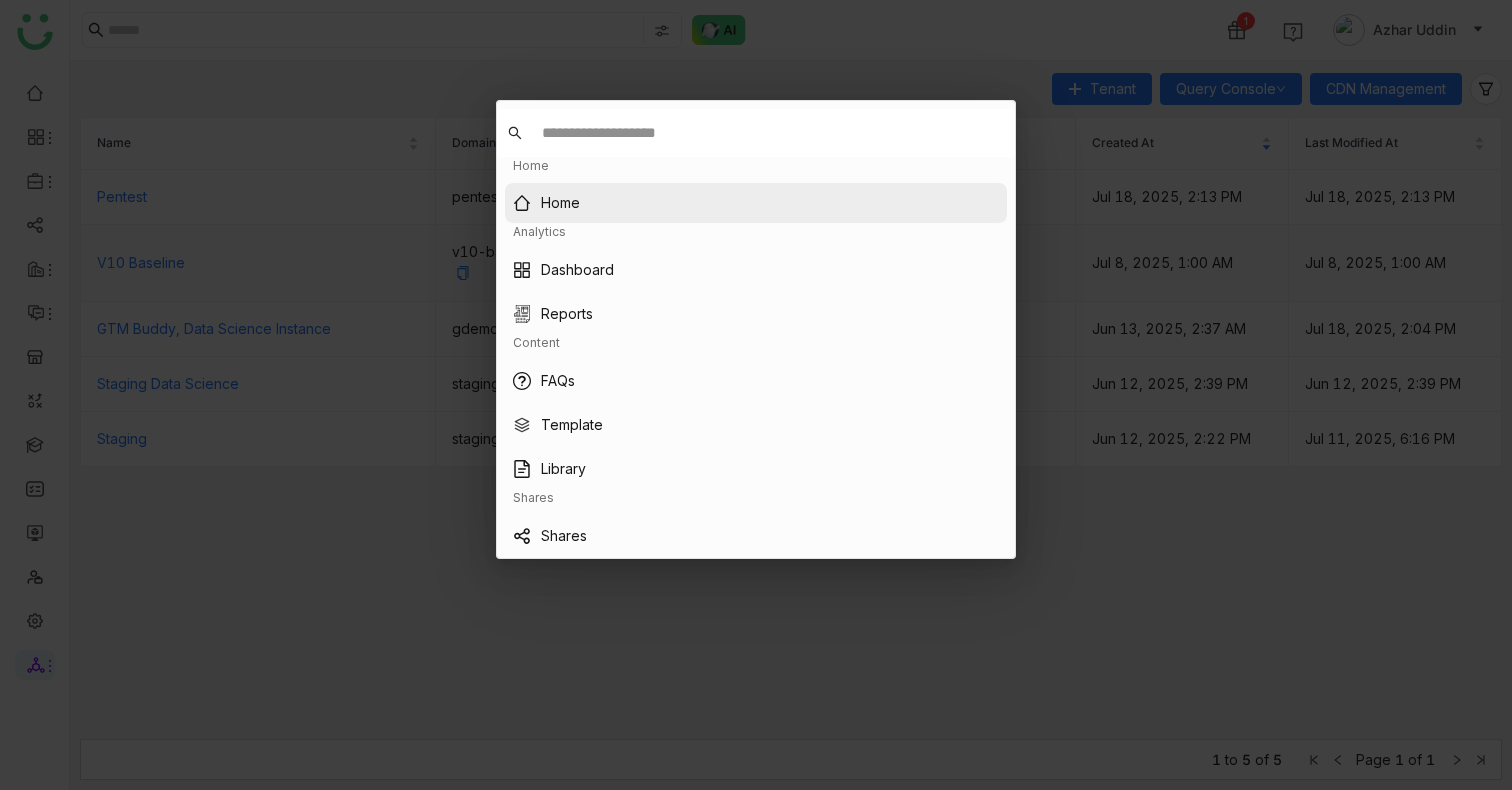 type on "*" 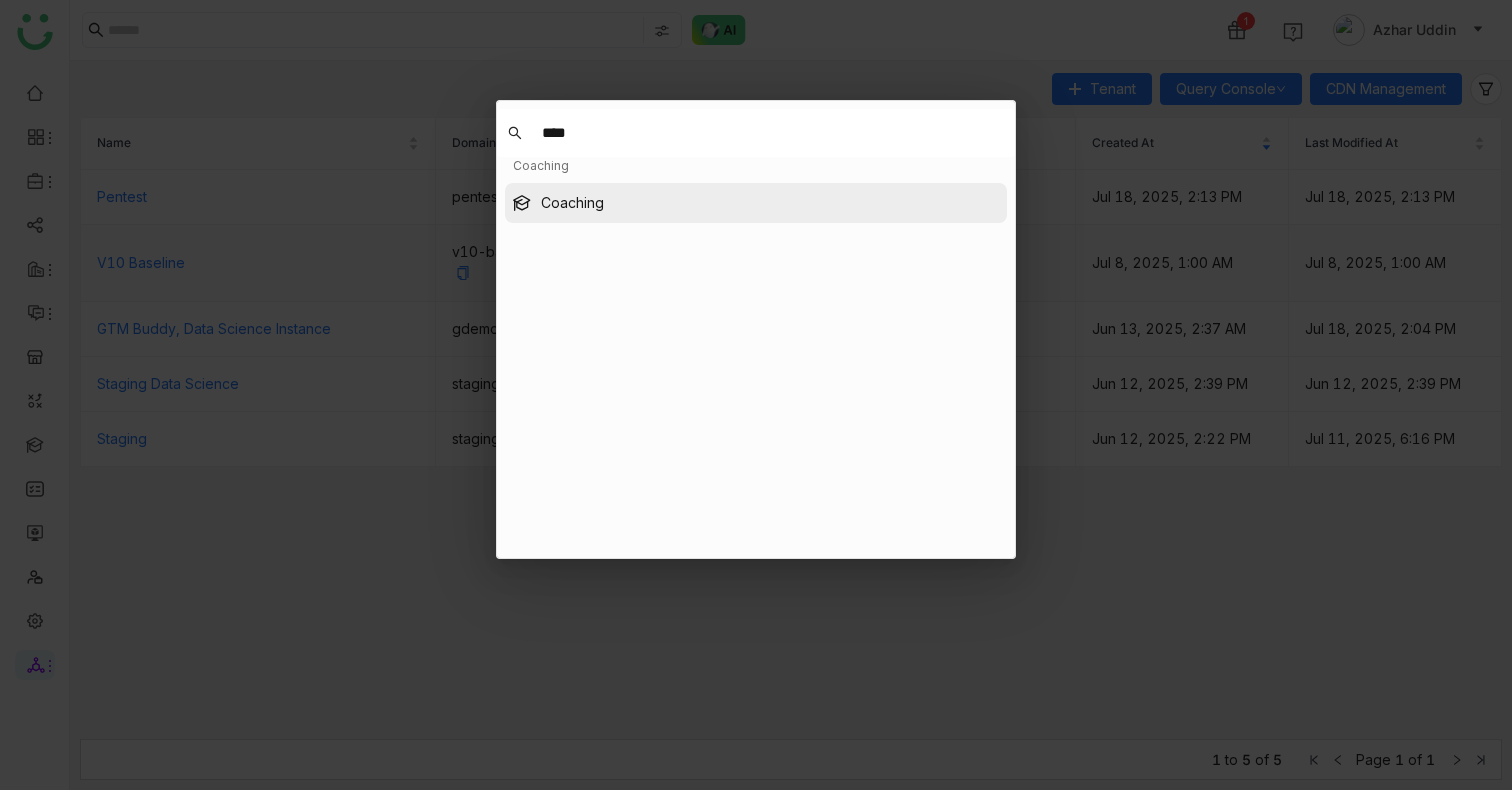 type on "****" 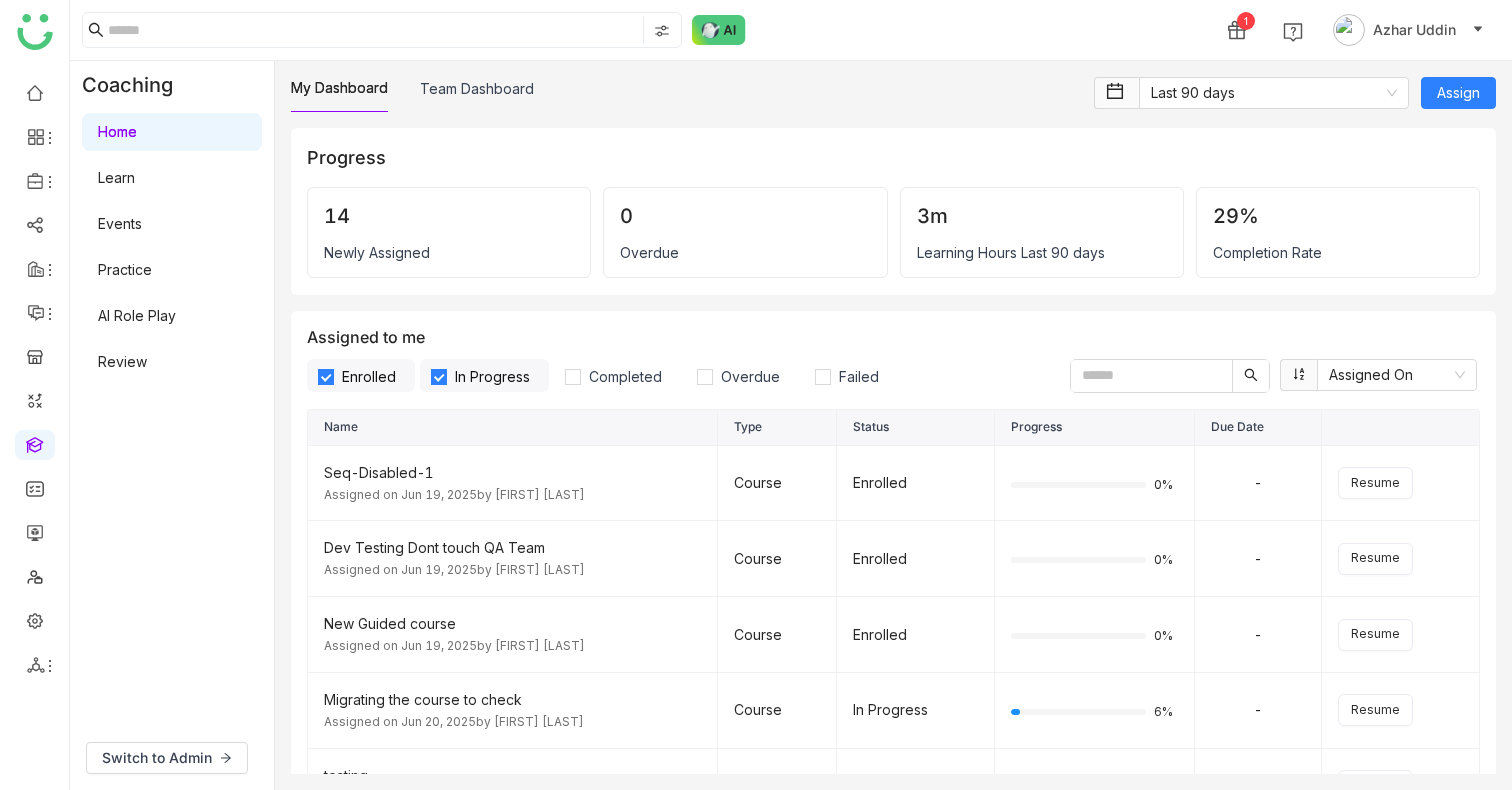 click on "My Dashboard   Team Dashboard   Last 90 days  Assign  Progress   14   Newly Assigned   0   Overdue   3m   Learning Hours Last 90 days   29%   Completion Rate   Assigned to me  Enrolled In Progress Completed Overdue Failed  Assigned On  Name Type Status Progress Due Date Seq-Disabled-1  Assigned on Jun 19, 2025   by Azhar Uddin   Course   Enrolled   0%   -  Resume Dev Testing Dont touch QA Team  Assigned on Jun 19, 2025   by Azhar Uddin   Course   Enrolled   0%   -  Resume New Guided course  Assigned on Jun 19, 2025   by Azhar Uddin   Course   Enrolled   0%   -  Resume Migrating the course to check   Assigned on Jun 20, 2025   by Azhar Uddin   Course   In Progress   6%   -  Resume testing  Assigned on Jun 20, 2025   by Azhar Uddin   Course   In Progress   50%   -  Resume 1 2  Objective Assessment Report   Score   Course Name   Assessment Name   Score   Average Score   new fixes    Assessment 1   0%   0%   lessson   Assessment 1   100%   100%  1  Subjective Assessment Report   Score   Course Name   Question" 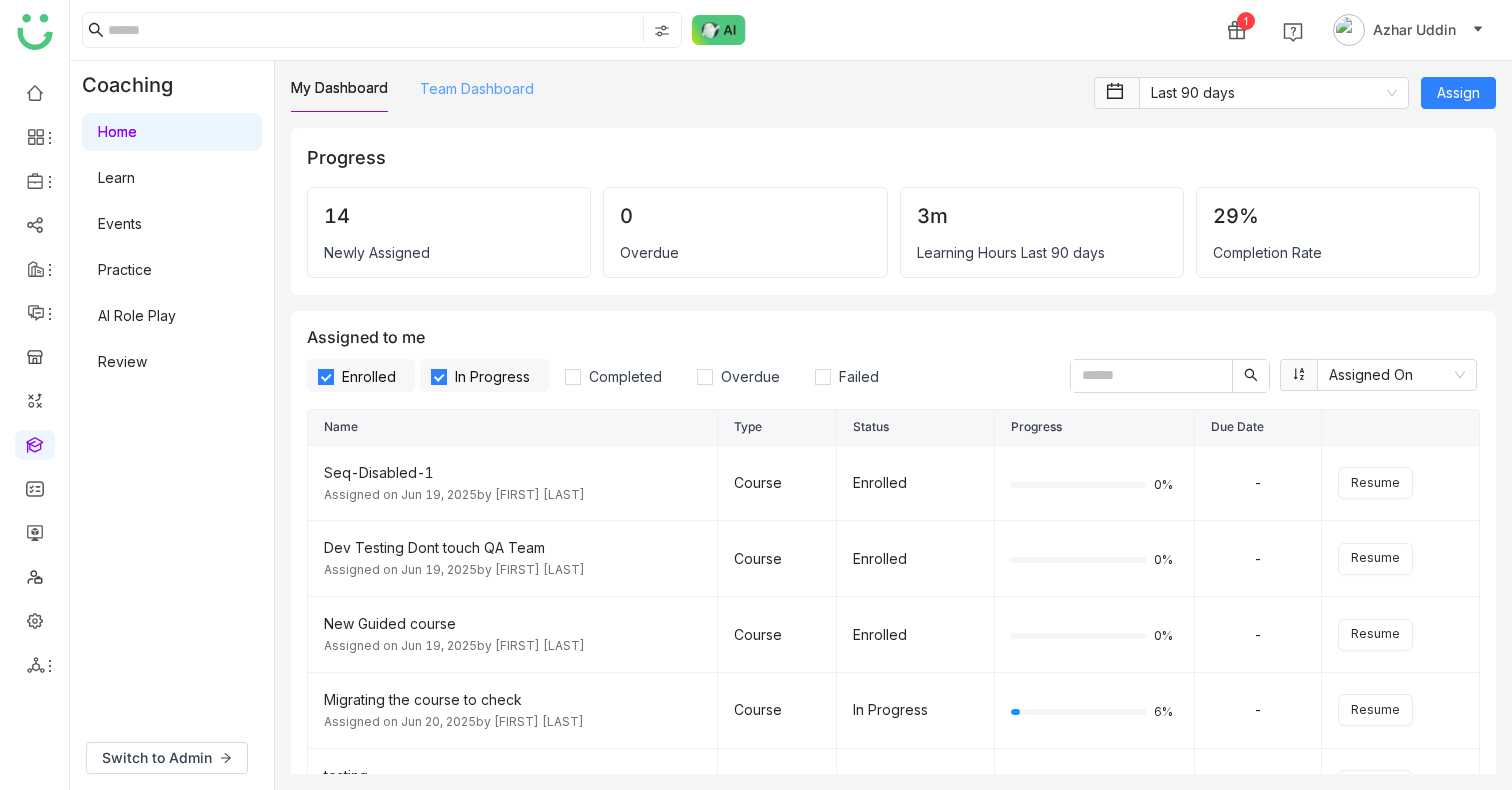 click on "Team Dashboard" at bounding box center [477, 88] 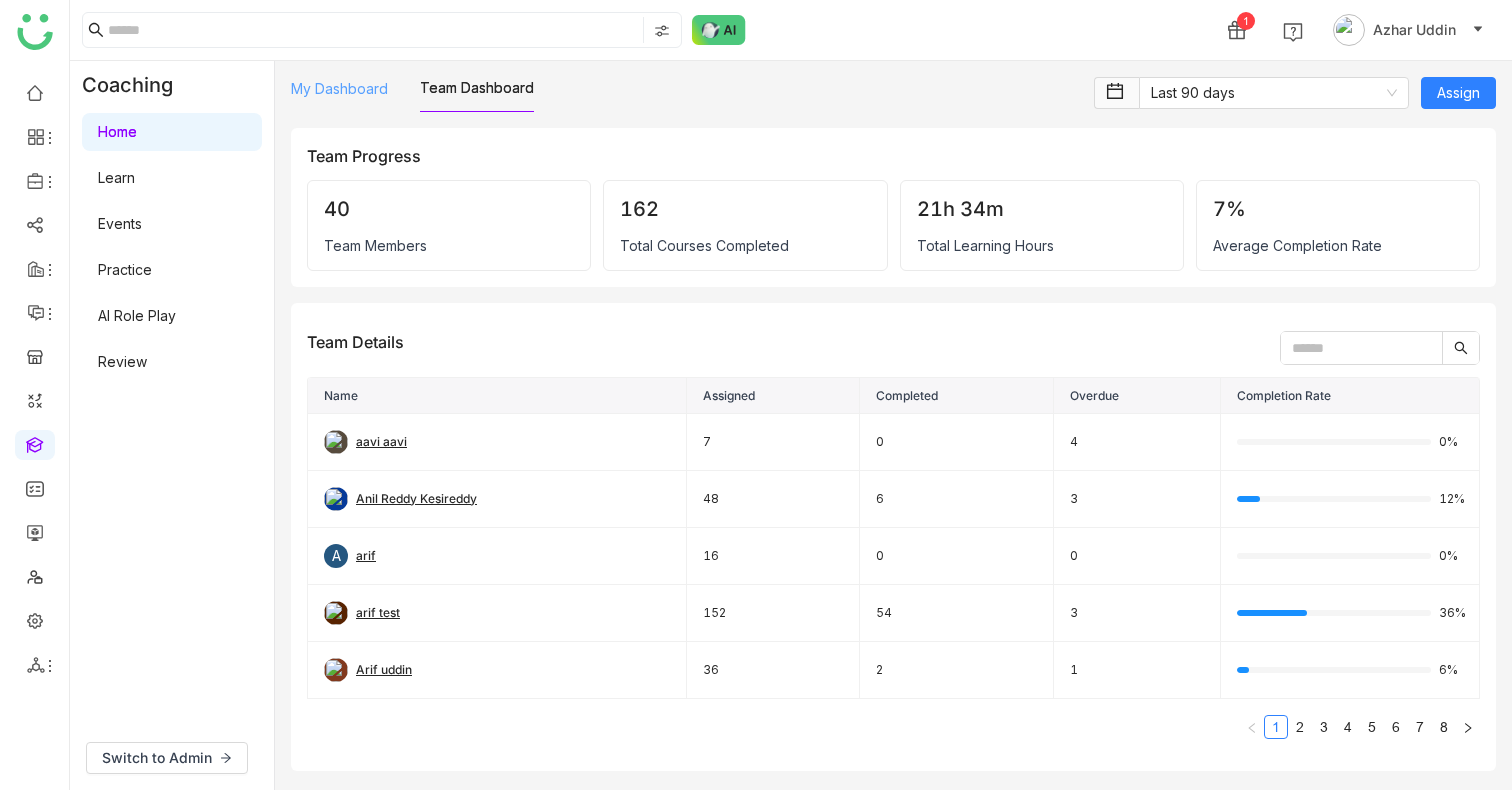 click on "My Dashboard" at bounding box center [339, 88] 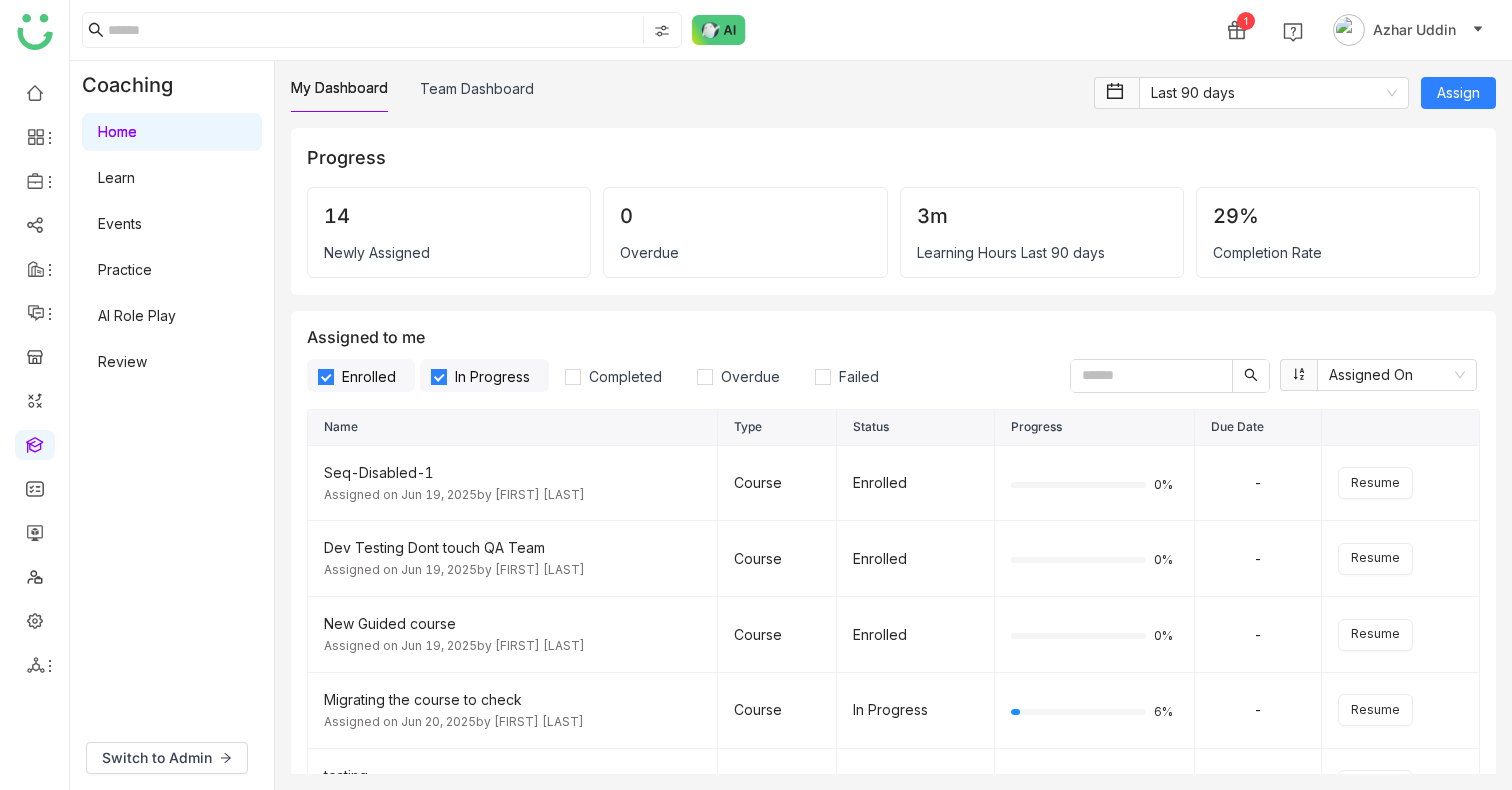 click on "Learn" at bounding box center [116, 177] 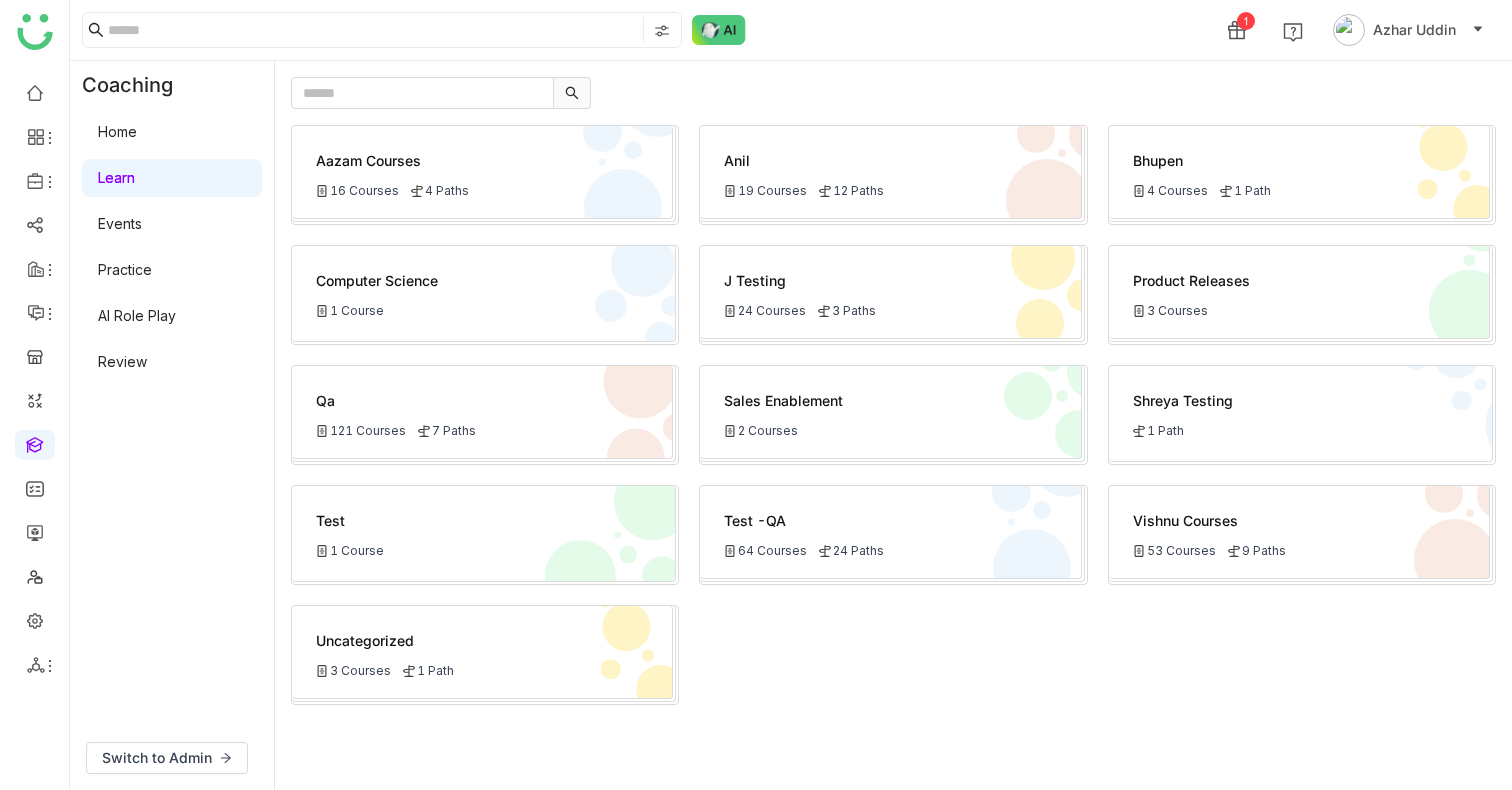 click on "Home   Learn   Events   Practice   AI Role Play   Review" 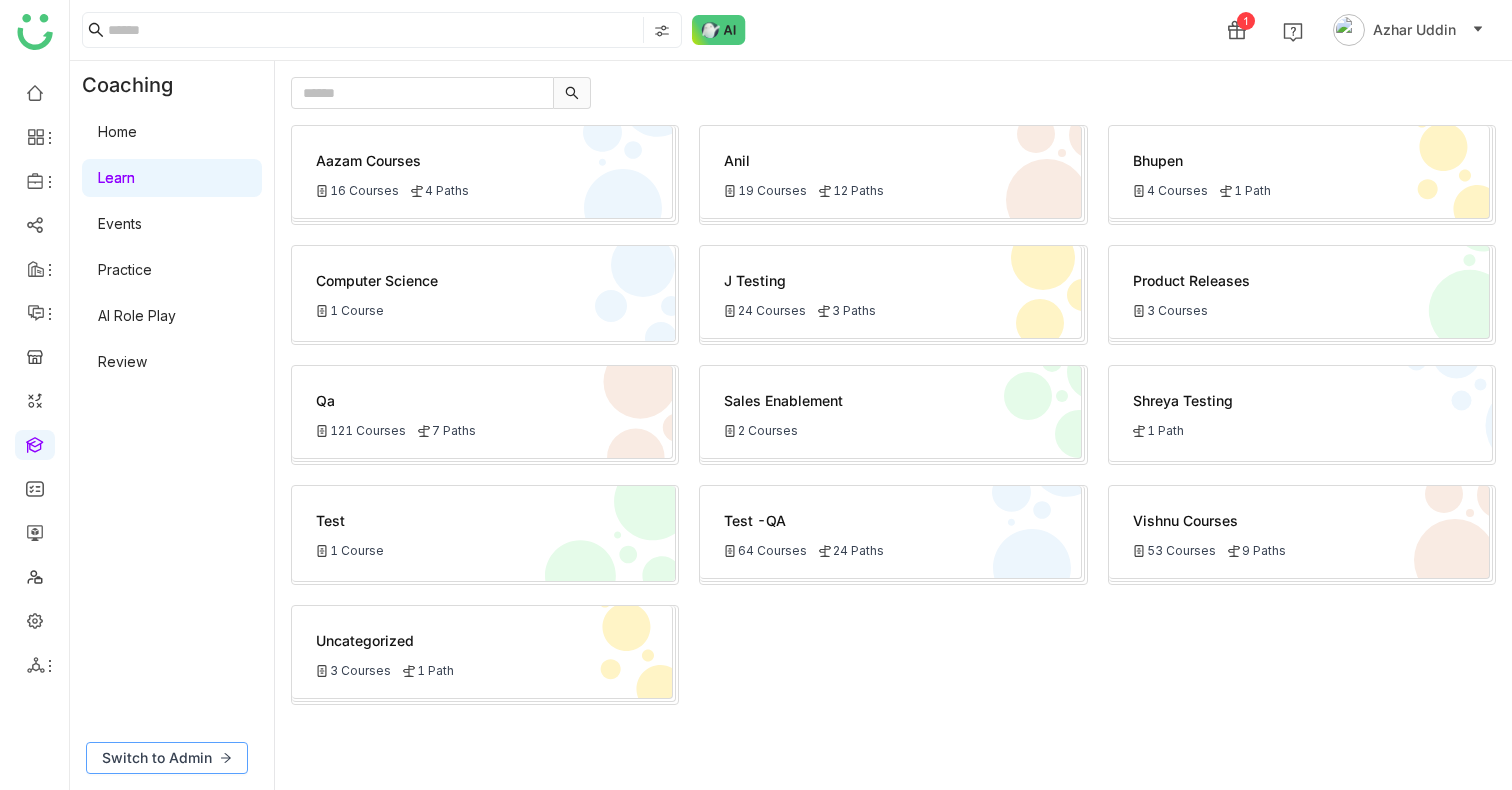 click on "Switch to Admin" 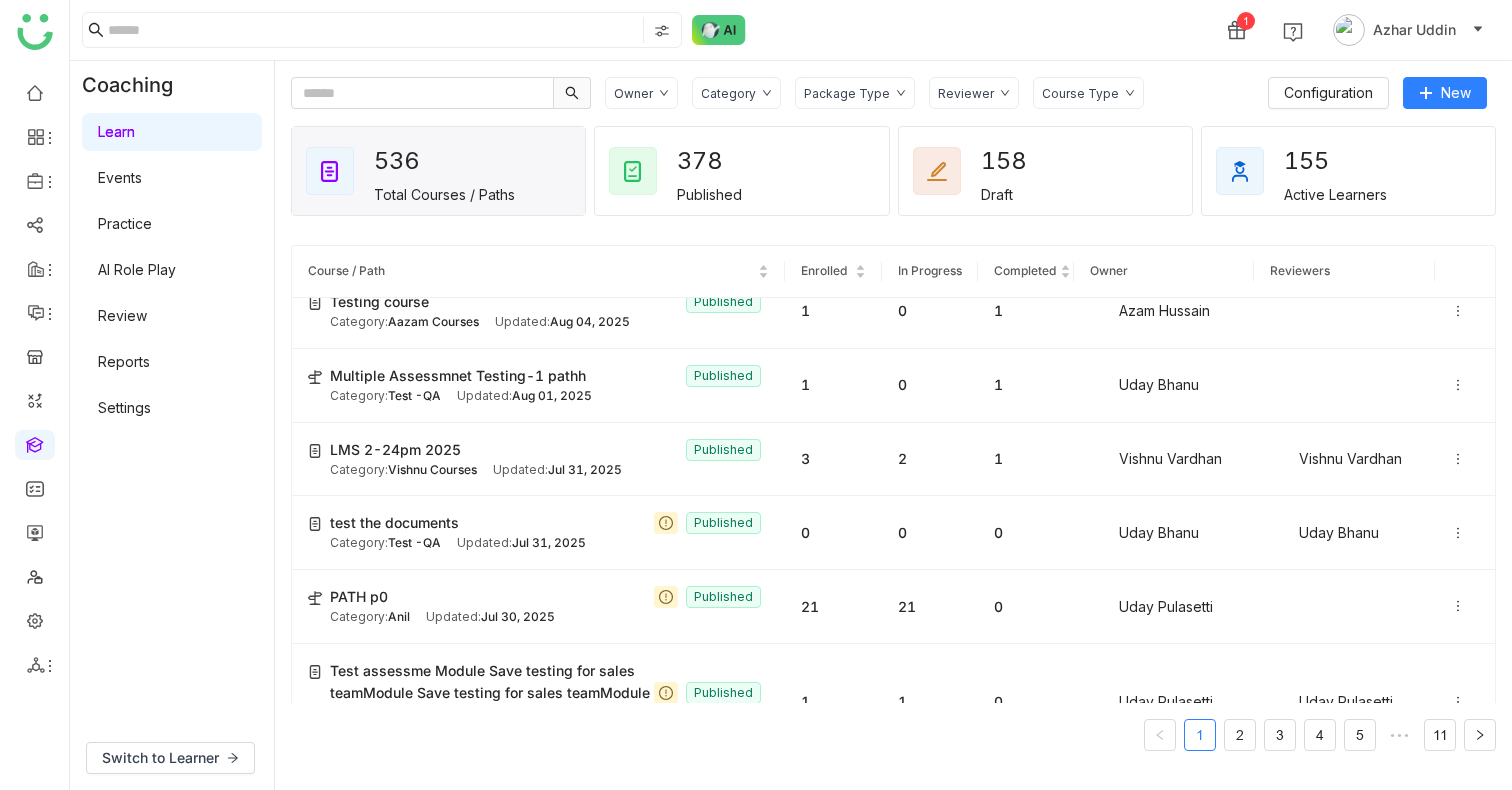 scroll, scrollTop: 0, scrollLeft: 0, axis: both 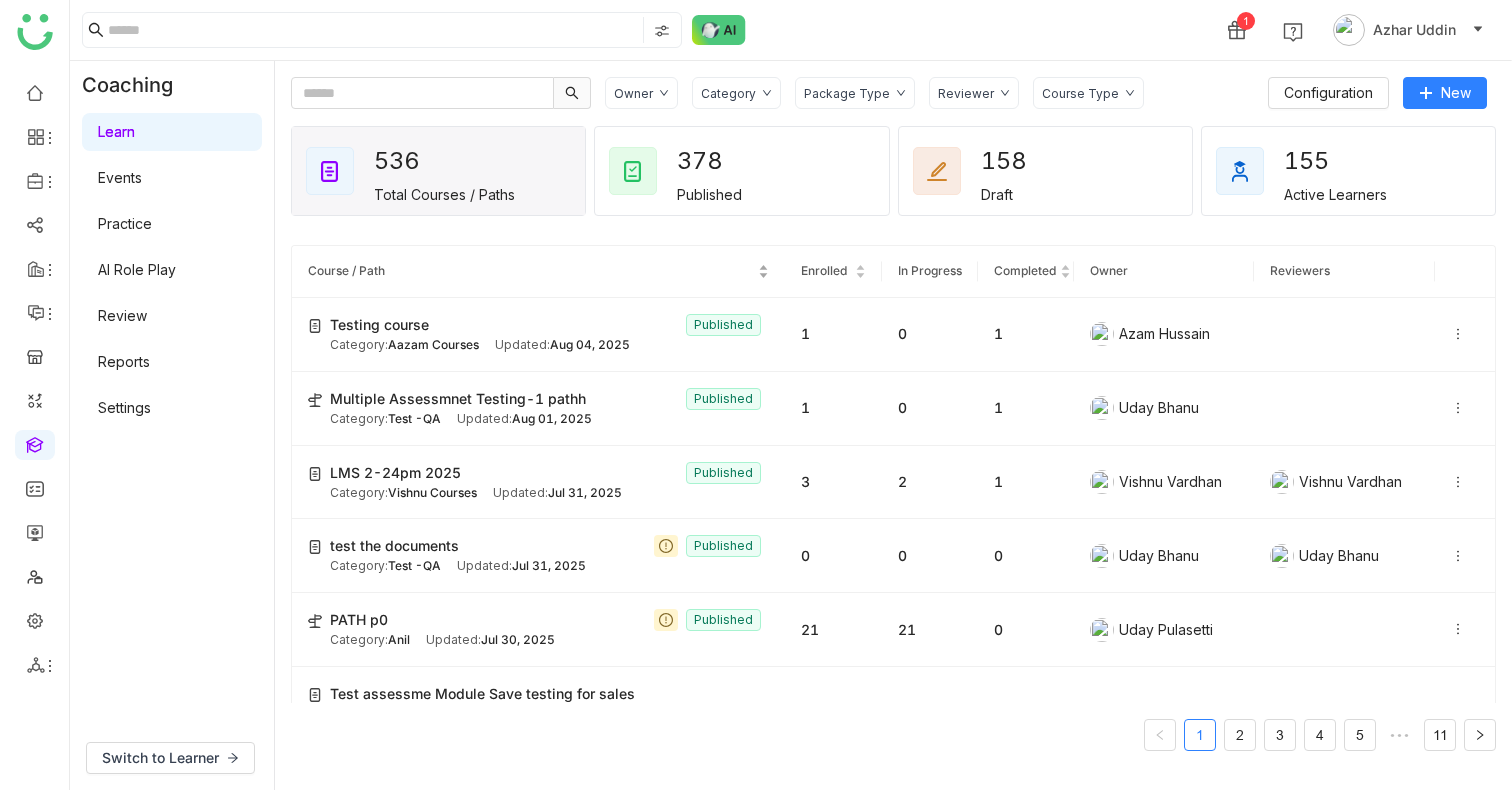 click on "Course / Path" 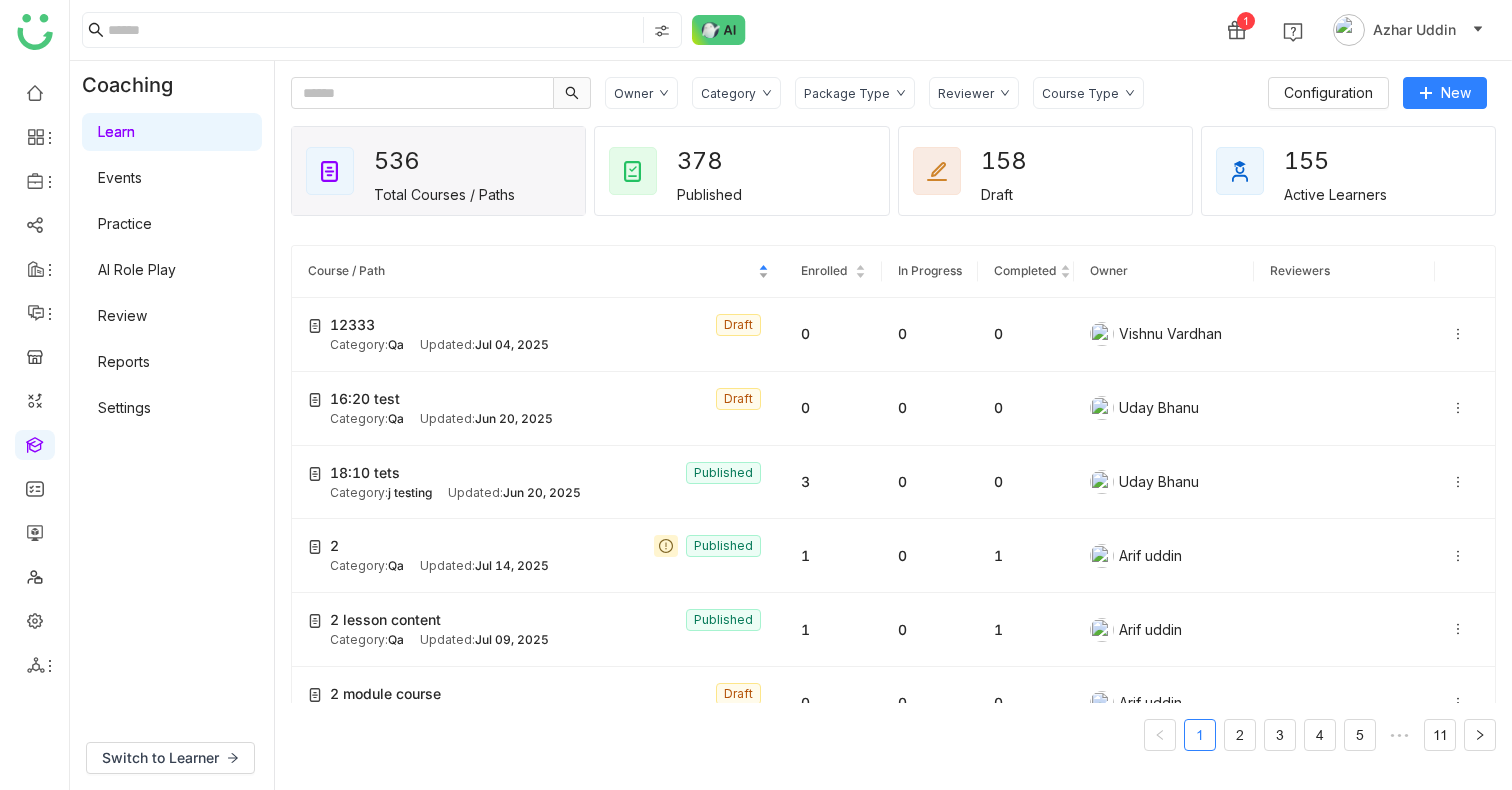 click on "Course / Path" 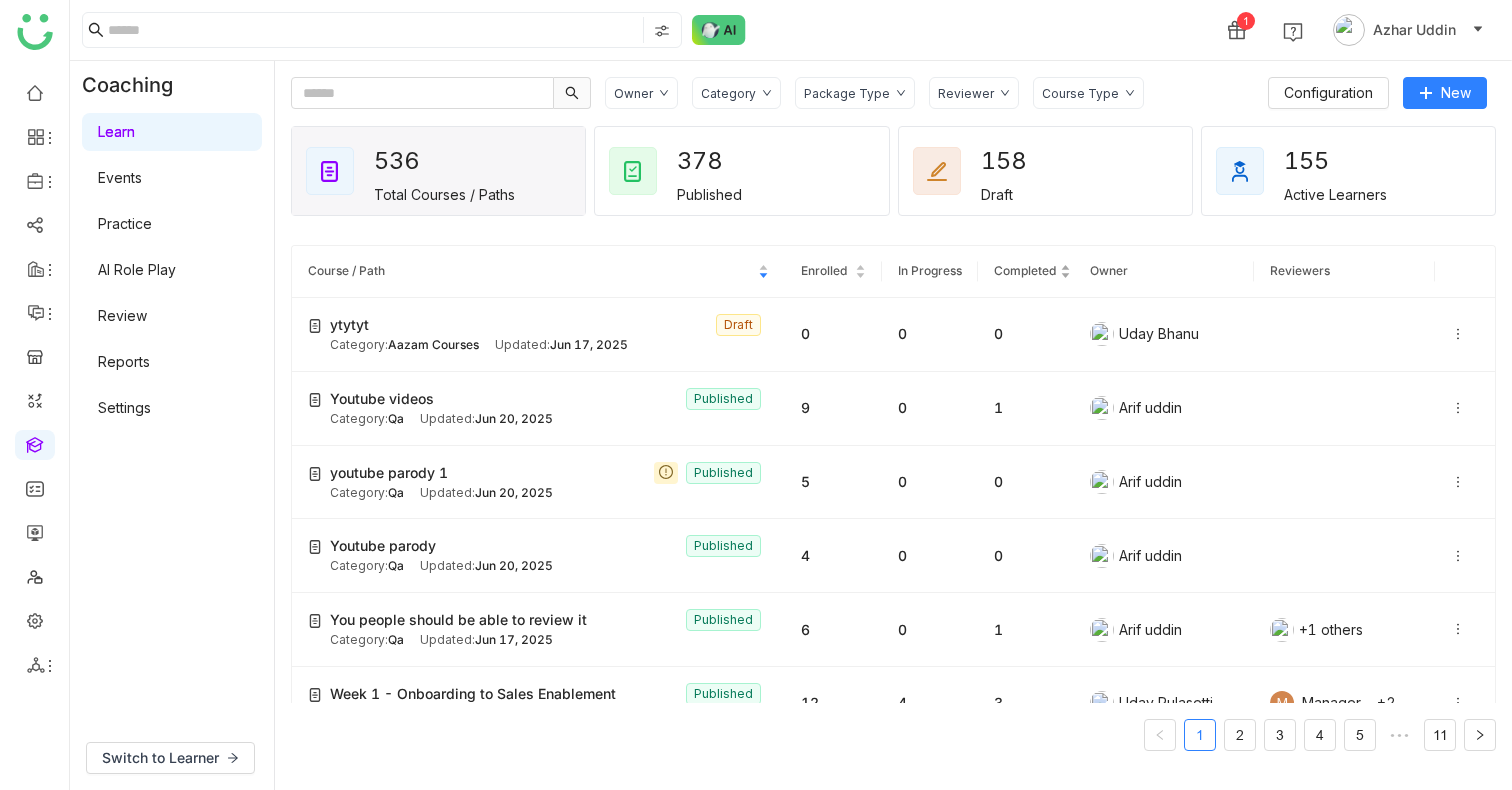 click on "Completed" 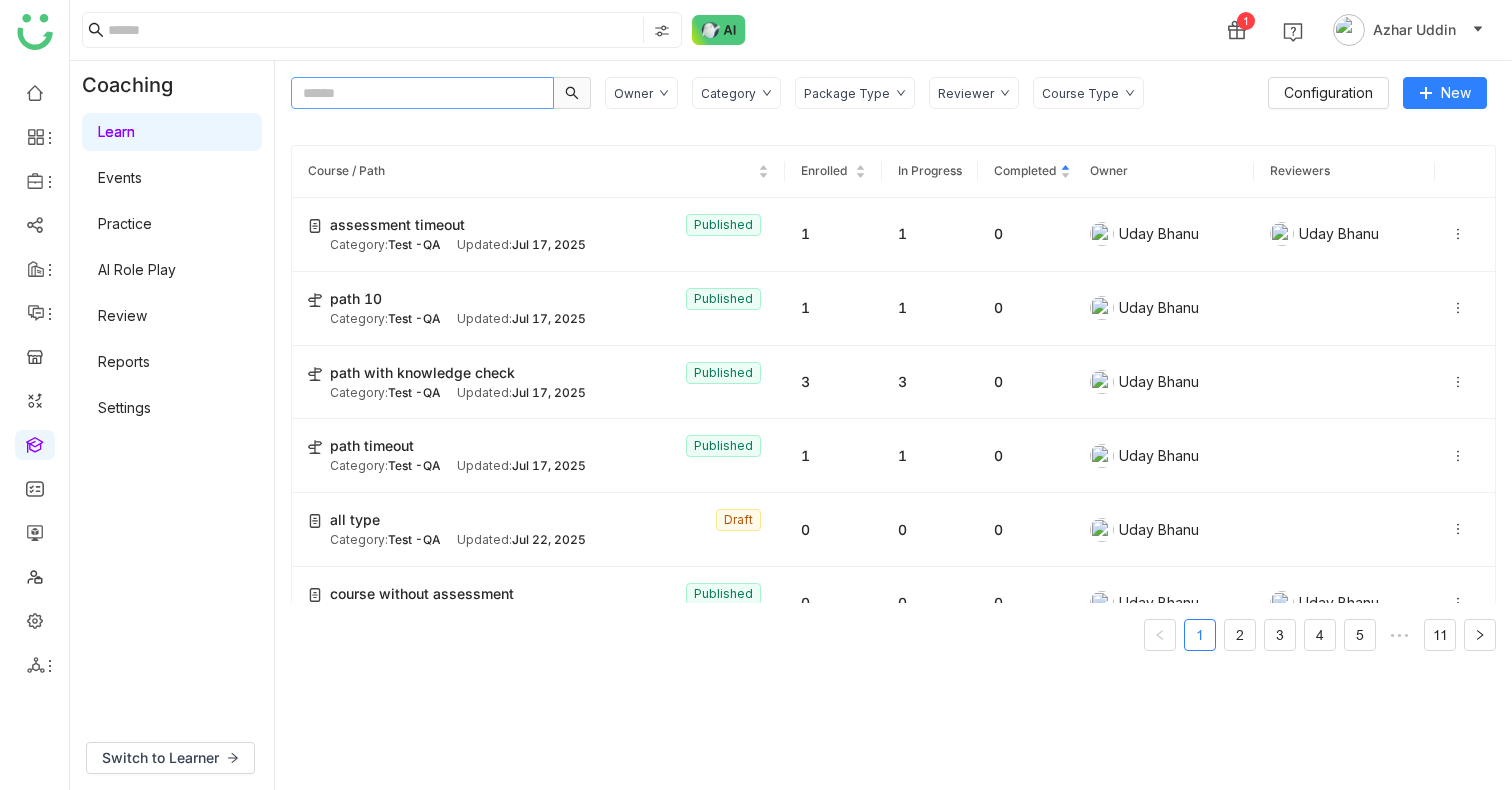 click 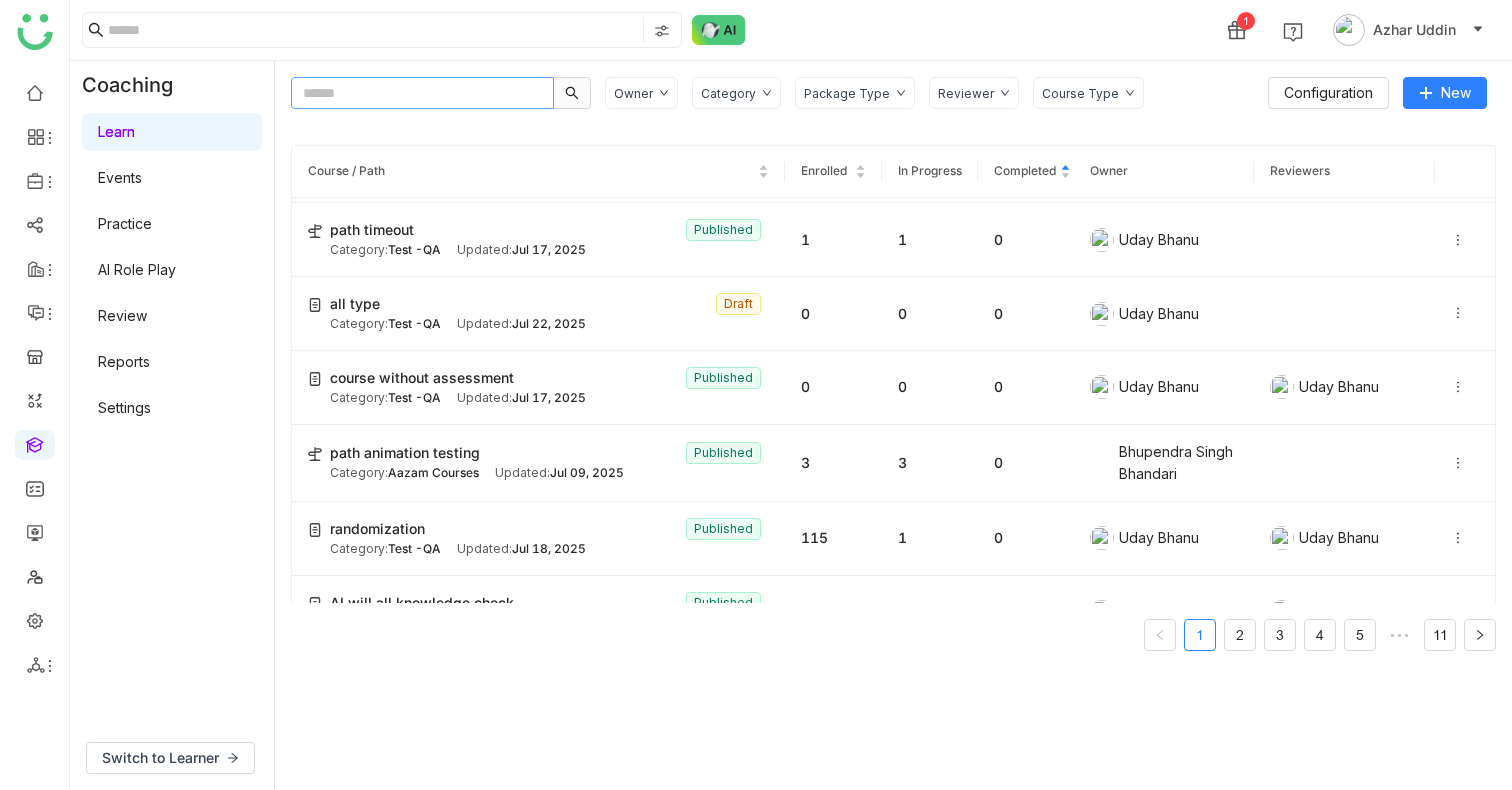 scroll, scrollTop: 0, scrollLeft: 0, axis: both 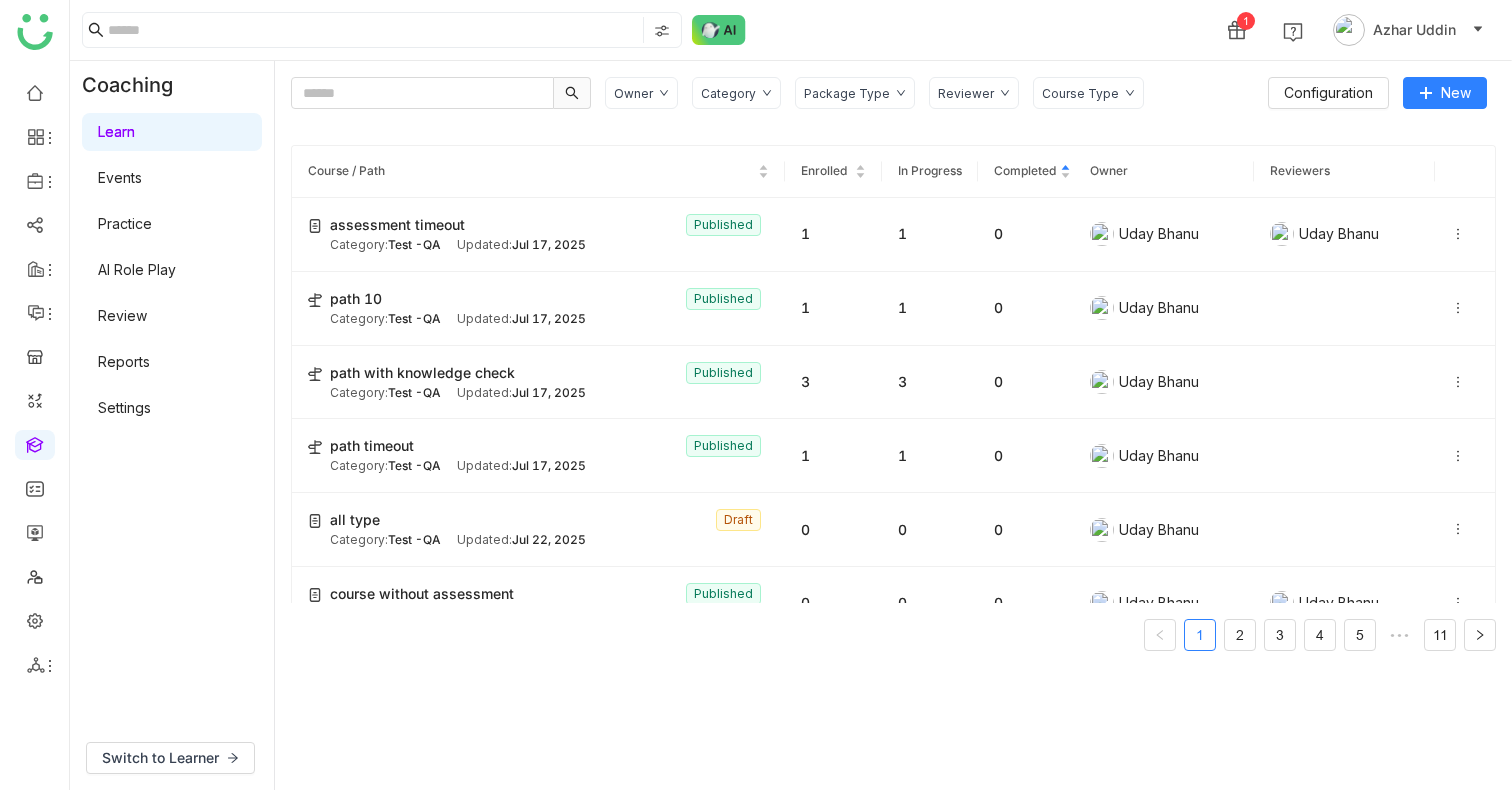 click on "Course Type" 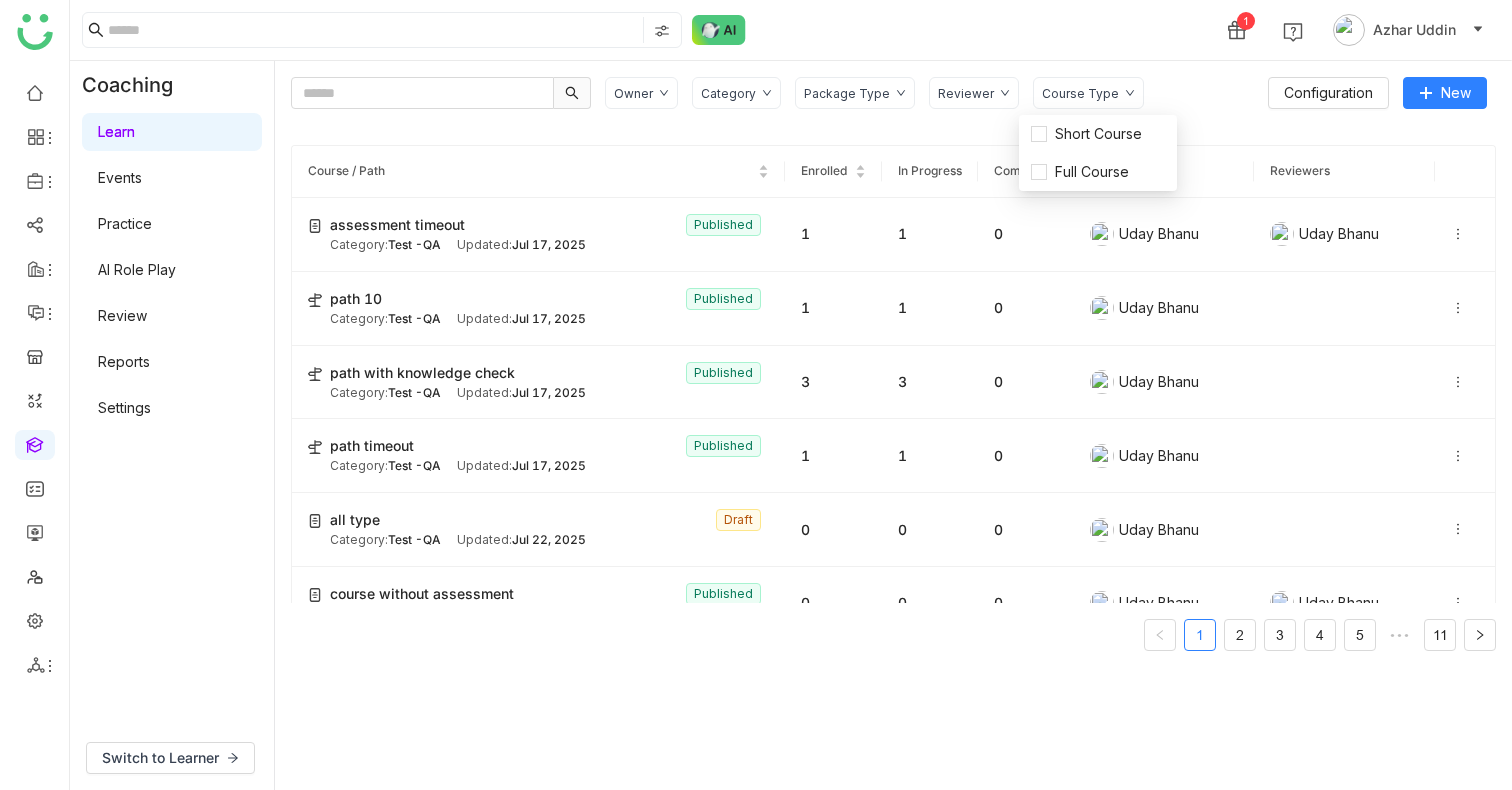 click on "Reviewer" 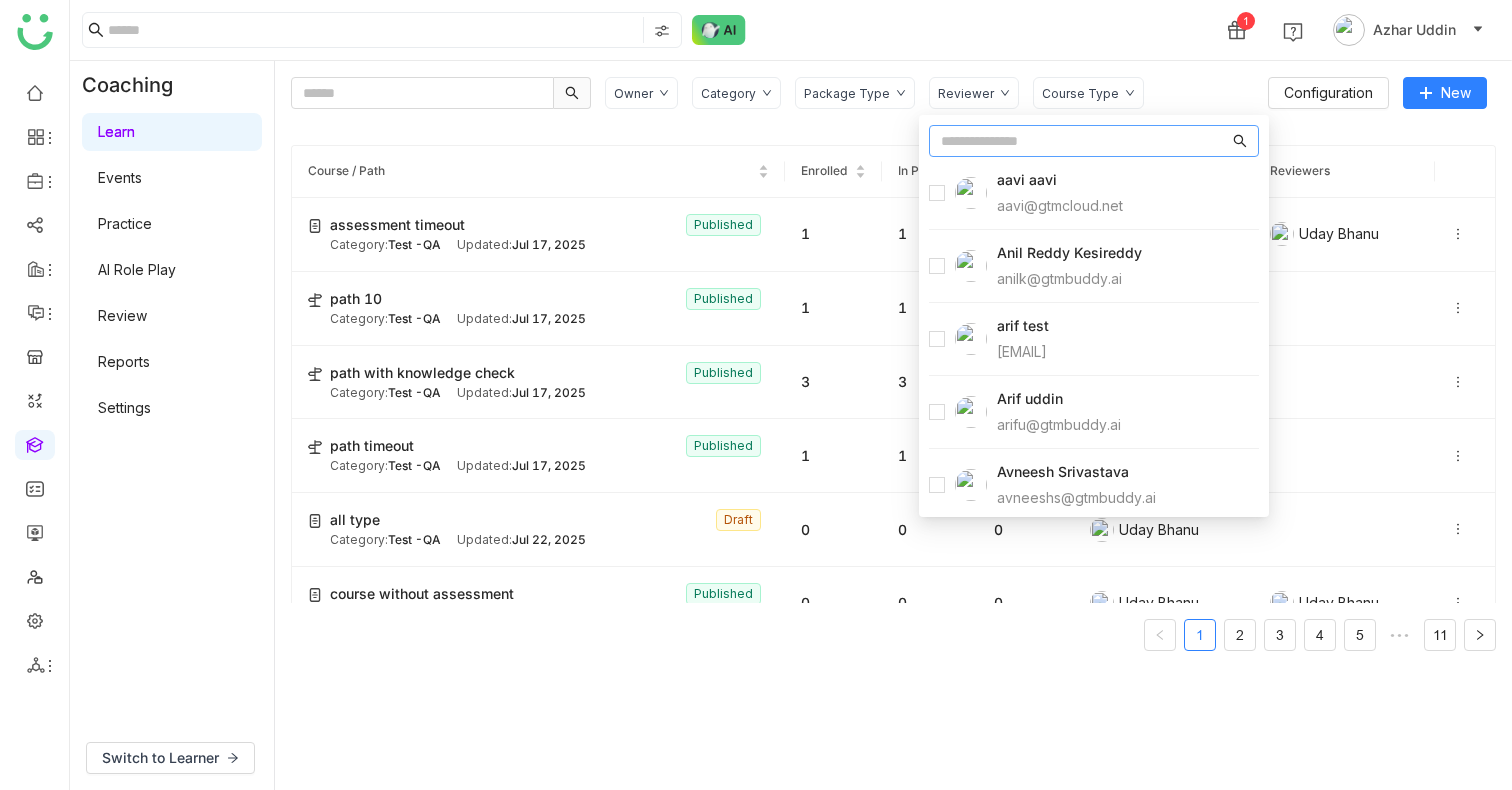 click on "Package Type" 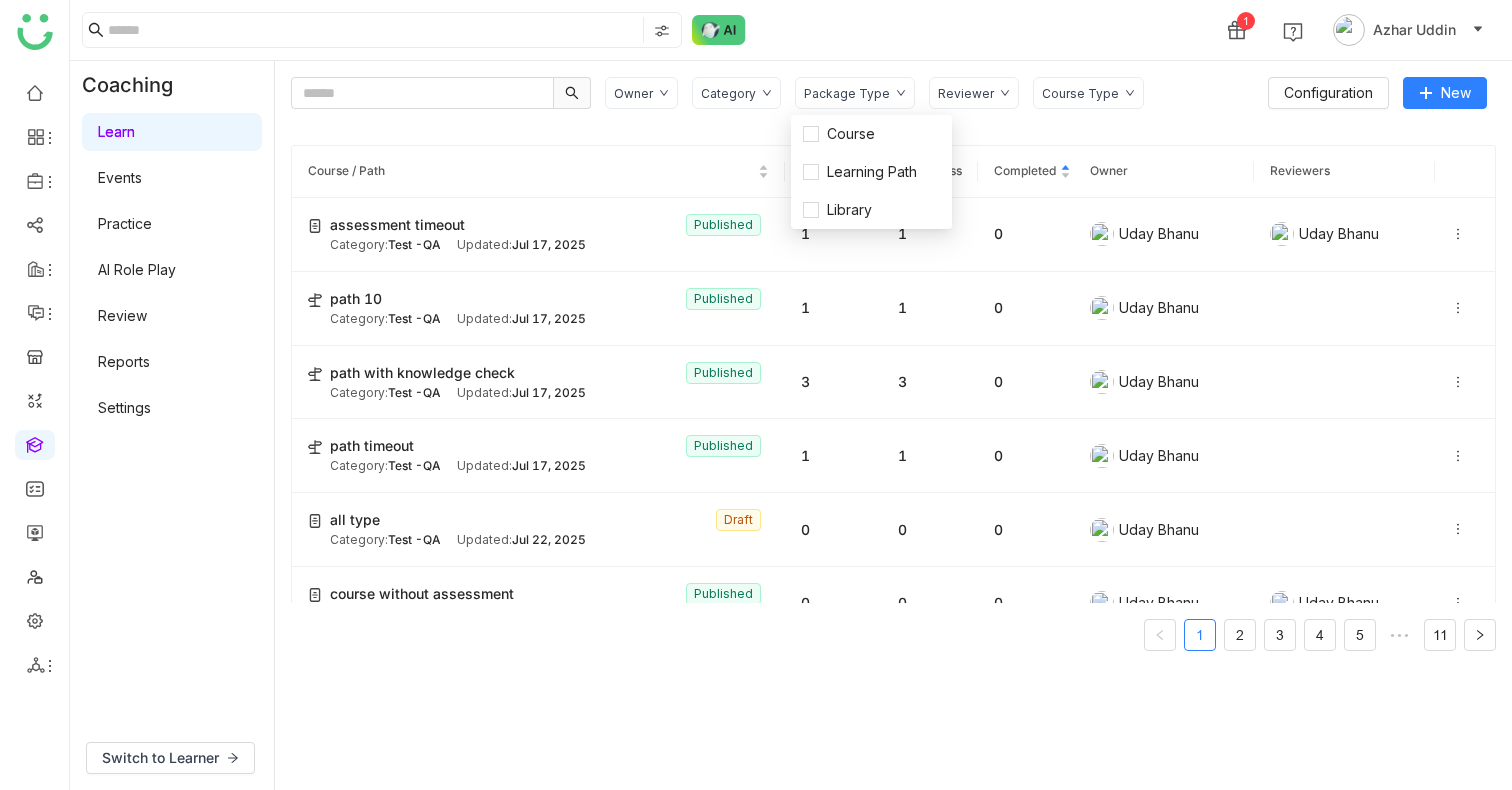 click on "Category" 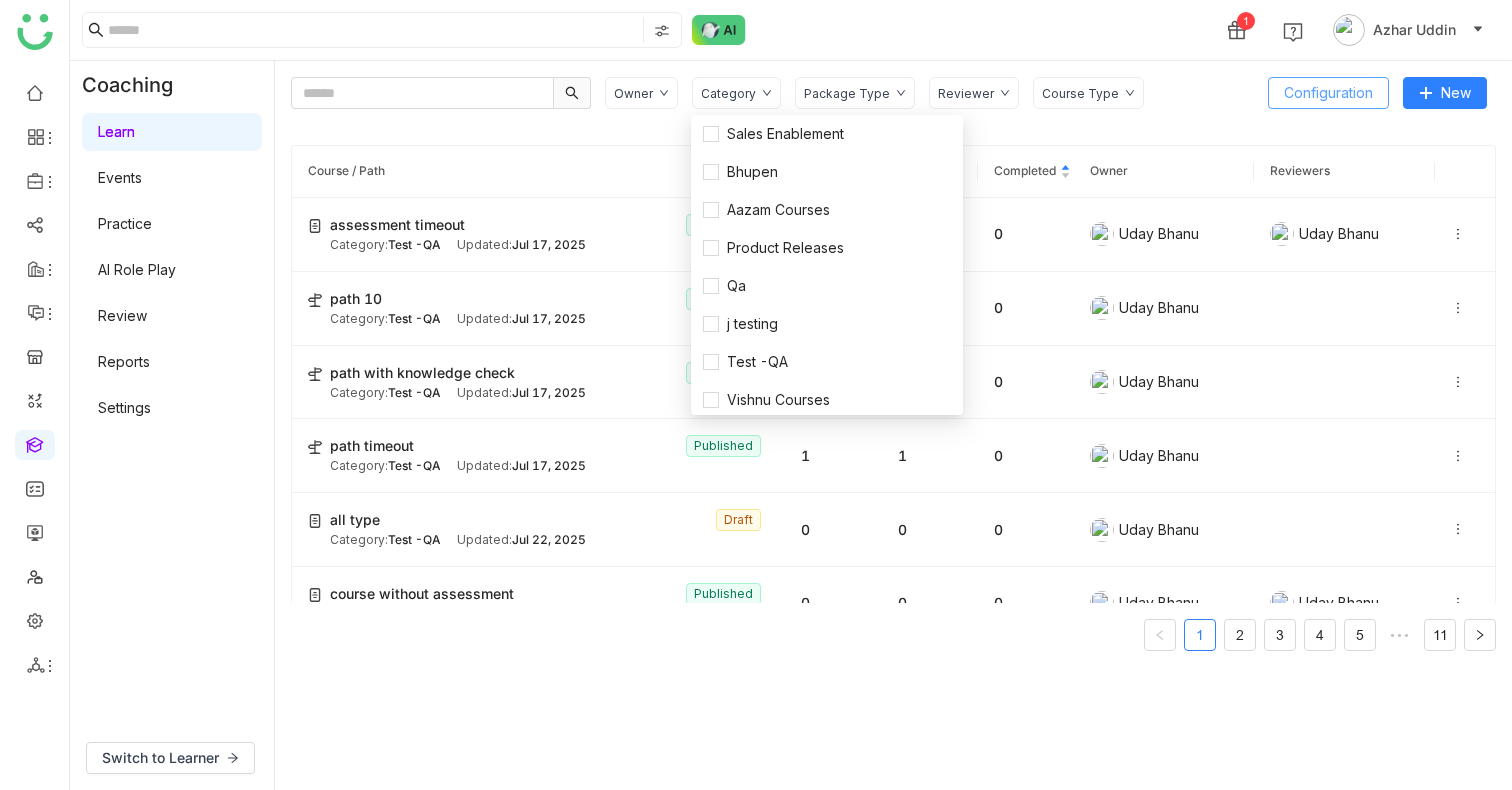 click on "Configuration" 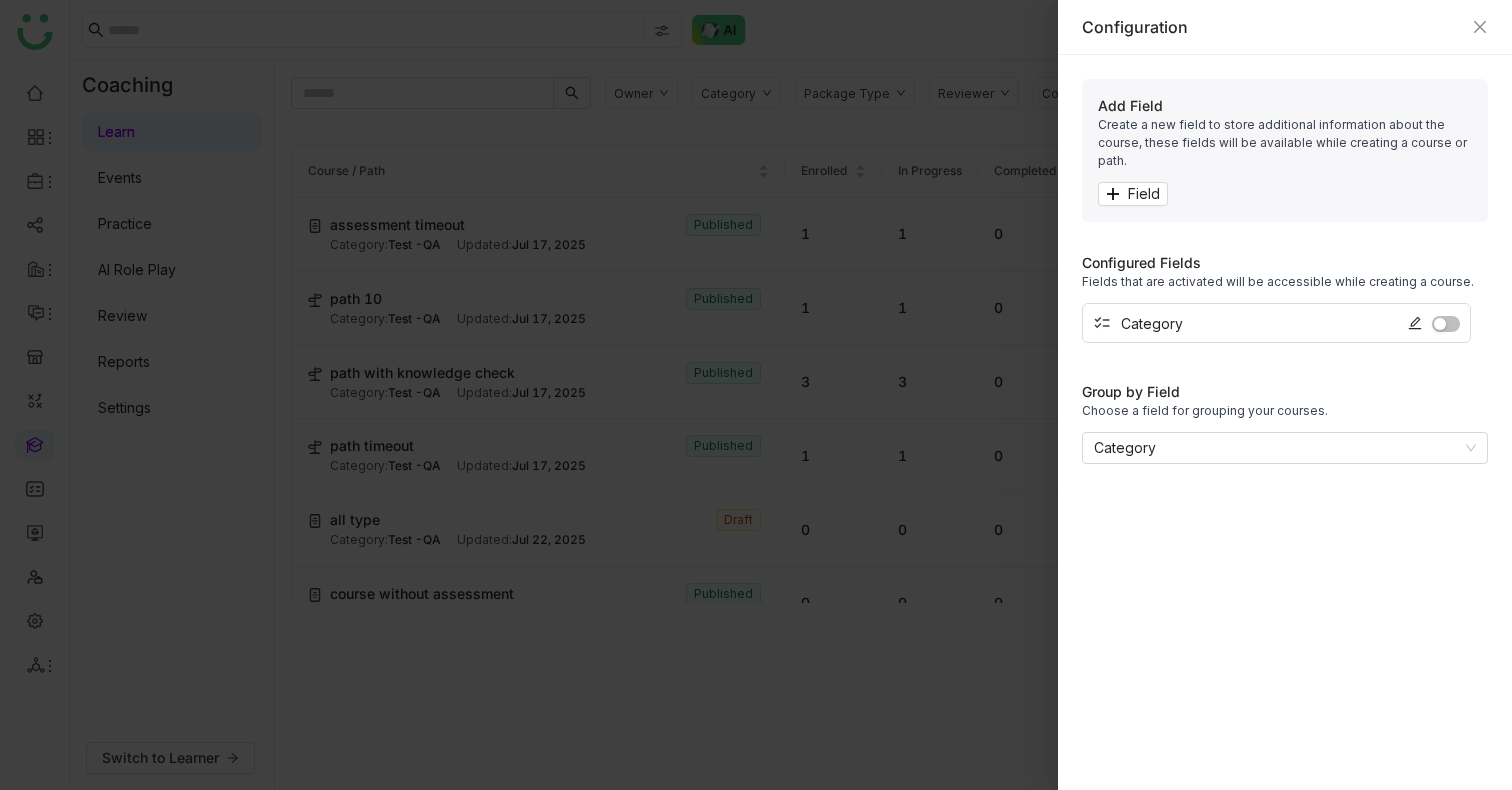 click on "Configuration" at bounding box center (1285, 27) 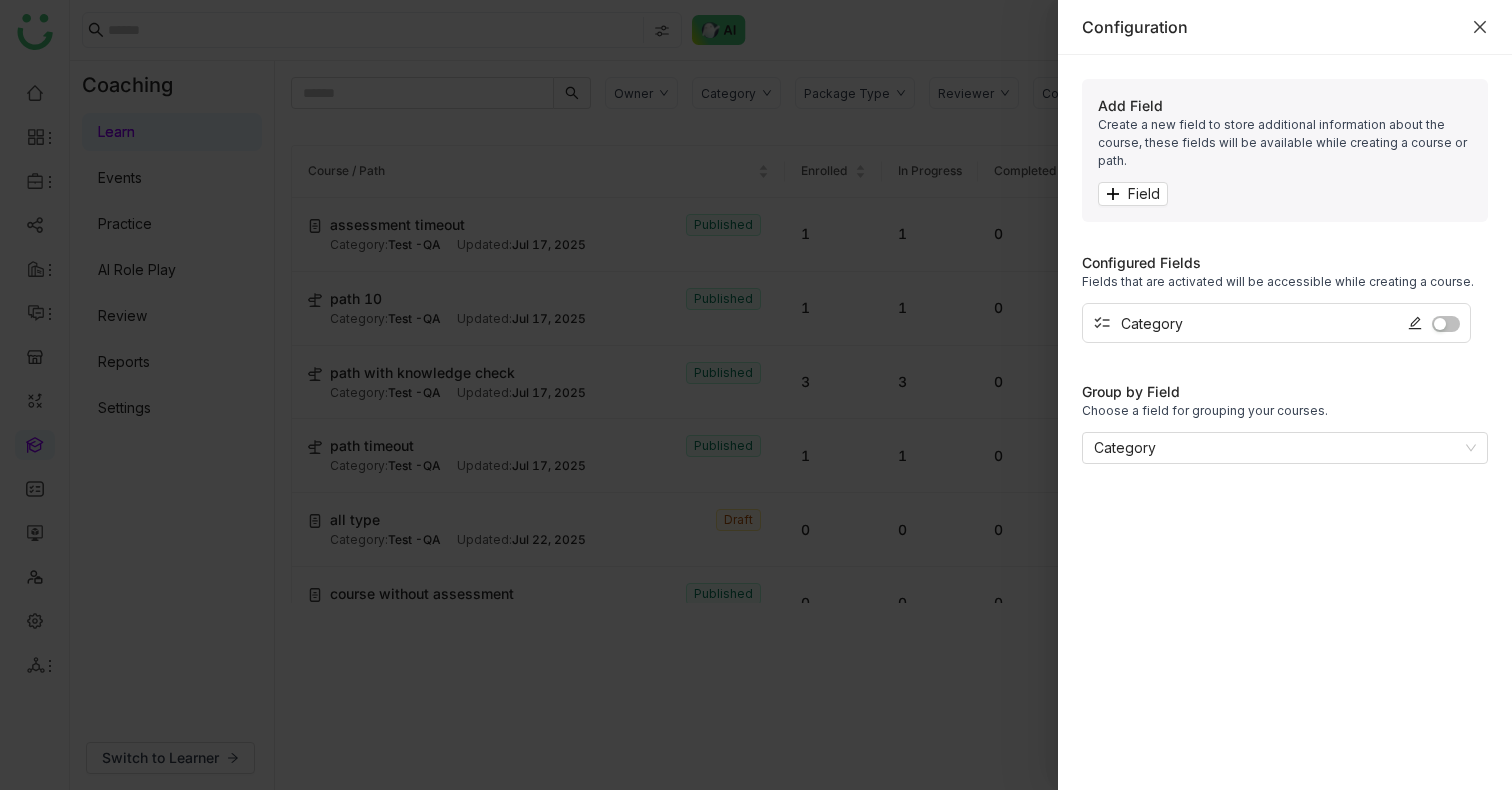 click 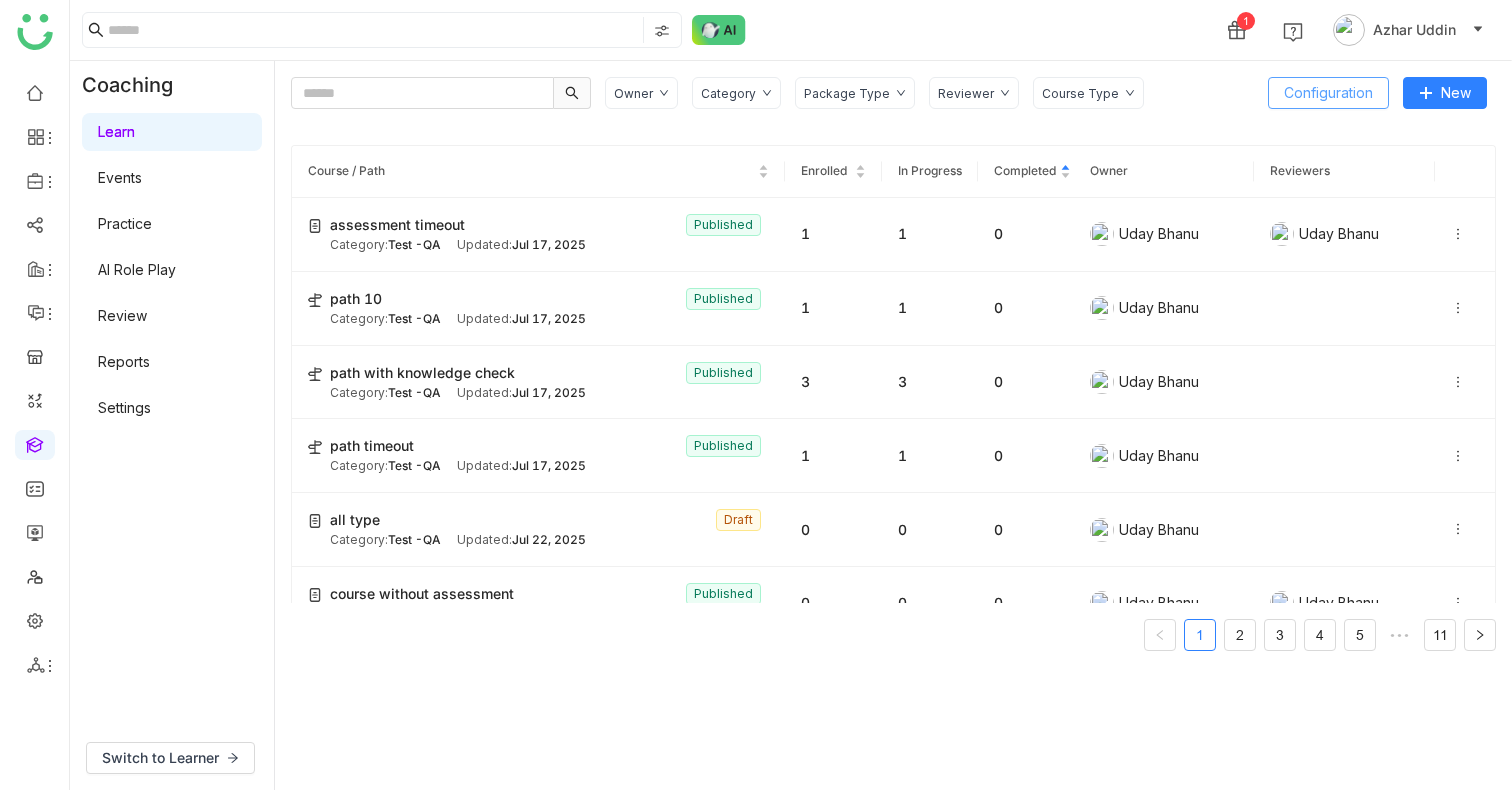 type 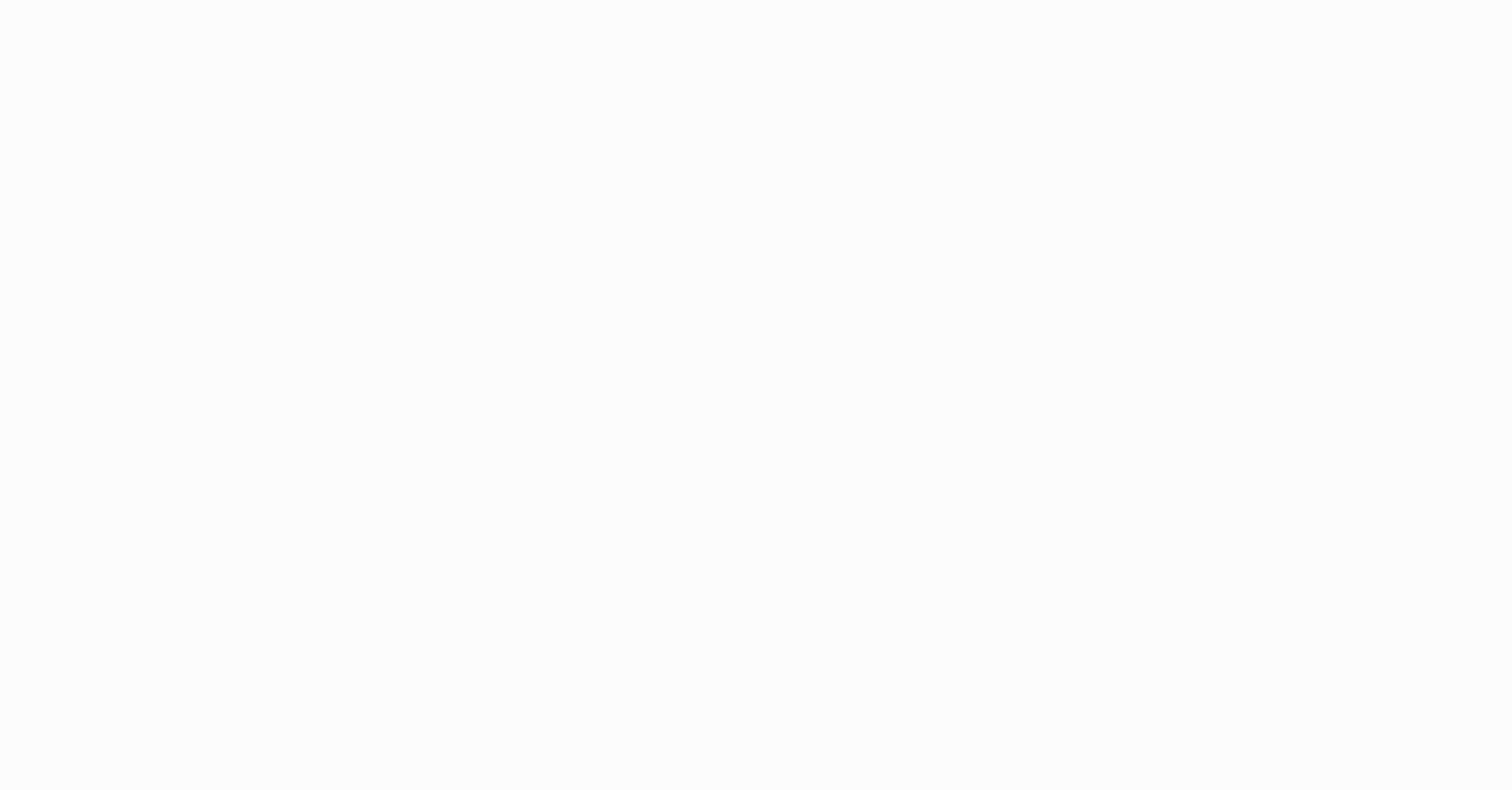 scroll, scrollTop: 0, scrollLeft: 0, axis: both 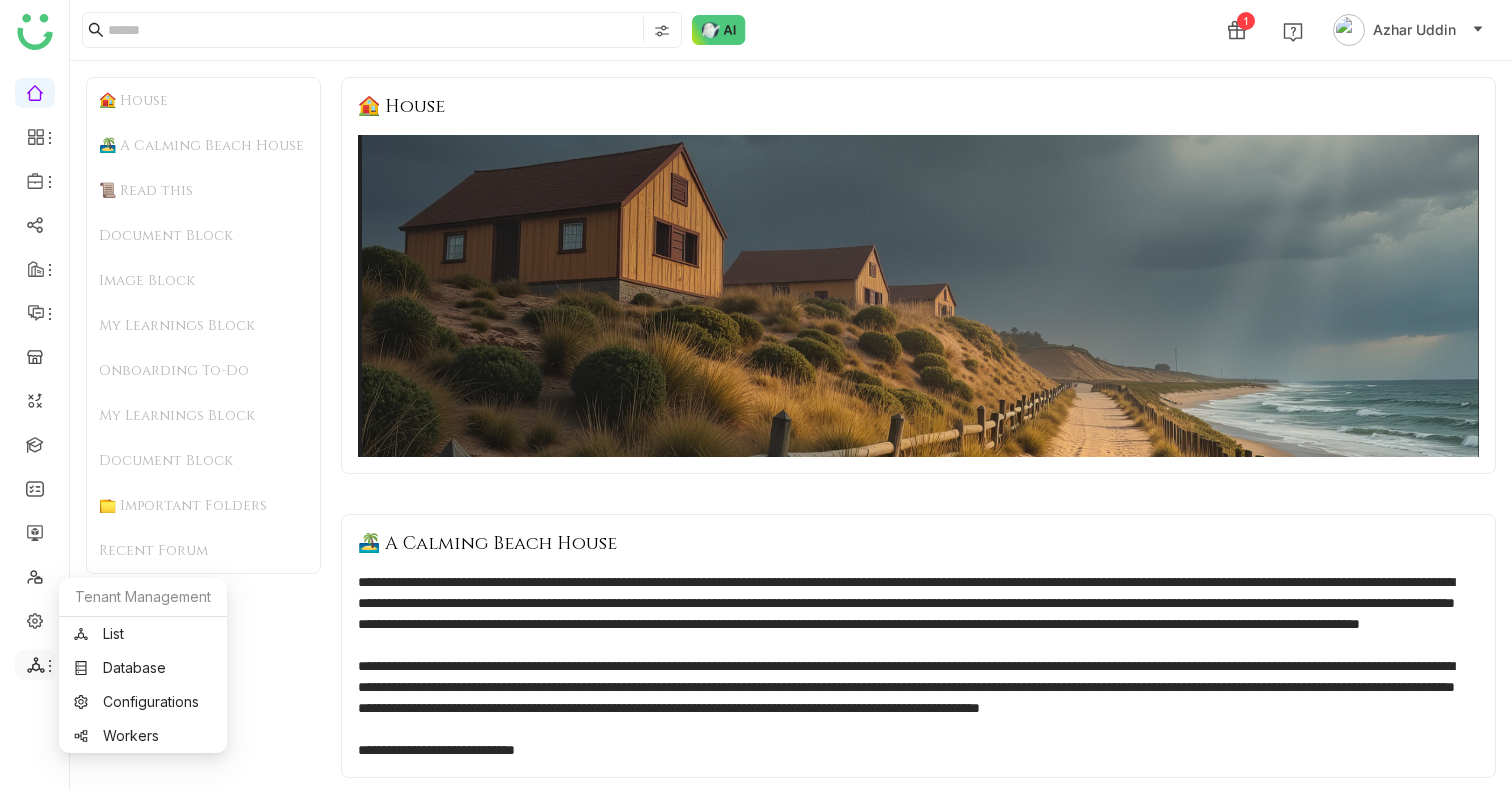 click 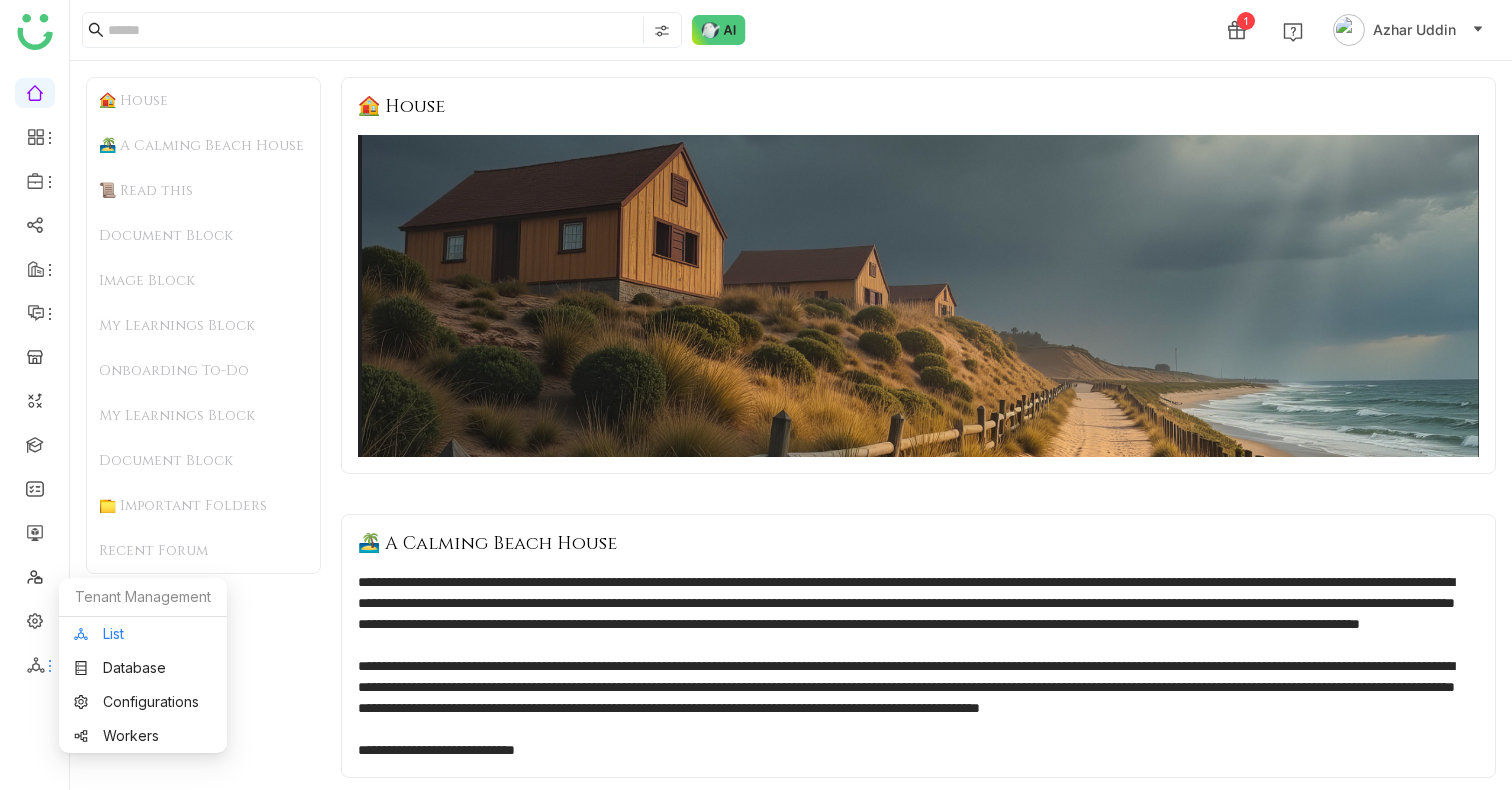 click on "List" at bounding box center (143, 634) 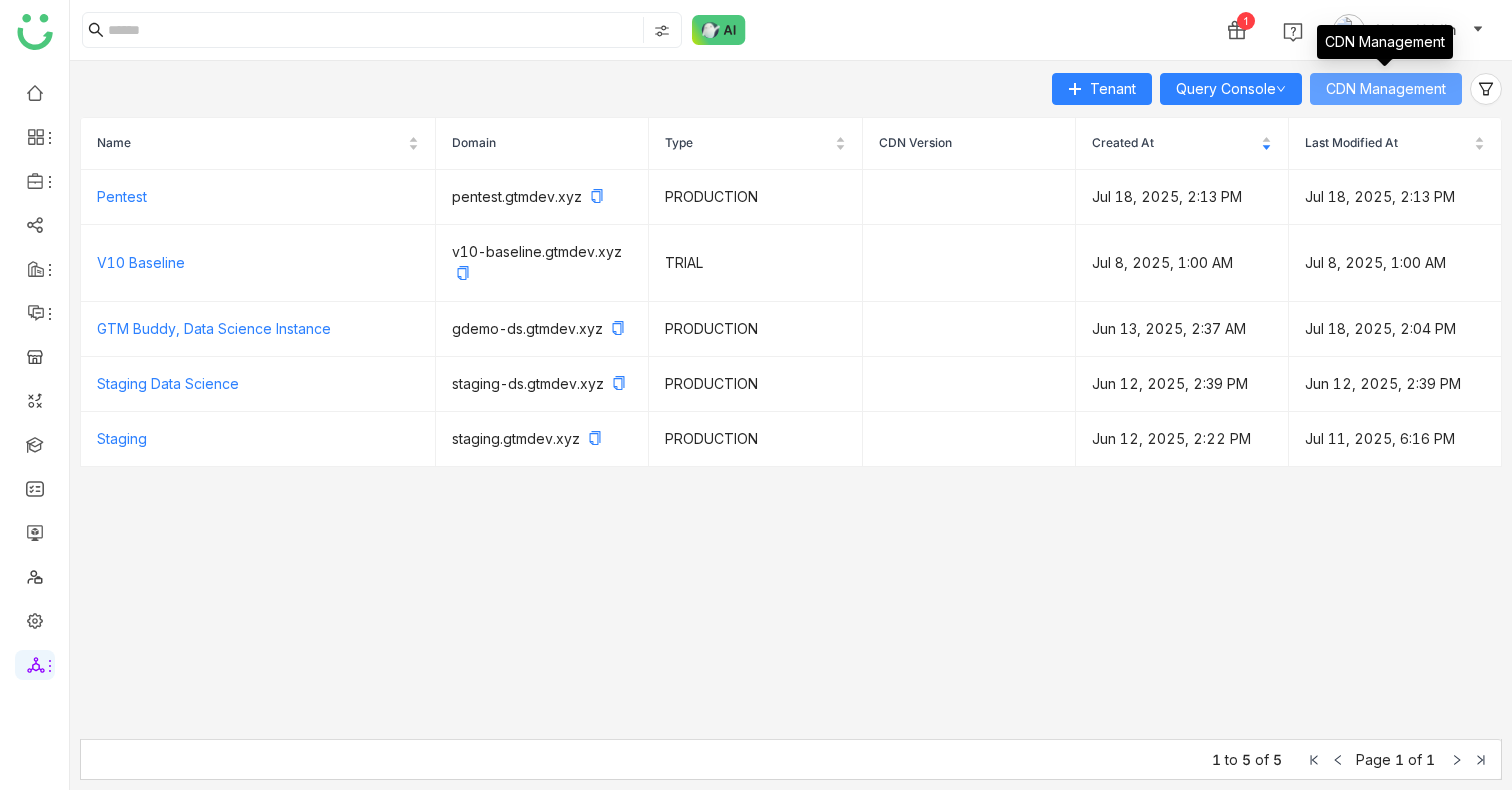 click on "CDN Management" 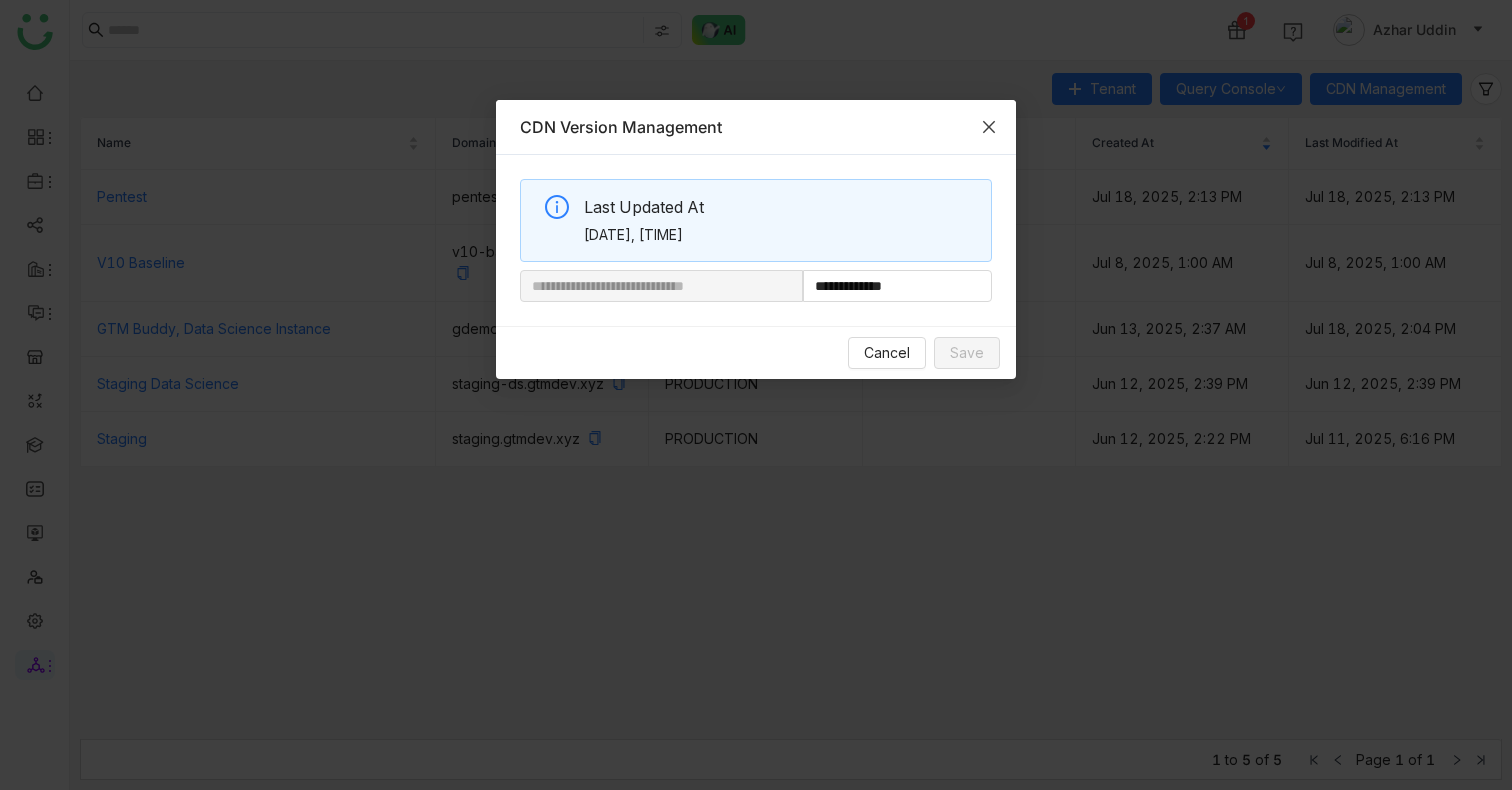 type 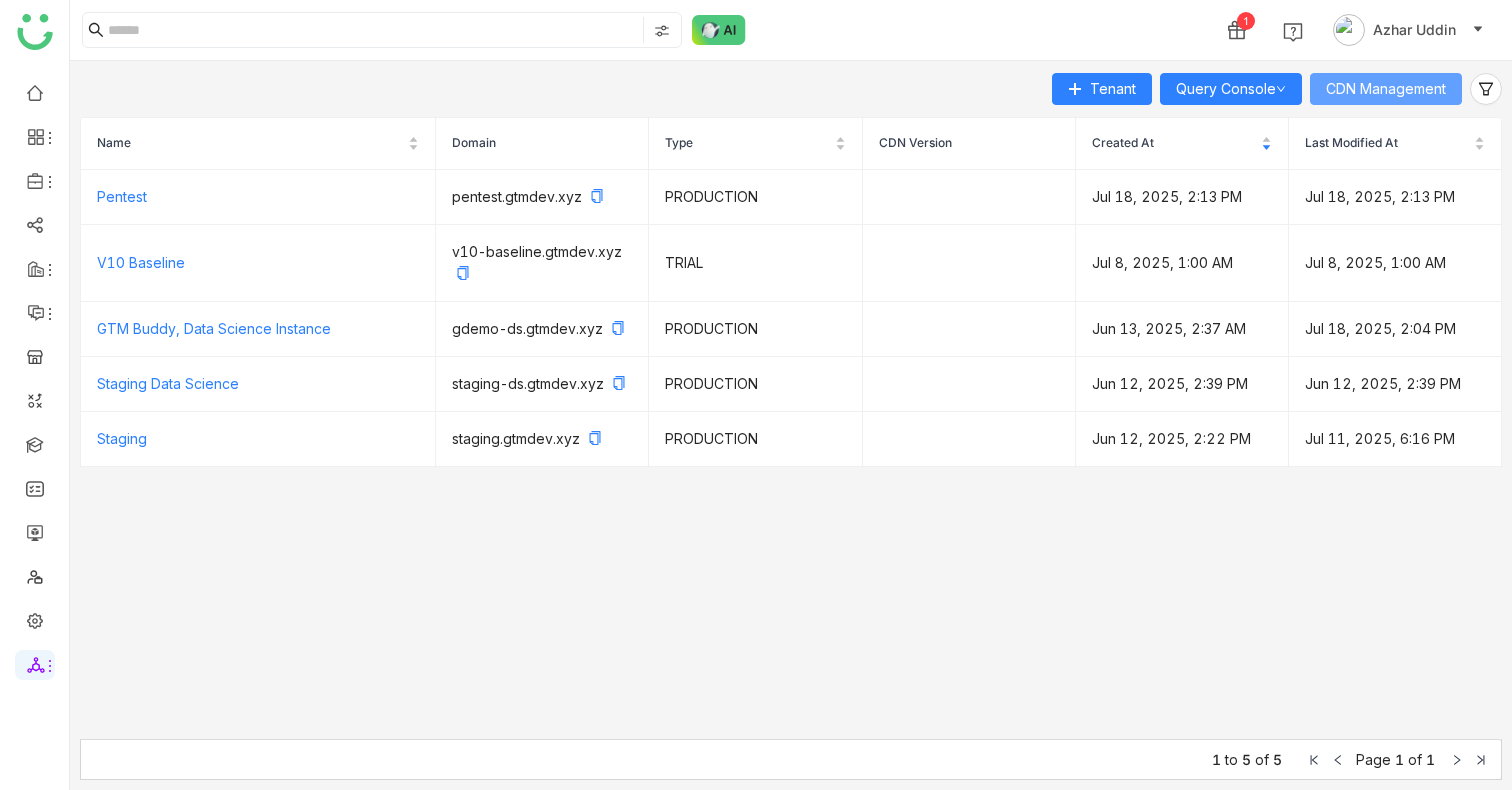 type 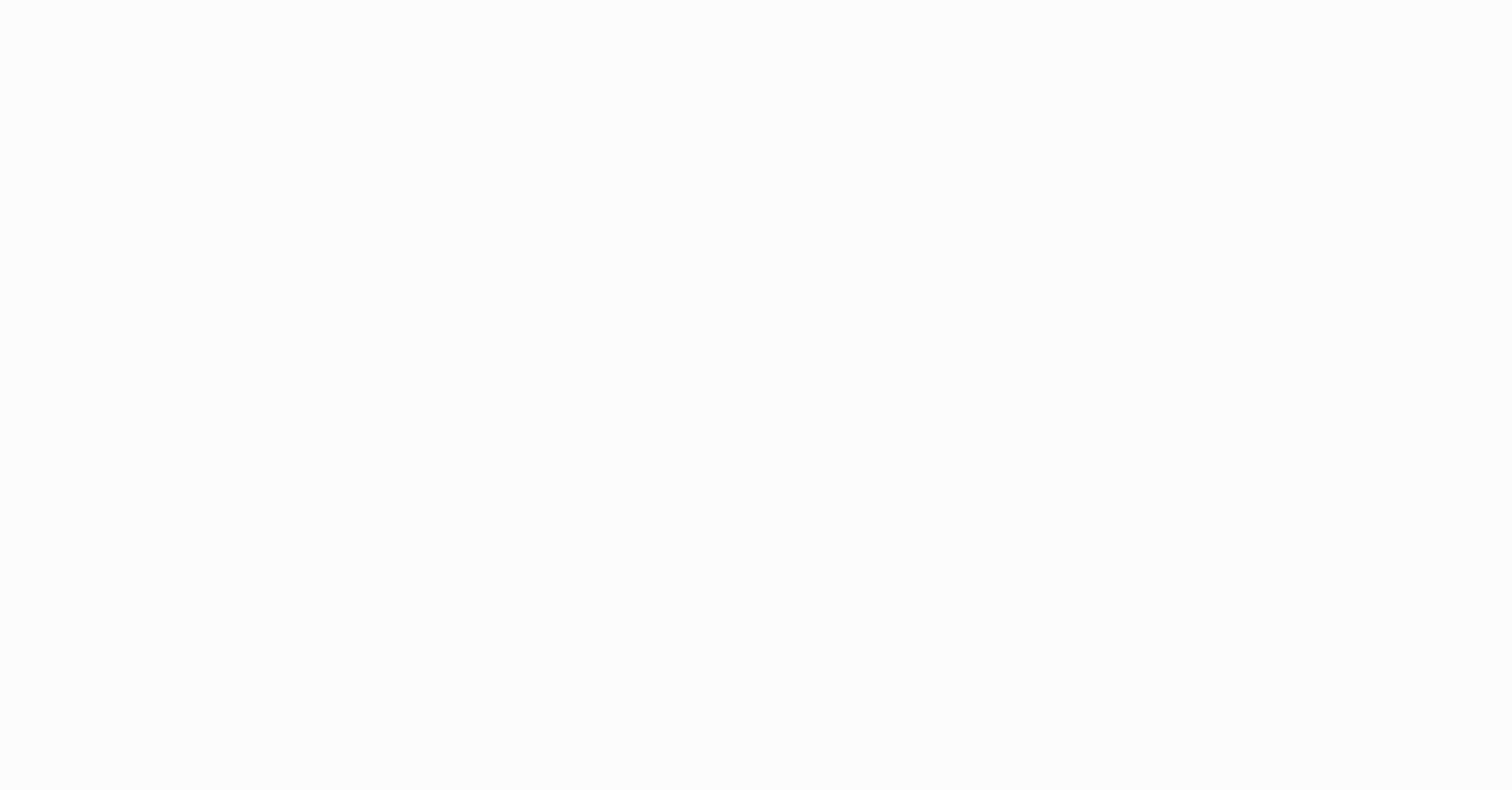 scroll, scrollTop: 0, scrollLeft: 0, axis: both 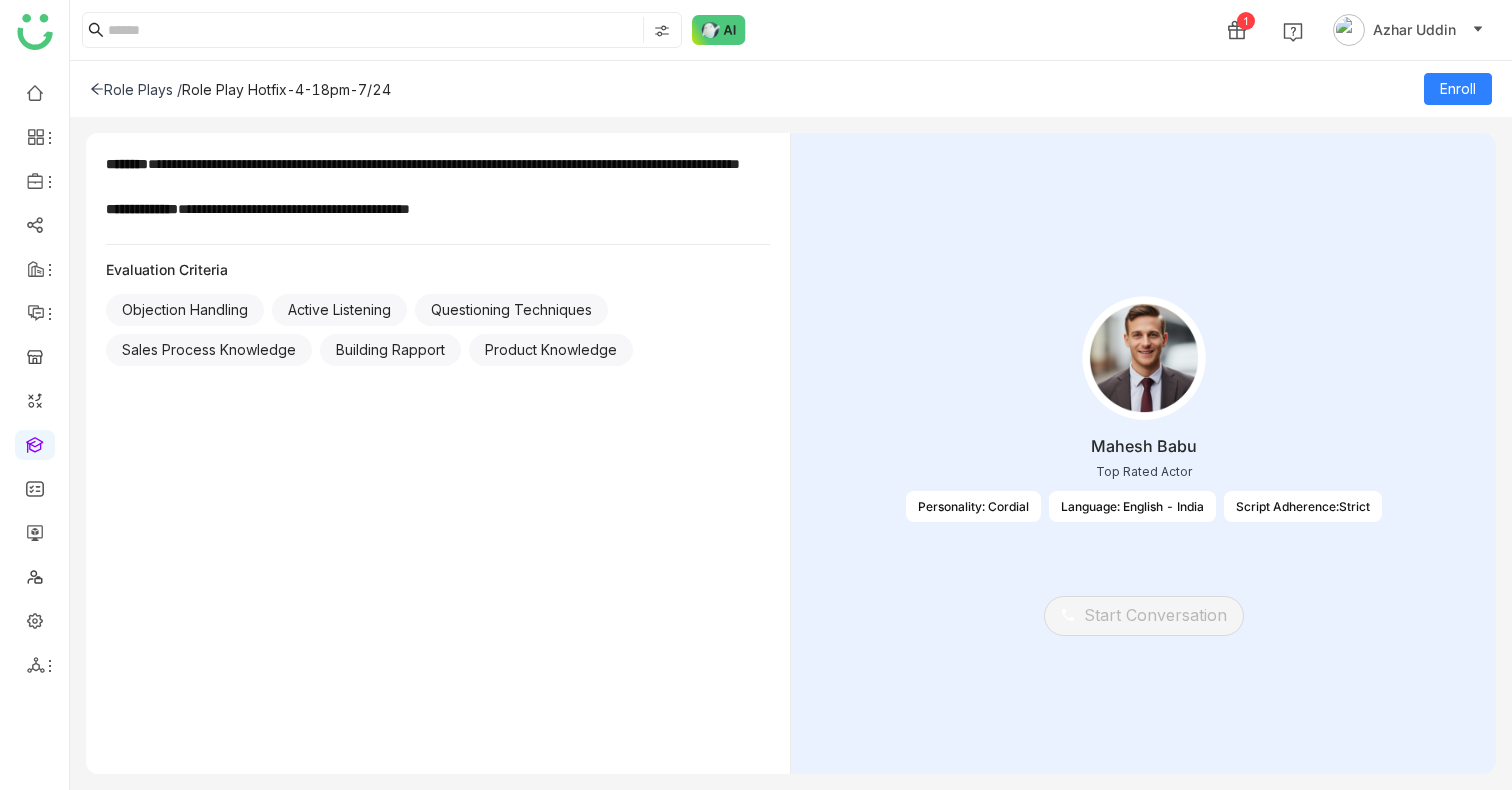 click on "Role Plays /  Role Play Hotfix-4-18pm-7/24 Enroll" 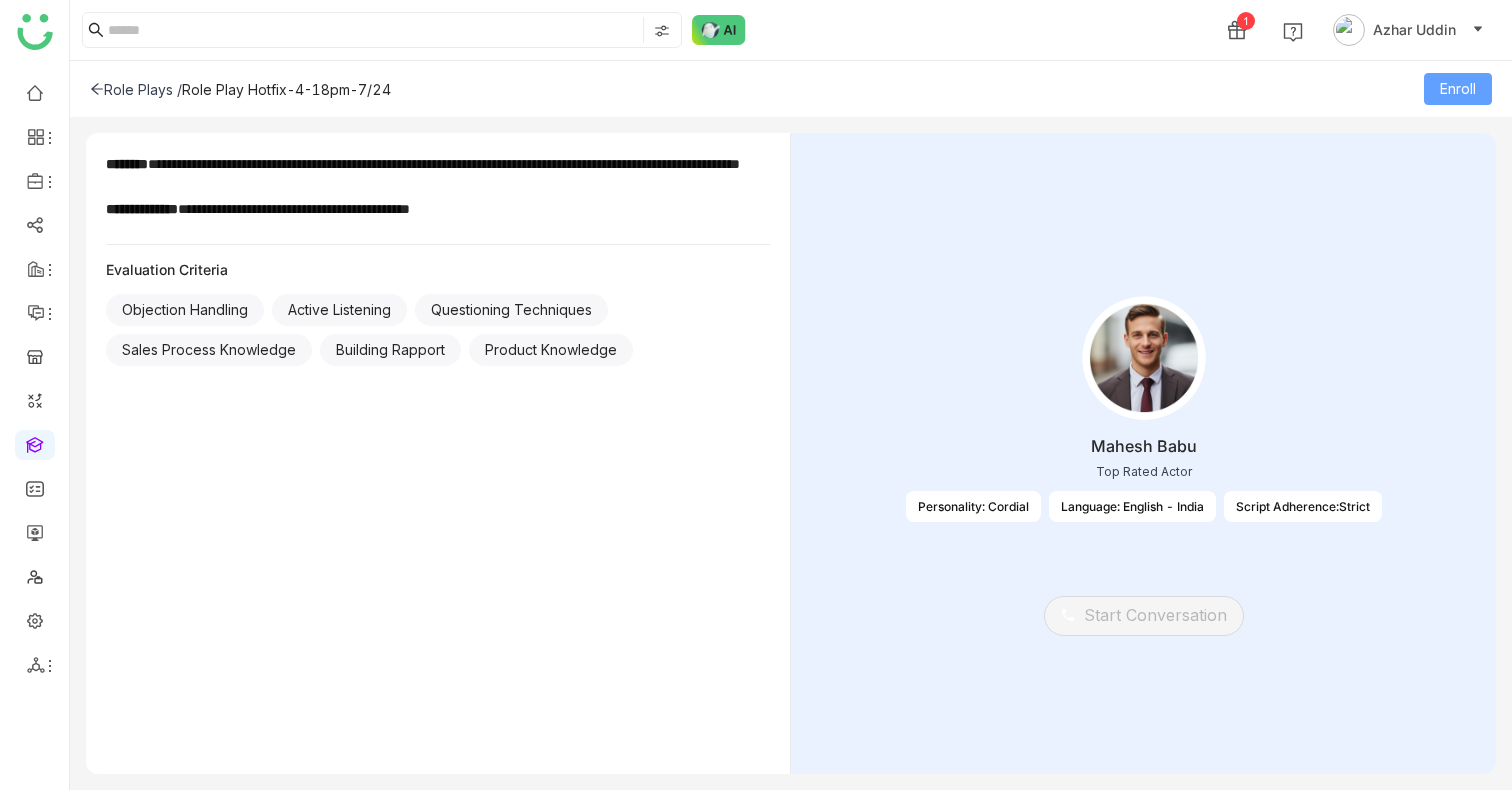 click on "Enroll" 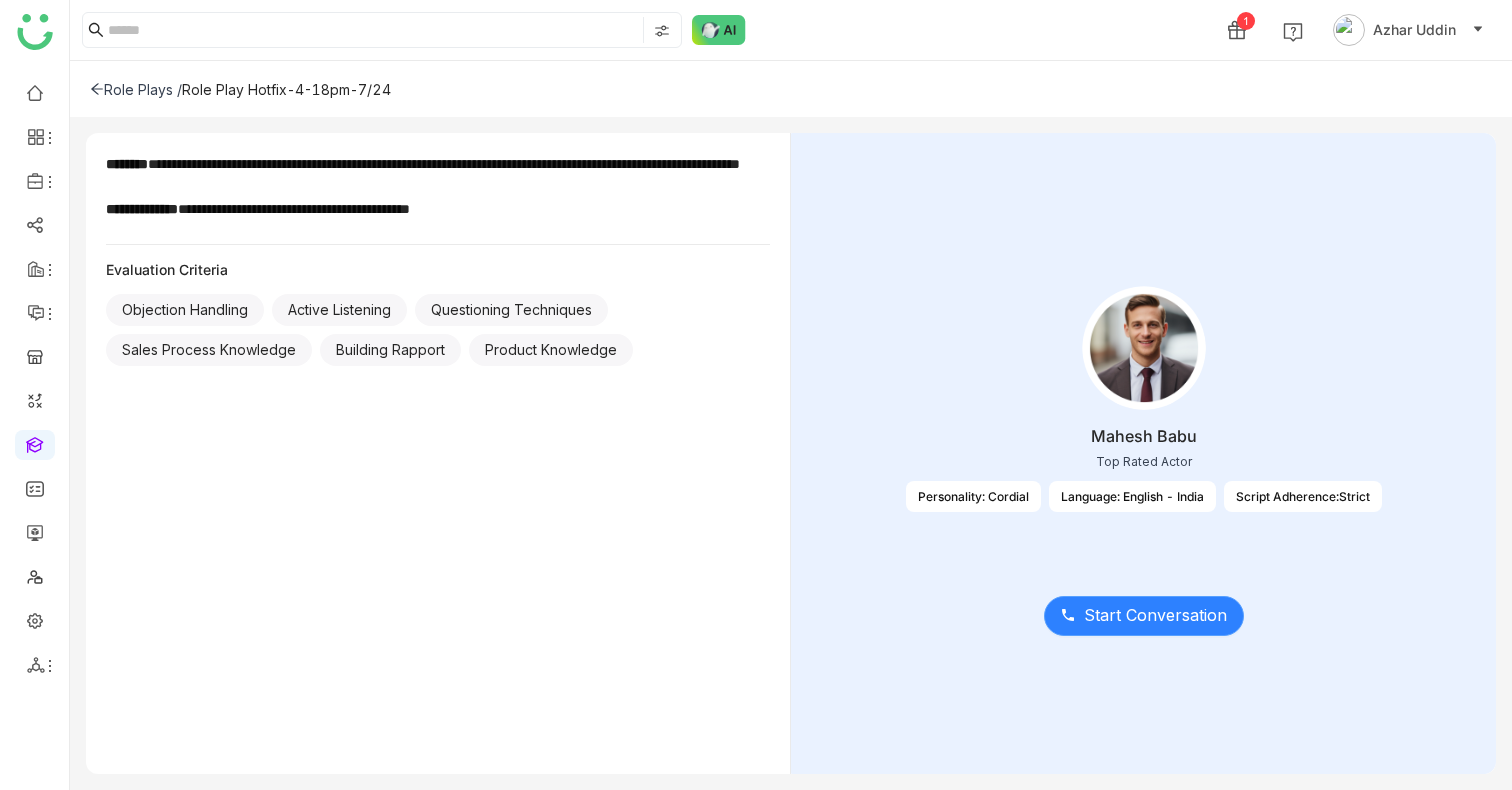 click on "Start Conversation" 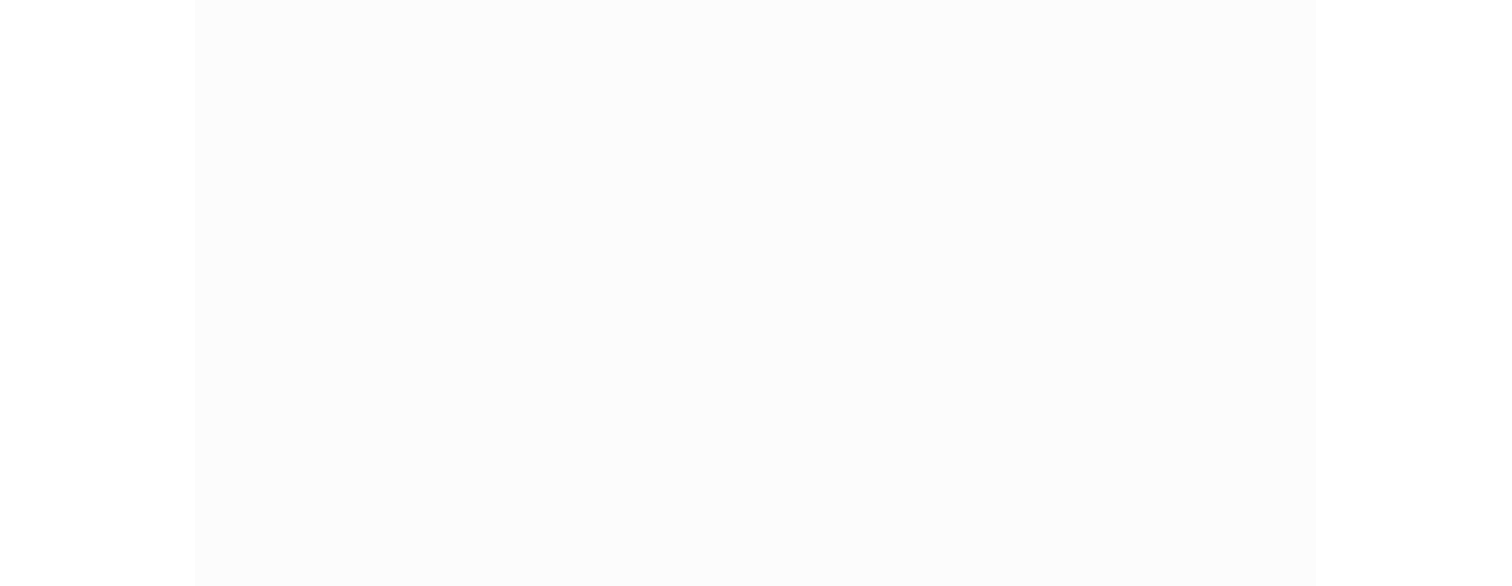 scroll, scrollTop: 0, scrollLeft: 0, axis: both 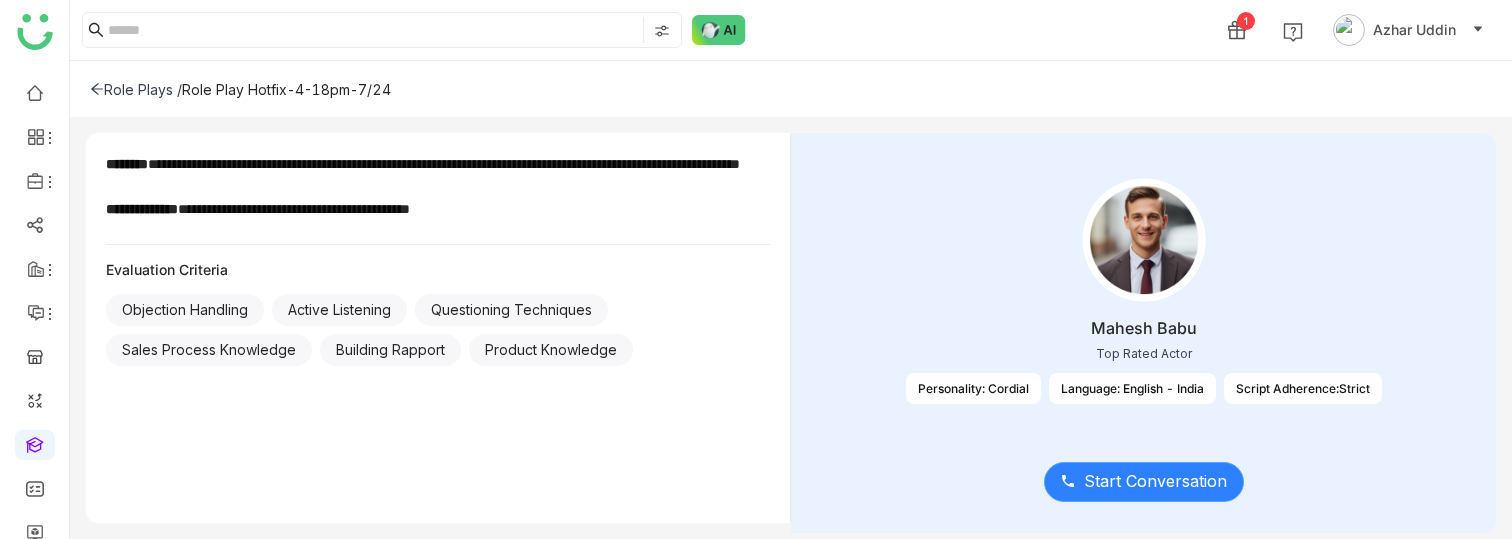 click on "Start Conversation" 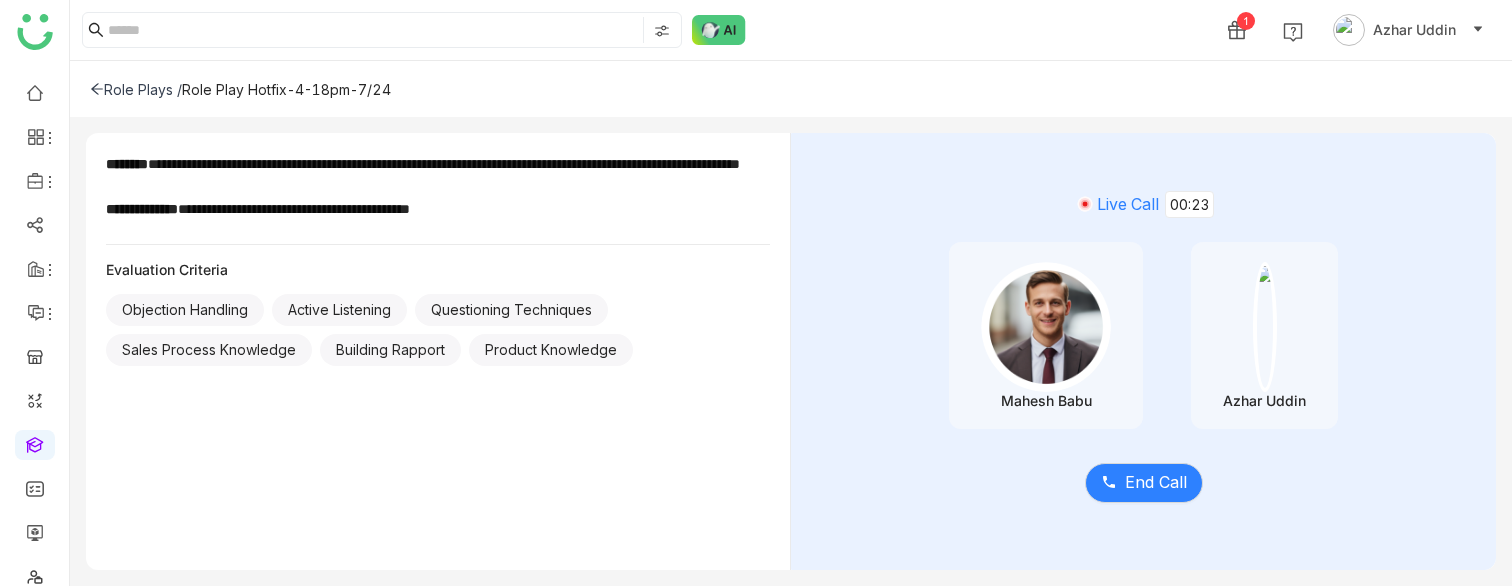 click on "End Call" 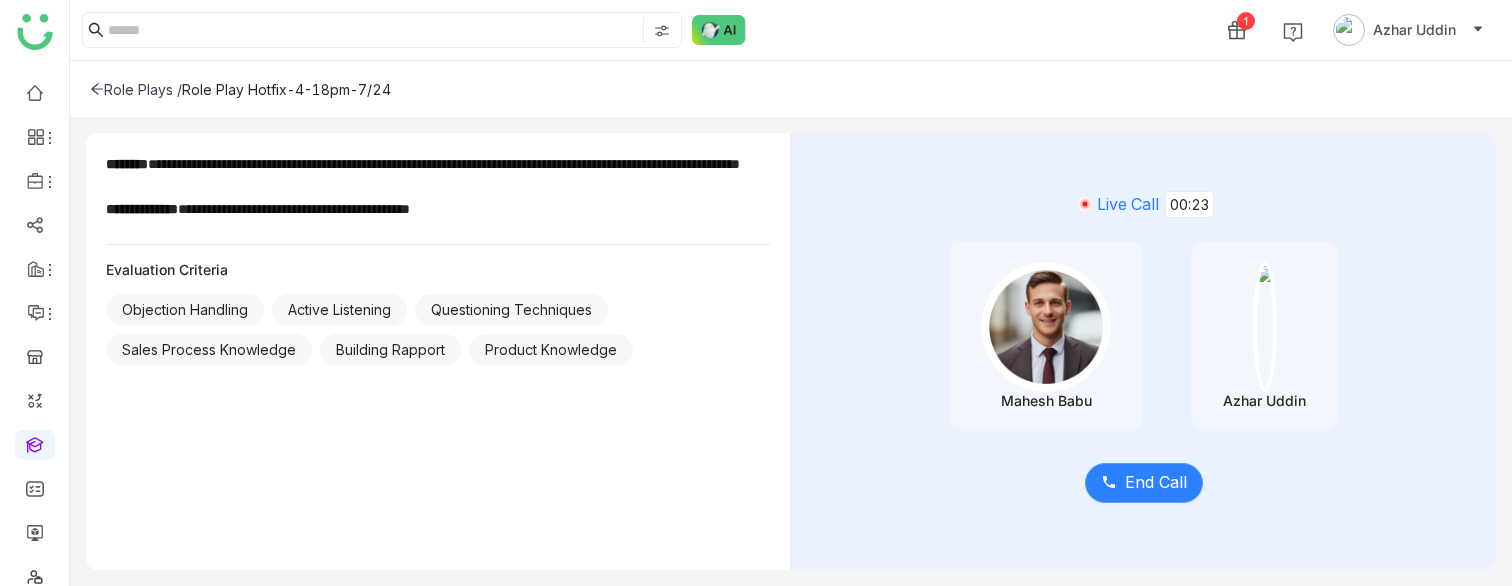 click on "End Call" 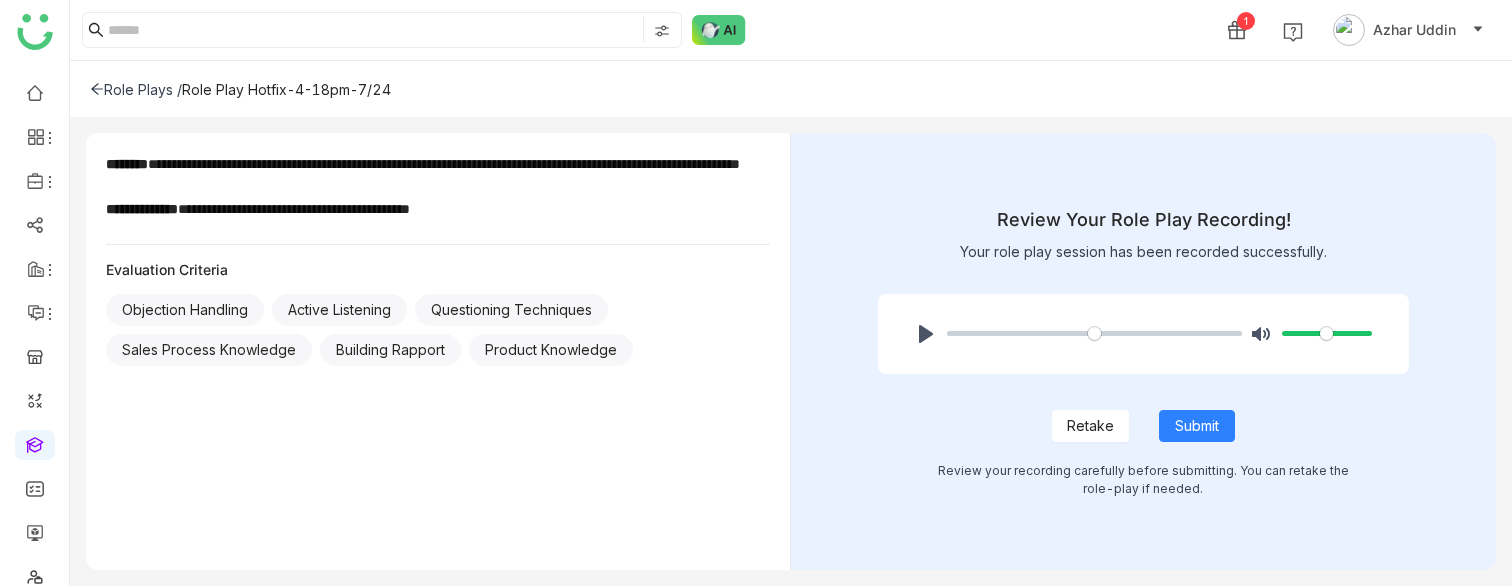 click on "Retake" 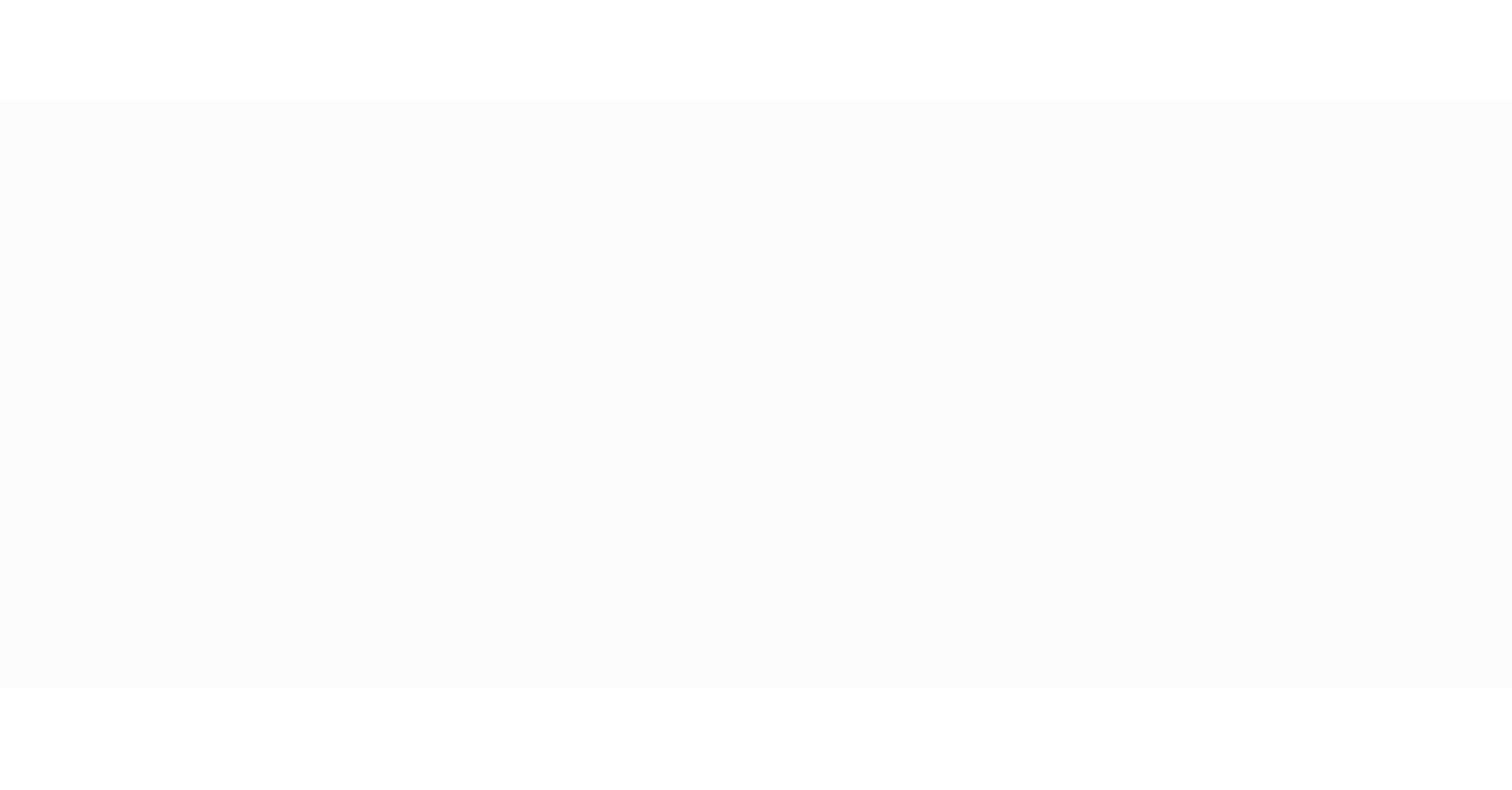 scroll, scrollTop: 0, scrollLeft: 0, axis: both 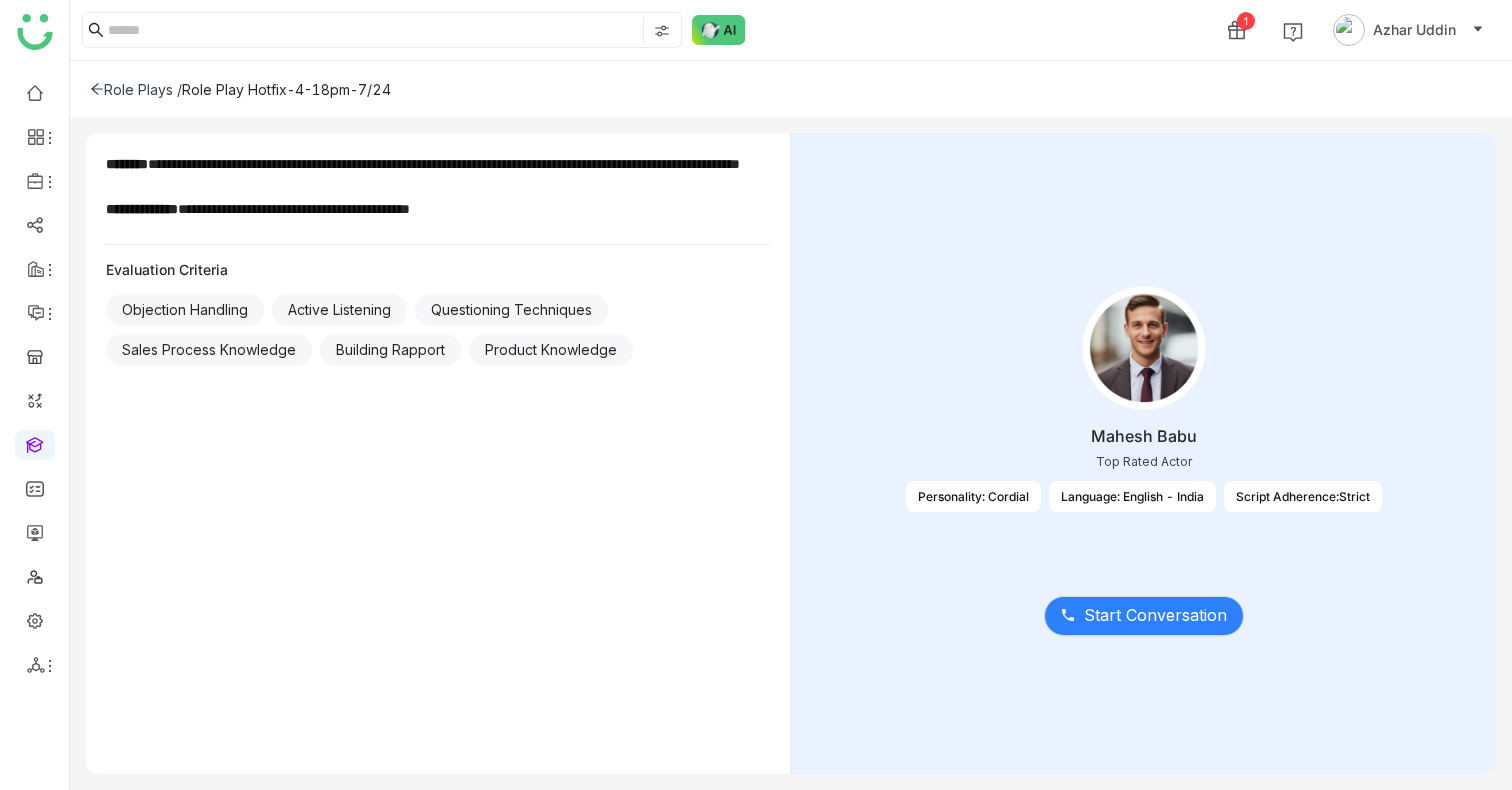 click 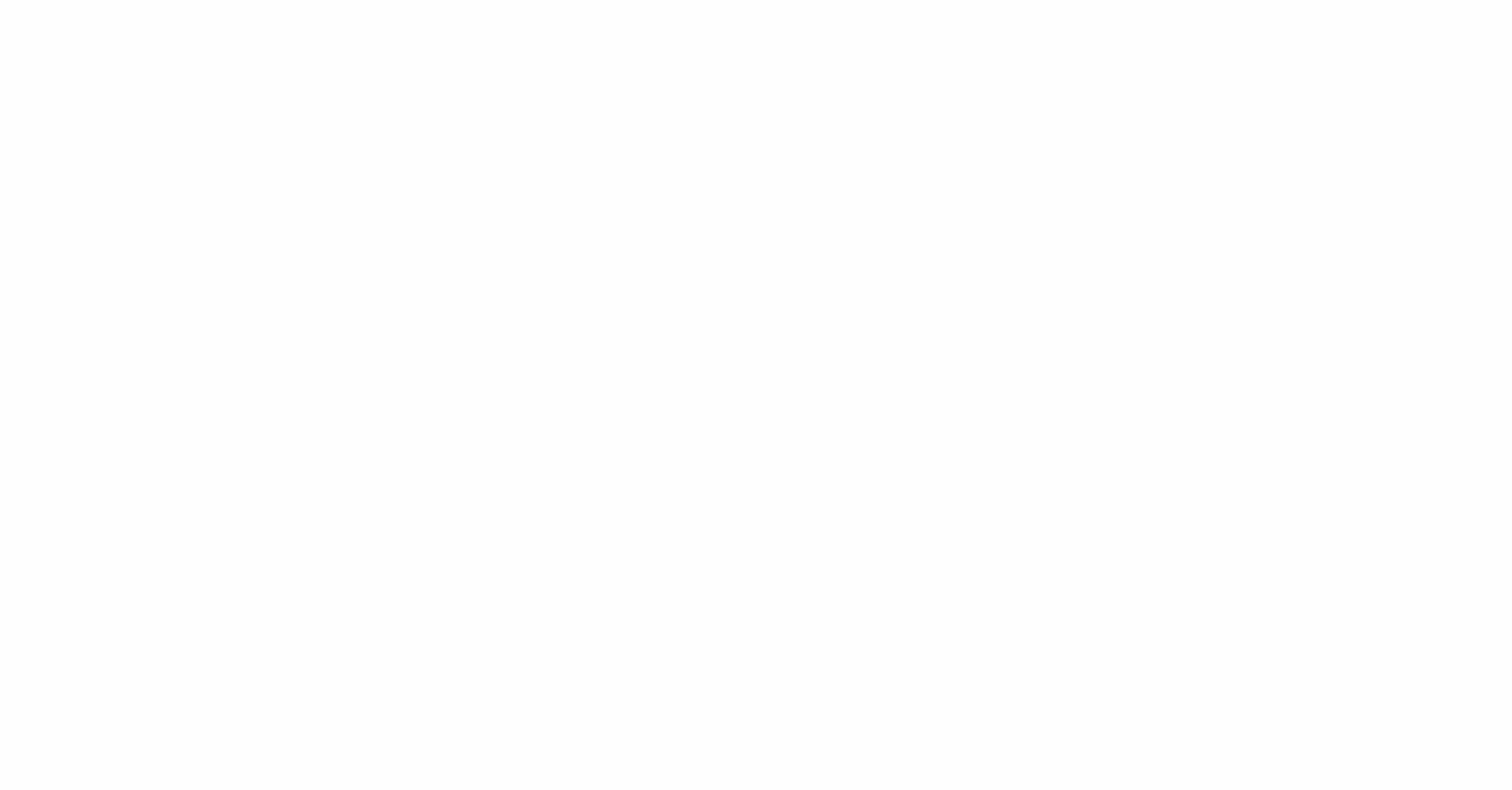 scroll, scrollTop: 0, scrollLeft: 0, axis: both 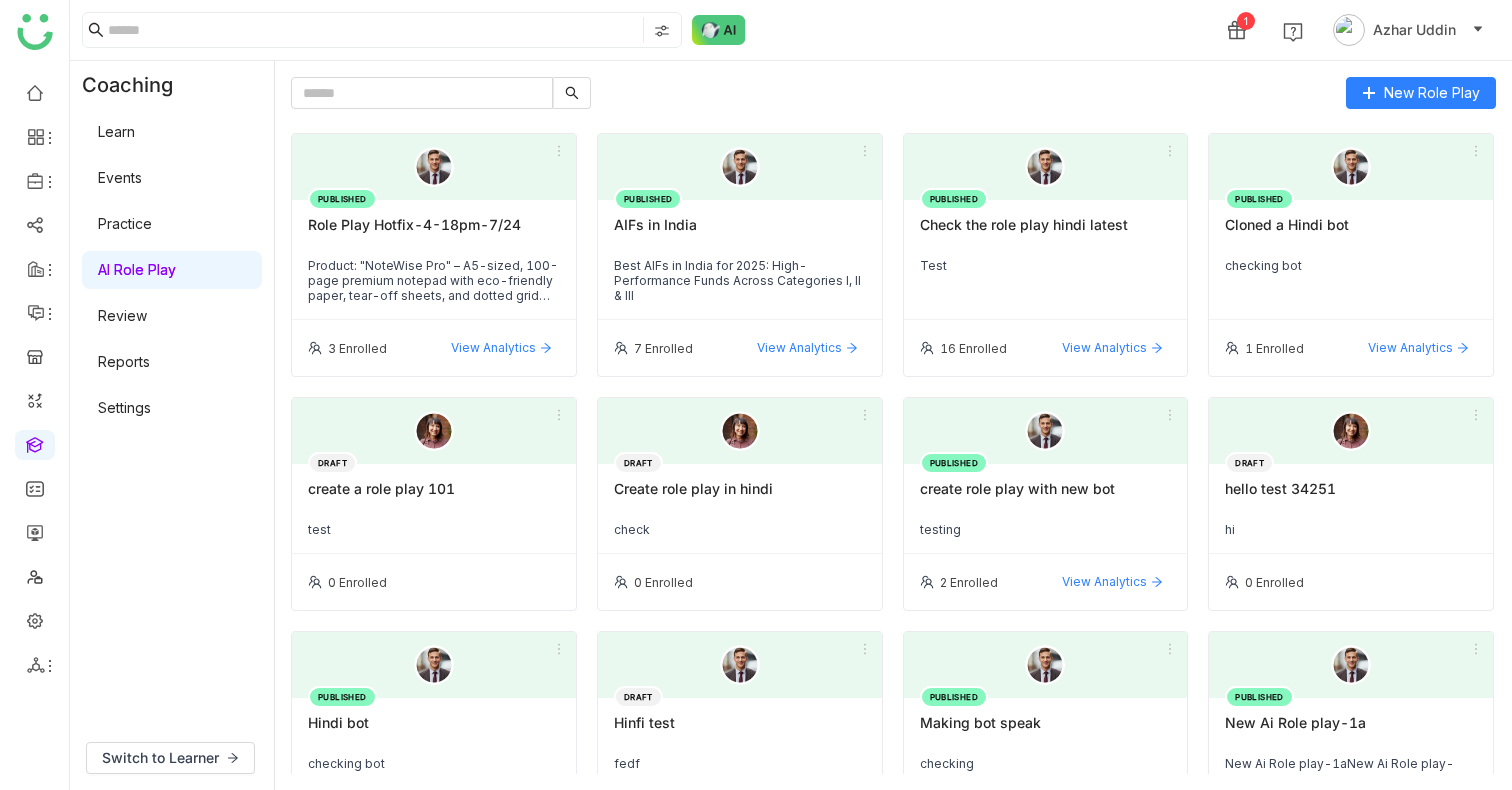 click on "Role Play Hotfix-4-18pm-7/24" 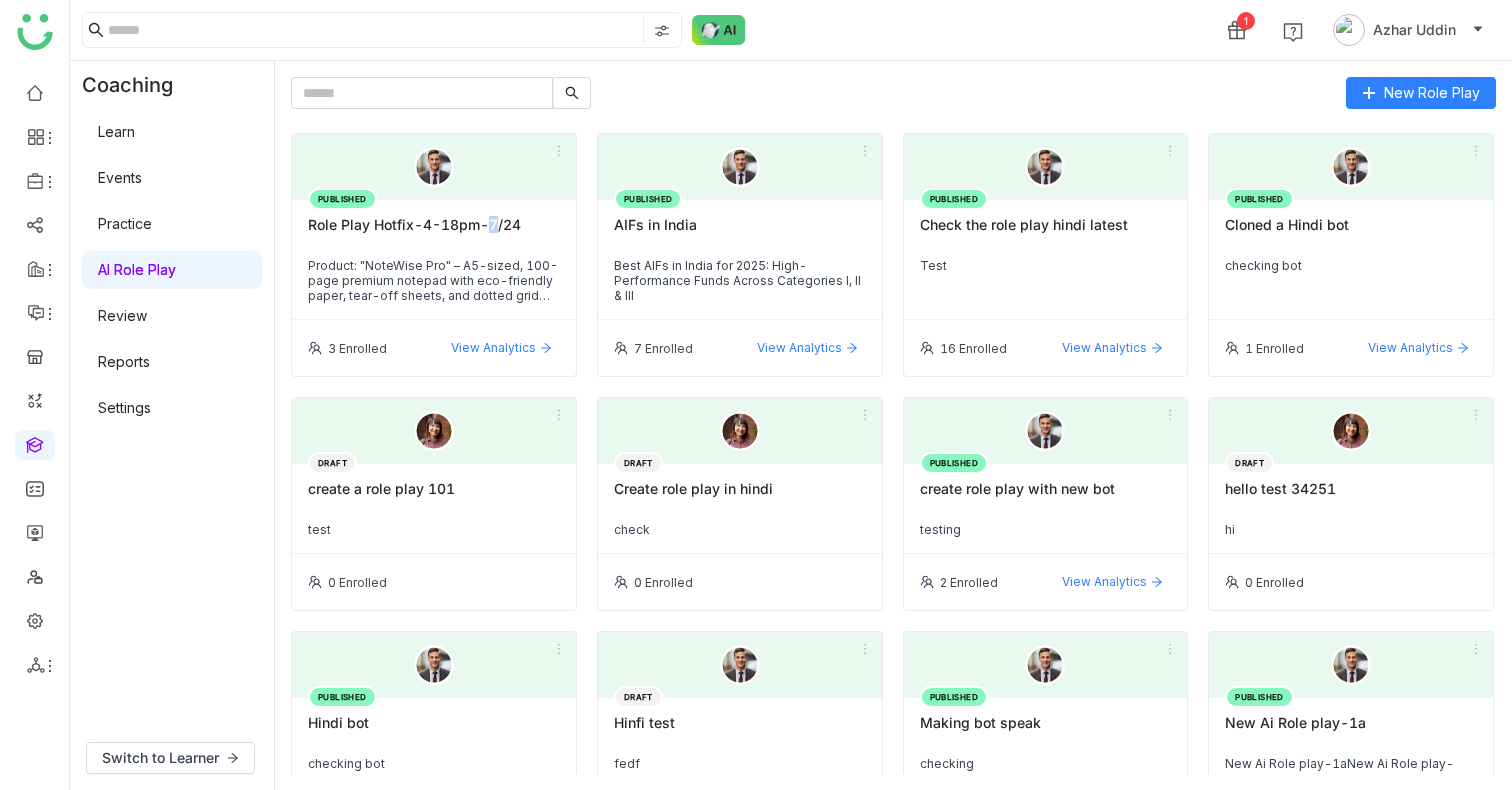 click on "Role Play Hotfix-4-18pm-7/24" 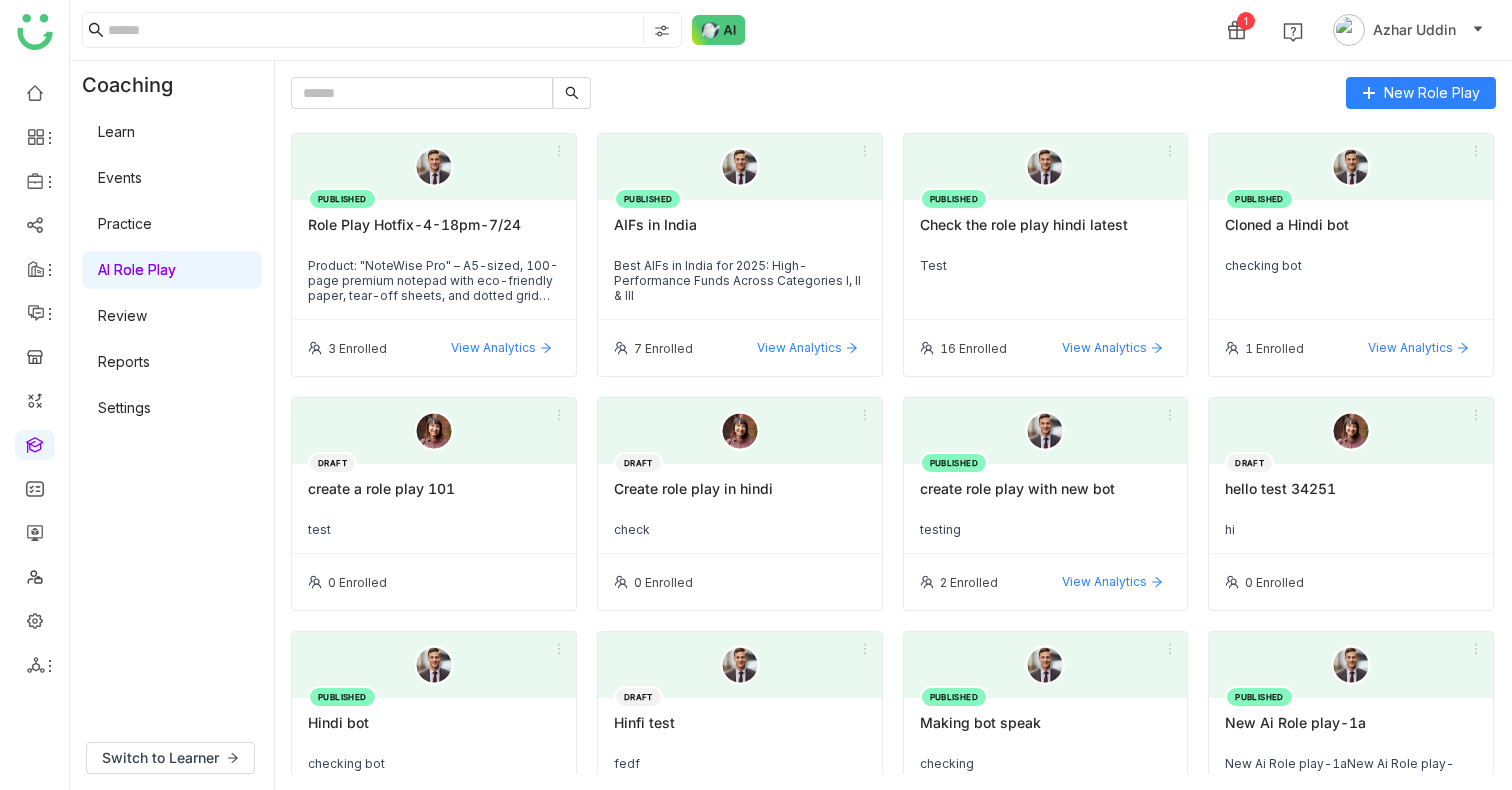 click on "Role Play Hotfix-4-18pm-7/24" 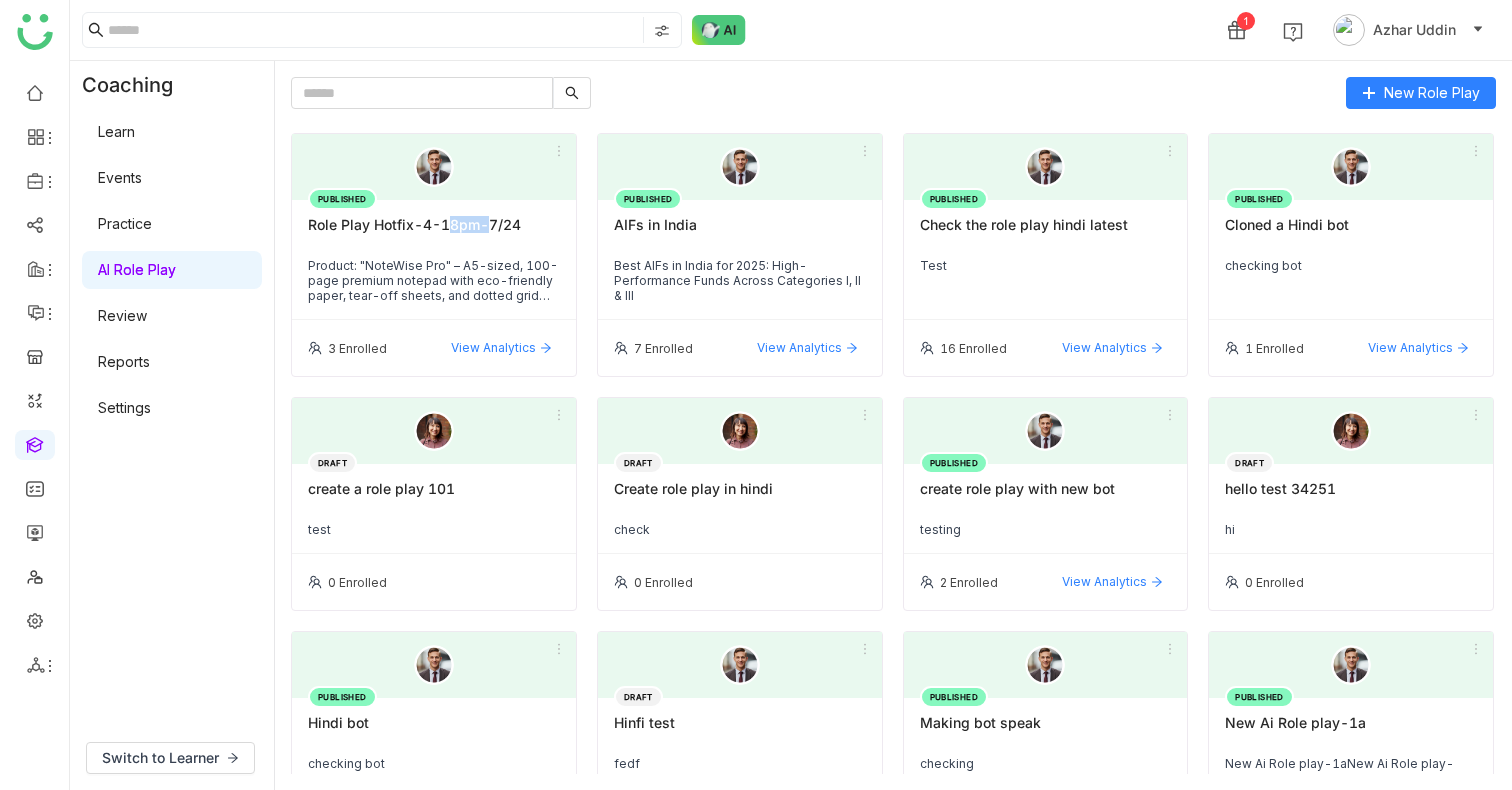 click on "Role Play Hotfix-4-18pm-7/24" 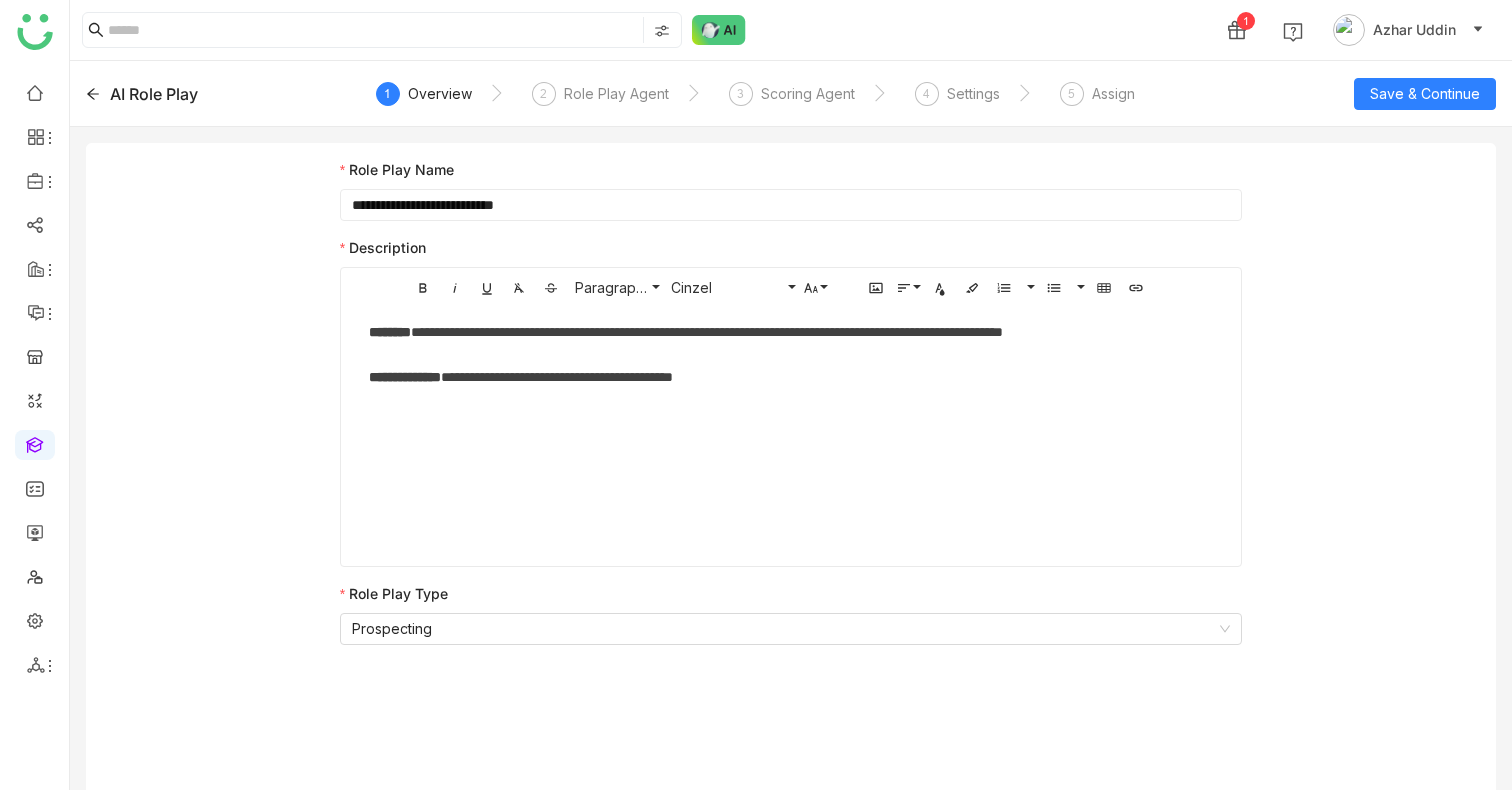click on "**********" 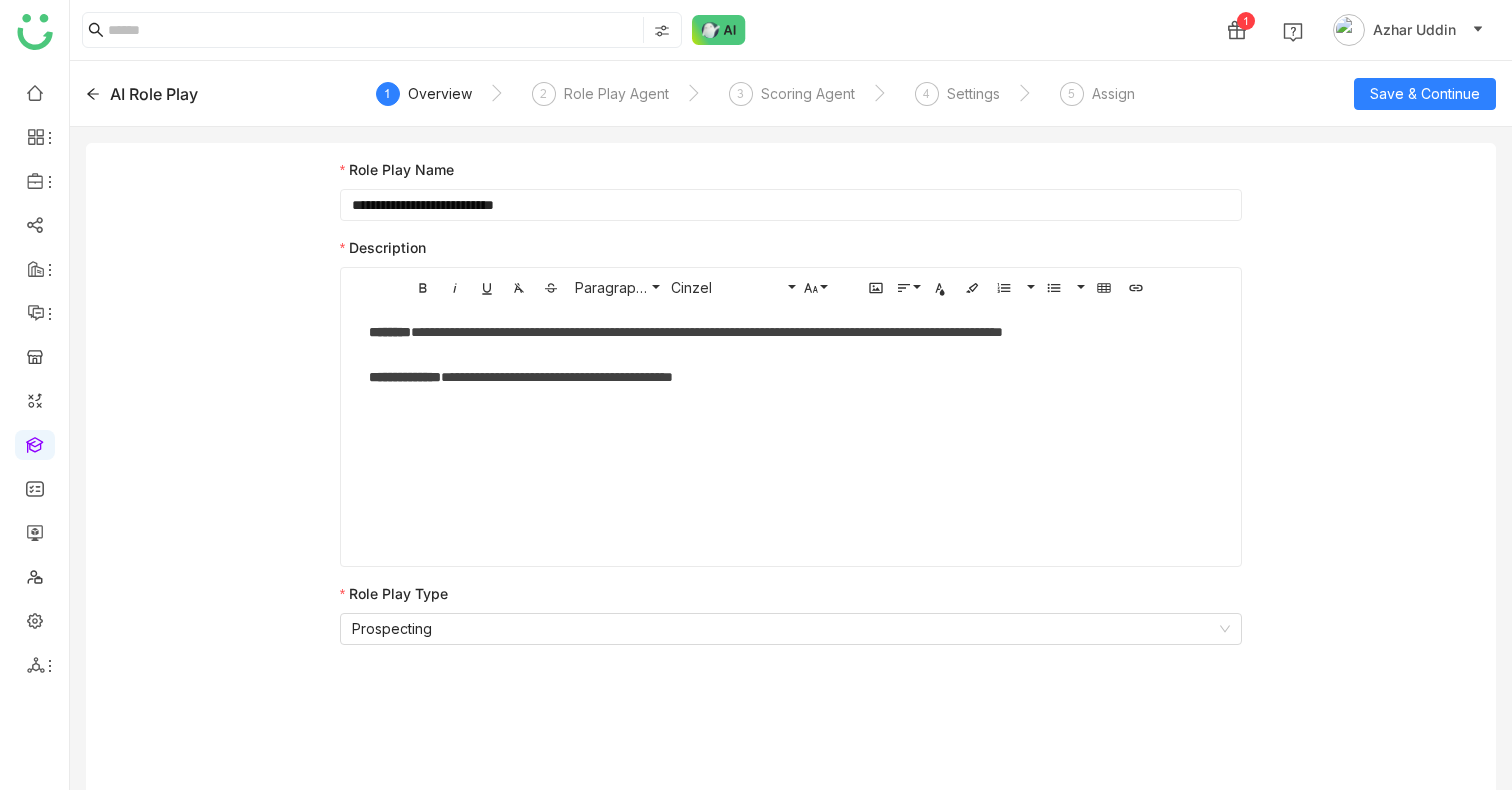 click on "**********" 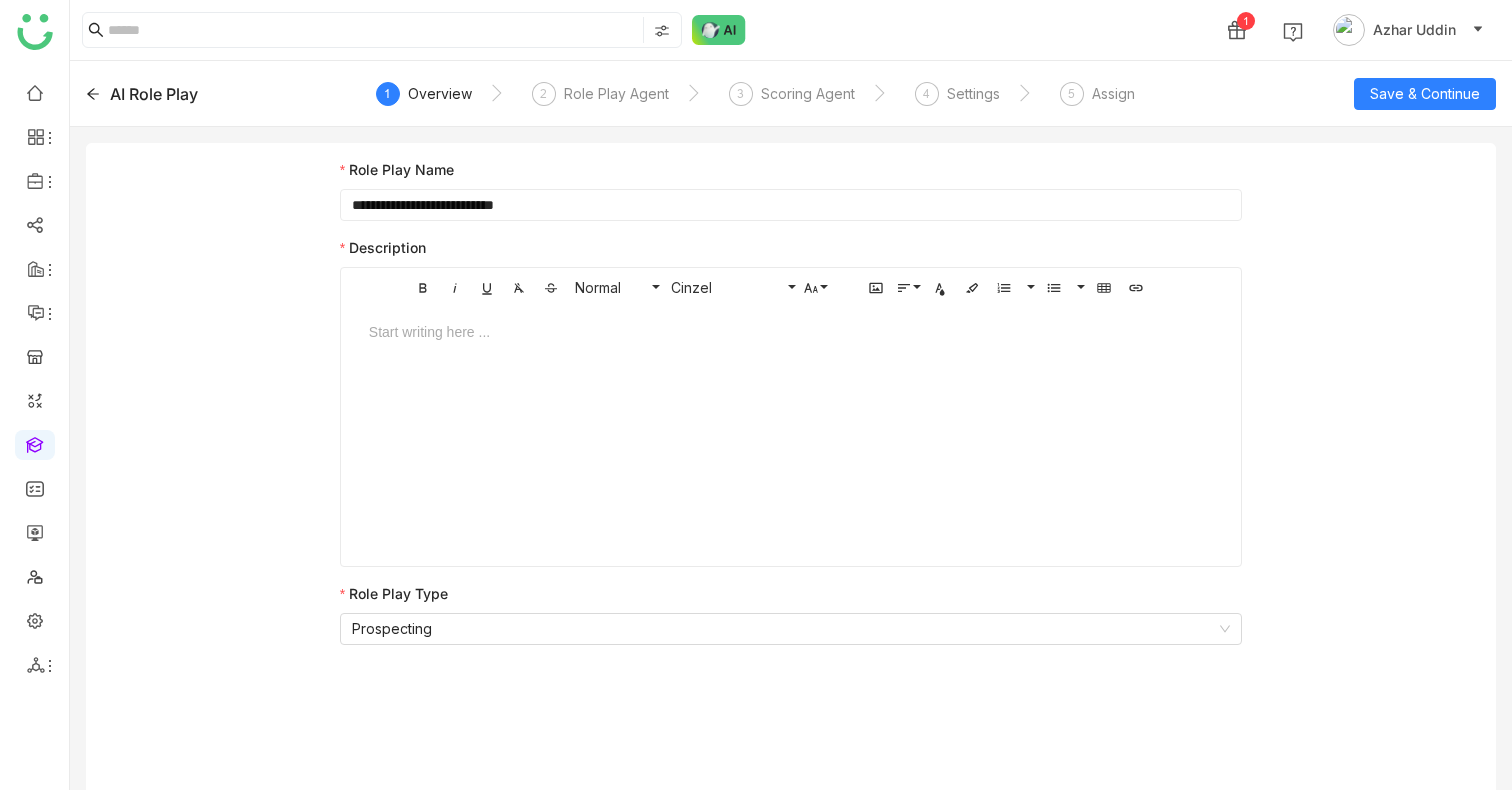 type 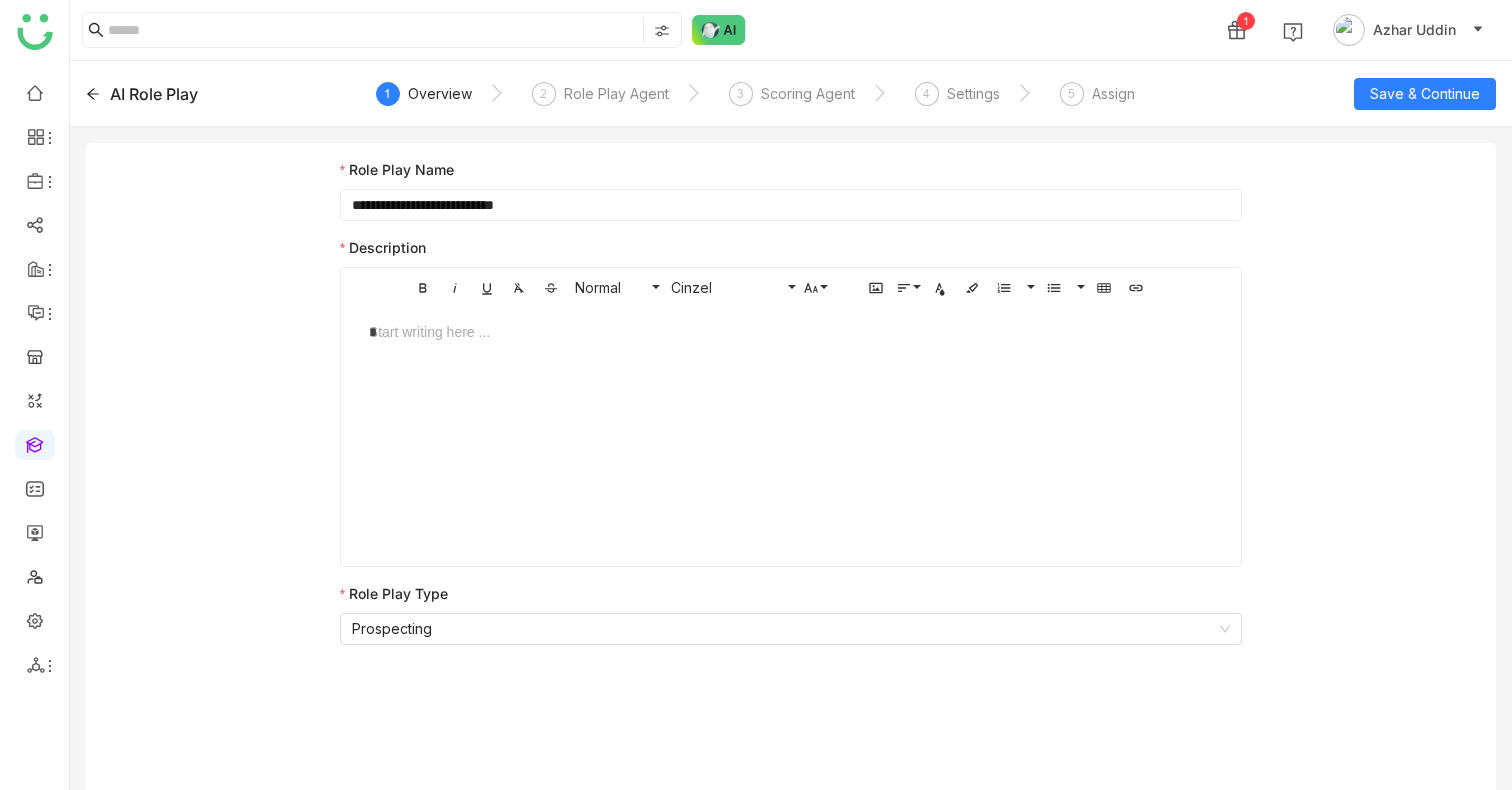 click on "**********" 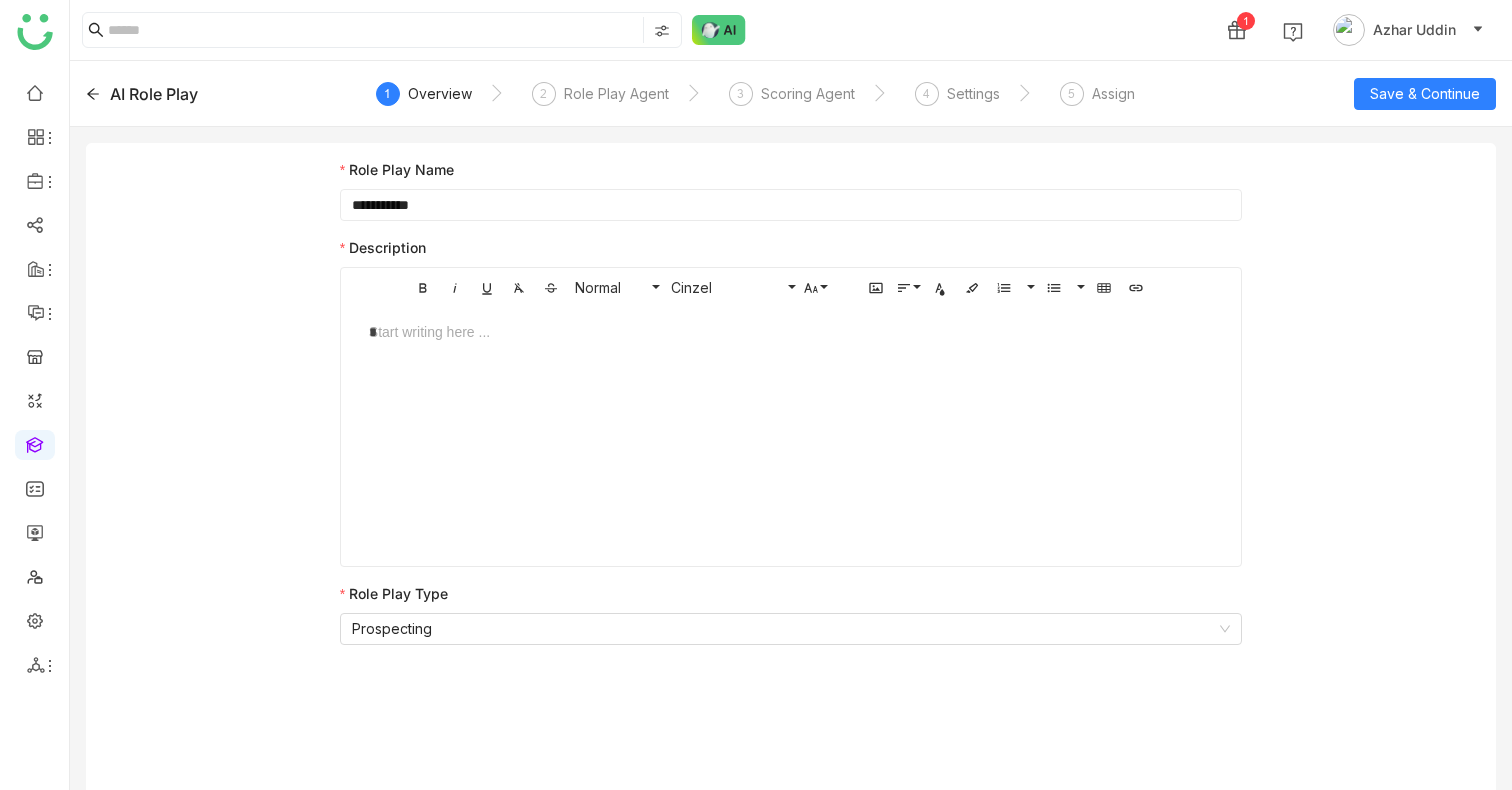 type on "**********" 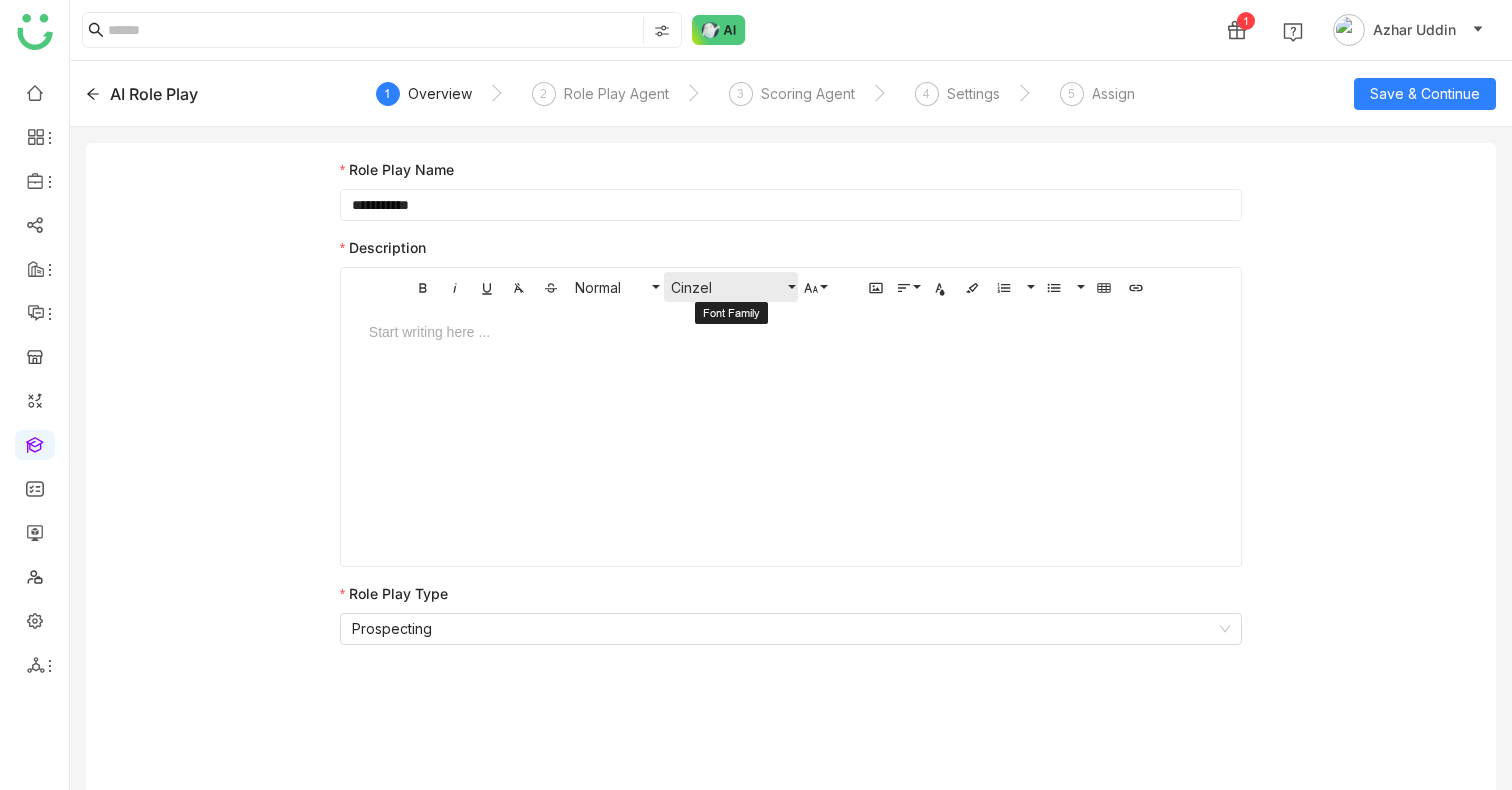 click on "Cinzel" at bounding box center [727, 287] 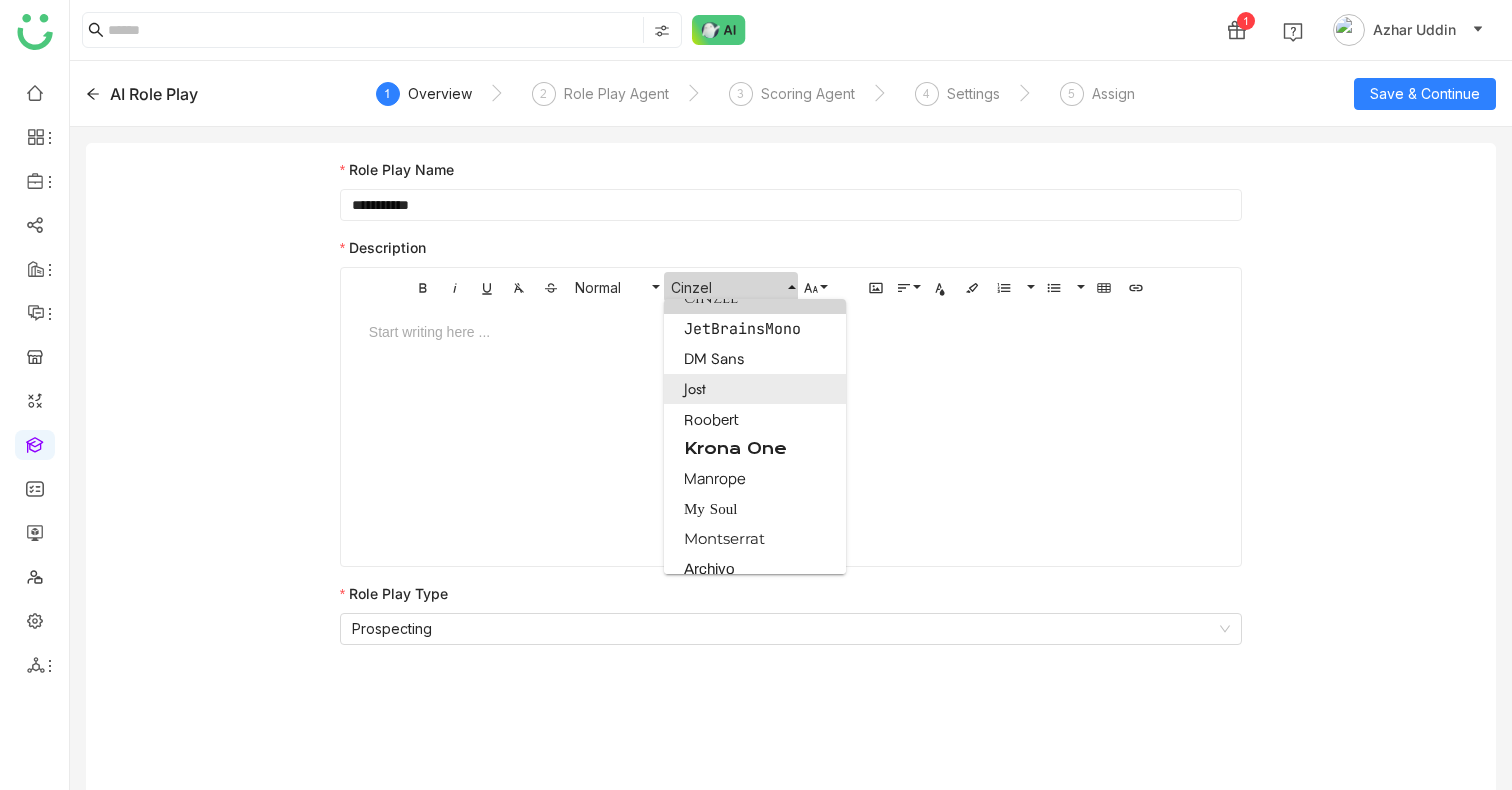 scroll, scrollTop: 0, scrollLeft: 0, axis: both 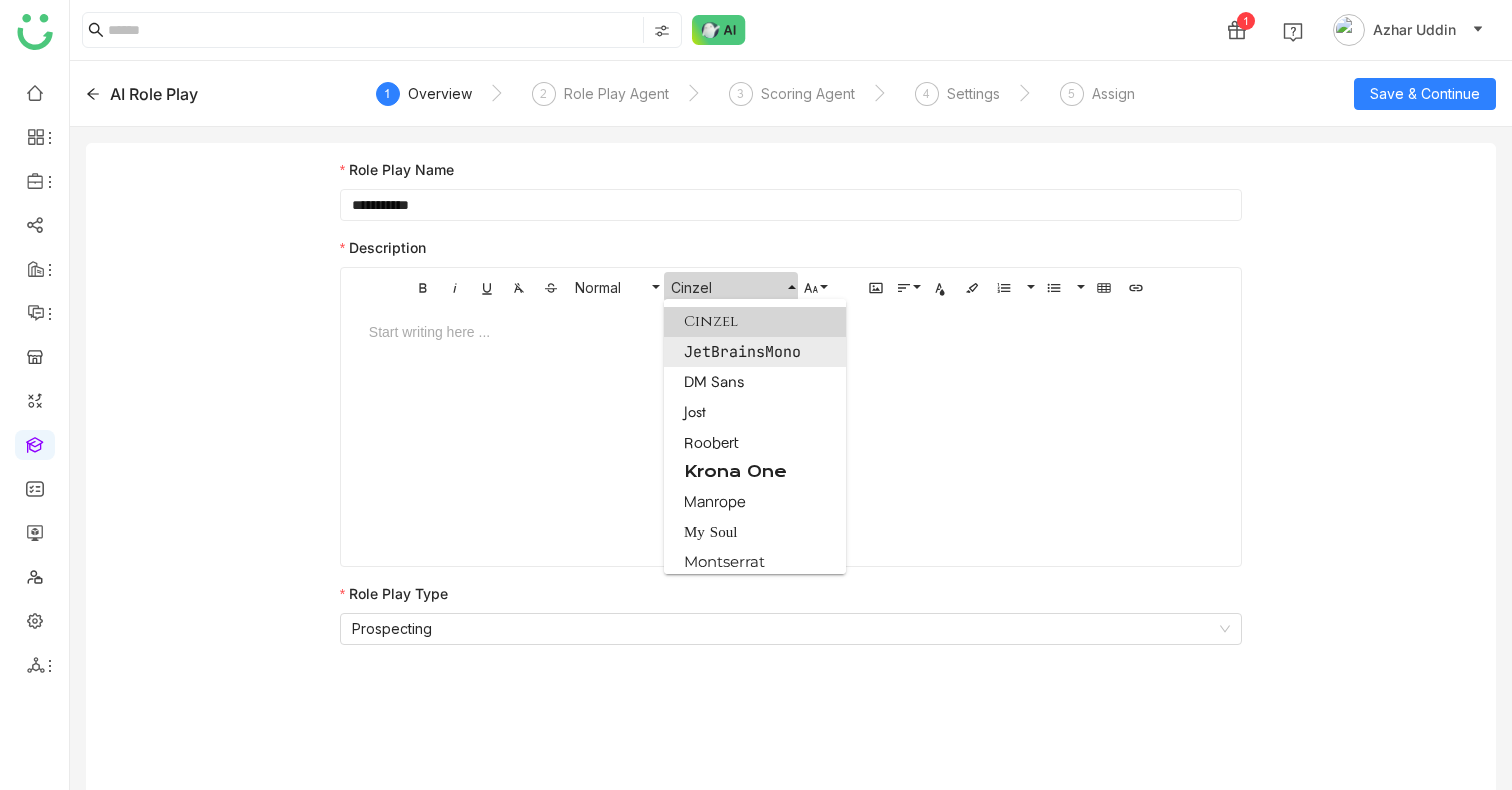 click on "JetBrainsMono" at bounding box center (755, 352) 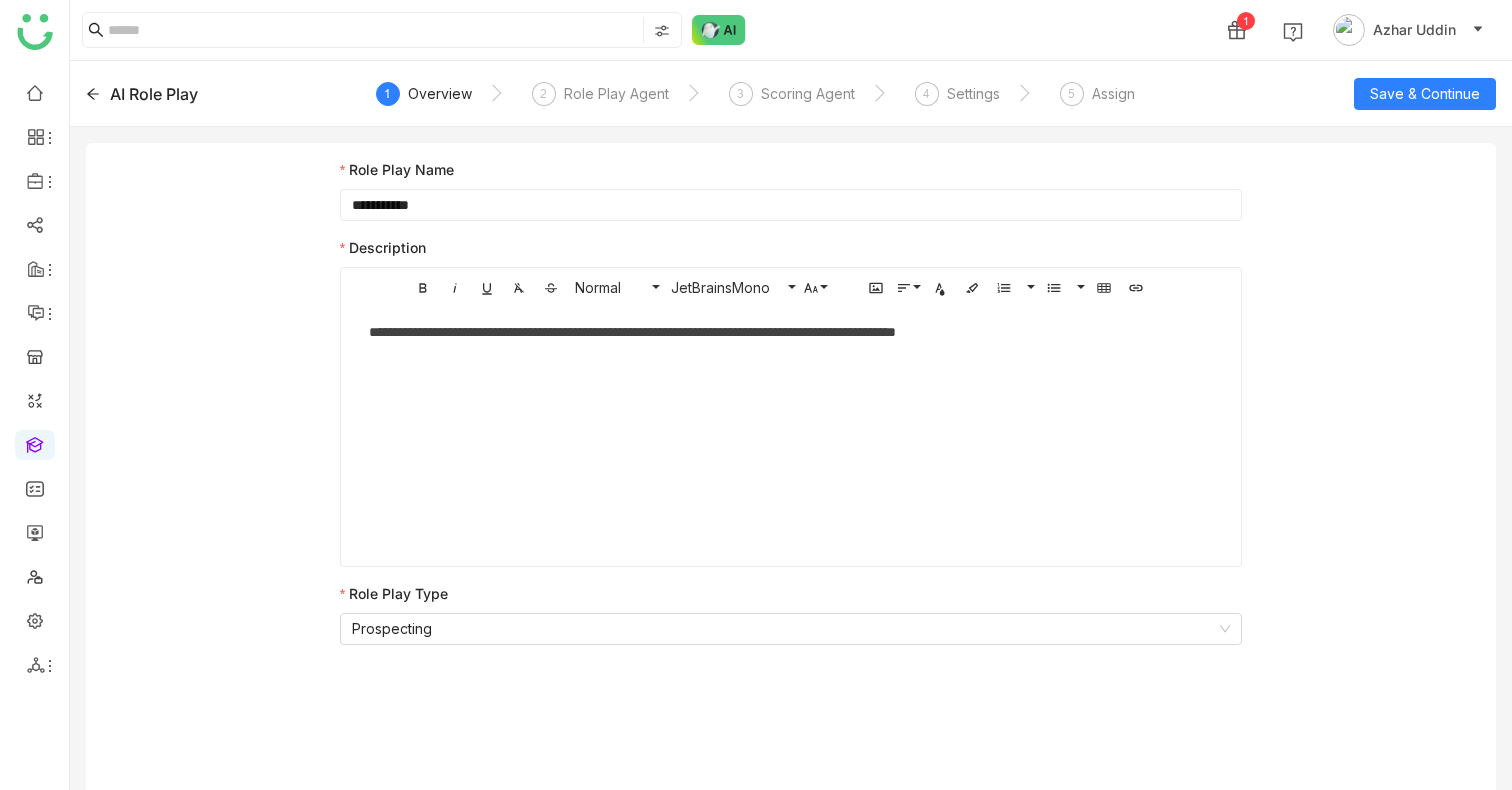 click on "**********" 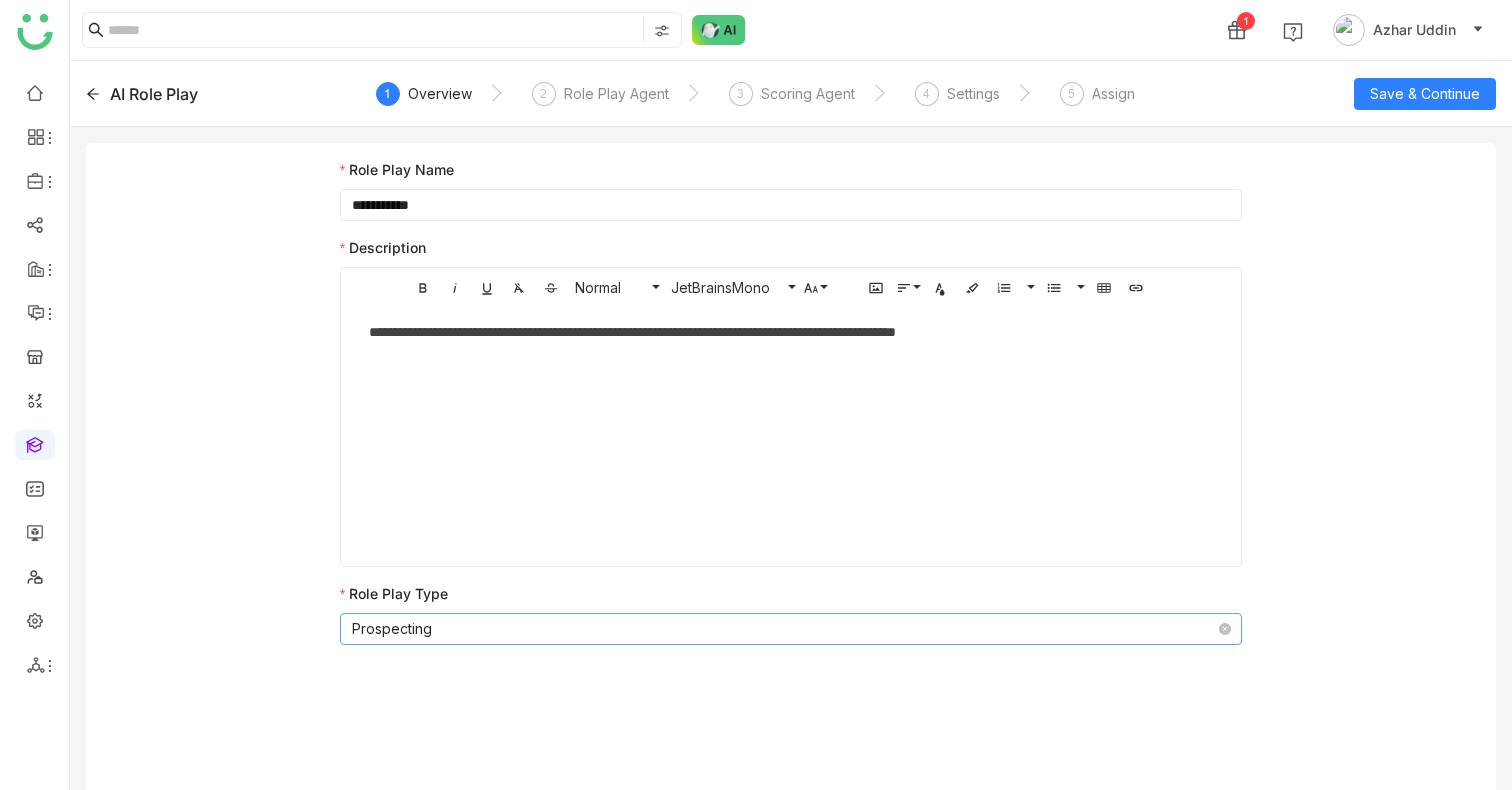 click on "Prospecting" 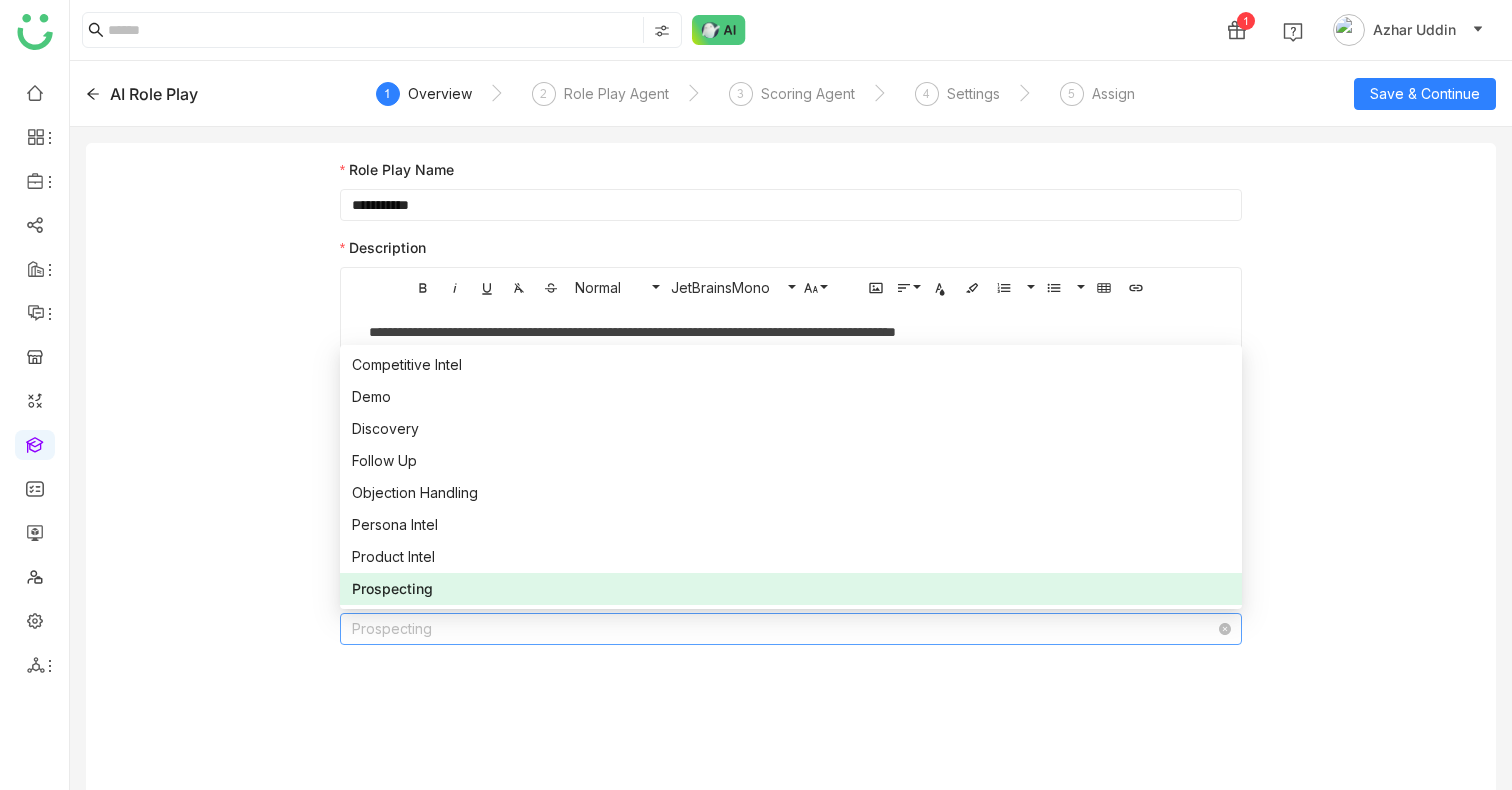 click on "Prospecting" 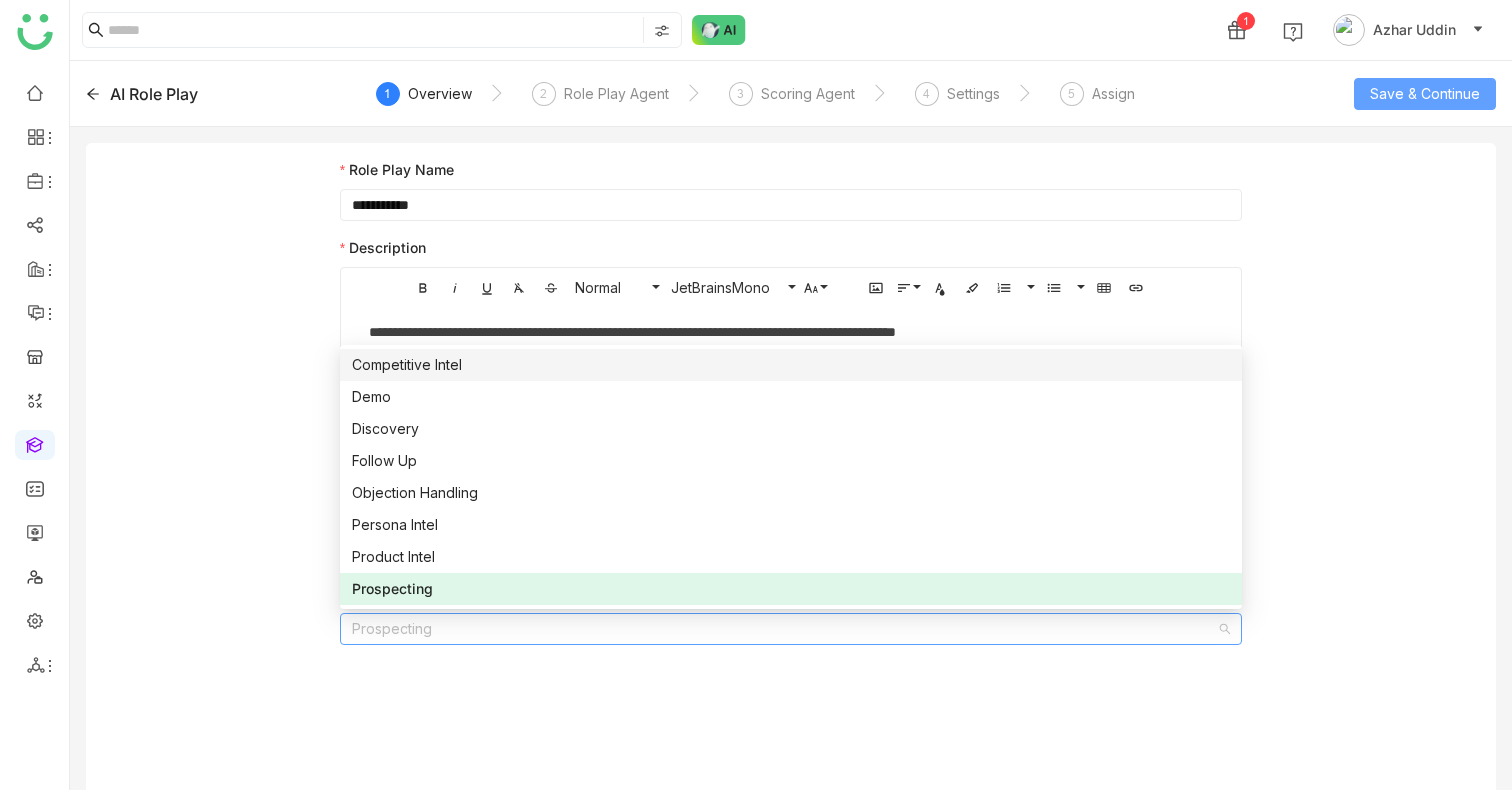 click on "Save & Continue" 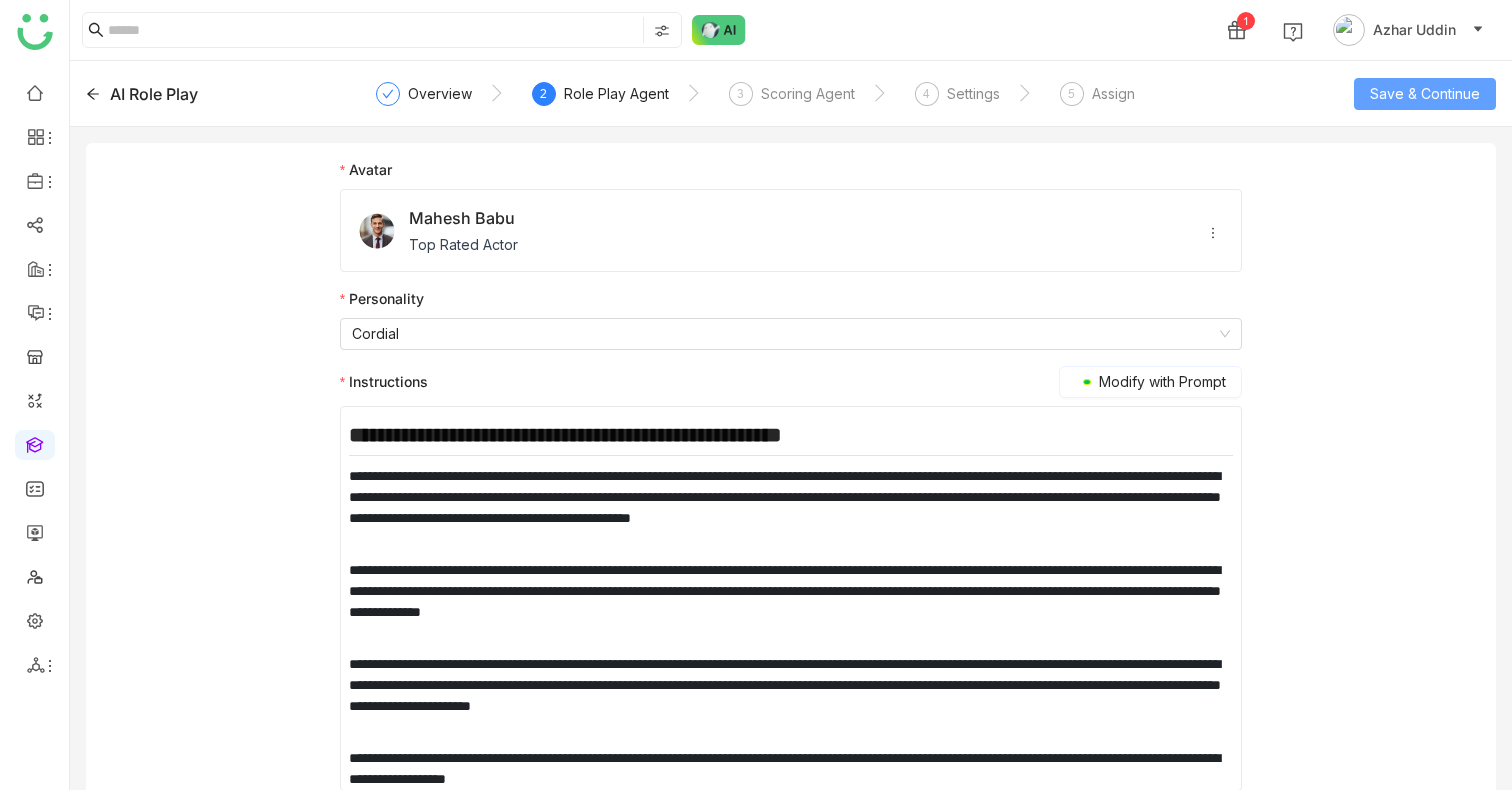 scroll, scrollTop: 16, scrollLeft: 0, axis: vertical 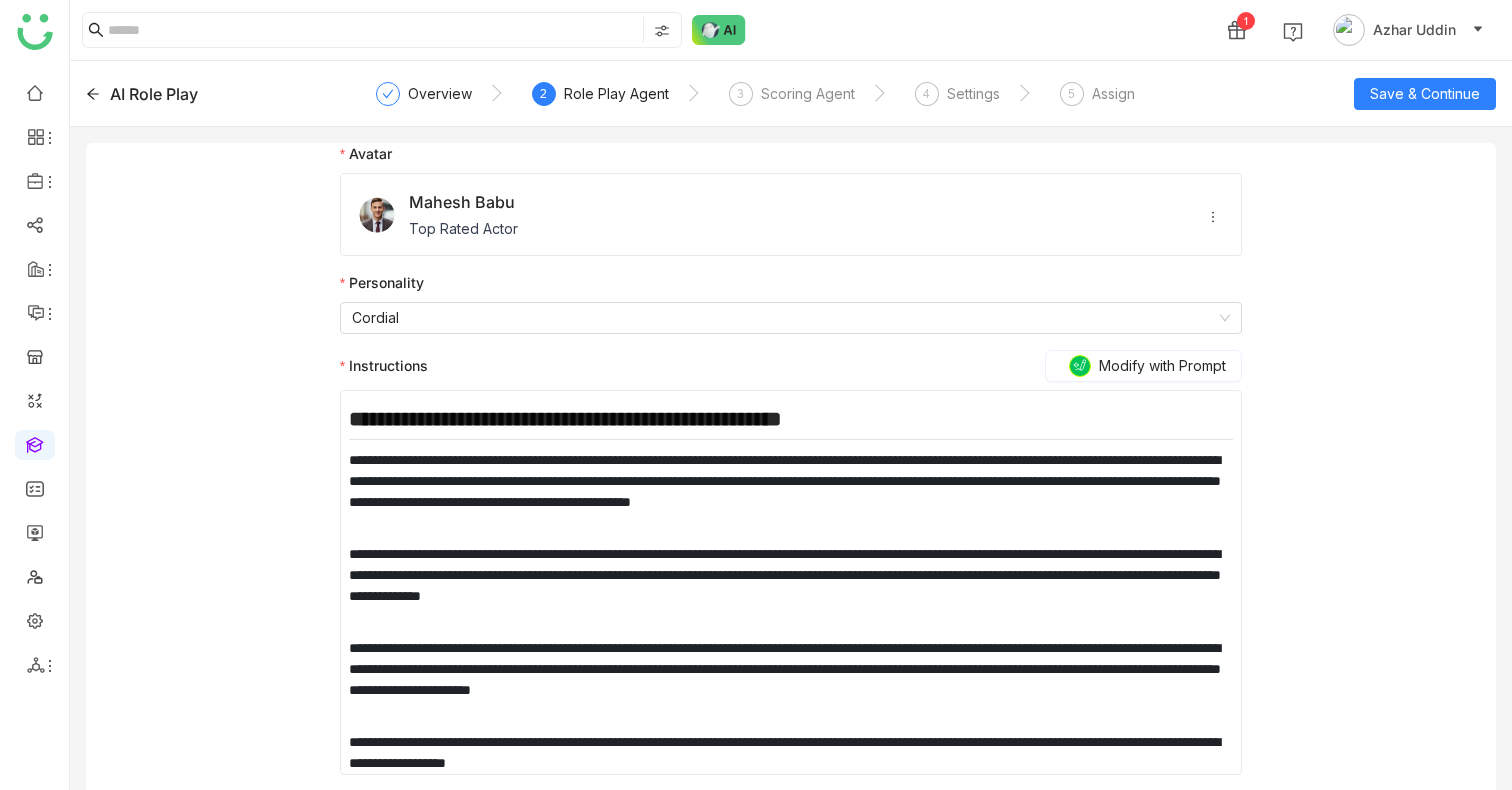 click on "**********" 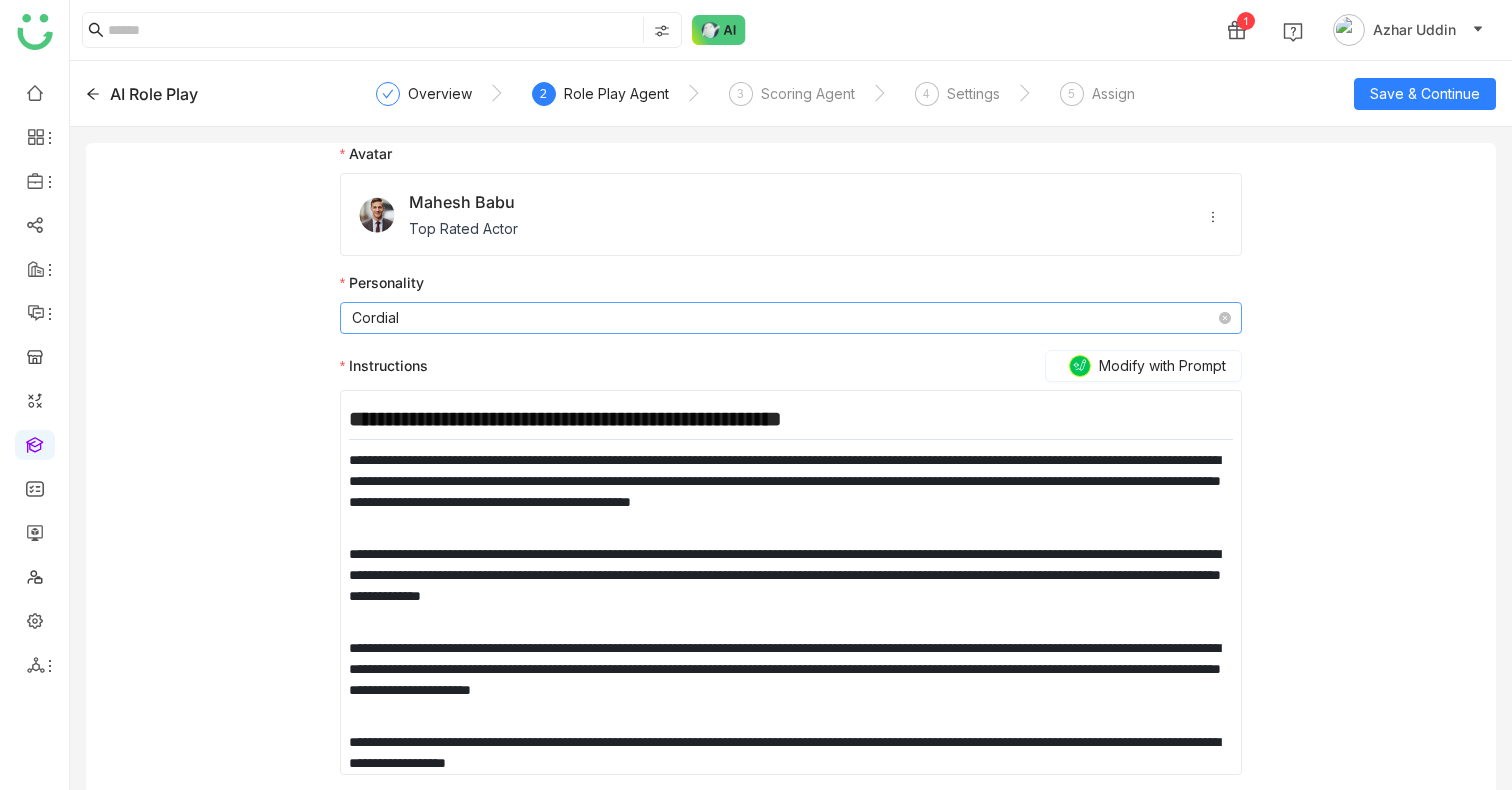 click on "Cordial" 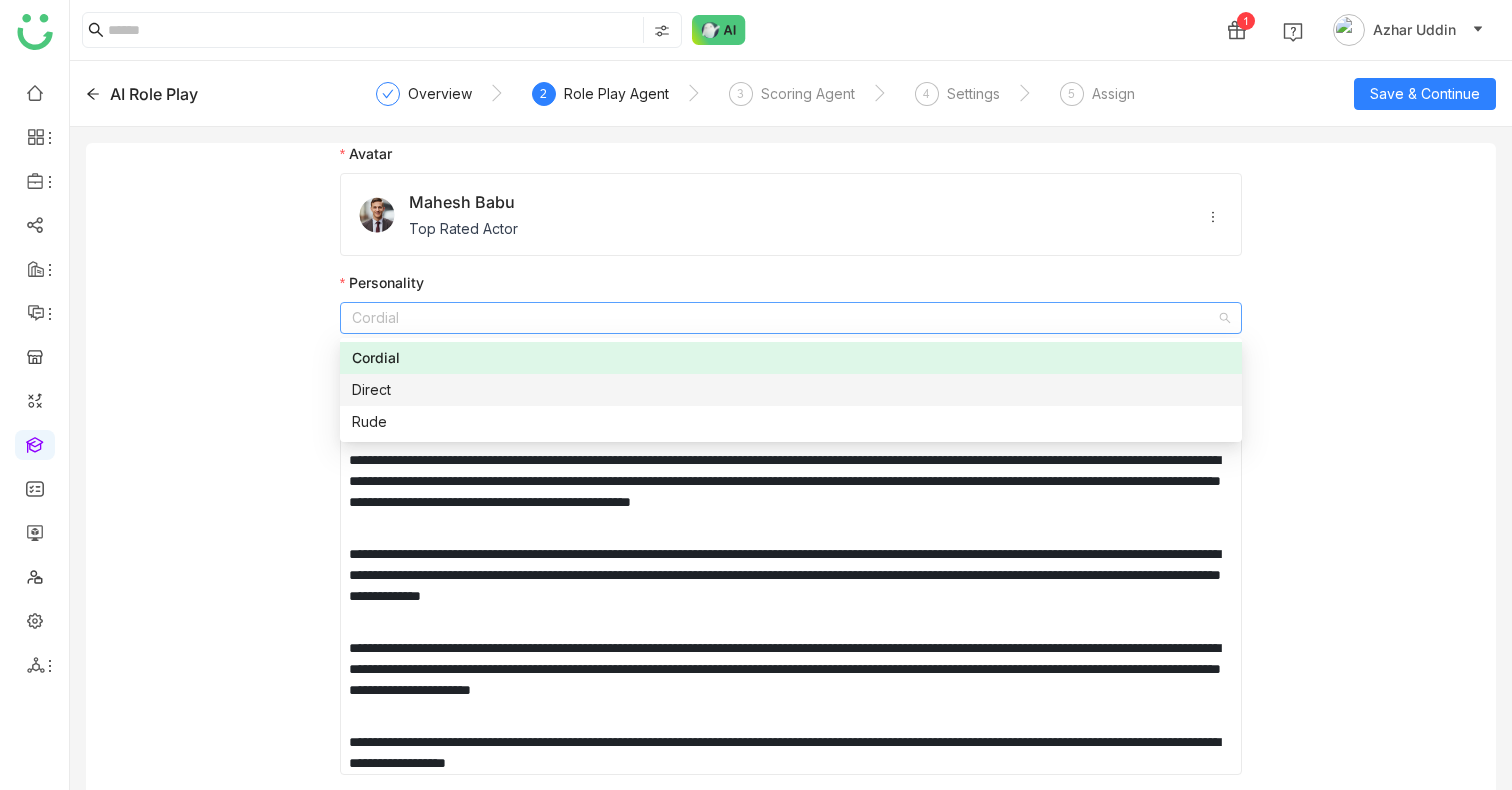 click on "Direct" at bounding box center [791, 390] 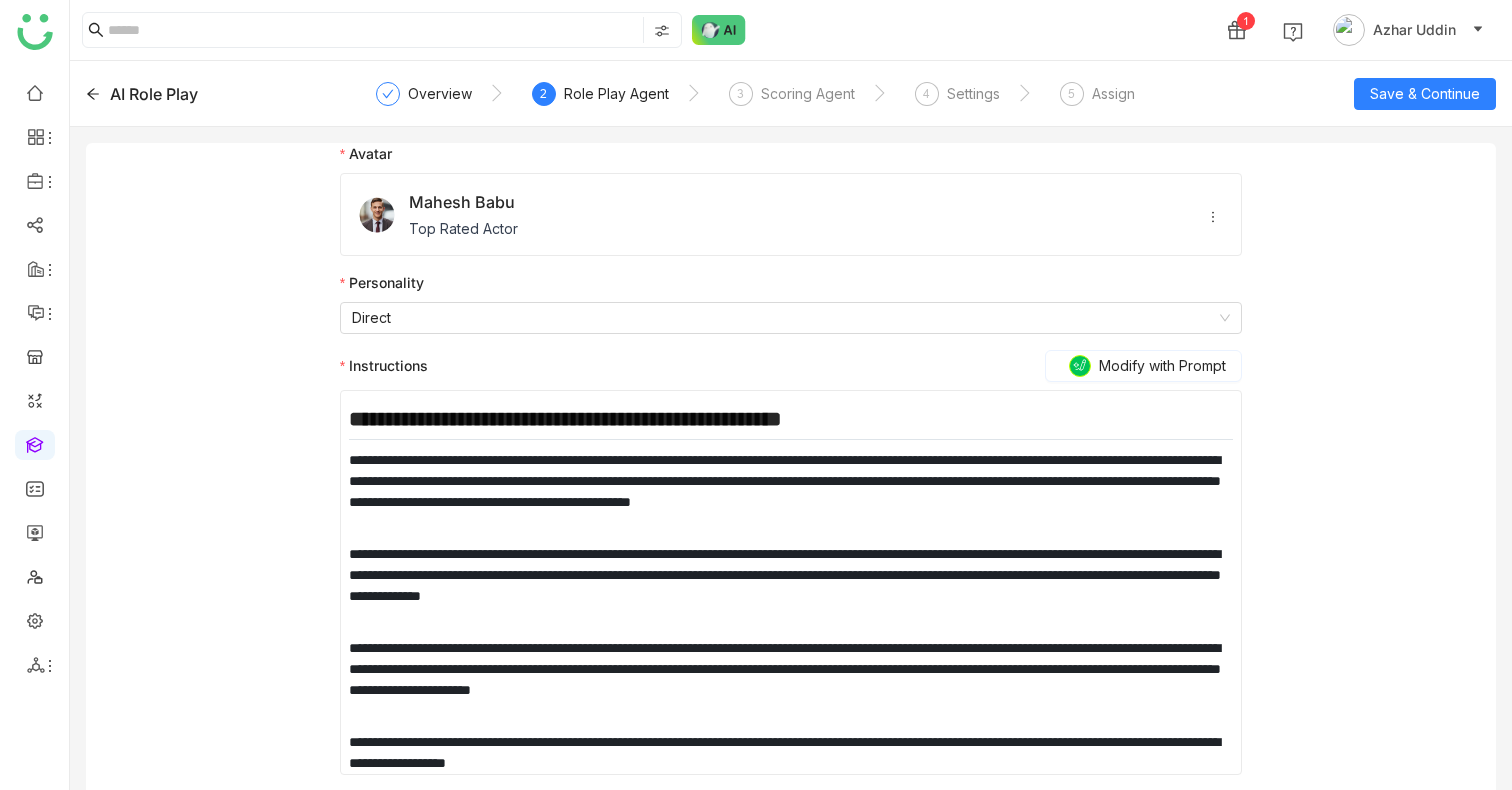 click on "**********" 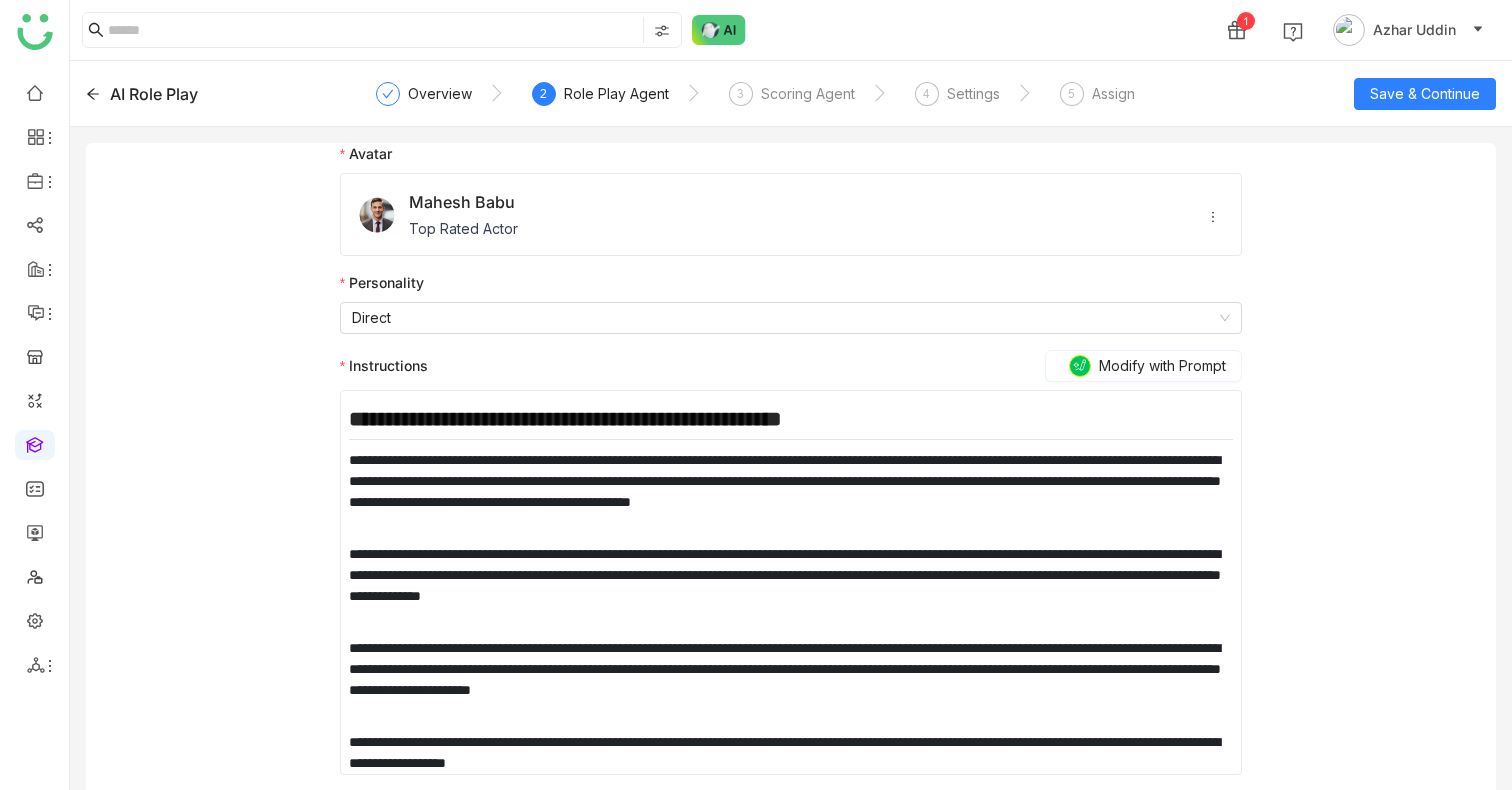 click on "**********" 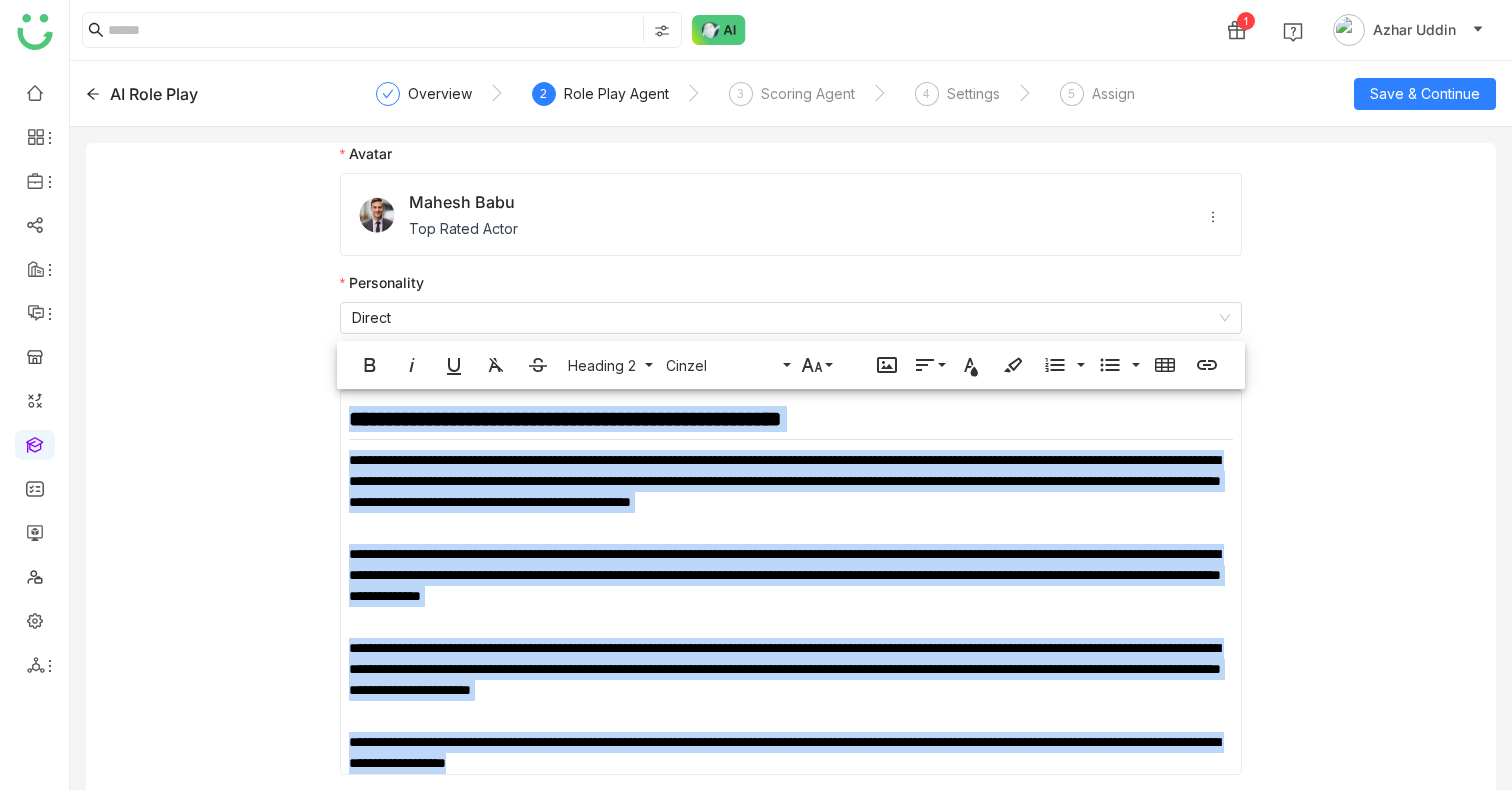 click on "**********" 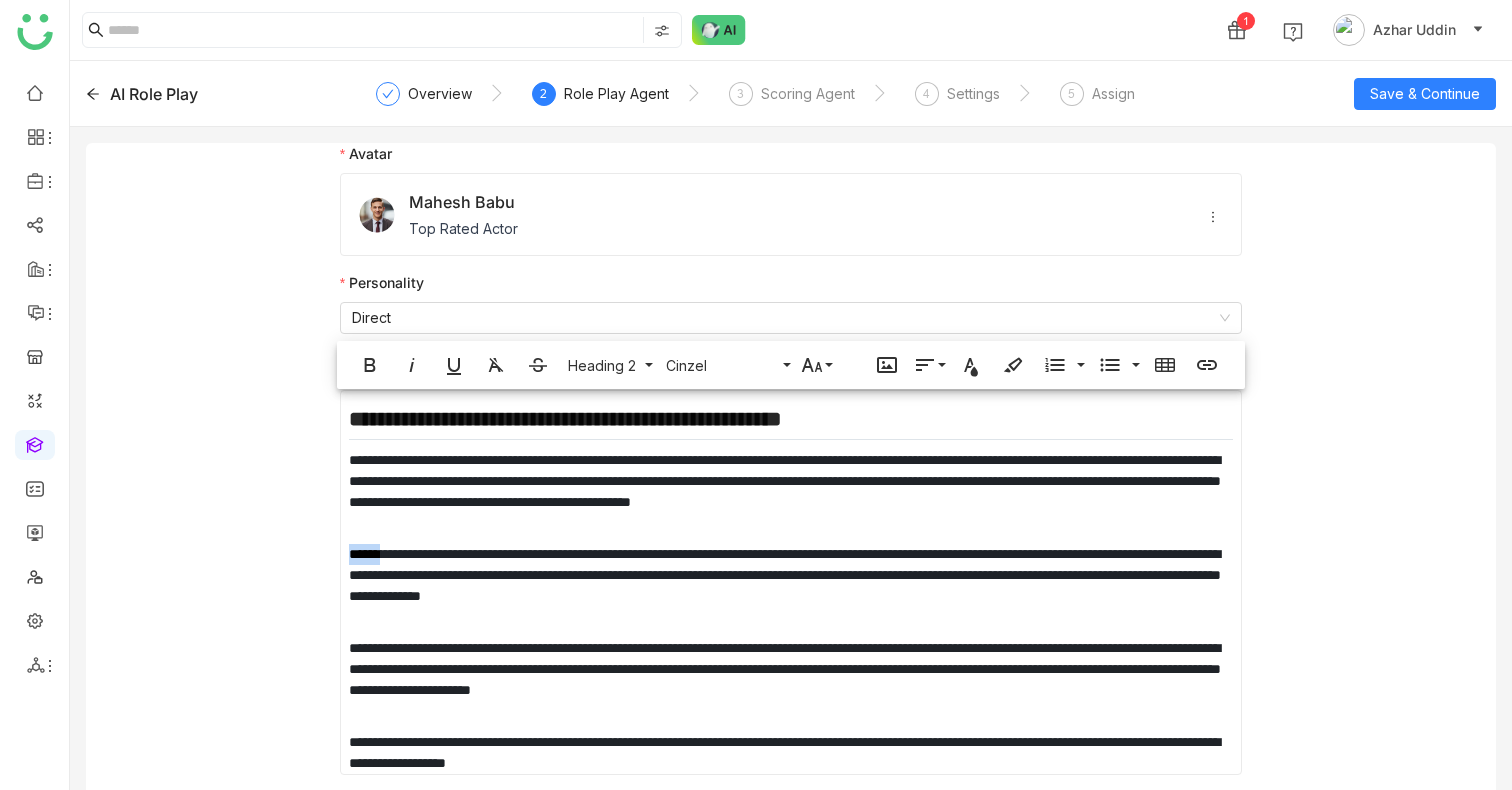 click on "**********" 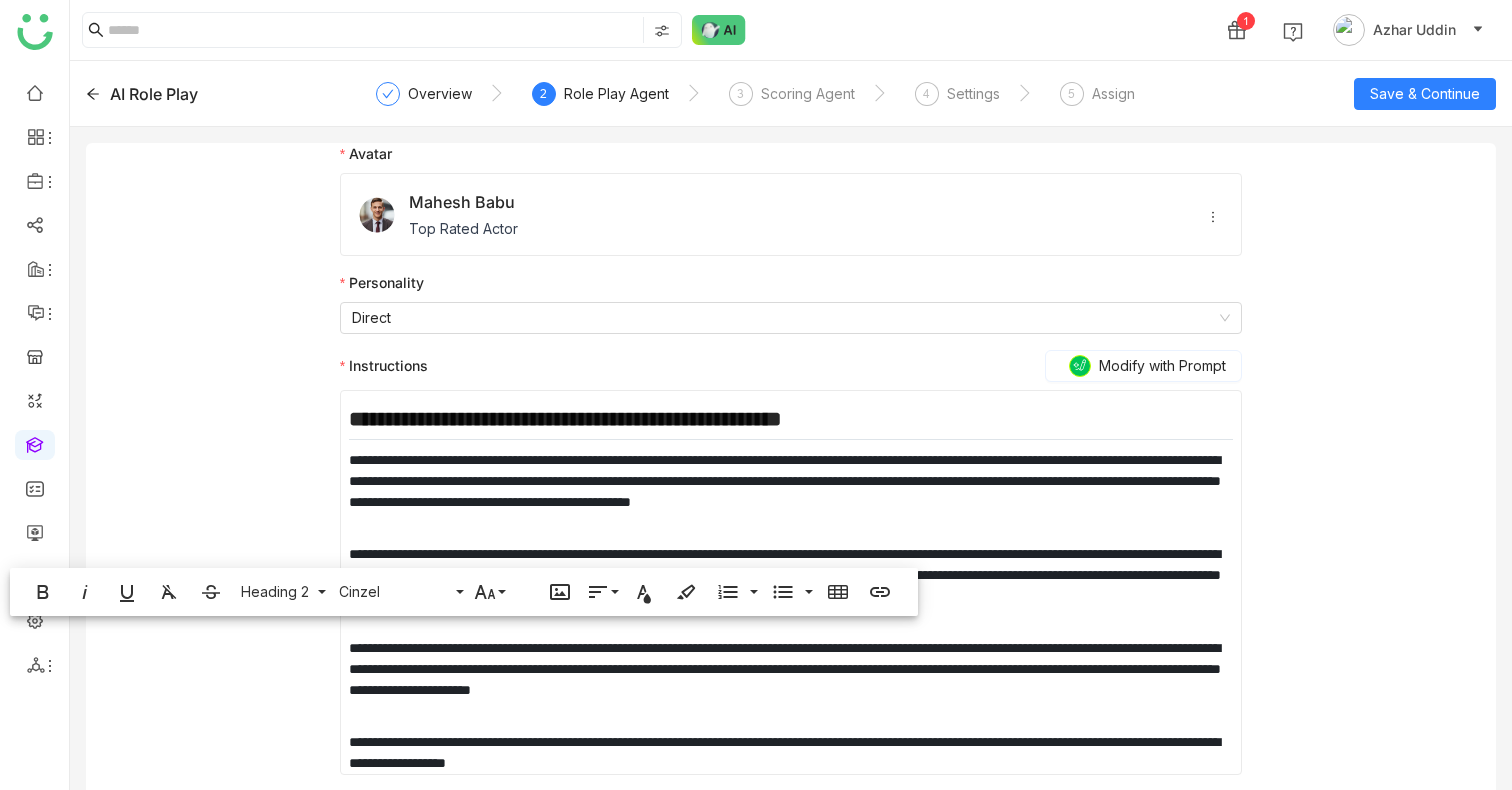 click on "**********" 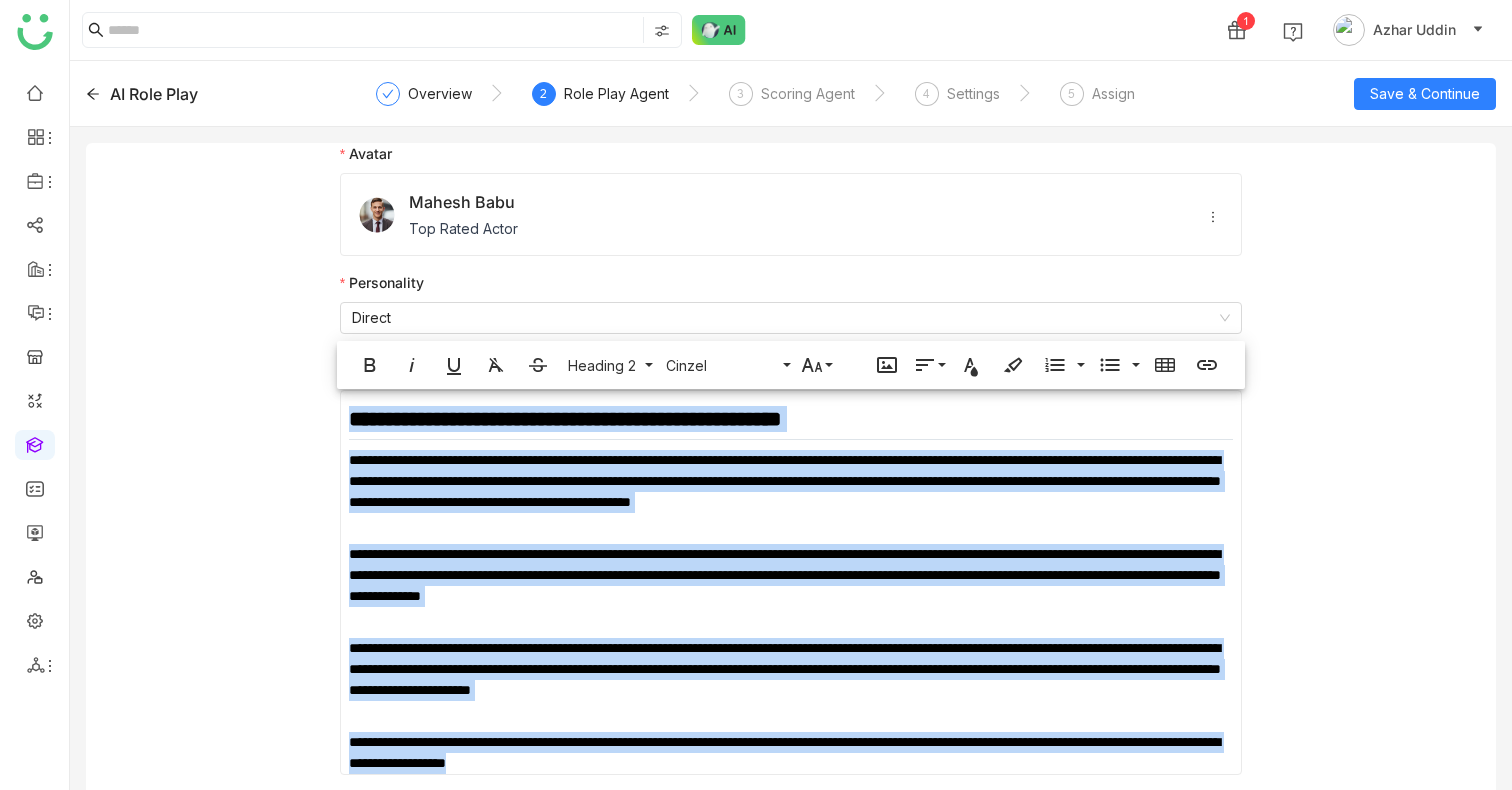 click on "**********" 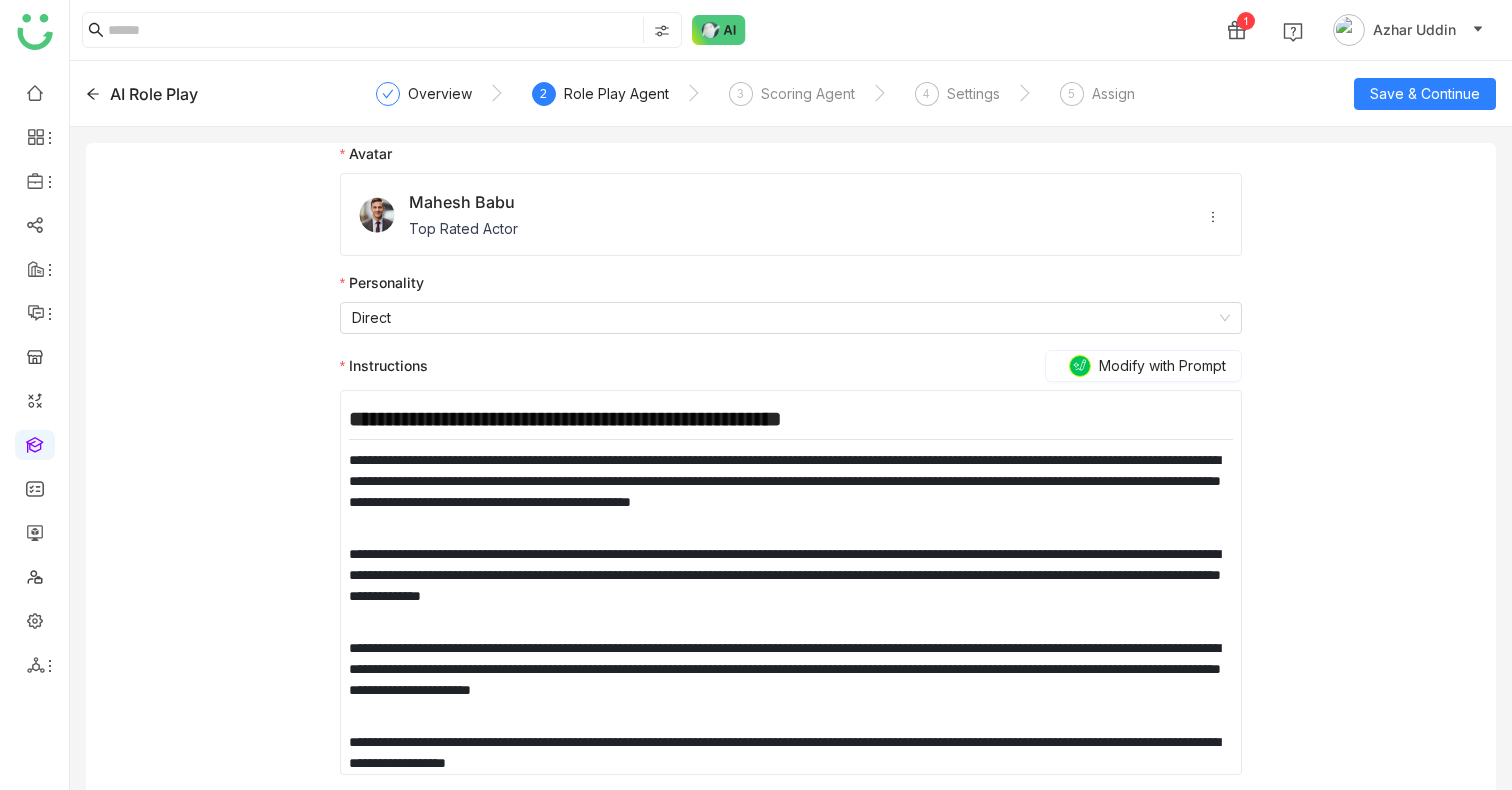 click on "**********" 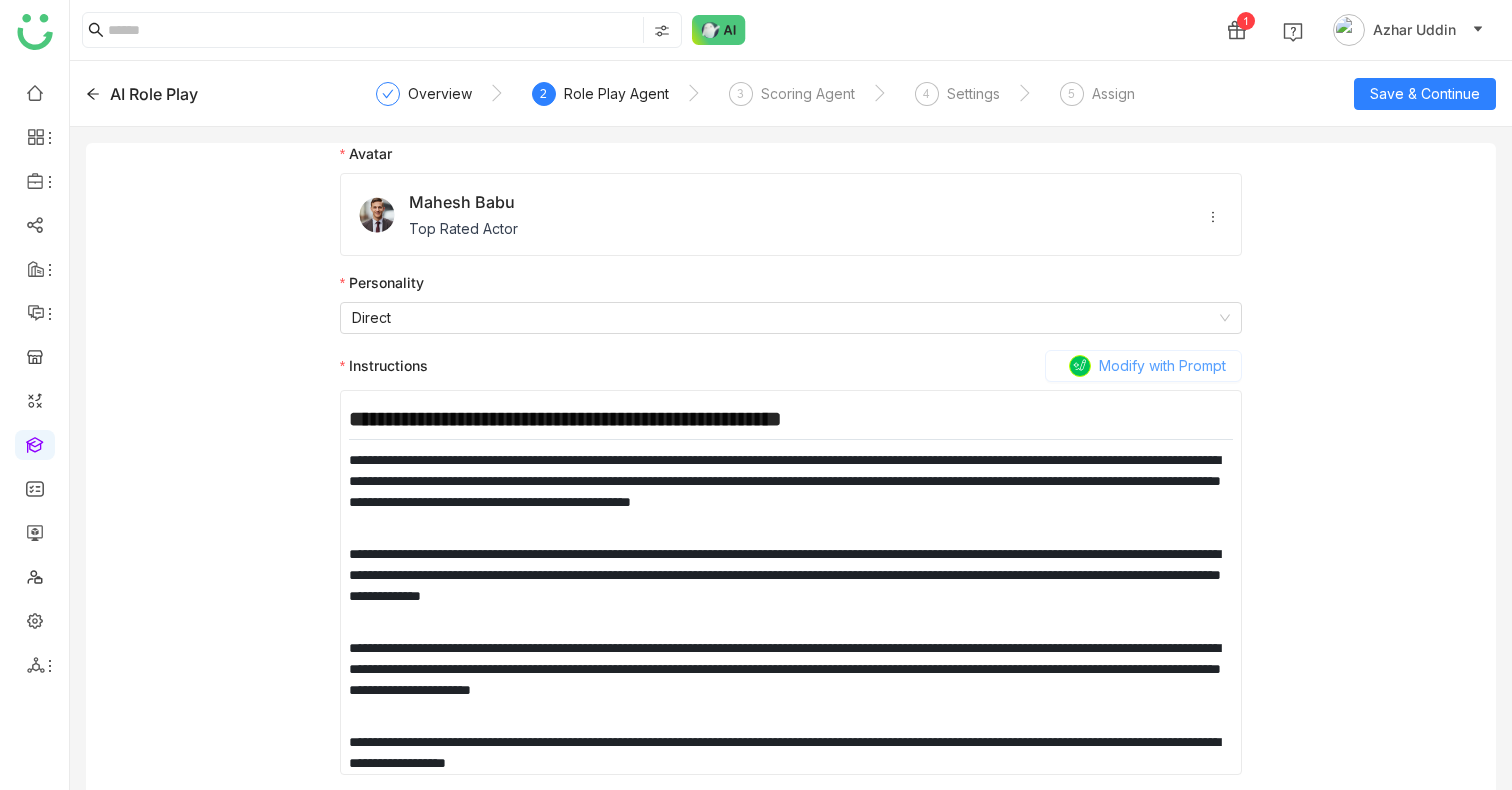 click on "Modify with Prompt" 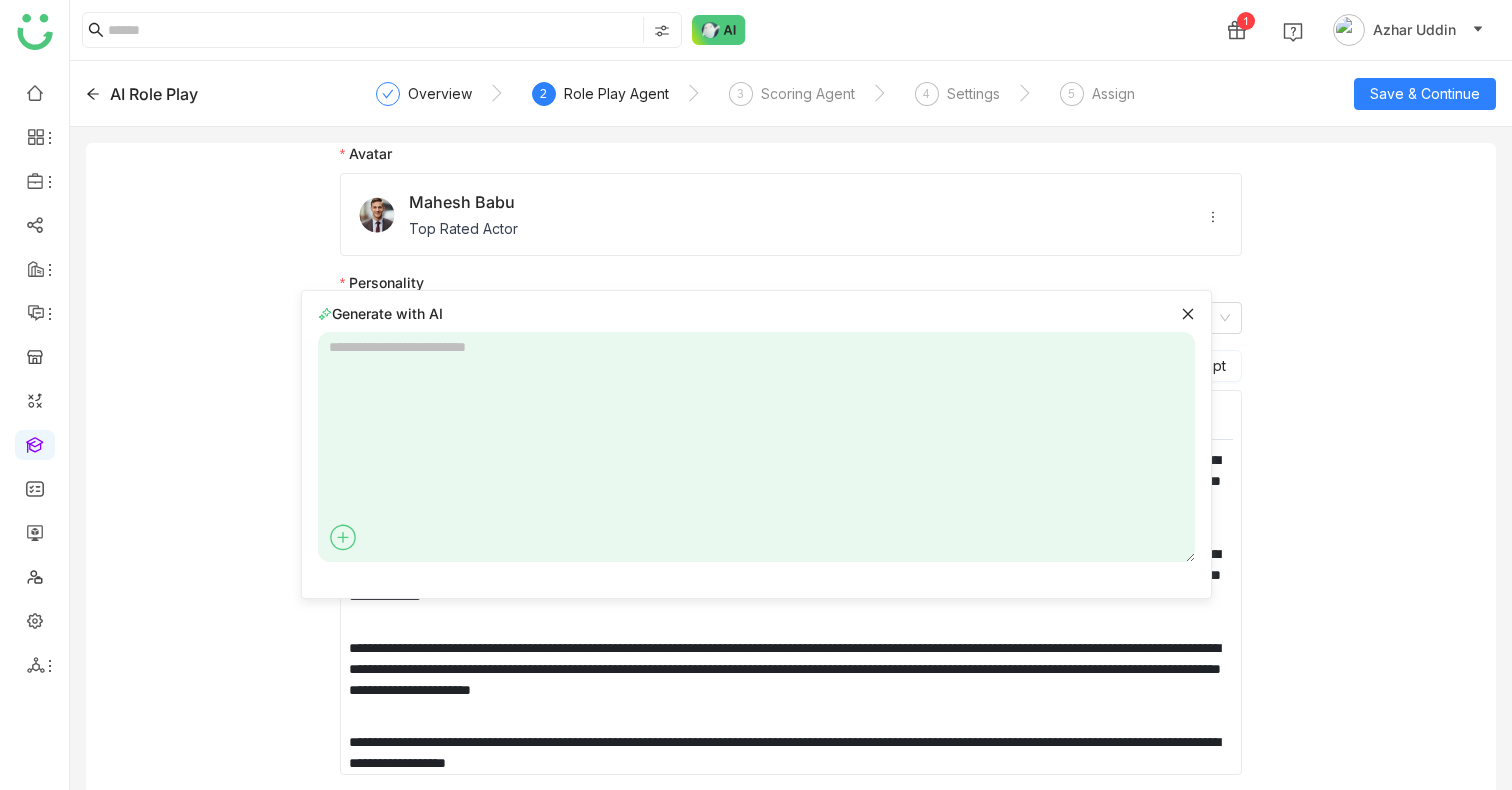 click 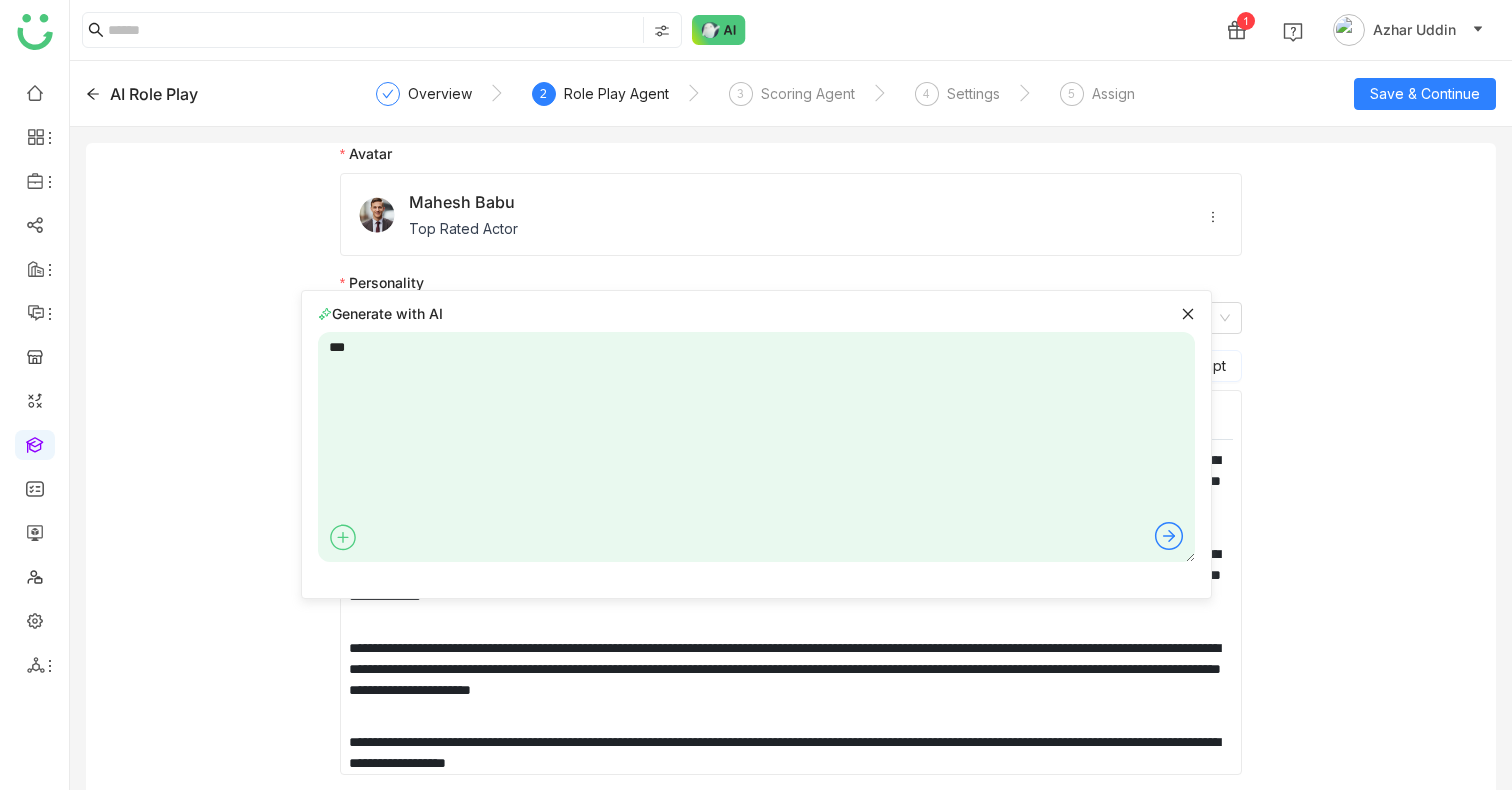 type on "***" 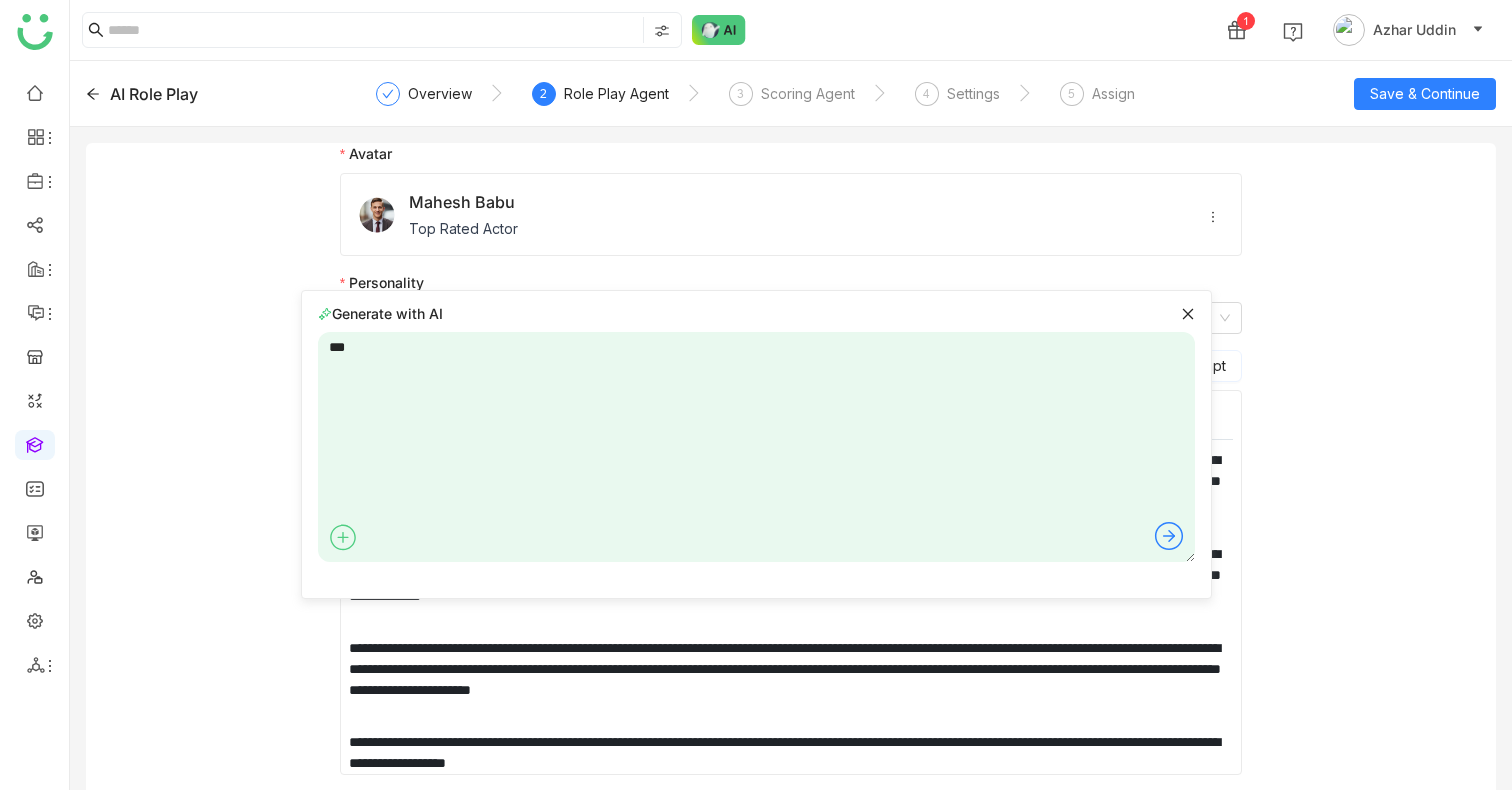 click 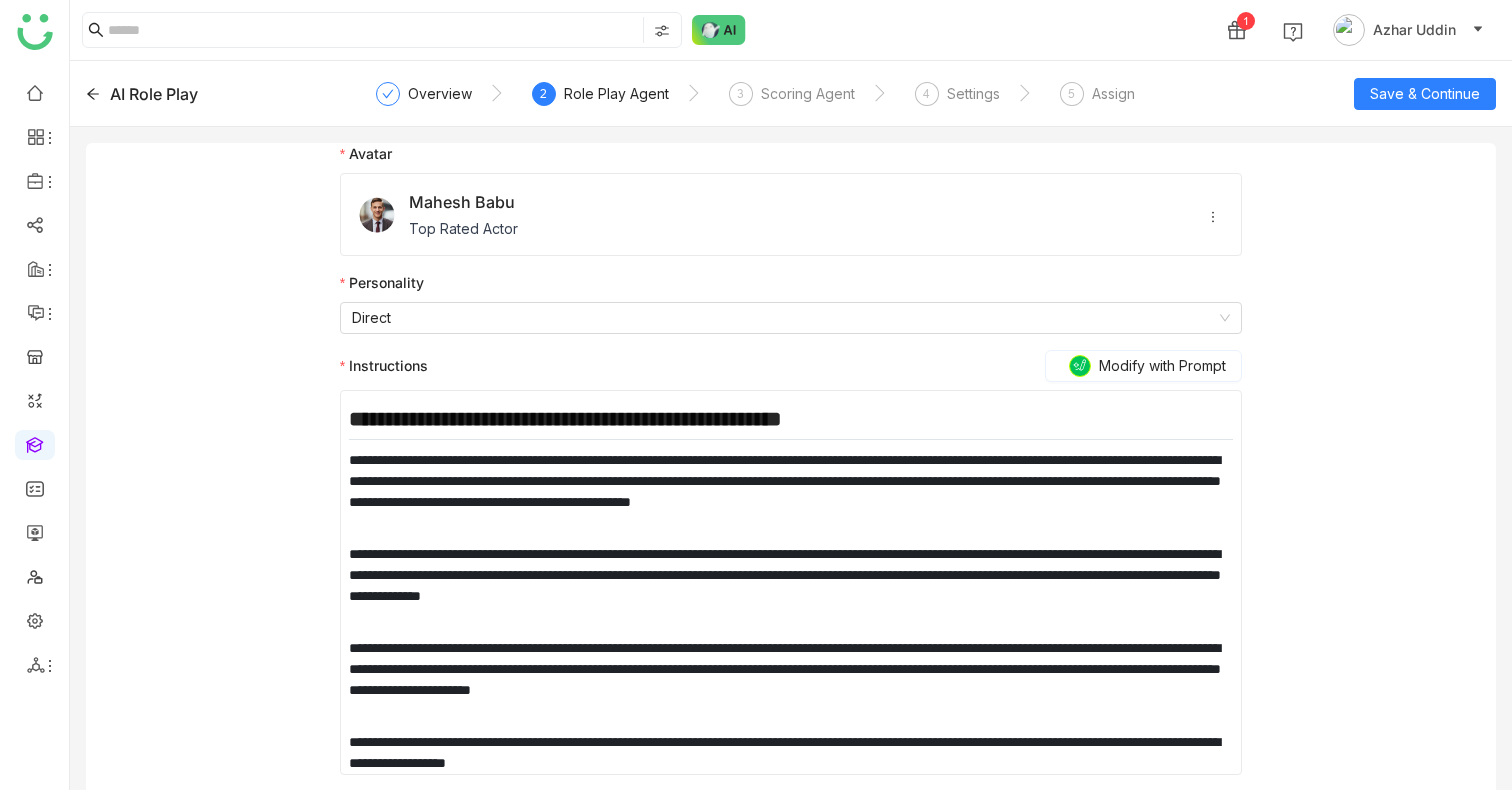click on "**********" 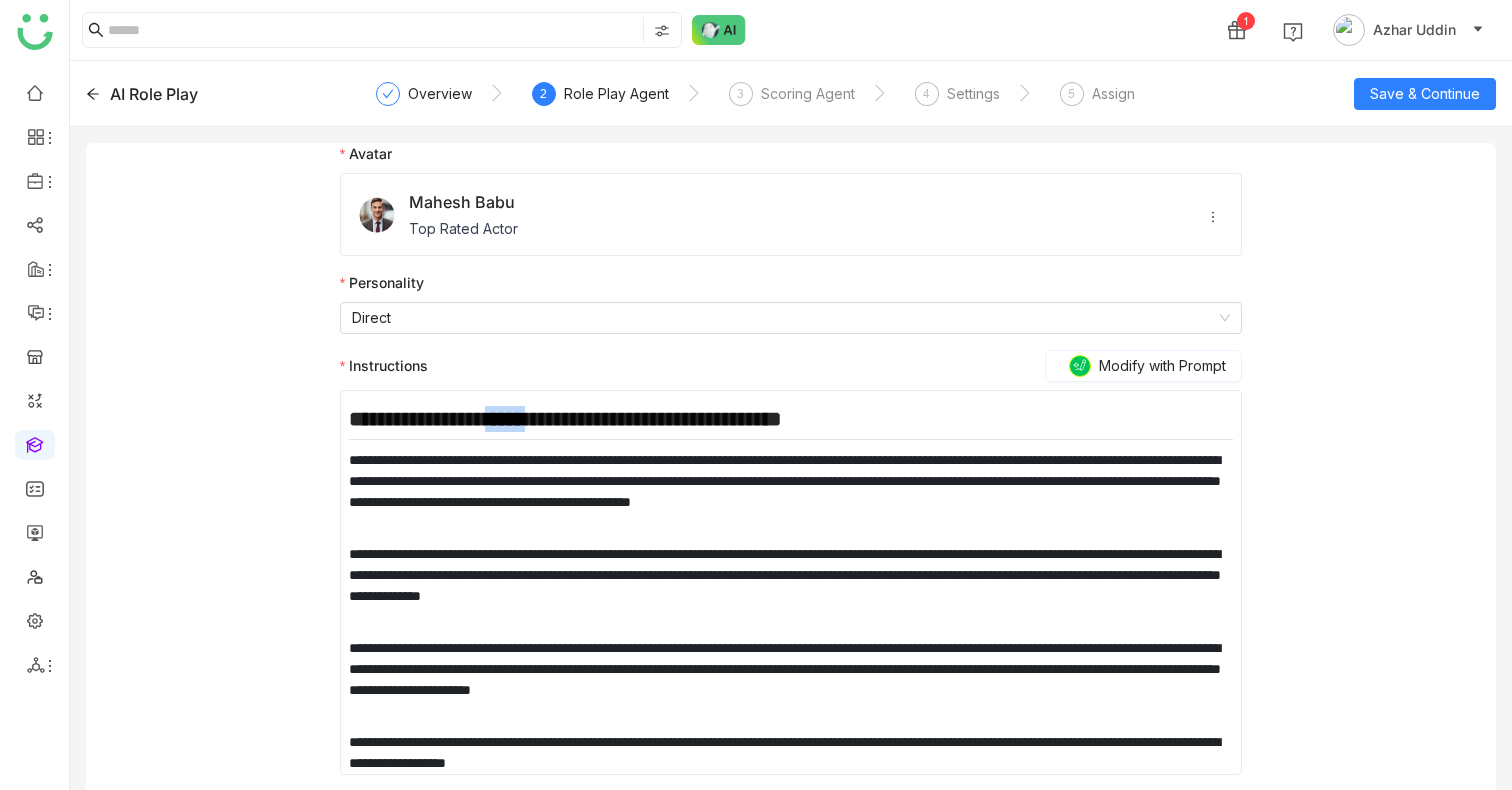 click on "**********" 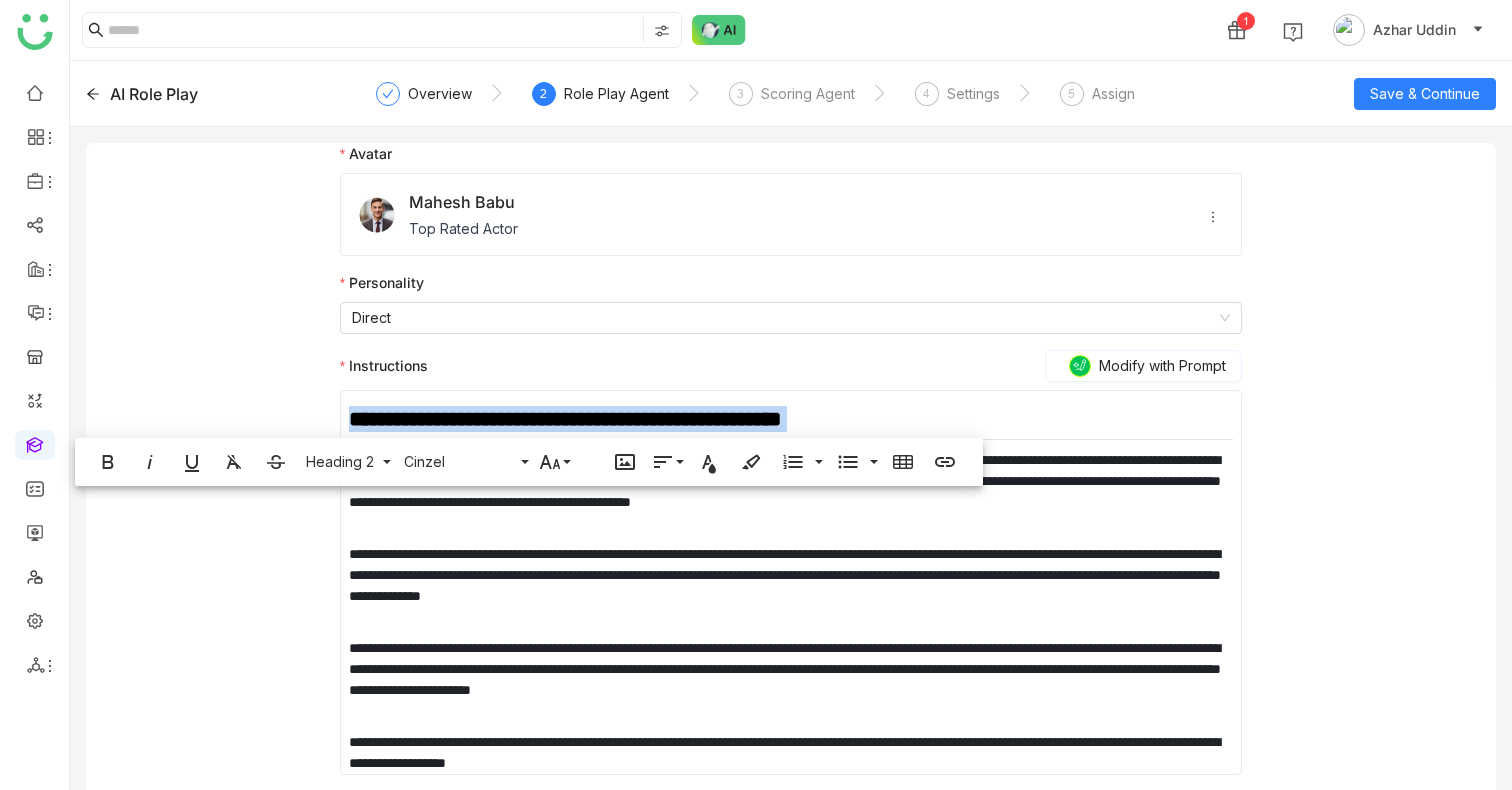 click on "**********" 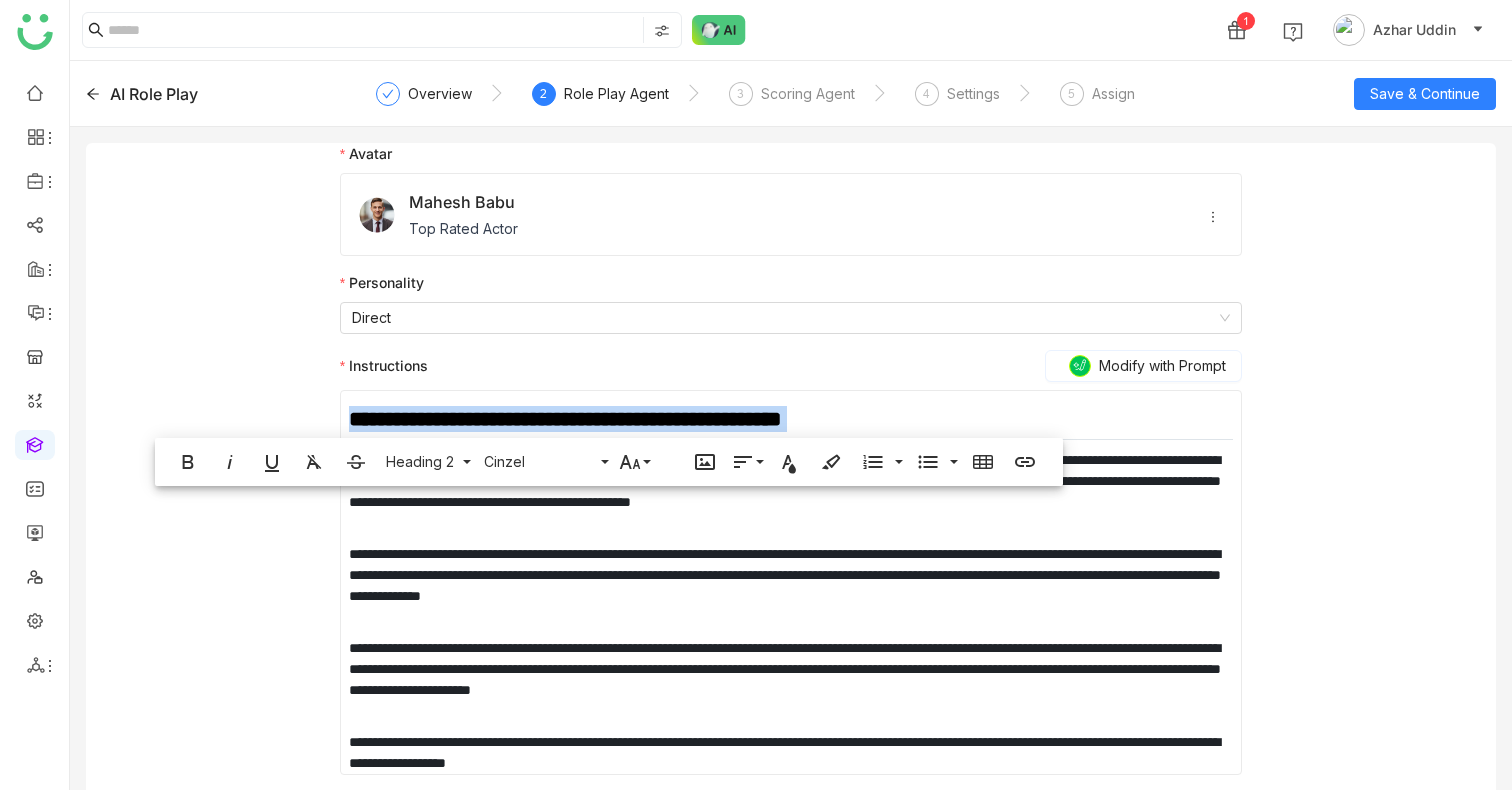 copy on "**********" 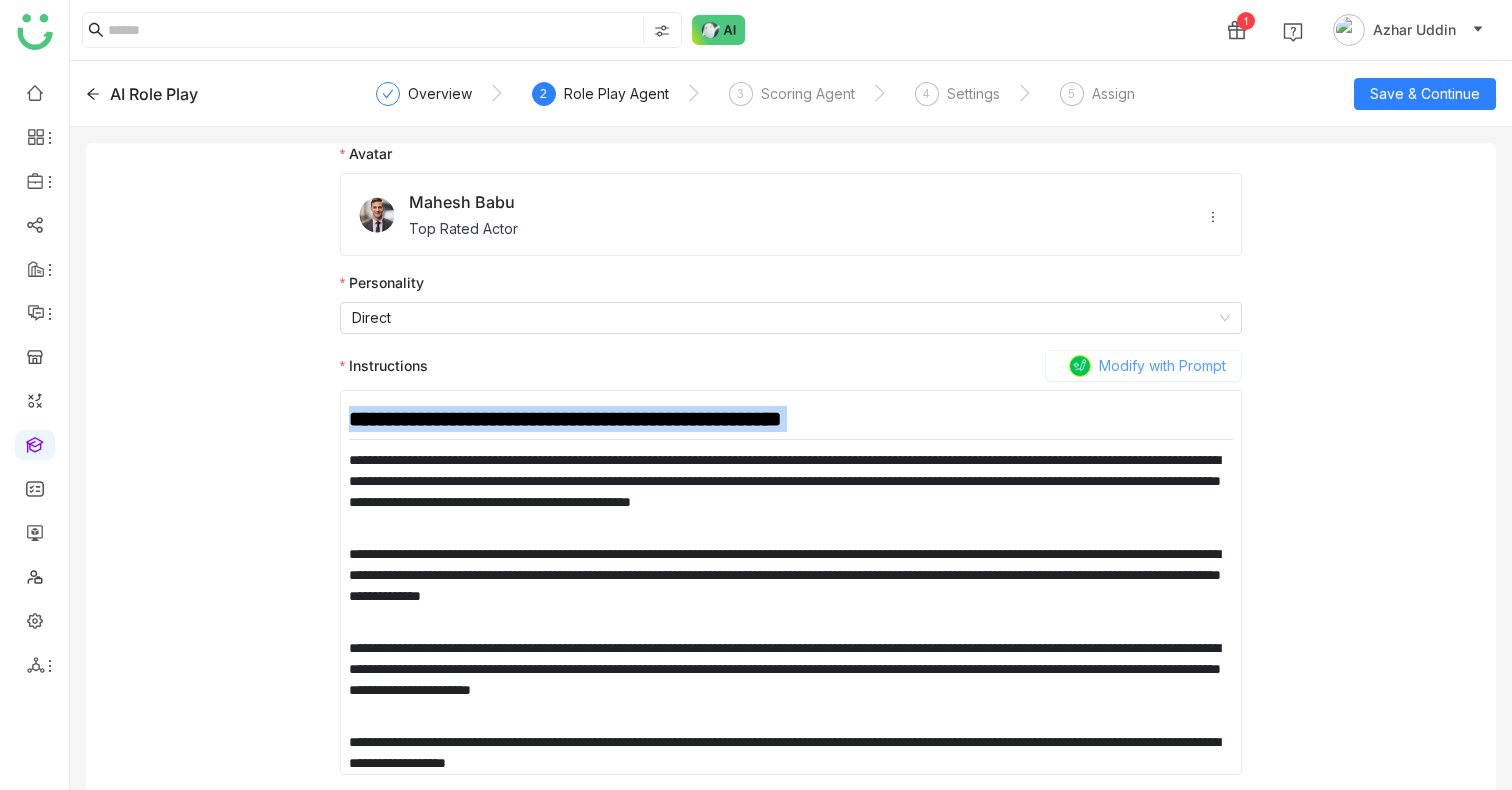 click on "Modify with Prompt" 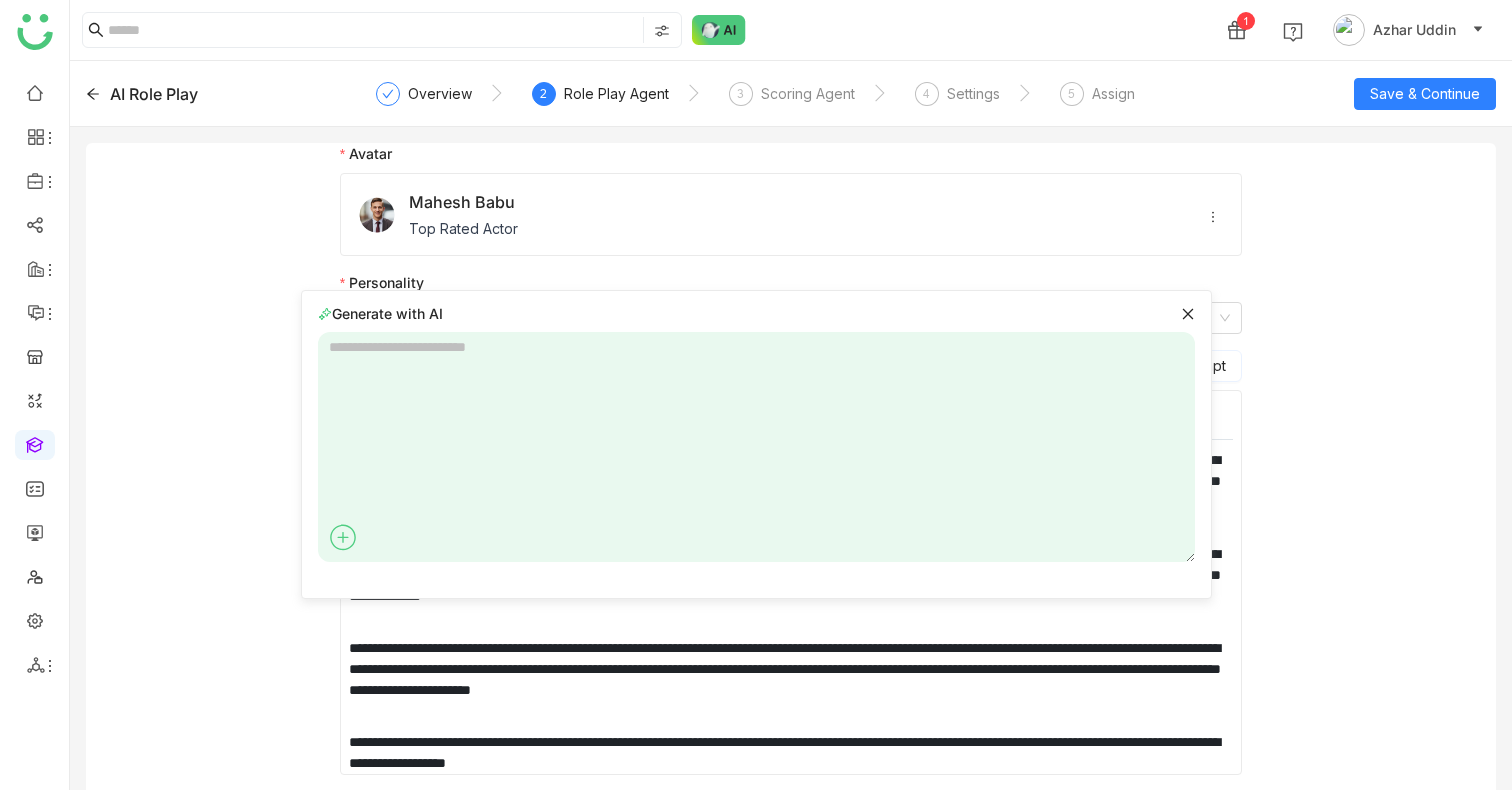 drag, startPoint x: 773, startPoint y: 353, endPoint x: 778, endPoint y: 342, distance: 12.083046 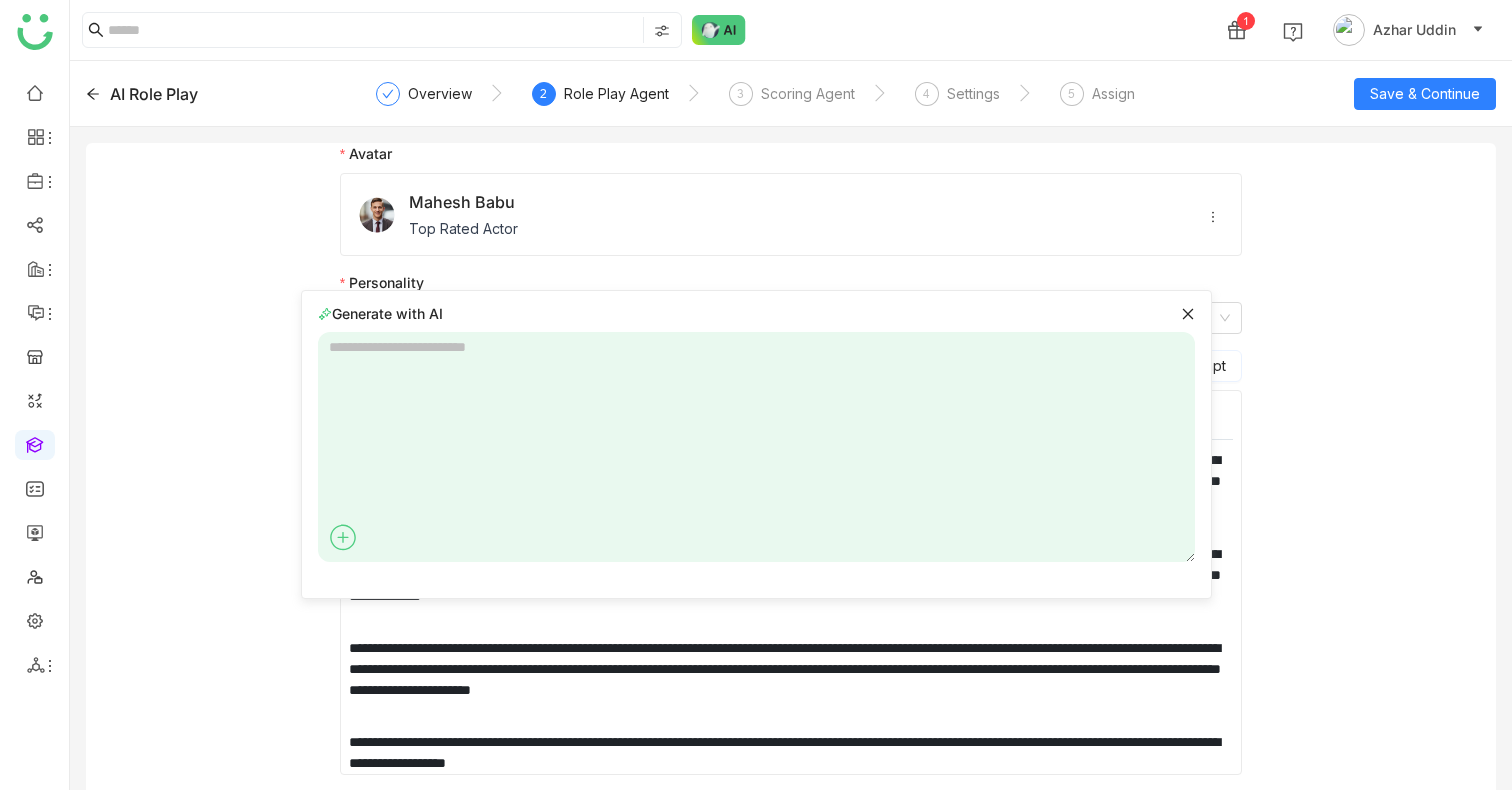 click 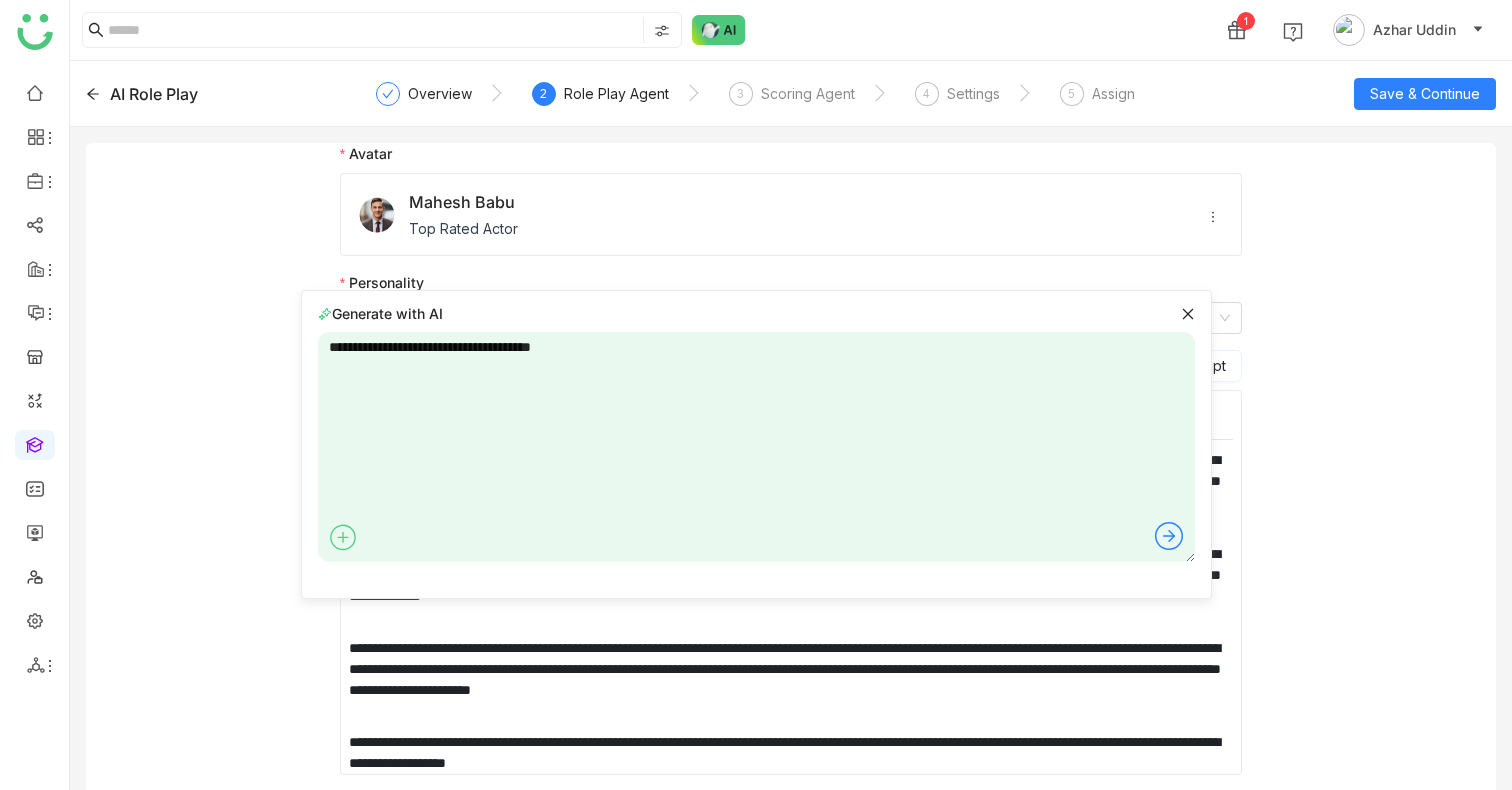 type on "**********" 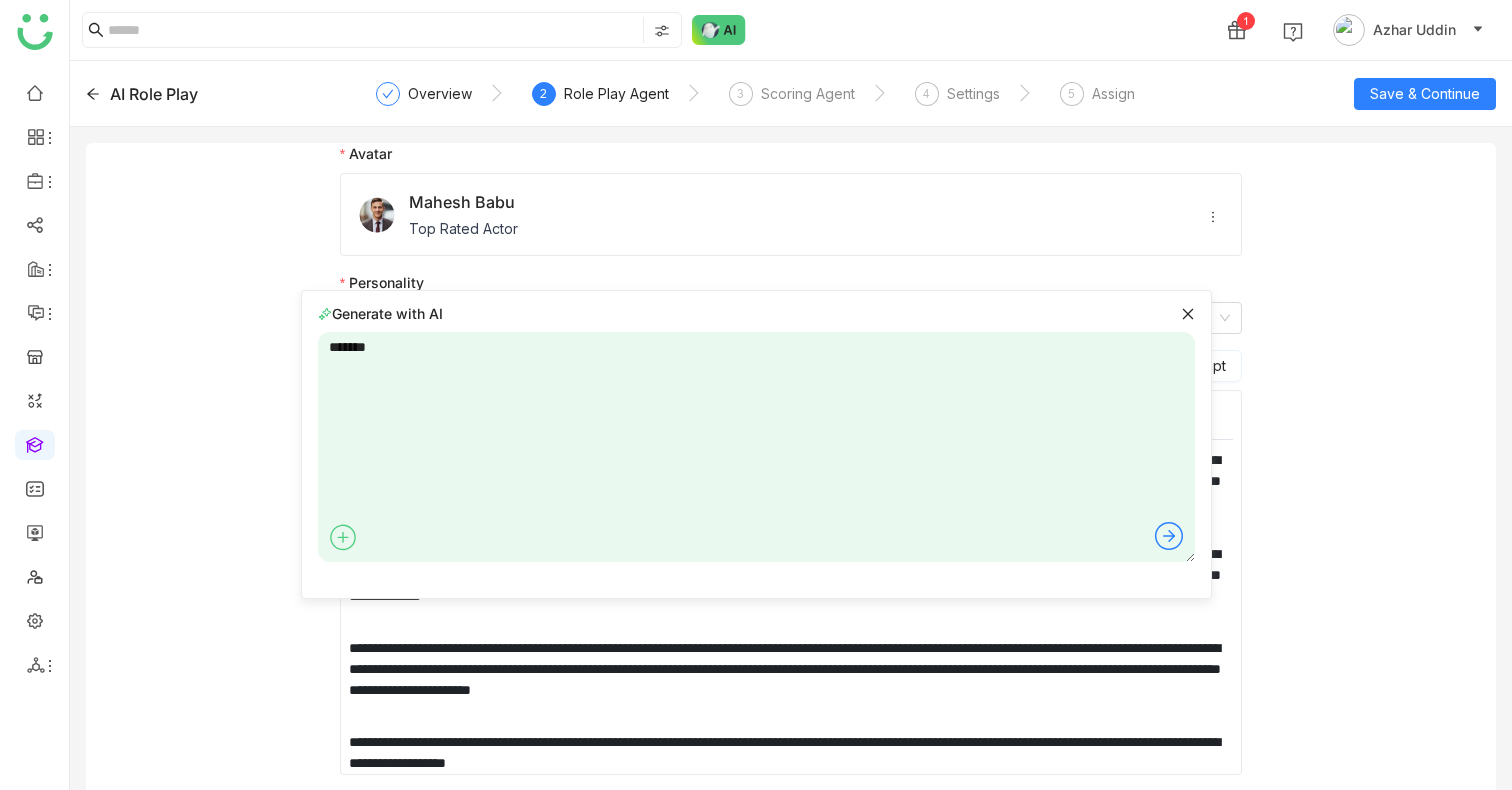 type on "*******" 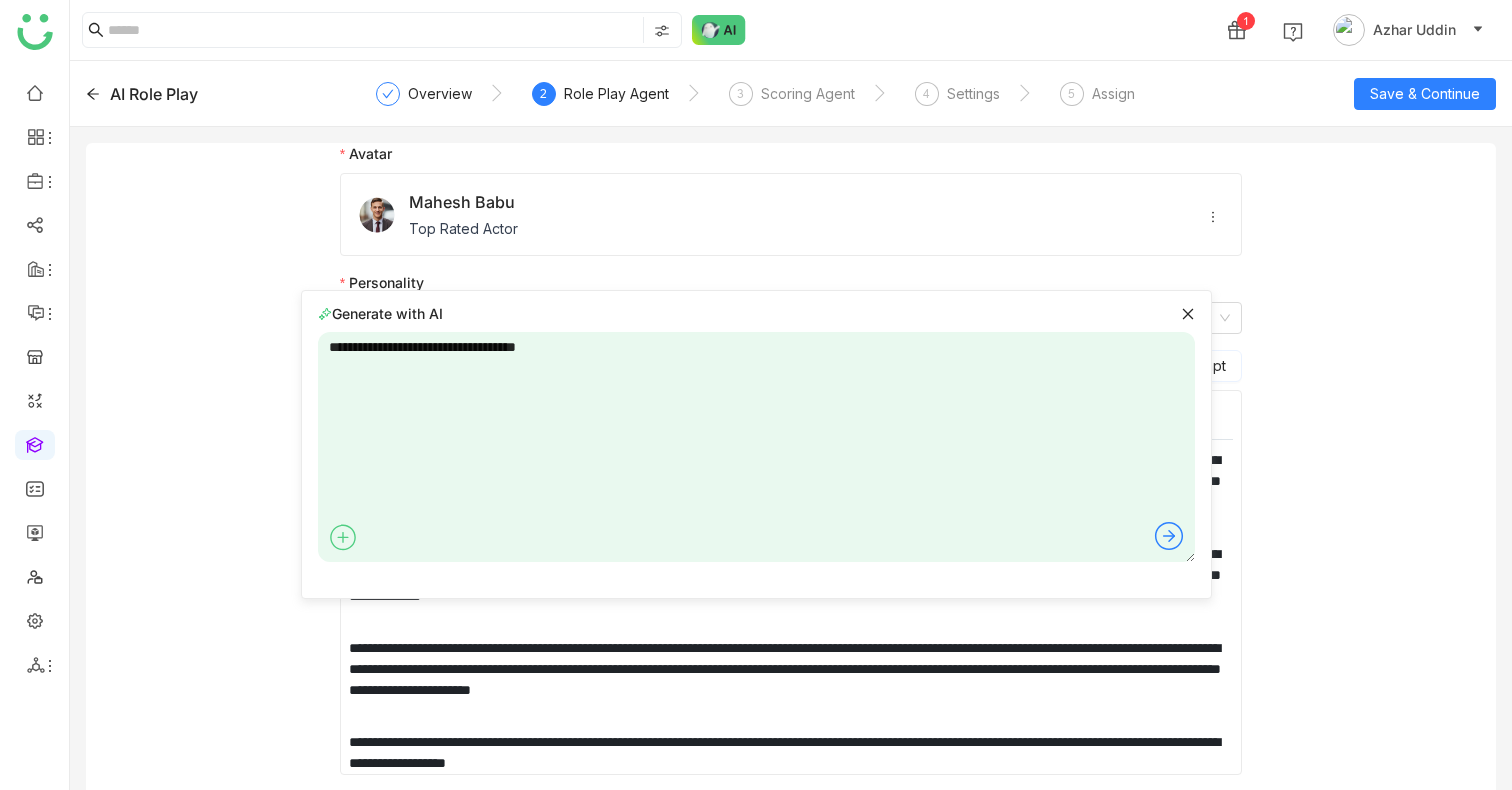 click on "**********" 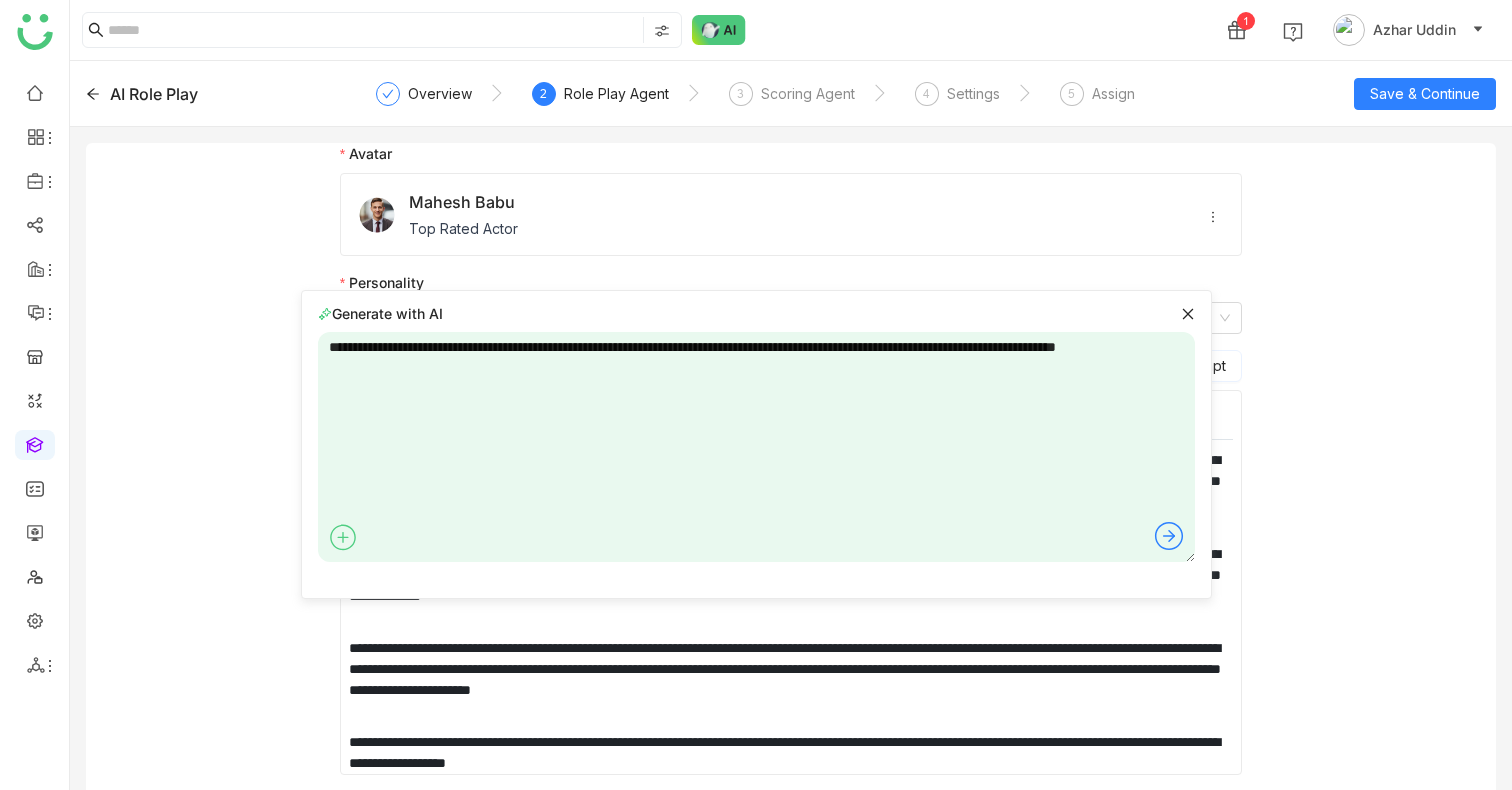 type on "**********" 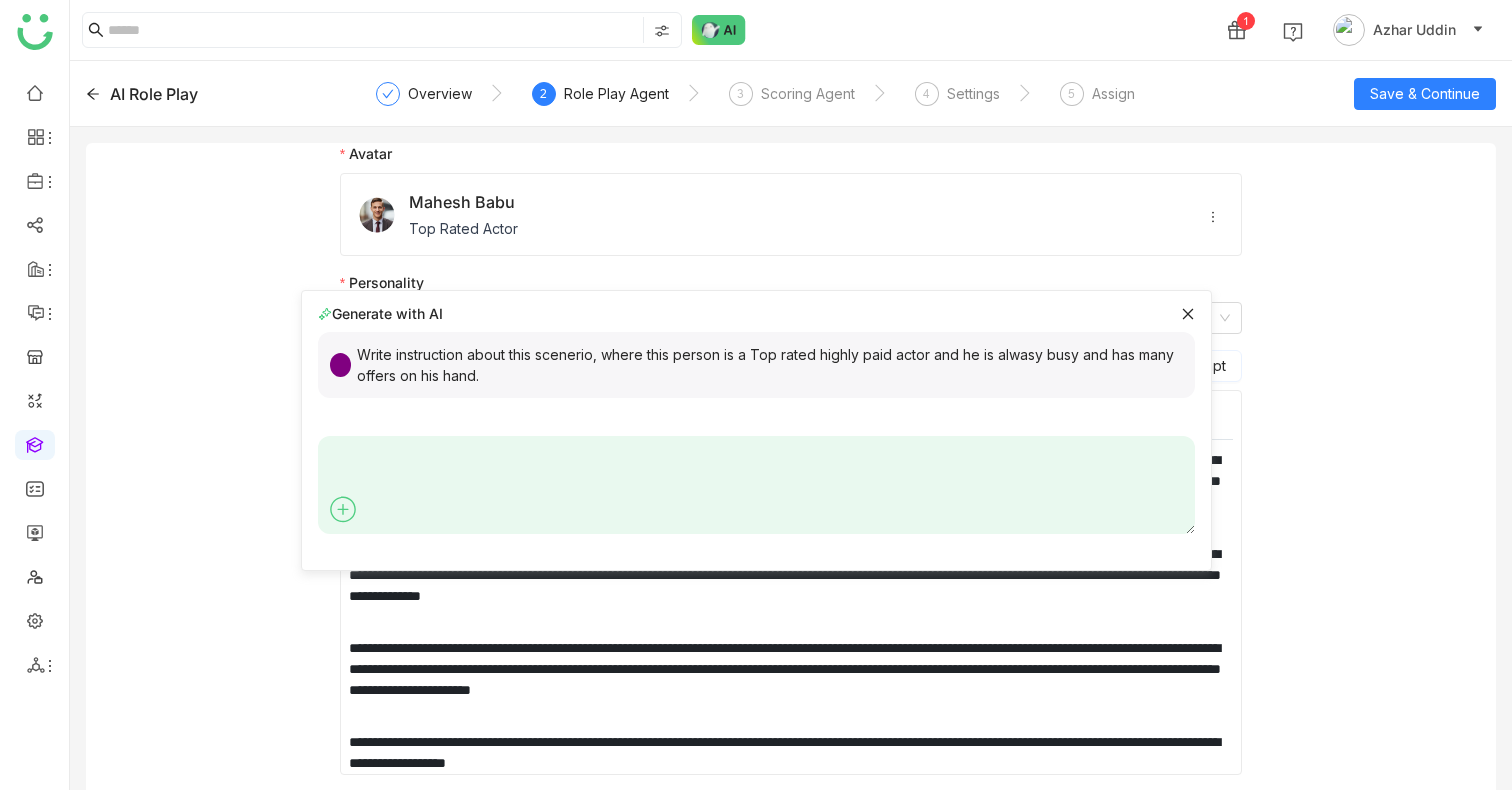 type 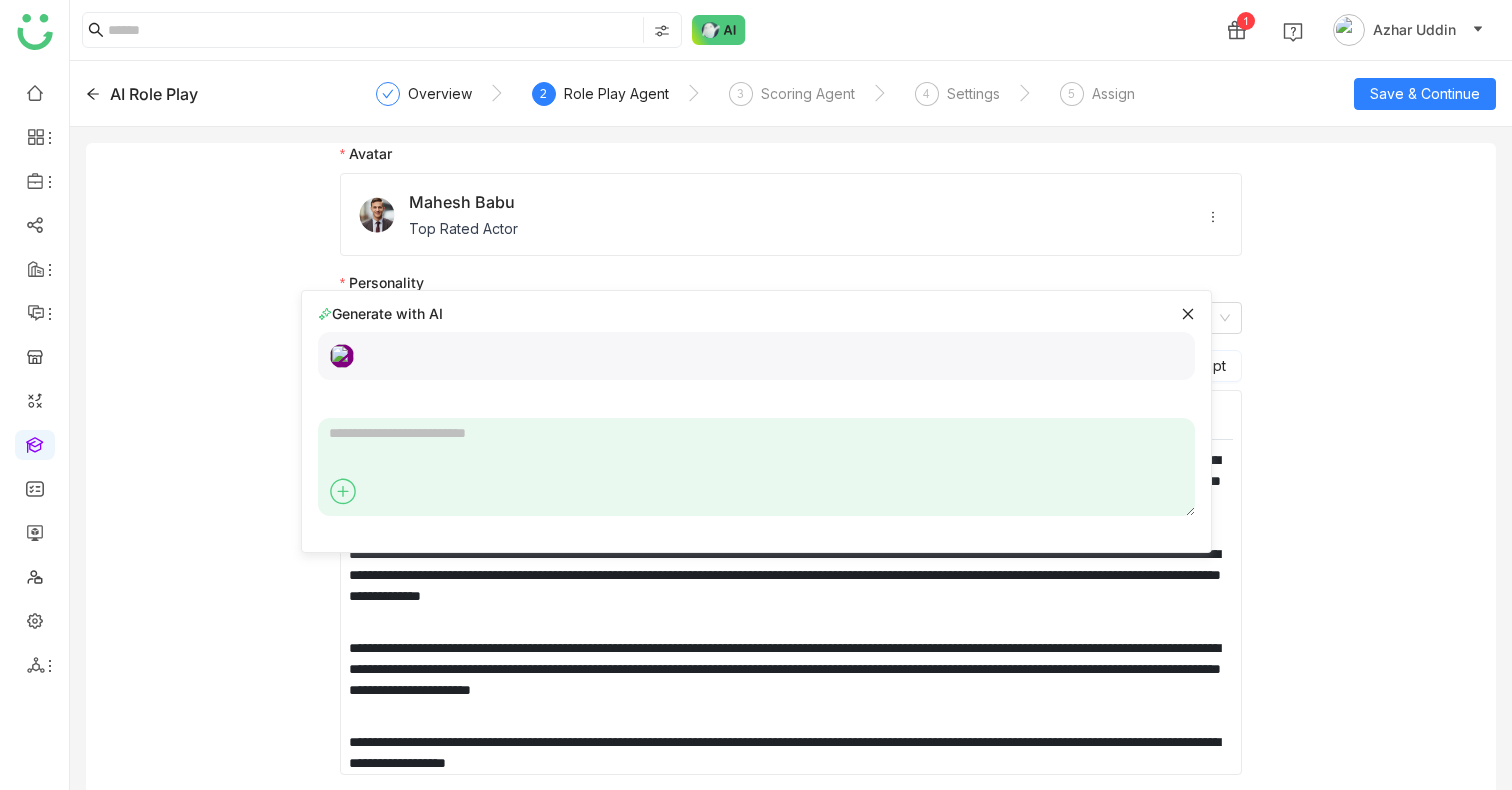 click 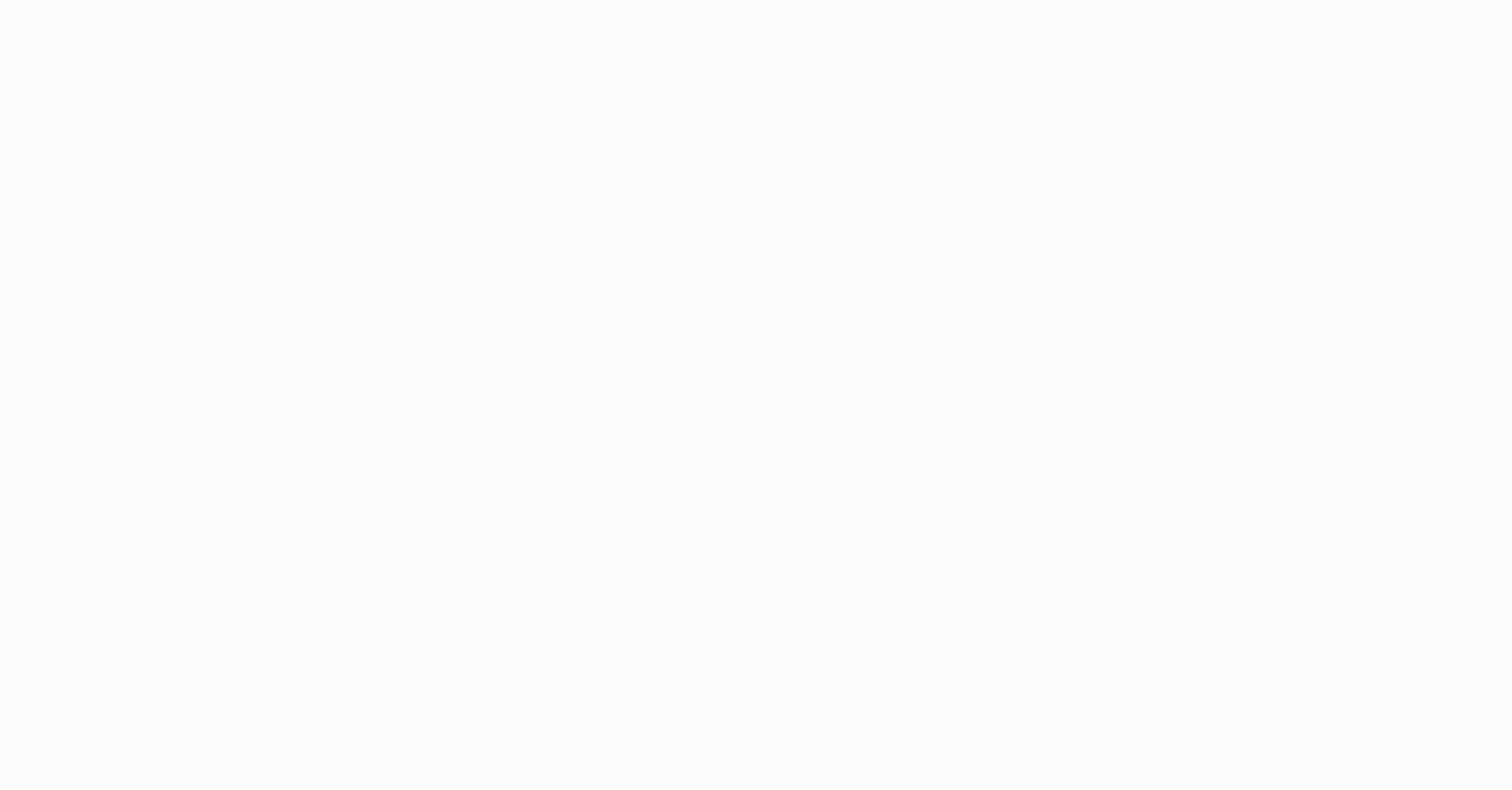 scroll, scrollTop: 0, scrollLeft: 0, axis: both 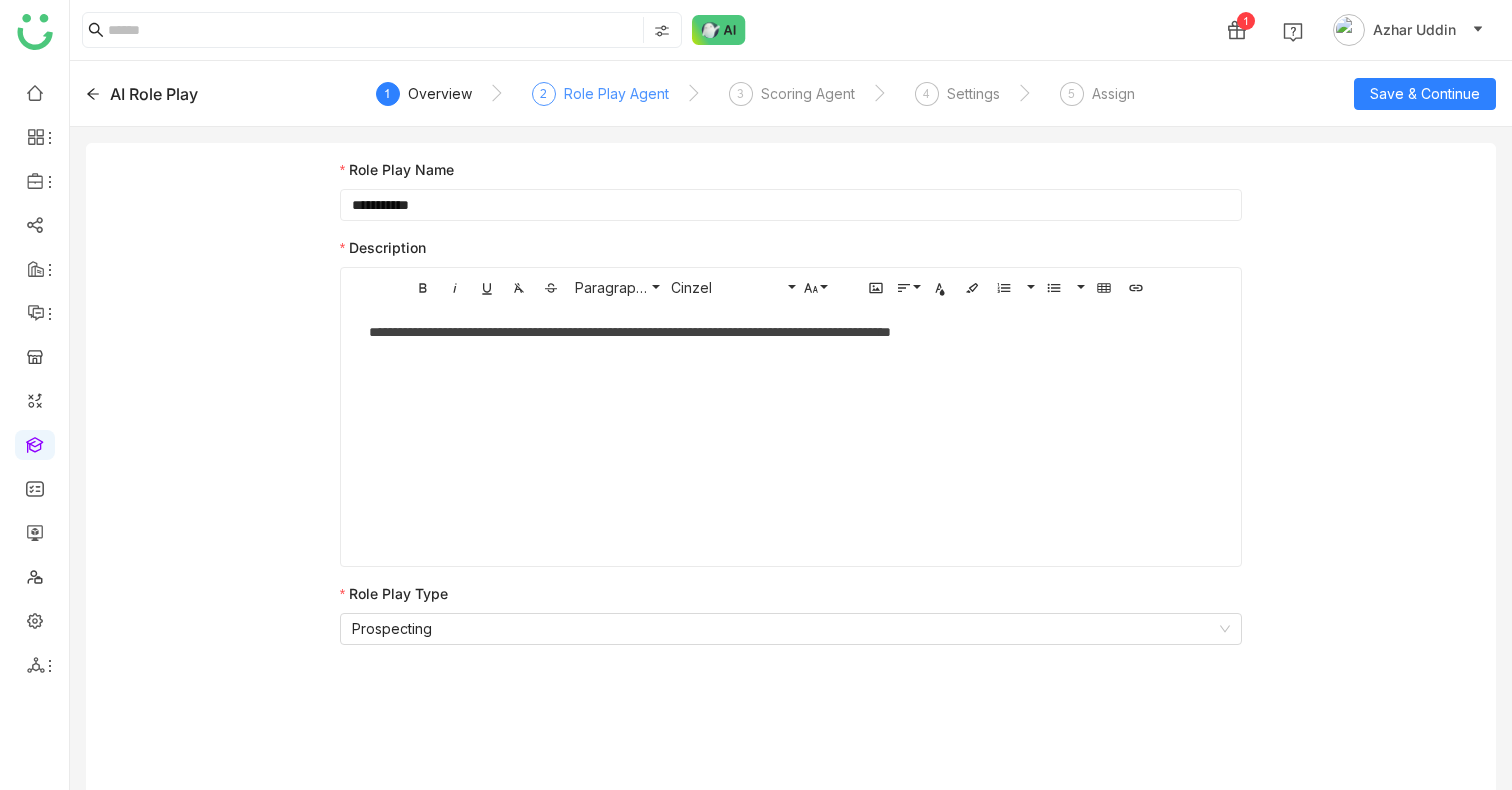 click on "Role Play Agent" 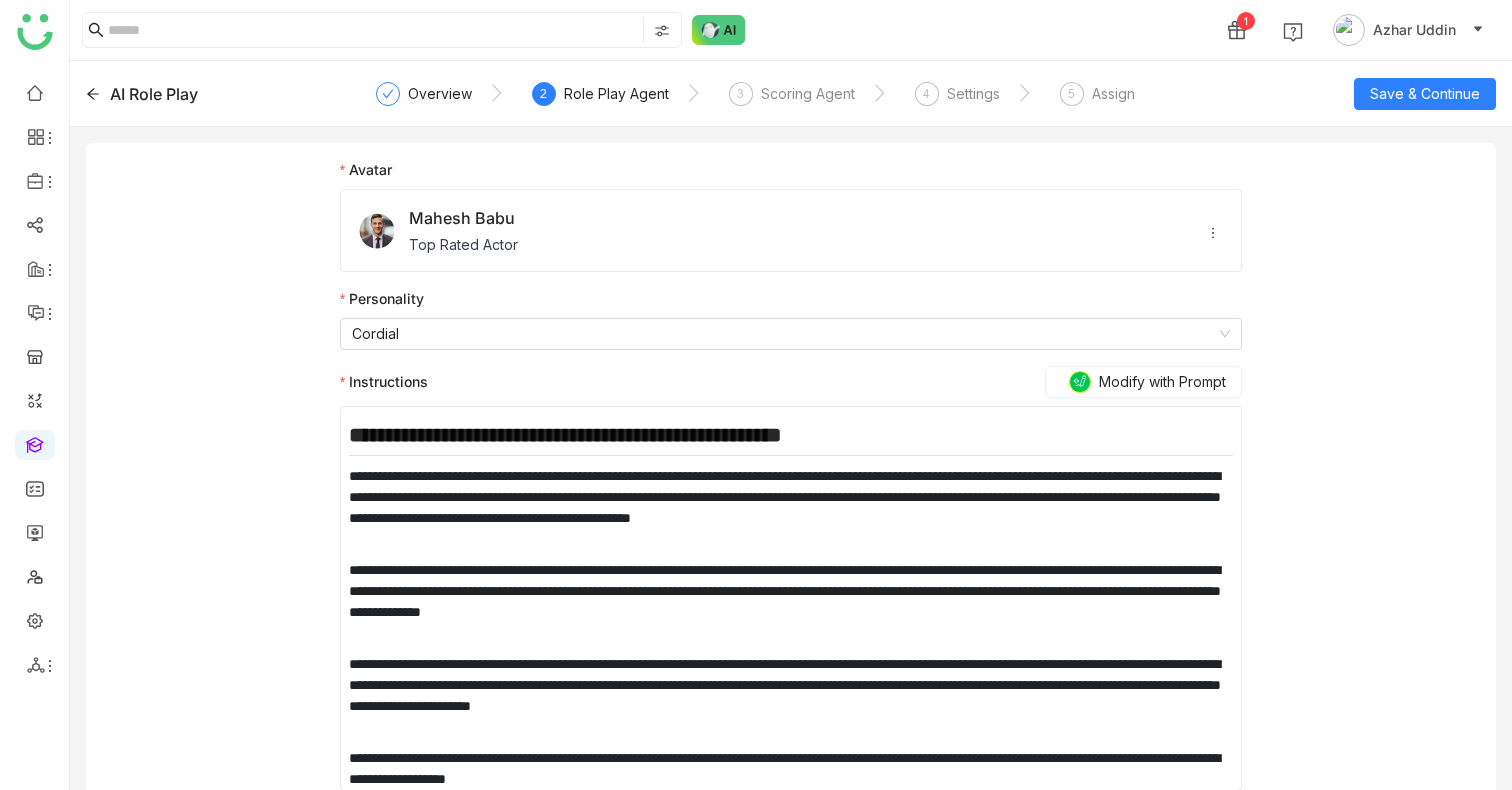 click on "**********" 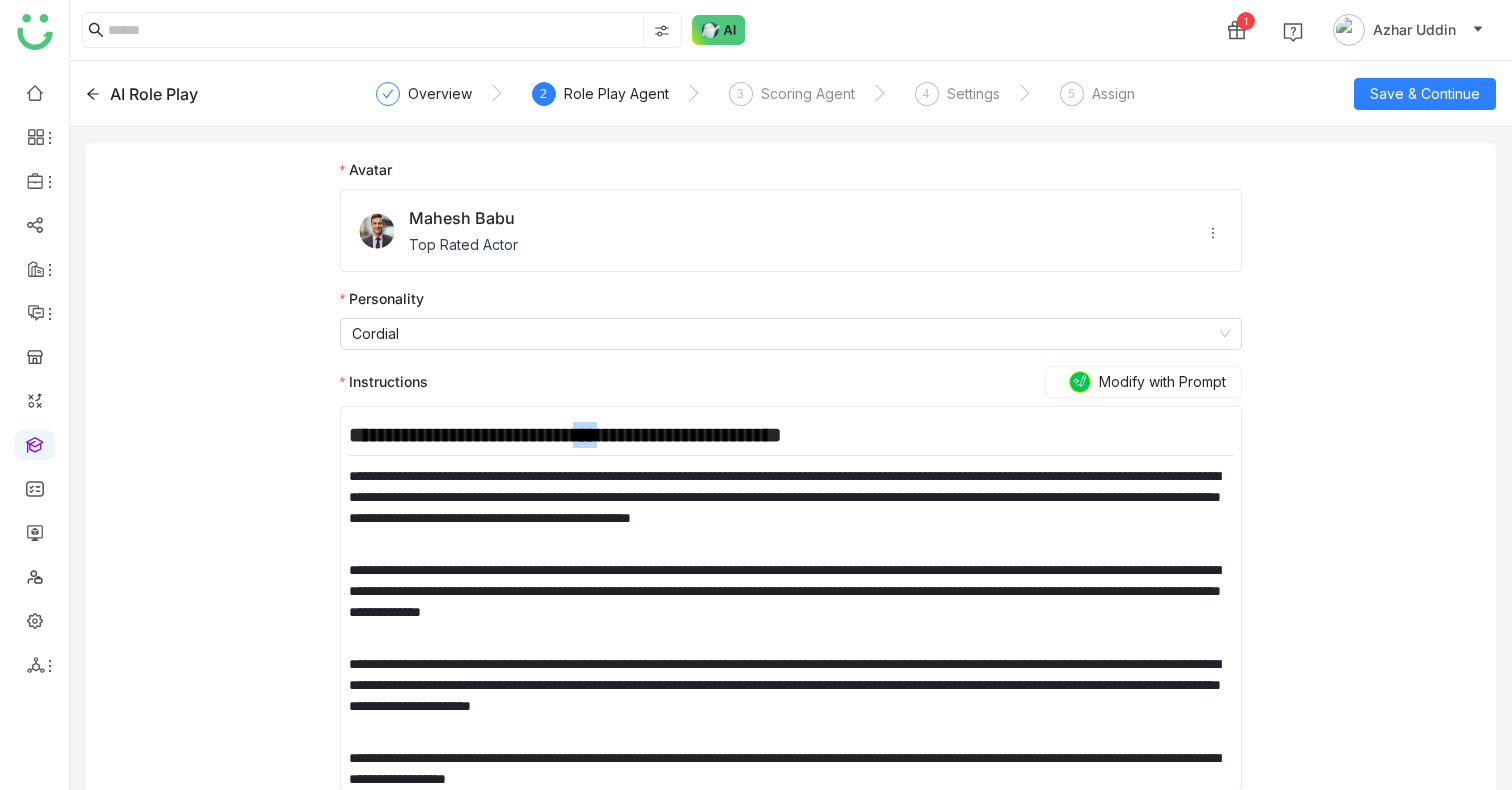 click on "**********" 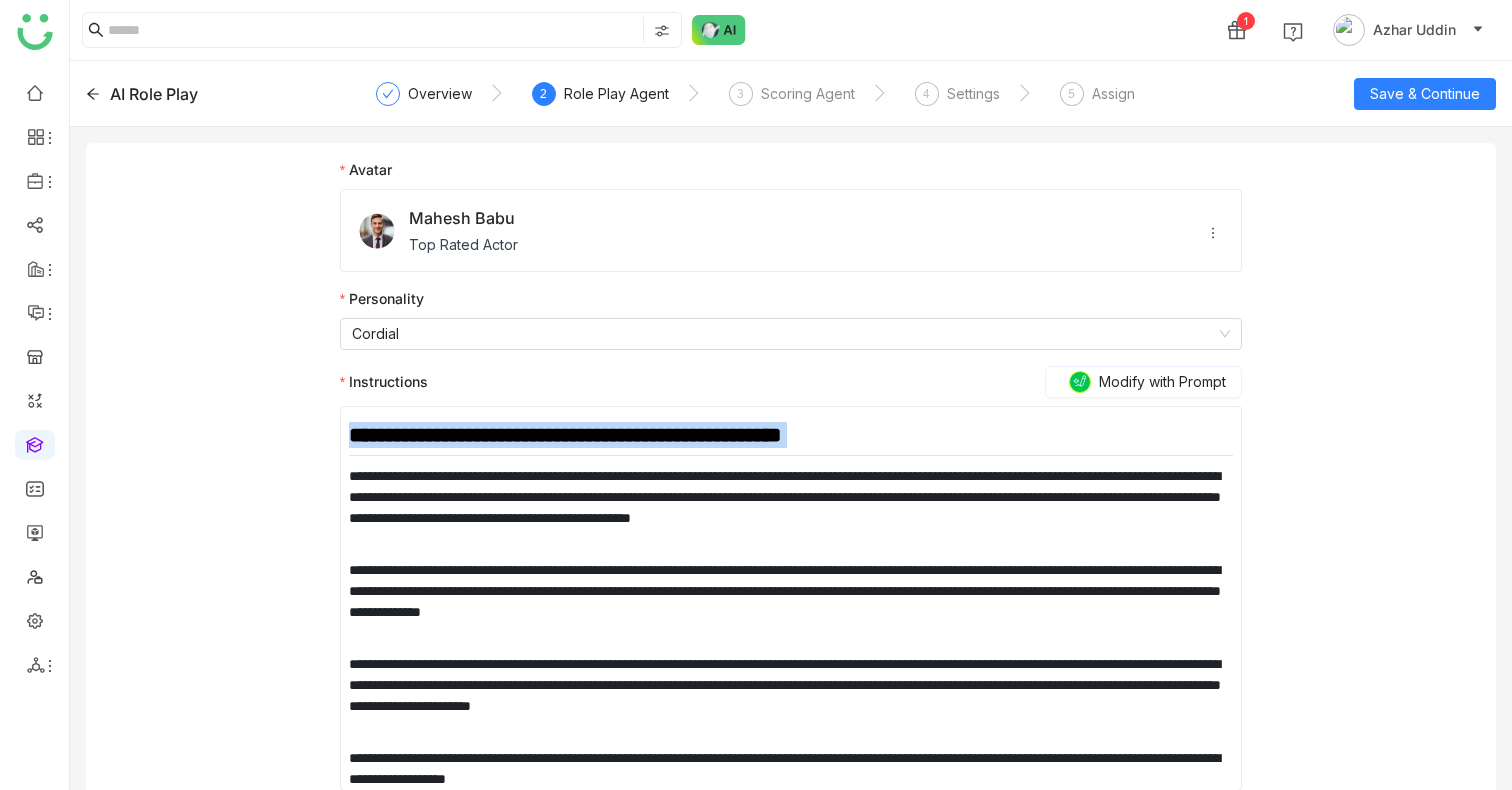 click on "**********" 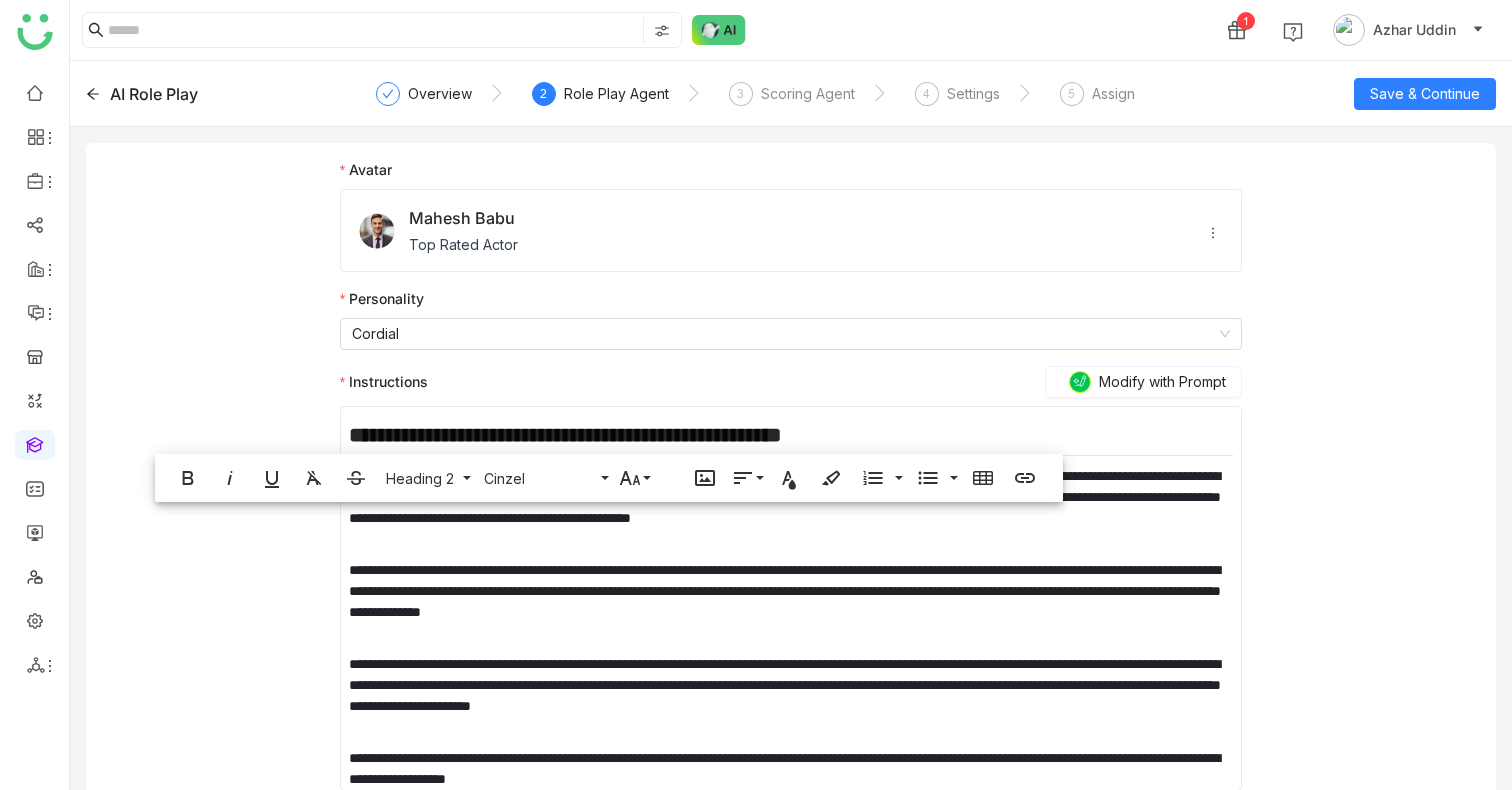click on "**********" 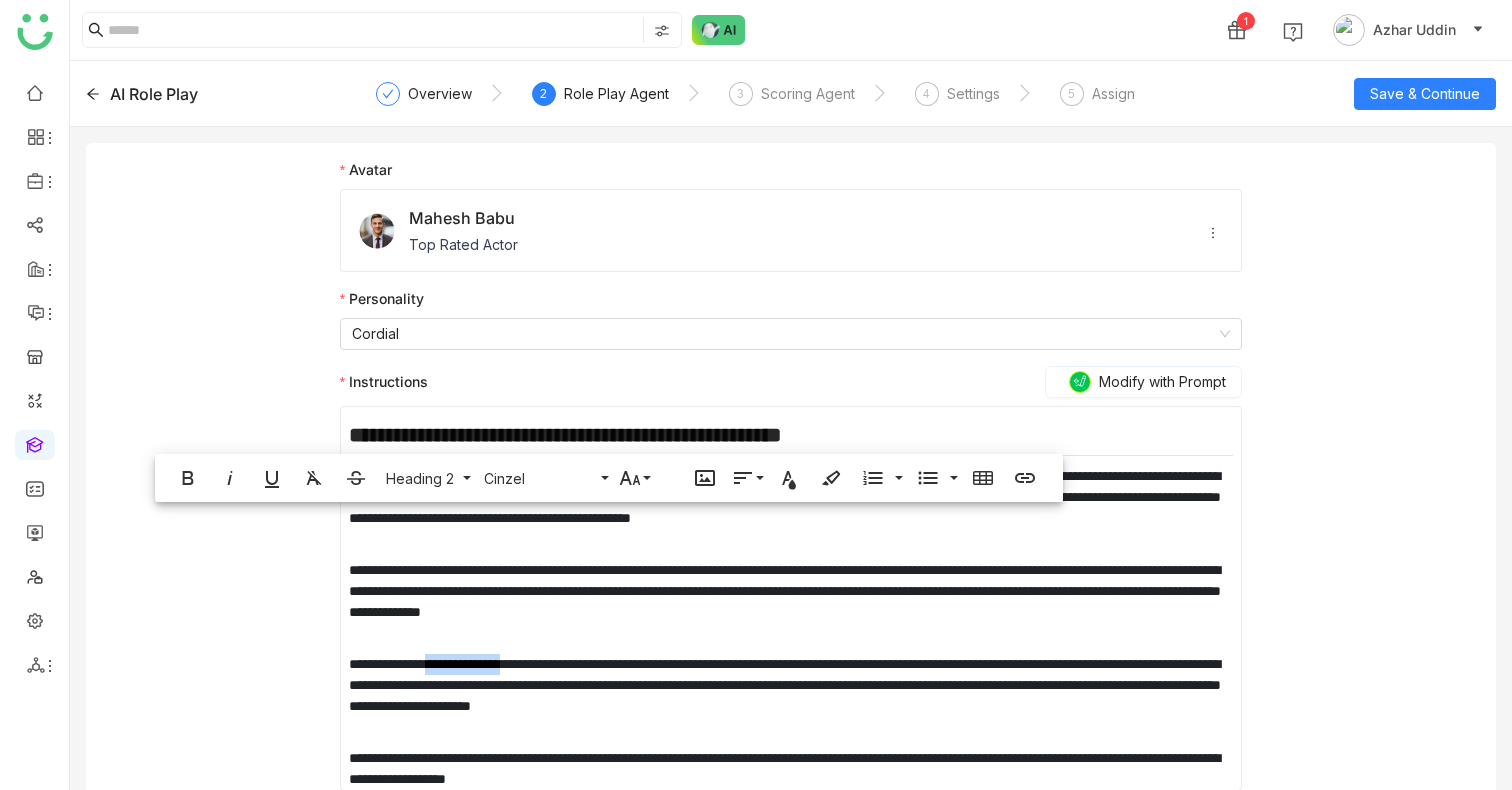 click on "**********" 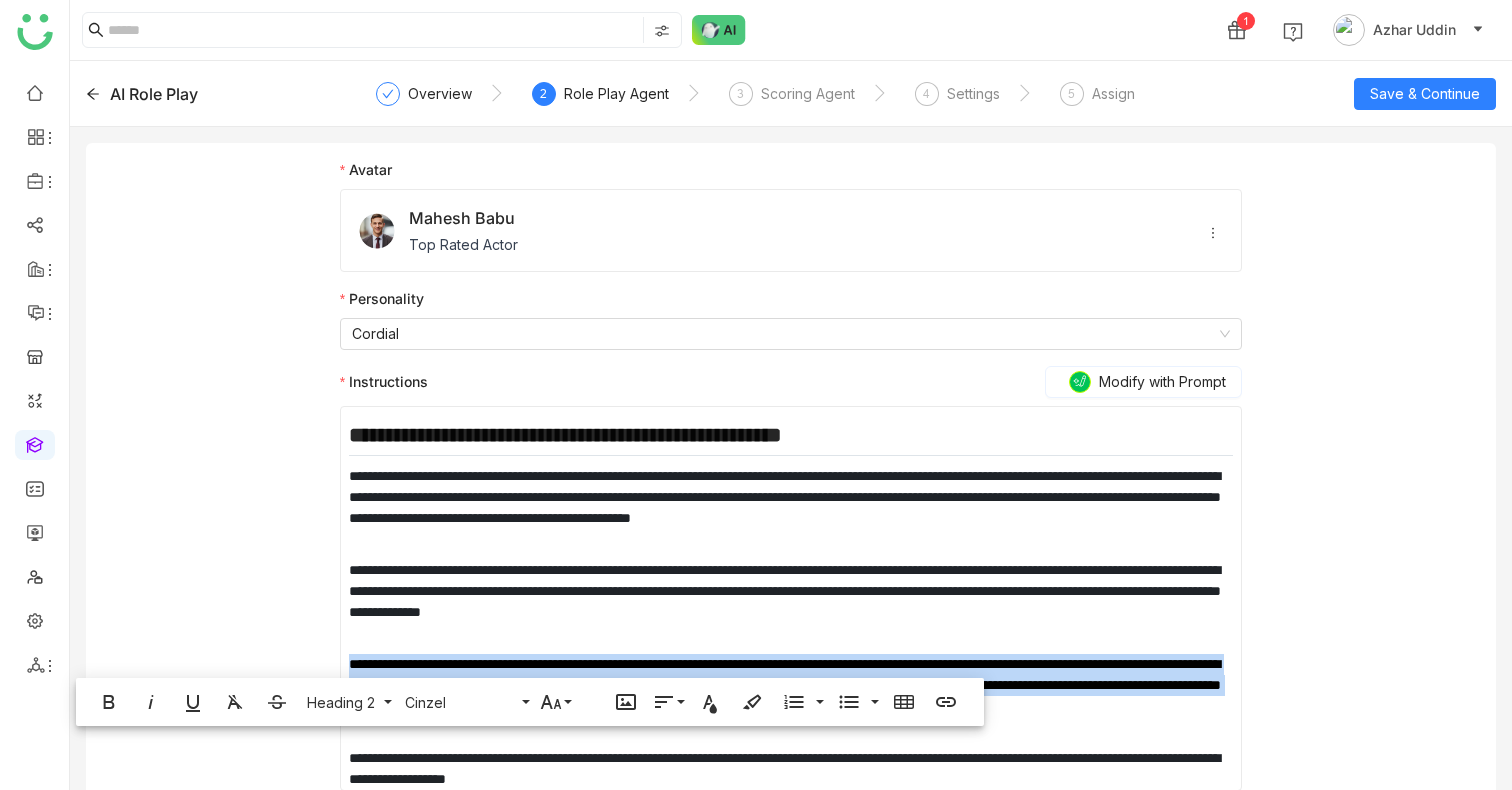click on "**********" 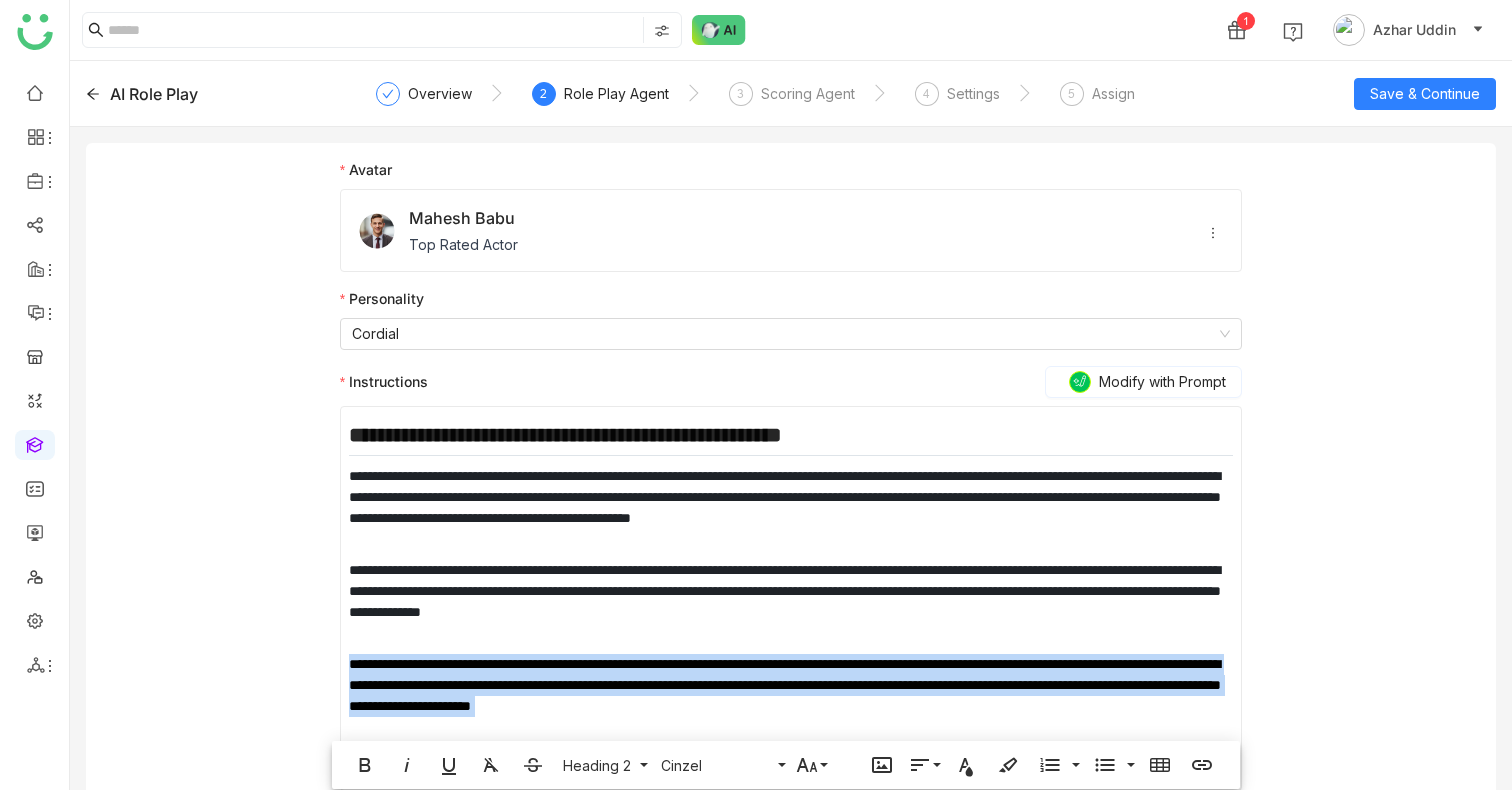 scroll, scrollTop: 16, scrollLeft: 0, axis: vertical 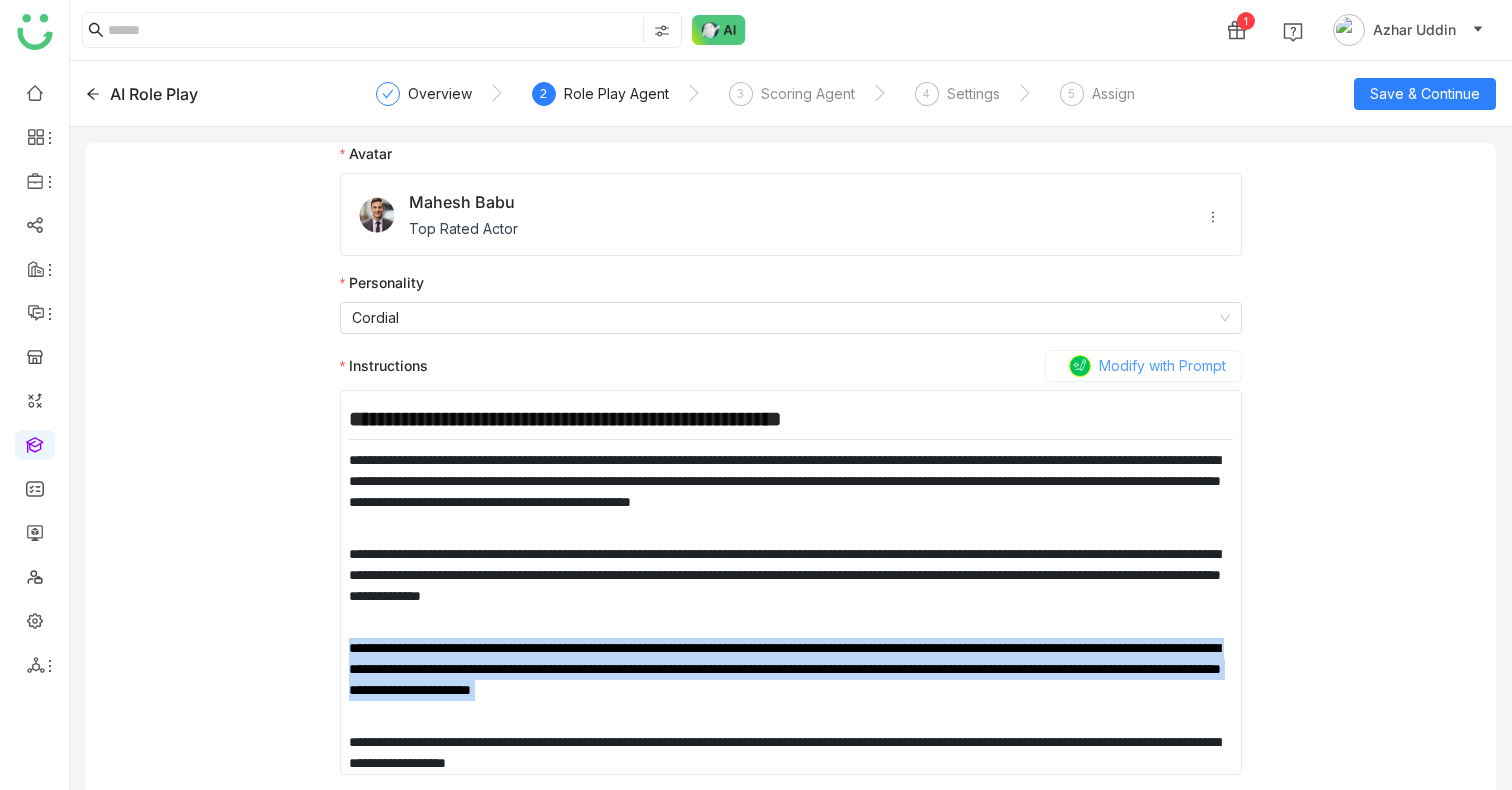 click on "Modify with Prompt" 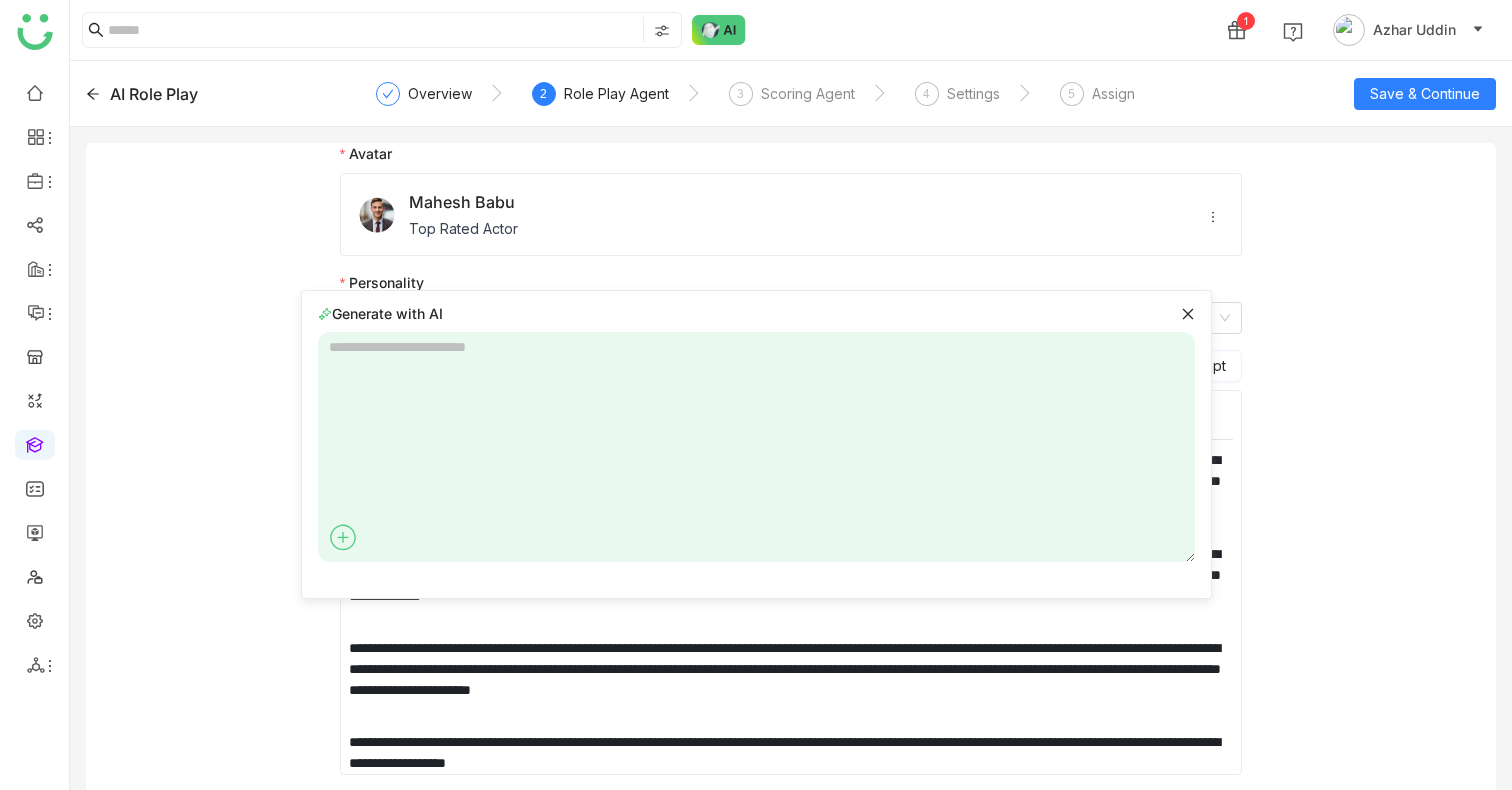 click 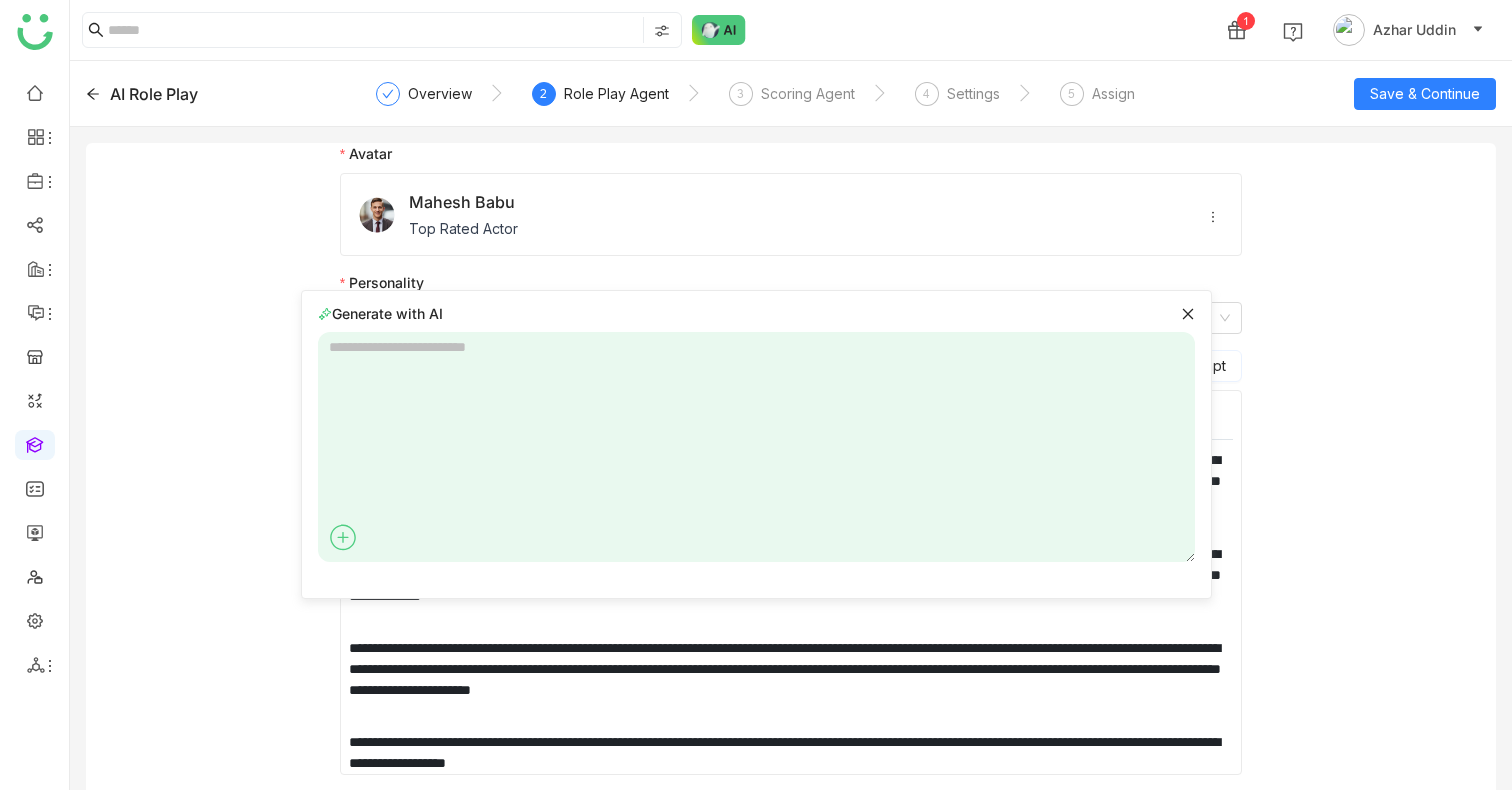 click 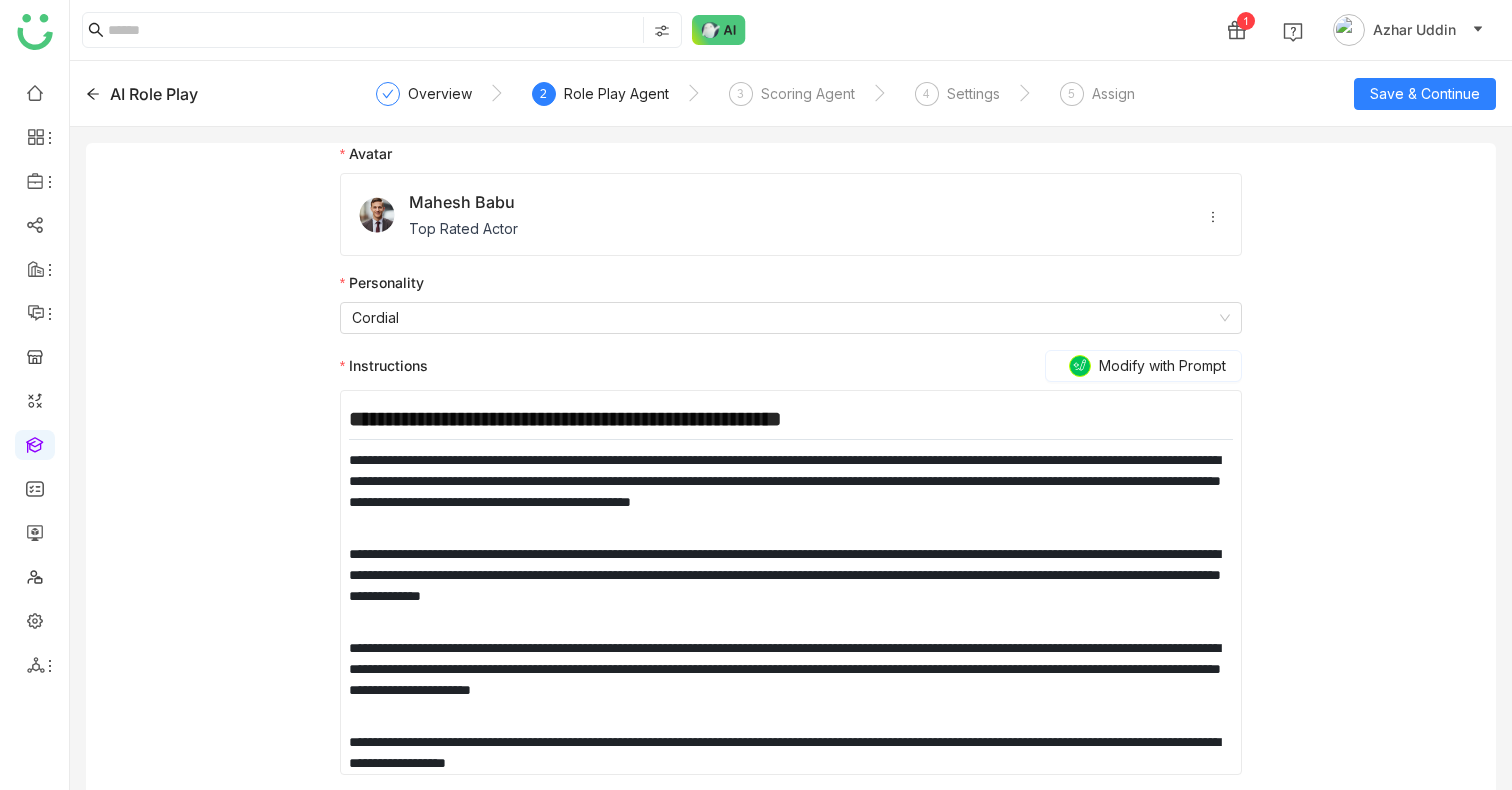 click on "**********" 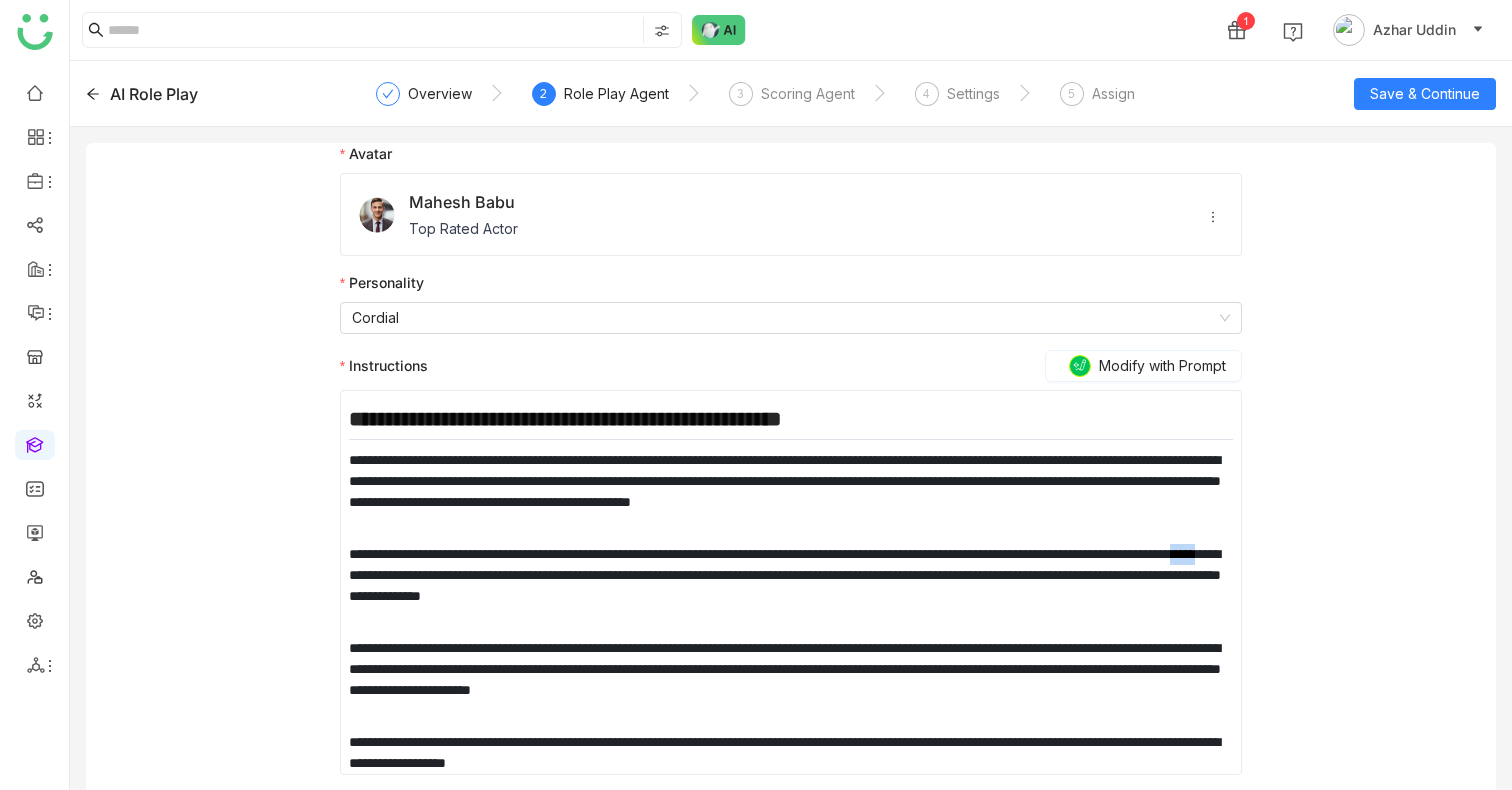 click on "**********" 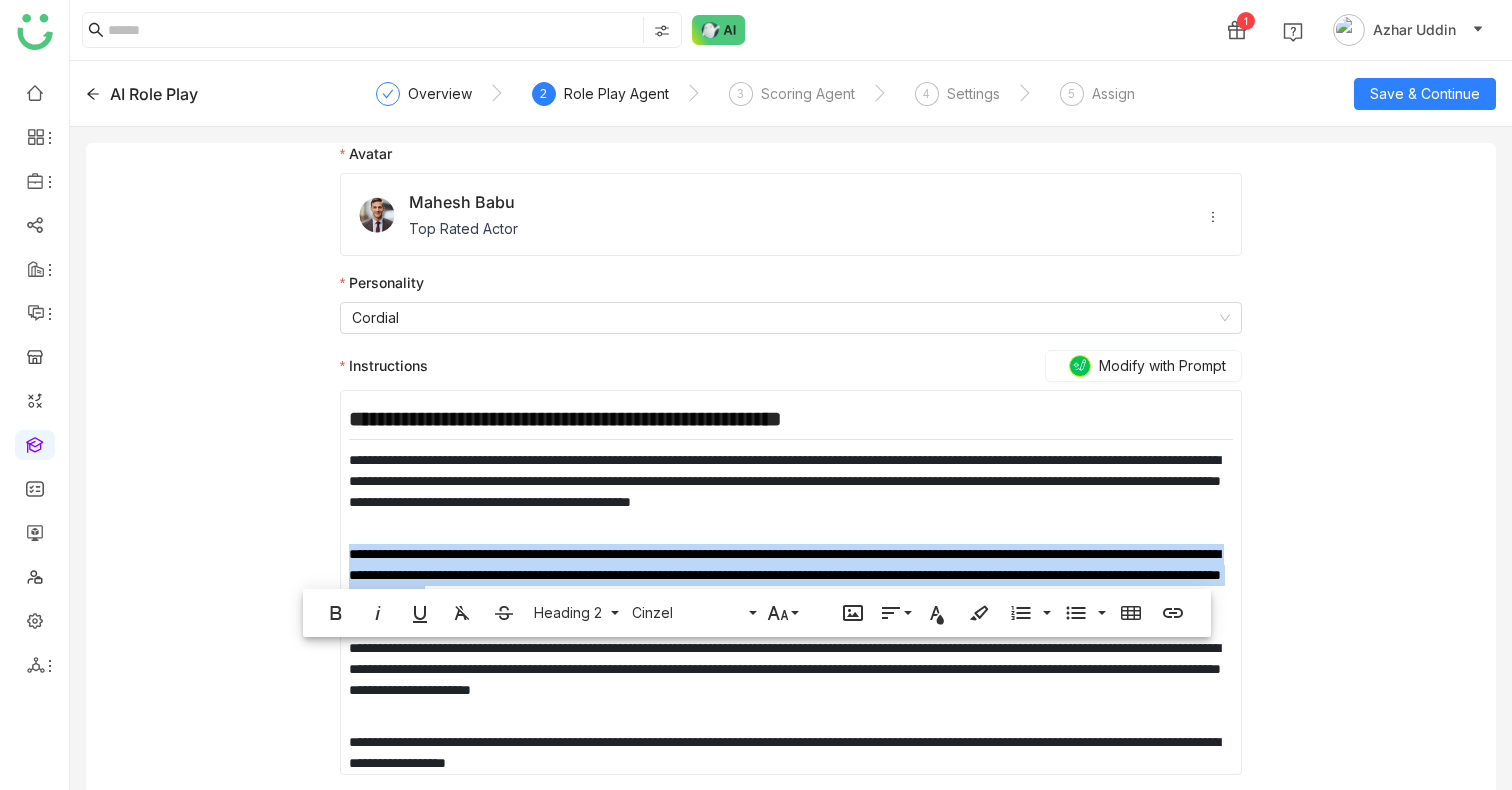 click on "**********" 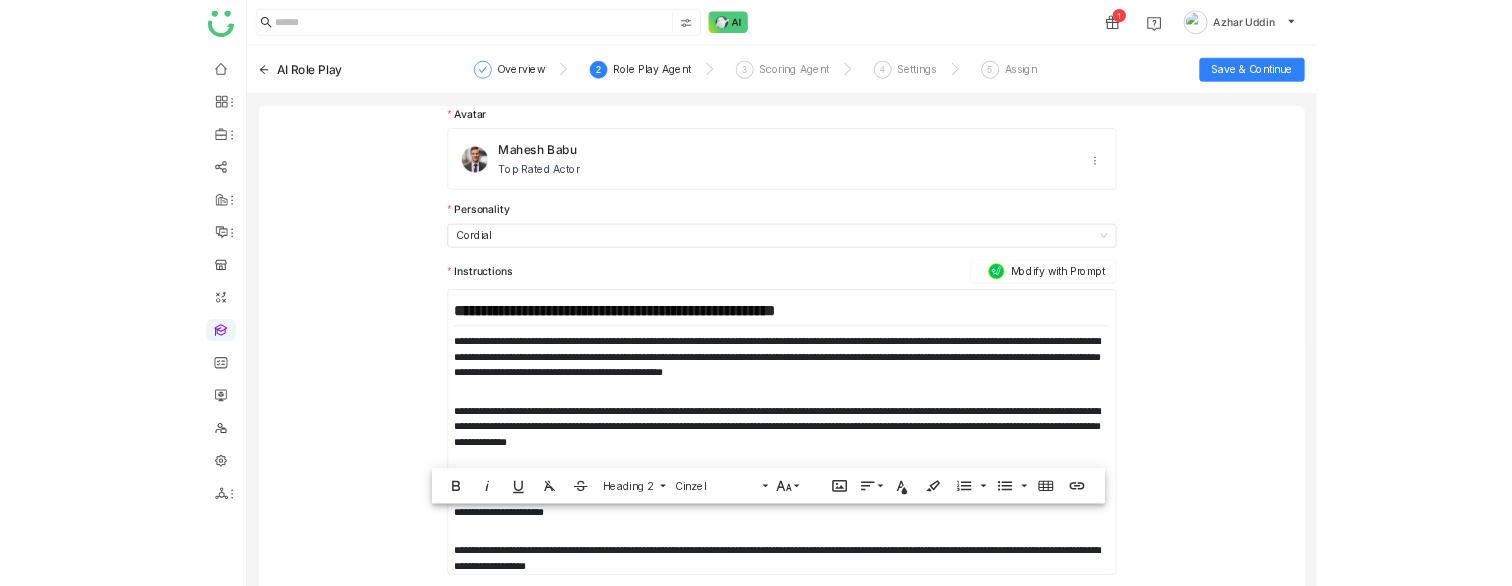 scroll, scrollTop: 0, scrollLeft: 0, axis: both 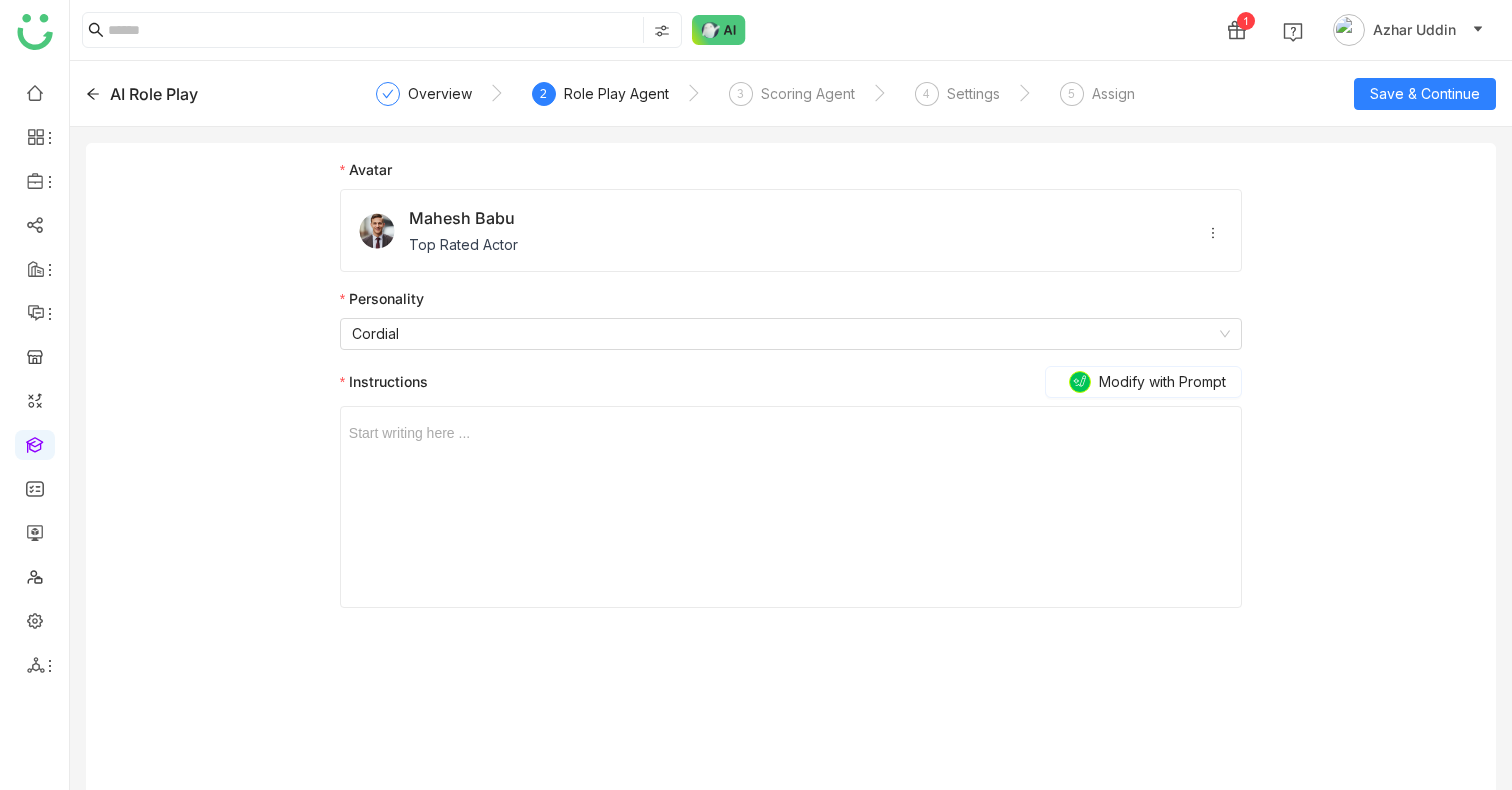 click 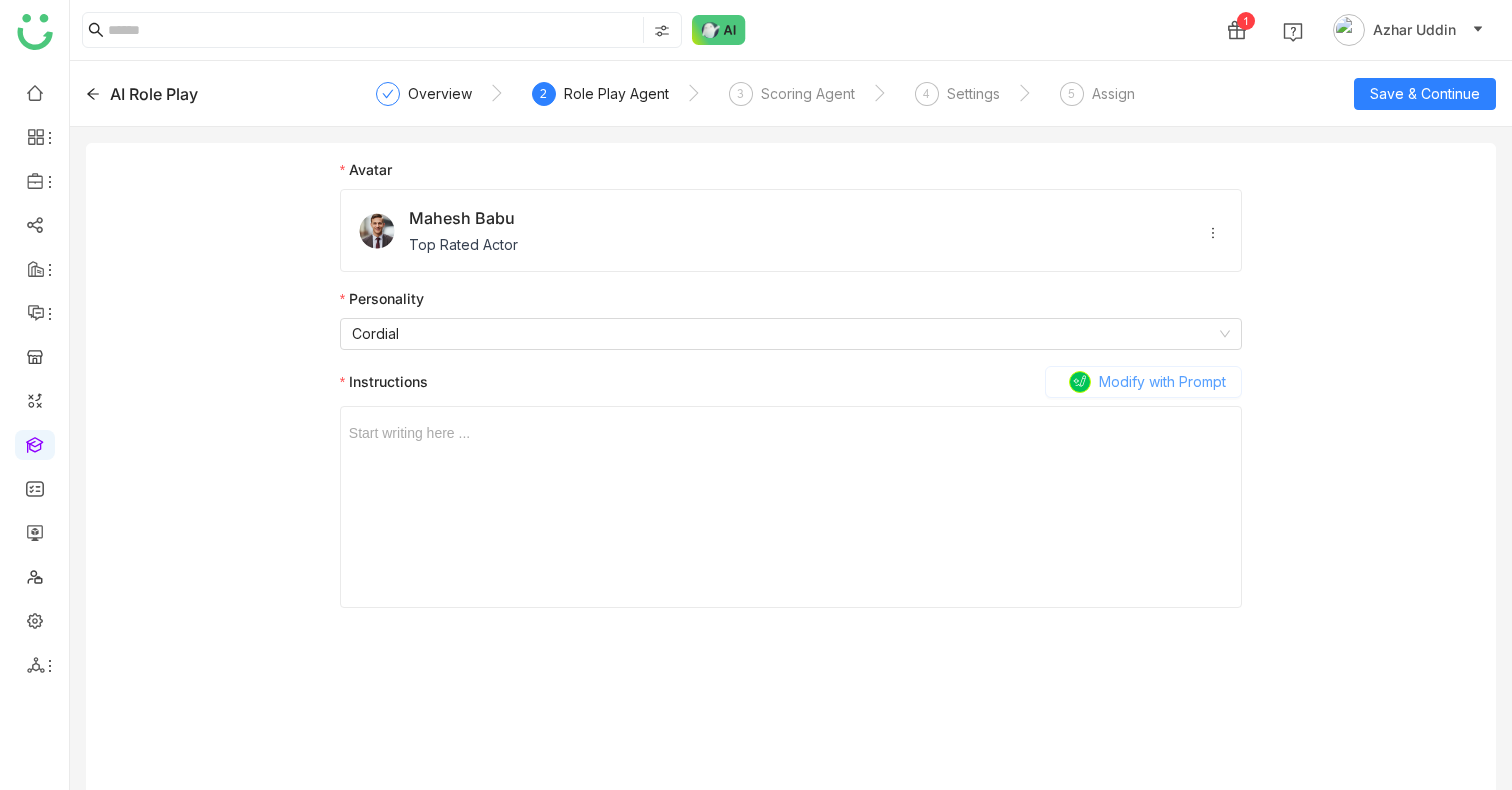 click on "Modify with Prompt" 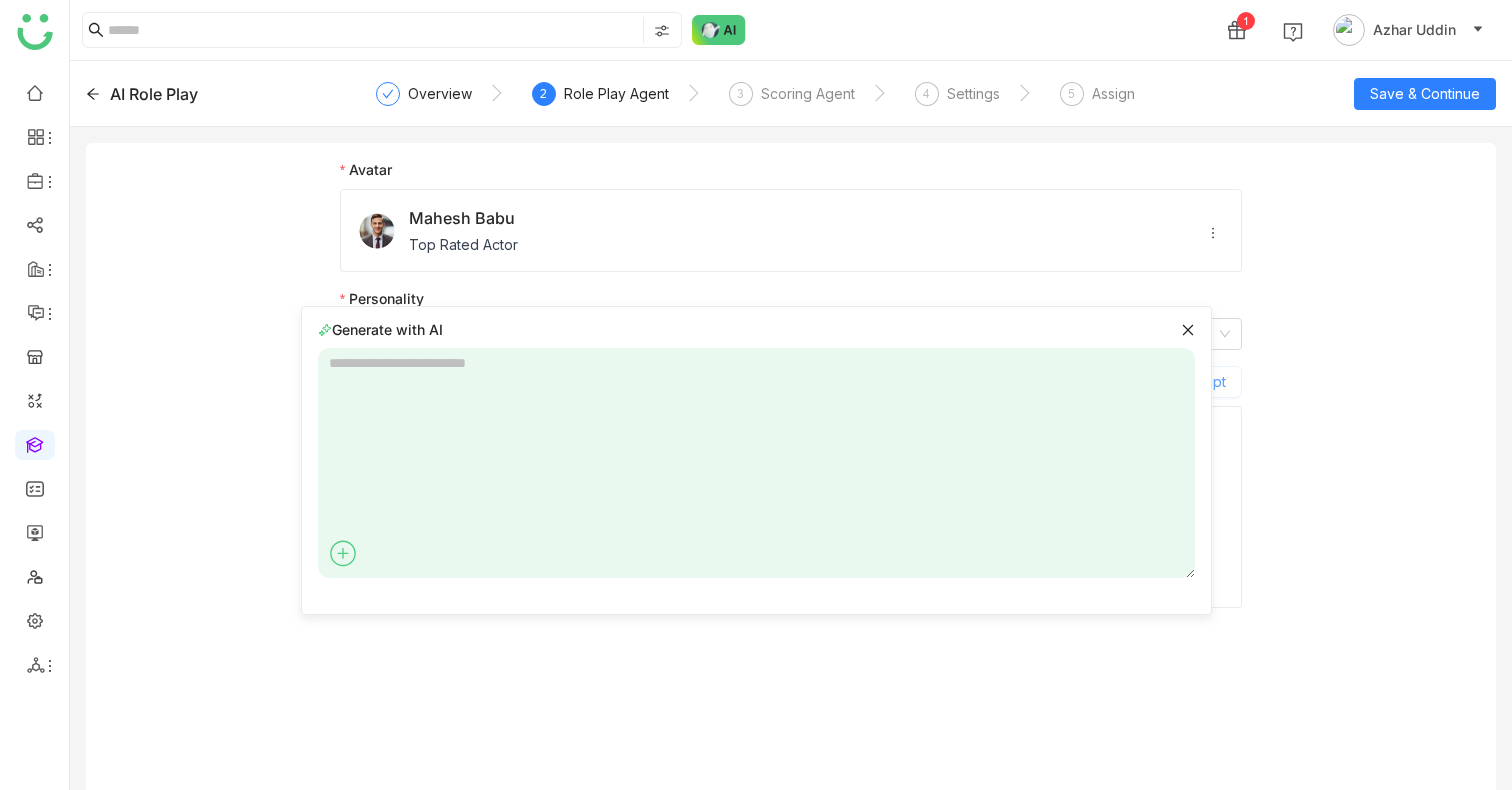type 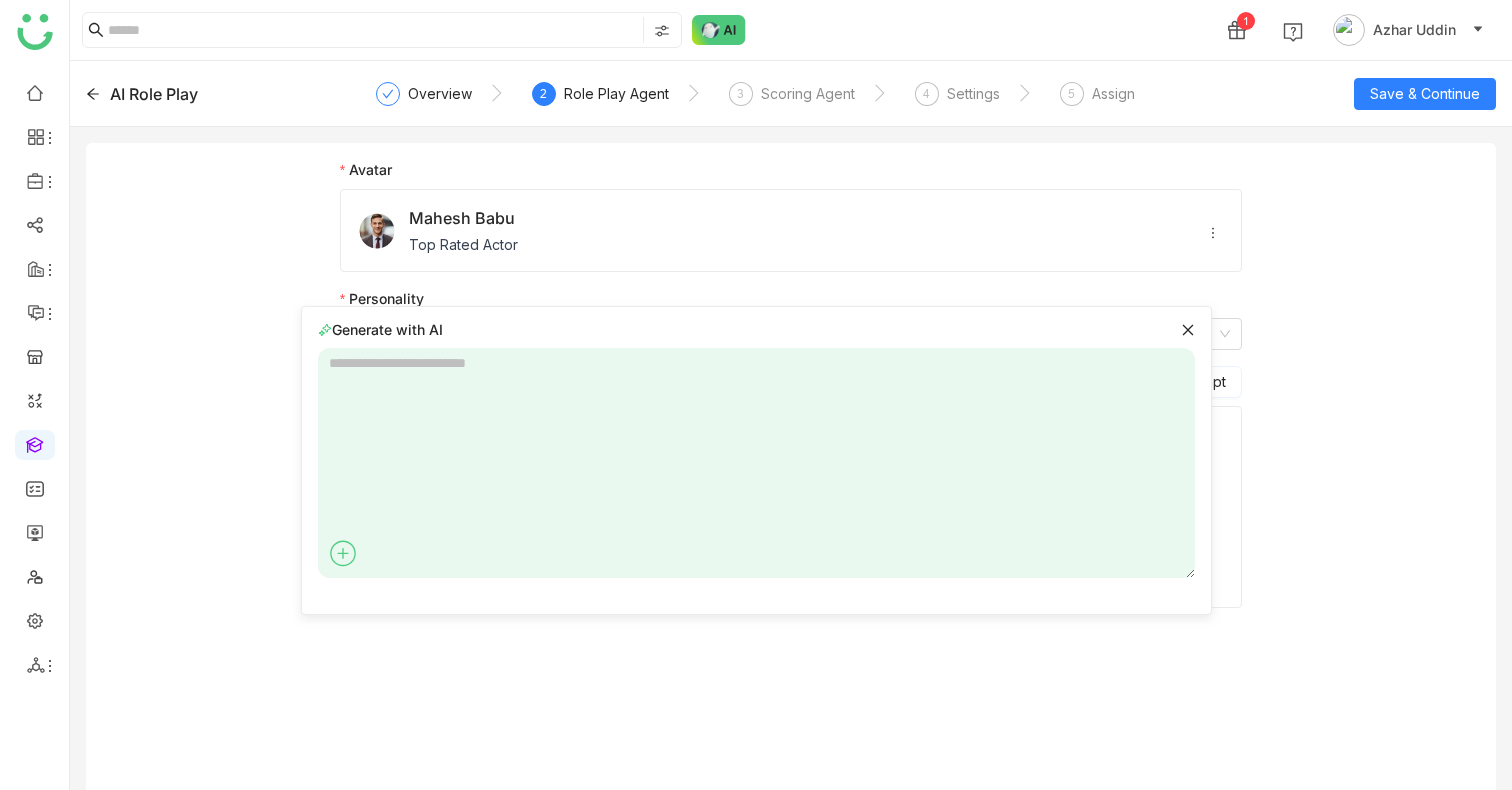 click 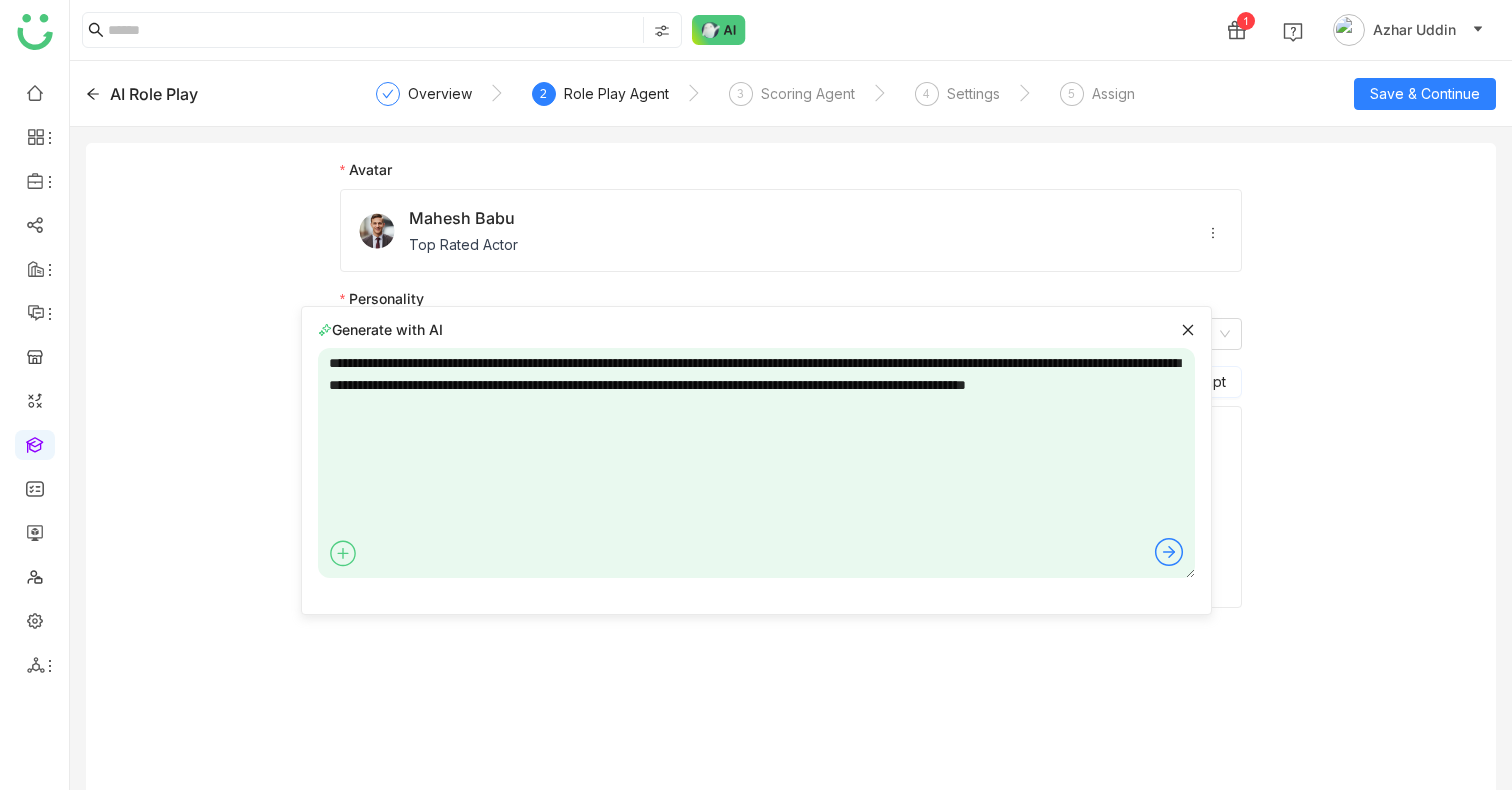 type on "**********" 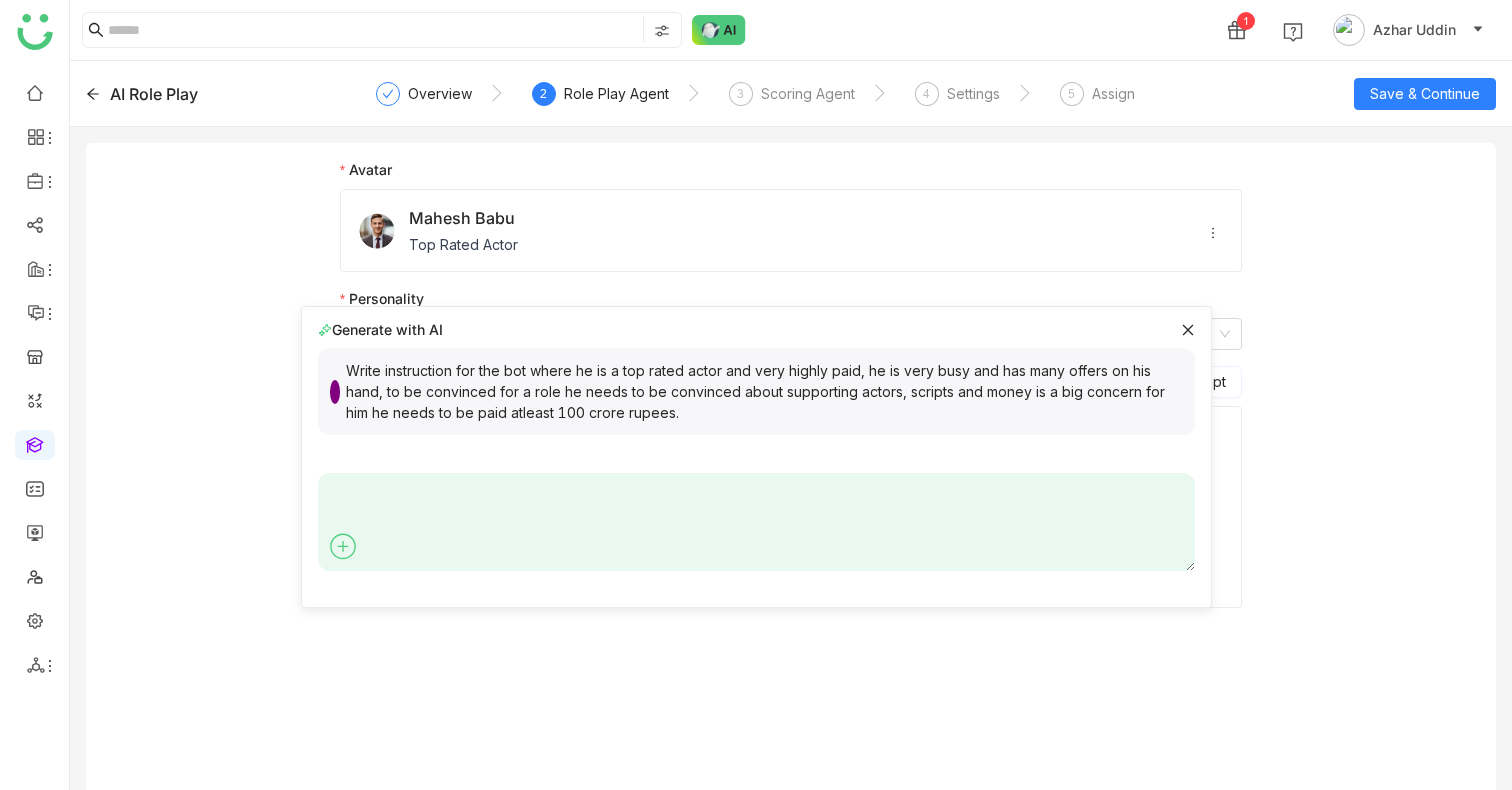 type 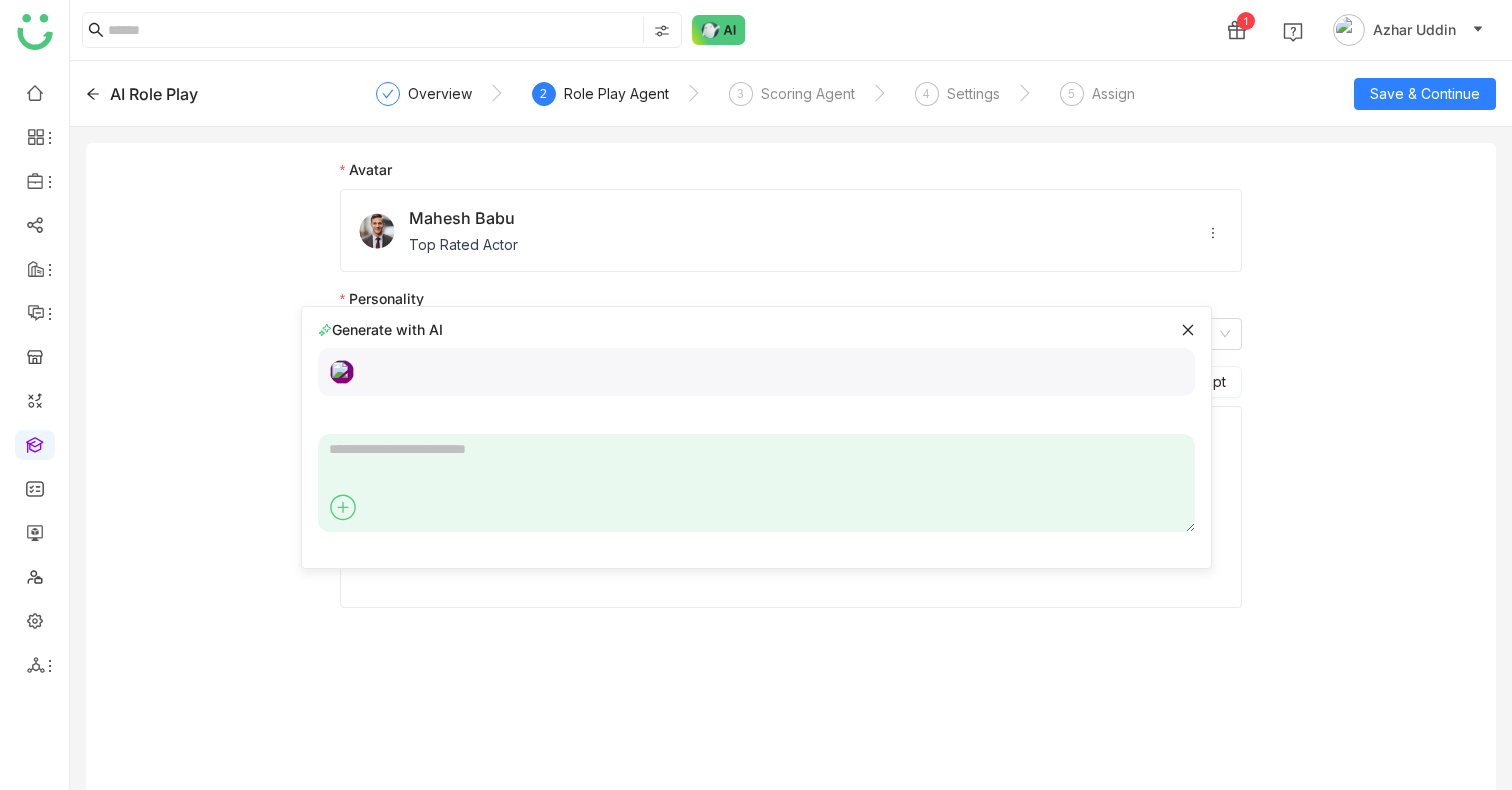 click 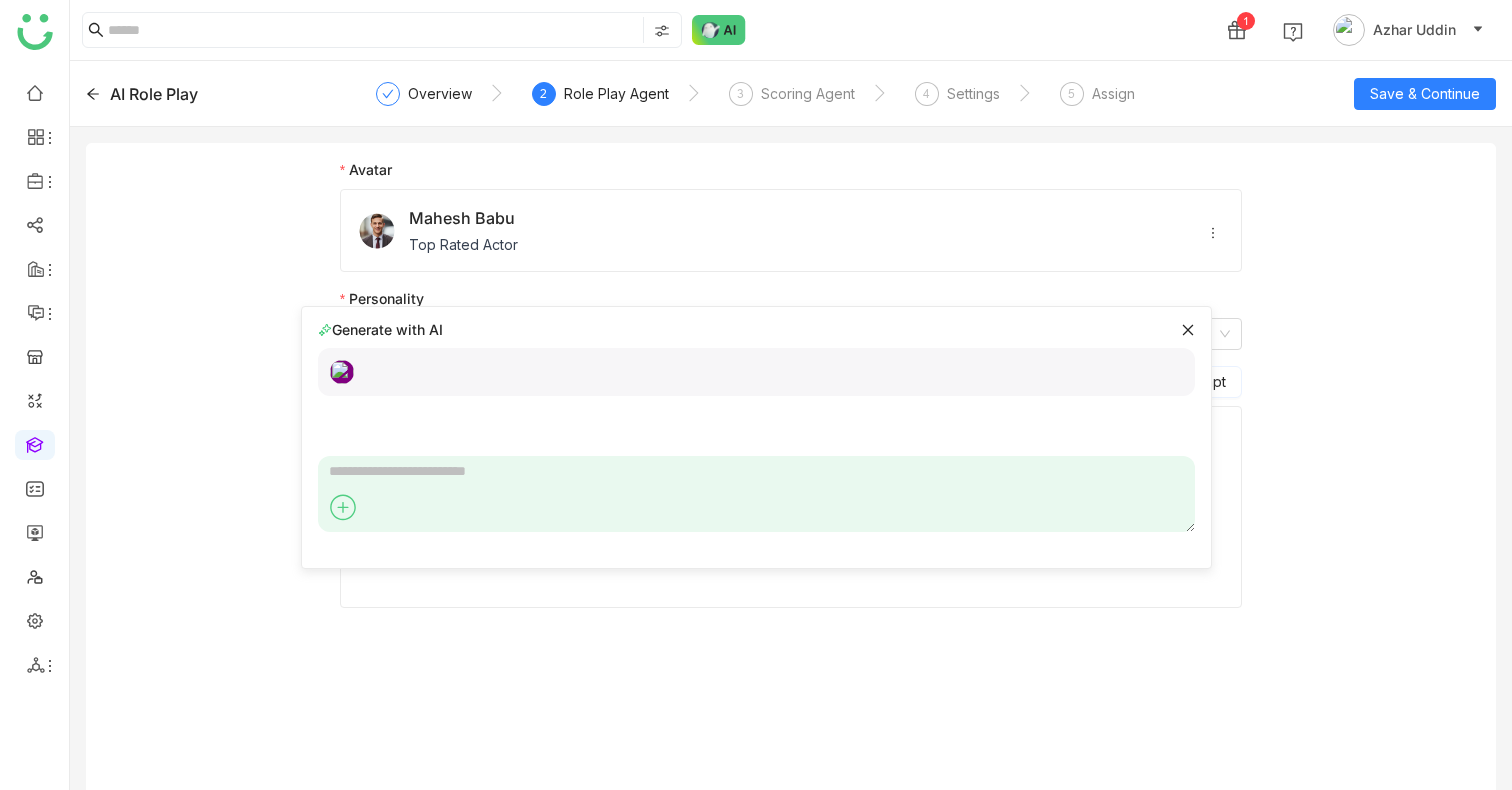 click 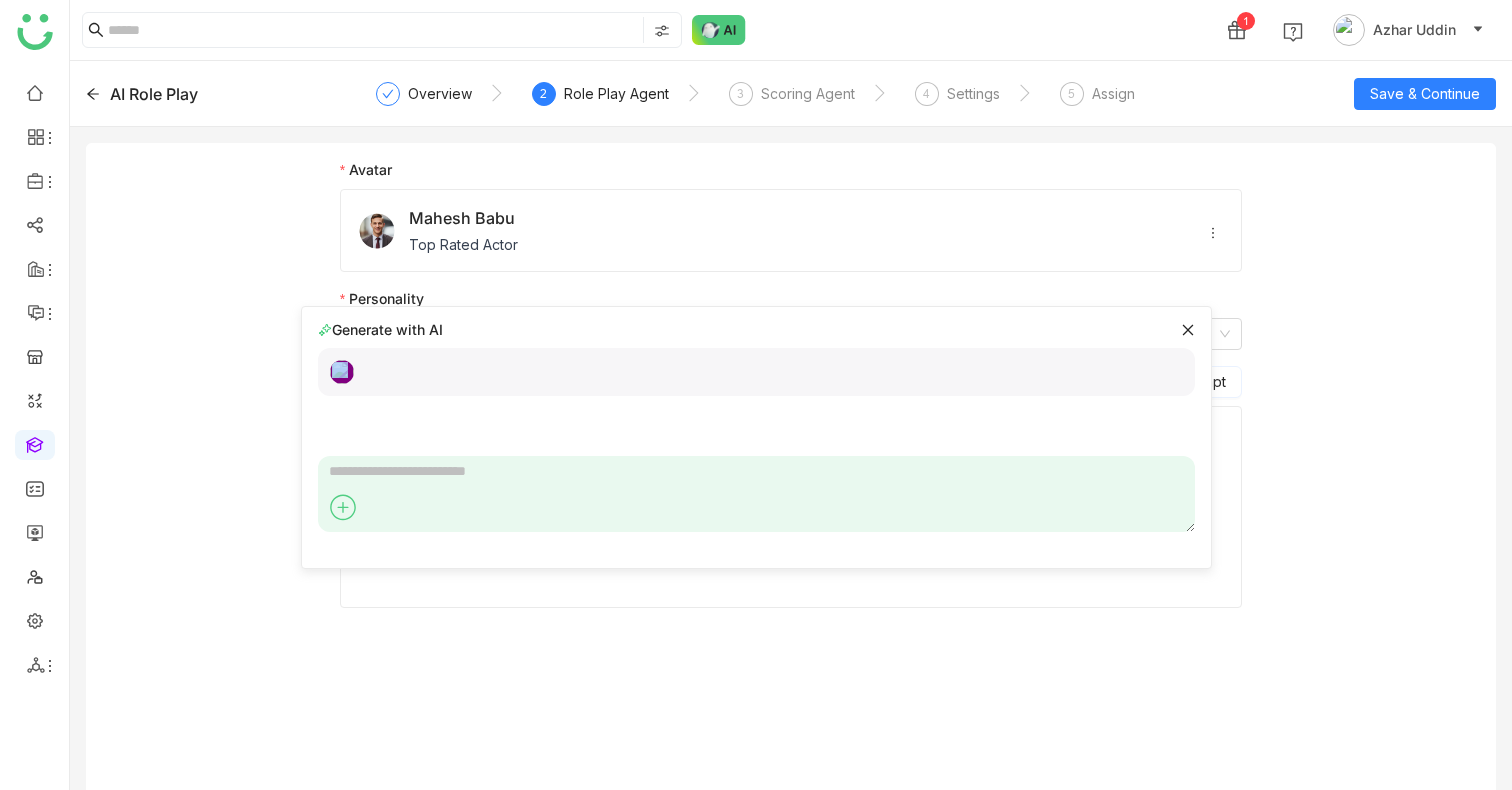 click 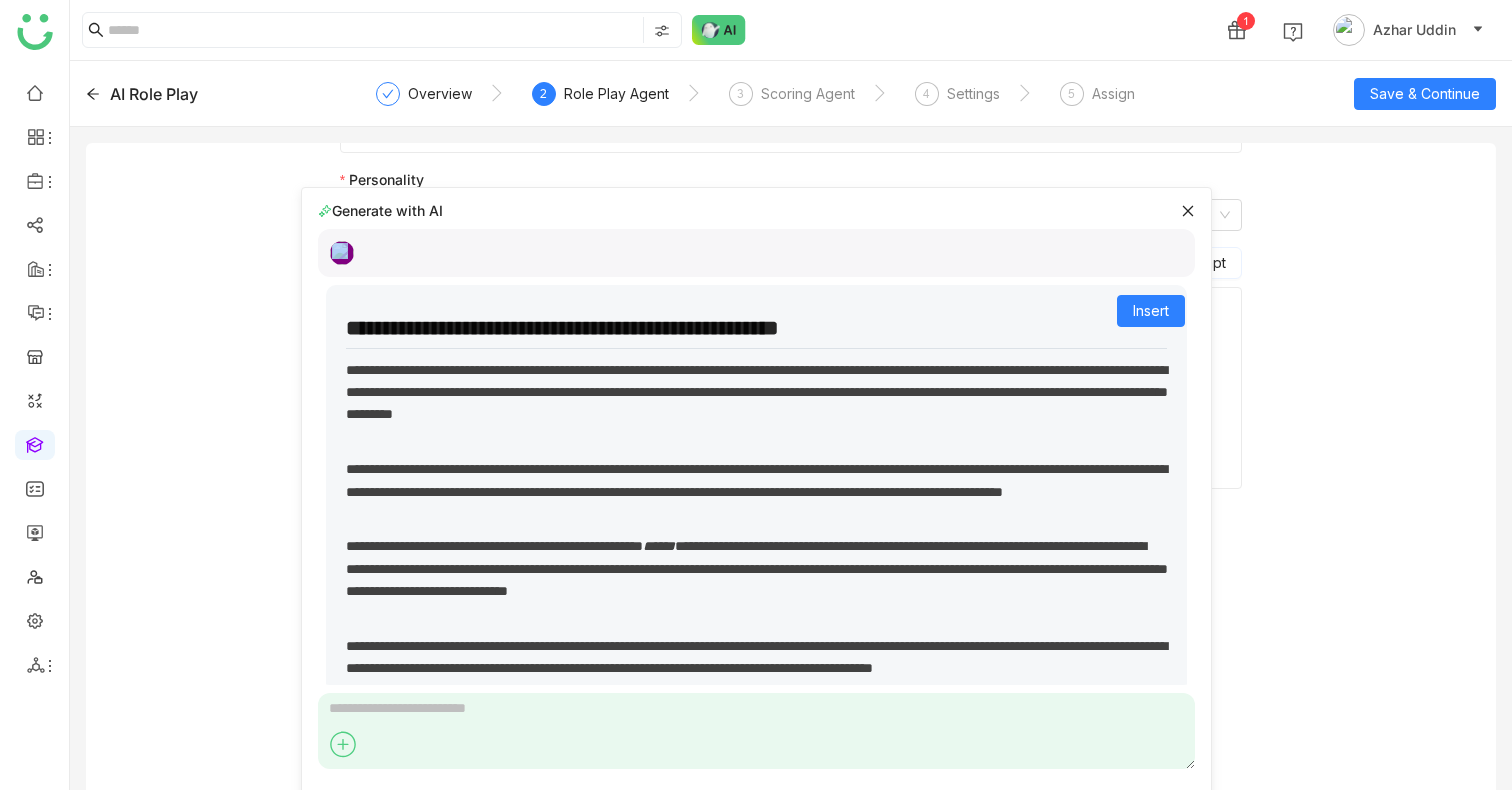 scroll, scrollTop: 119, scrollLeft: 0, axis: vertical 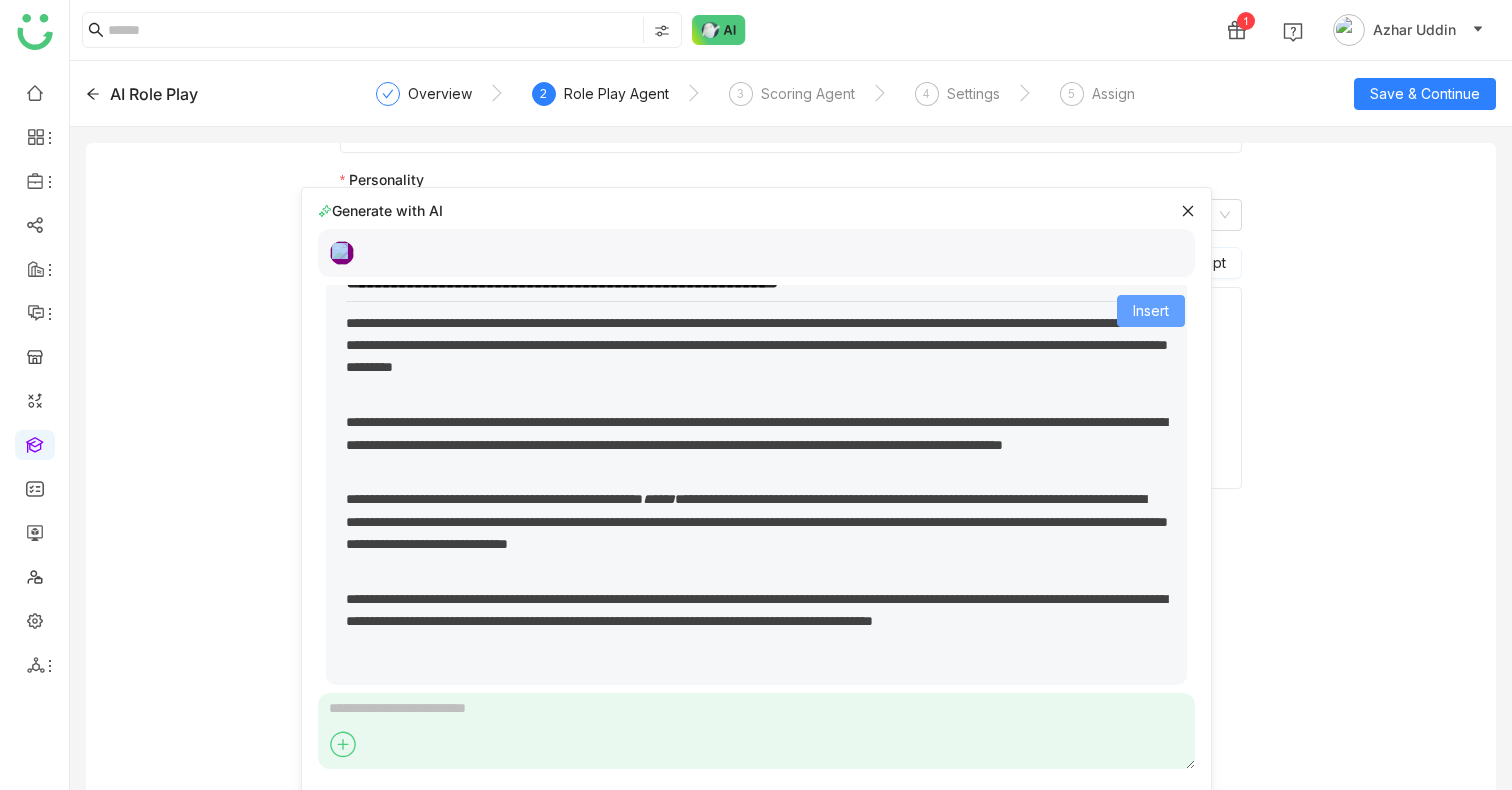 click on "Insert" 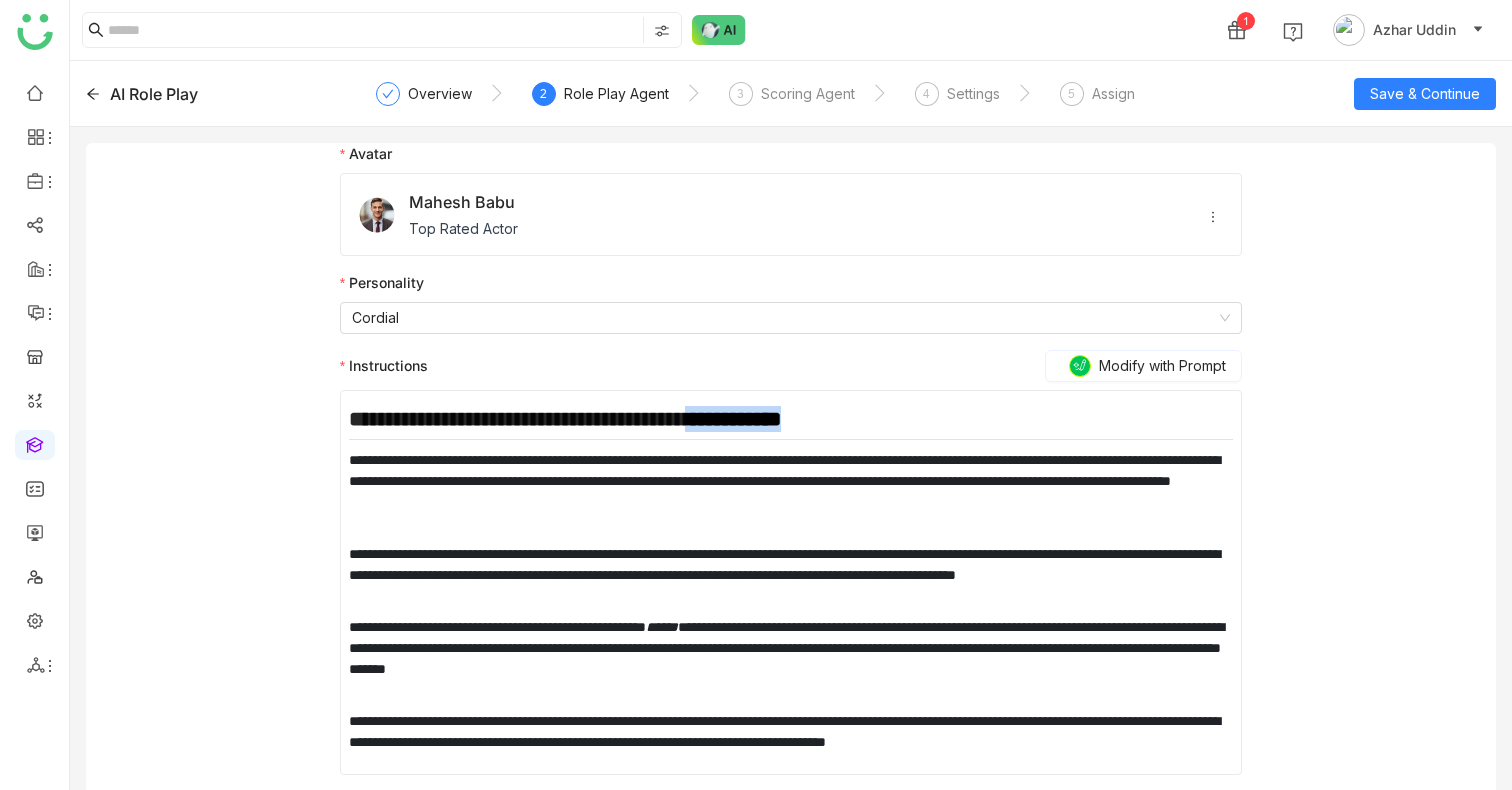 drag, startPoint x: 756, startPoint y: 418, endPoint x: 908, endPoint y: 418, distance: 152 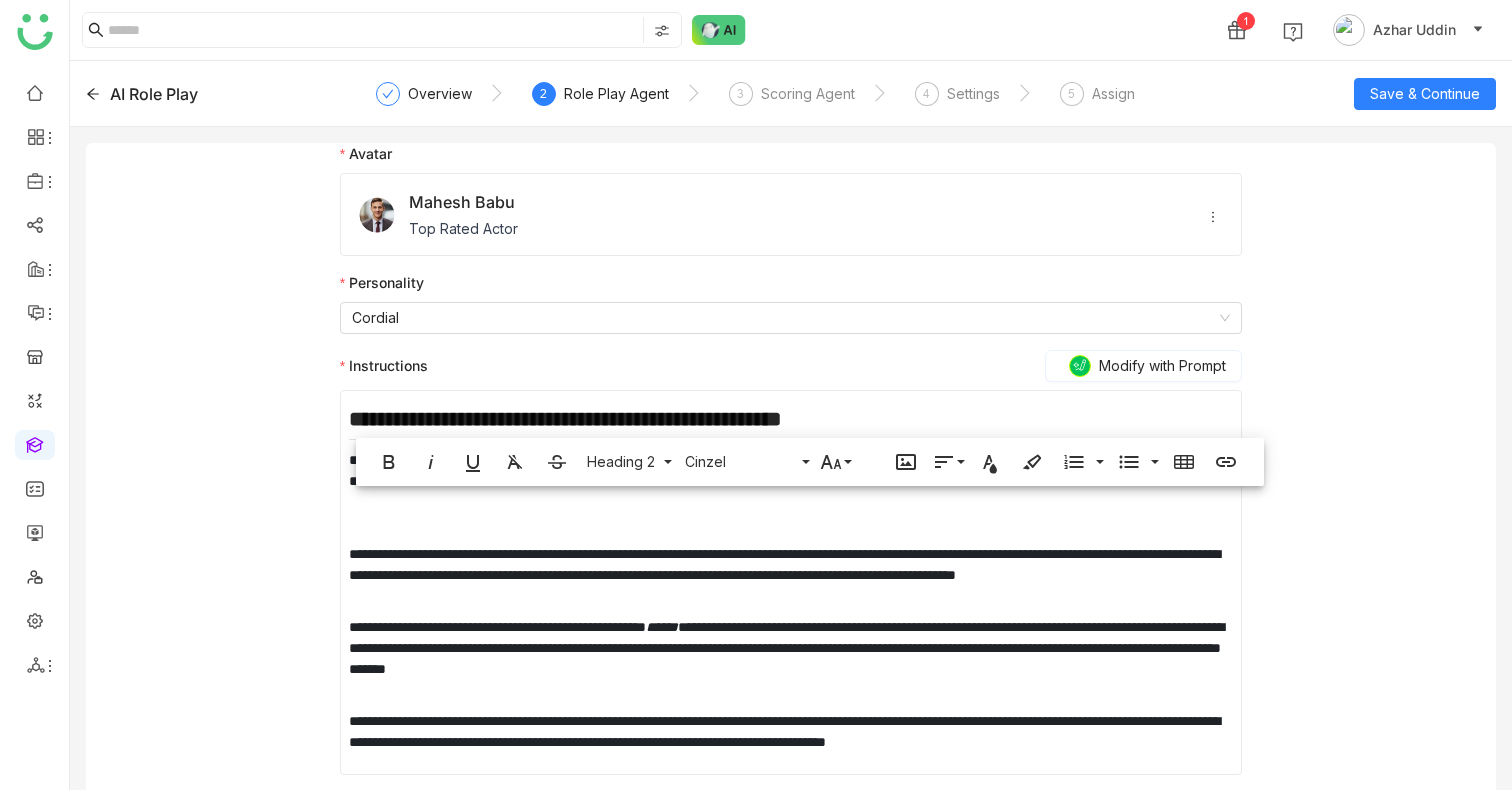 click on "**********" 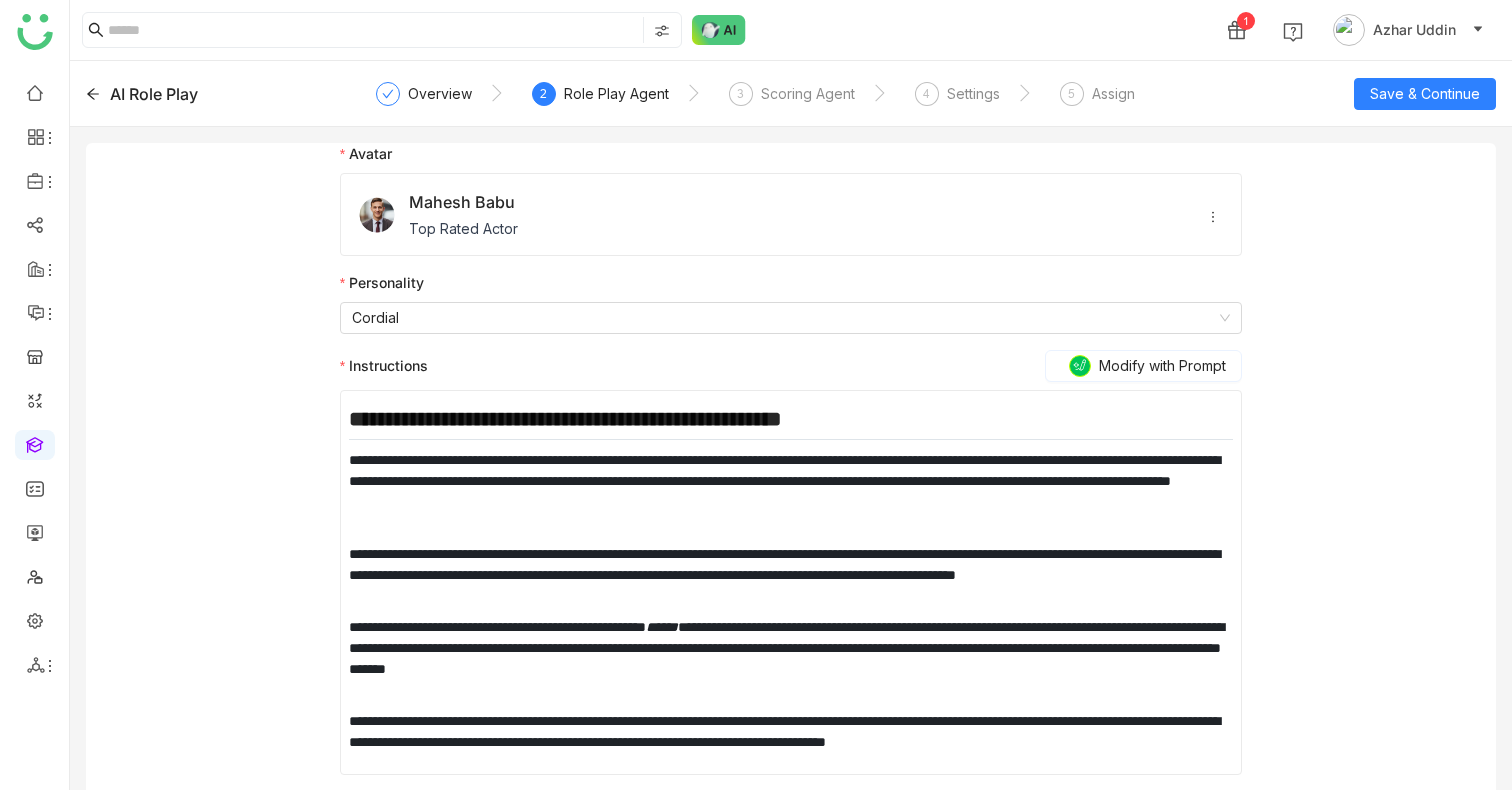 click on "AI Role Play Overview  2  Role Play Agent  3  Scoring Agent  4  Settings  5  Assign Save & Continue" 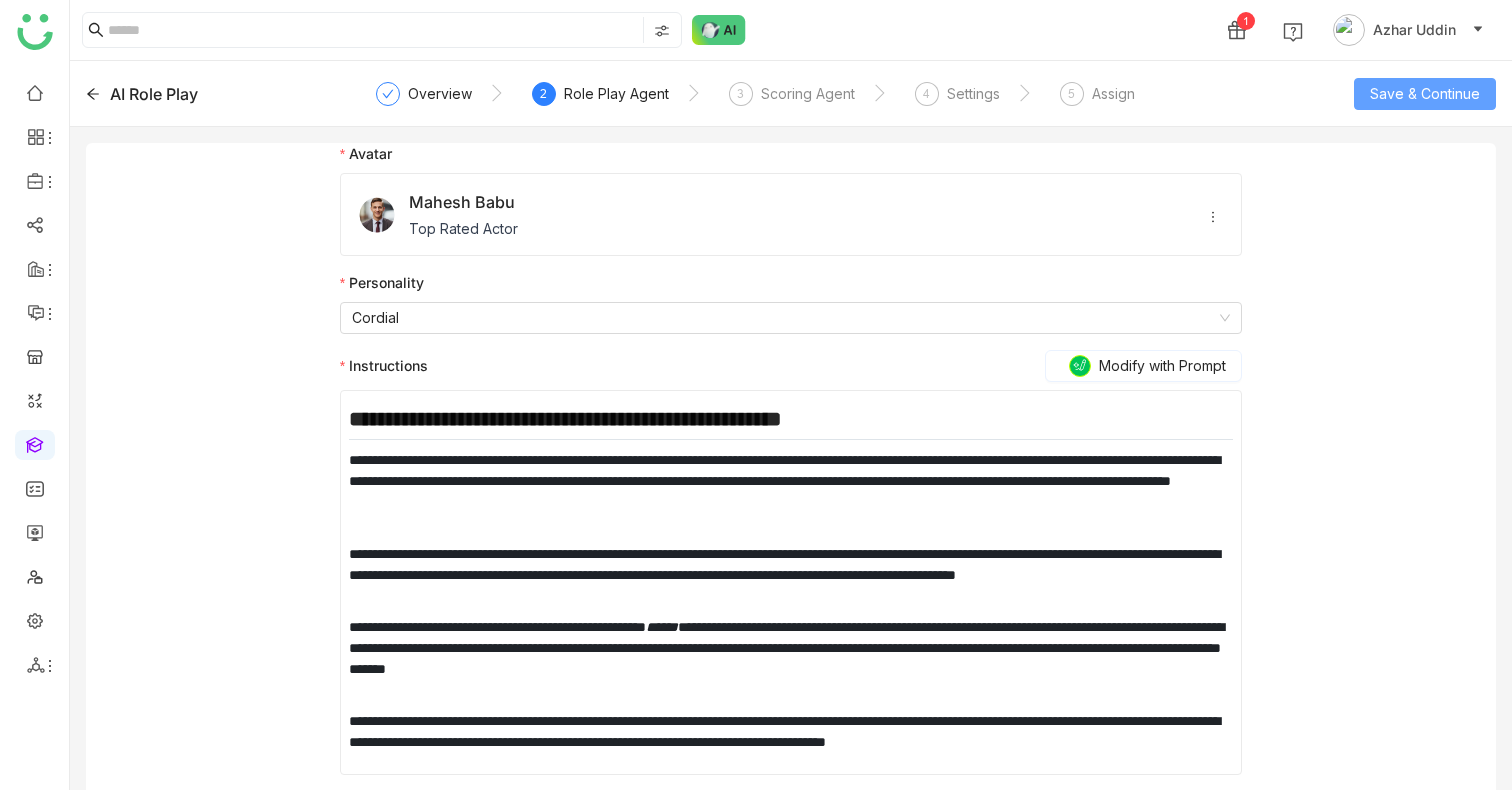 click on "Save & Continue" 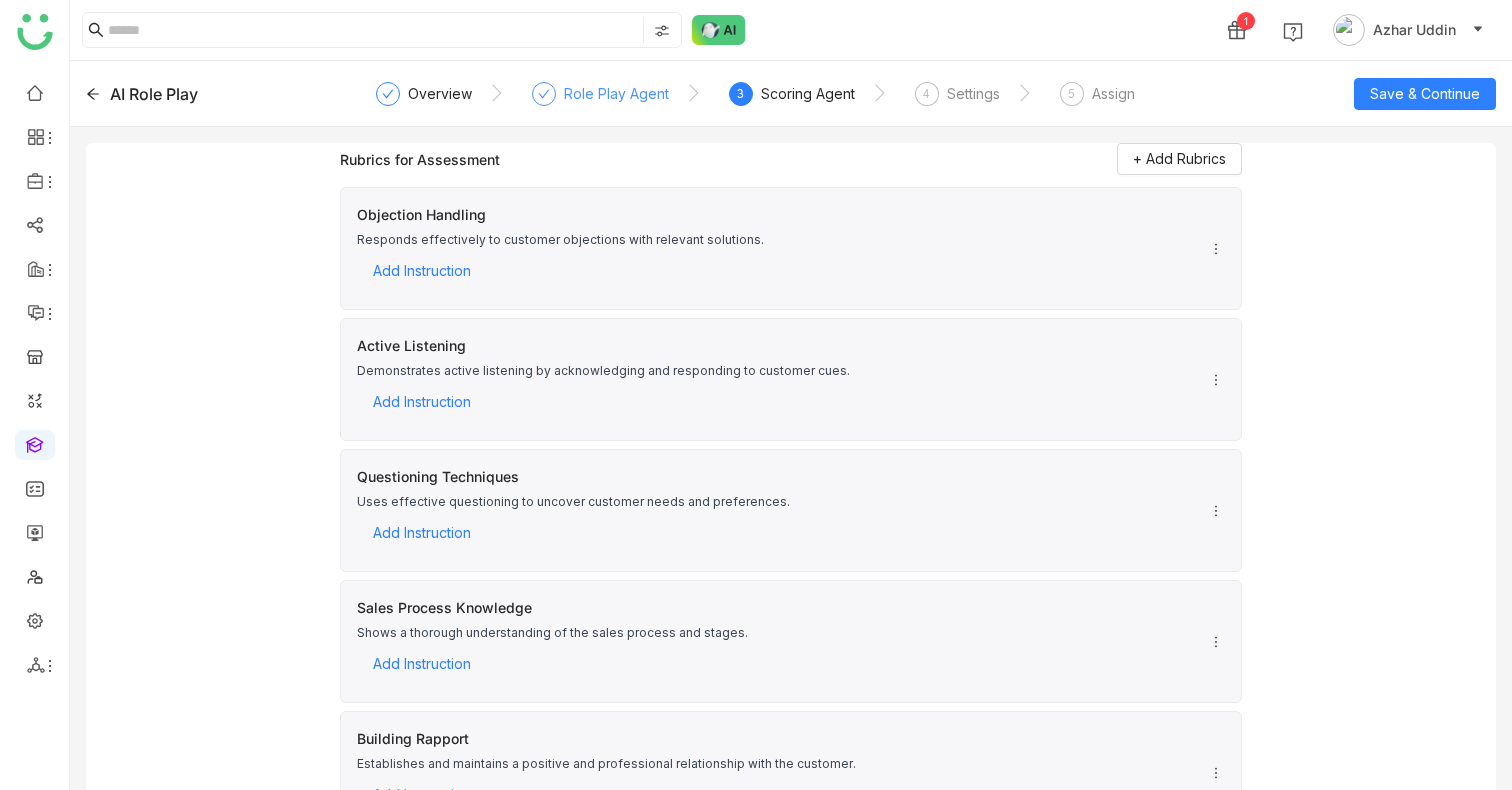 click on "Role Play Agent" 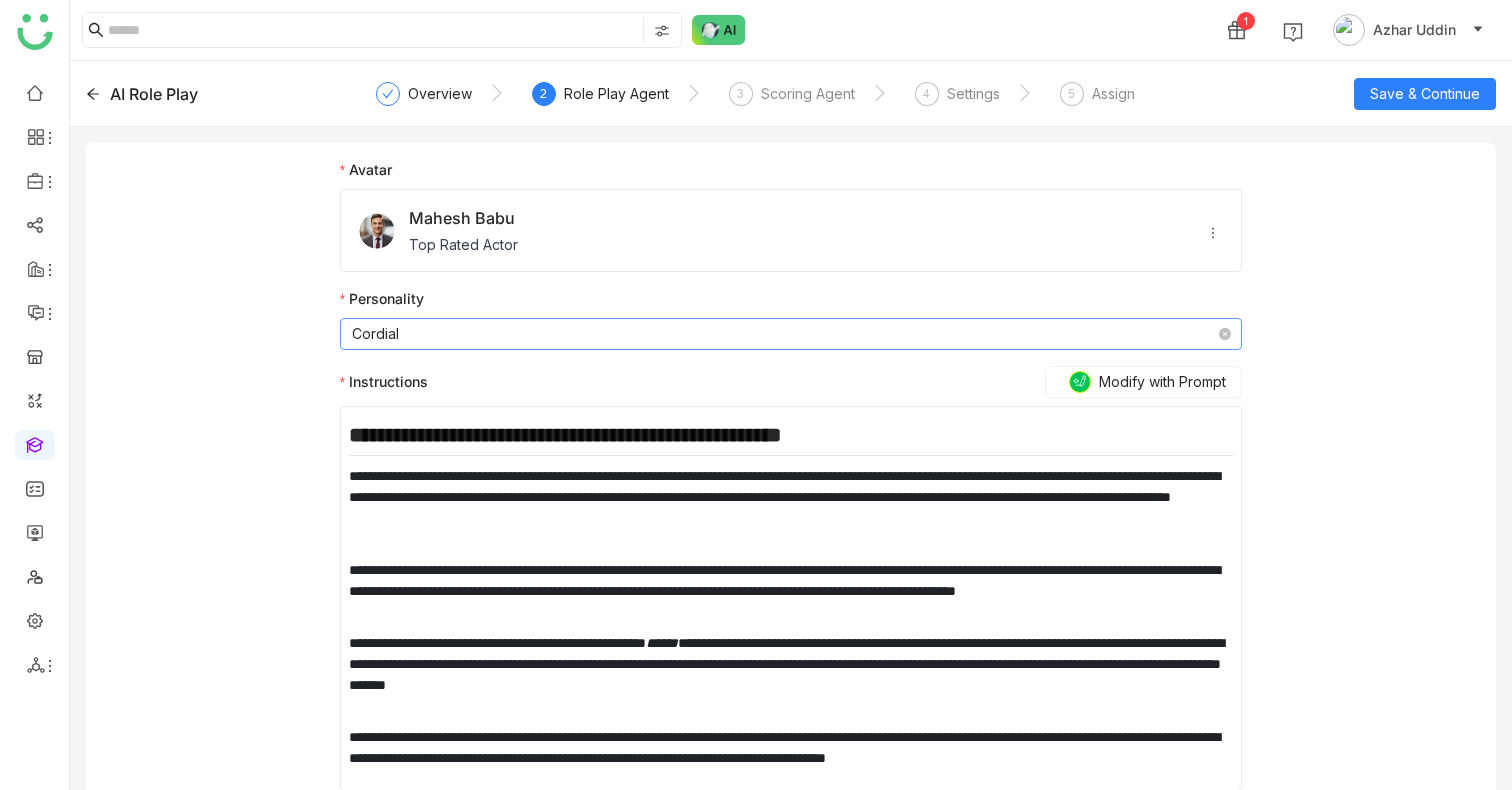 click on "Cordial" 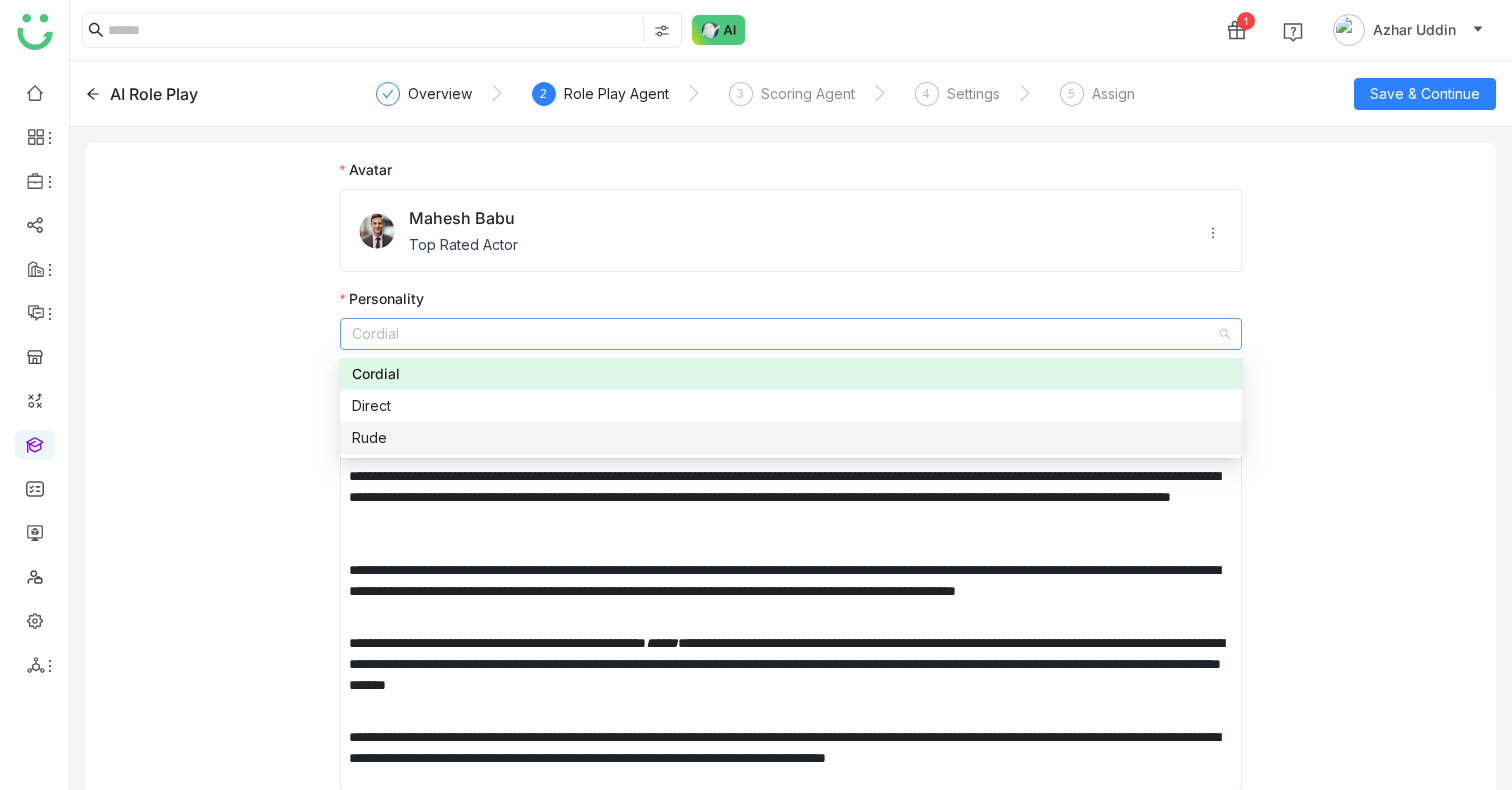 click on "Rude" at bounding box center (791, 438) 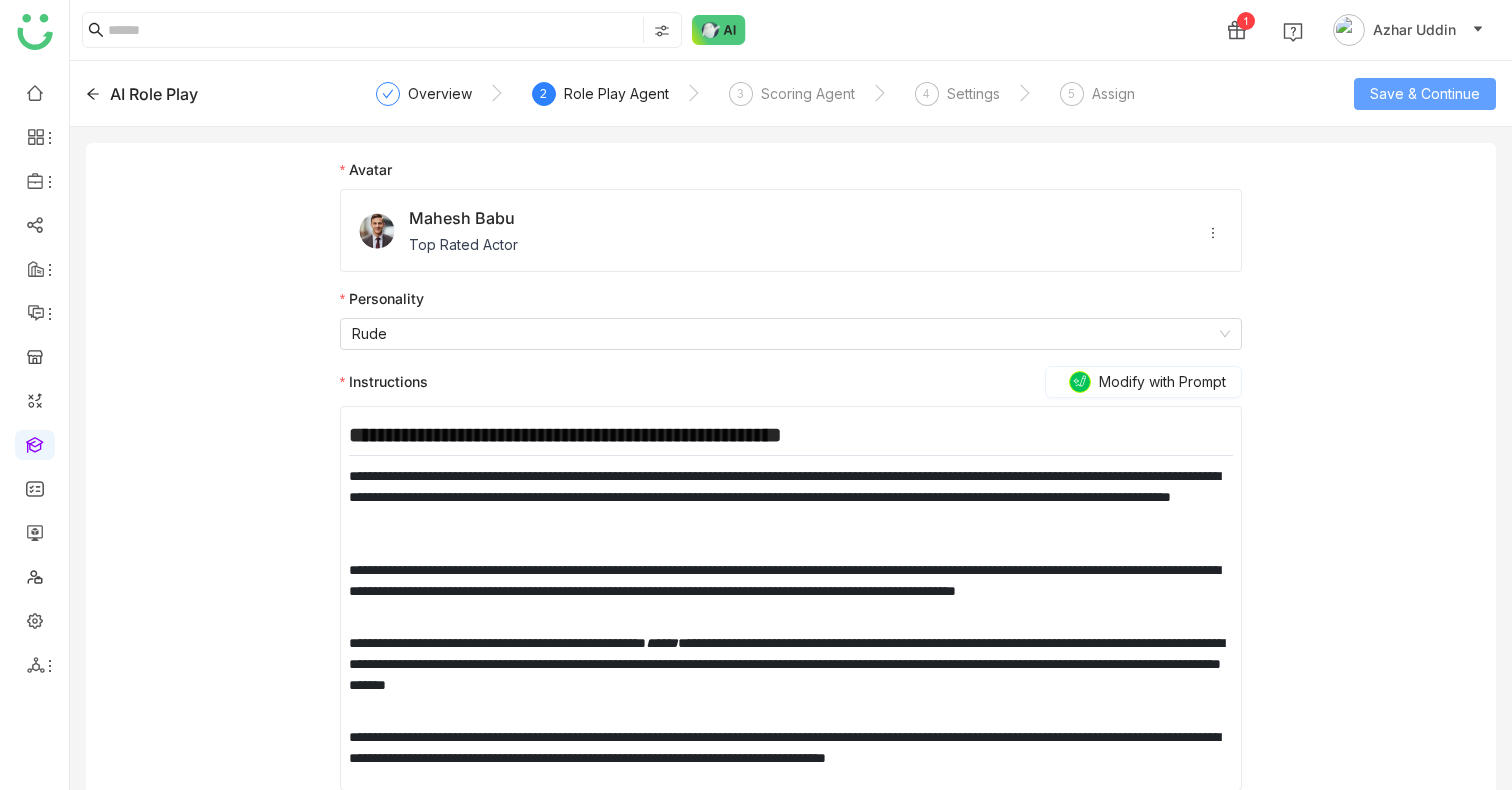 click on "Save & Continue" 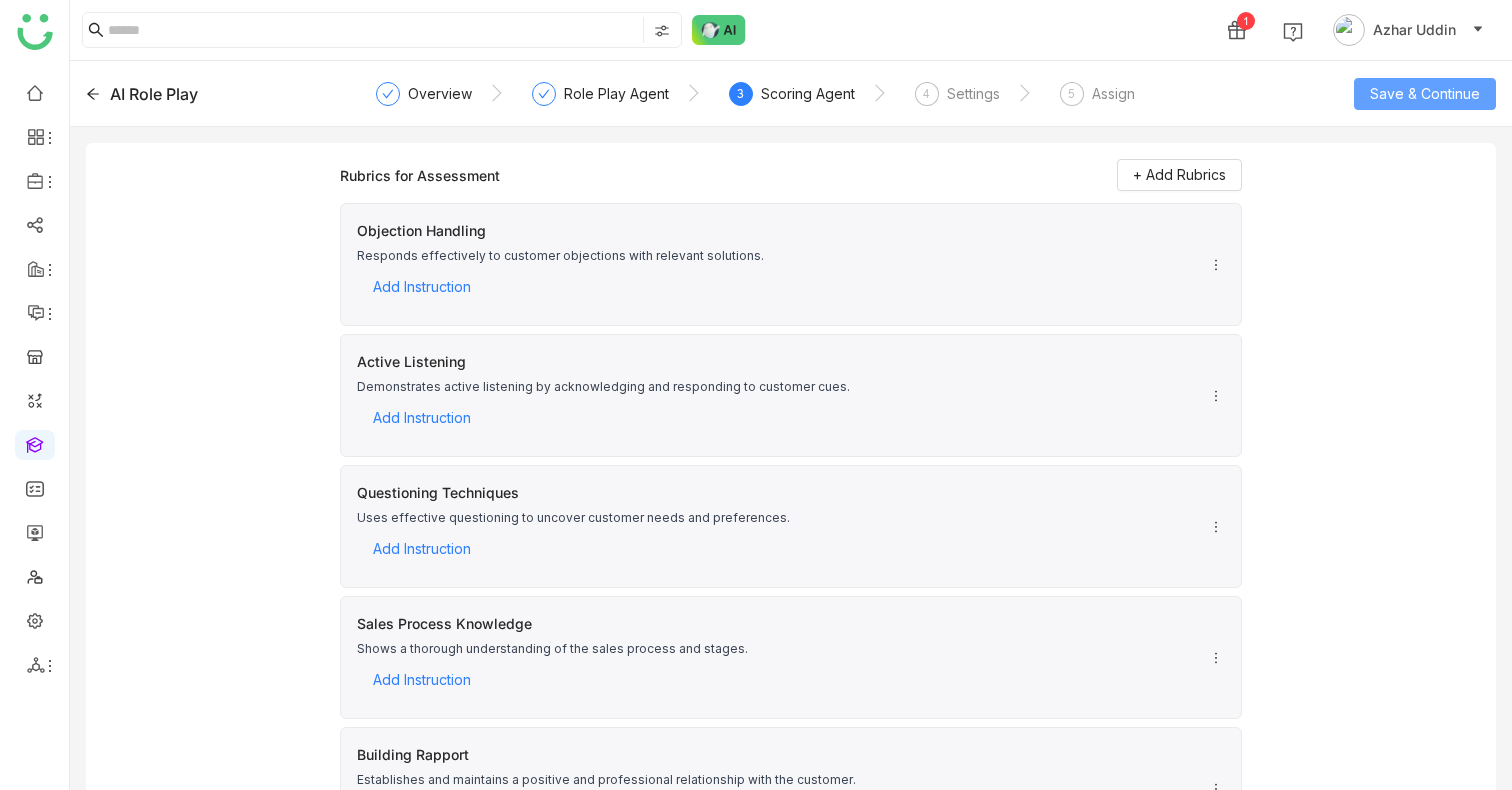 click on "Save & Continue" 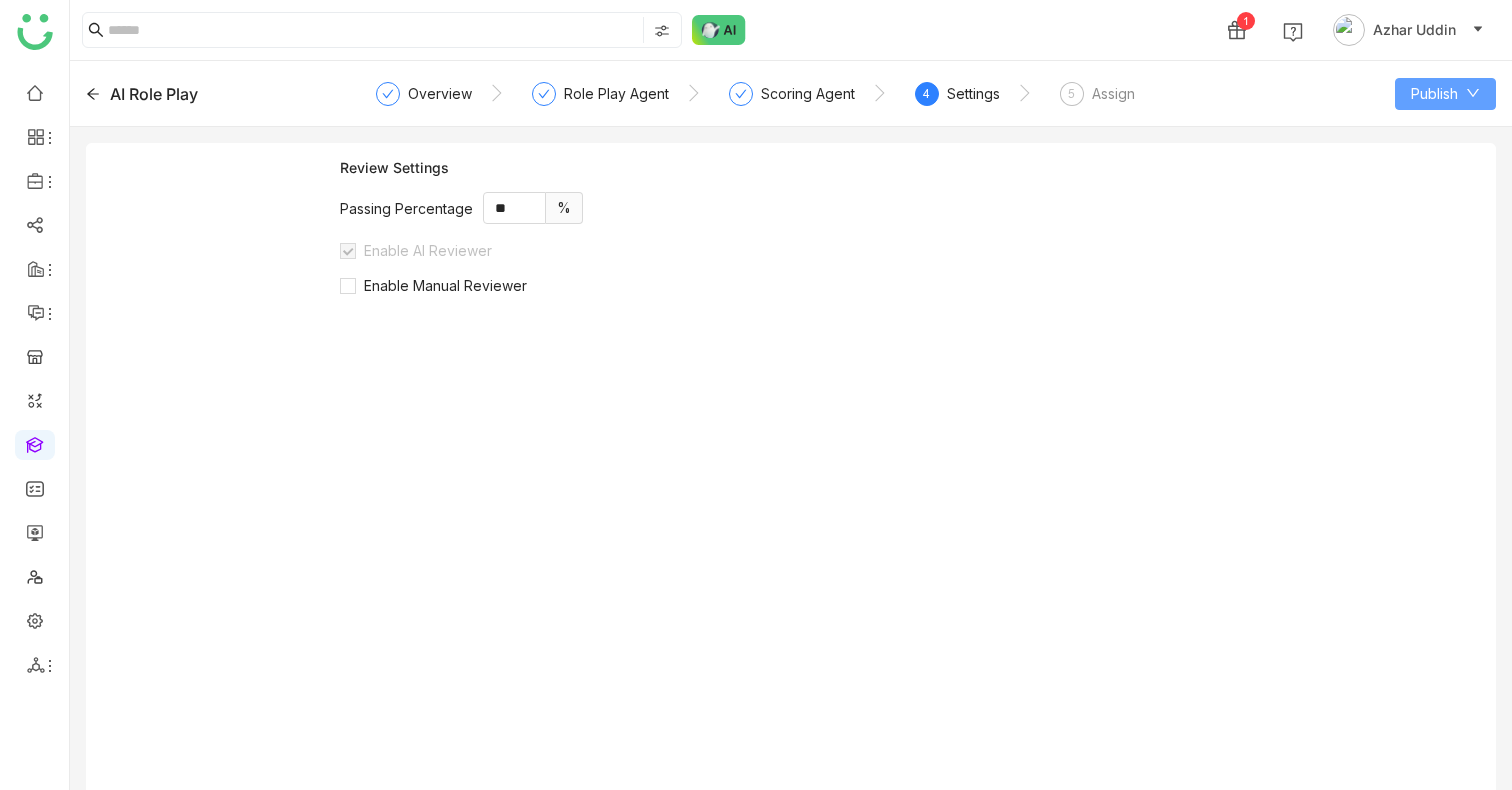 click on "Publish" 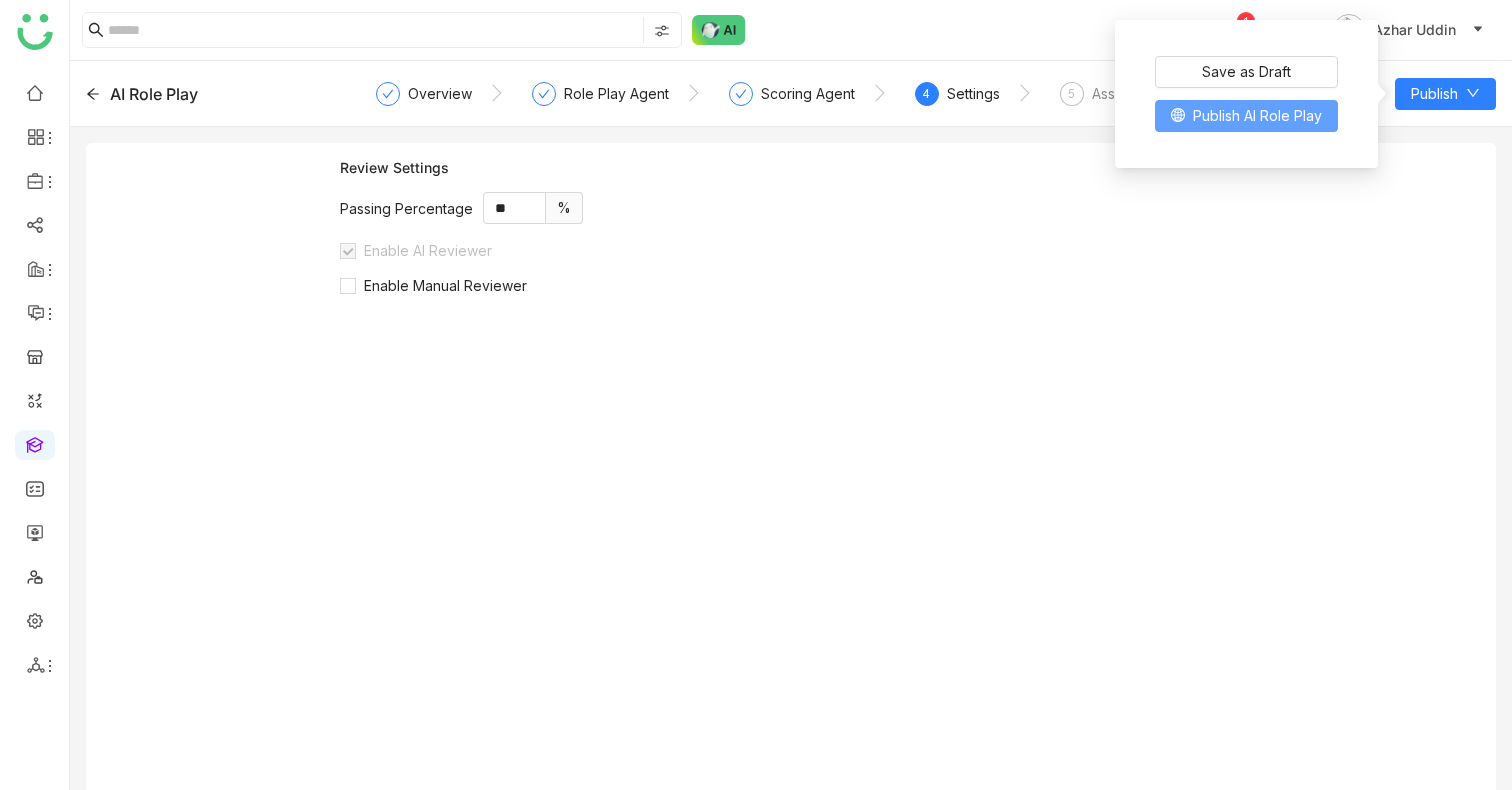 click on "Publish AI Role Play" at bounding box center (1257, 116) 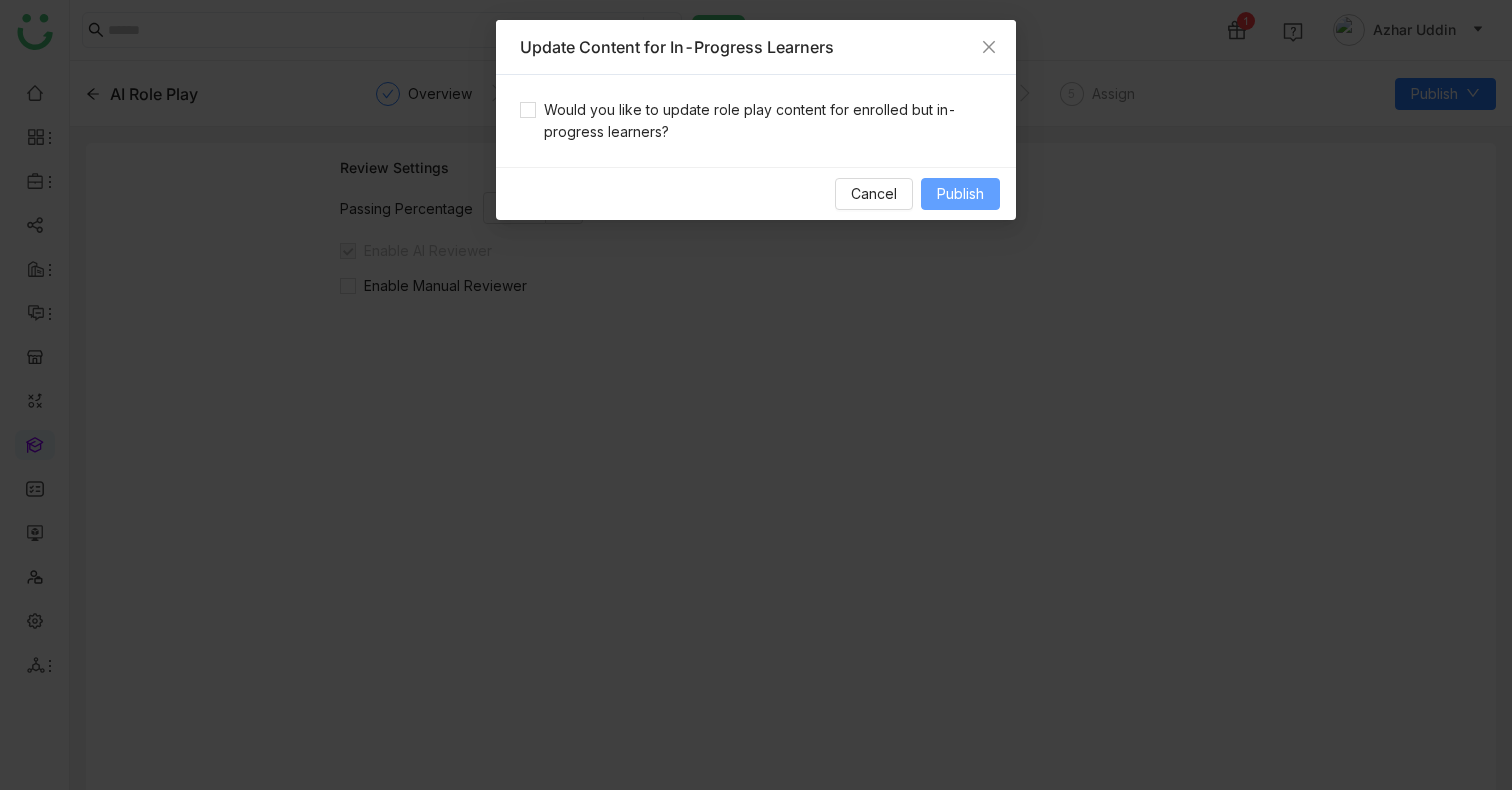 click on "Publish" at bounding box center (960, 194) 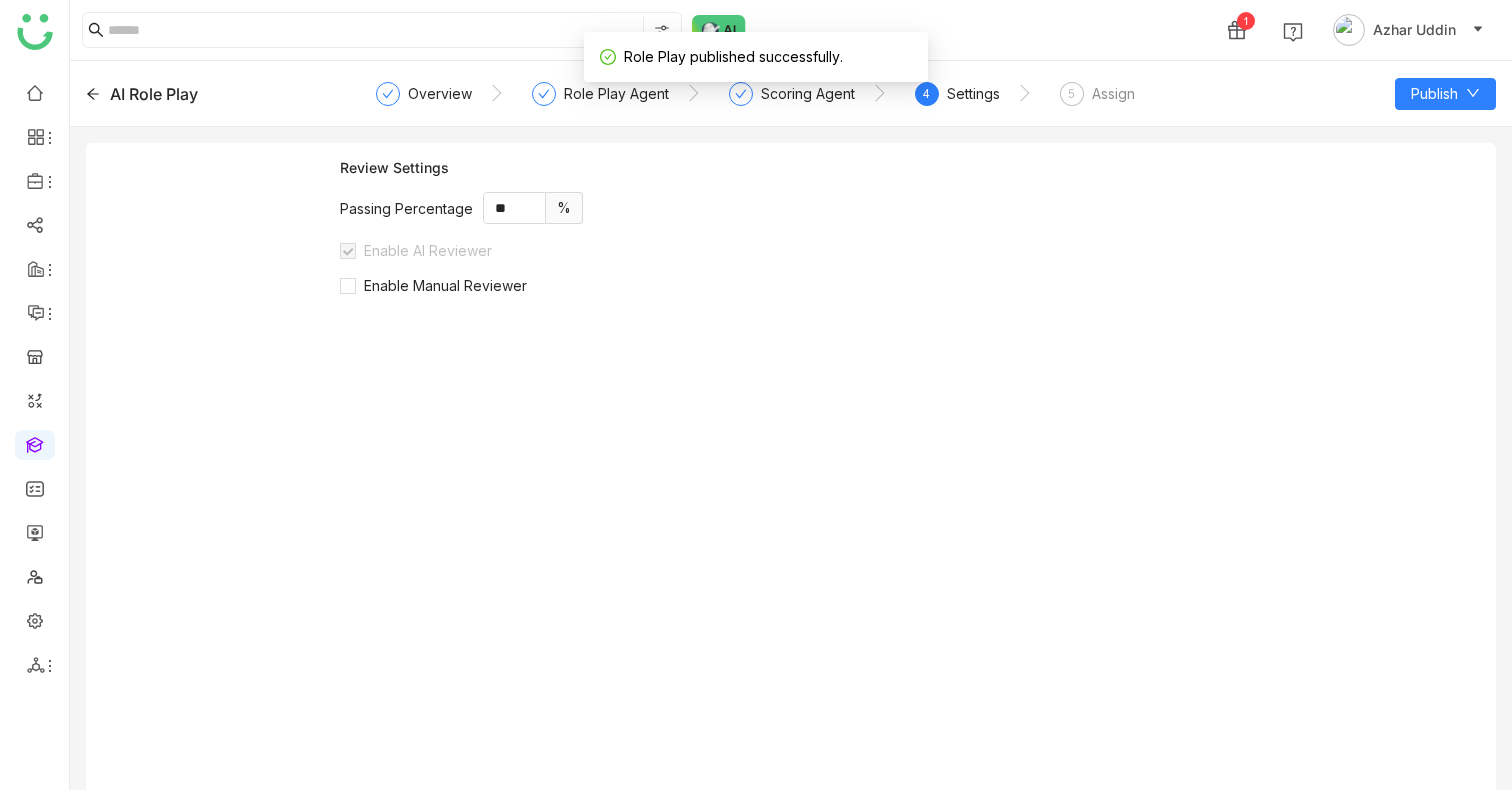 click on "AI Role Play" 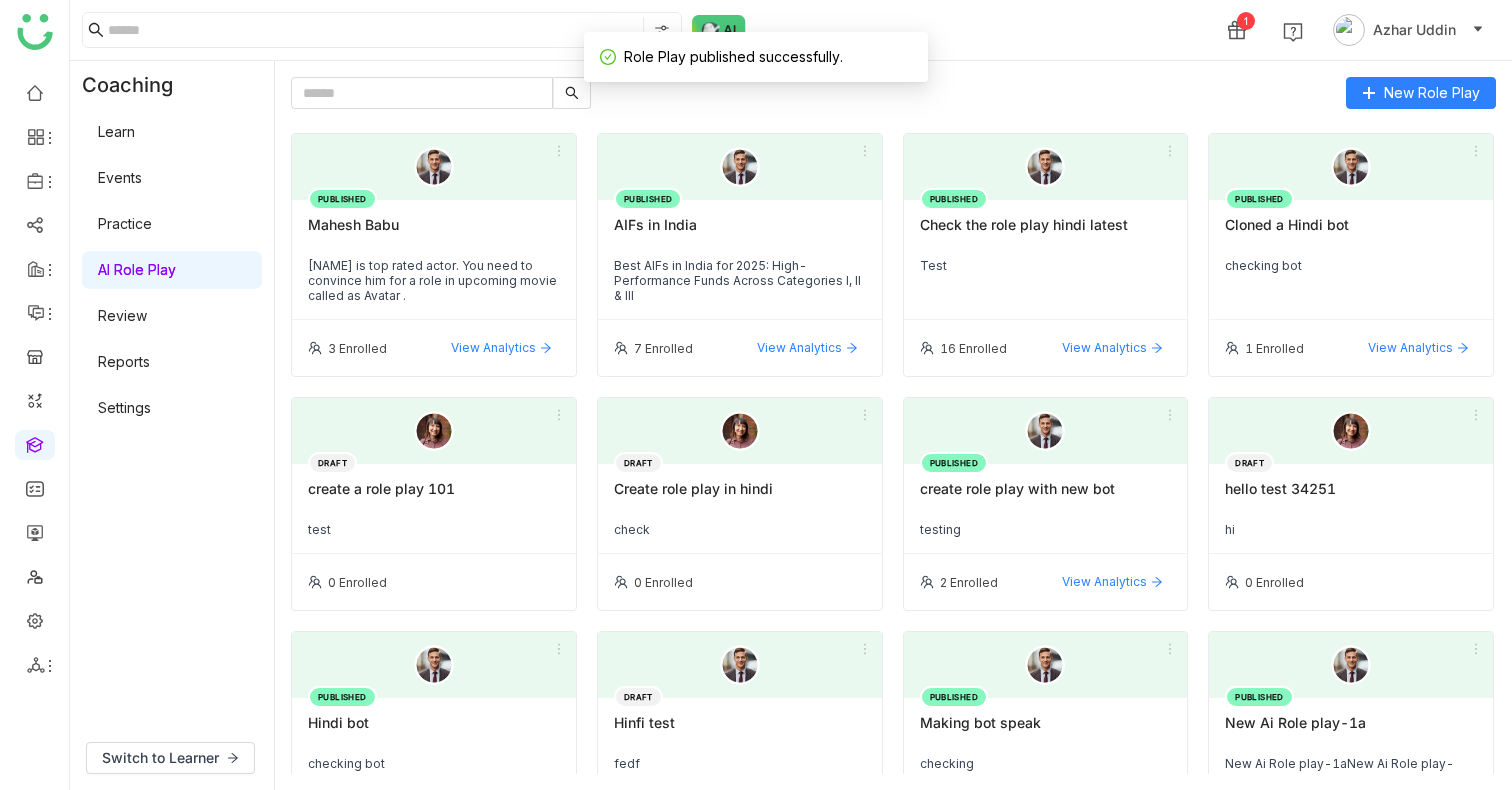click on "[FIRST] [LAST] is top rated actor. You need to convince him for a role in upcoming movie called as Avatar ." 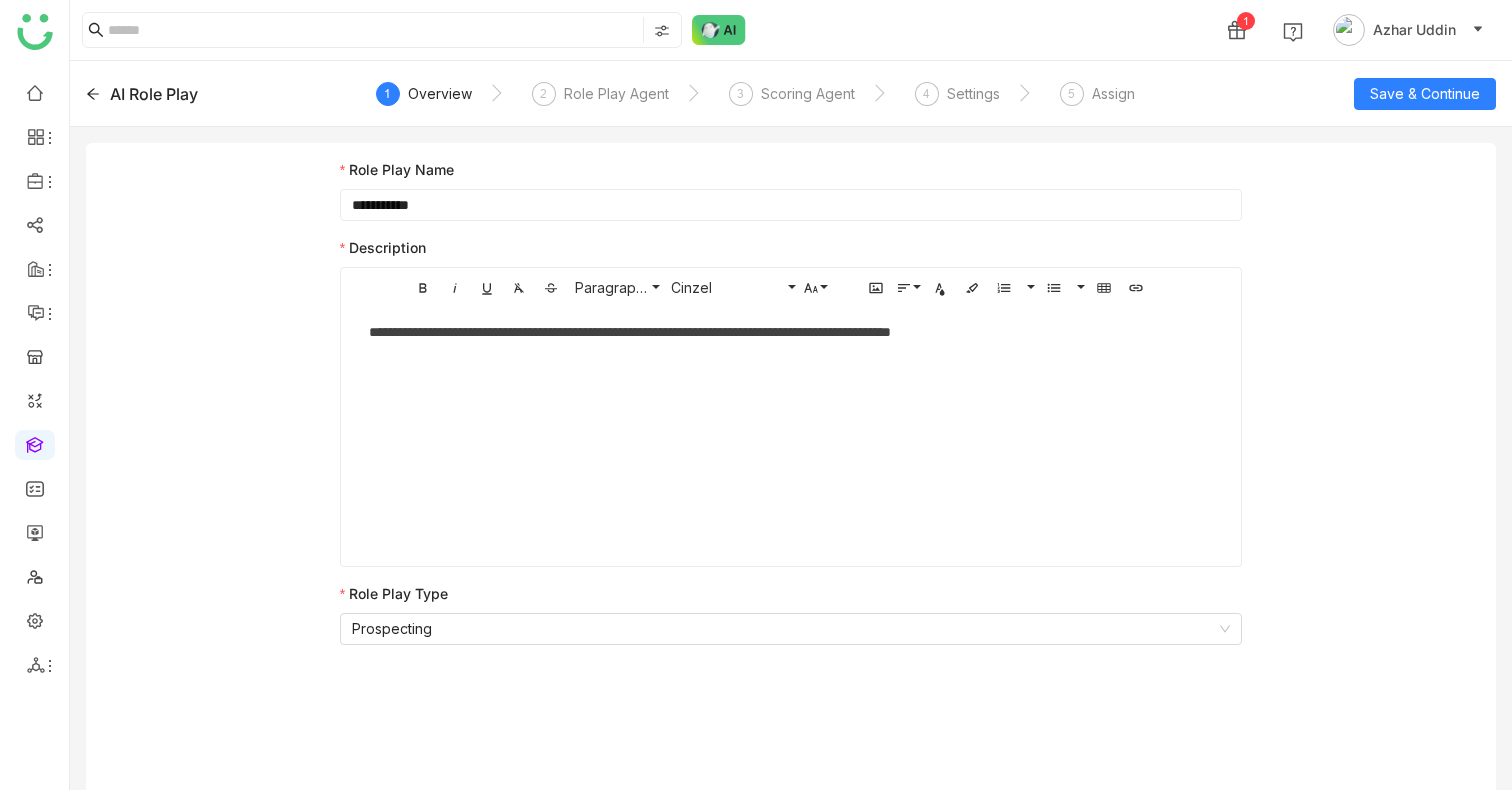 click 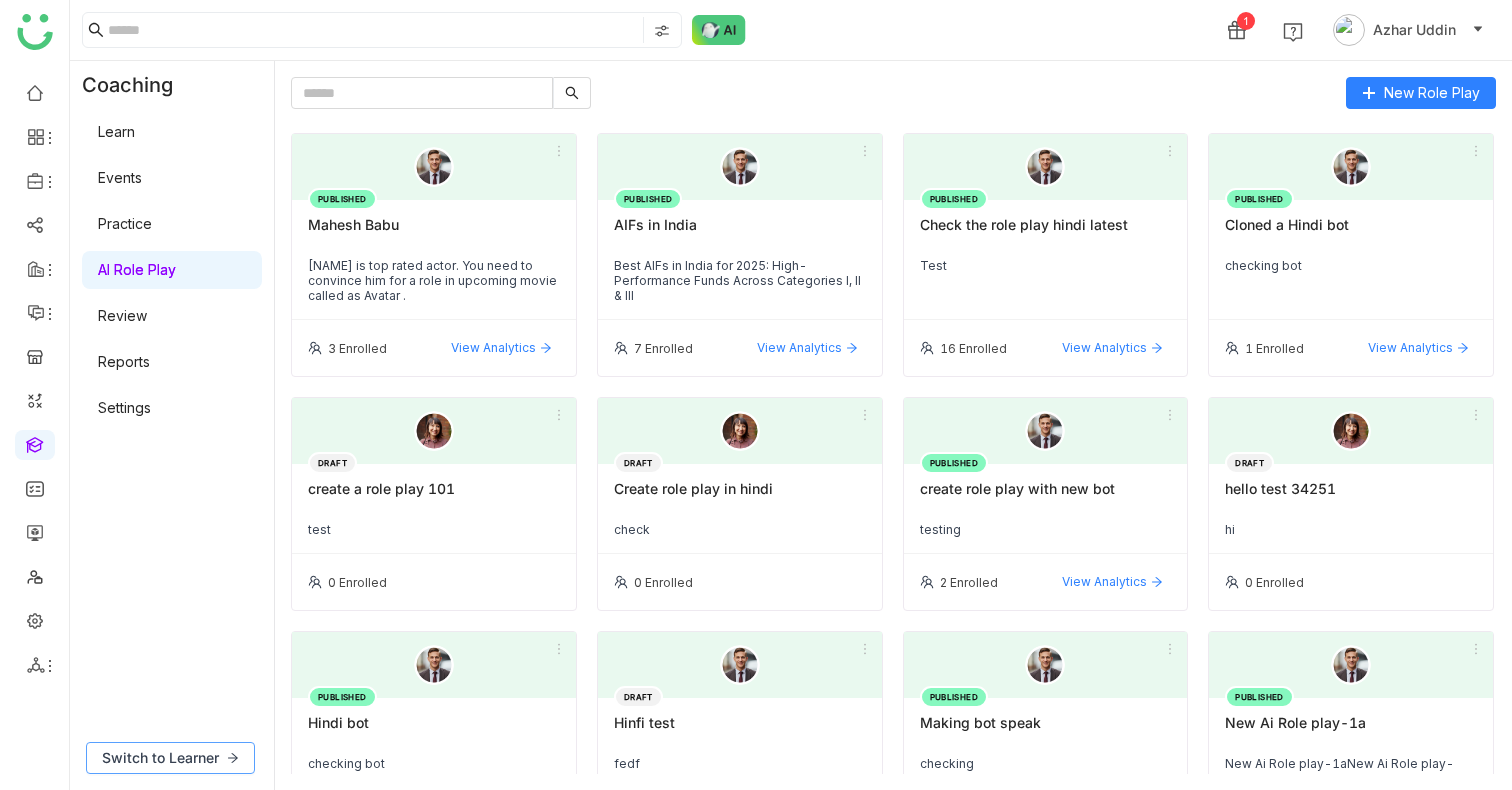 click on "Switch to Learner" 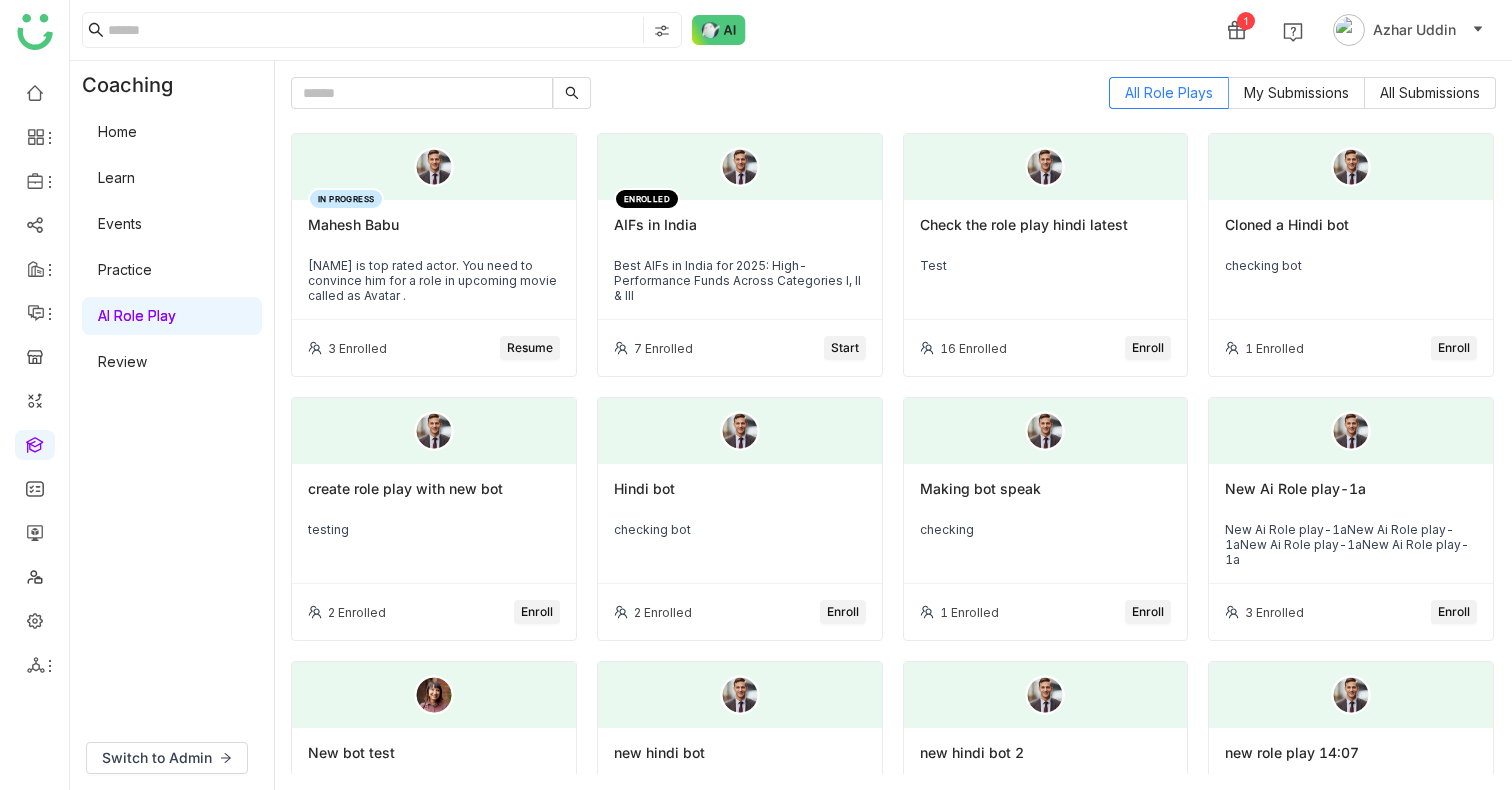 click on "IN PROGRESS  [FIRST] [LAST]  [FIRST] [LAST] is top rated actor. You need to convince him for a role in upcoming movie called as Avatar ." 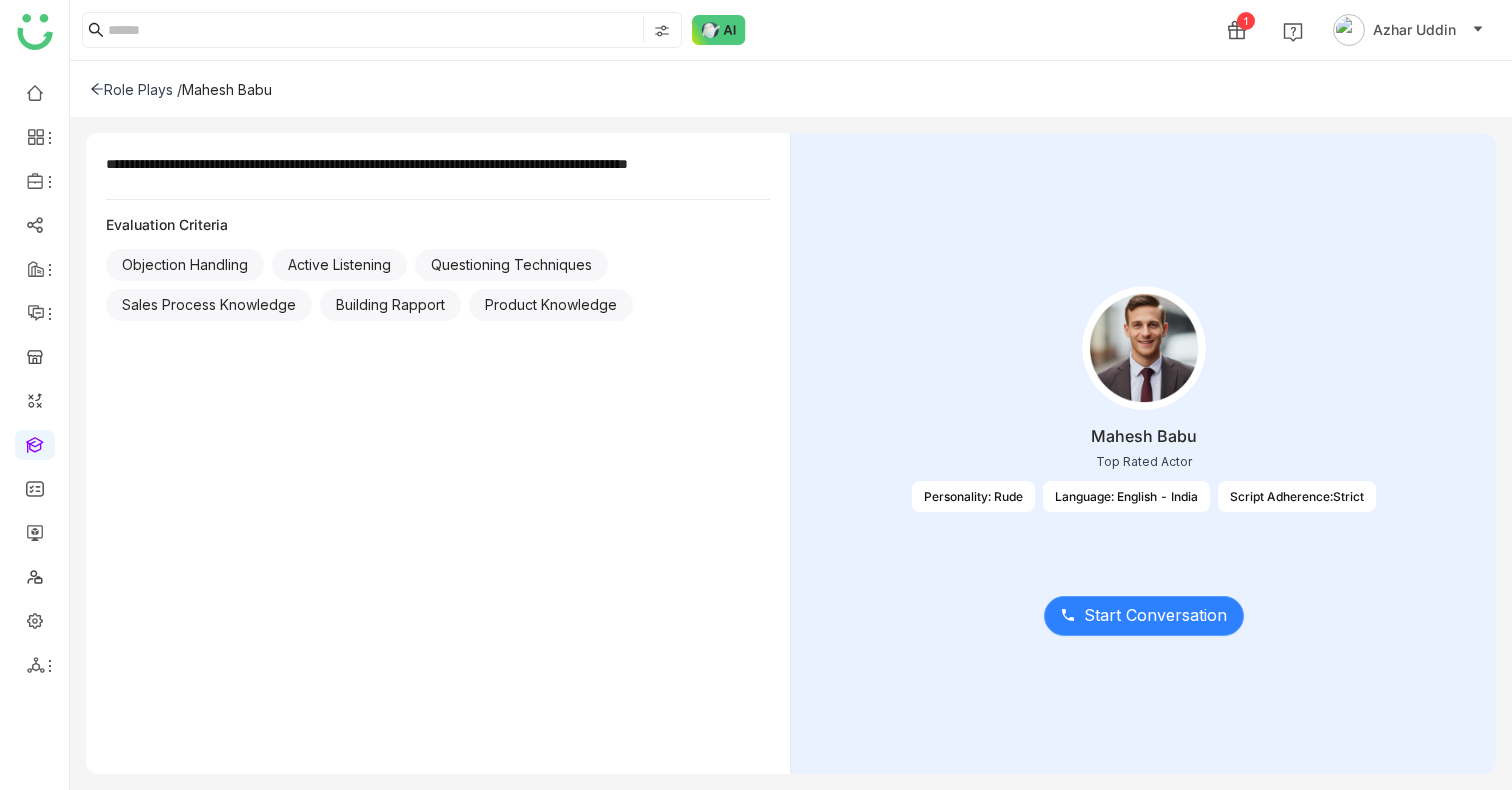 click on "Start Conversation" 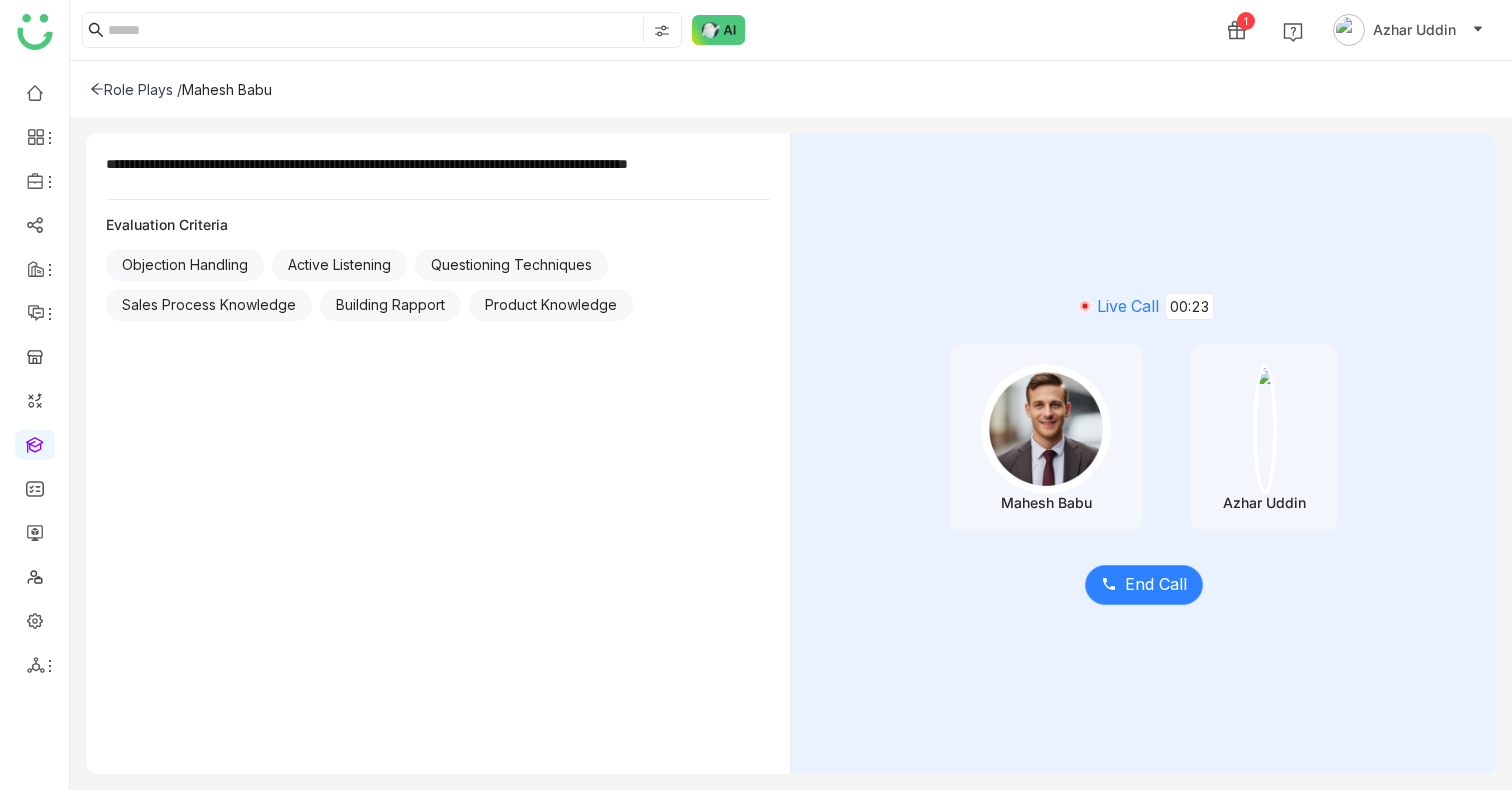 click on "End Call" 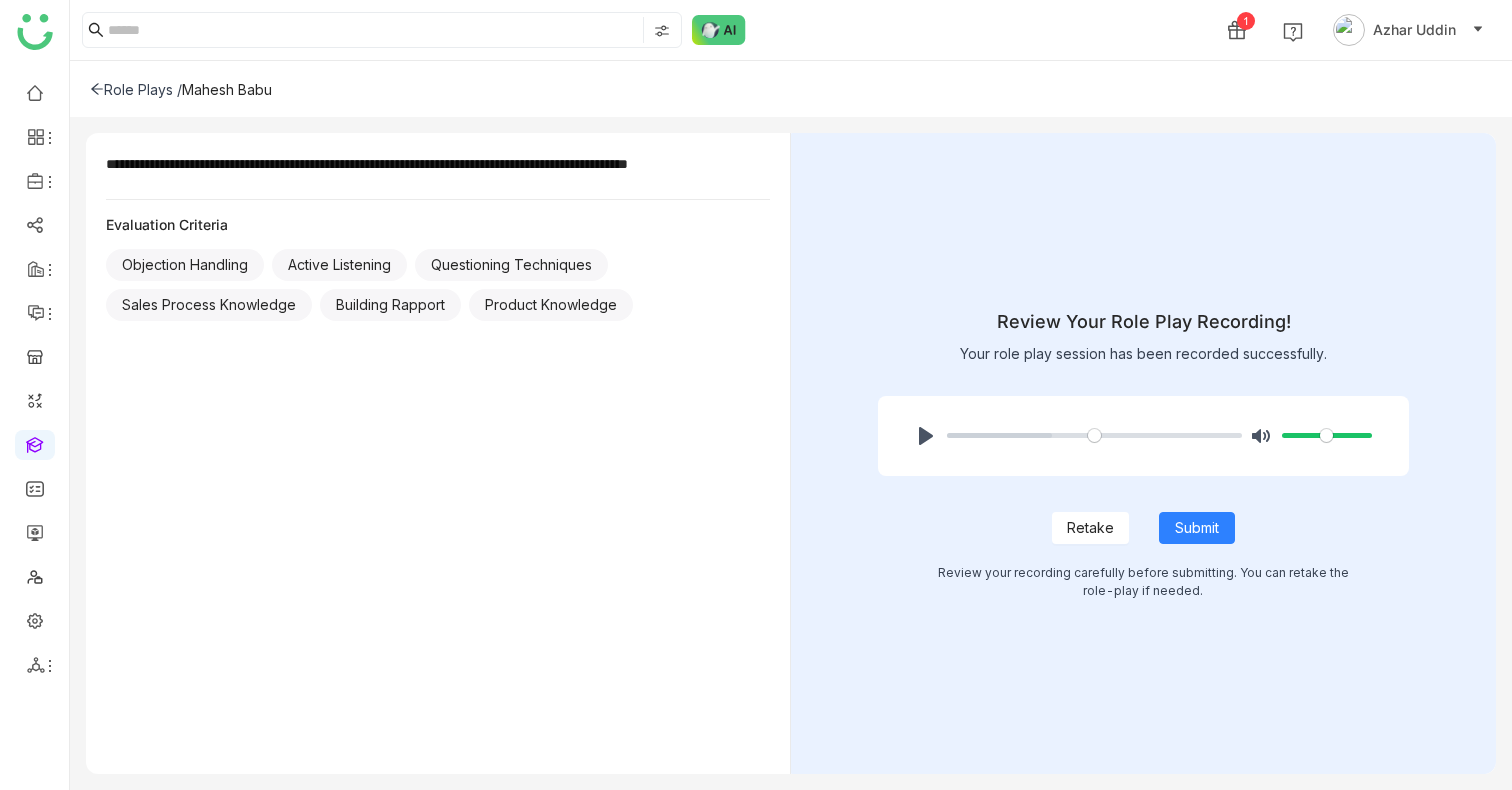 click 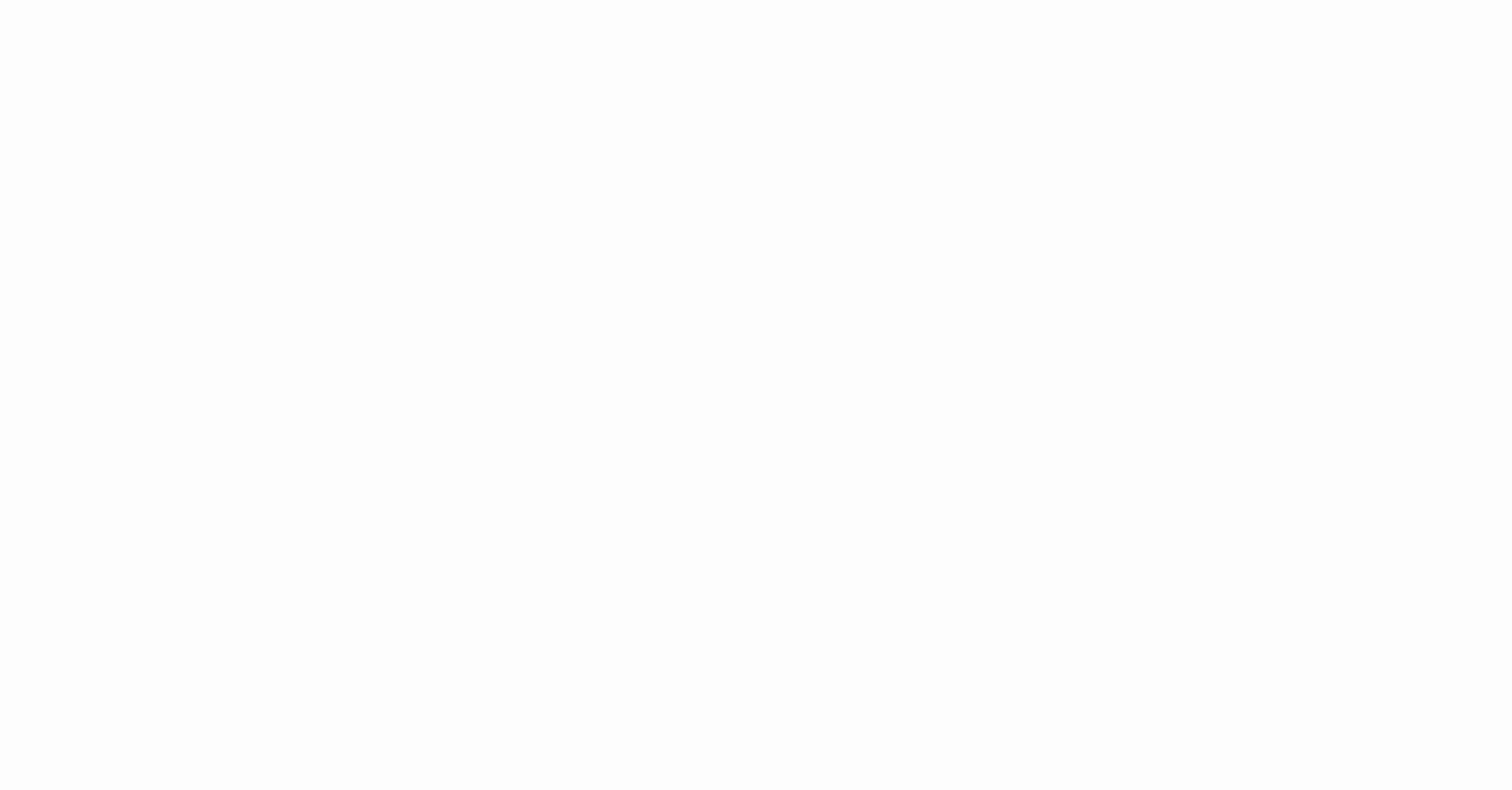 scroll, scrollTop: 0, scrollLeft: 0, axis: both 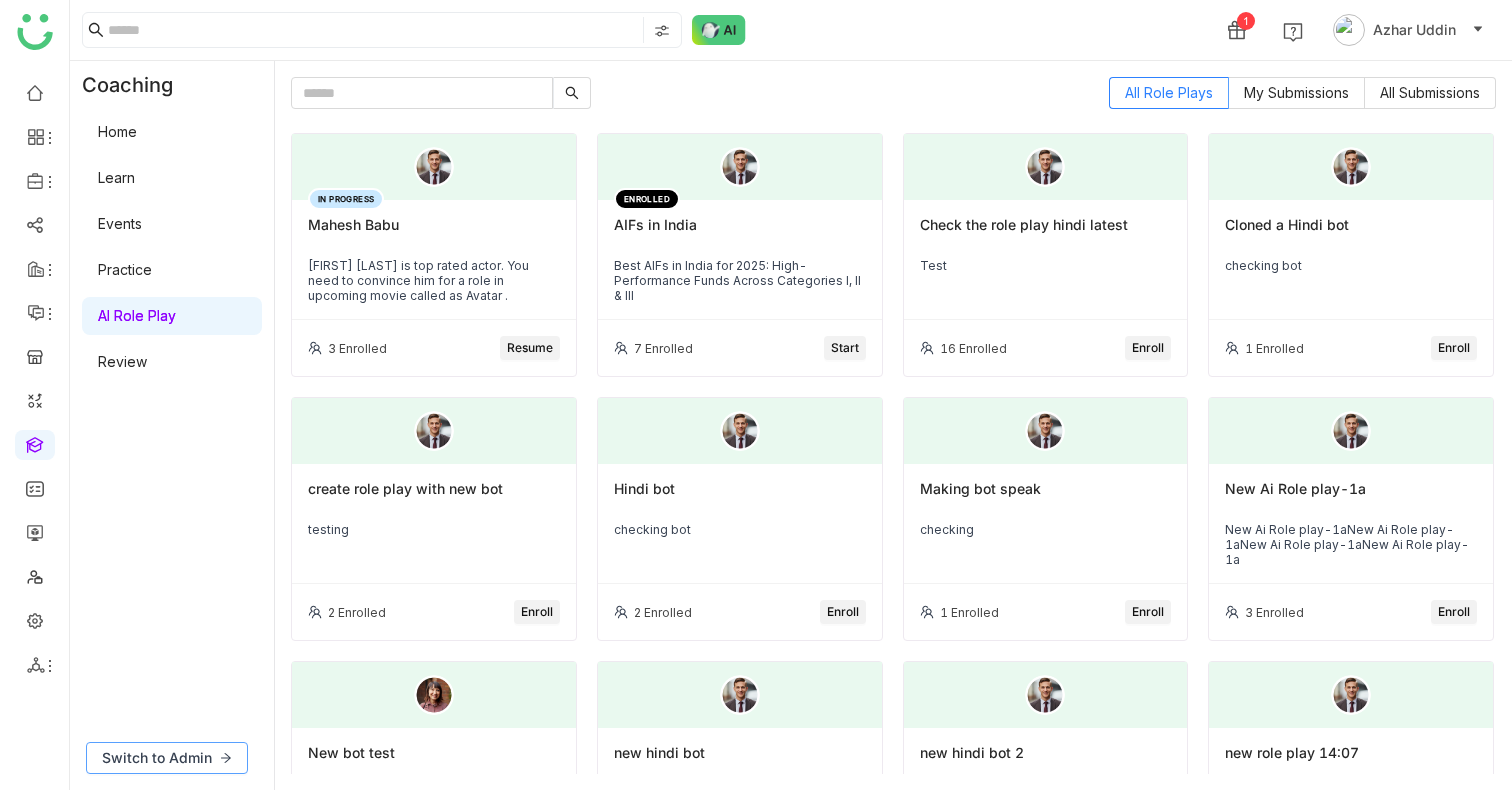 click on "Switch to Admin" 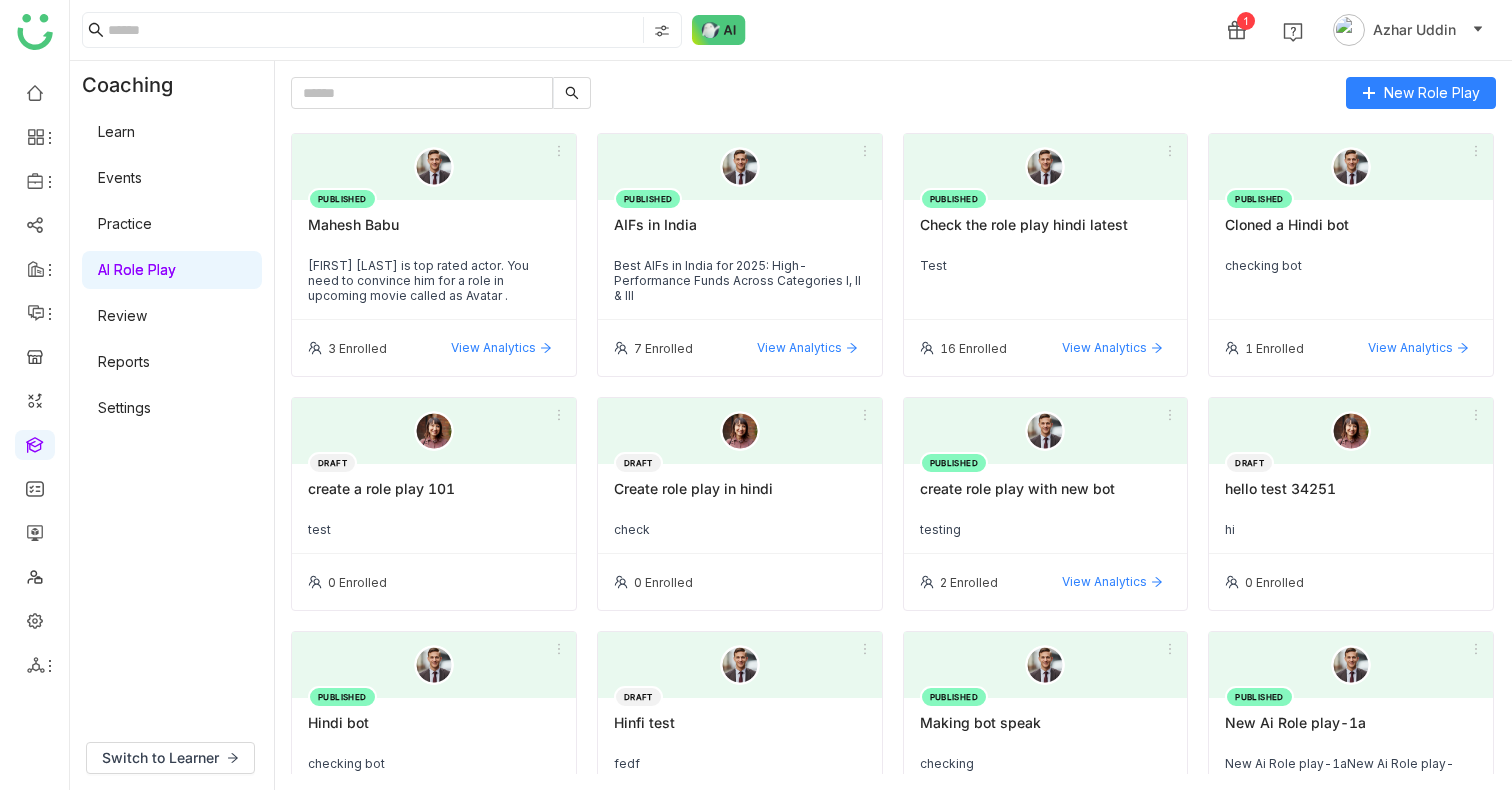 drag, startPoint x: 532, startPoint y: 217, endPoint x: 508, endPoint y: 233, distance: 28.84441 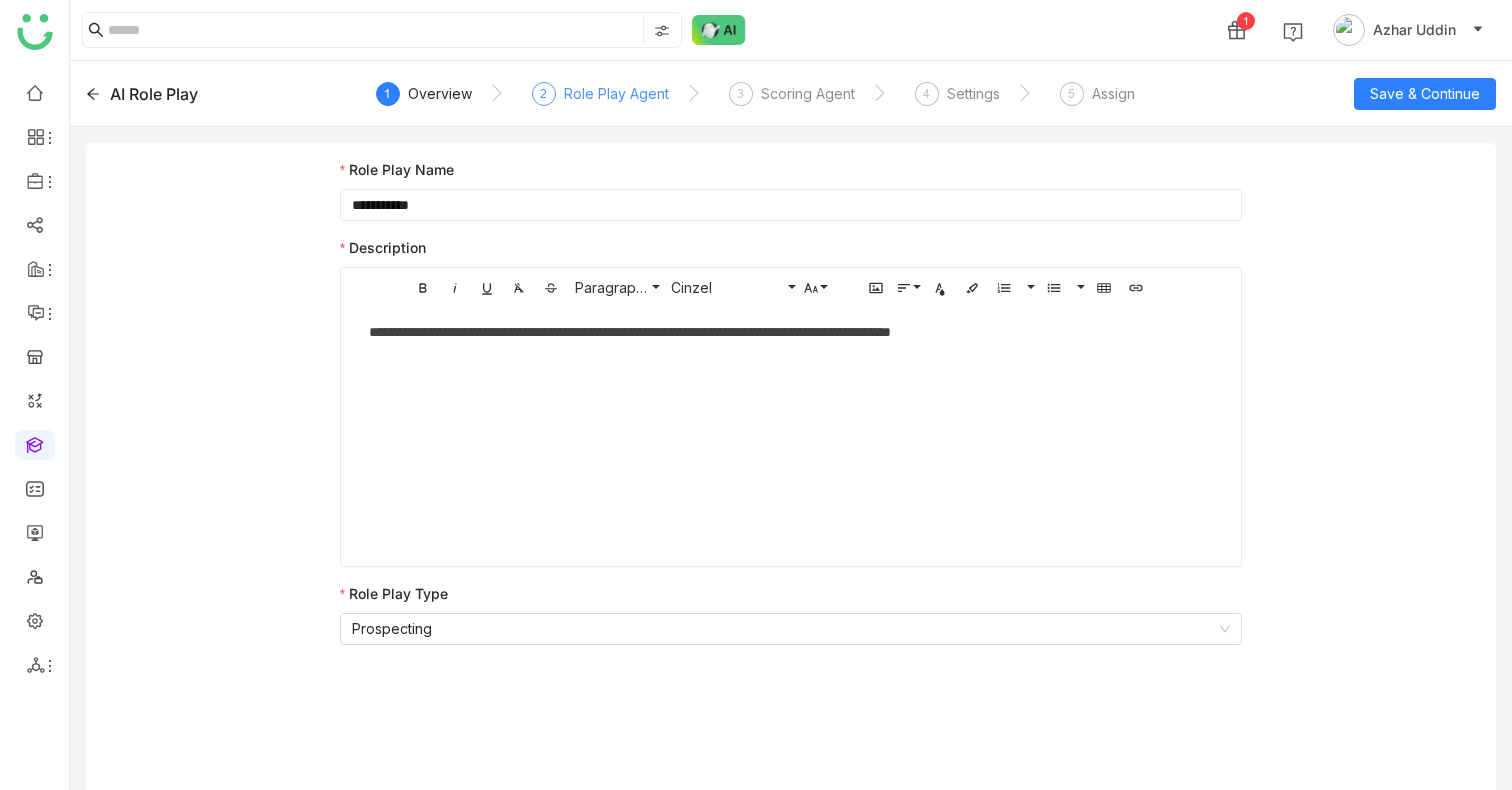 click on "Role Play Agent" 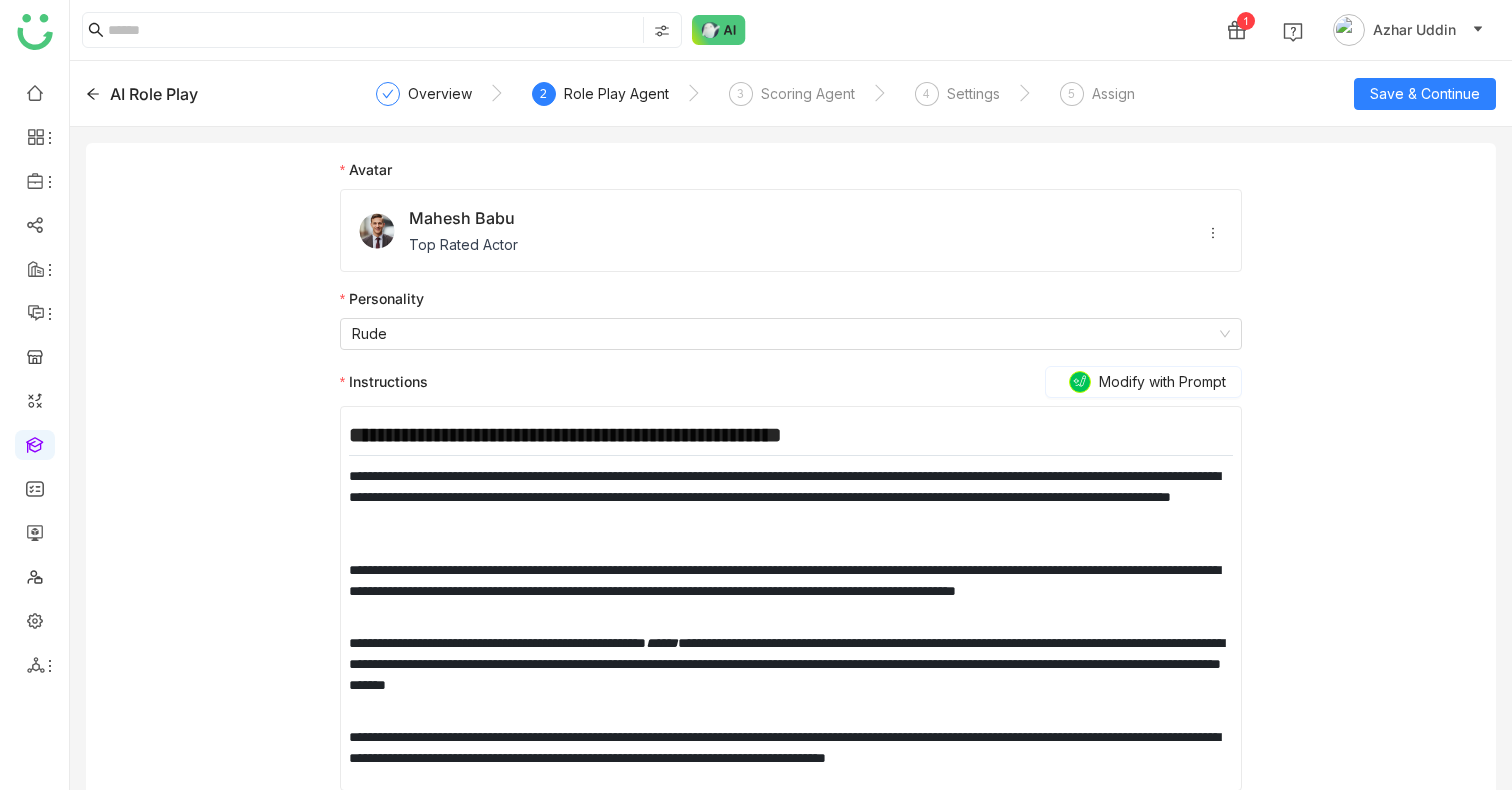scroll, scrollTop: 16, scrollLeft: 0, axis: vertical 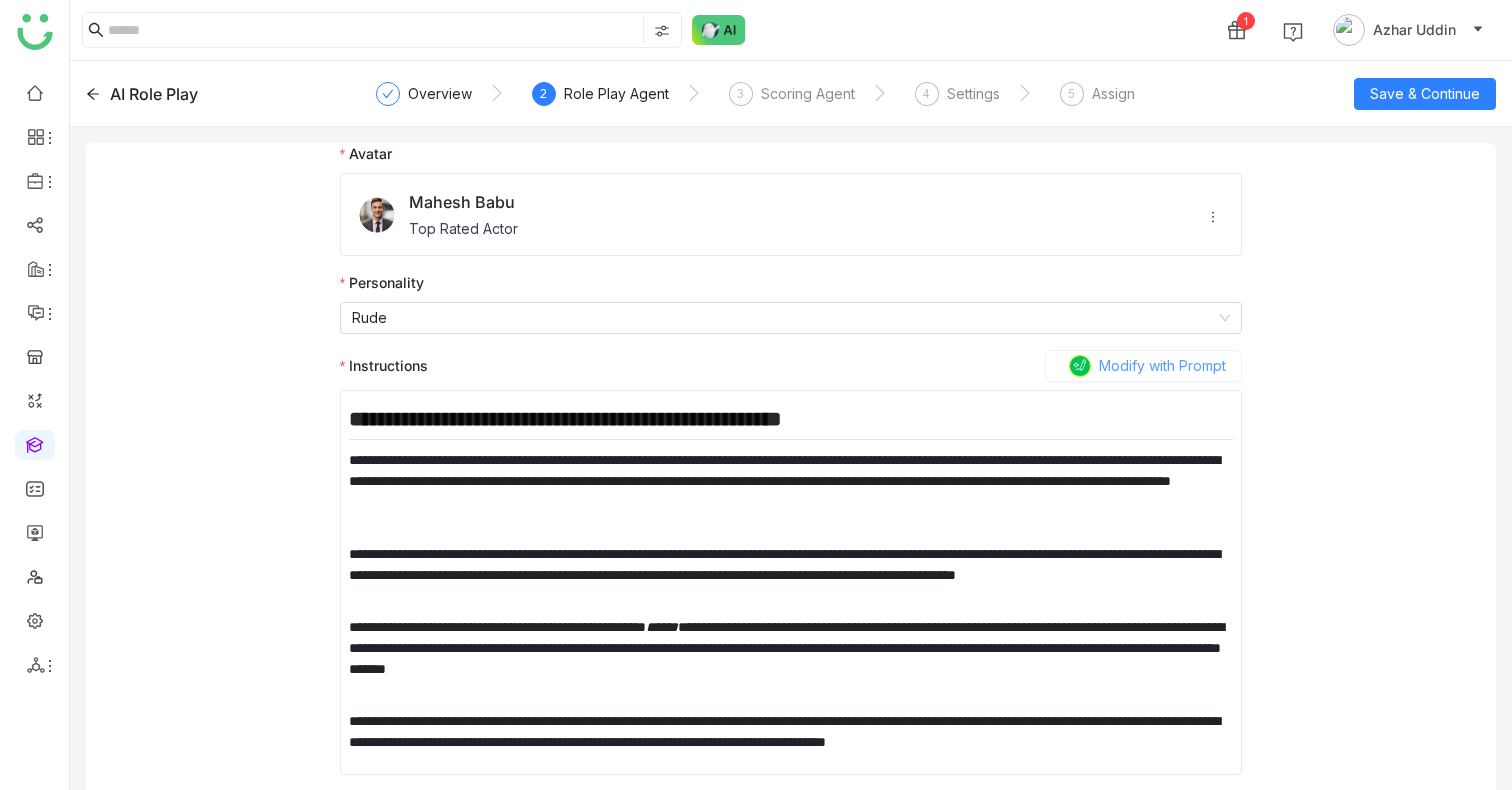 click on "Modify with Prompt" 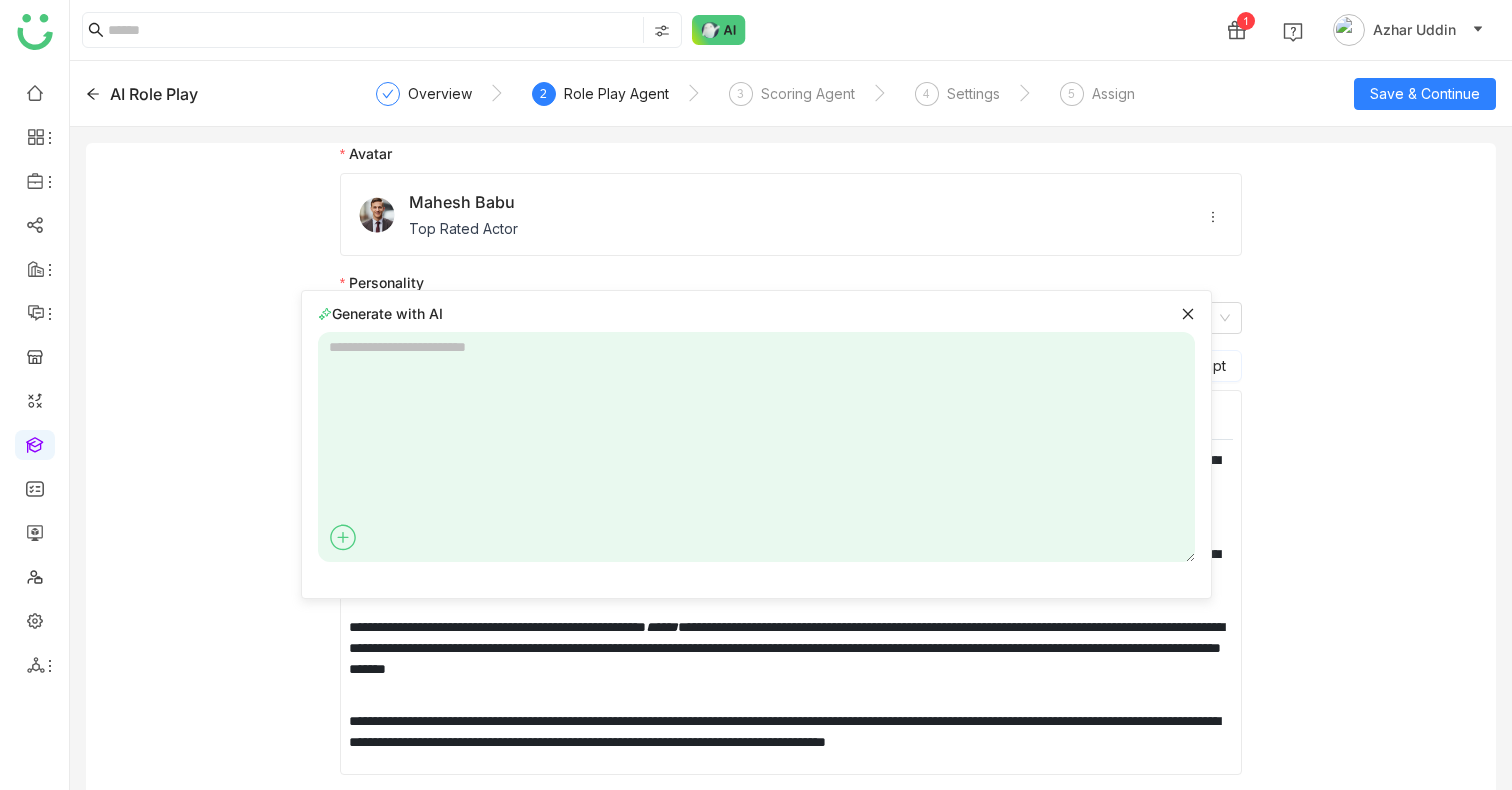 click 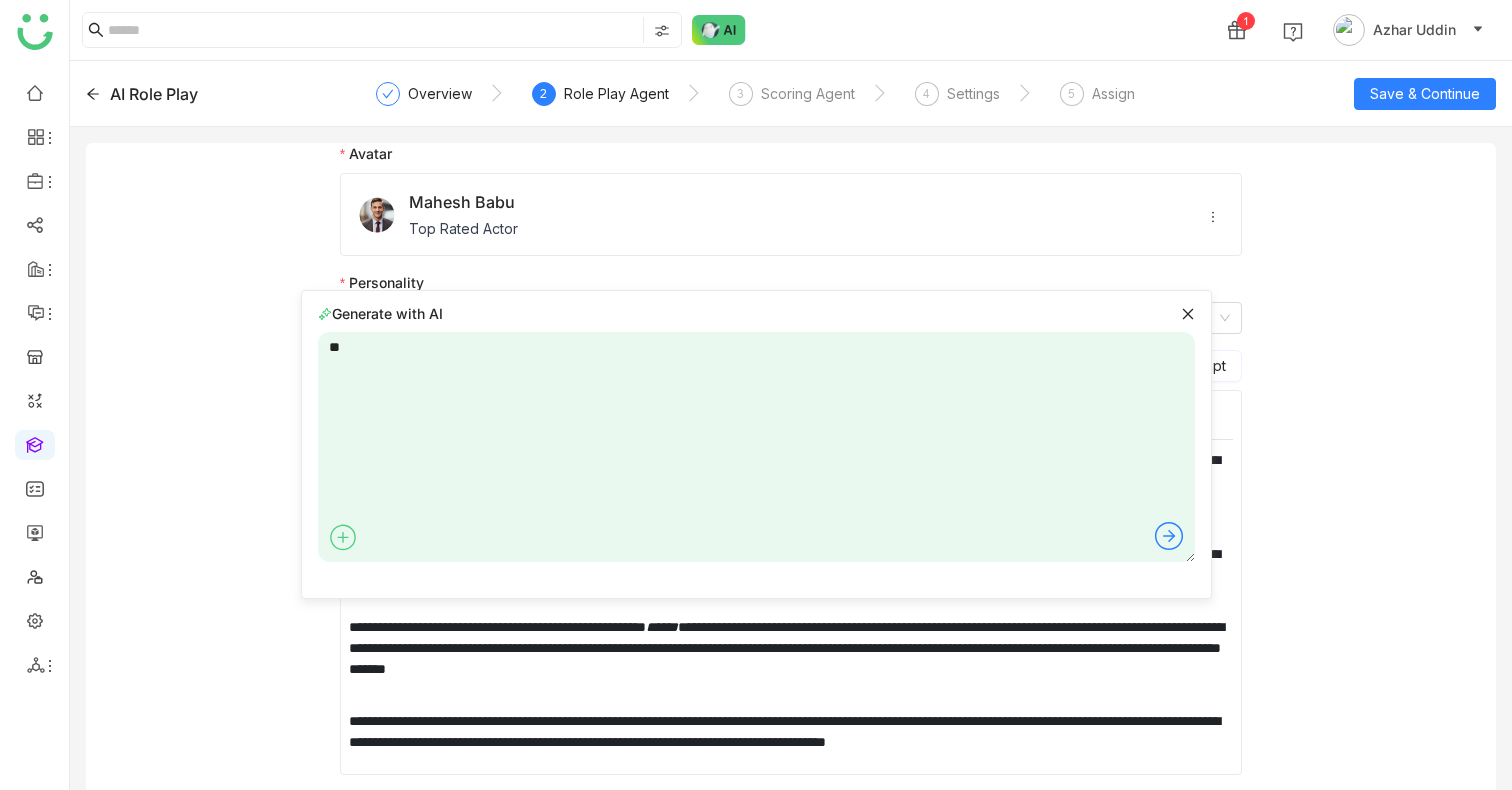 type on "*" 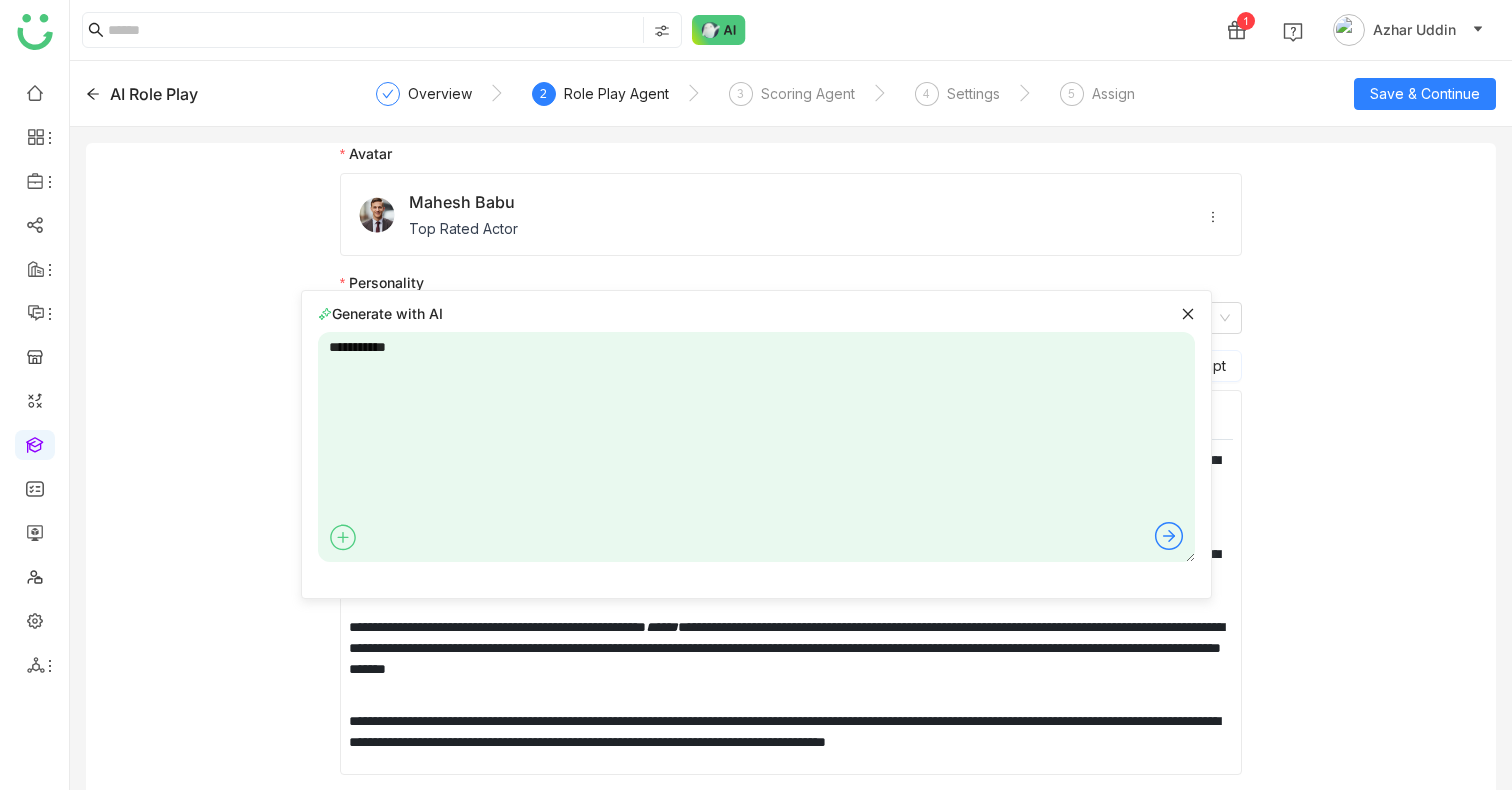 type on "**********" 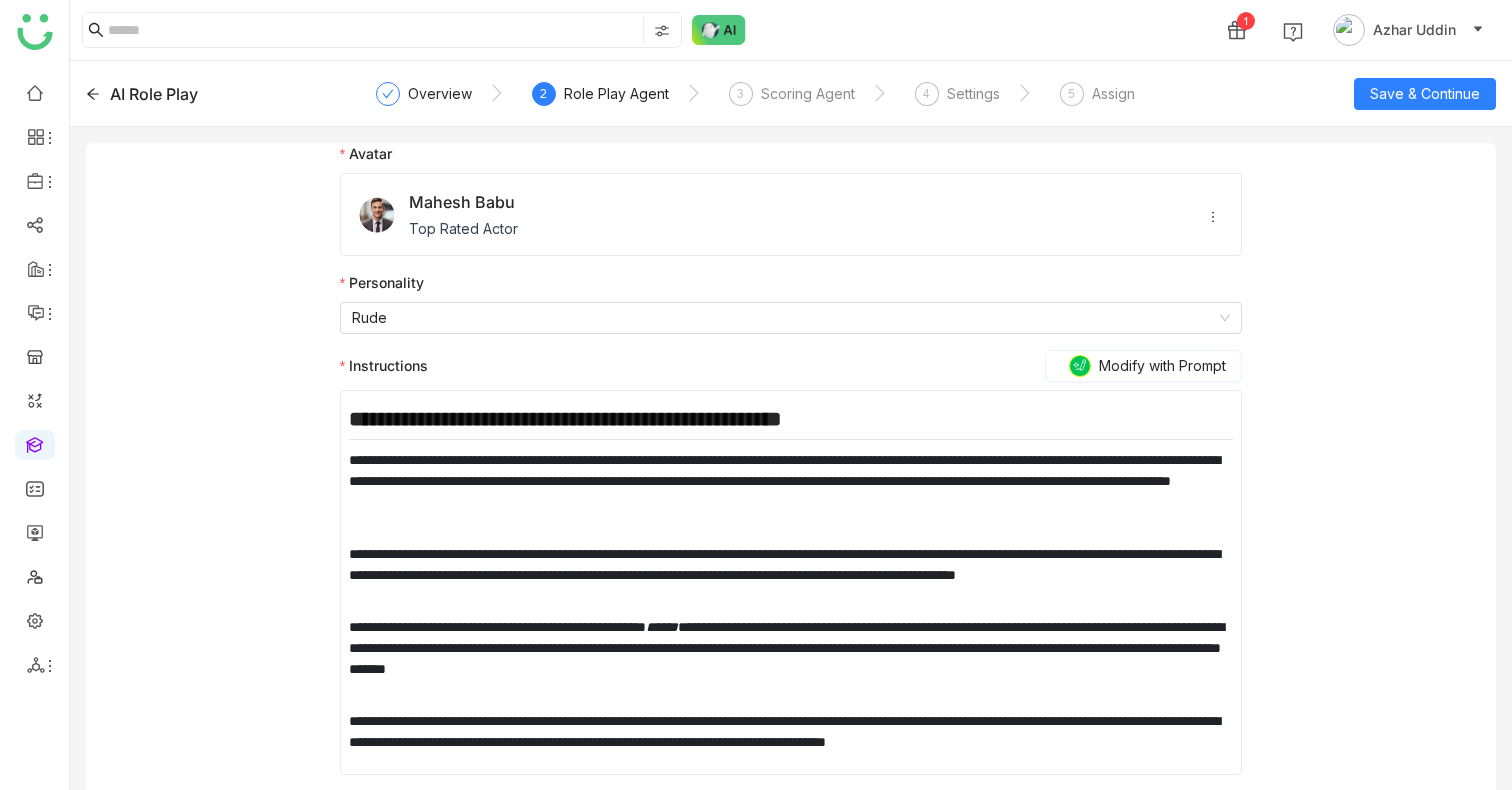 click on "**********" 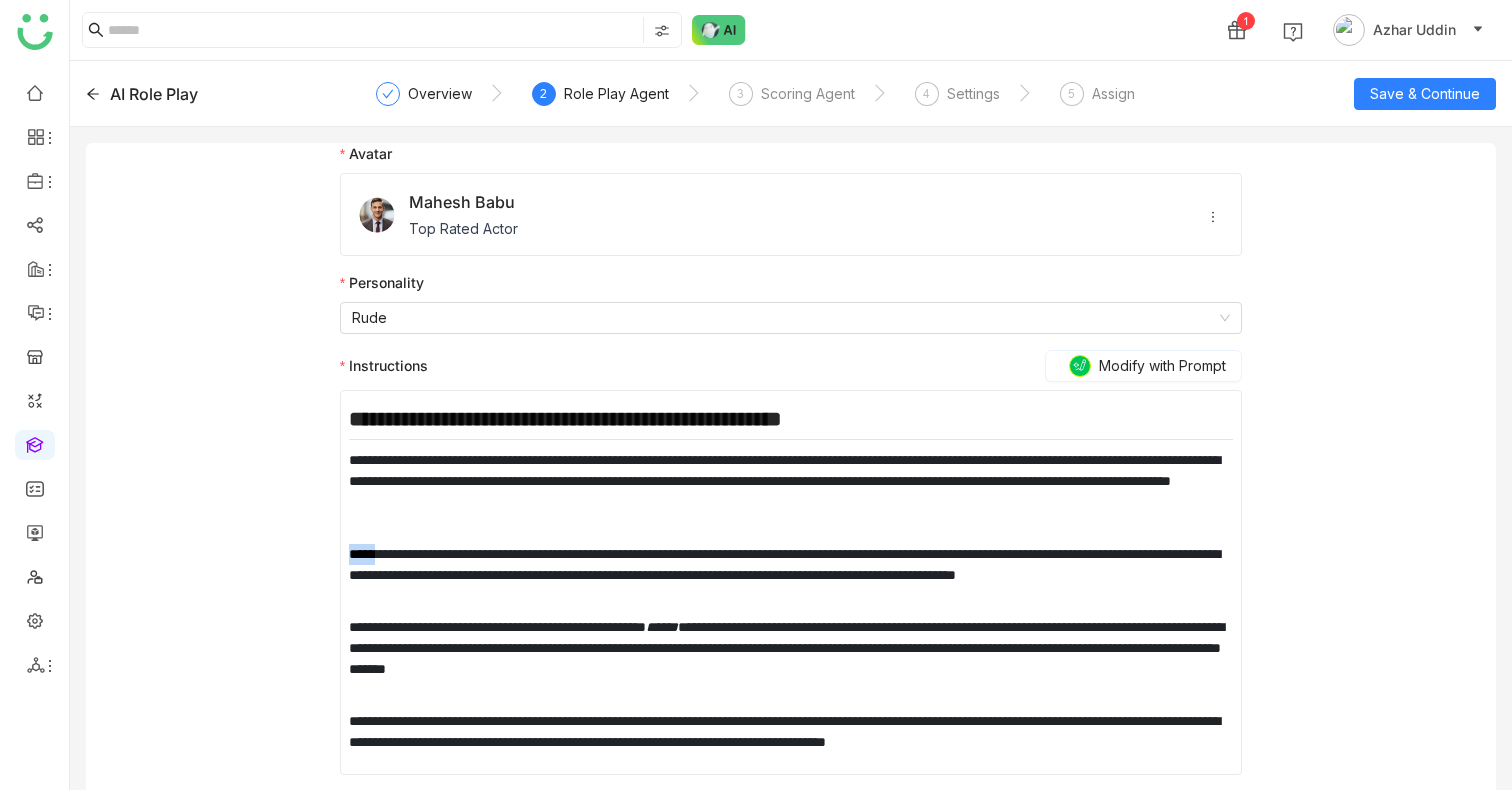 click on "**********" 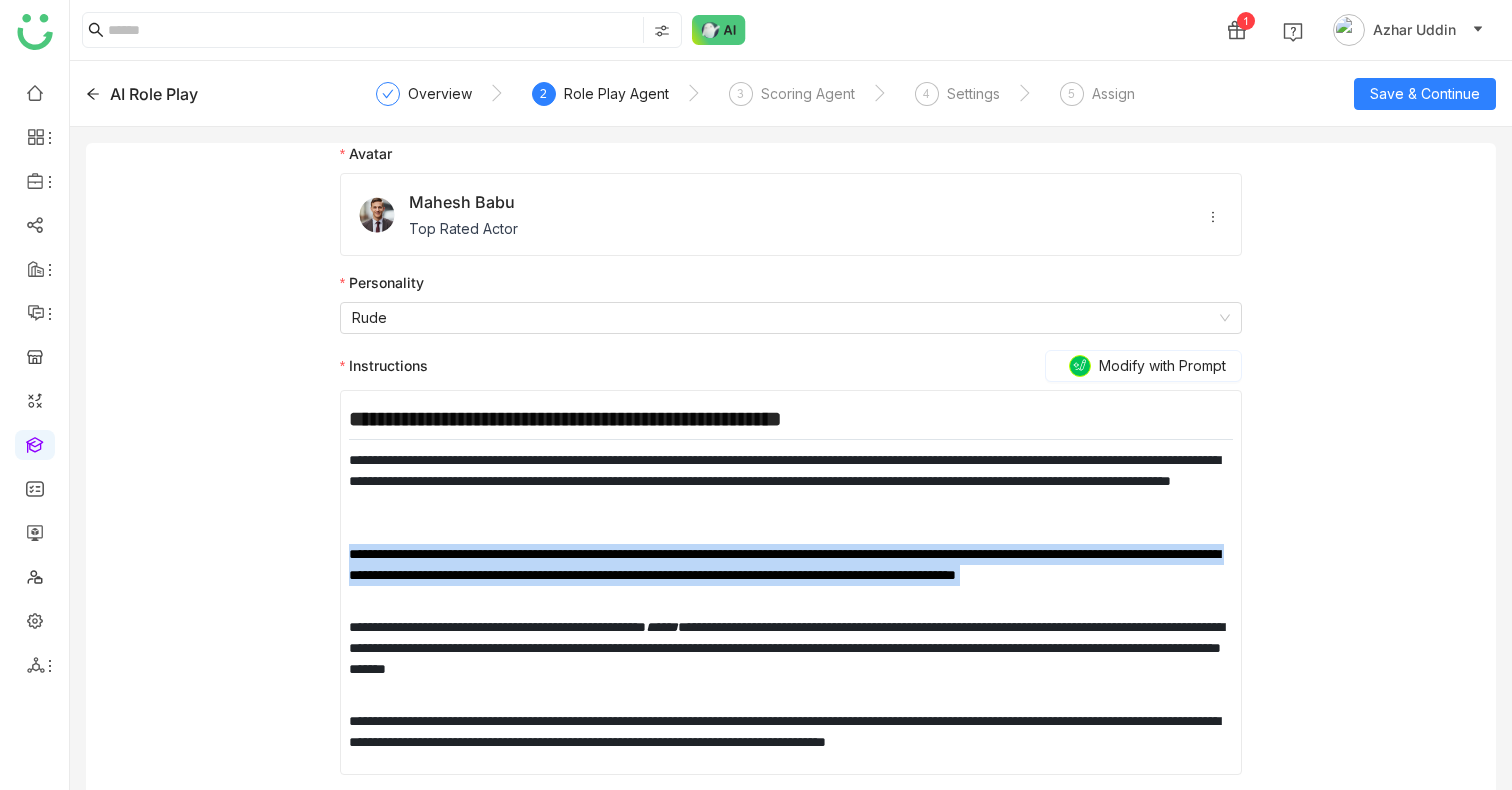 click on "**********" 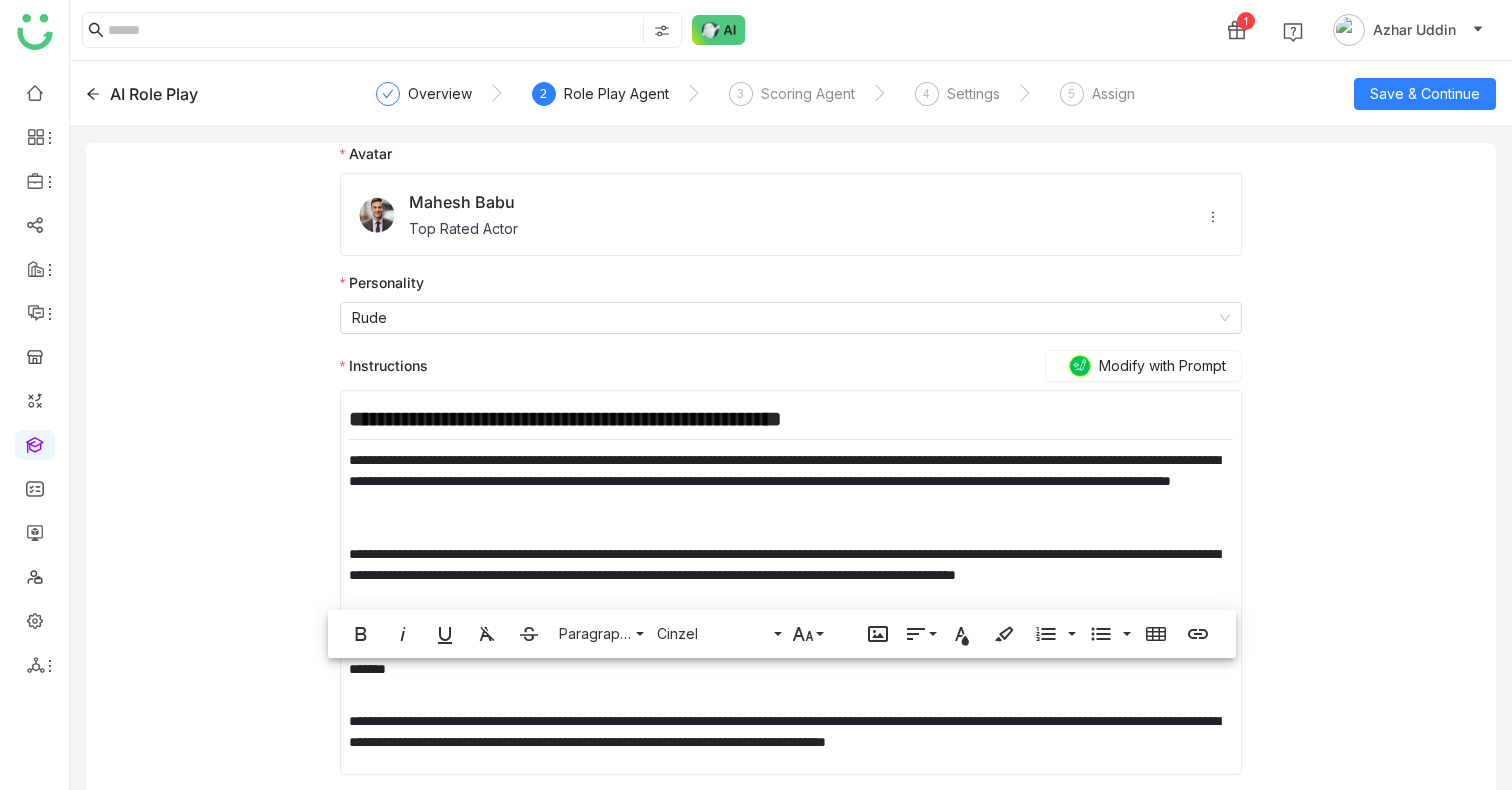 click on "**********" 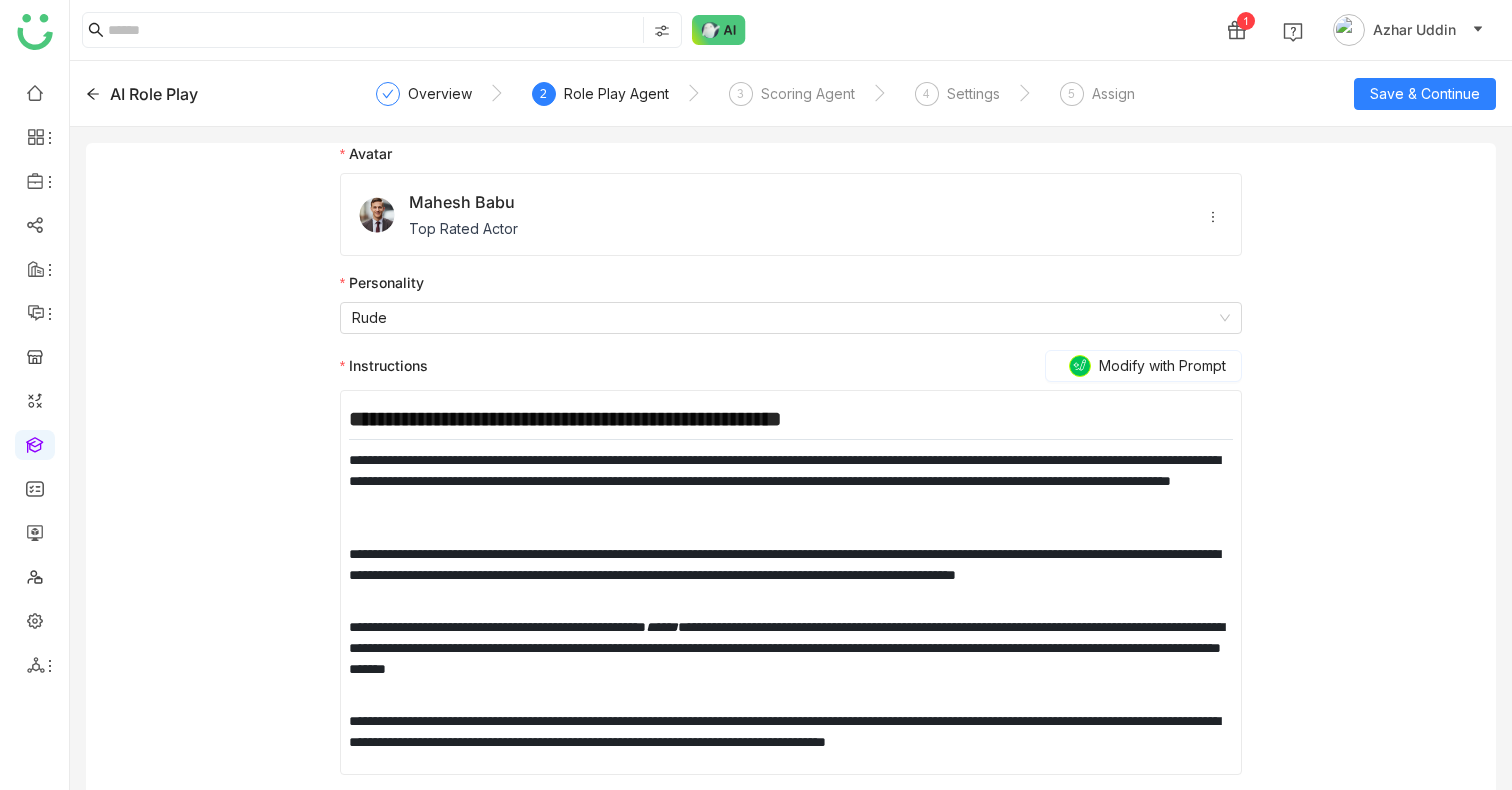 click on "**********" 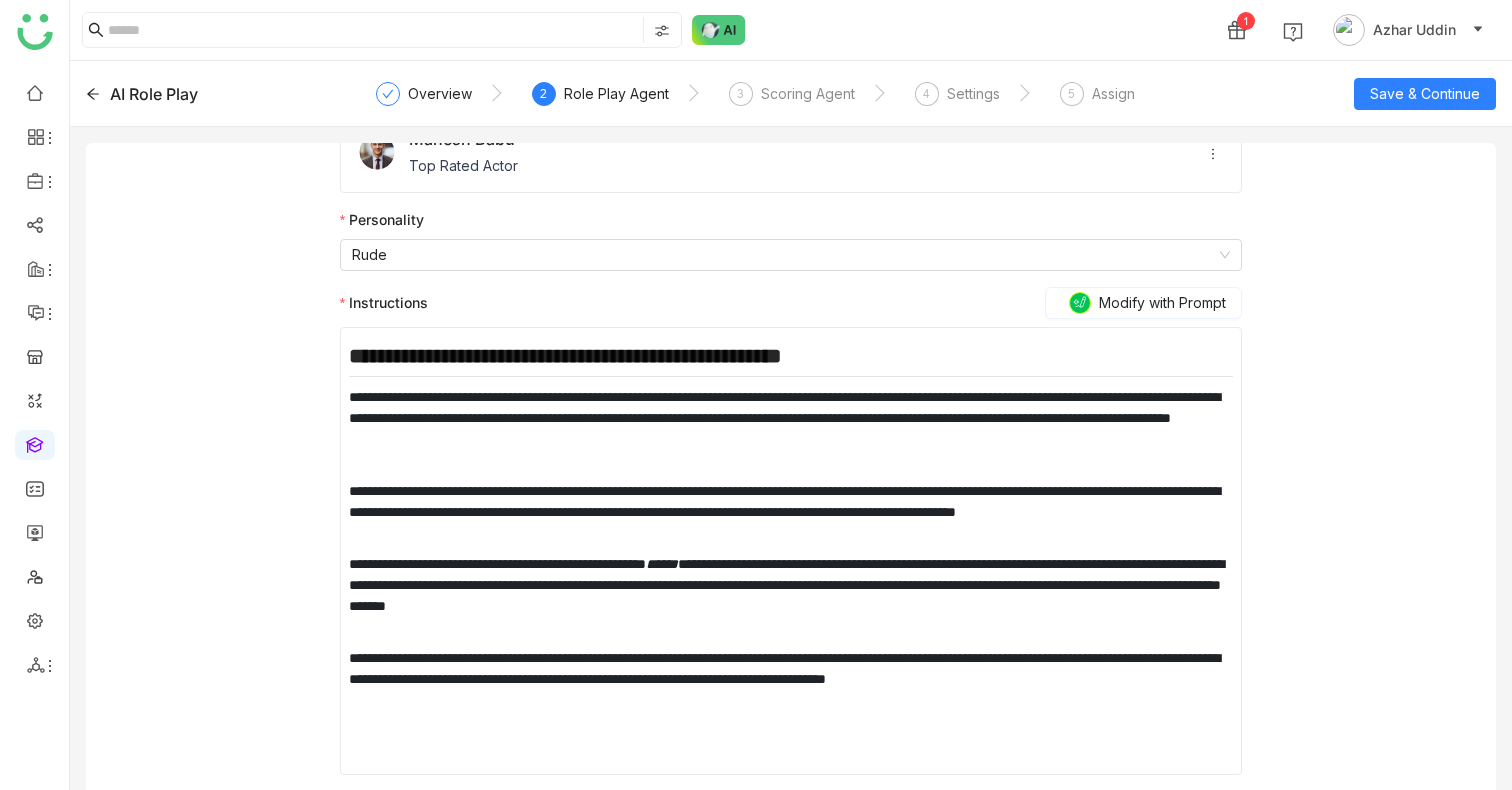 scroll, scrollTop: 58, scrollLeft: 0, axis: vertical 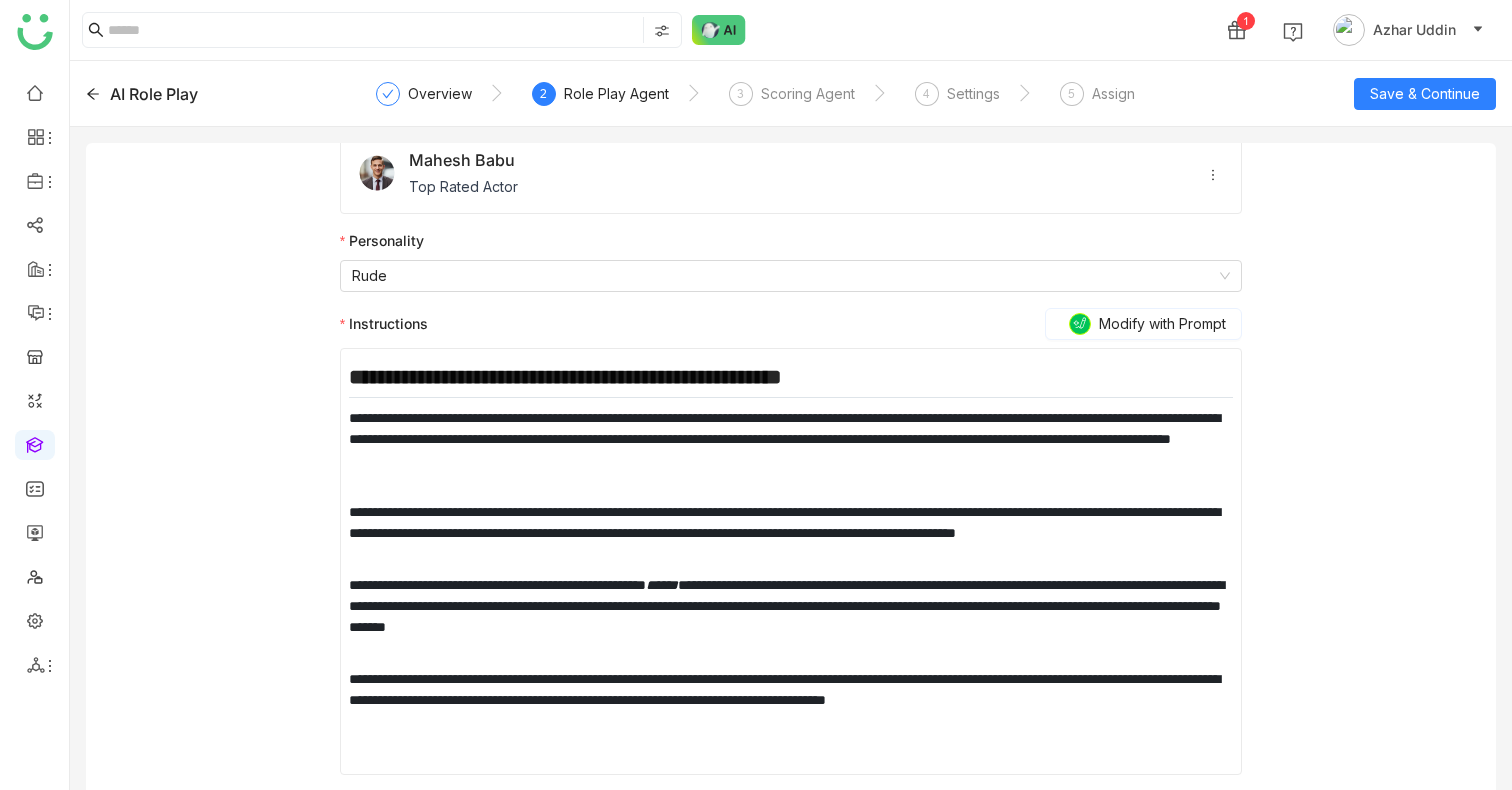 type 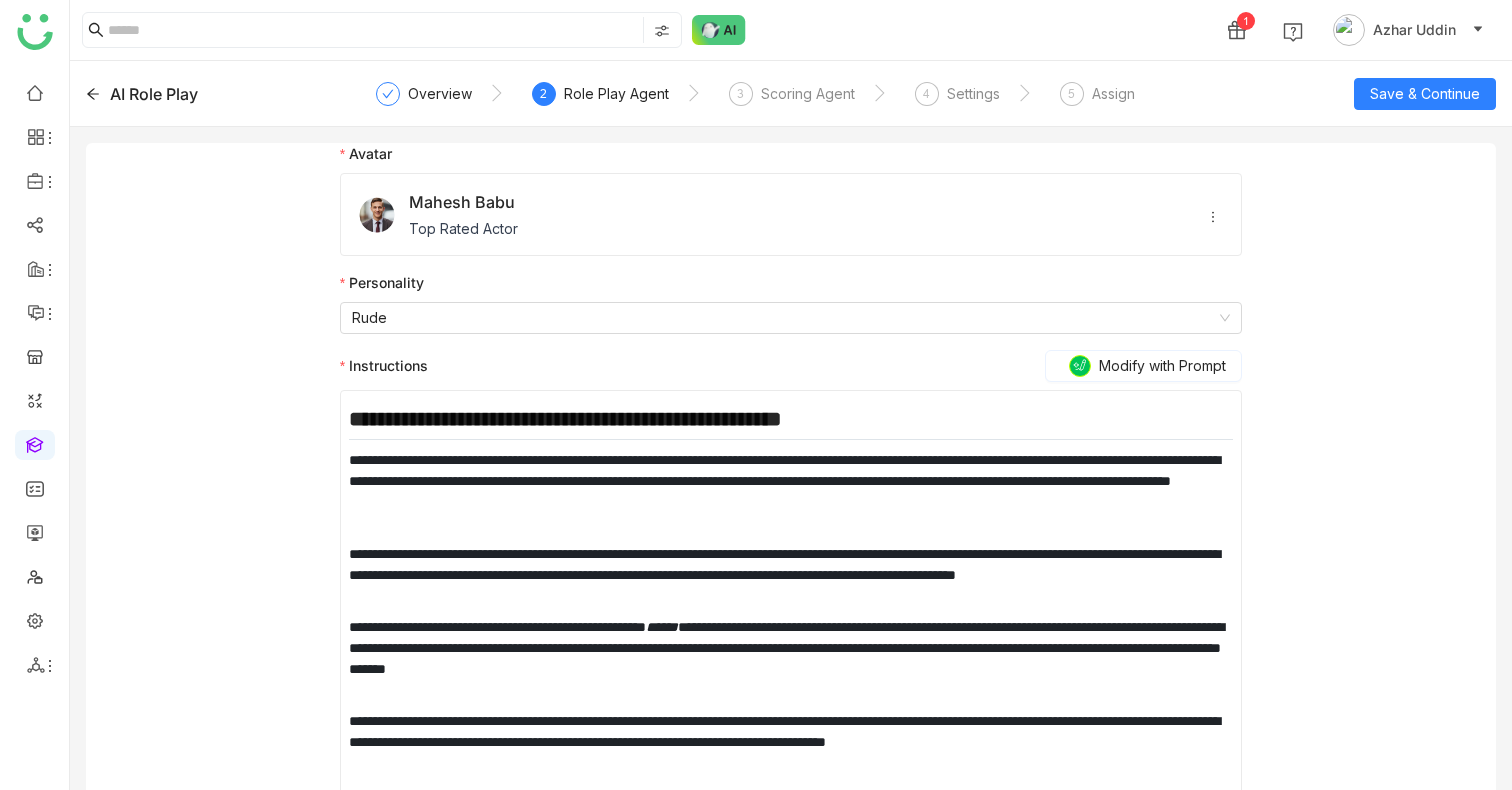 scroll, scrollTop: 58, scrollLeft: 0, axis: vertical 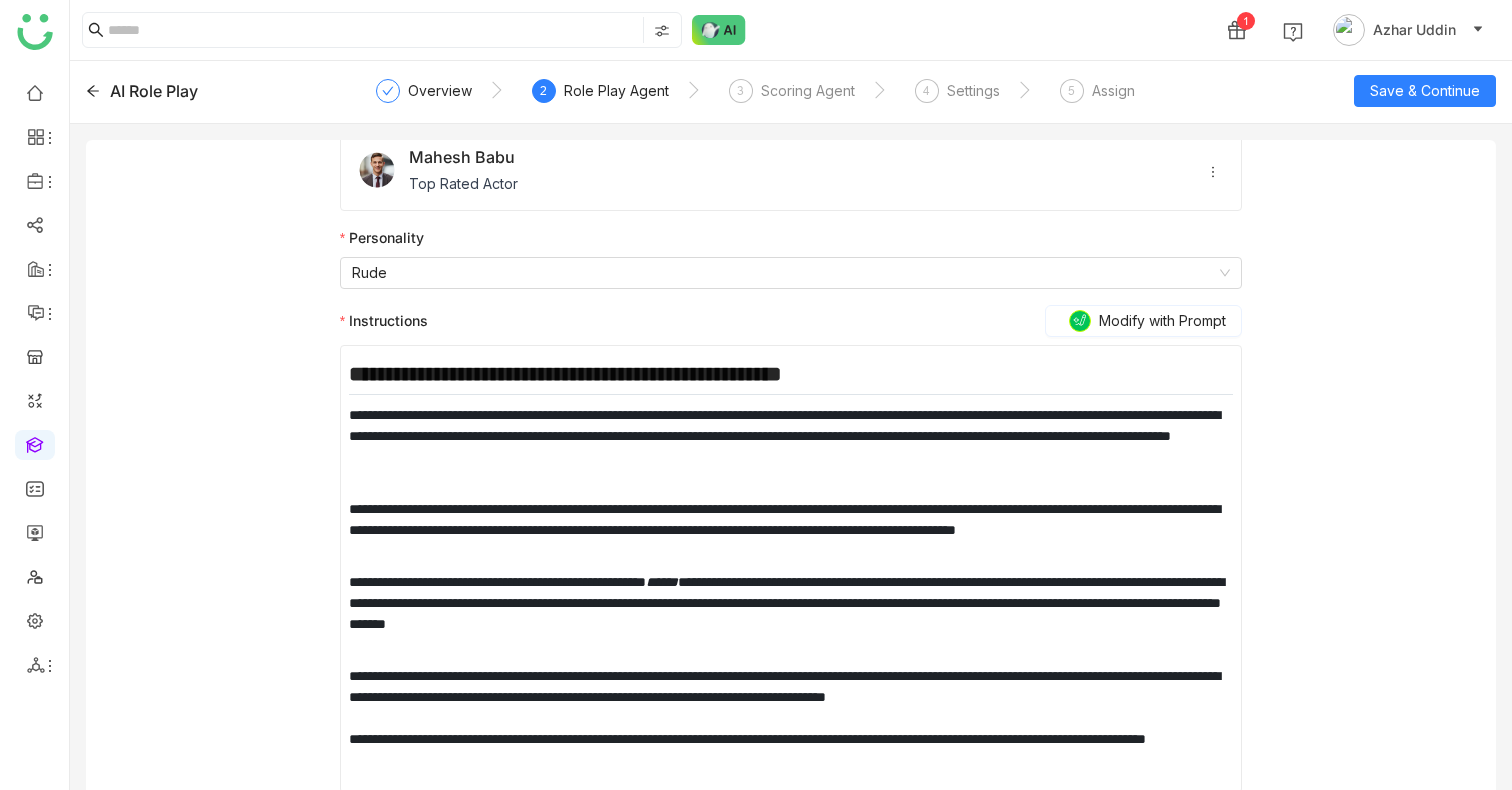 click on "AI Role Play Overview  2  Role Play Agent  3  Scoring Agent  4  Settings  5  Assign Save & Continue" 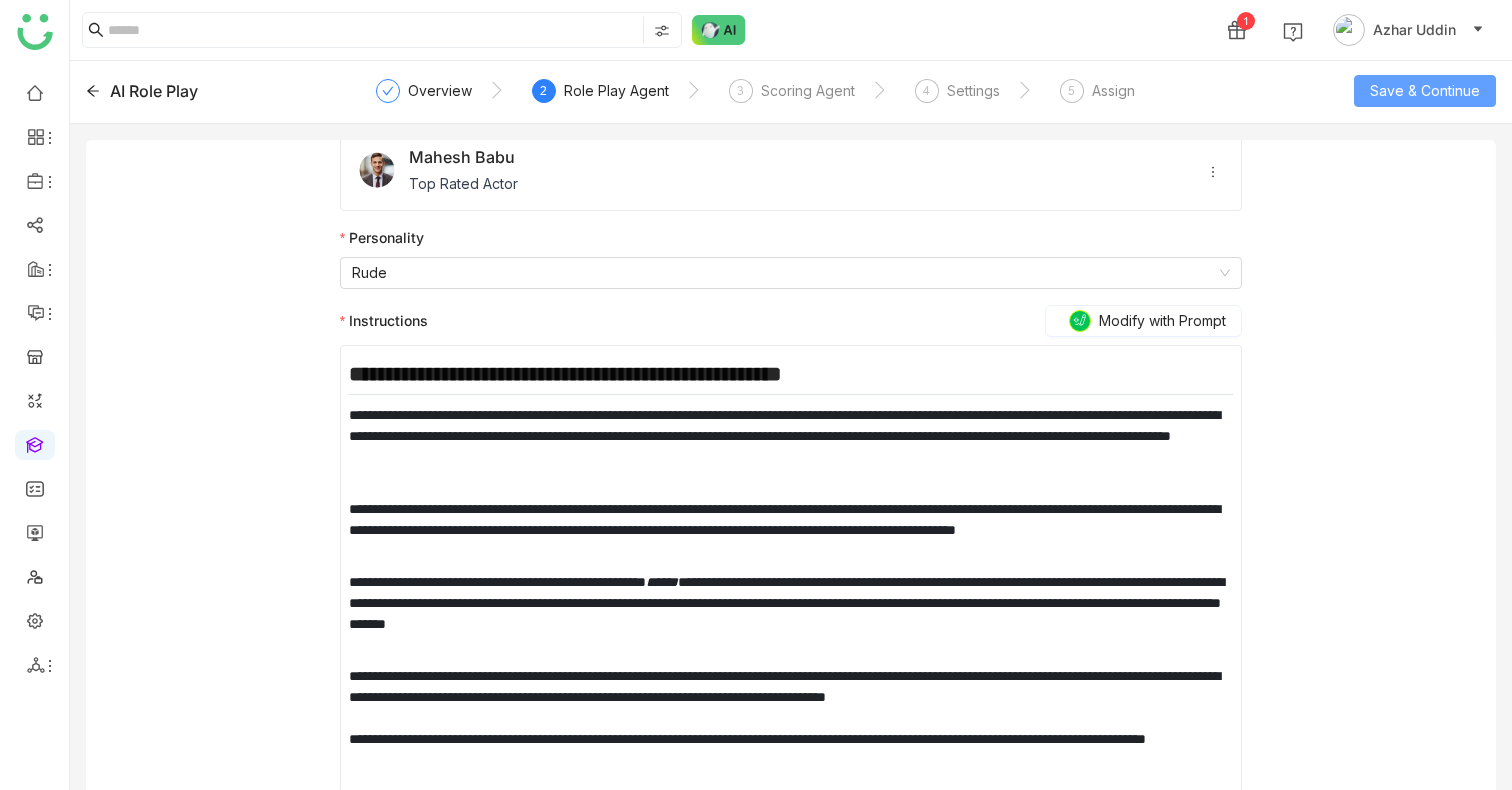click on "Save & Continue" 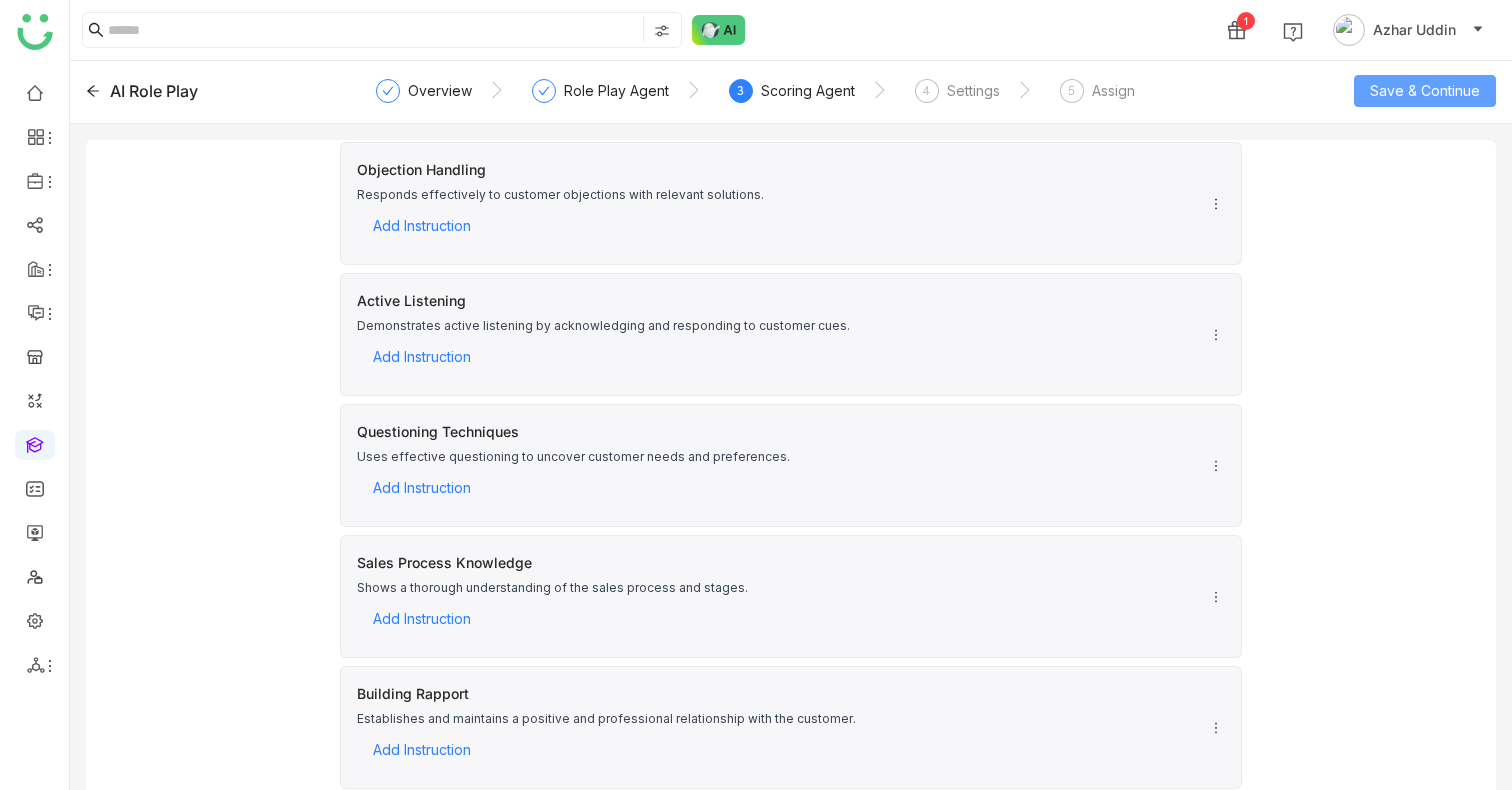 click on "Save & Continue" 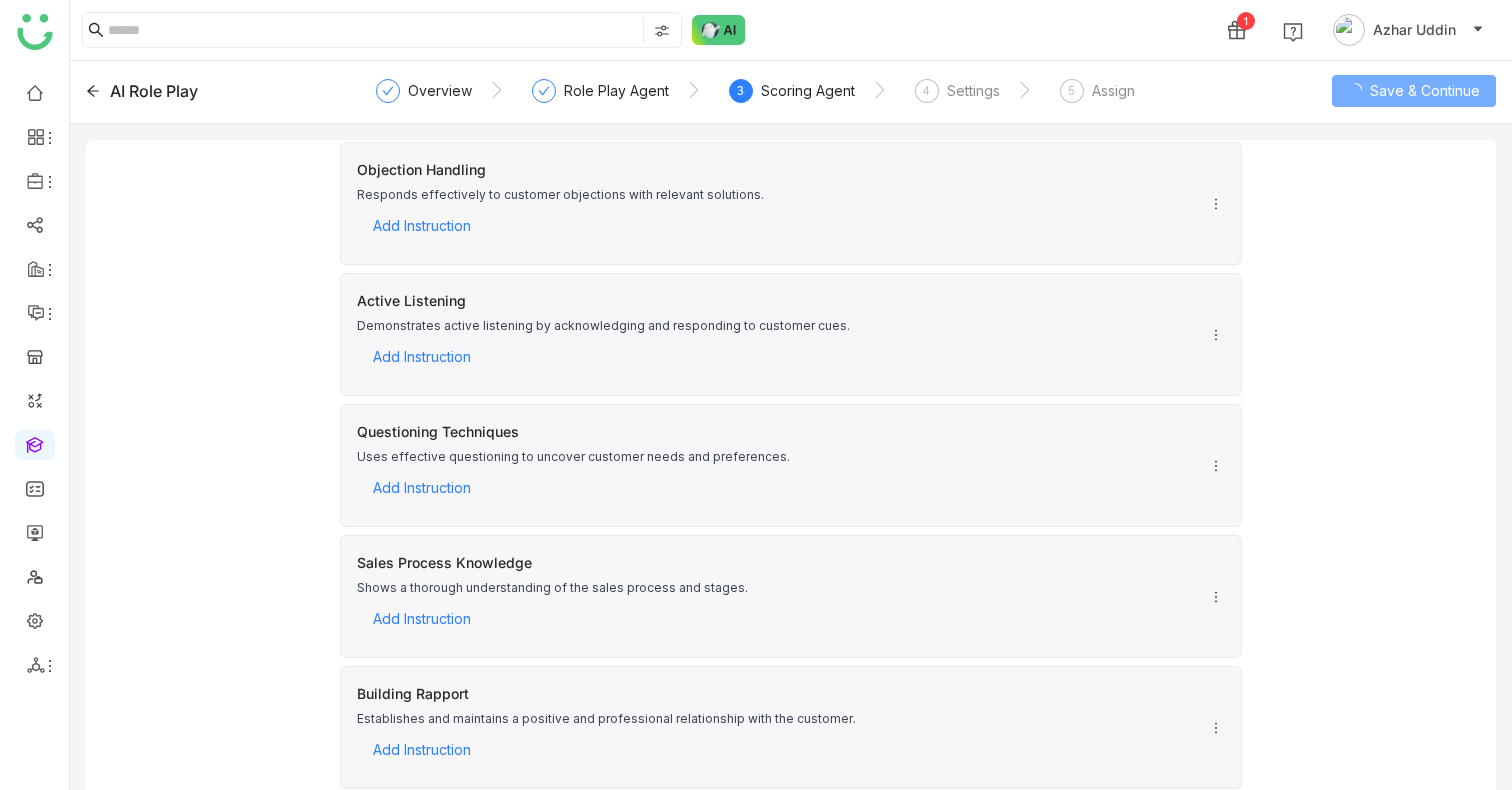 scroll, scrollTop: 0, scrollLeft: 0, axis: both 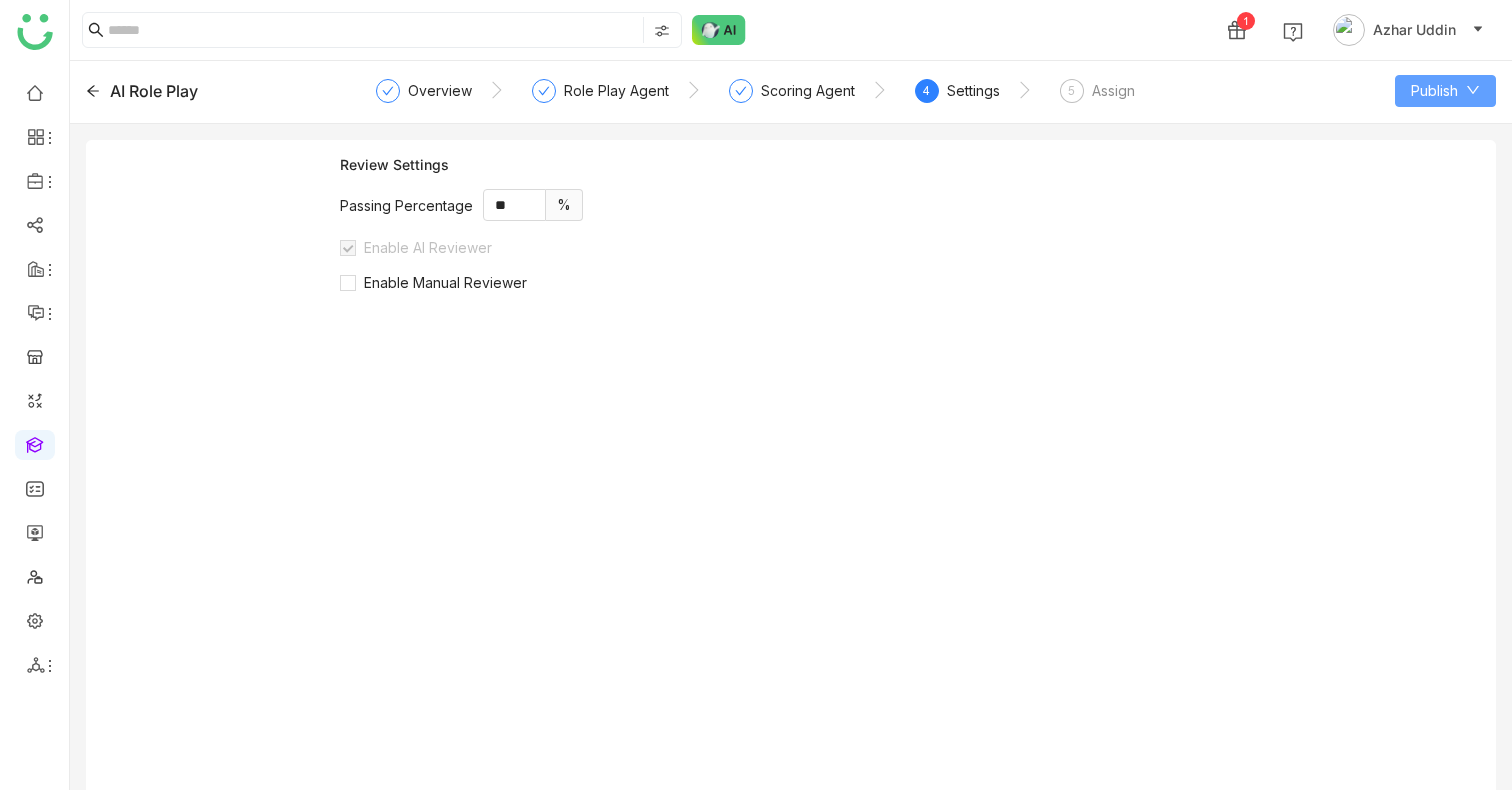 click on "Publish" 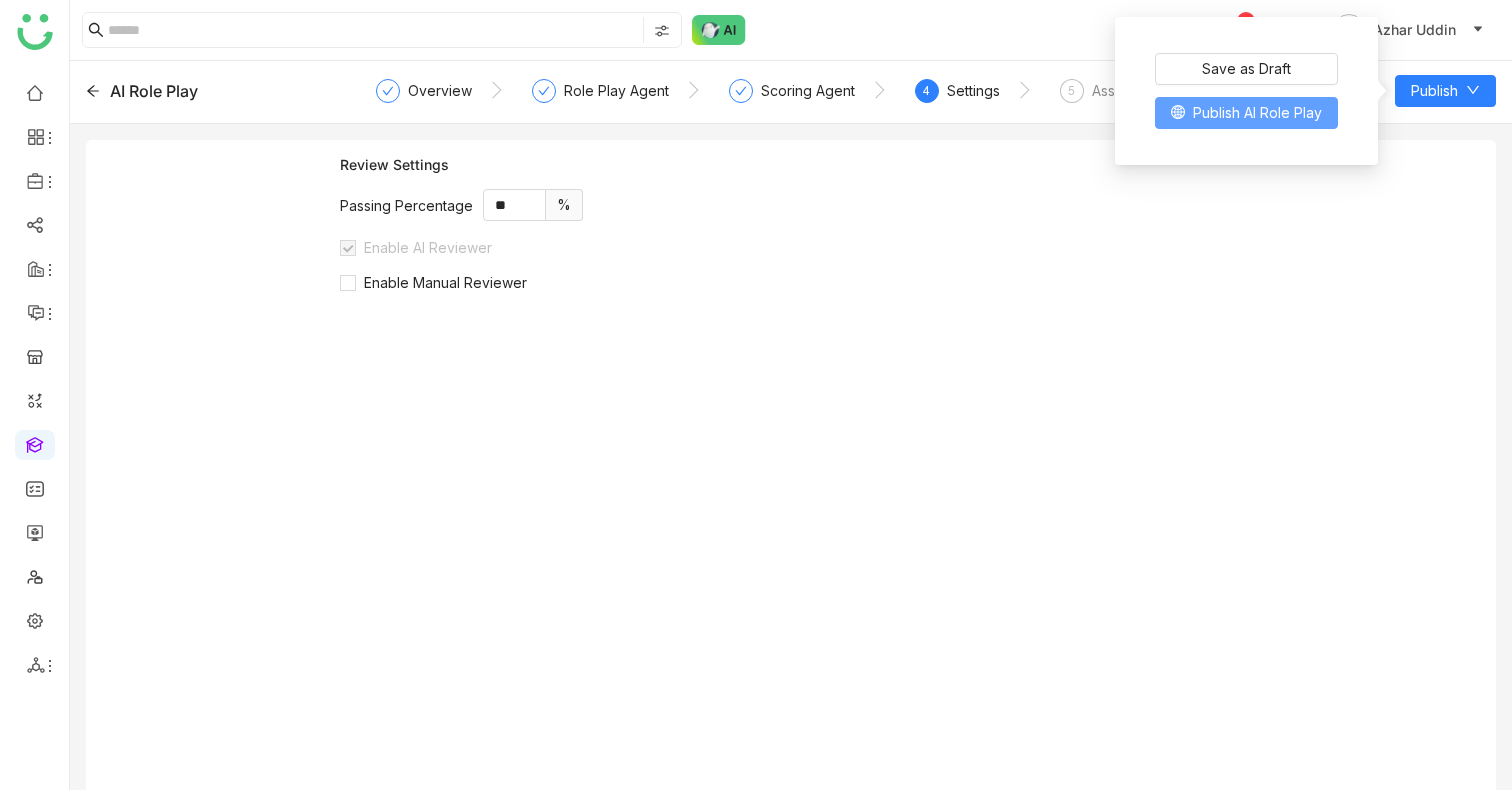 click on "Publish AI Role Play" at bounding box center (1257, 113) 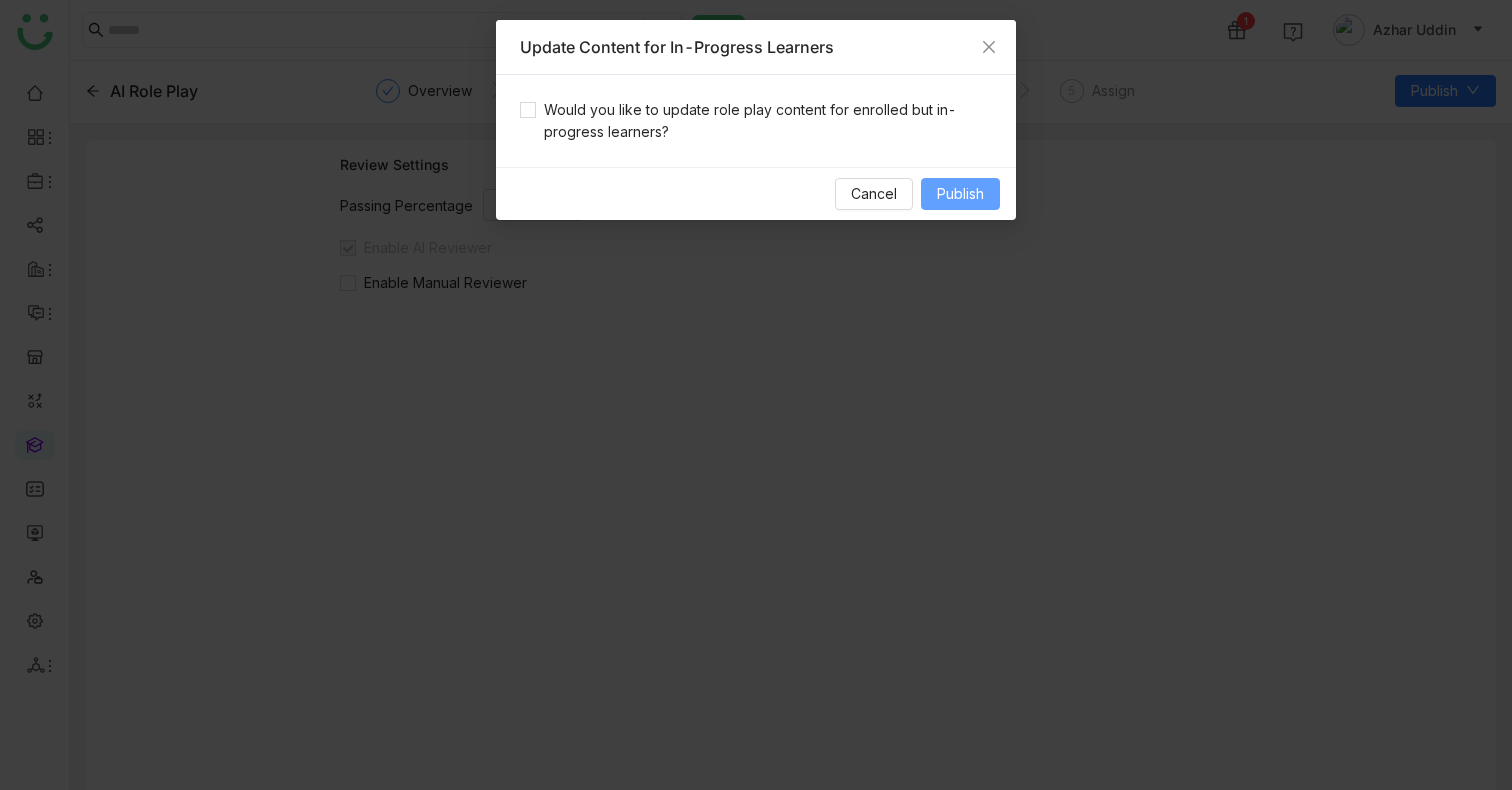 click on "Publish" at bounding box center [960, 194] 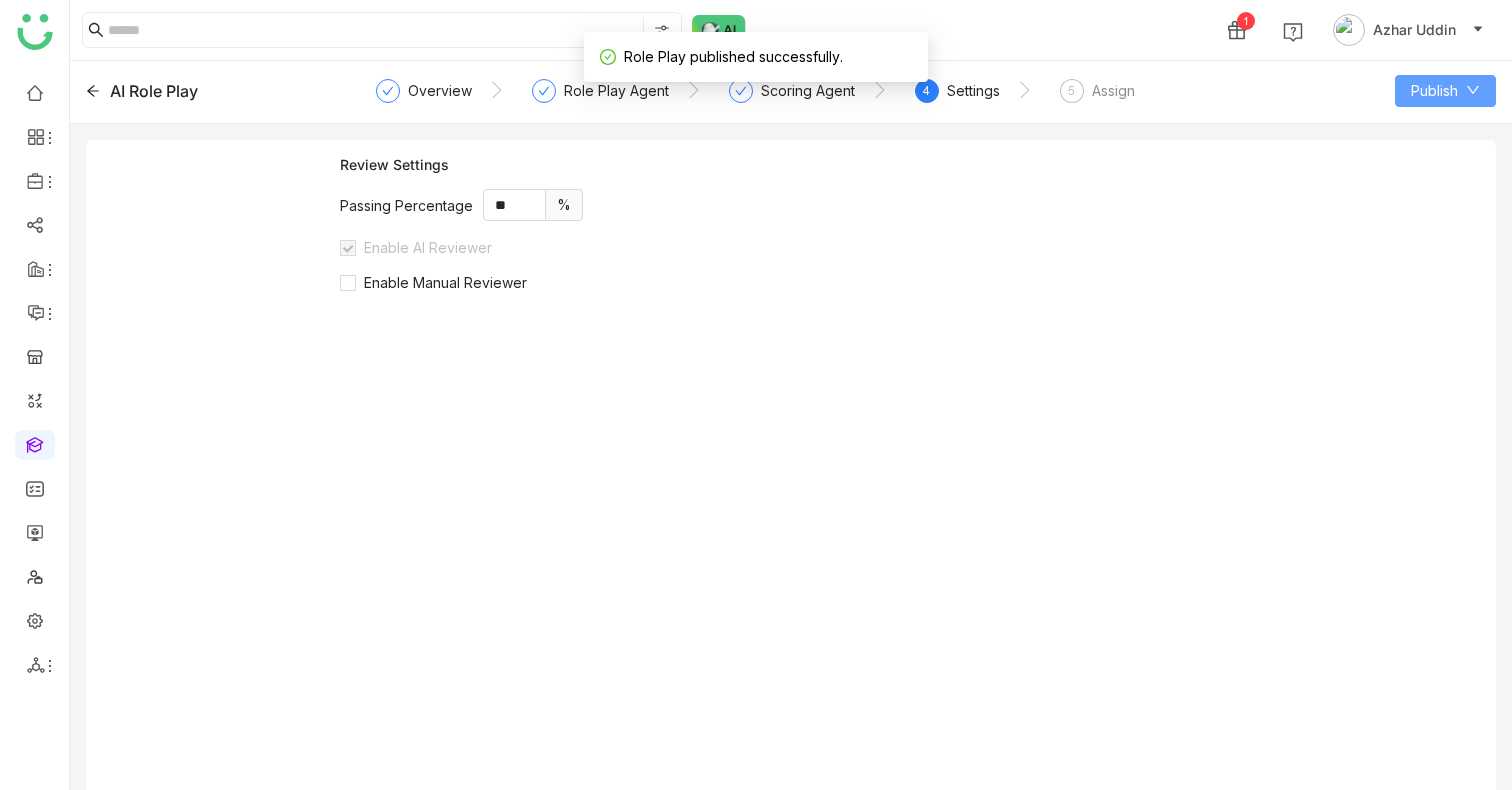 click on "Publish" 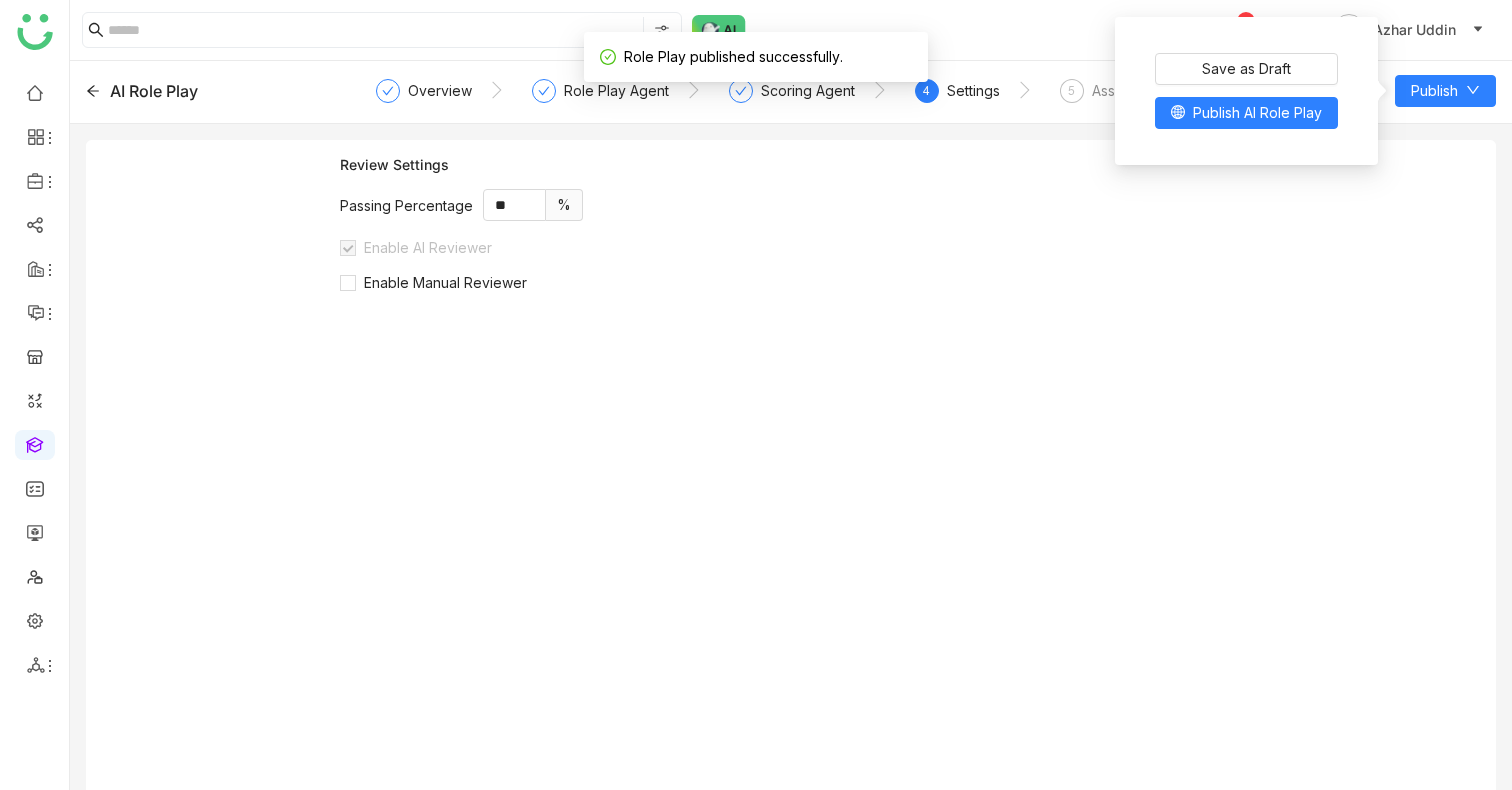 click on "Save as Draft  Publish AI Role Play" at bounding box center (1246, 91) 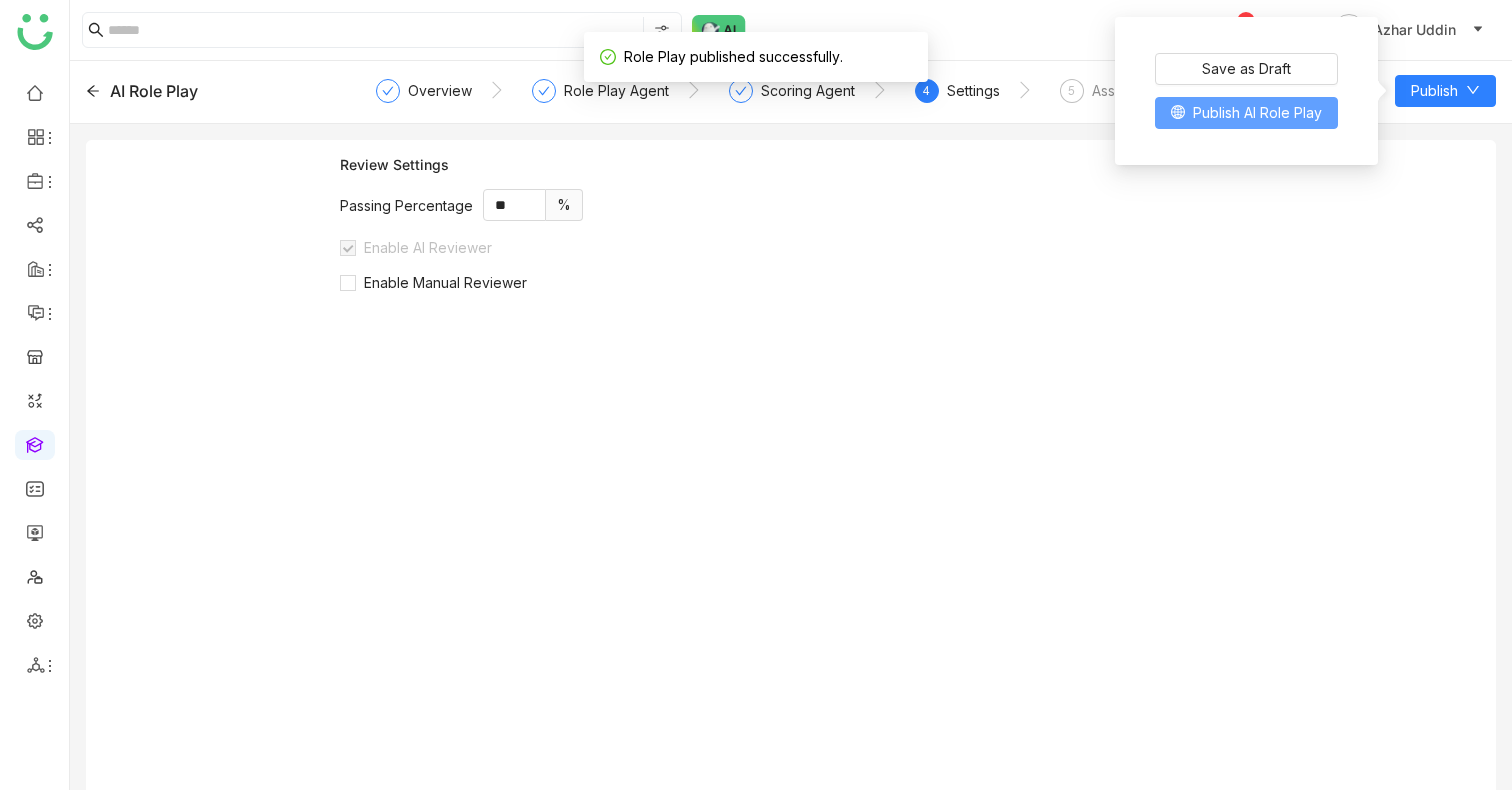 click on "Publish AI Role Play" at bounding box center [1257, 113] 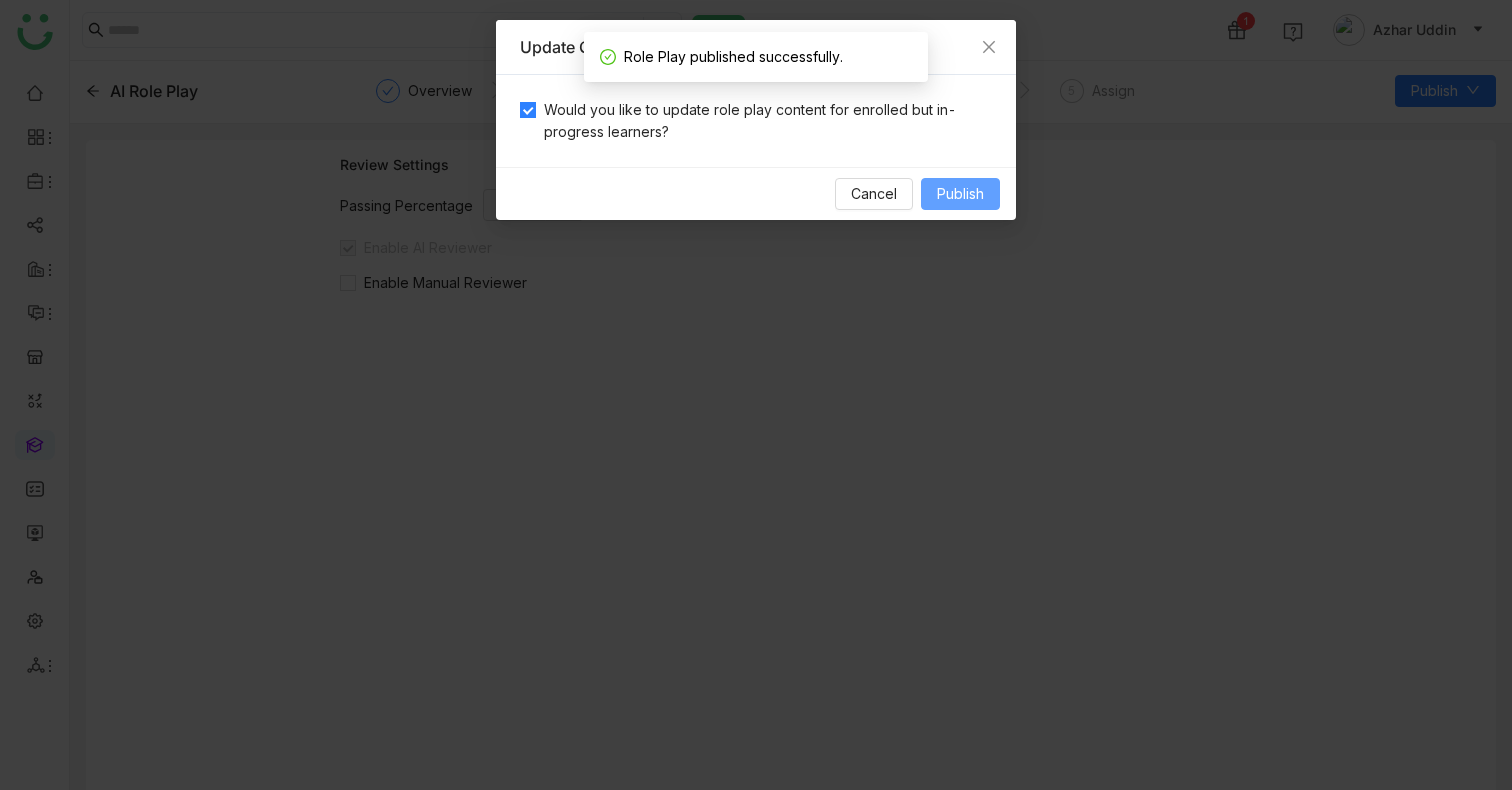 click on "Publish" at bounding box center [960, 194] 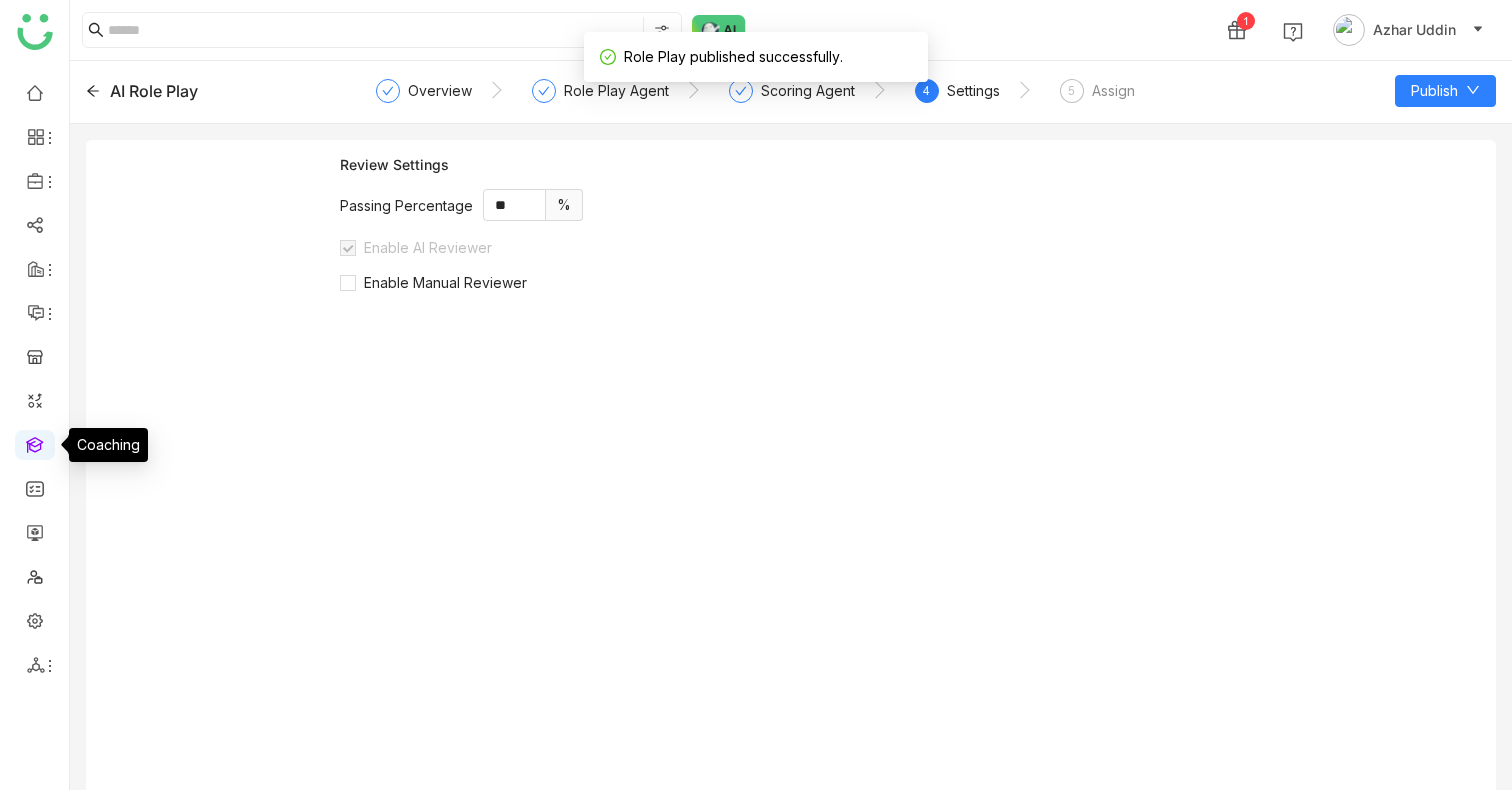 click at bounding box center [35, 443] 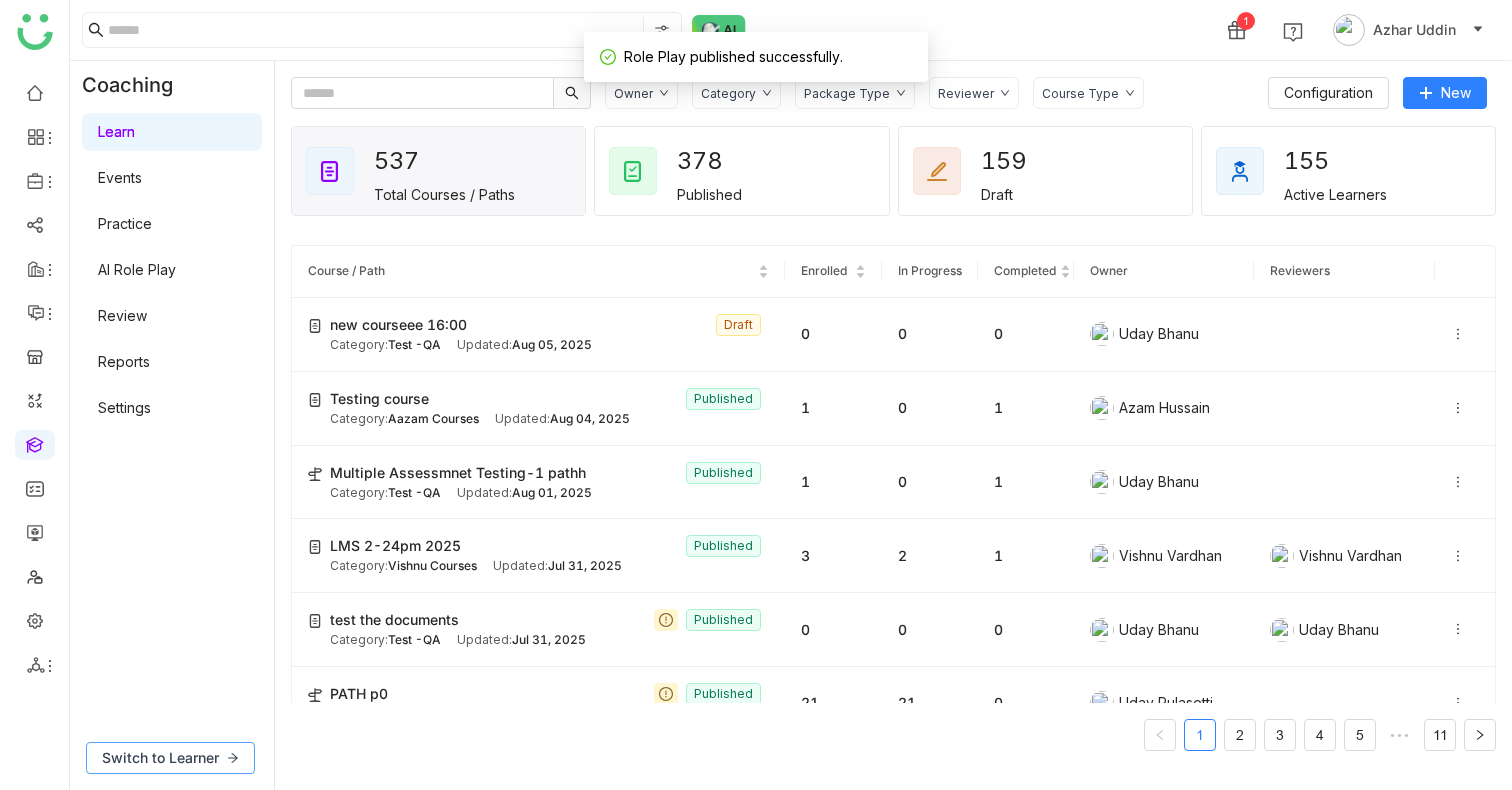 click on "Switch to Learner" 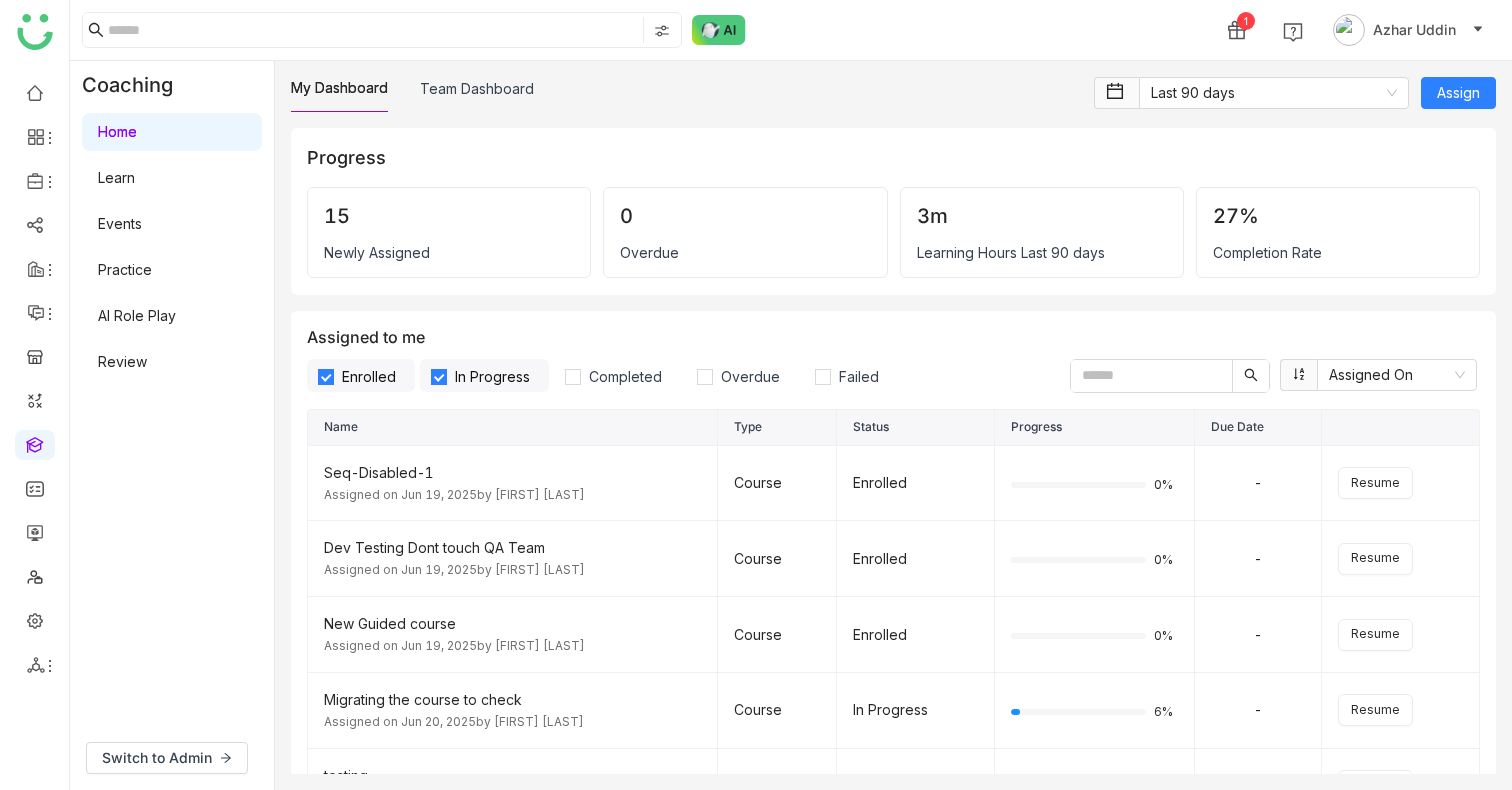 click on "AI Role Play" at bounding box center (137, 315) 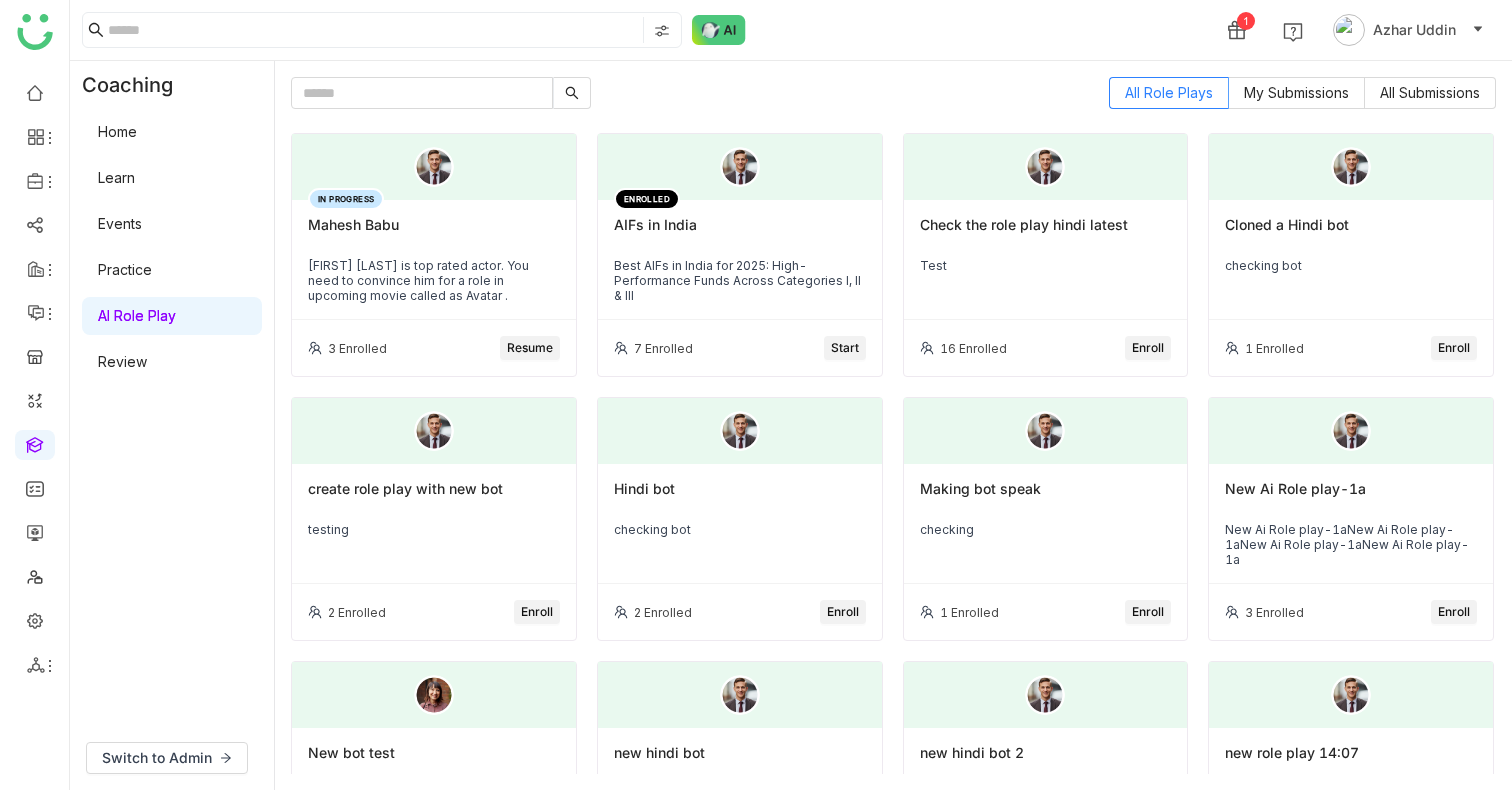 click on "[FIRST] [LAST] is top rated actor. You need to convince him for a role in upcoming movie called as Avatar ." 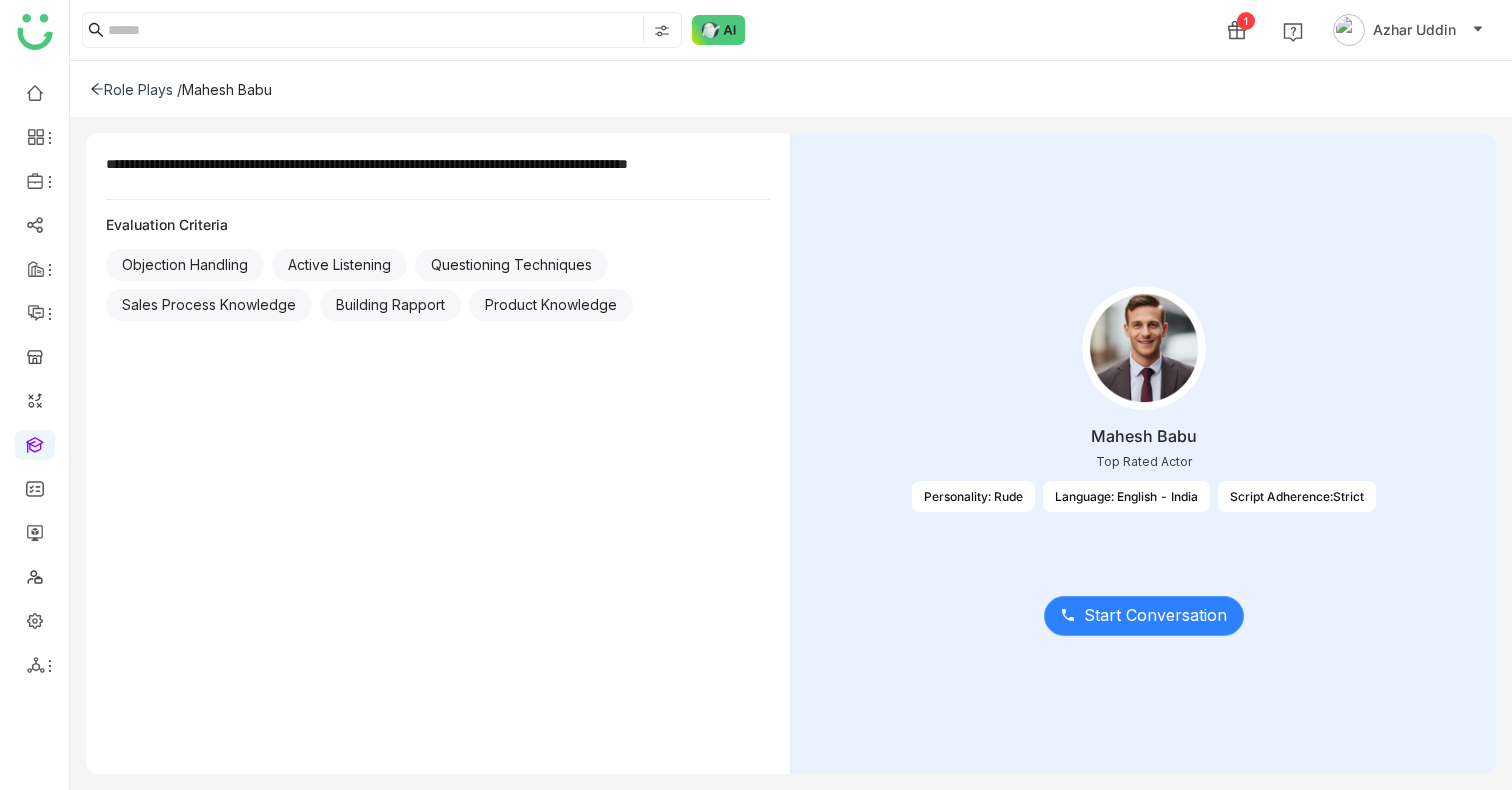click on "Start Conversation" 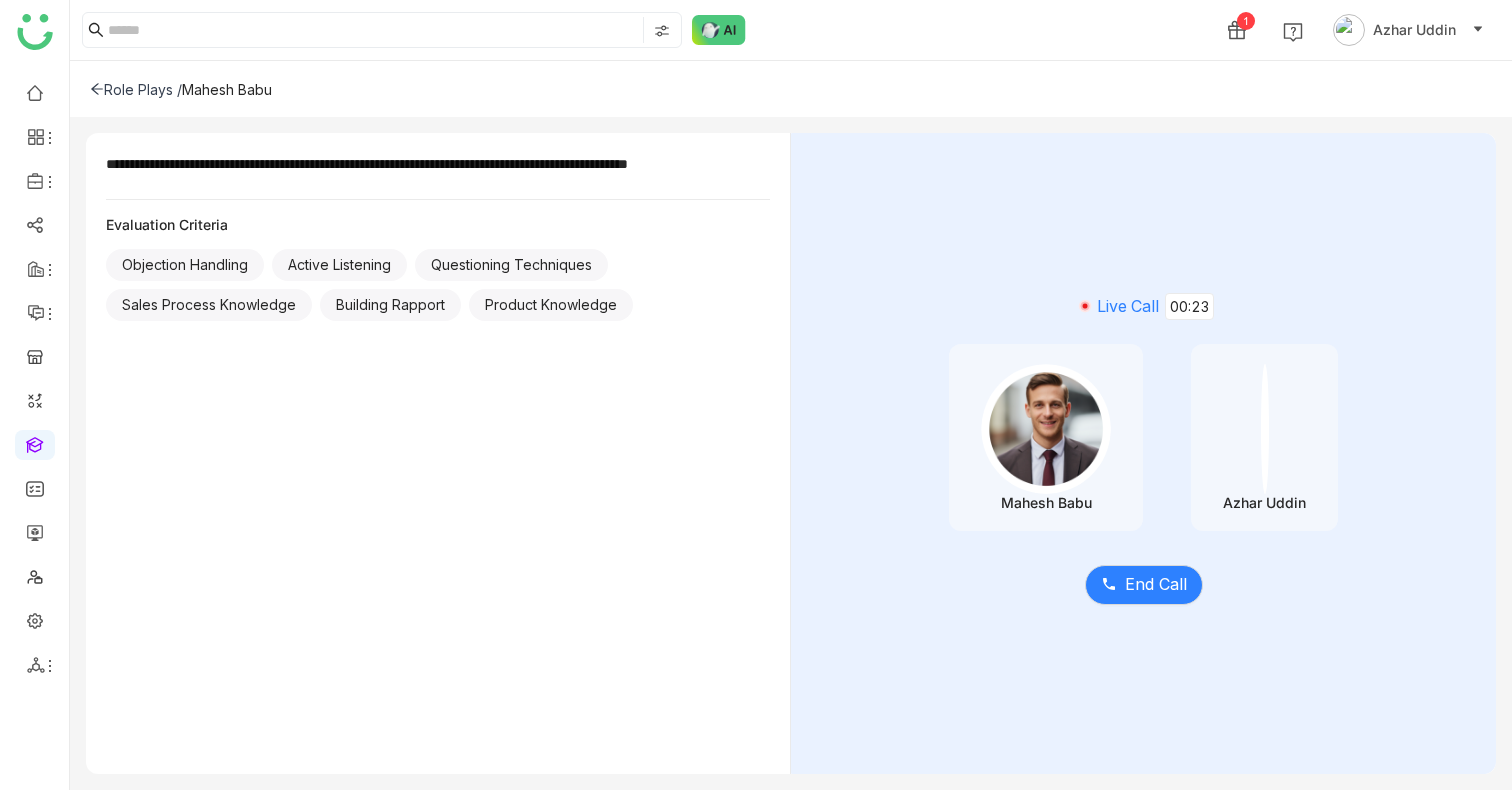 click 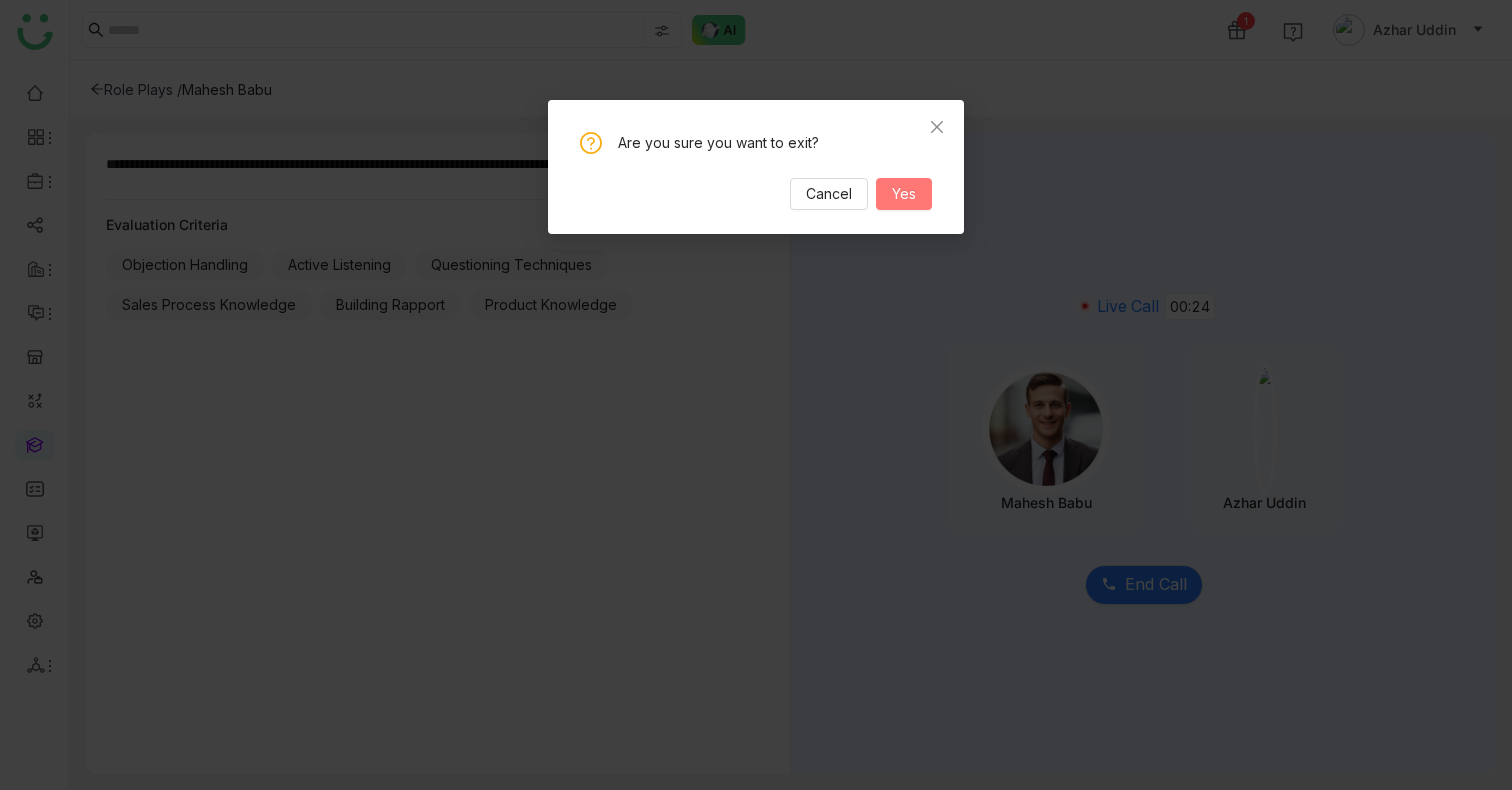 click on "Yes" at bounding box center [904, 194] 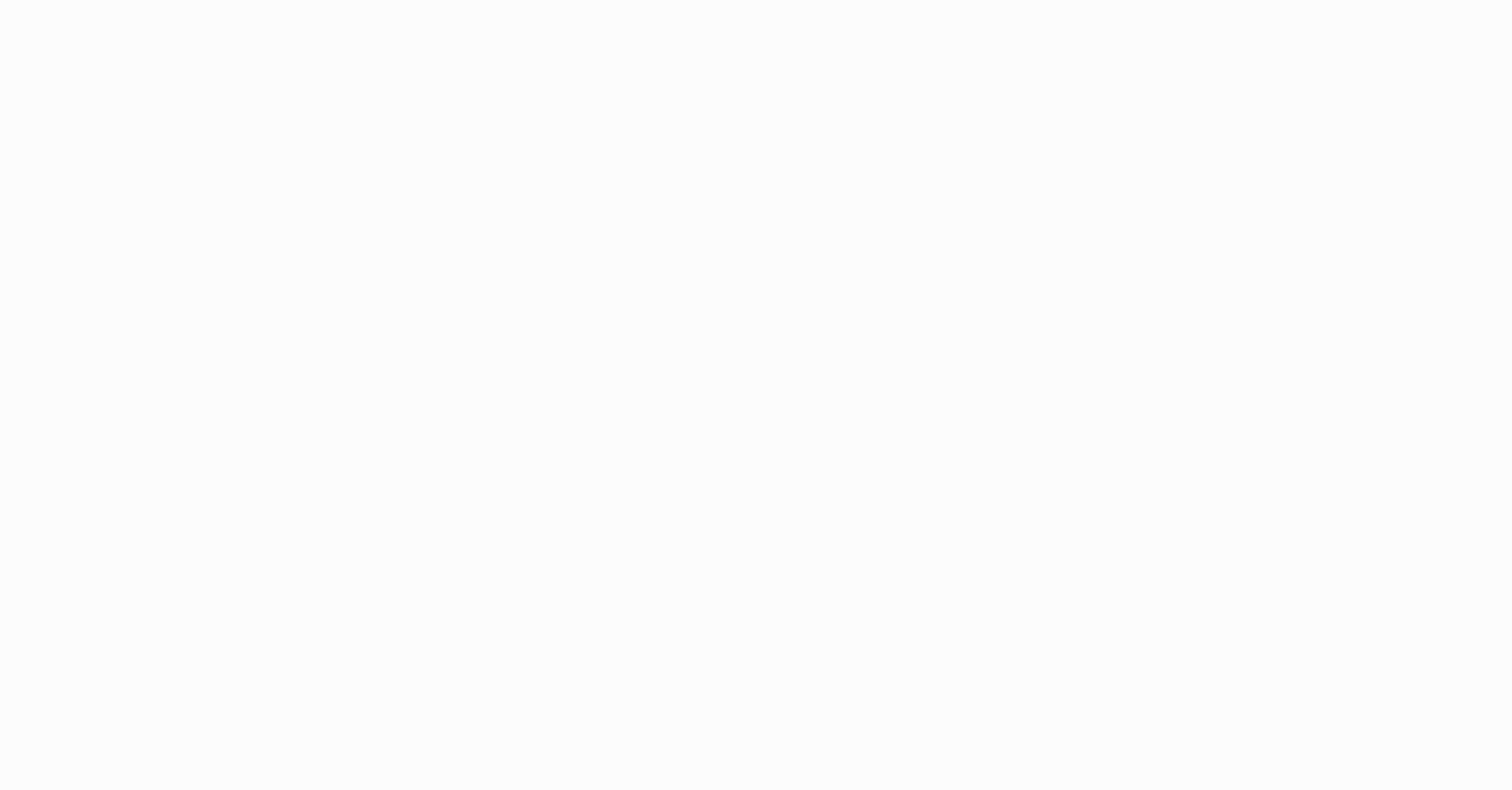 scroll, scrollTop: 0, scrollLeft: 0, axis: both 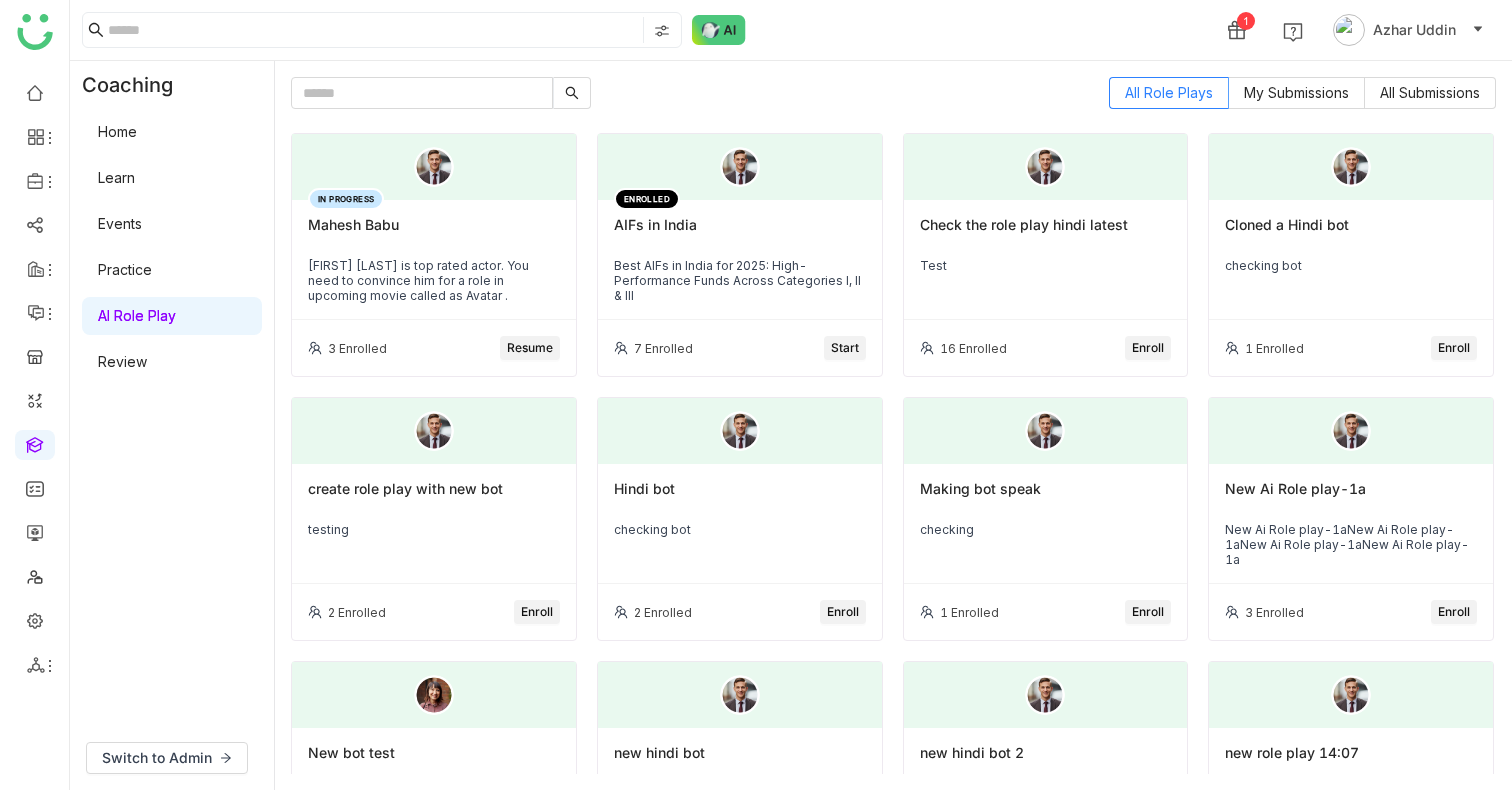 click on "Practice" at bounding box center [125, 269] 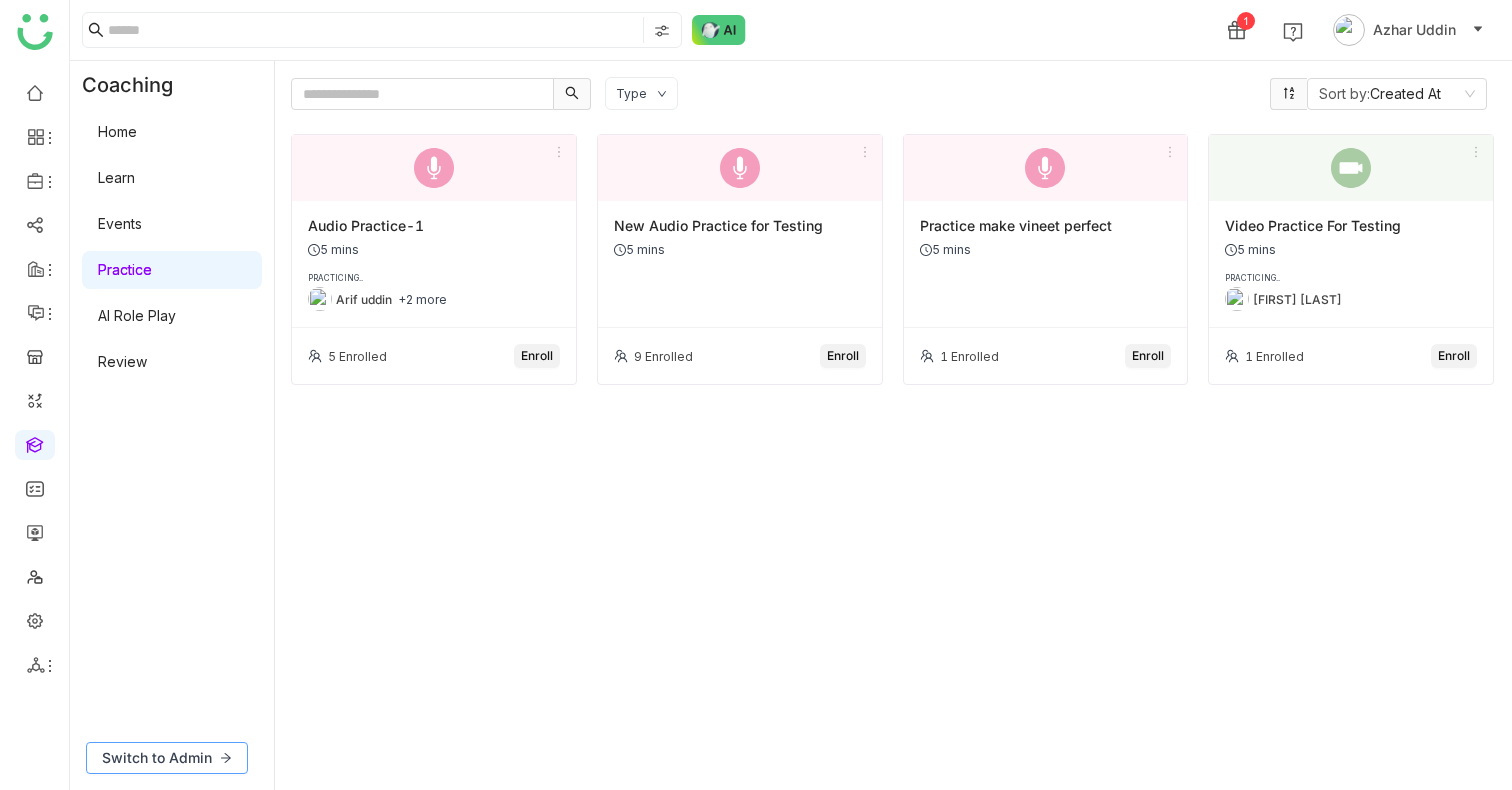 click on "Switch to Admin" 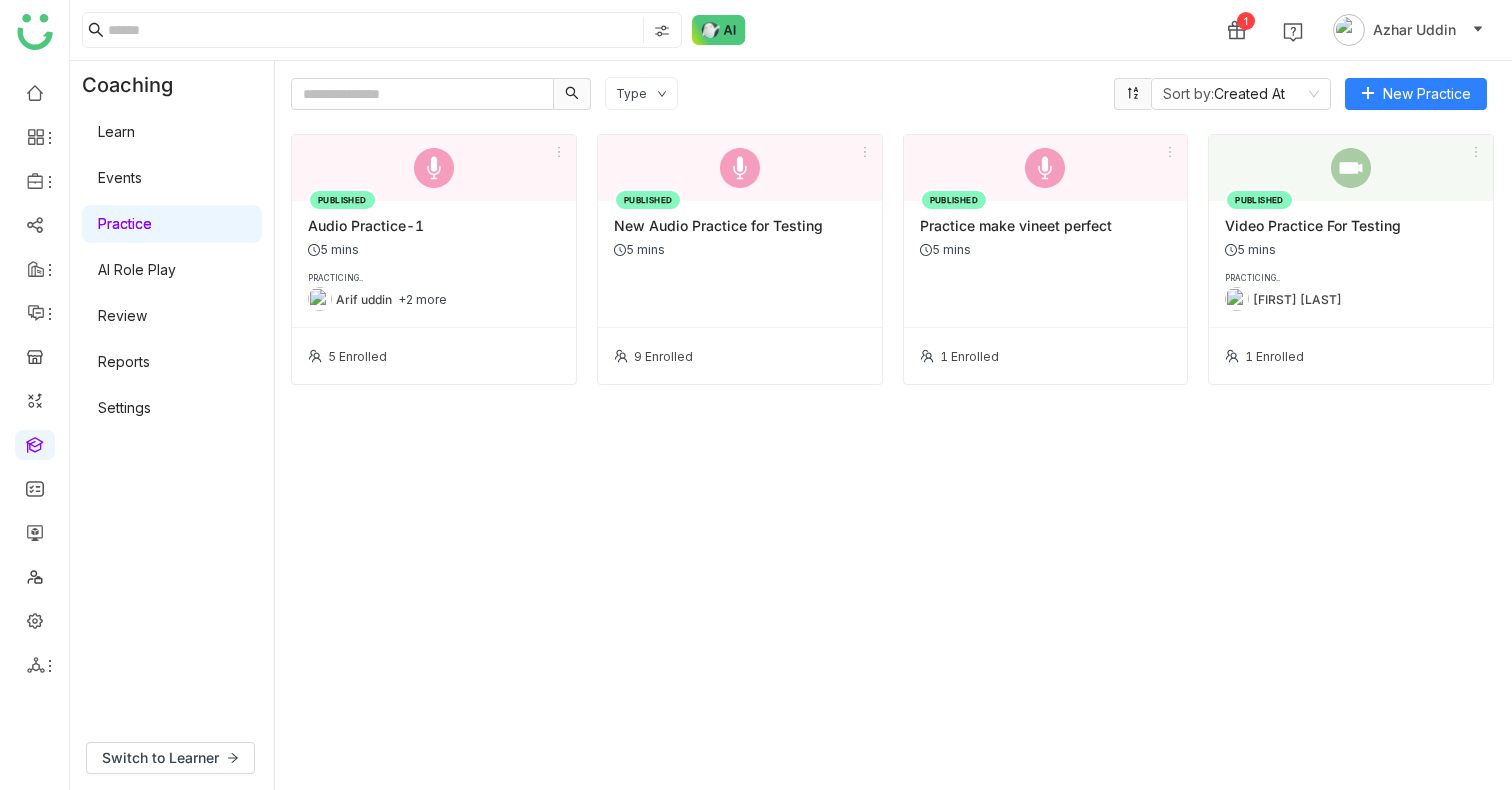 click on "Settings" at bounding box center [124, 407] 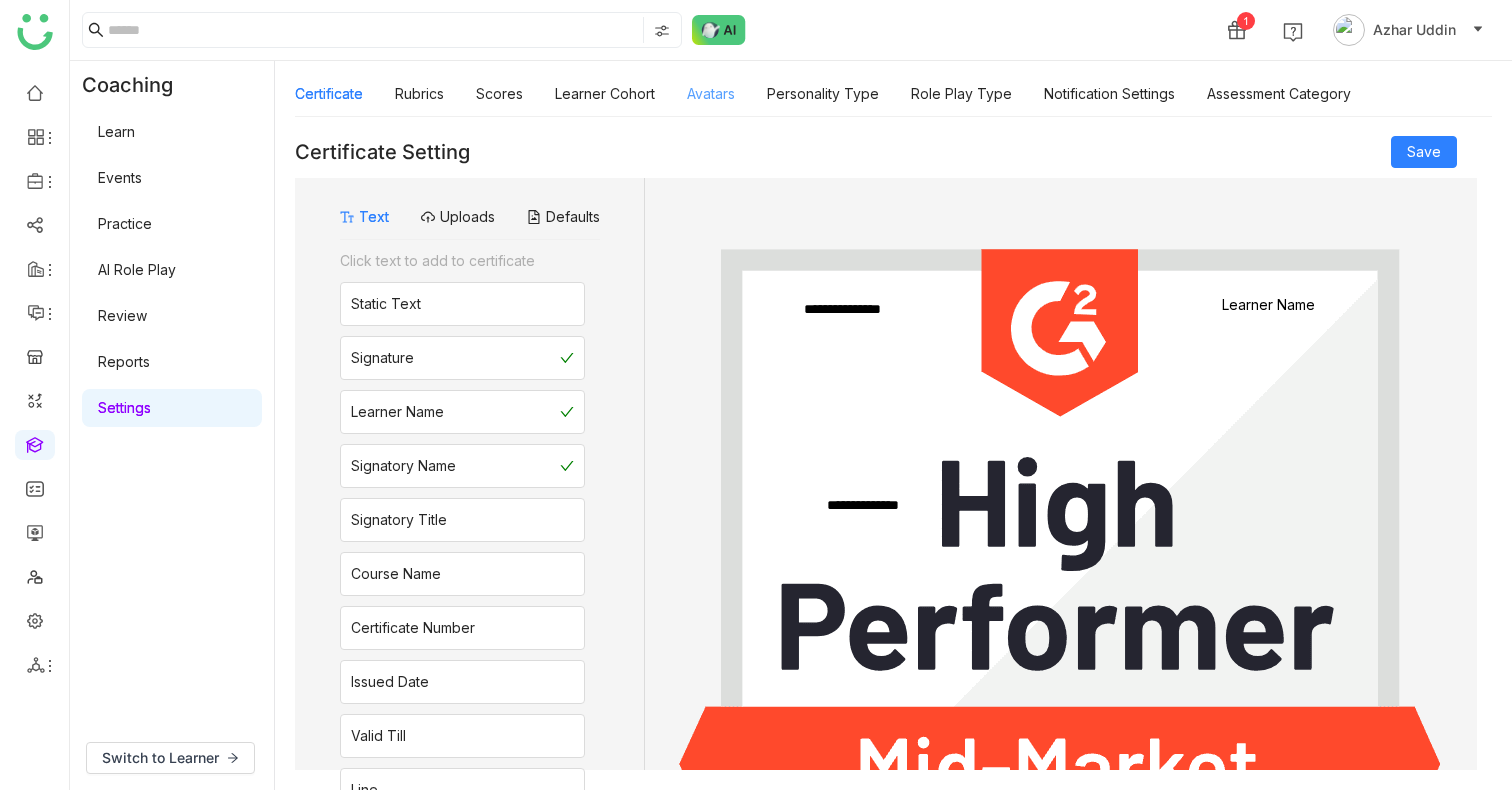 click on "Avatars" at bounding box center [711, 93] 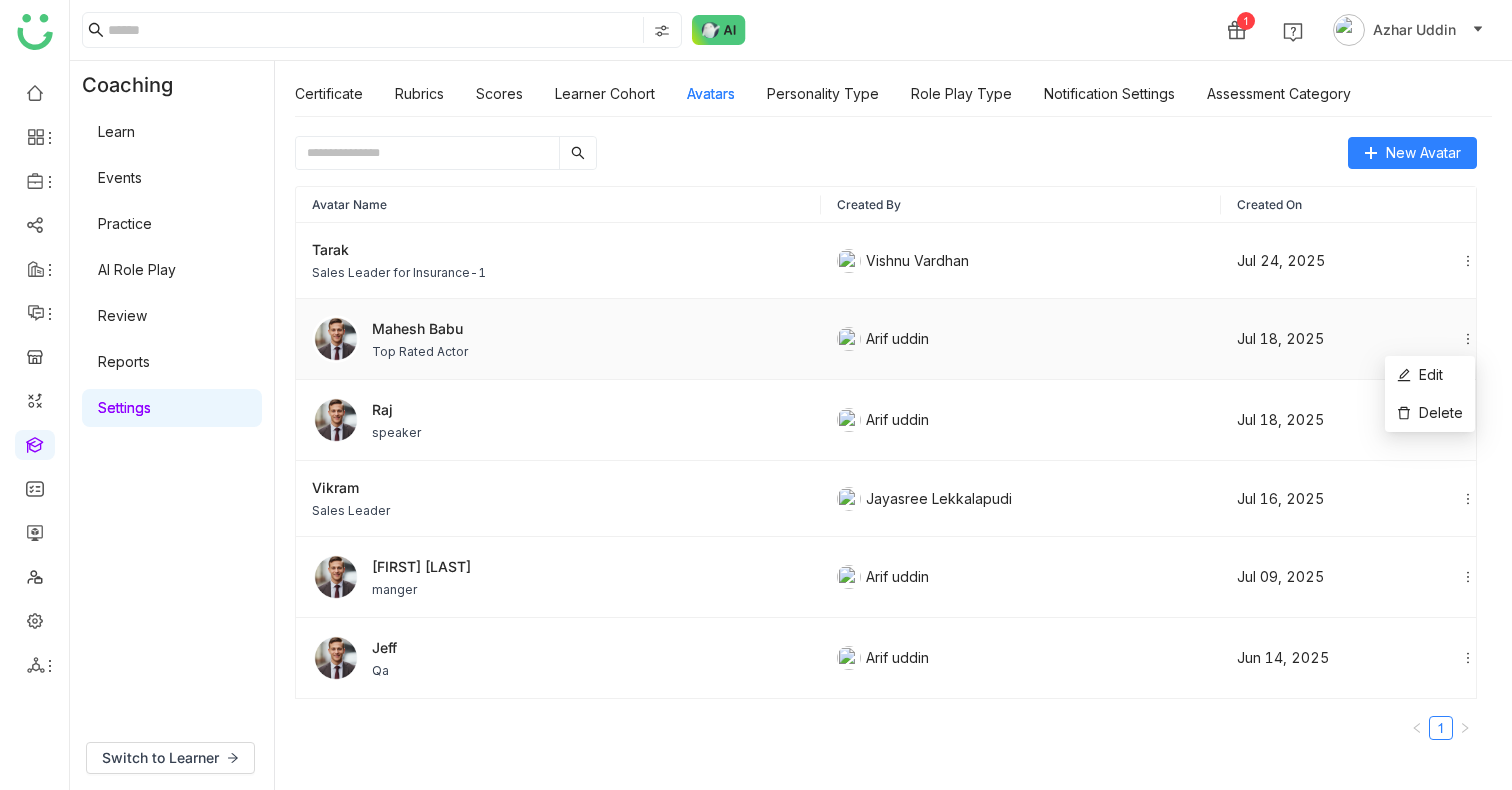 click 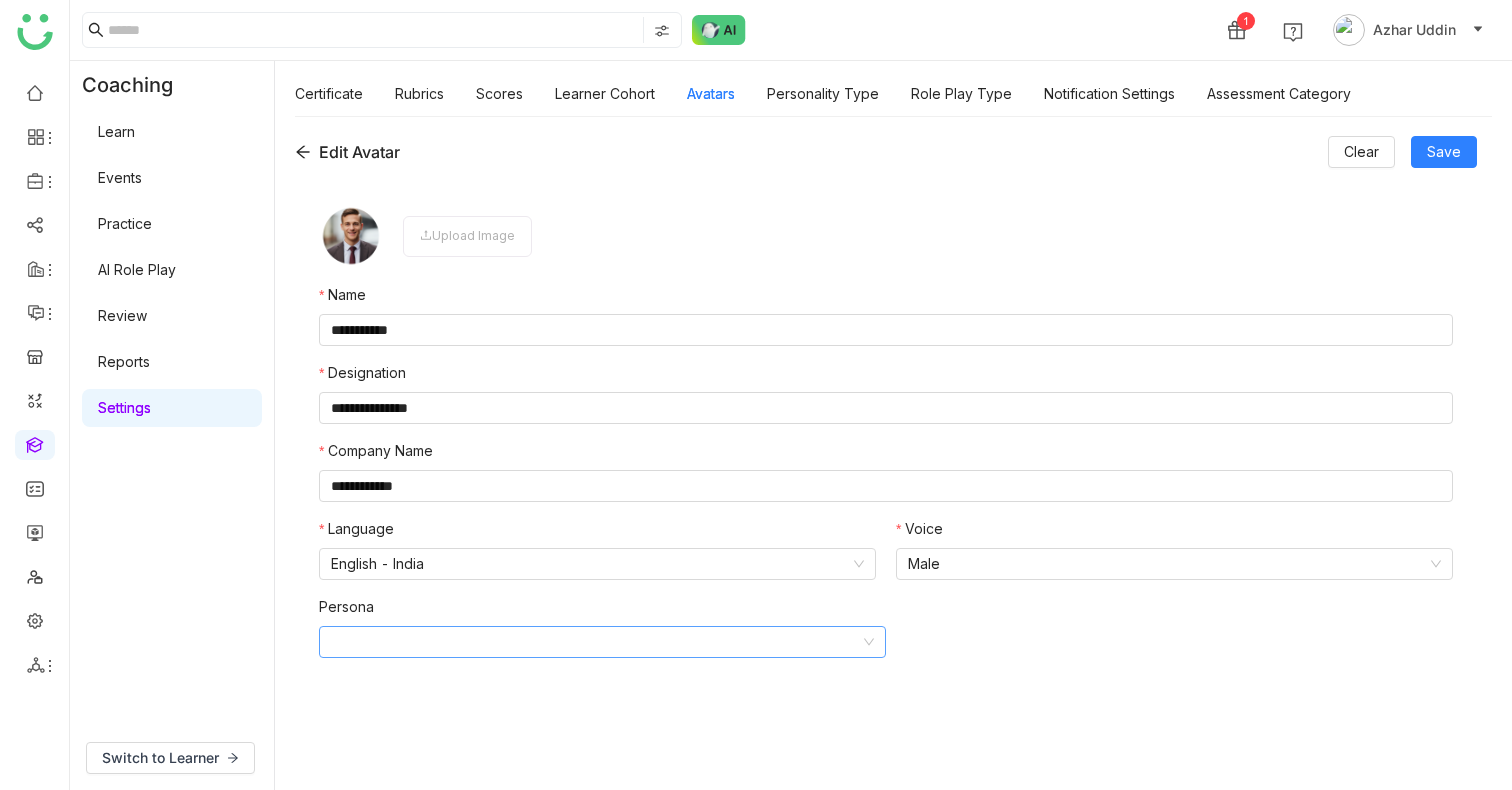 click 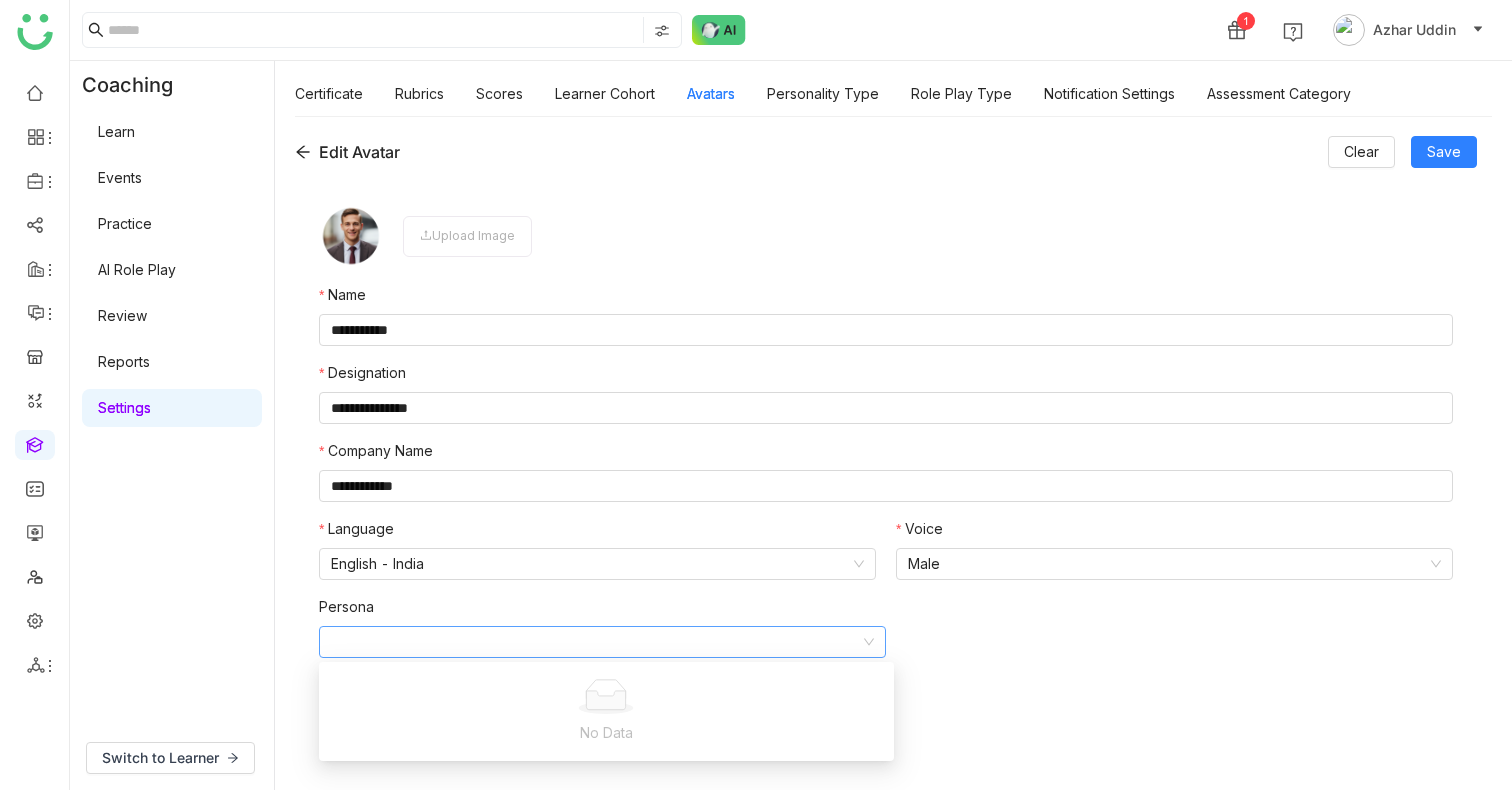 click 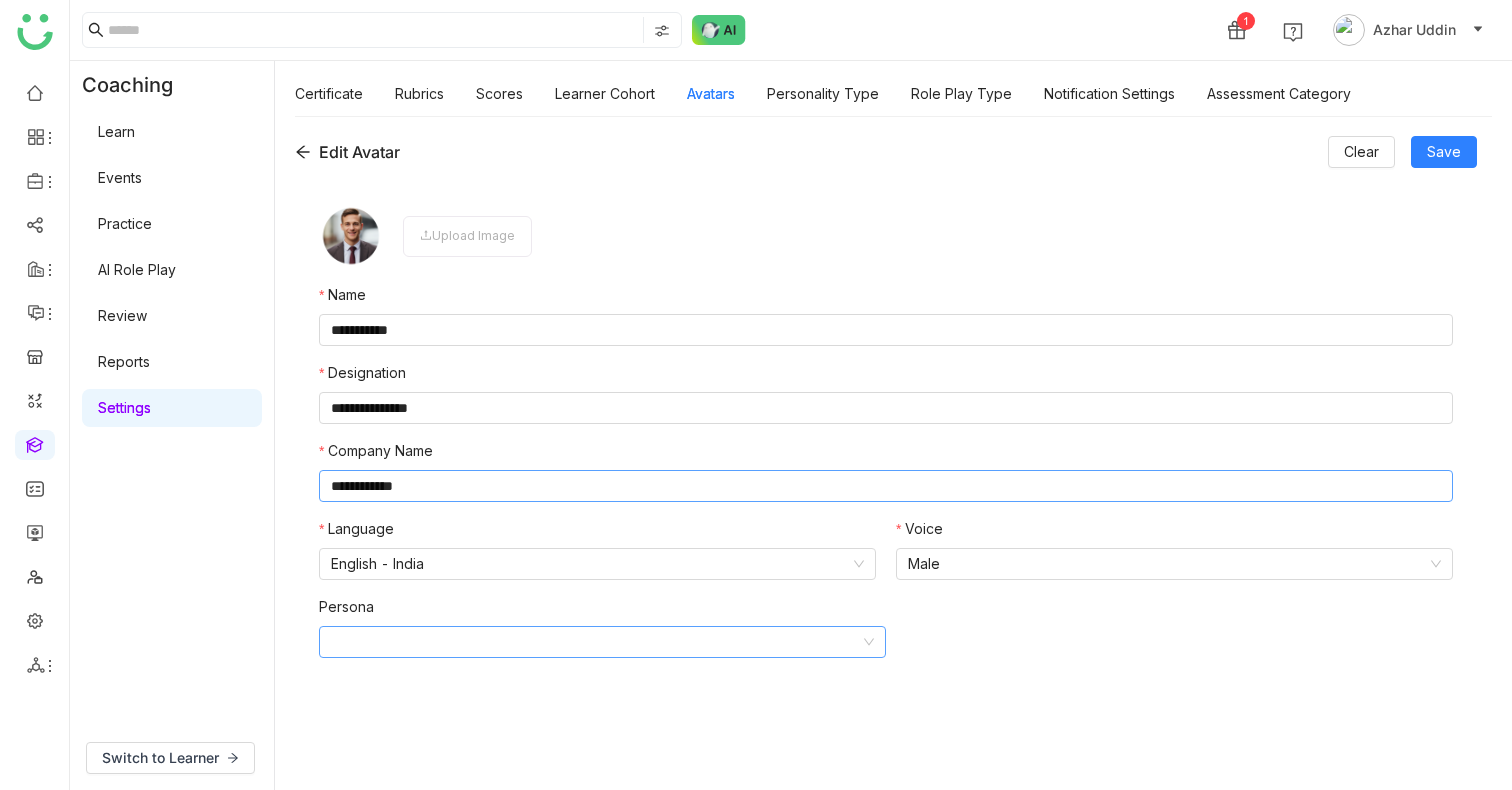 click on "**********" 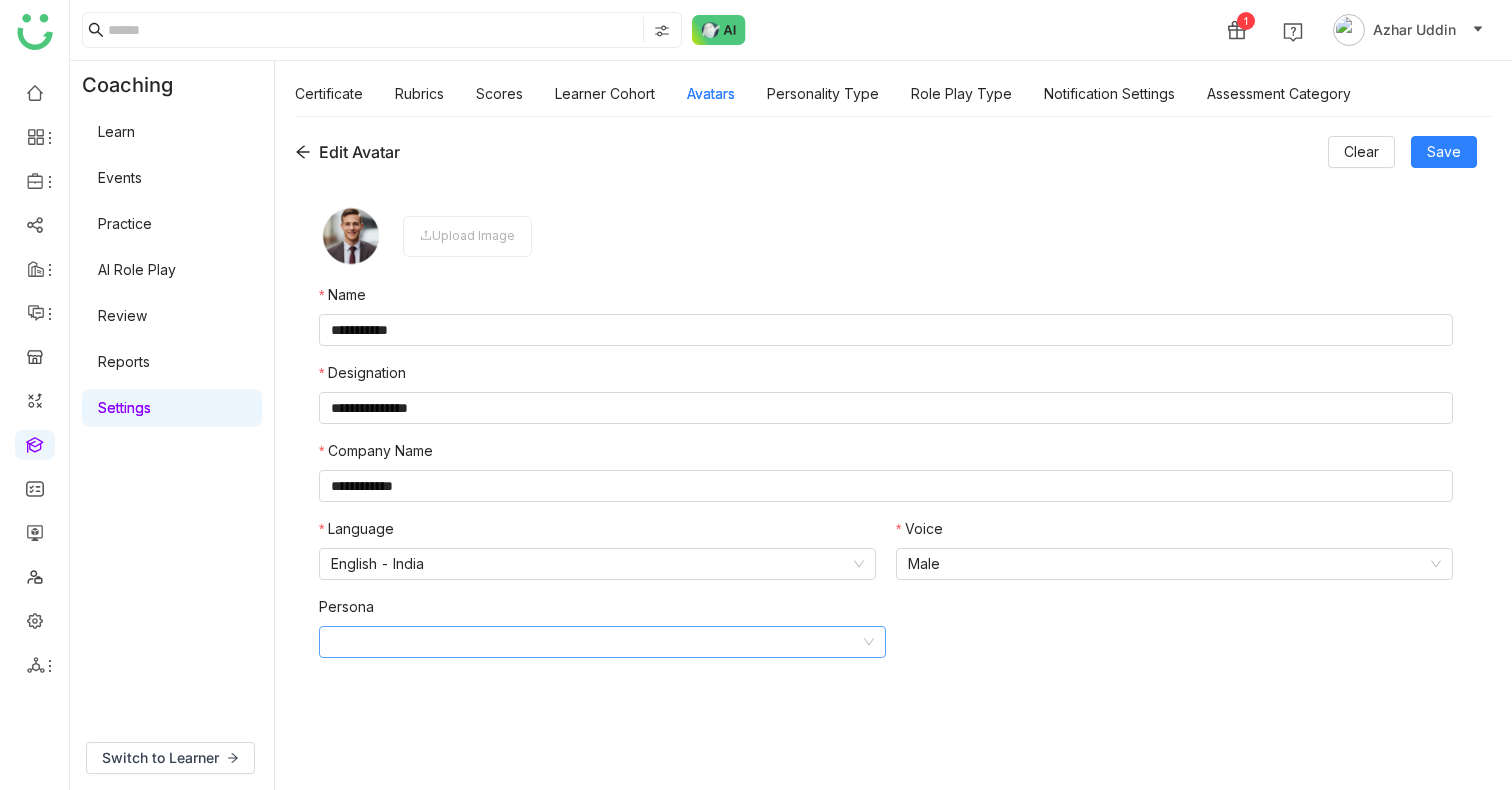 click 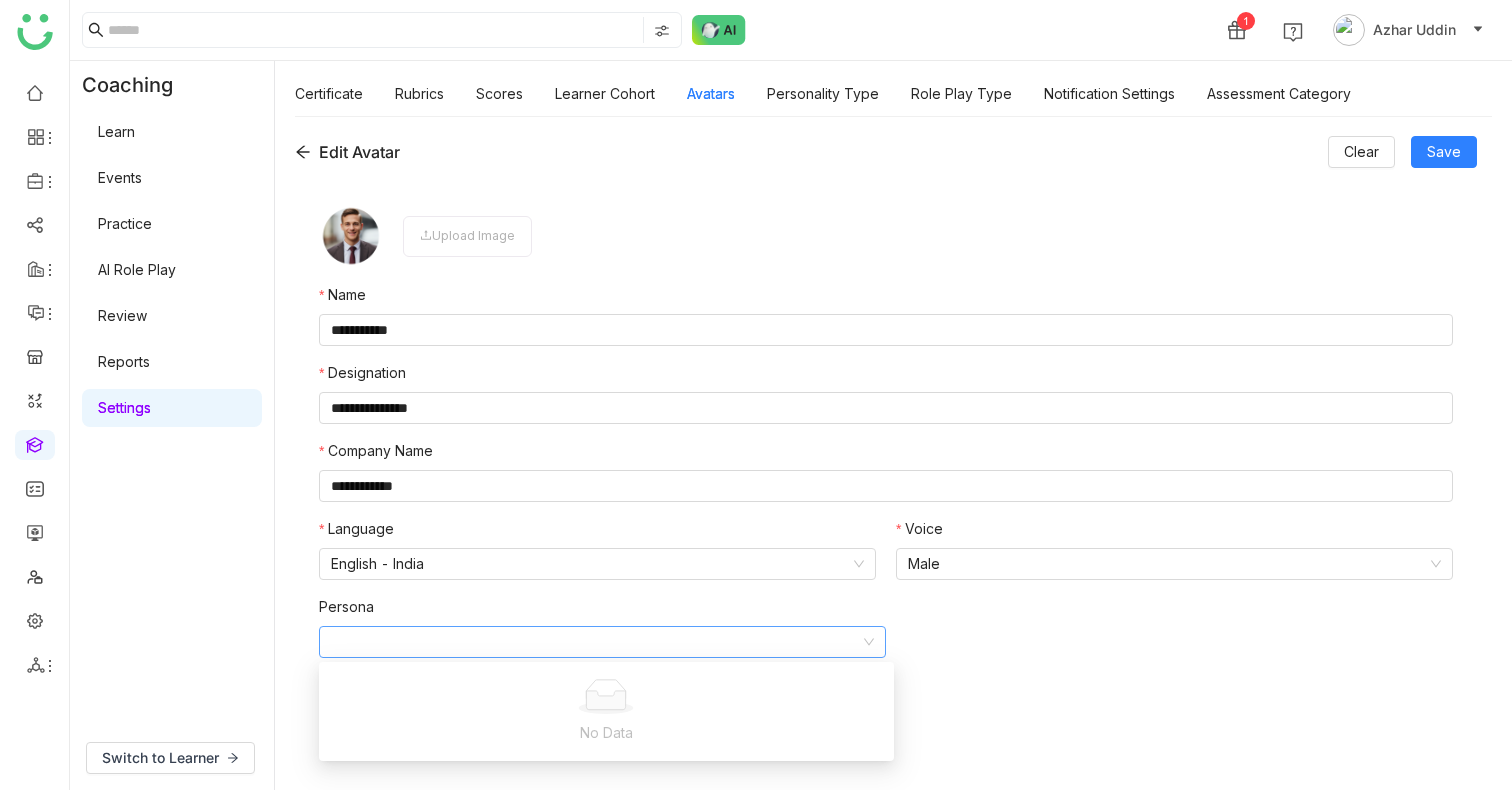 click 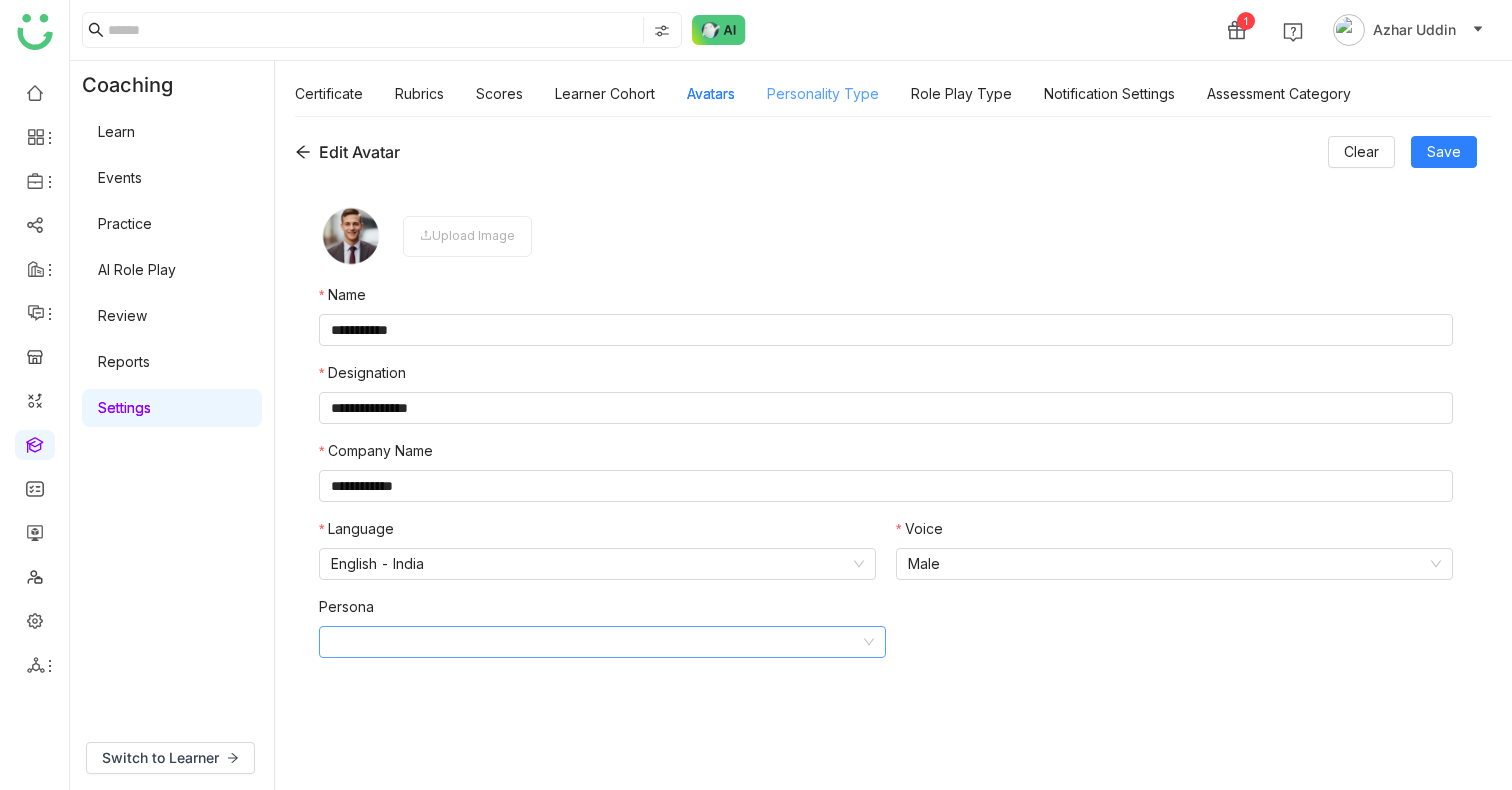 click on "Personality Type" at bounding box center (823, 93) 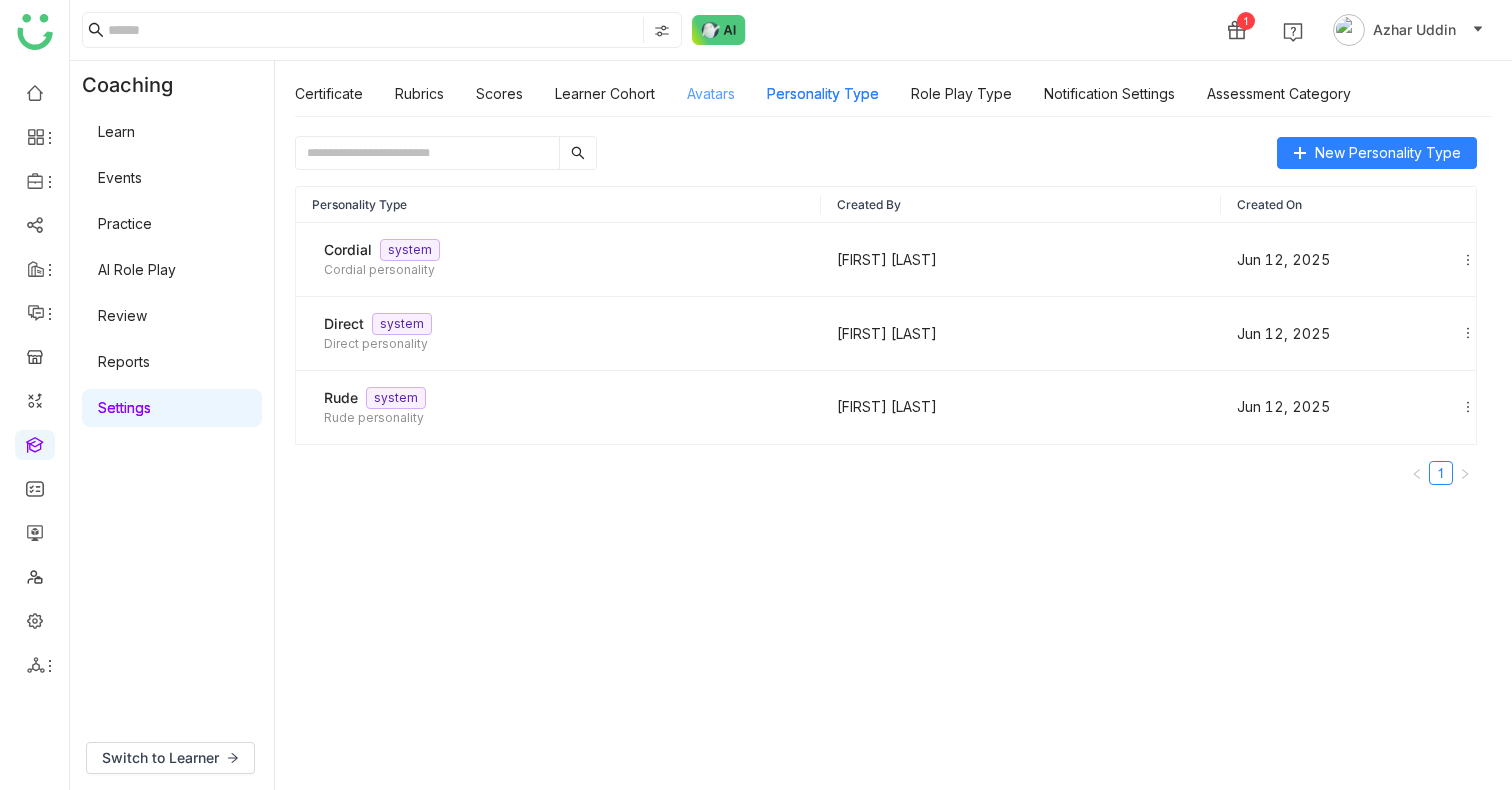 click on "Avatars" at bounding box center (711, 93) 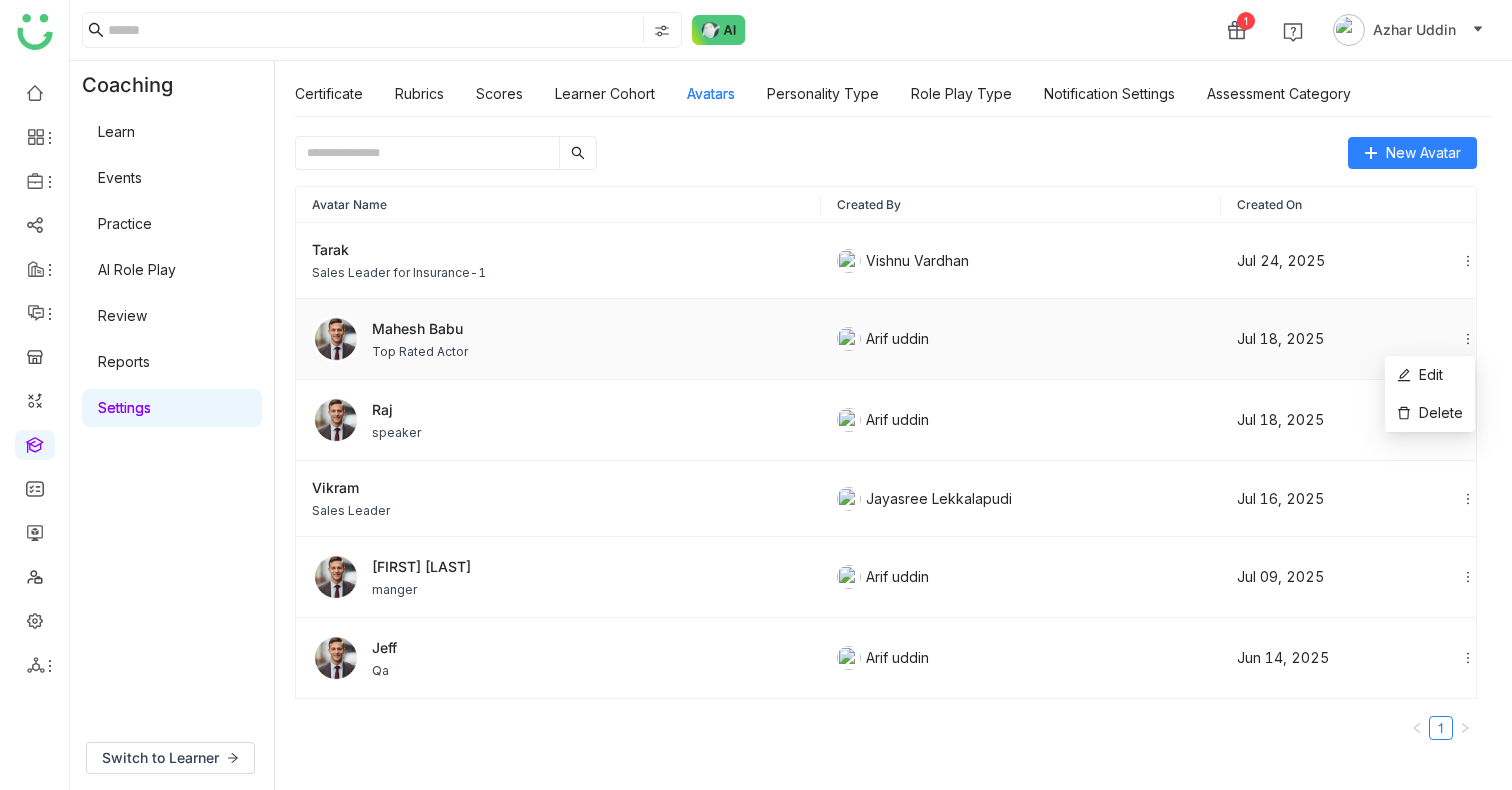 click 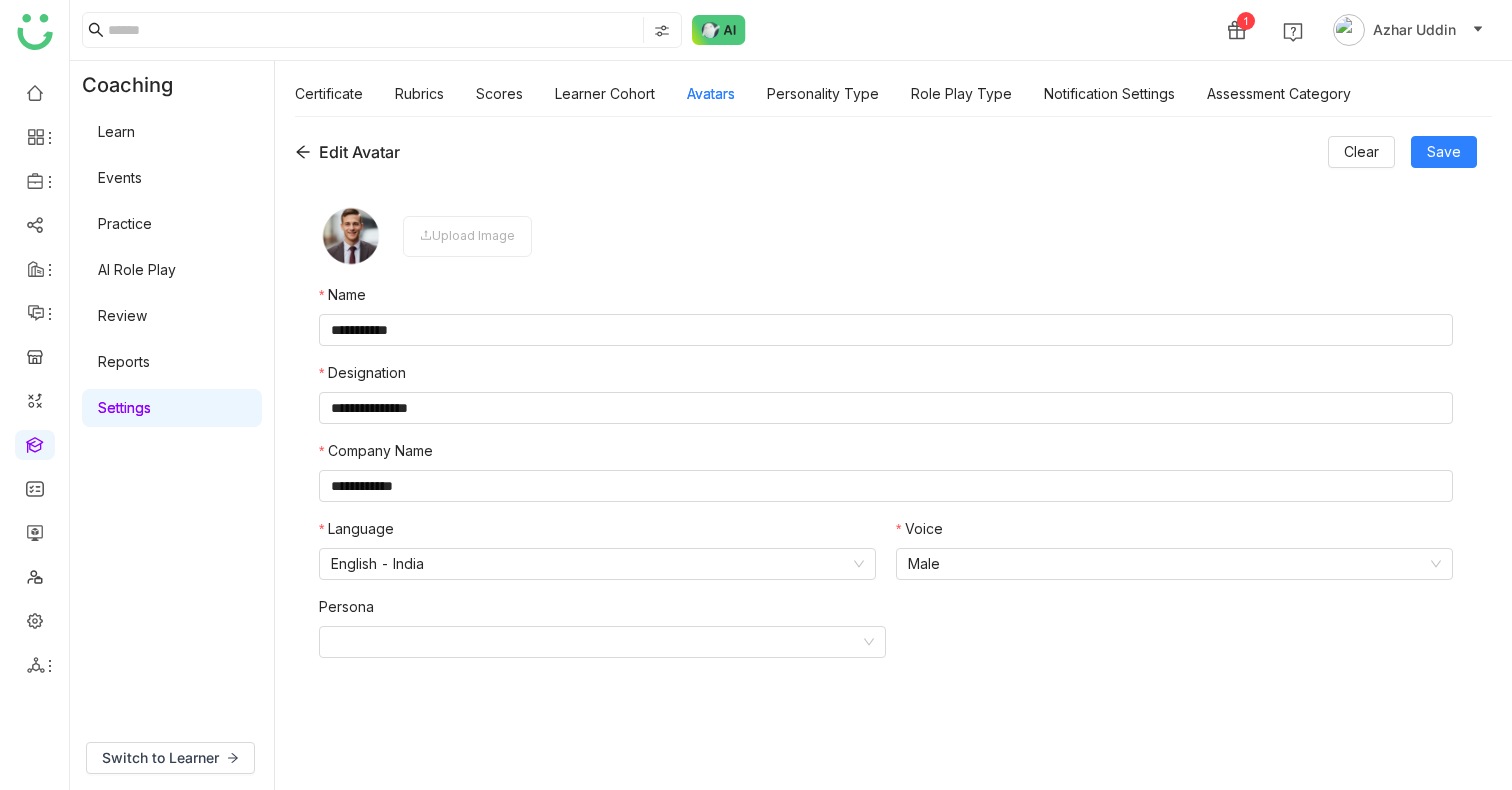 click 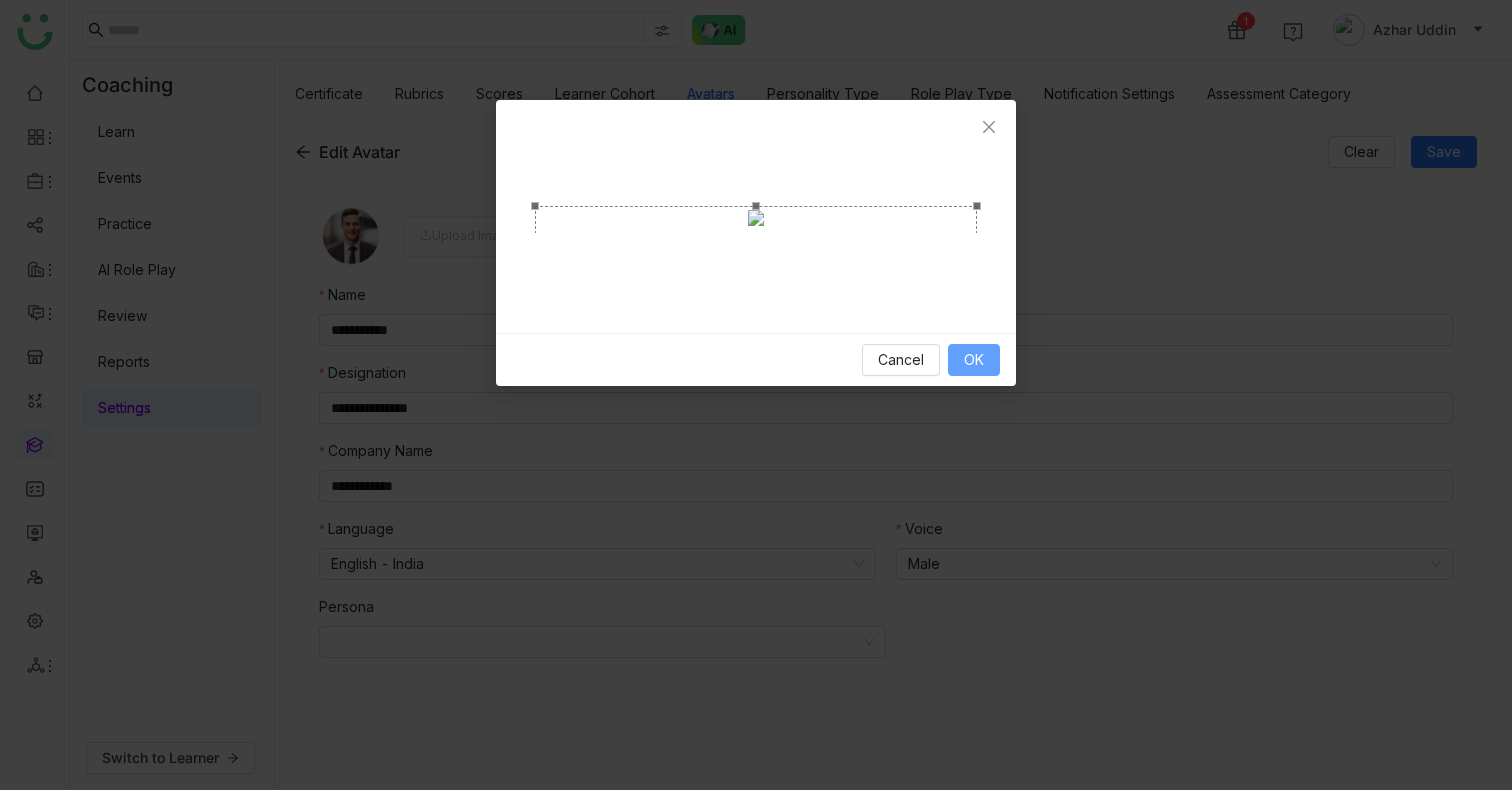 click on "OK" at bounding box center (974, 360) 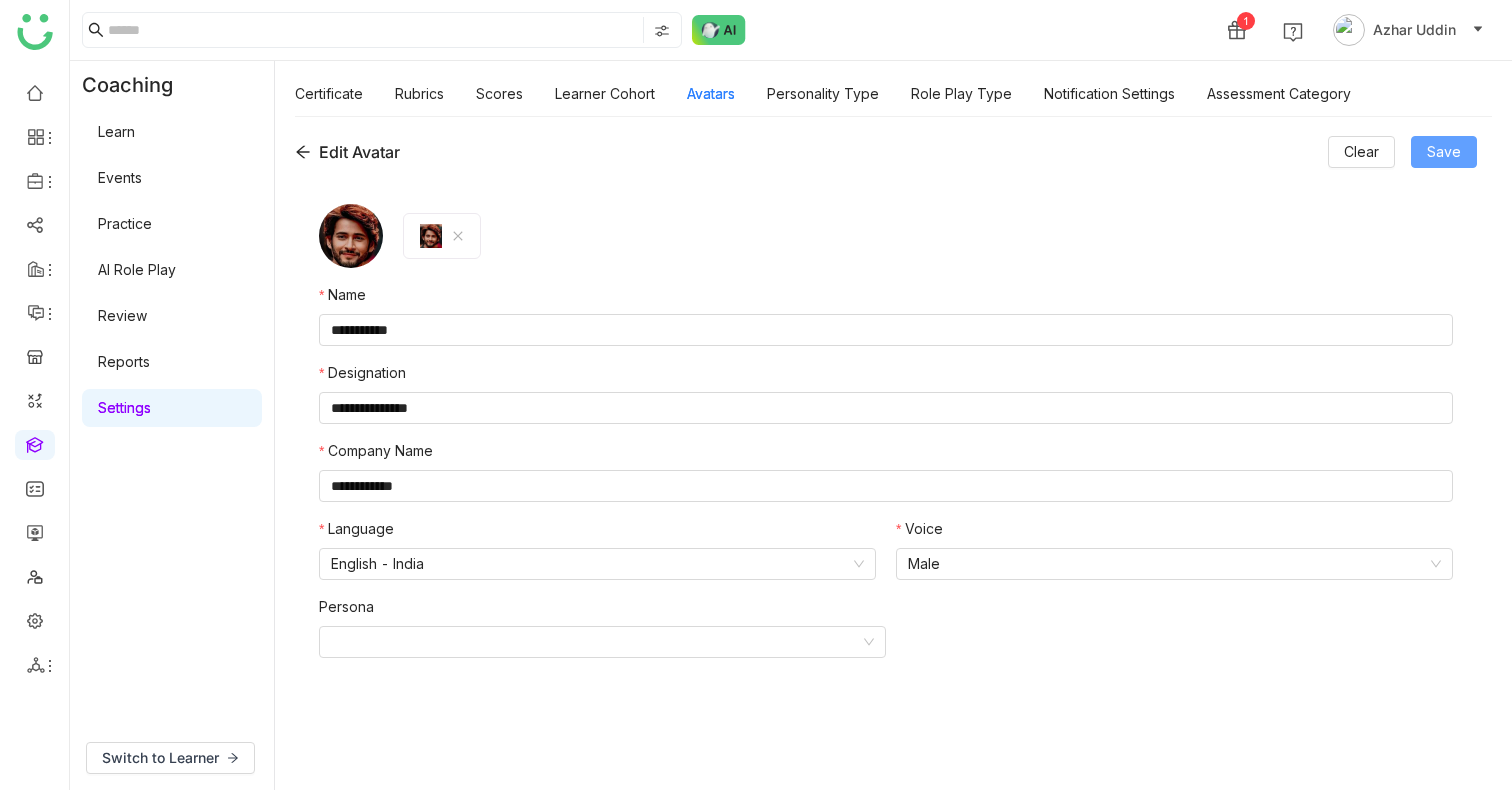 click on "Save" 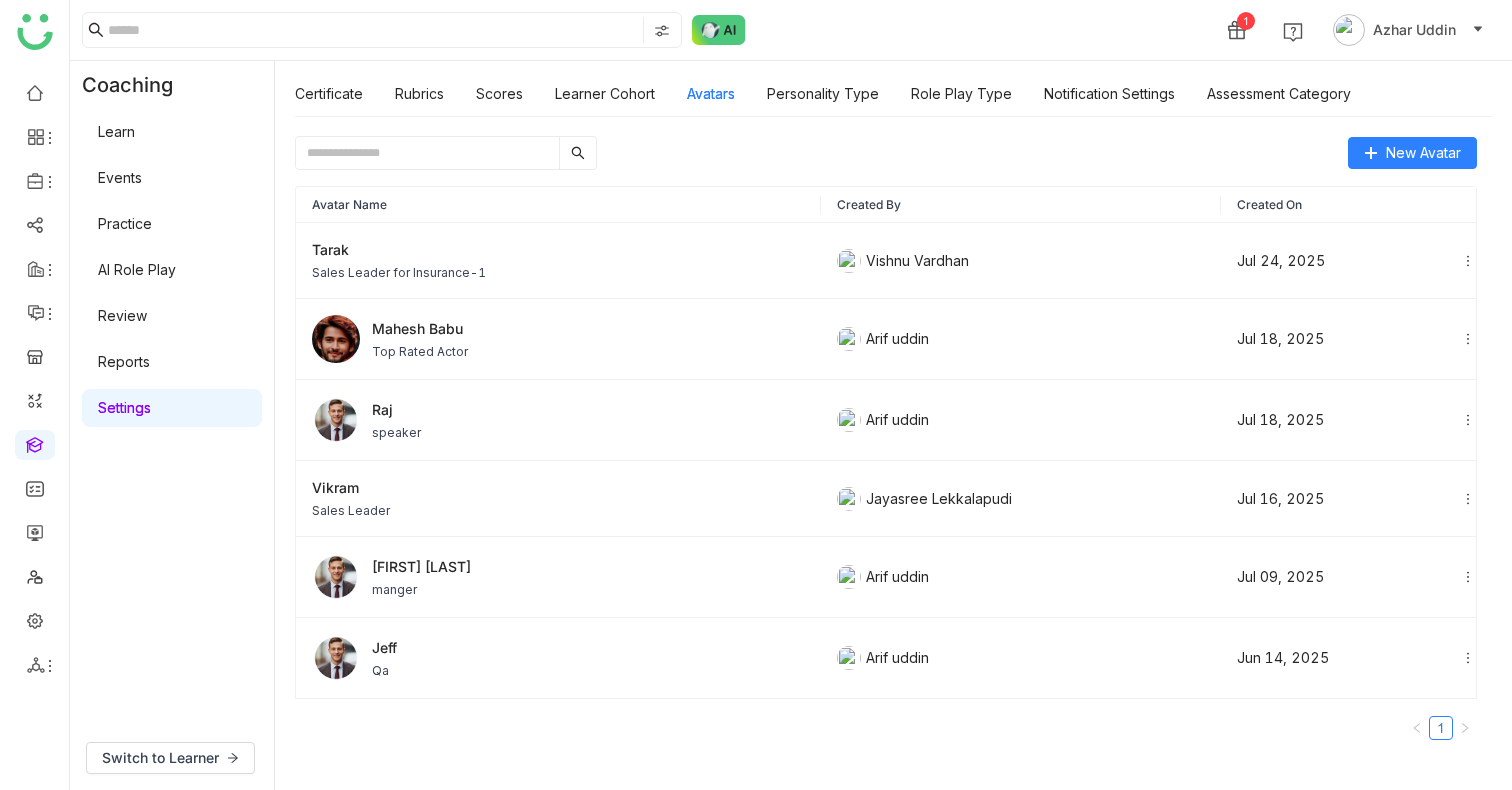 click on "Learn" at bounding box center [116, 131] 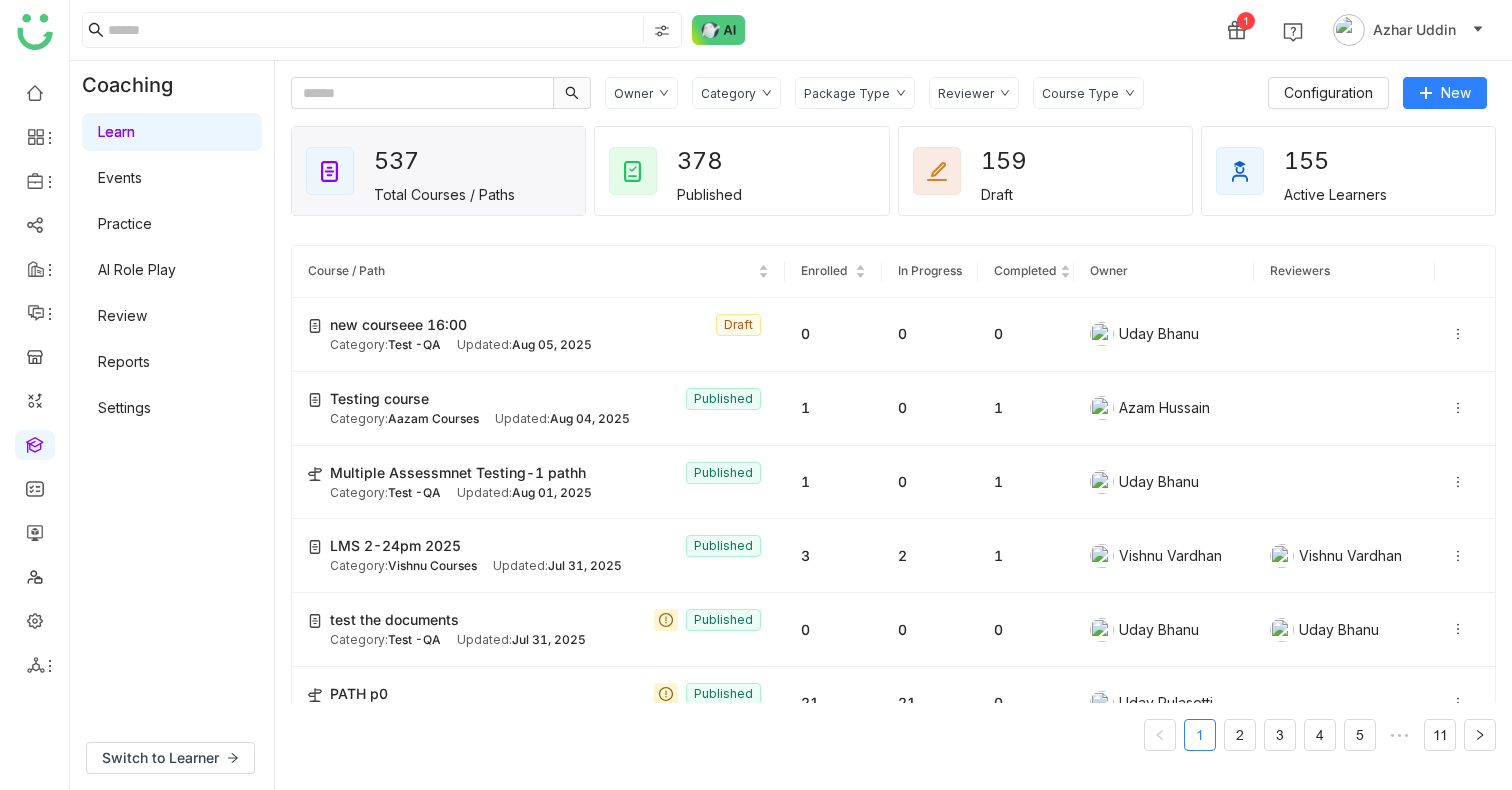 click on "AI Role Play" at bounding box center [137, 269] 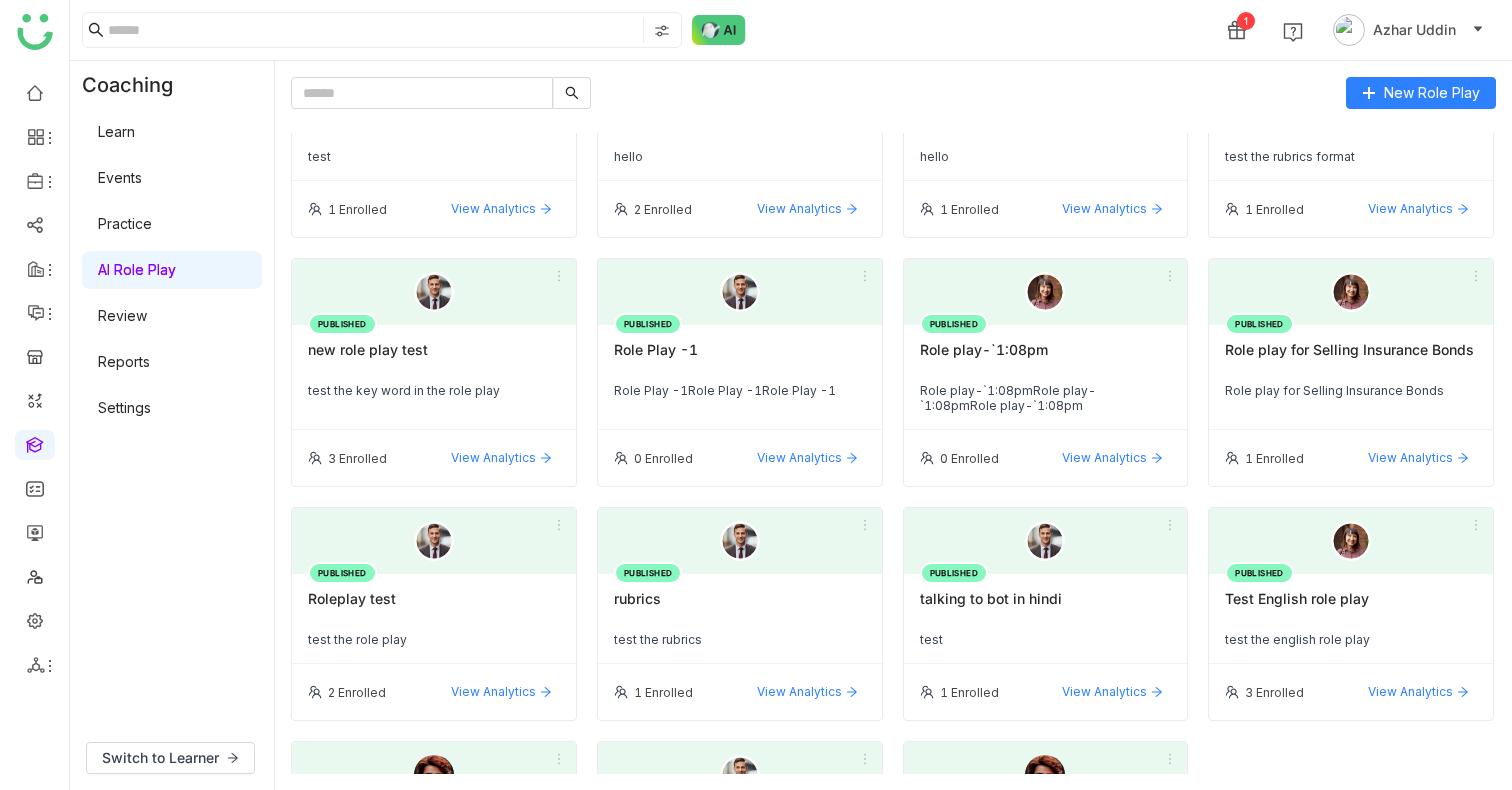 scroll, scrollTop: 0, scrollLeft: 0, axis: both 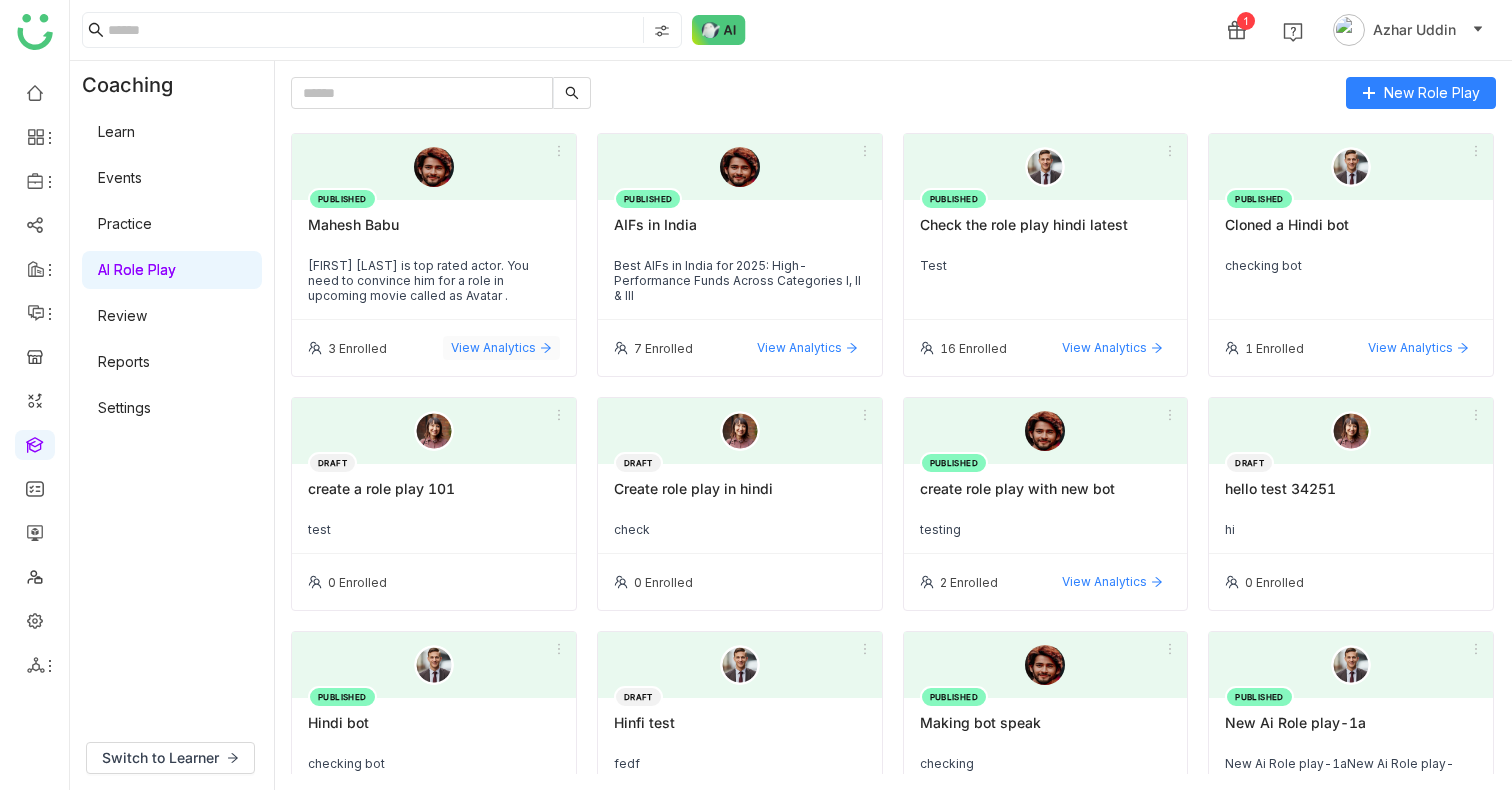 click on "View Analytics" 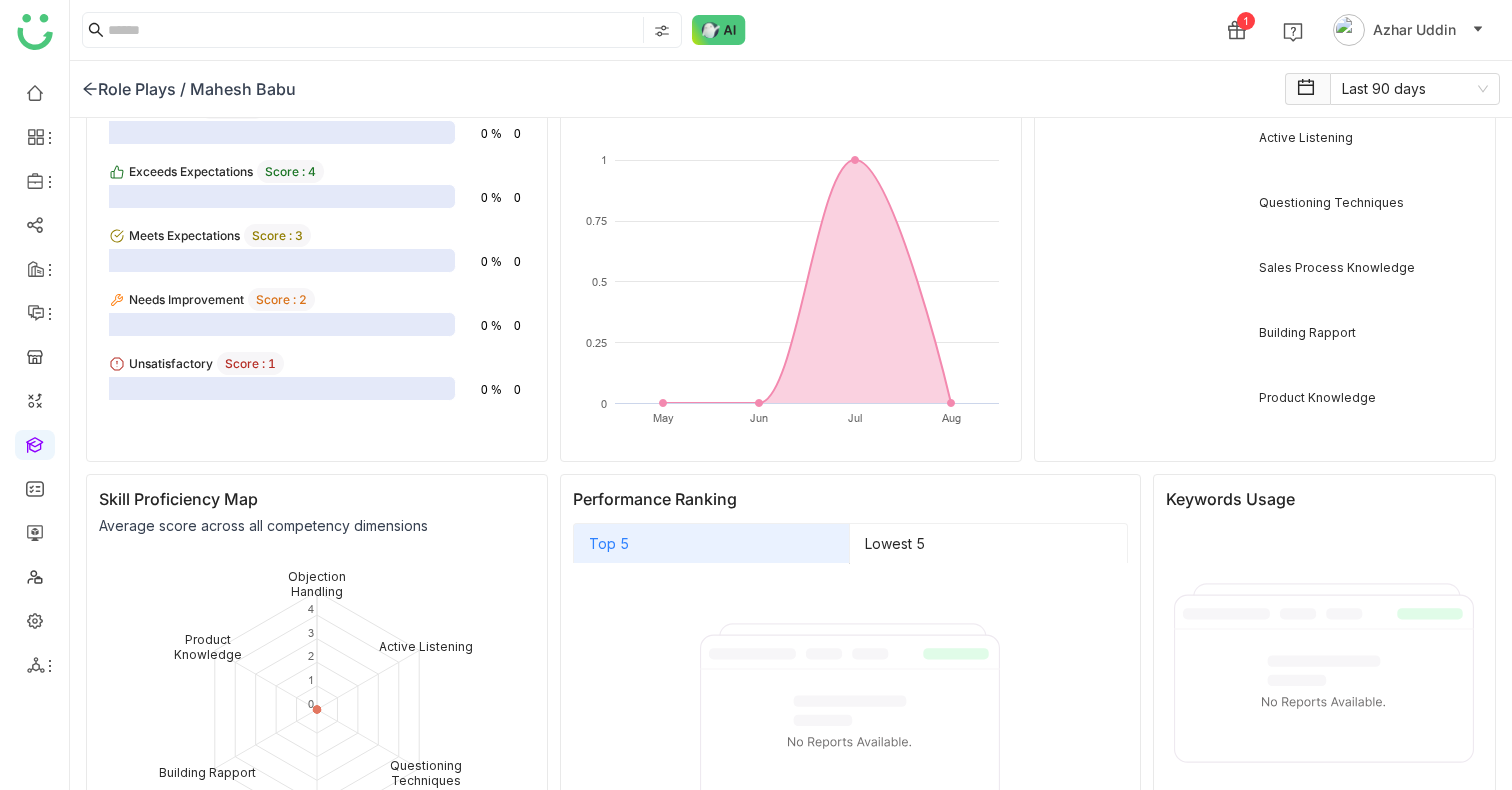 scroll, scrollTop: 388, scrollLeft: 0, axis: vertical 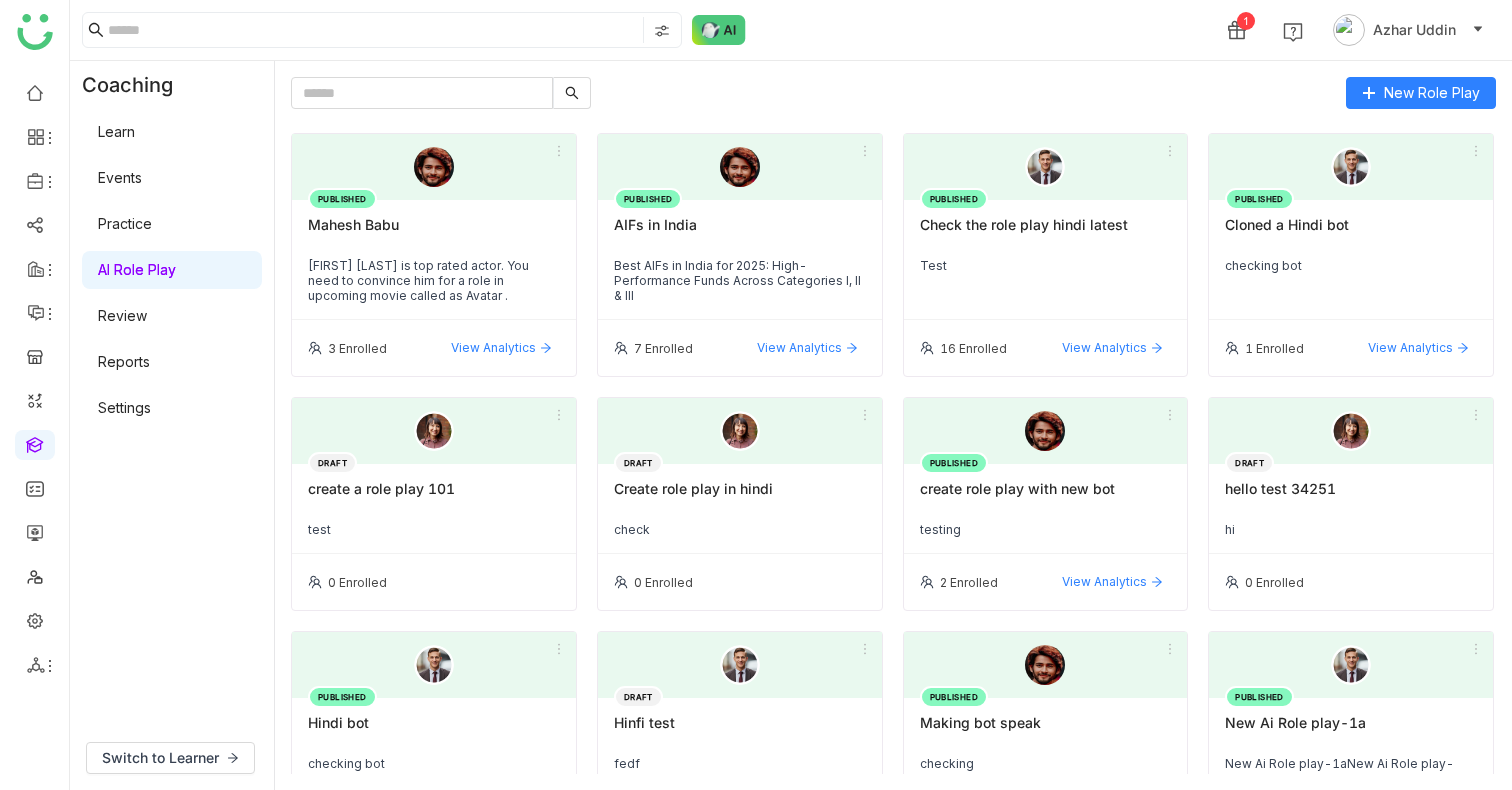 click on "3 Enrolled" 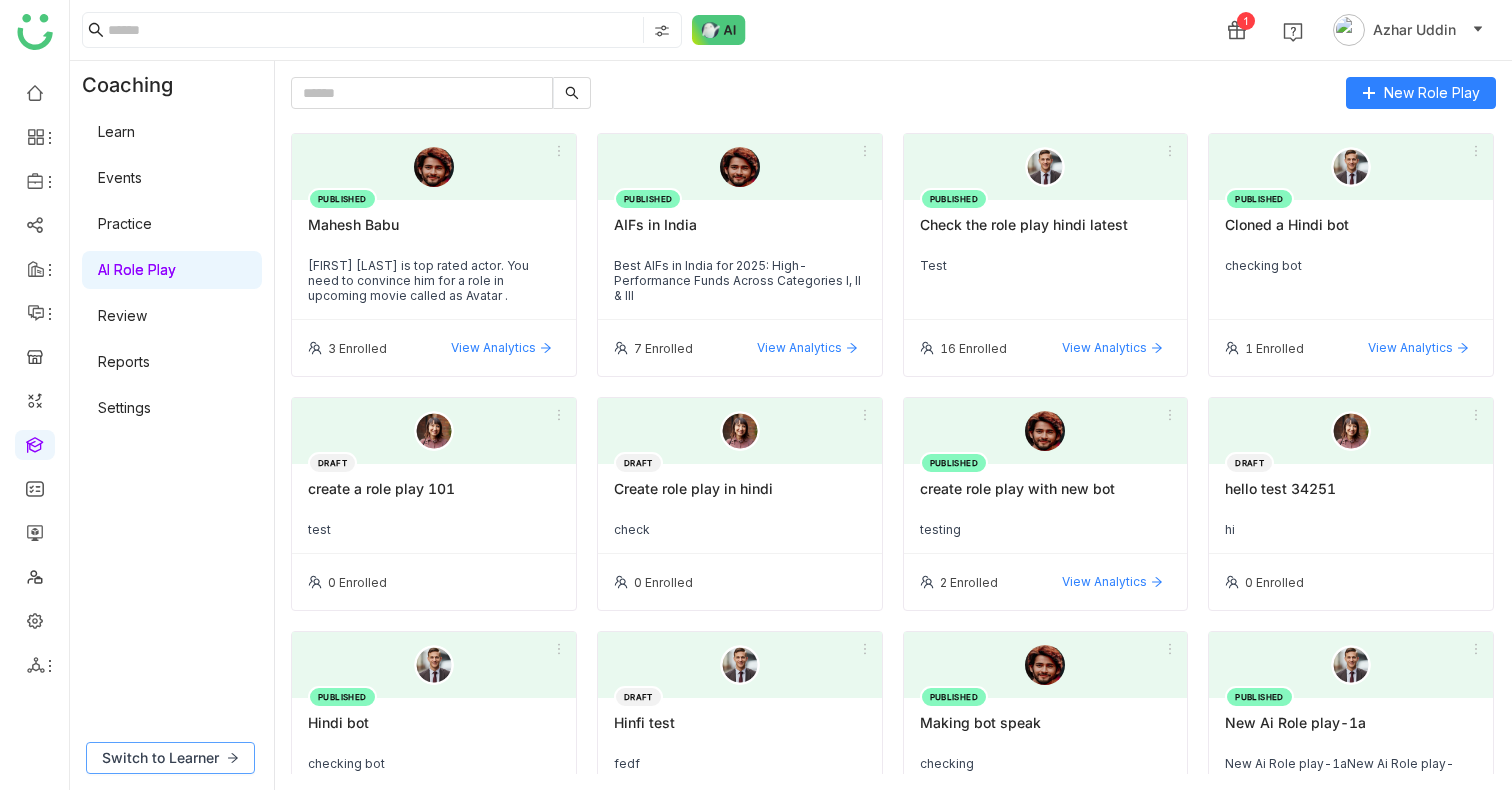 click on "Switch to Learner" 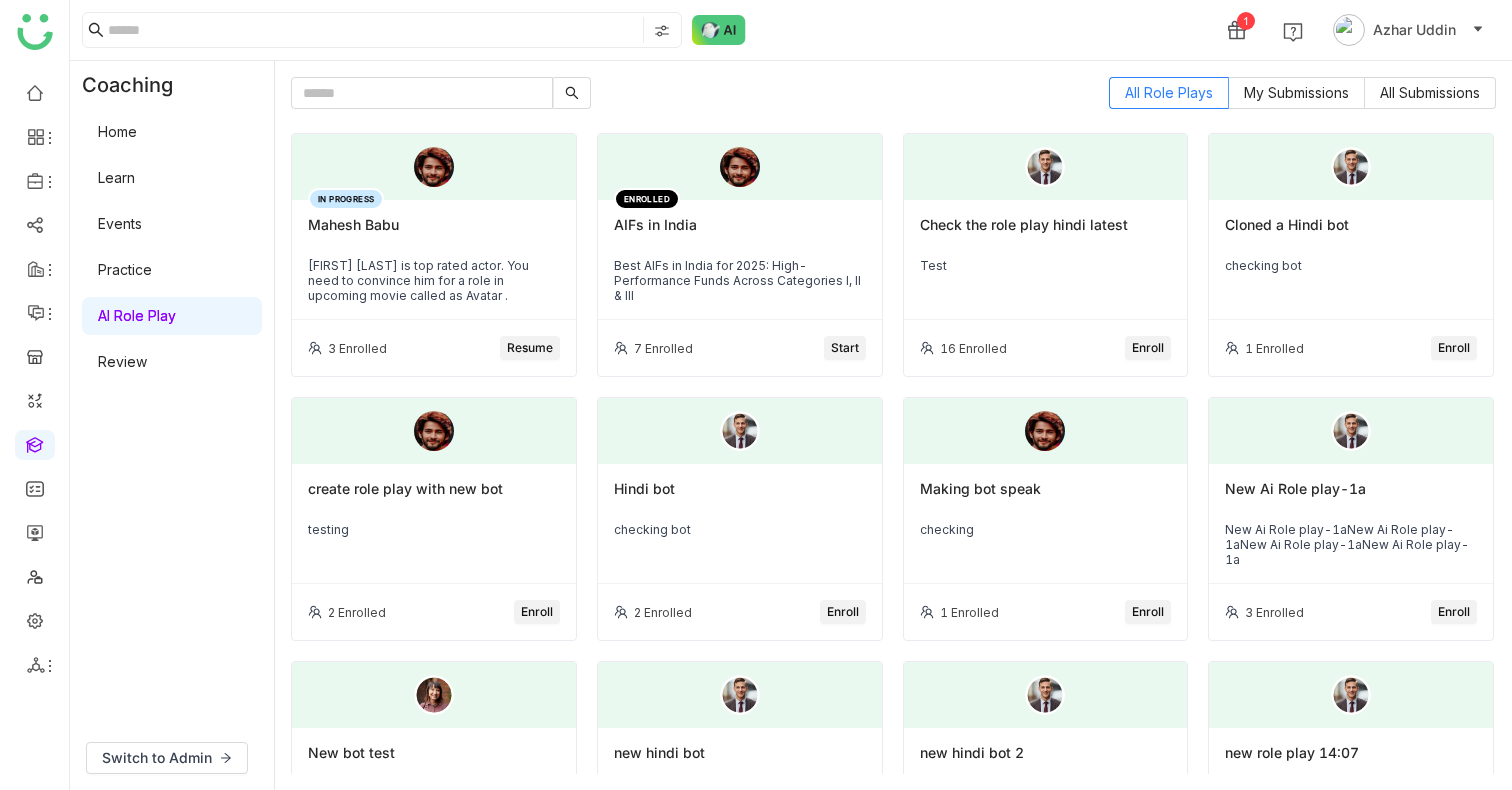 click on "IN PROGRESS  Mahesh Babu  Mahesh Babu is top rated actor. You need to convince him for a role in upcoming movie called as Avatar ." 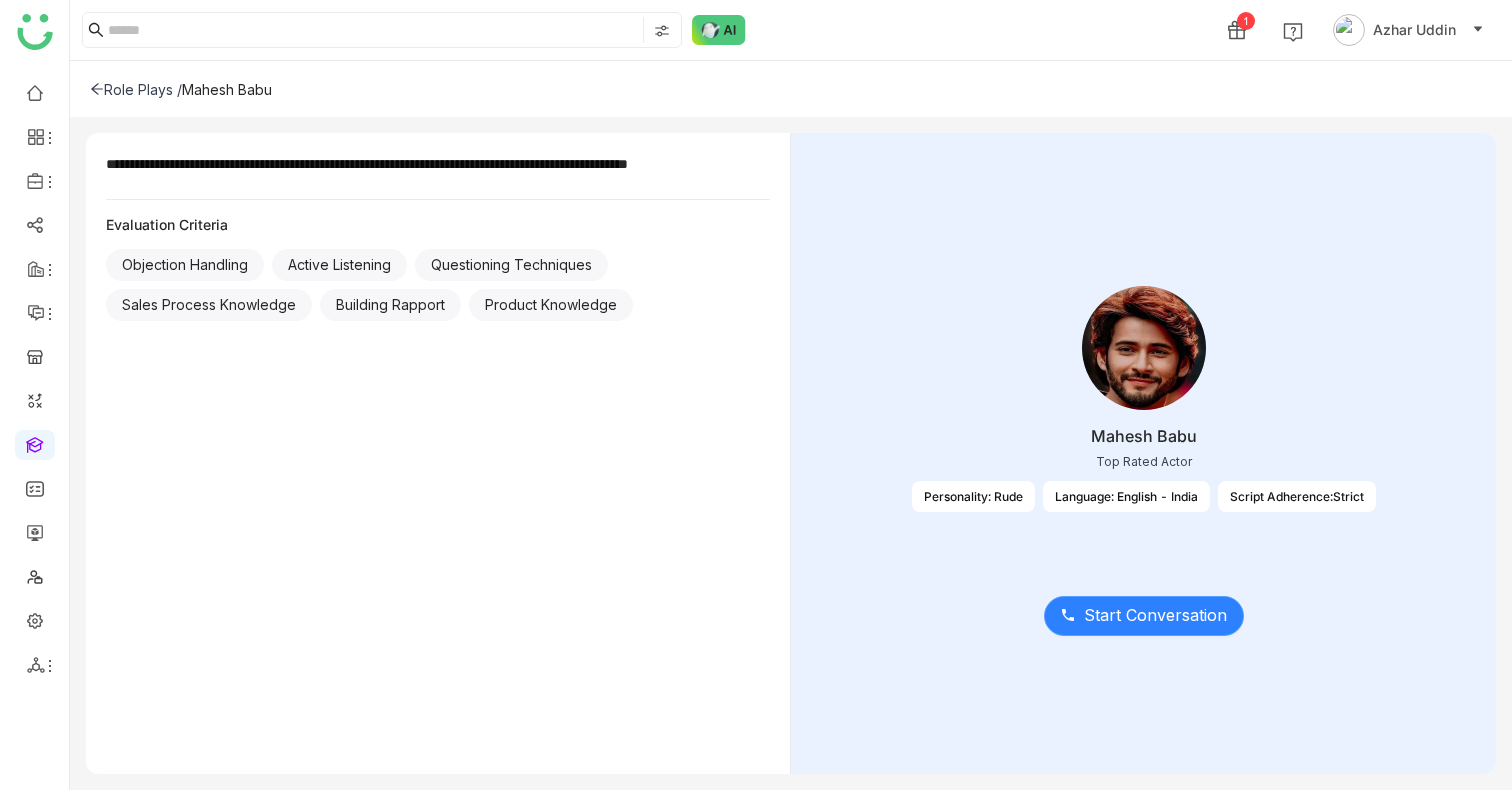 click on "Start Conversation" 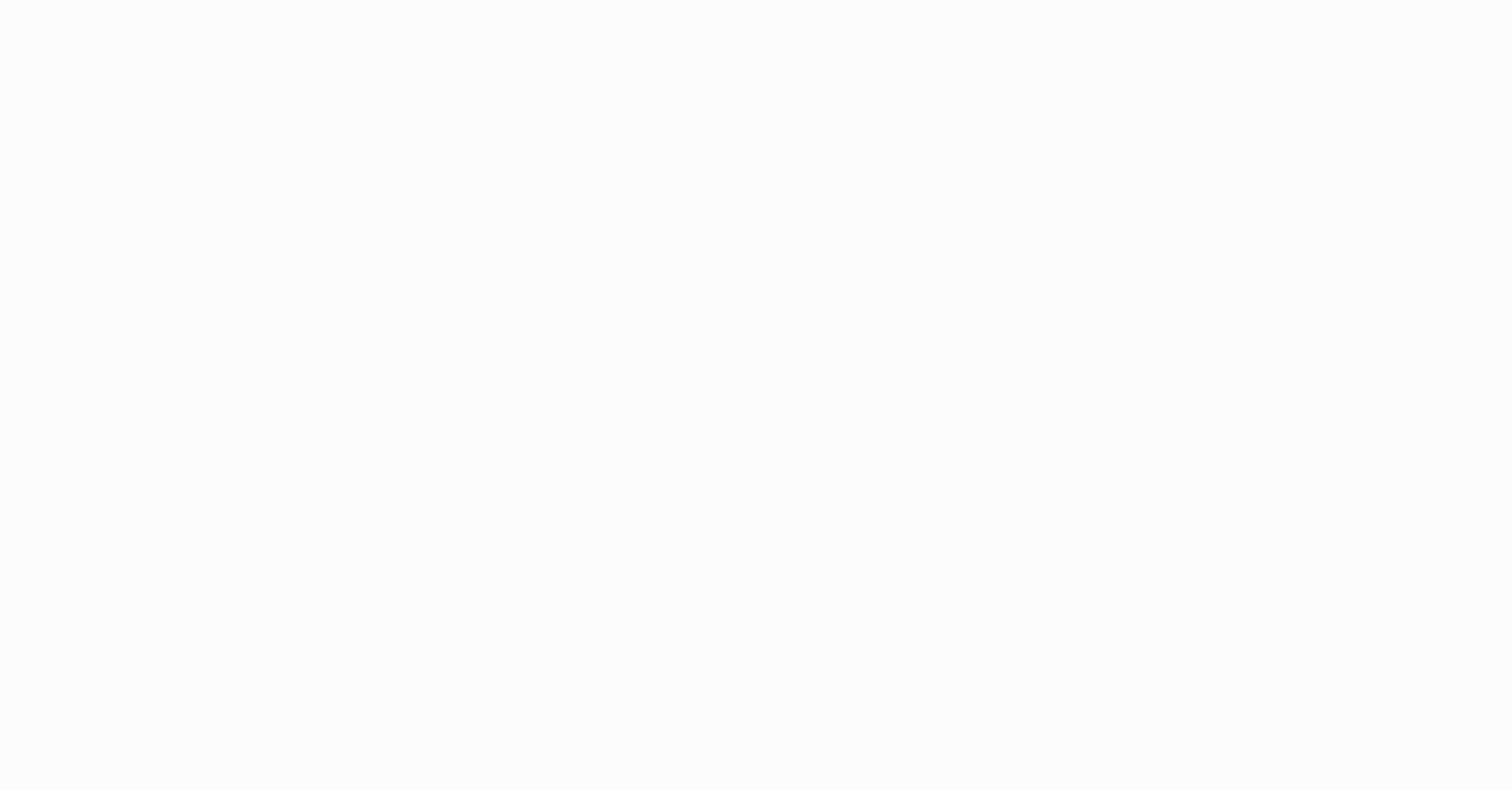 scroll, scrollTop: 0, scrollLeft: 0, axis: both 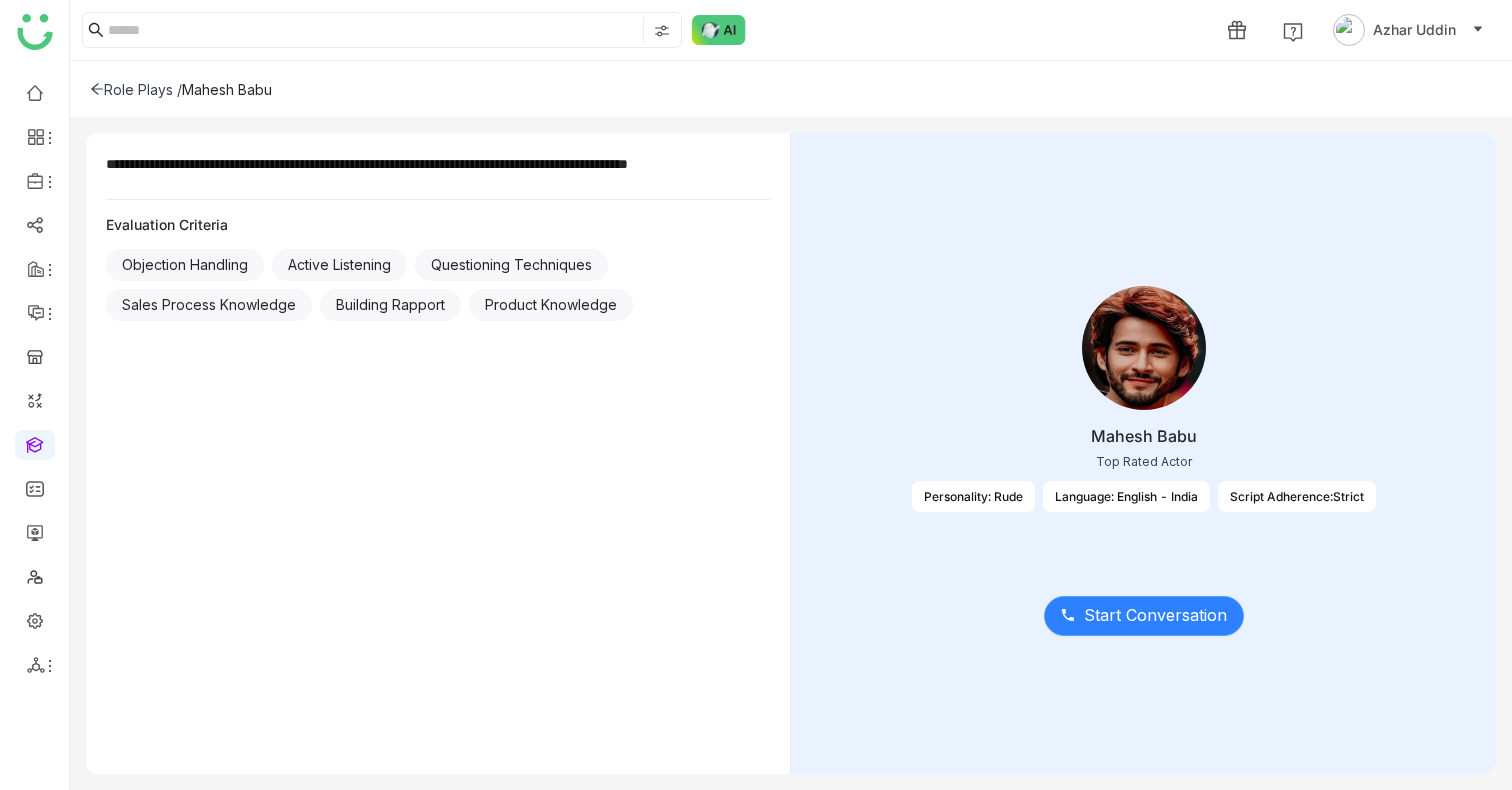 click on "Start Conversation" 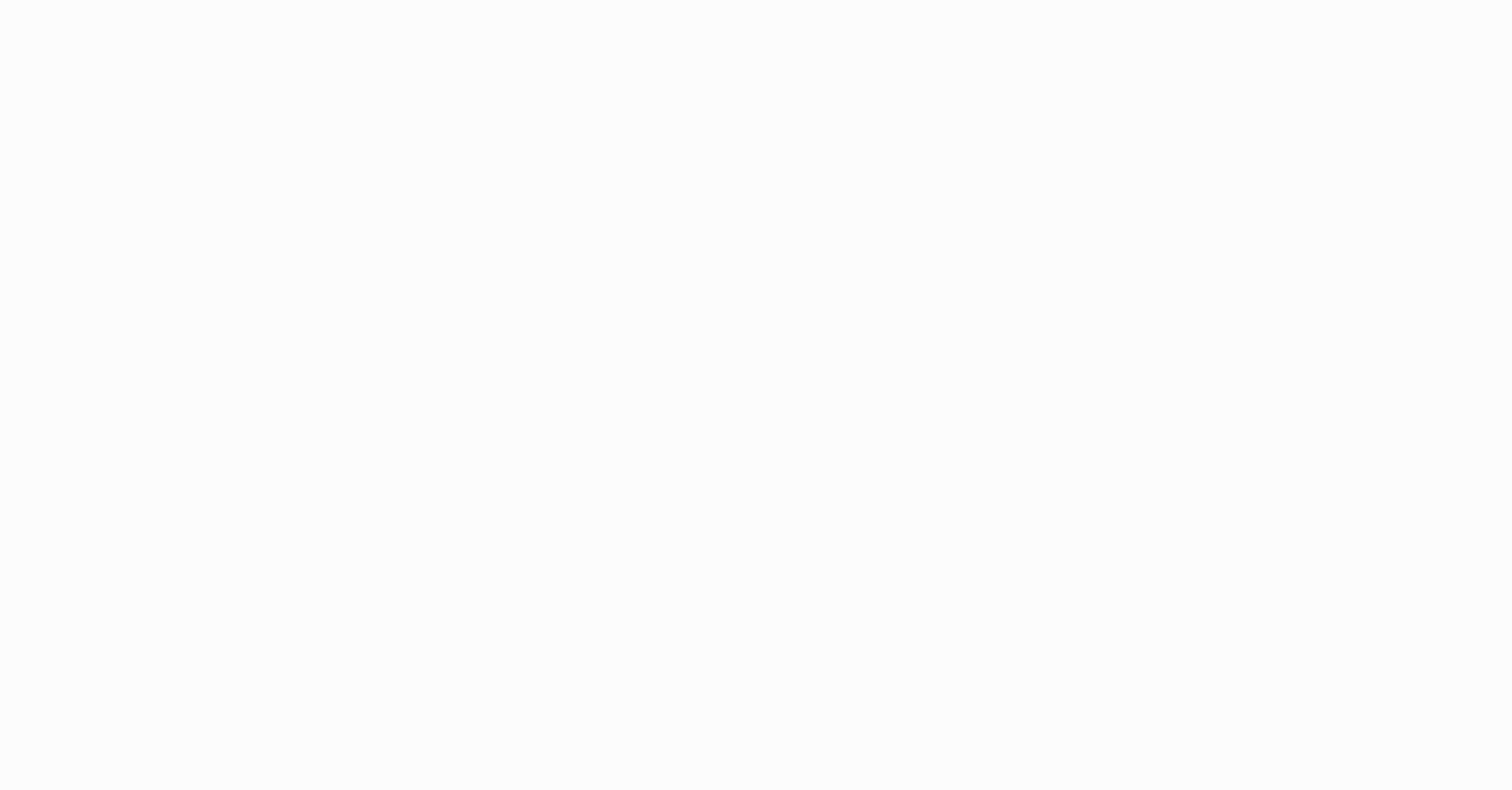 scroll, scrollTop: 0, scrollLeft: 0, axis: both 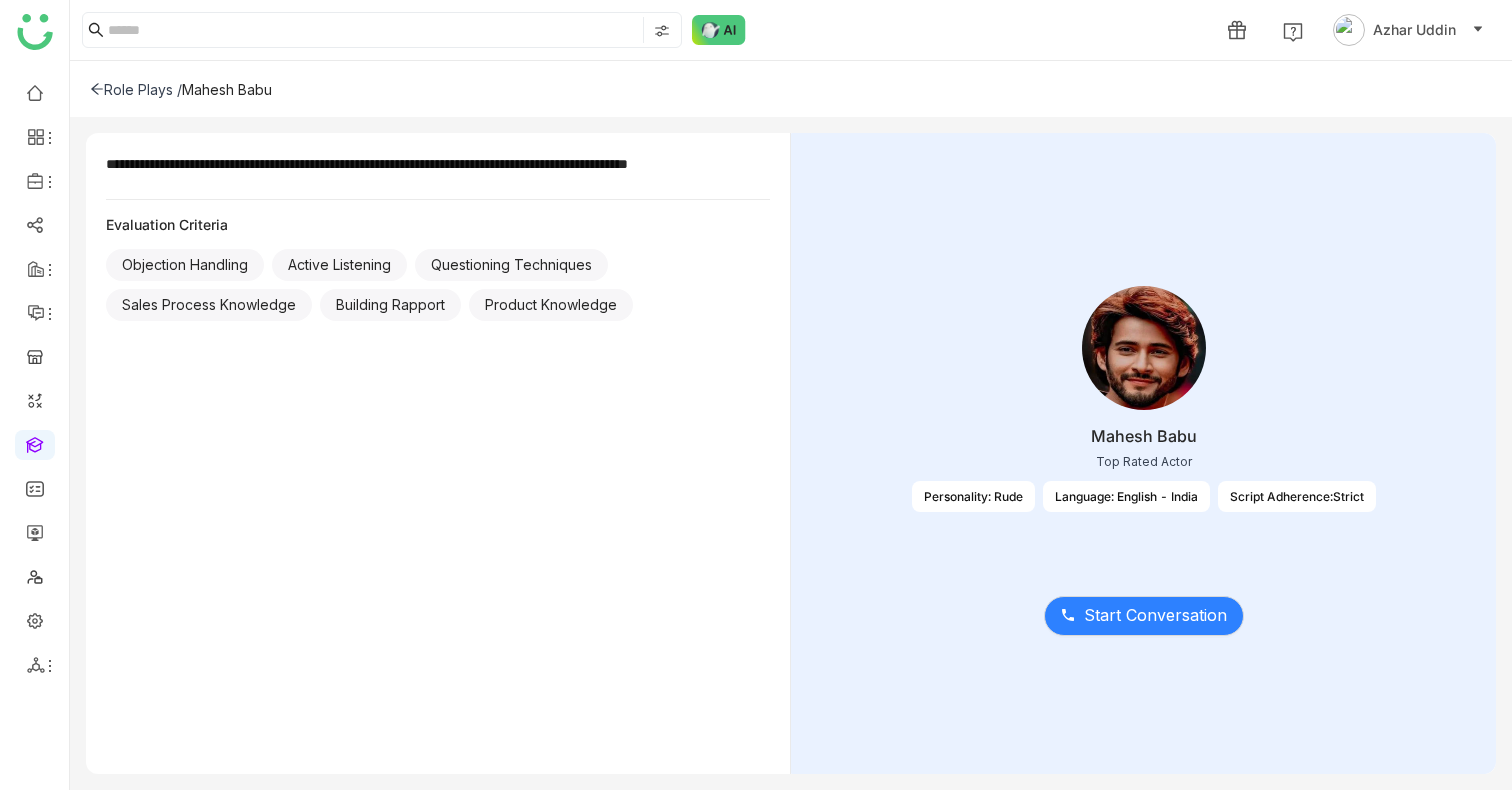 click on "Questioning Techniques" 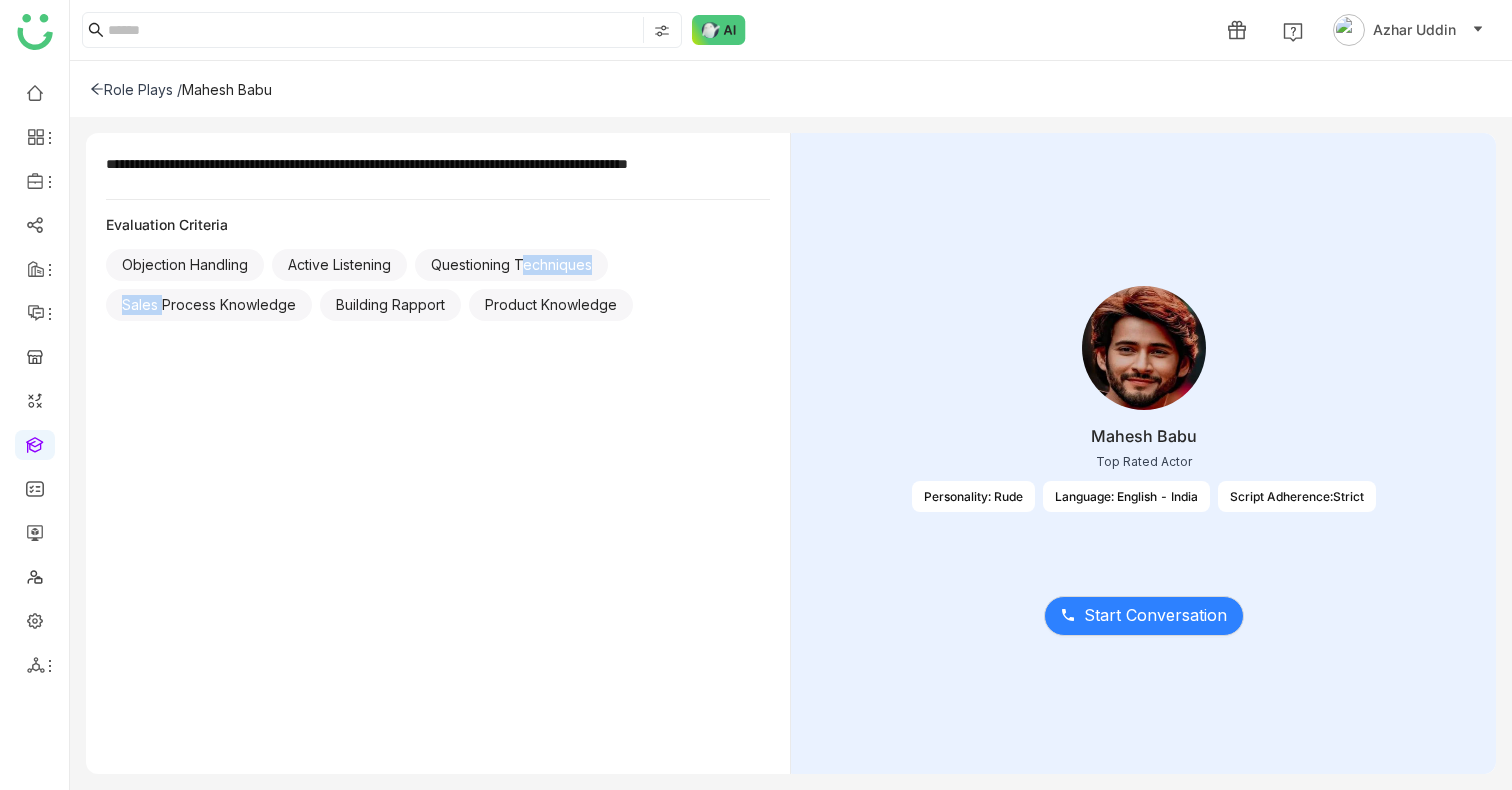 click on "Questioning Techniques" 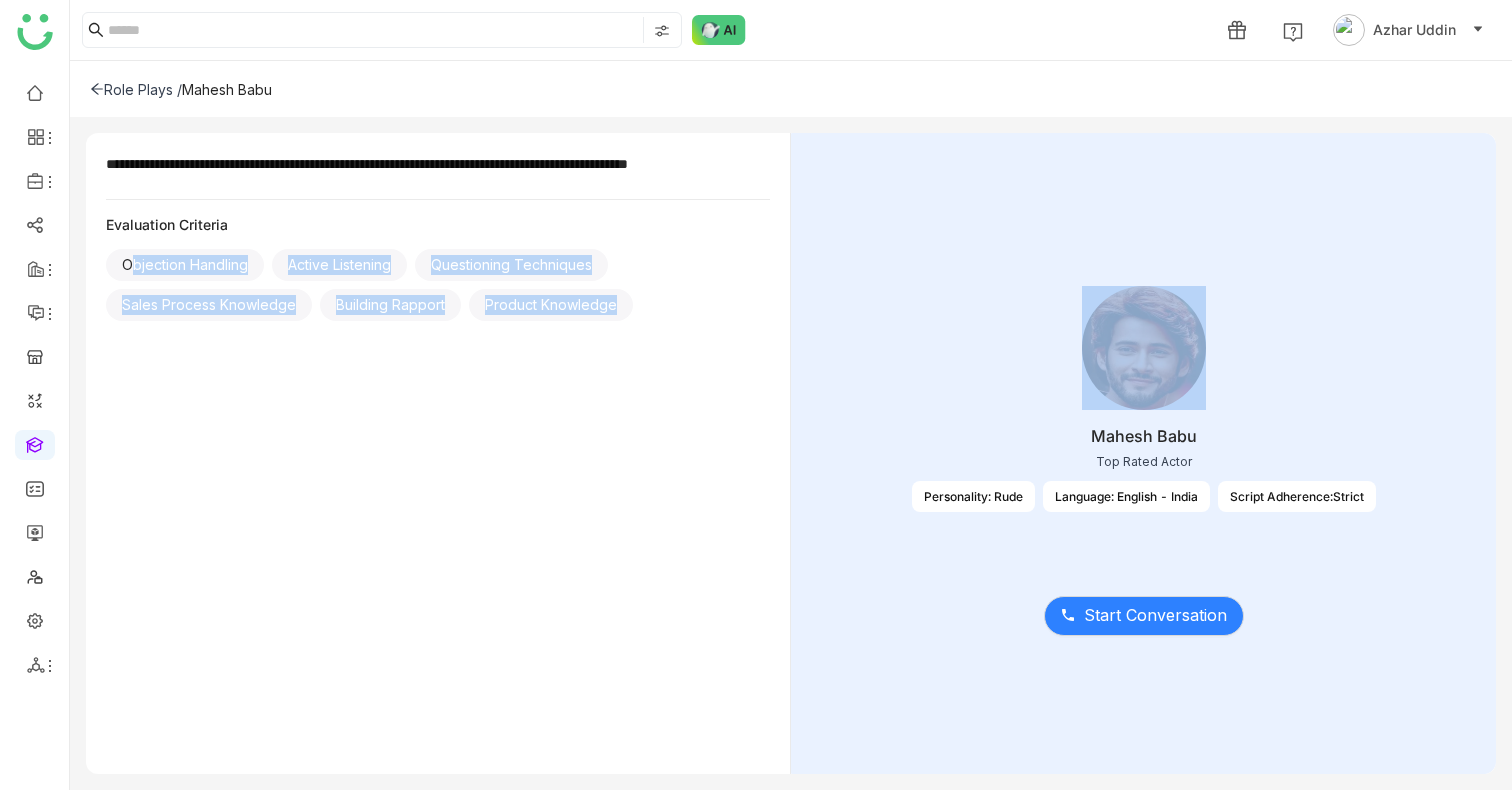 click on "Questioning Techniques" 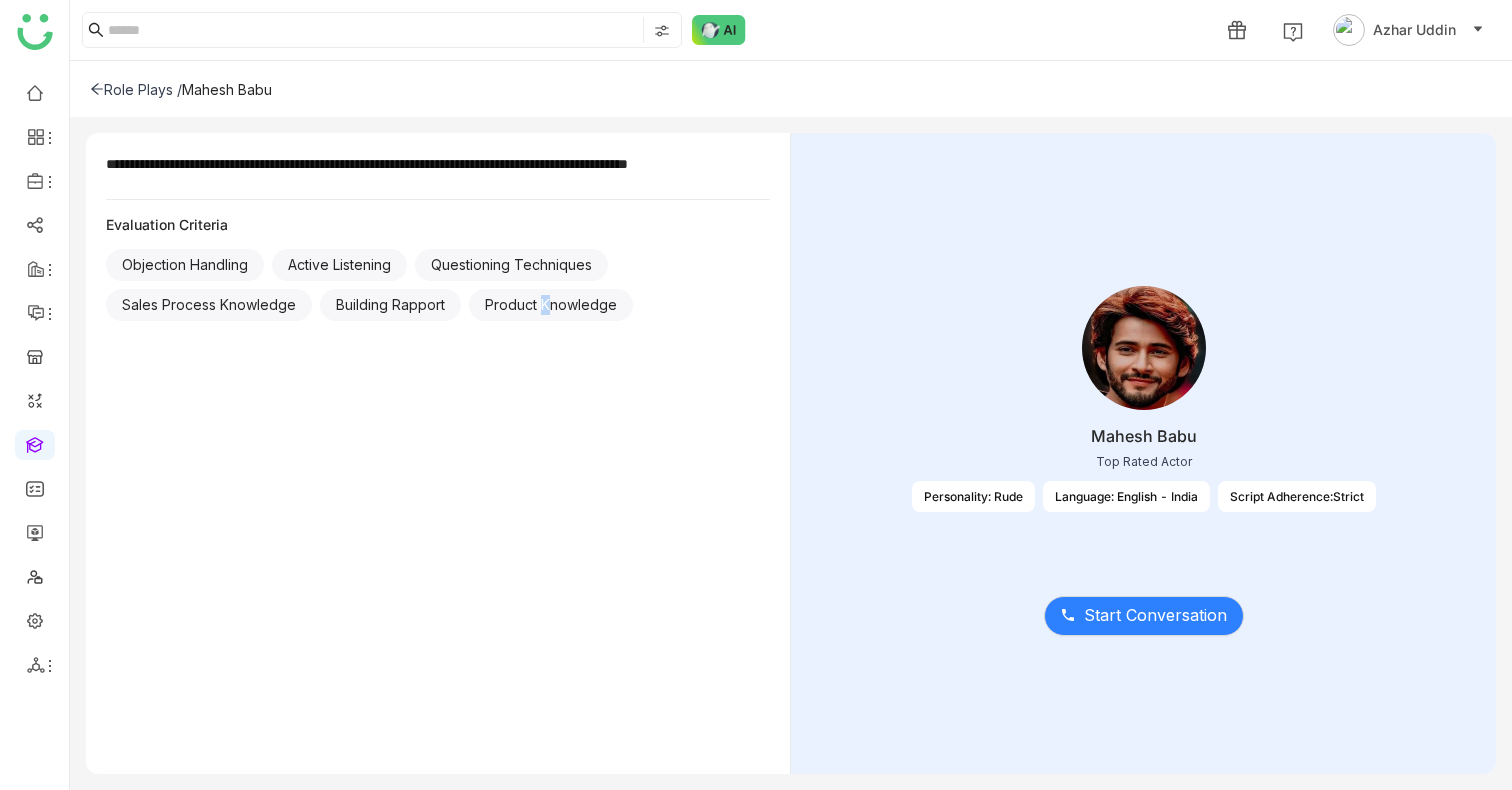 click on "Product Knowledge" 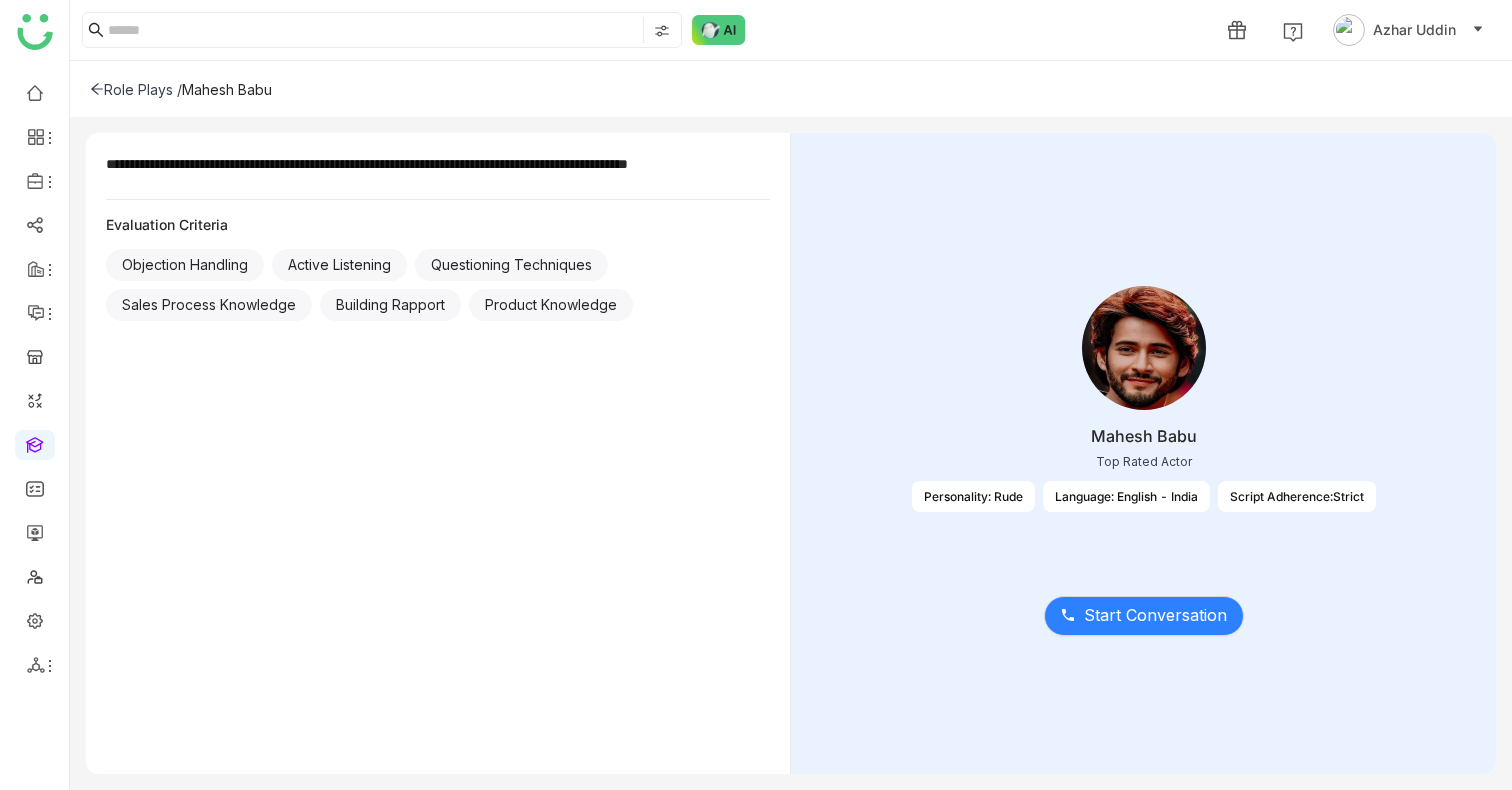 click on "**********" 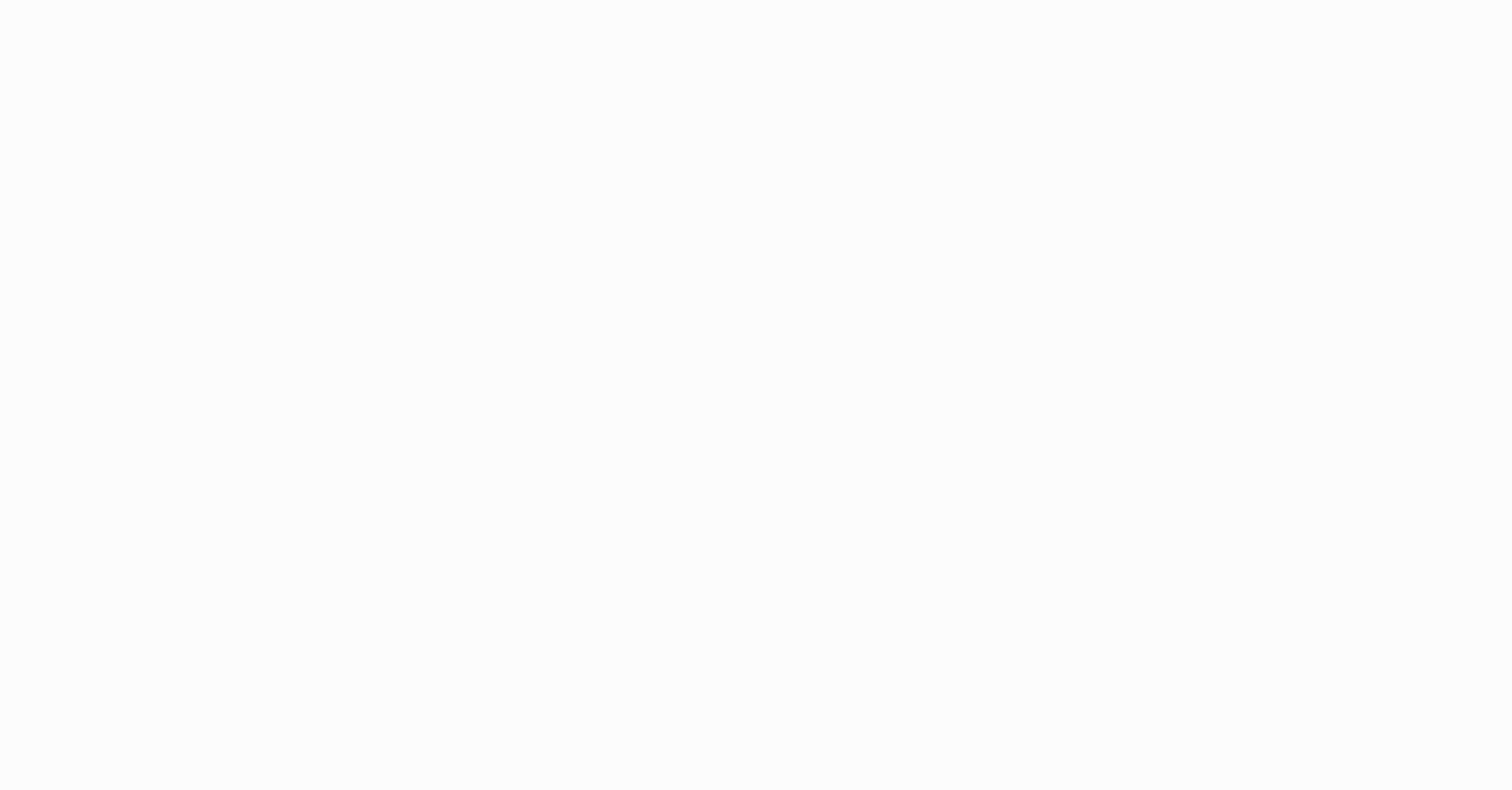 scroll, scrollTop: 0, scrollLeft: 0, axis: both 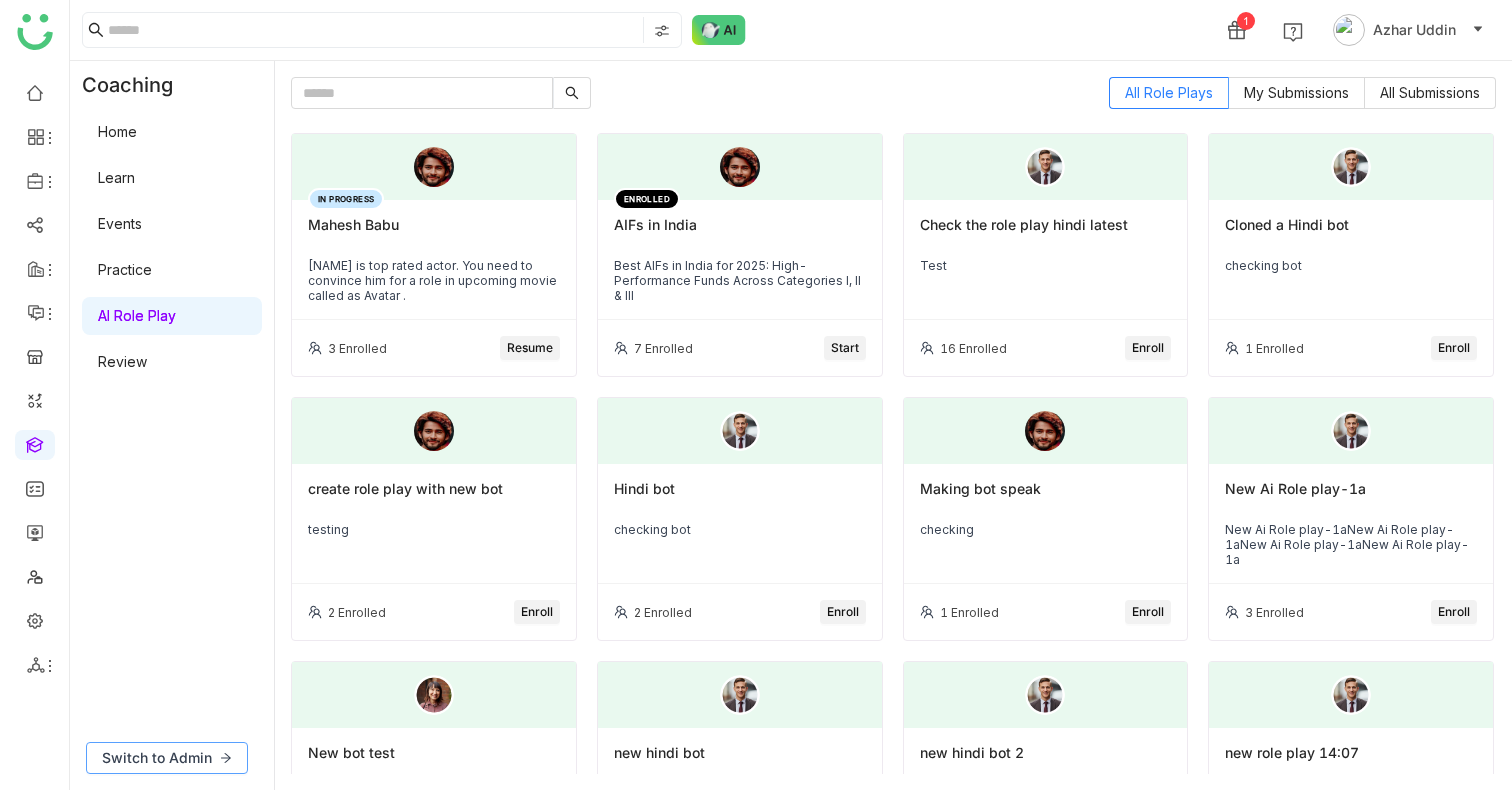 click on "Switch to Admin" 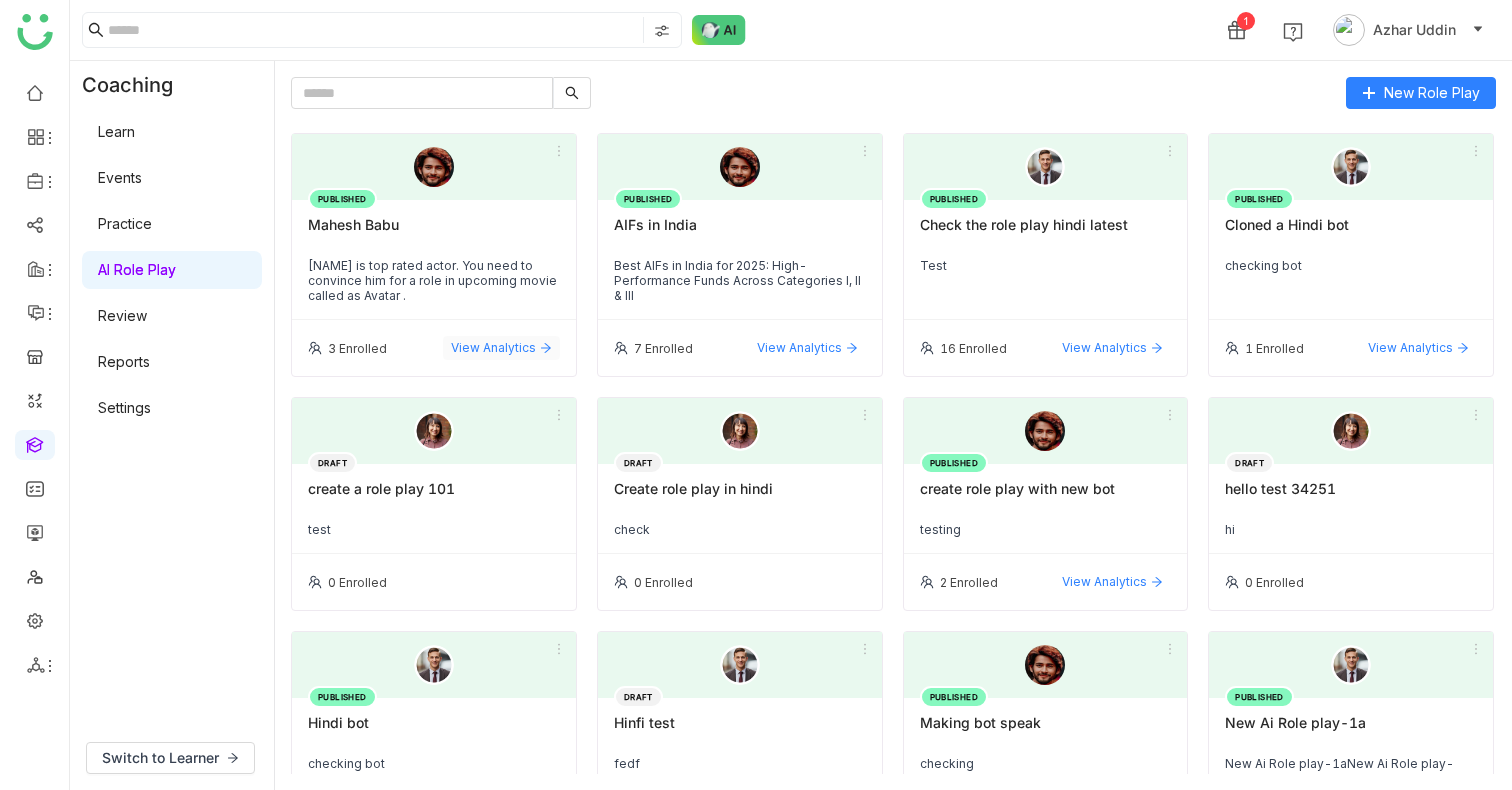 click on "View Analytics" 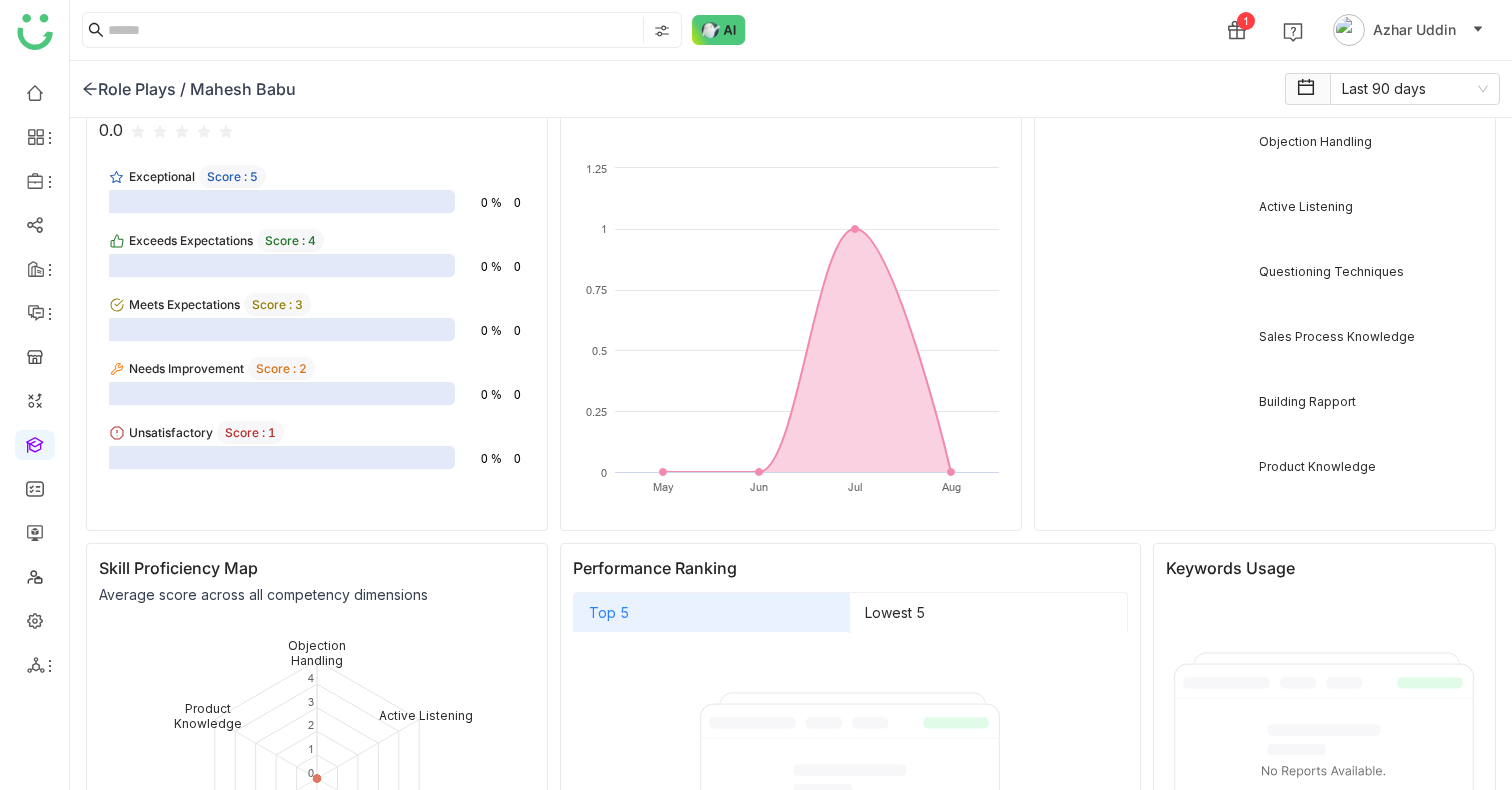 scroll, scrollTop: 0, scrollLeft: 0, axis: both 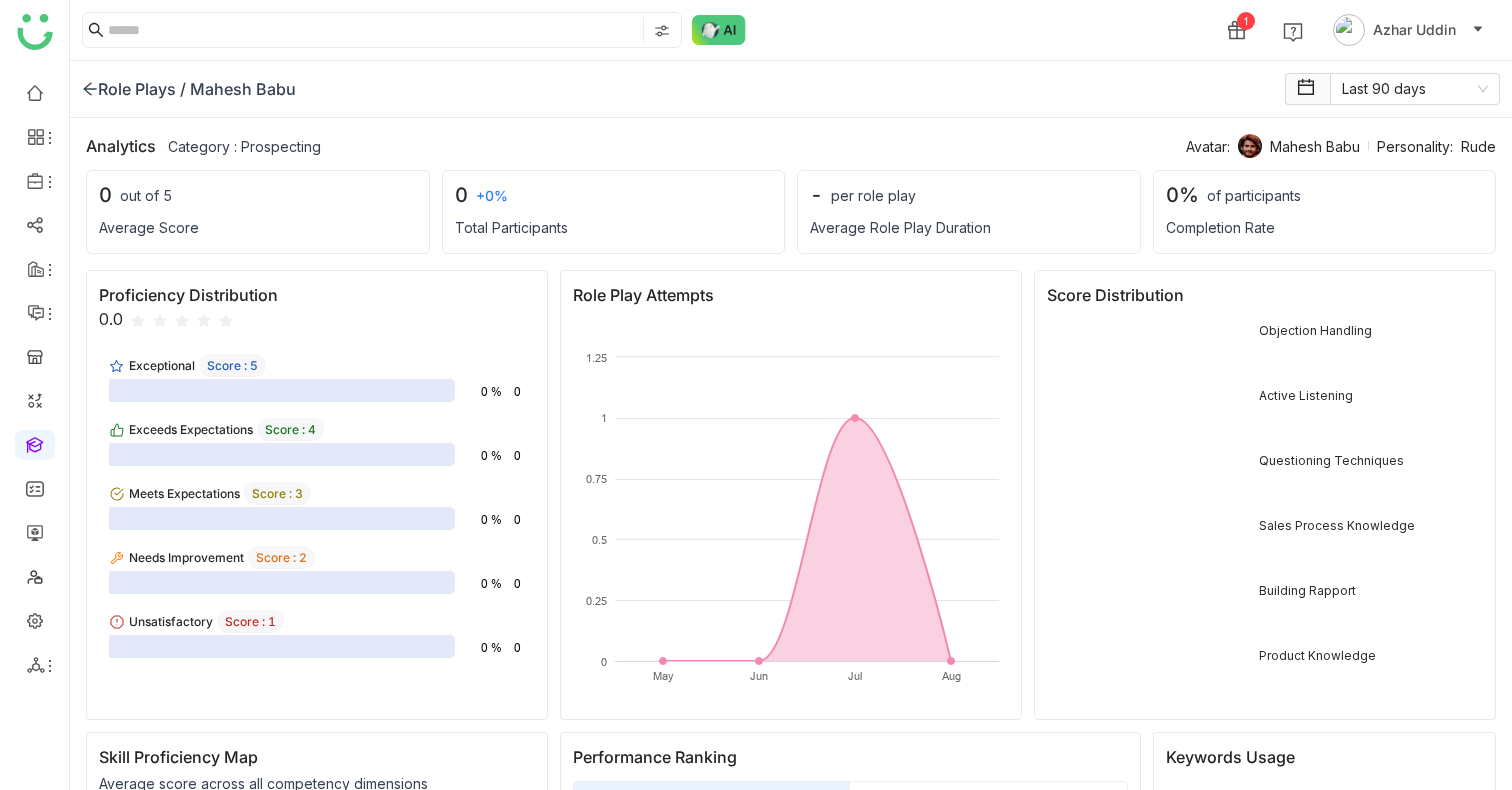 click on "Average Role Play Duration" 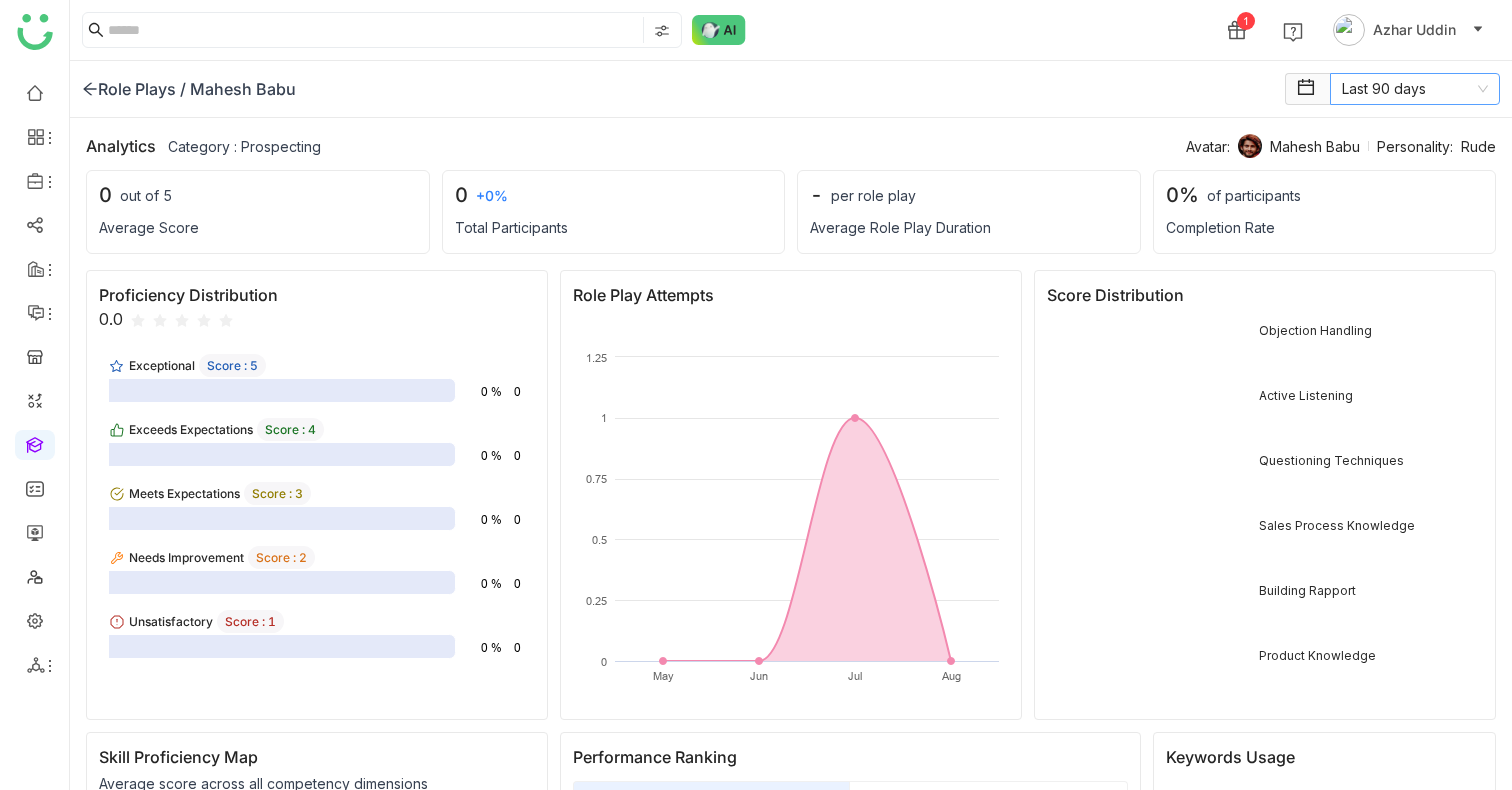 click on "Last 90 days" 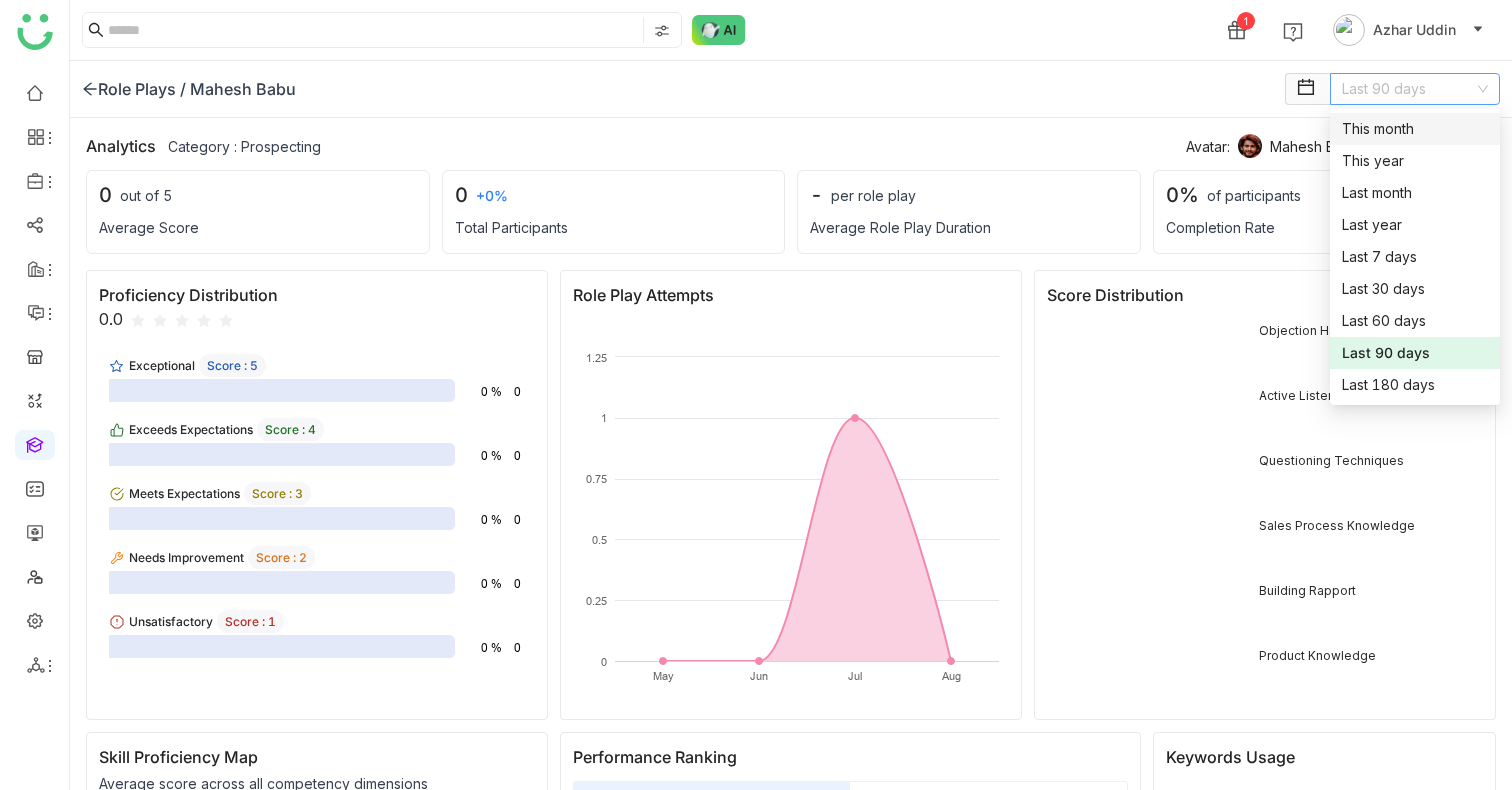 click on "Last 90 days" 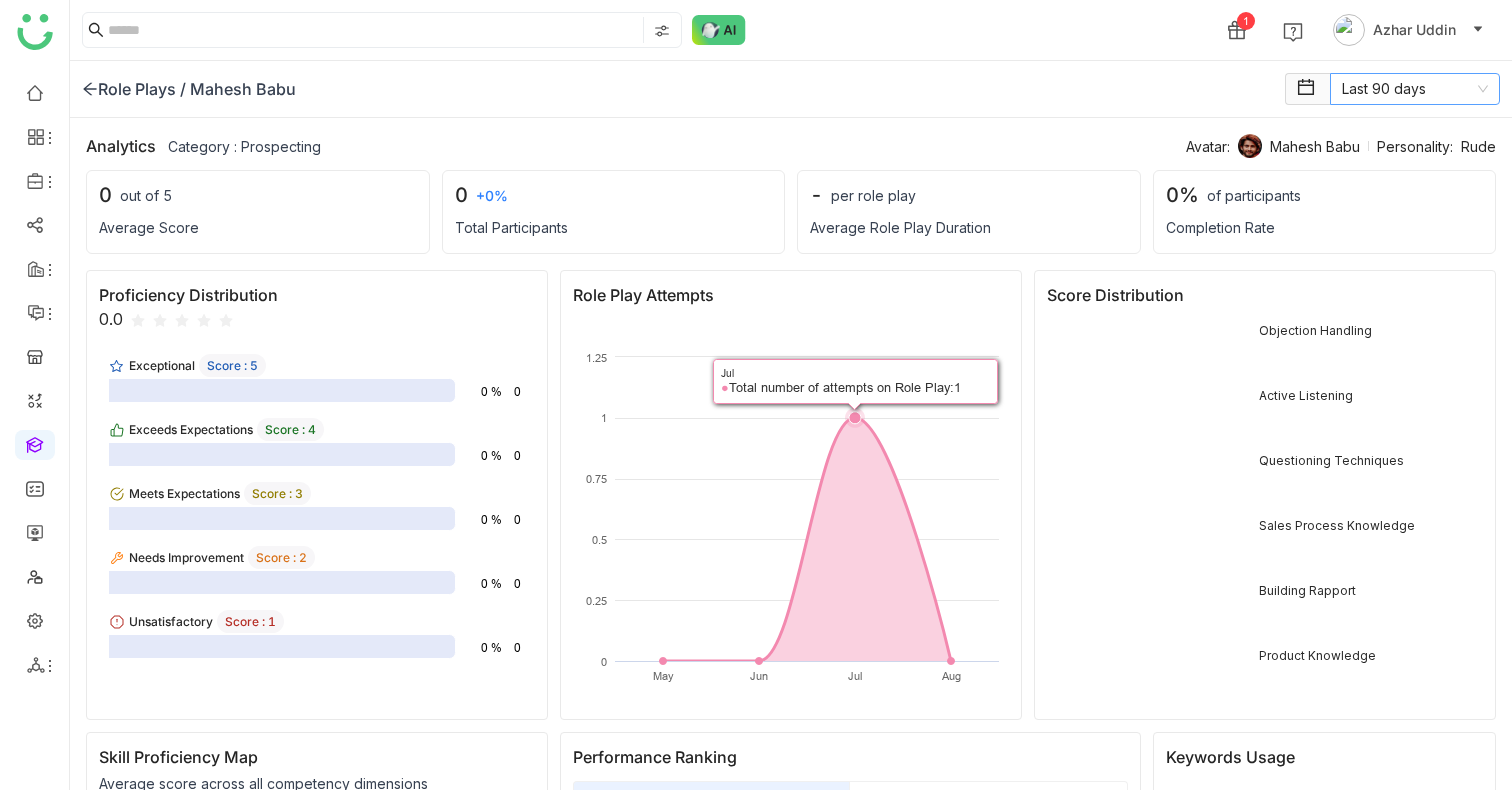 click 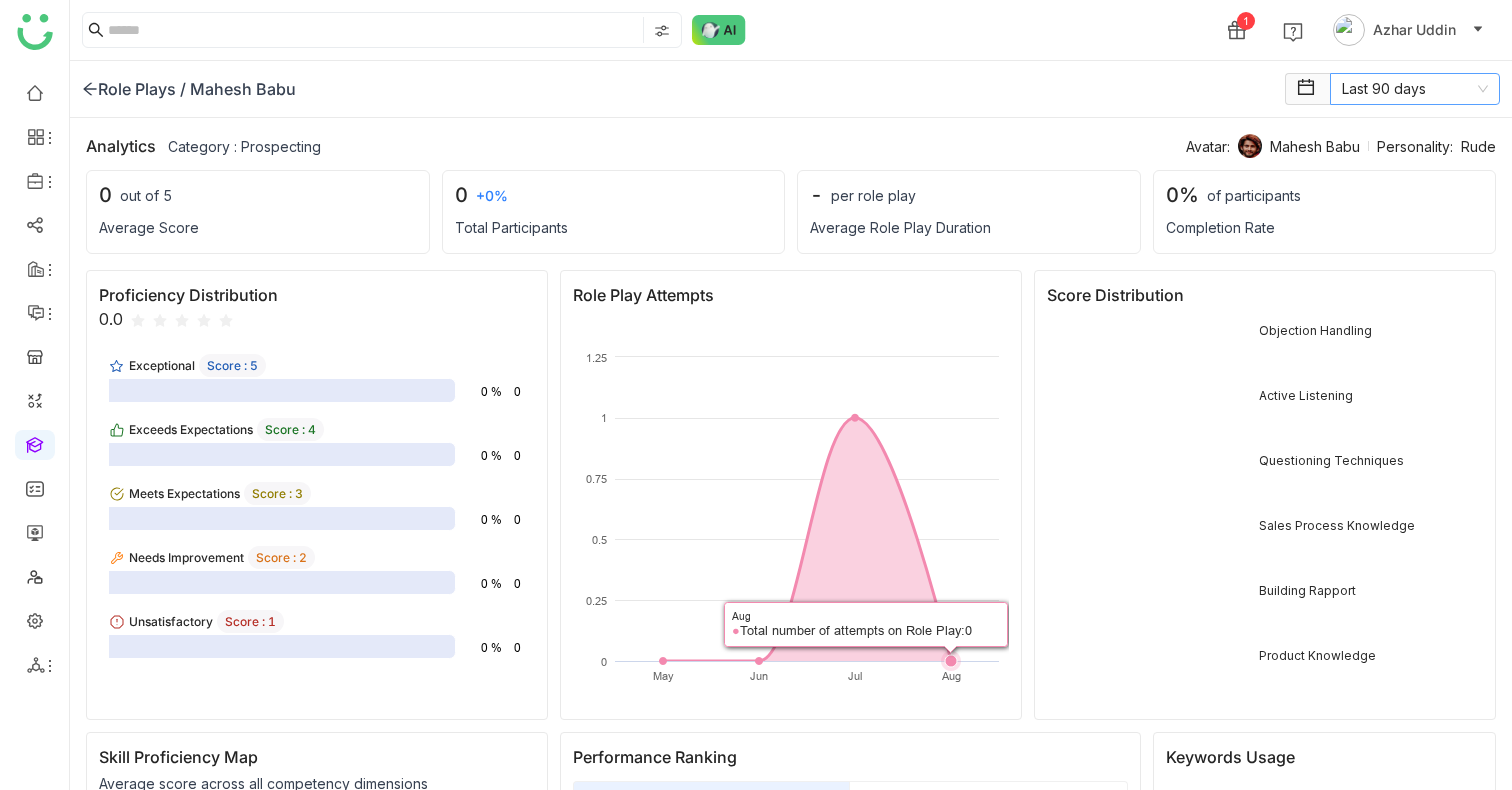 click 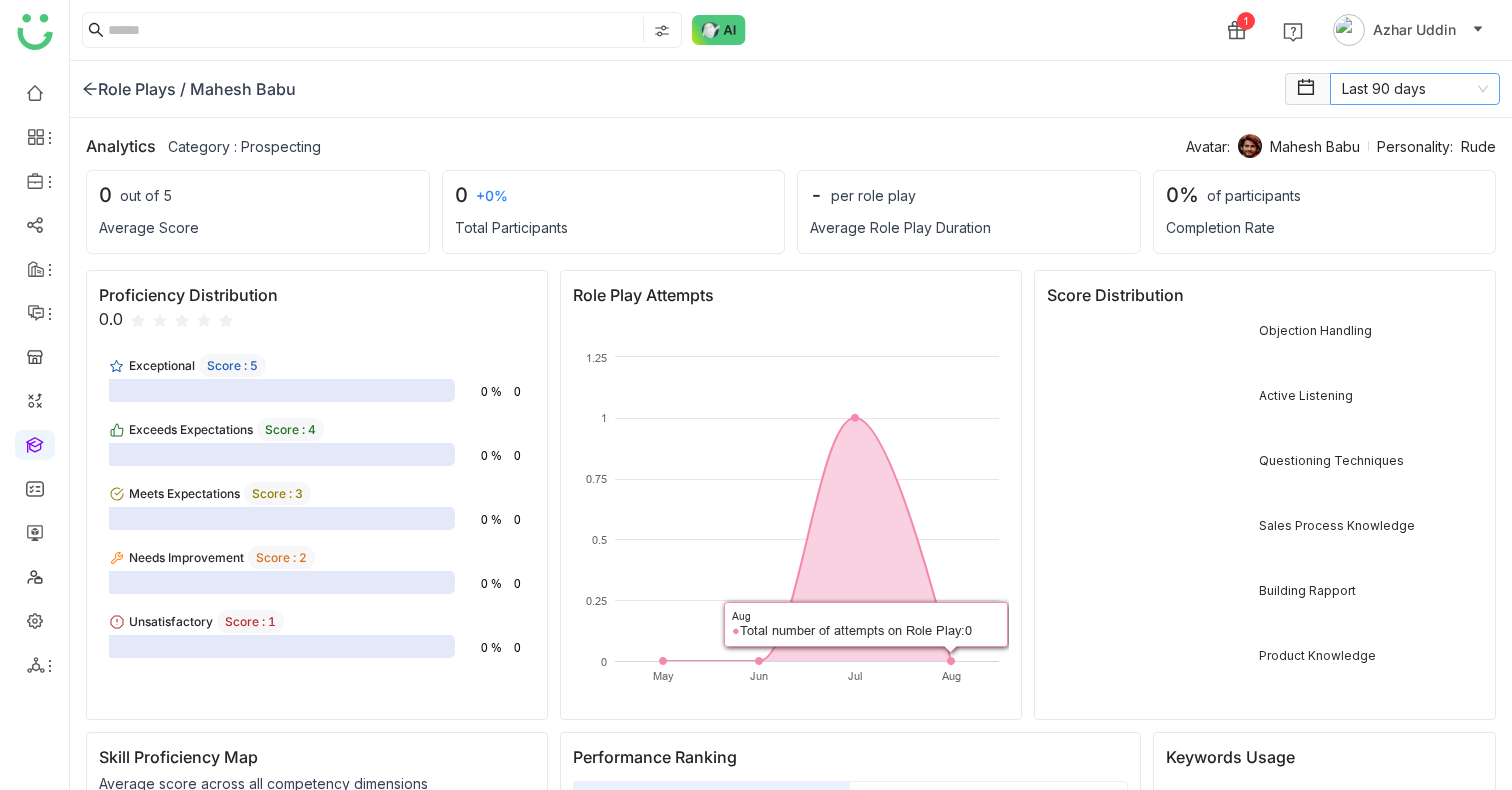 click 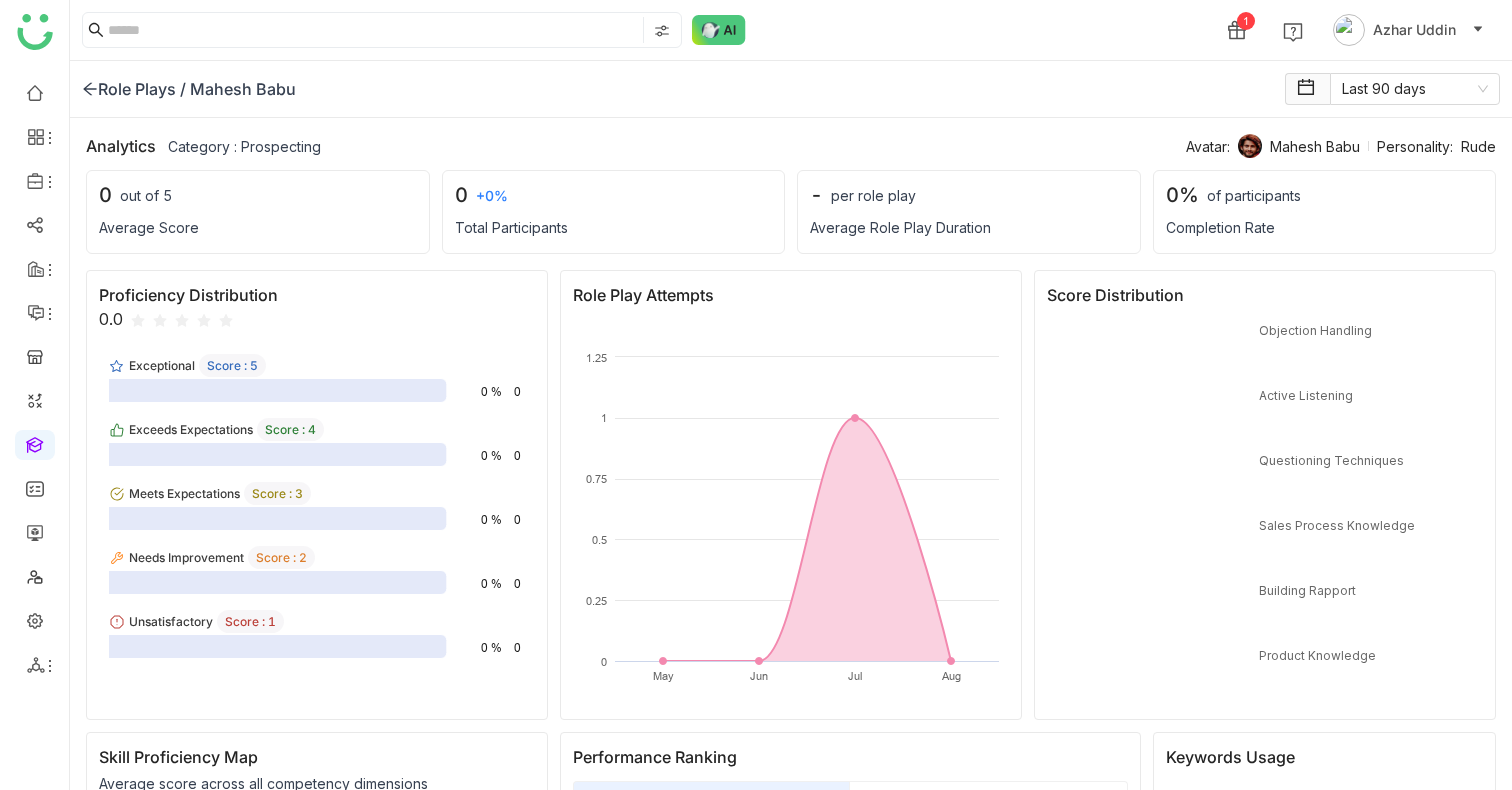 click on "Role Plays /" 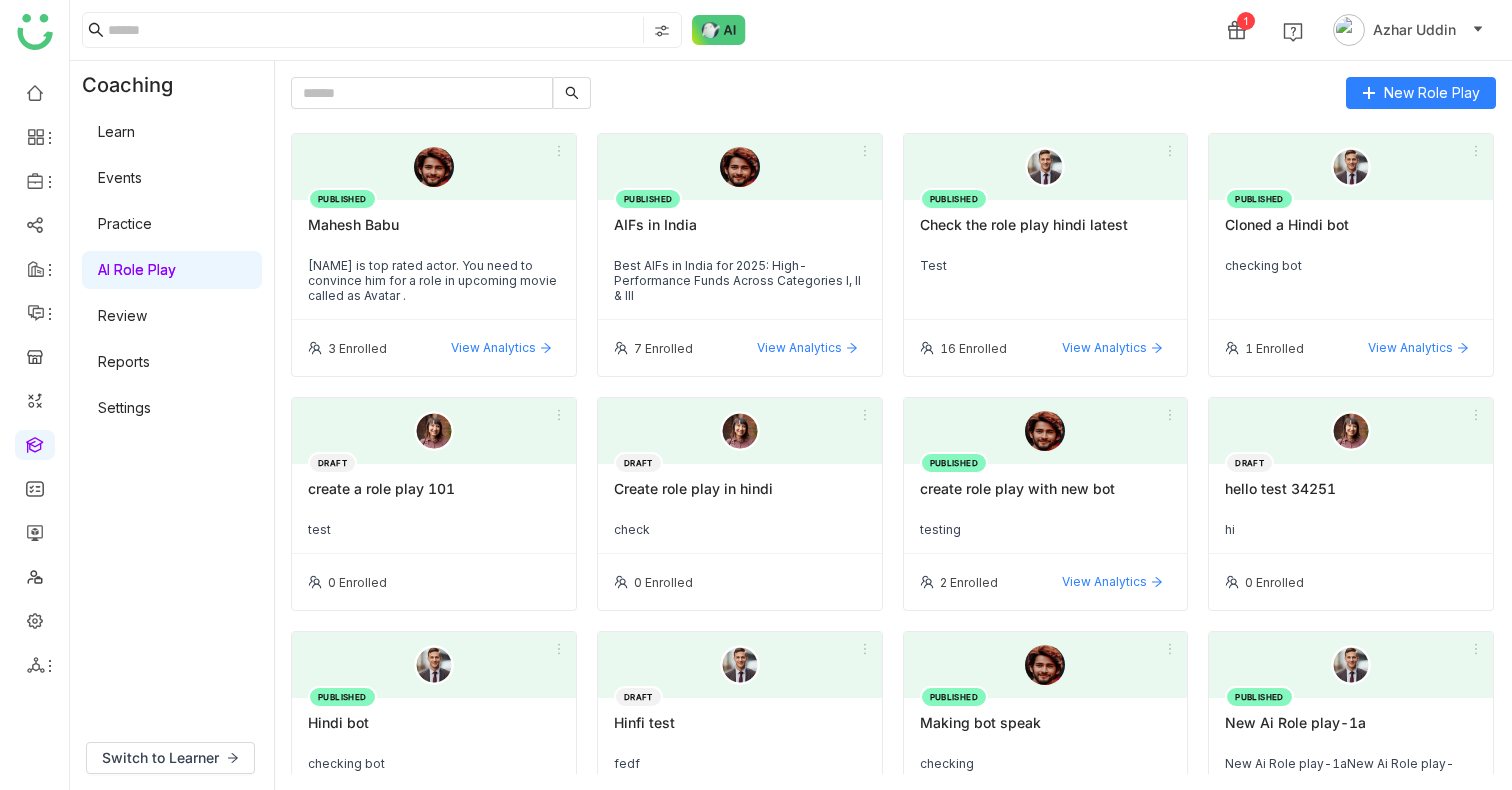 click on "Mahesh Babu is top rated actor. You need to convince him for a role in upcoming movie called as Avatar ." 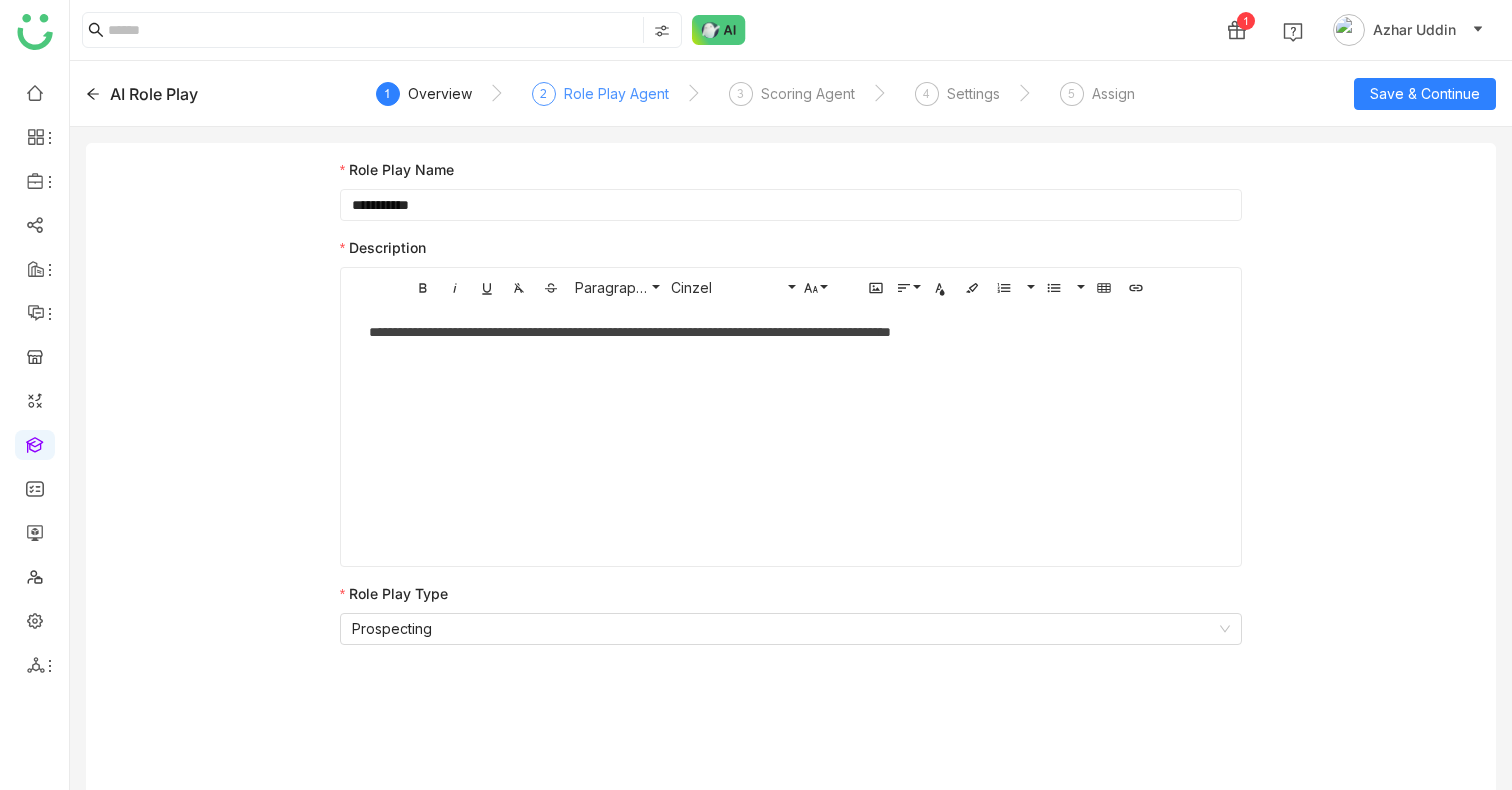 click on "2  Role Play Agent" 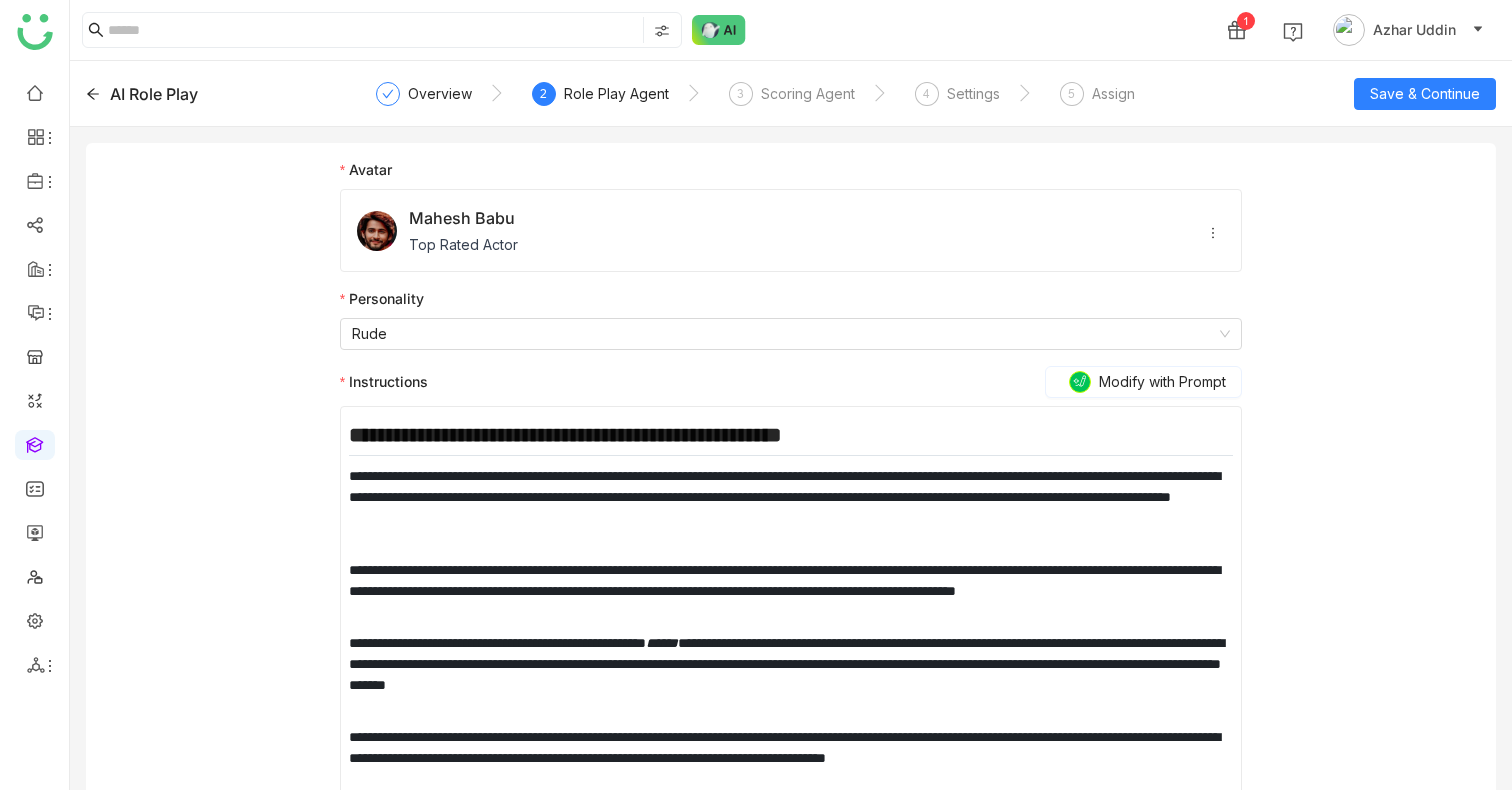 scroll, scrollTop: 79, scrollLeft: 0, axis: vertical 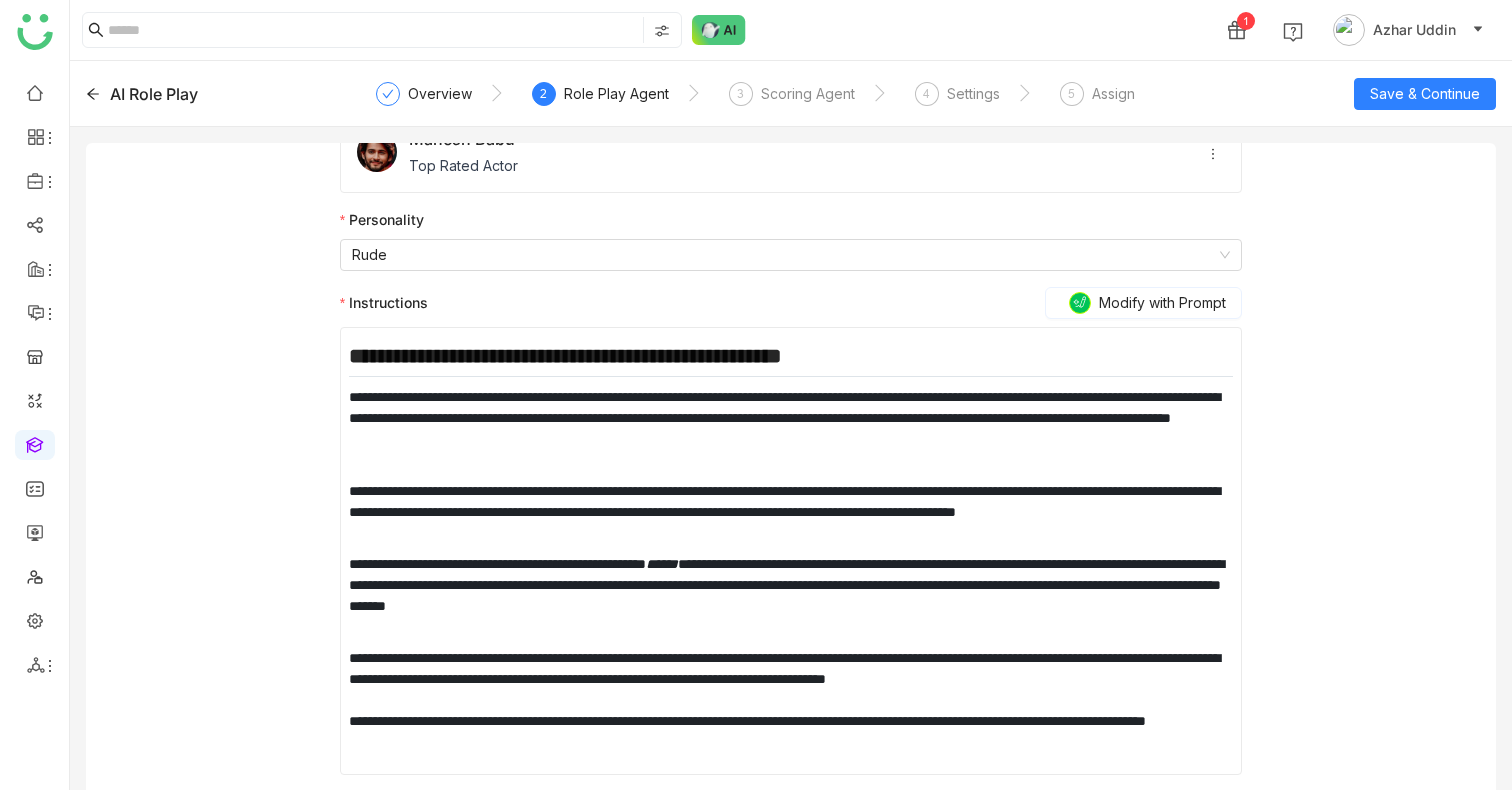 click on "**********" 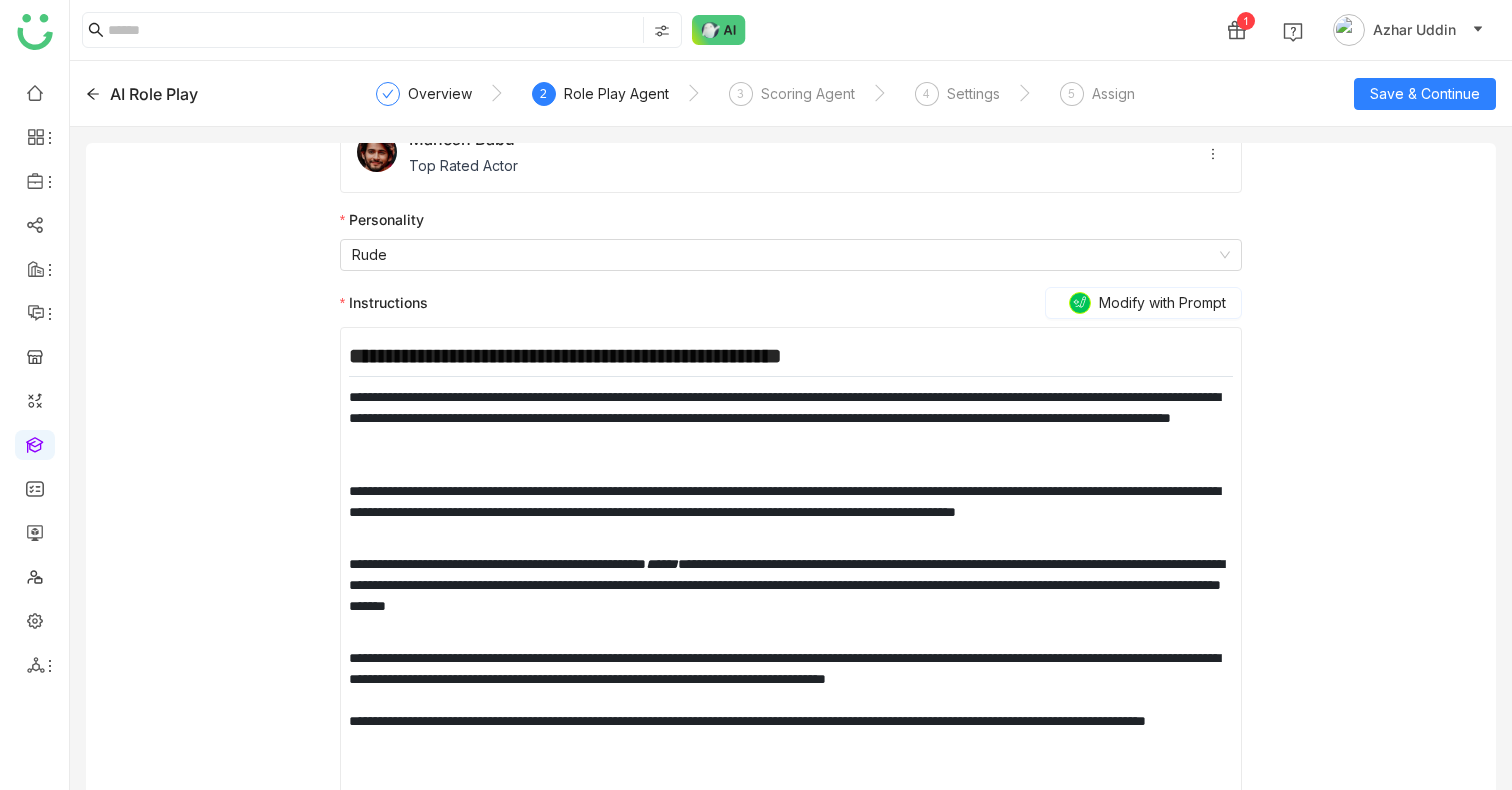 scroll, scrollTop: 121, scrollLeft: 0, axis: vertical 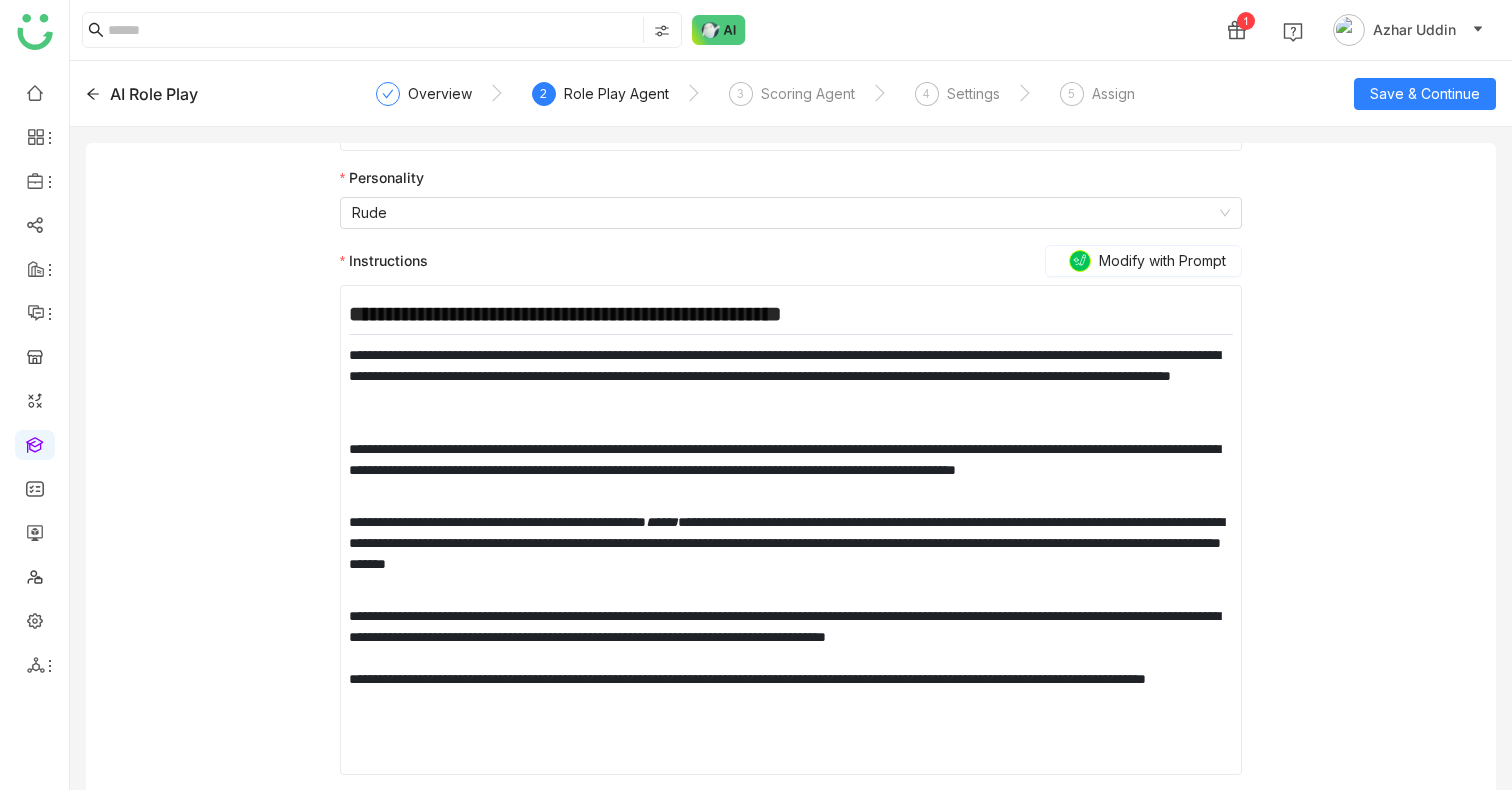 type 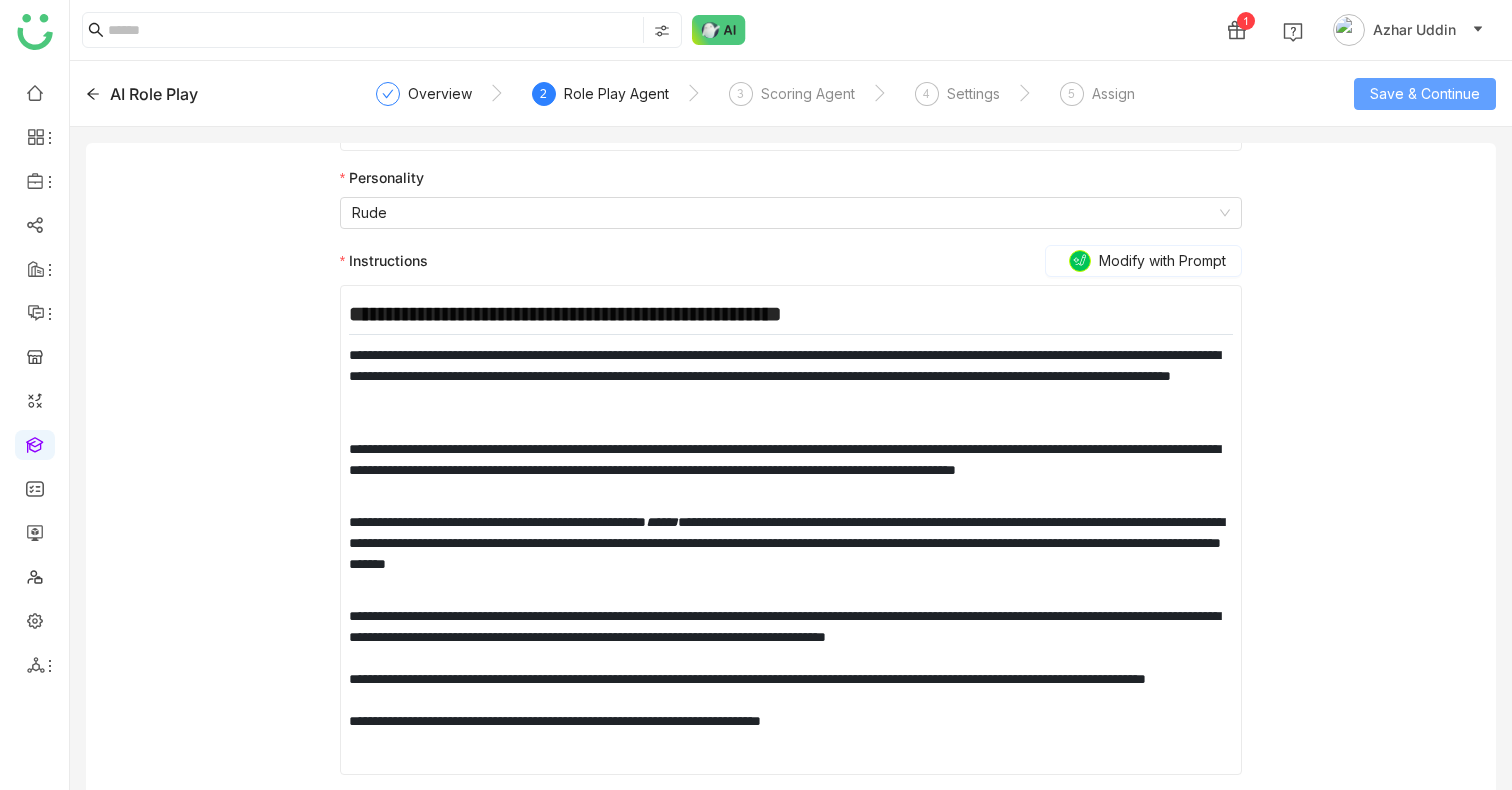 click on "Save & Continue" 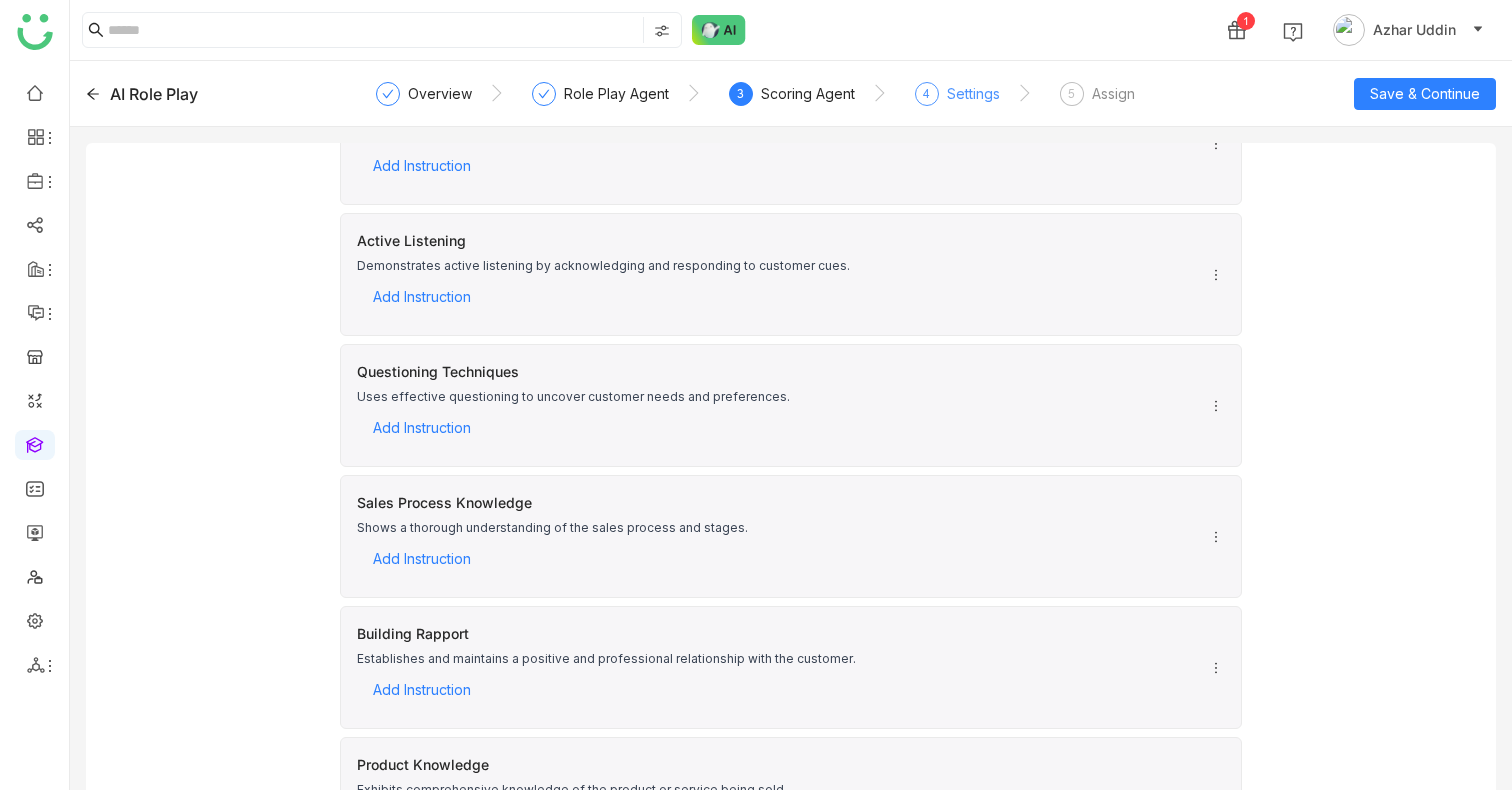 click on "Settings" 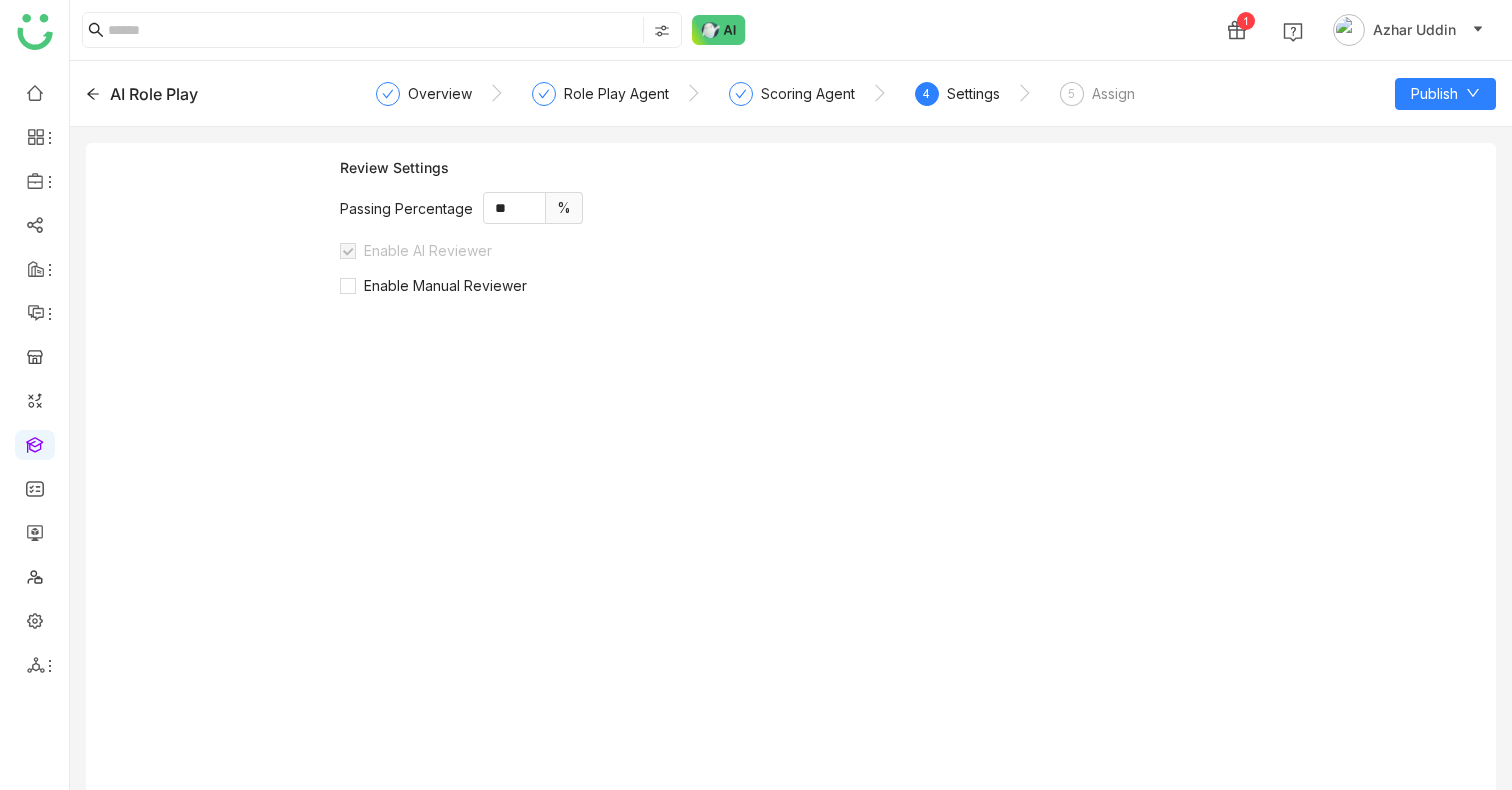 scroll, scrollTop: 0, scrollLeft: 0, axis: both 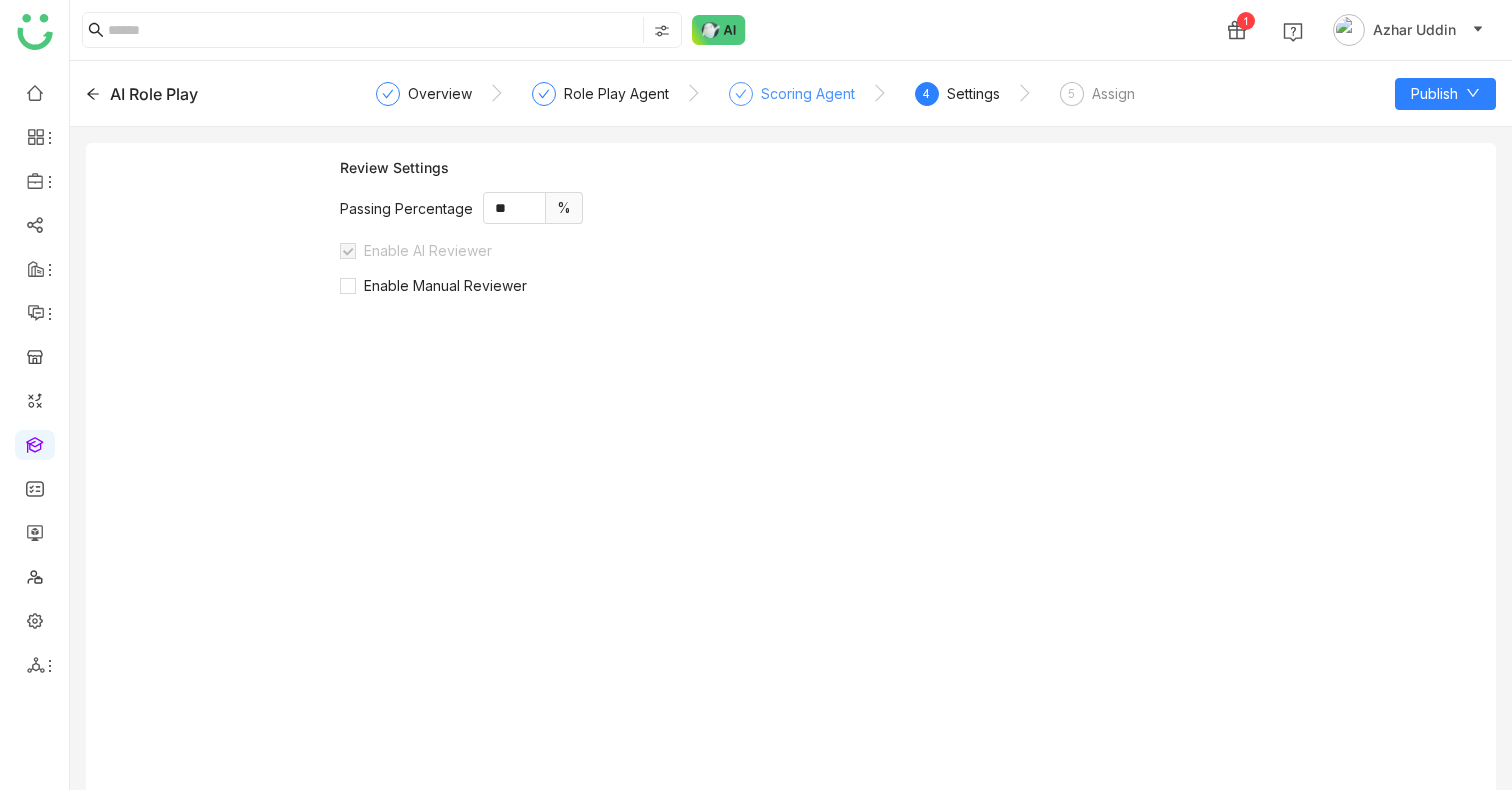 click on "Scoring Agent" 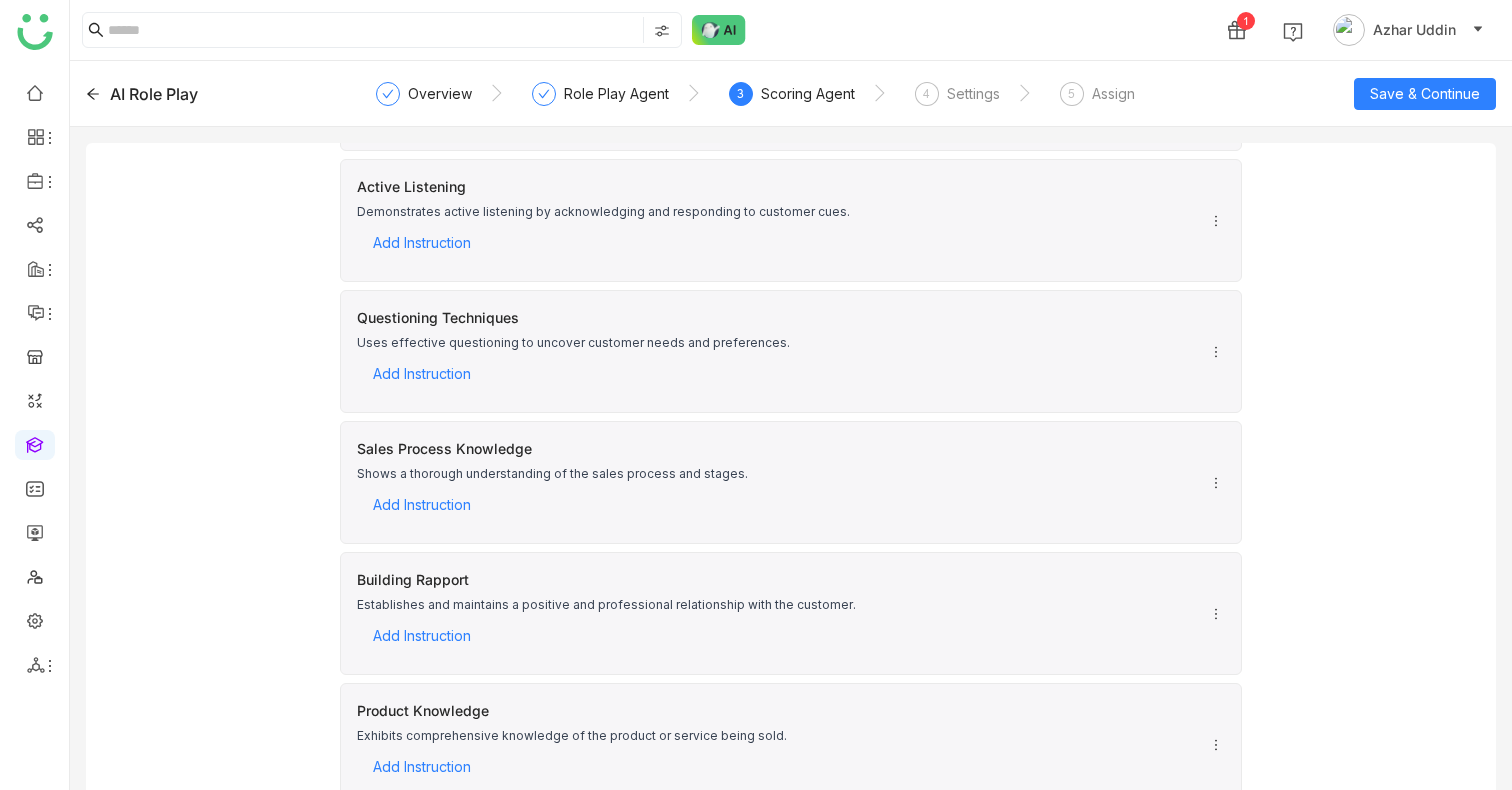 scroll, scrollTop: 0, scrollLeft: 0, axis: both 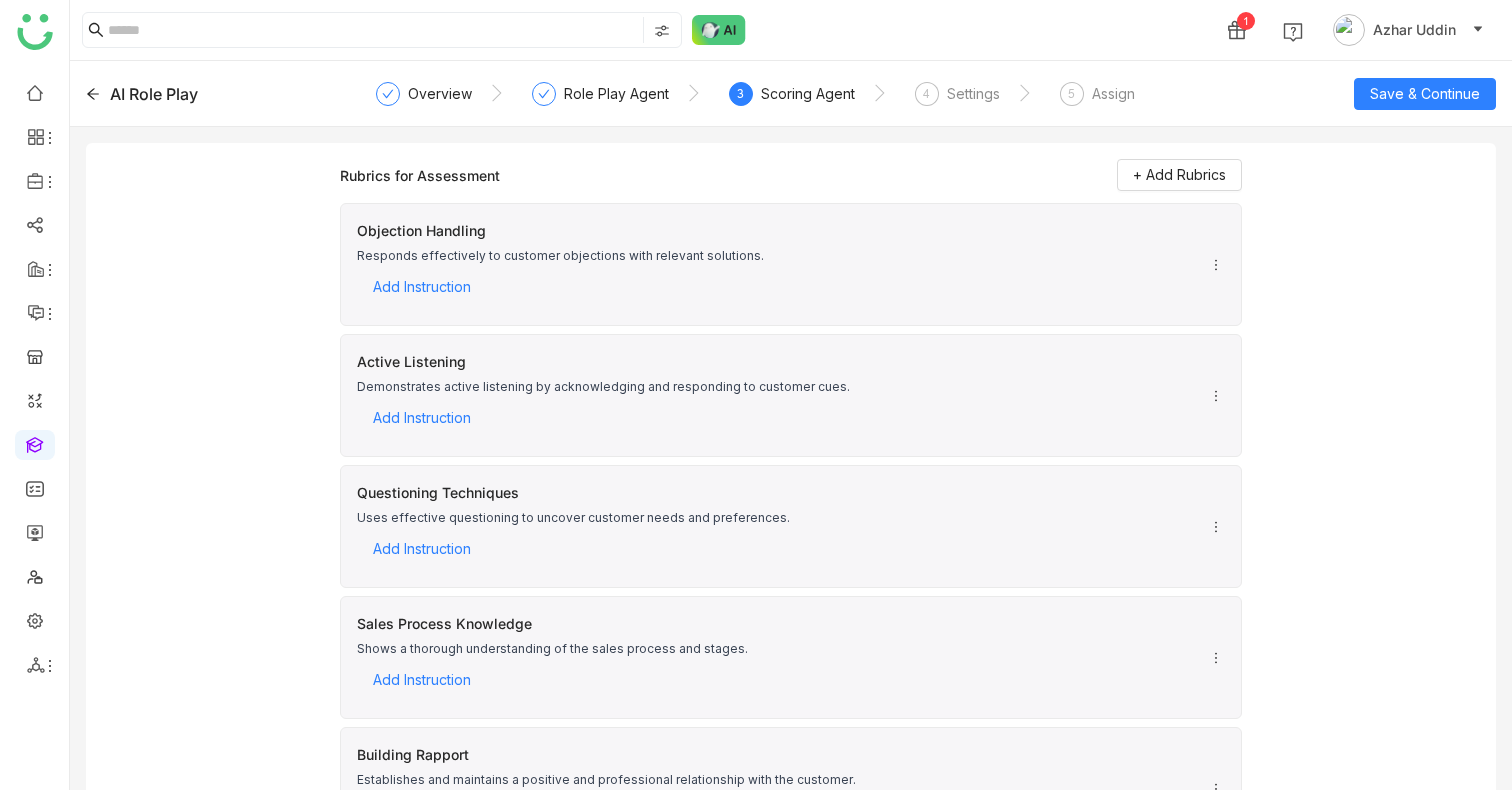 click 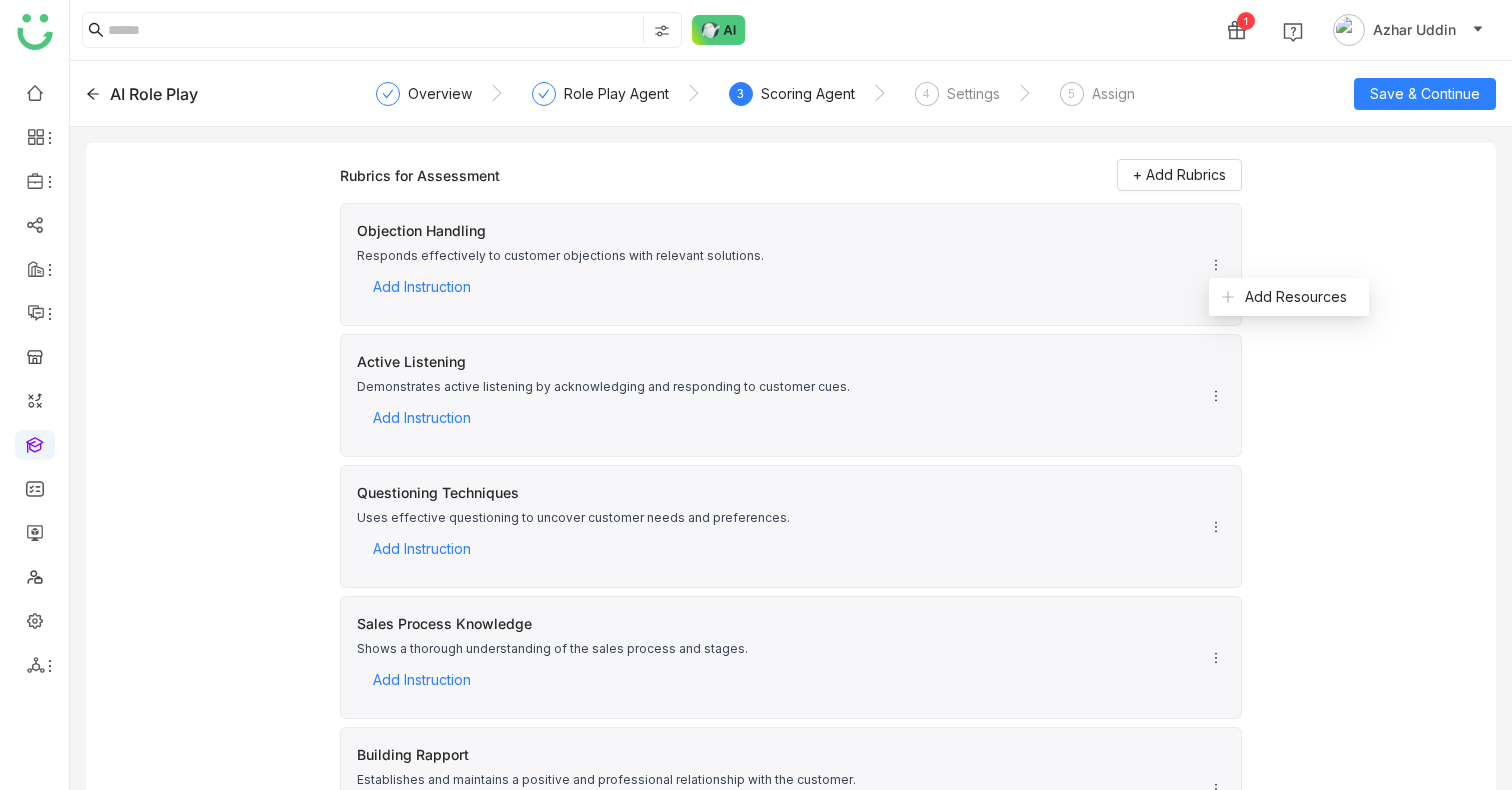 click on "Rubrics for Assessment  + Add Rubrics Objection Handling Responds effectively to customer objections with relevant solutions. Add Instruction Active Listening Demonstrates active listening by acknowledging and responding to customer cues. Add Instruction Questioning Techniques Uses effective questioning to uncover customer needs and preferences. Add Instruction Sales Process Knowledge Shows a thorough understanding of the sales process and stages. Add Instruction Building Rapport Establishes and maintains a positive and professional relationship with the customer. Add Instruction Product Knowledge Exhibits comprehensive knowledge of the product or service being sold. Add Instruction" 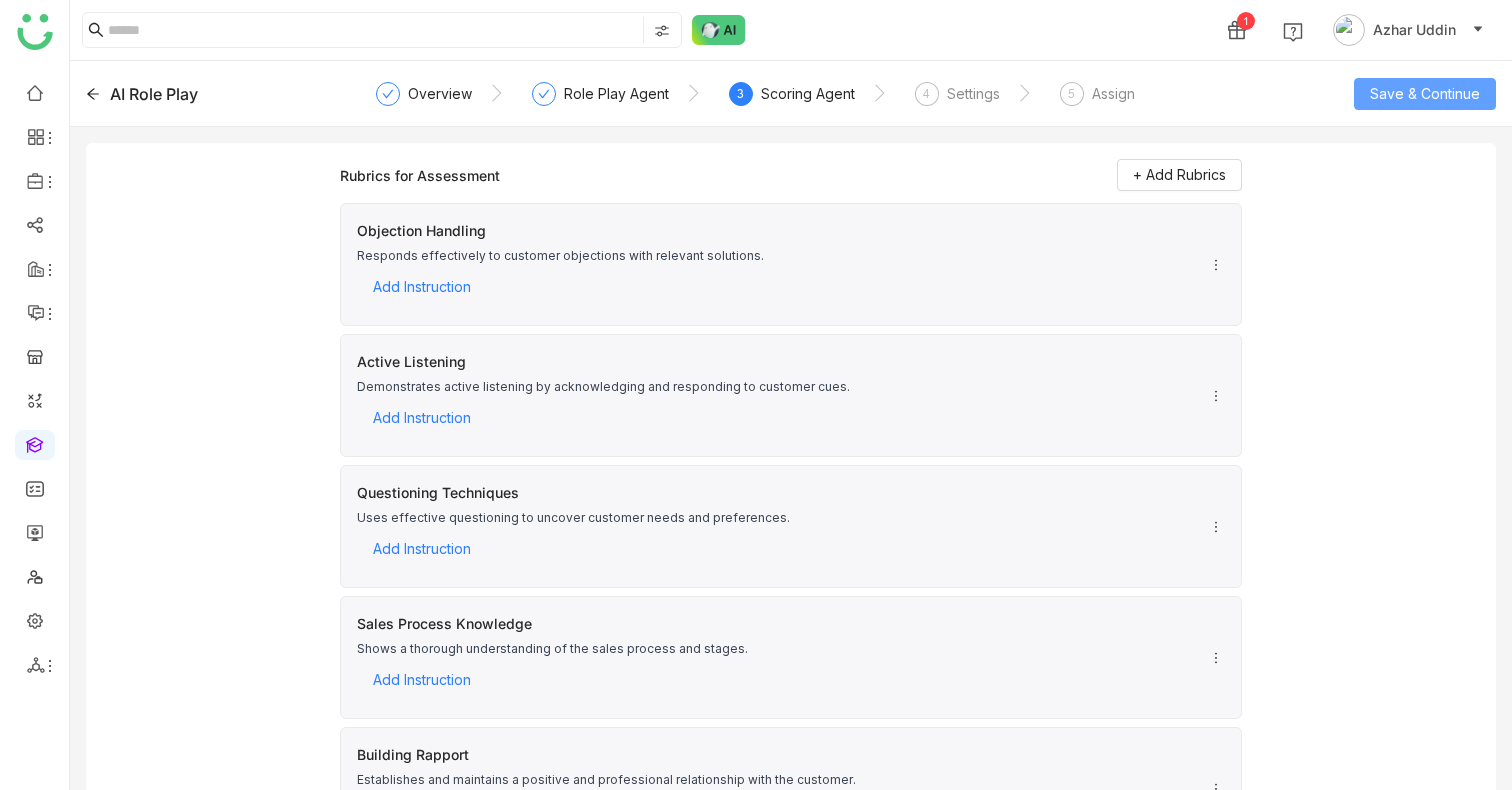 click on "Save & Continue" 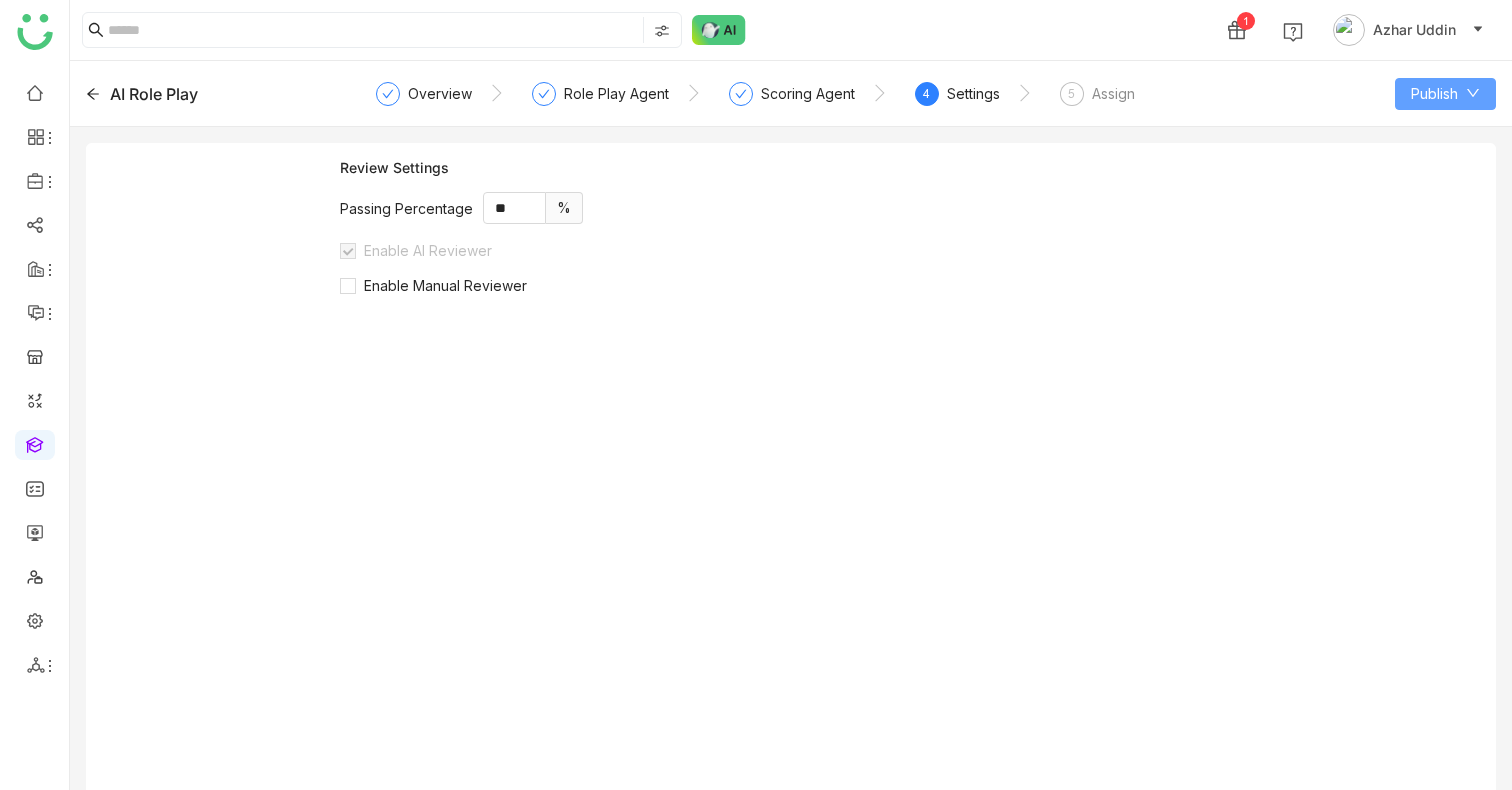 click on "Publish" 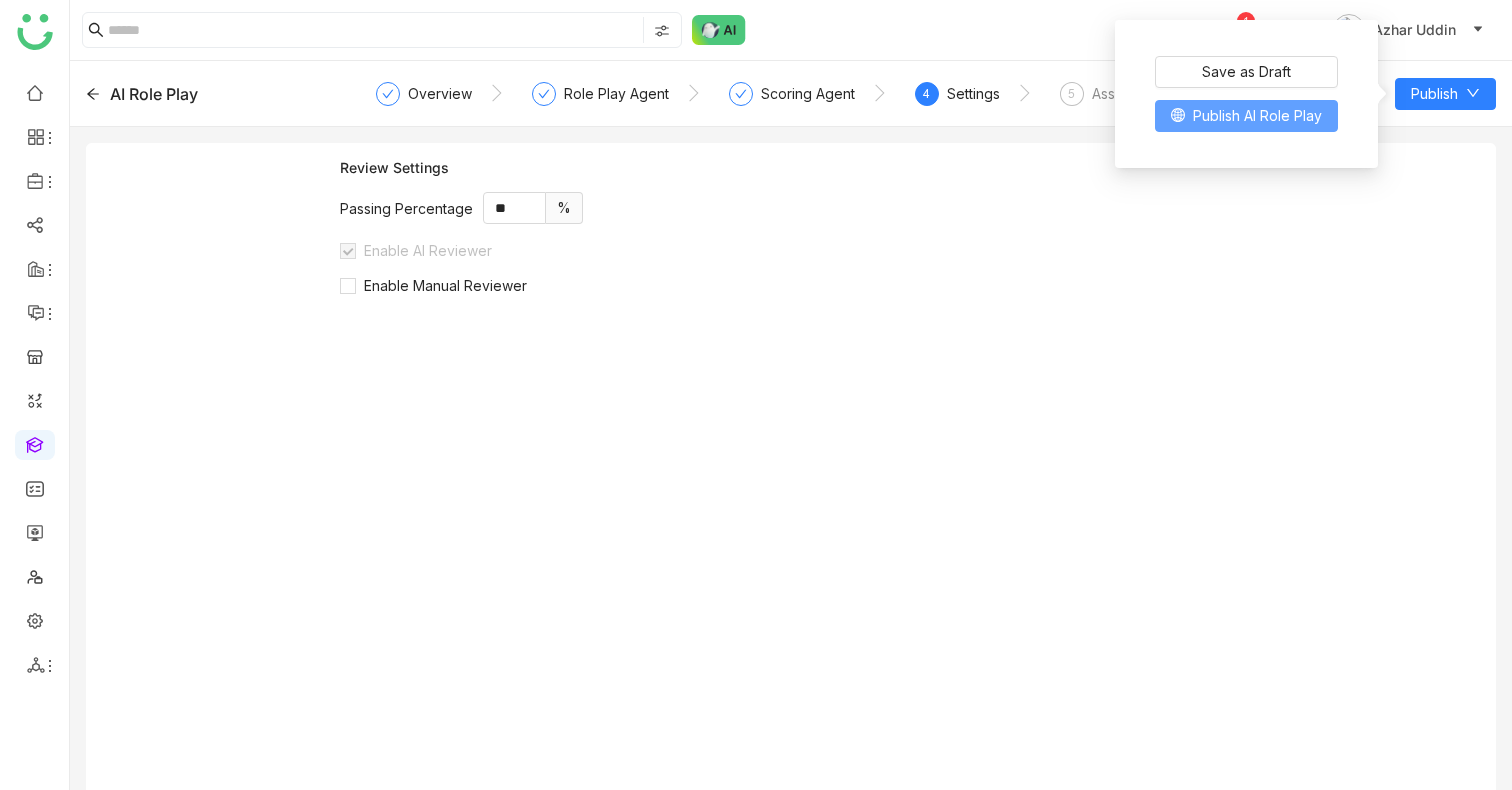 click on "Publish AI Role Play" at bounding box center [1257, 116] 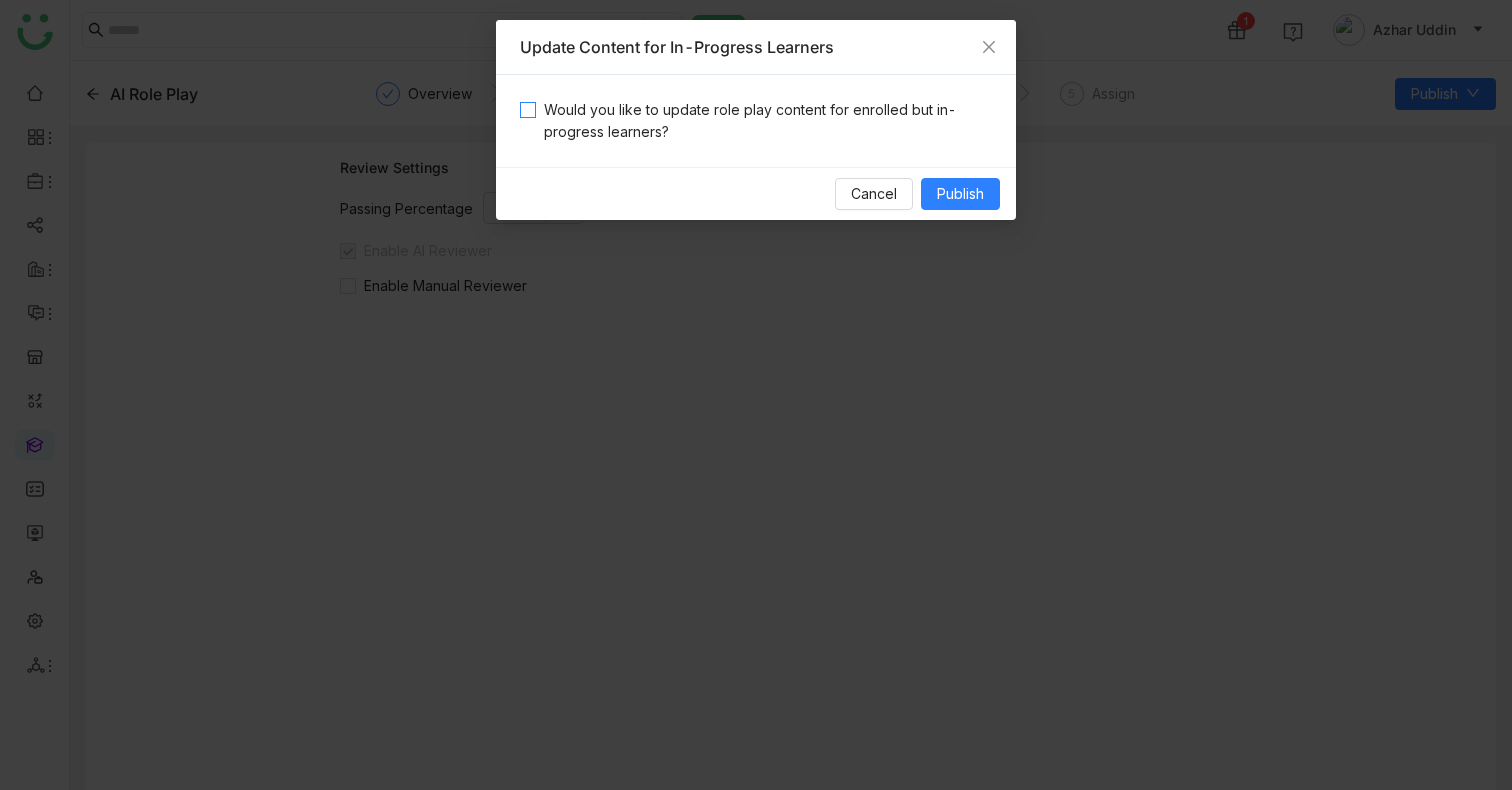 click on "Would you like to update role play content for enrolled but in-progress learners?" at bounding box center [764, 121] 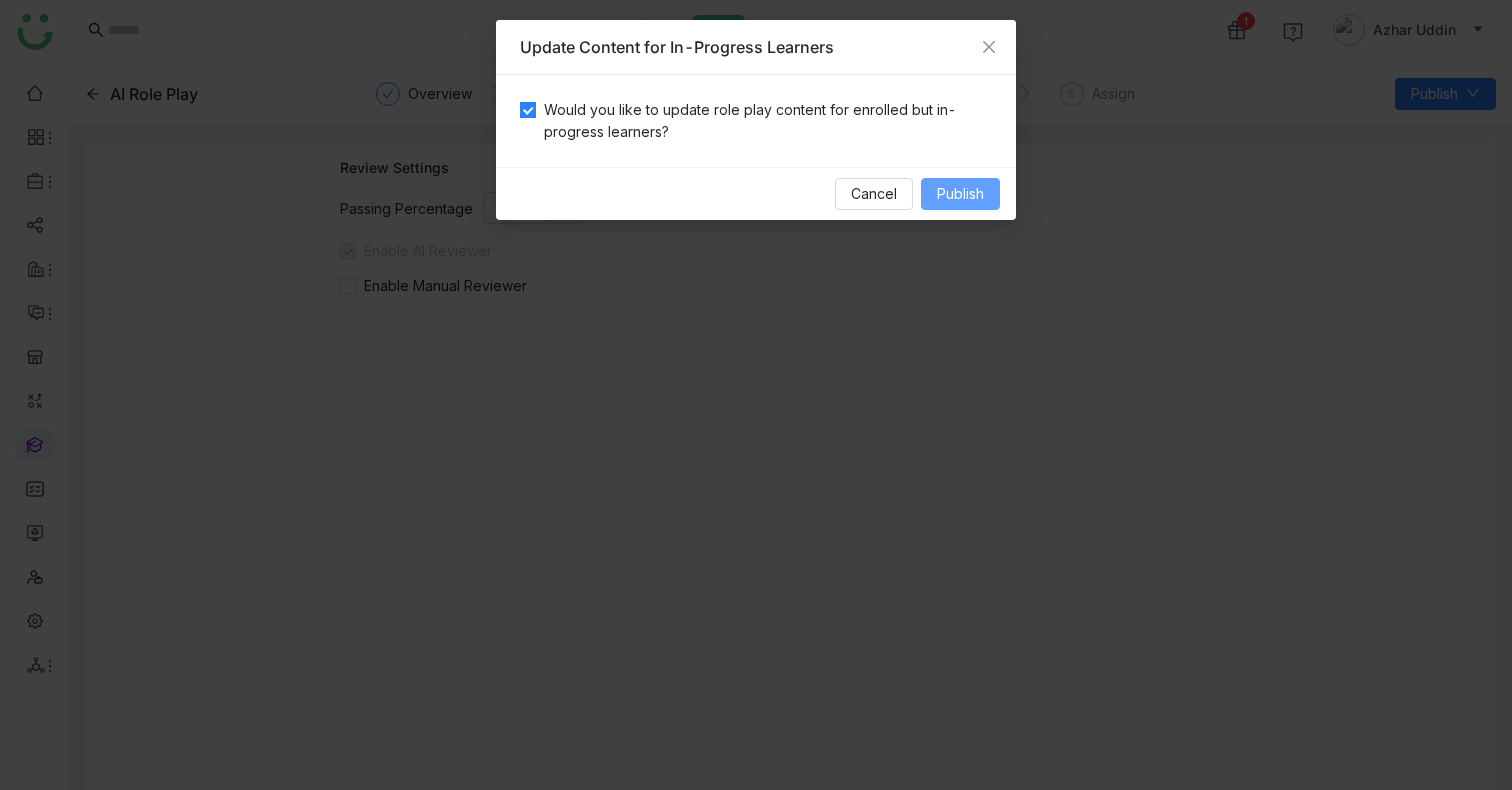 click on "Publish" at bounding box center [960, 194] 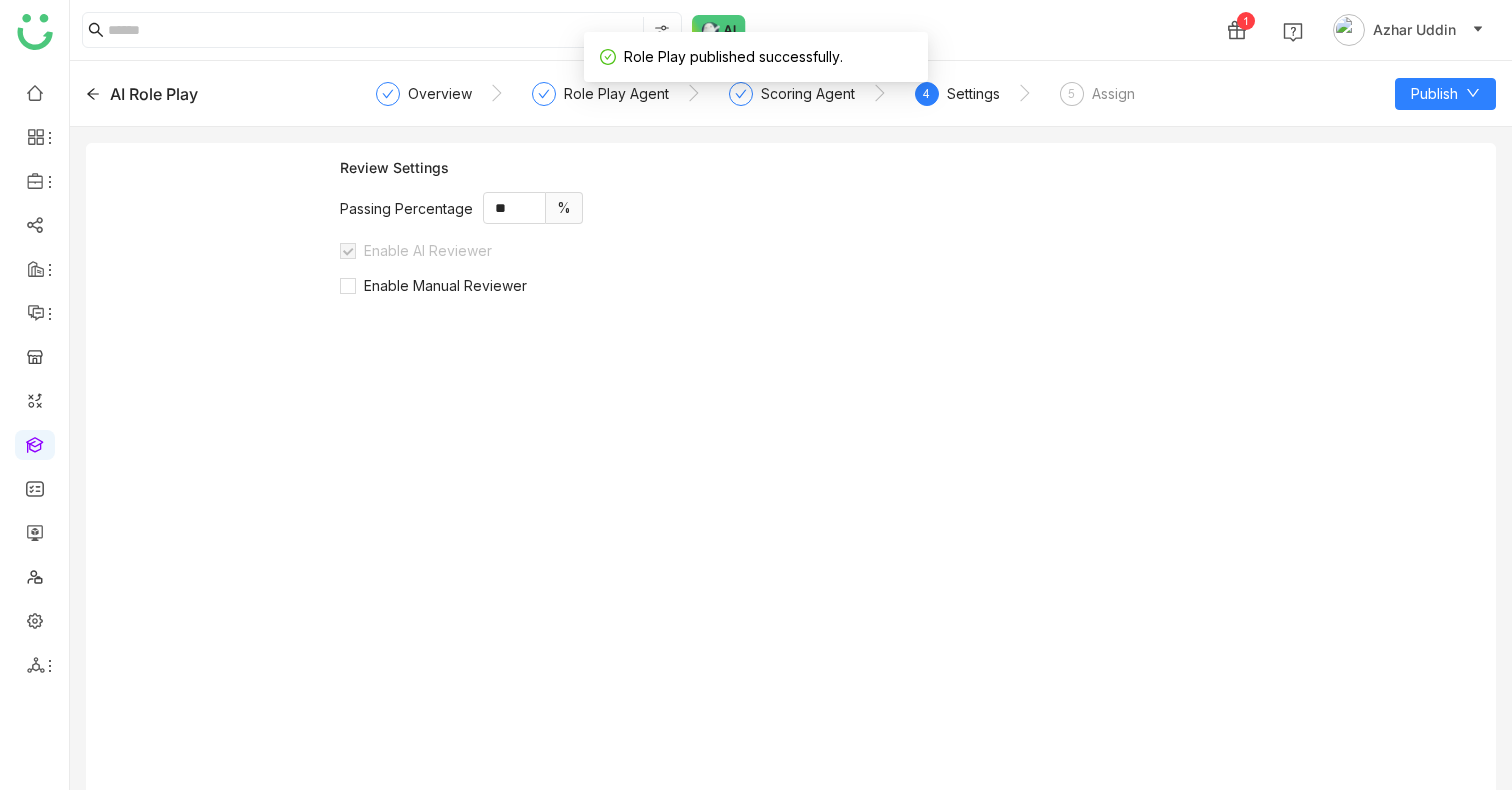 click on "AI Role Play" 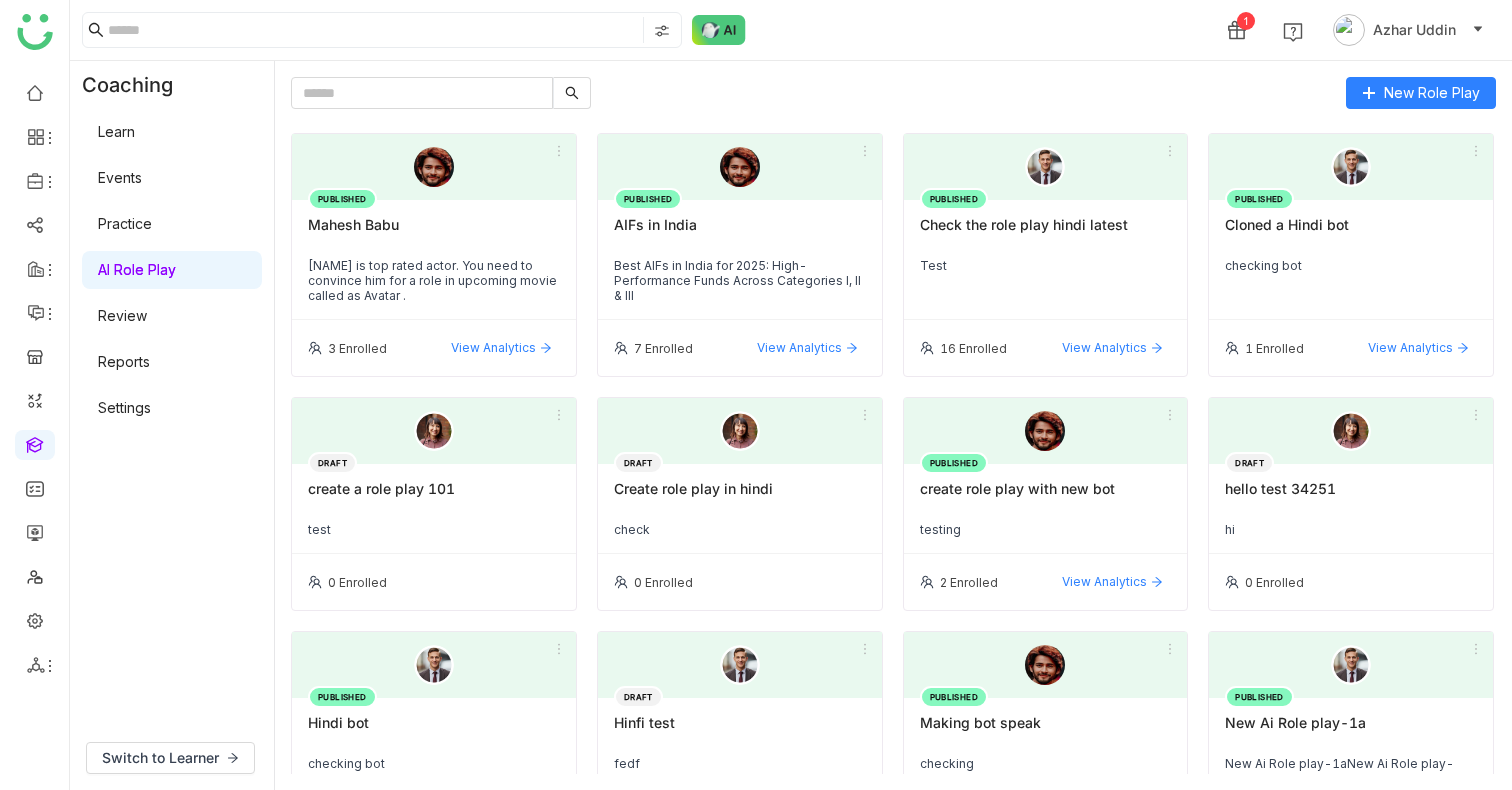 click on "Mahesh Babu is top rated actor. You need to convince him for a role in upcoming movie called as Avatar ." 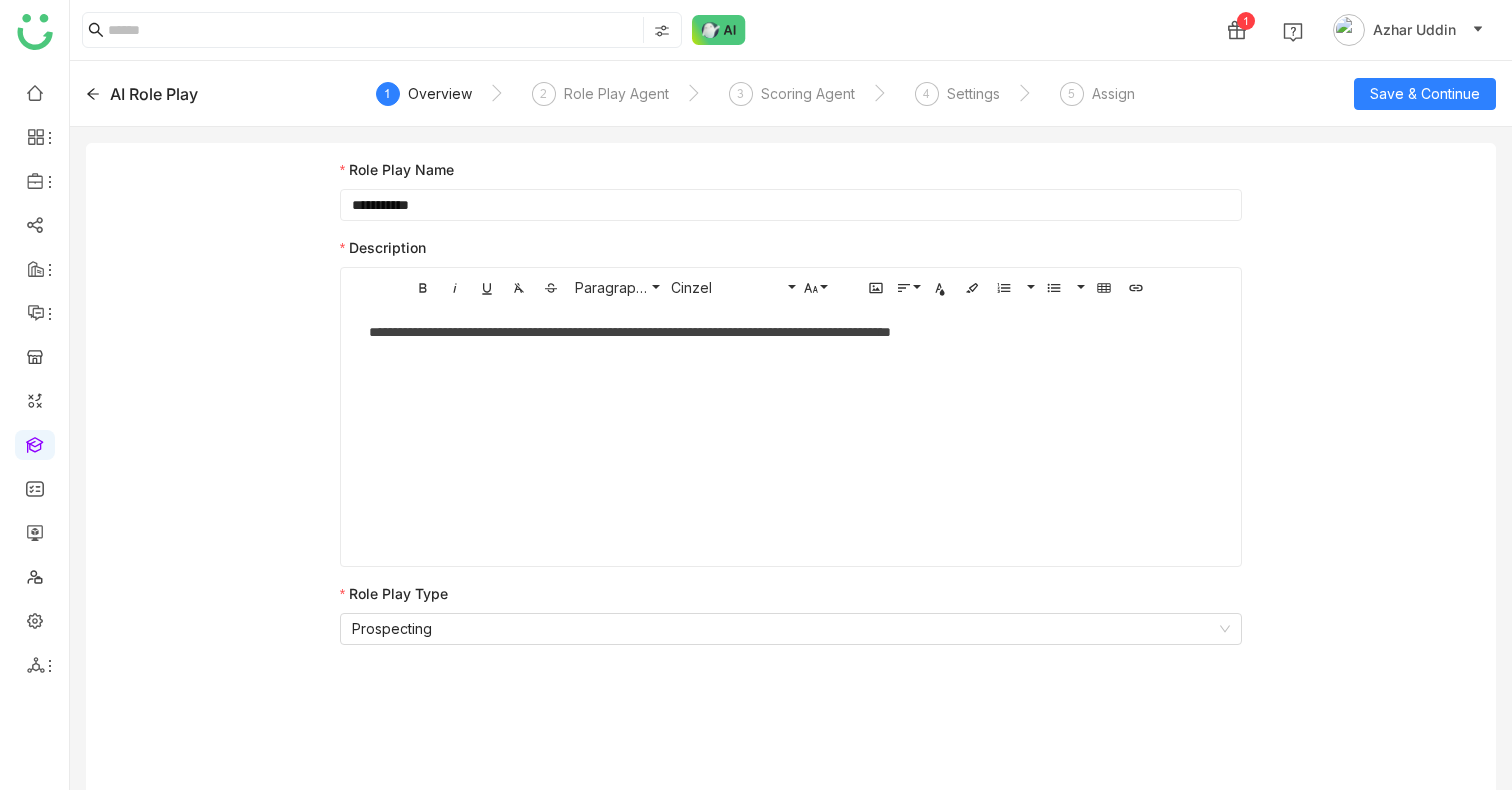 click on "AI Role Play  1  Overview  2  Role Play Agent  3  Scoring Agent  4  Settings  5  Assign Save & Continue" 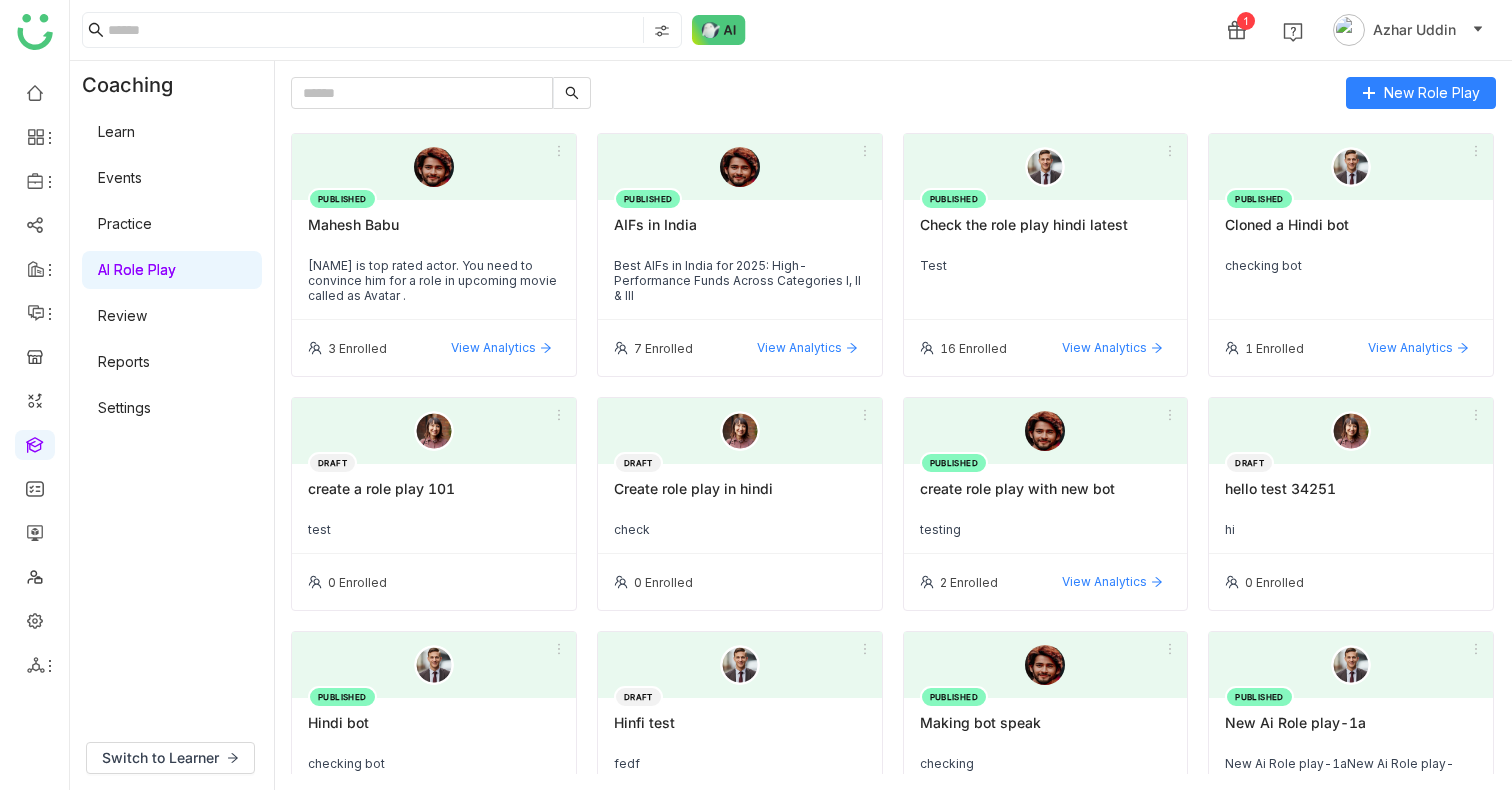 click on "Review" at bounding box center [122, 315] 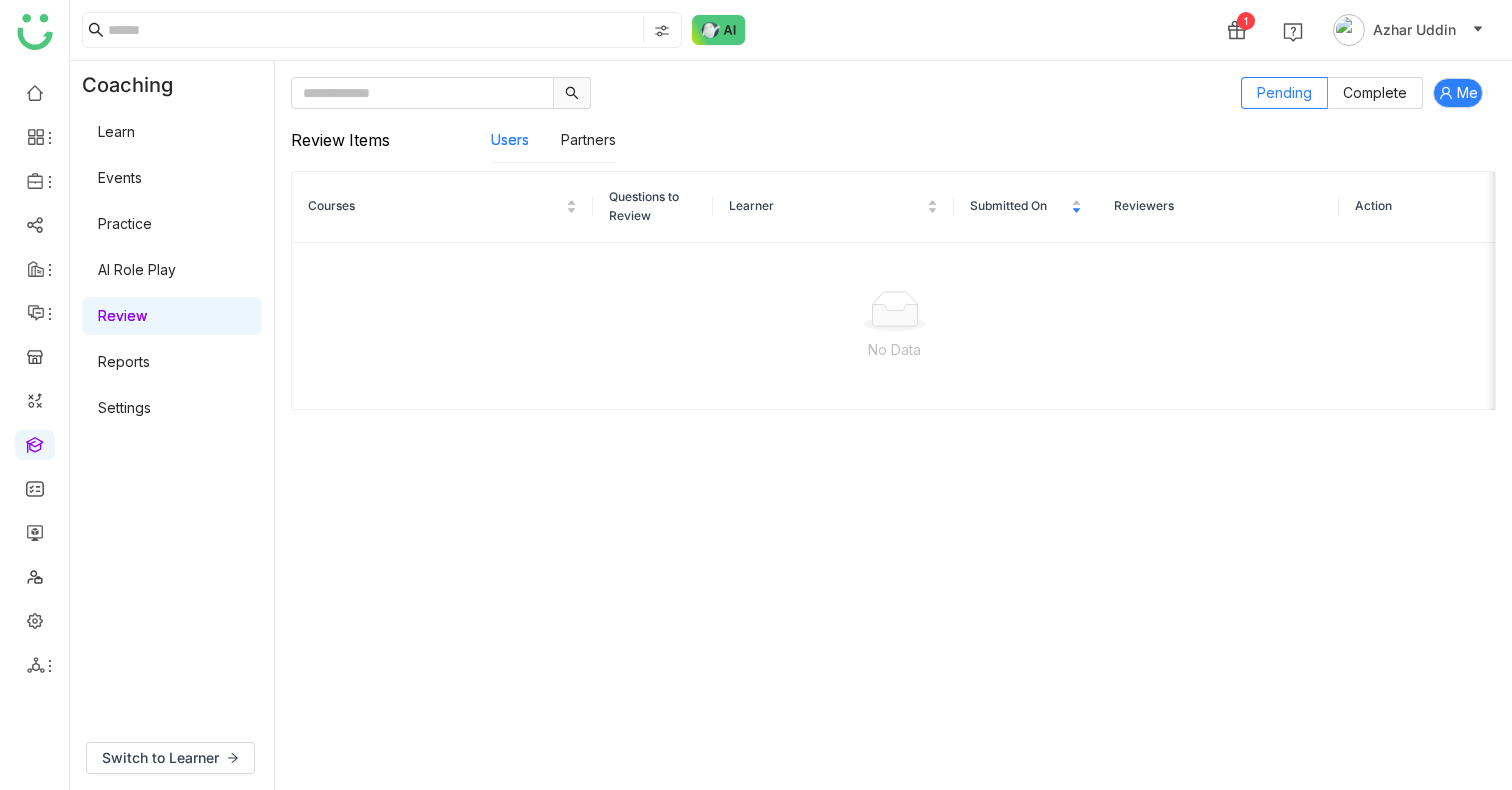 click on "Reports" at bounding box center (124, 361) 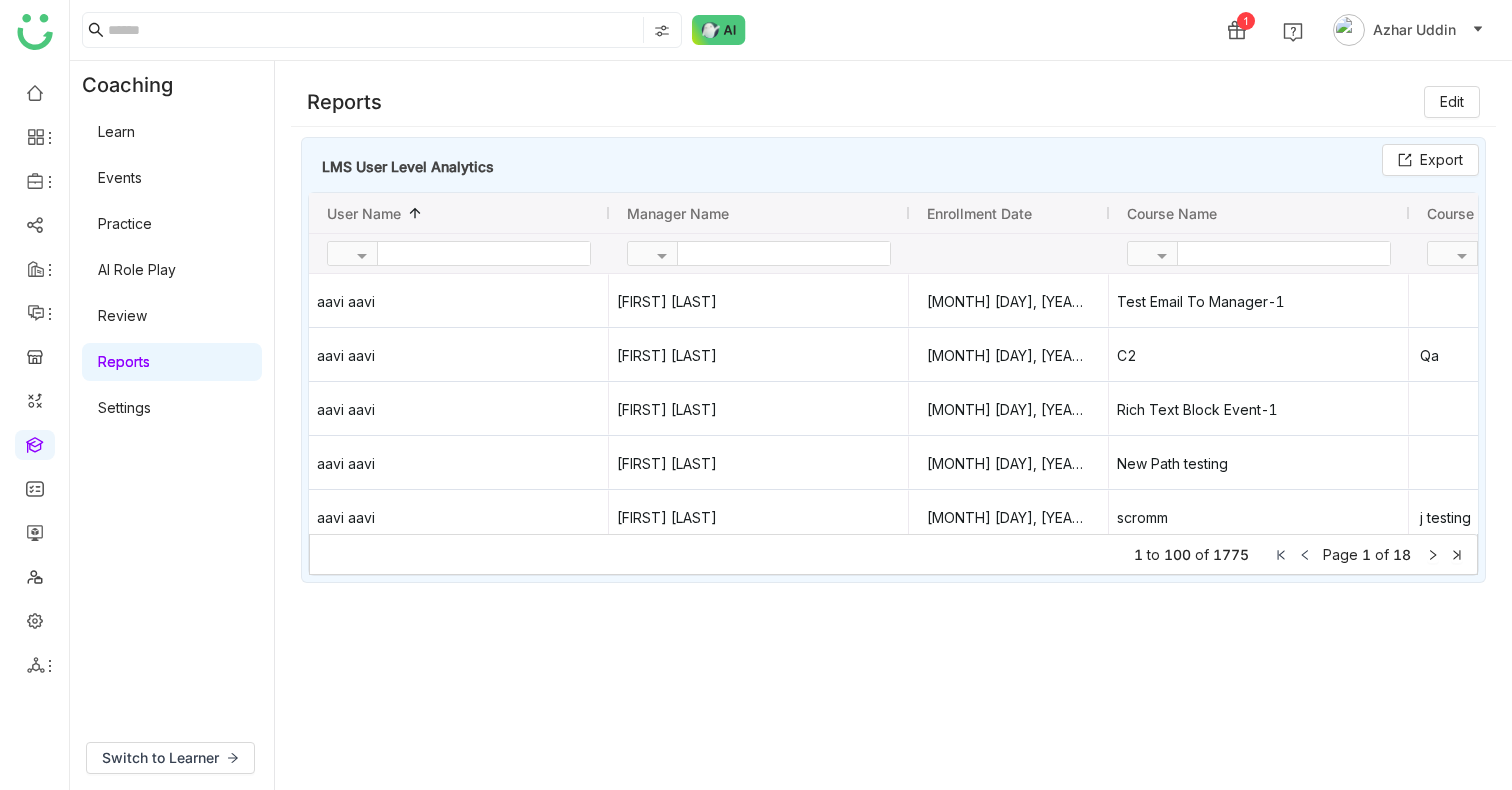 click on "Practice" at bounding box center (125, 223) 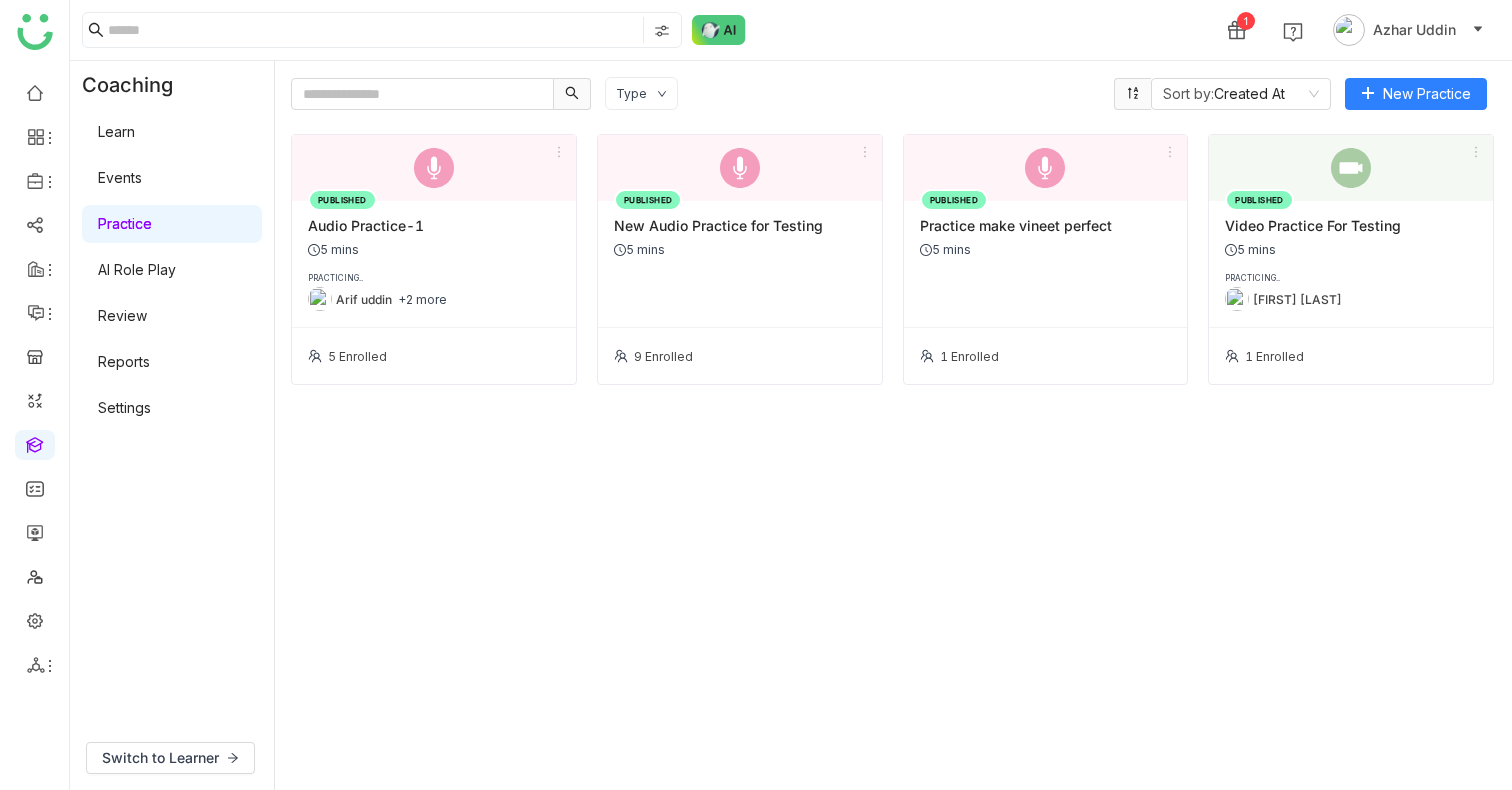 click on "AI Role Play" at bounding box center (137, 269) 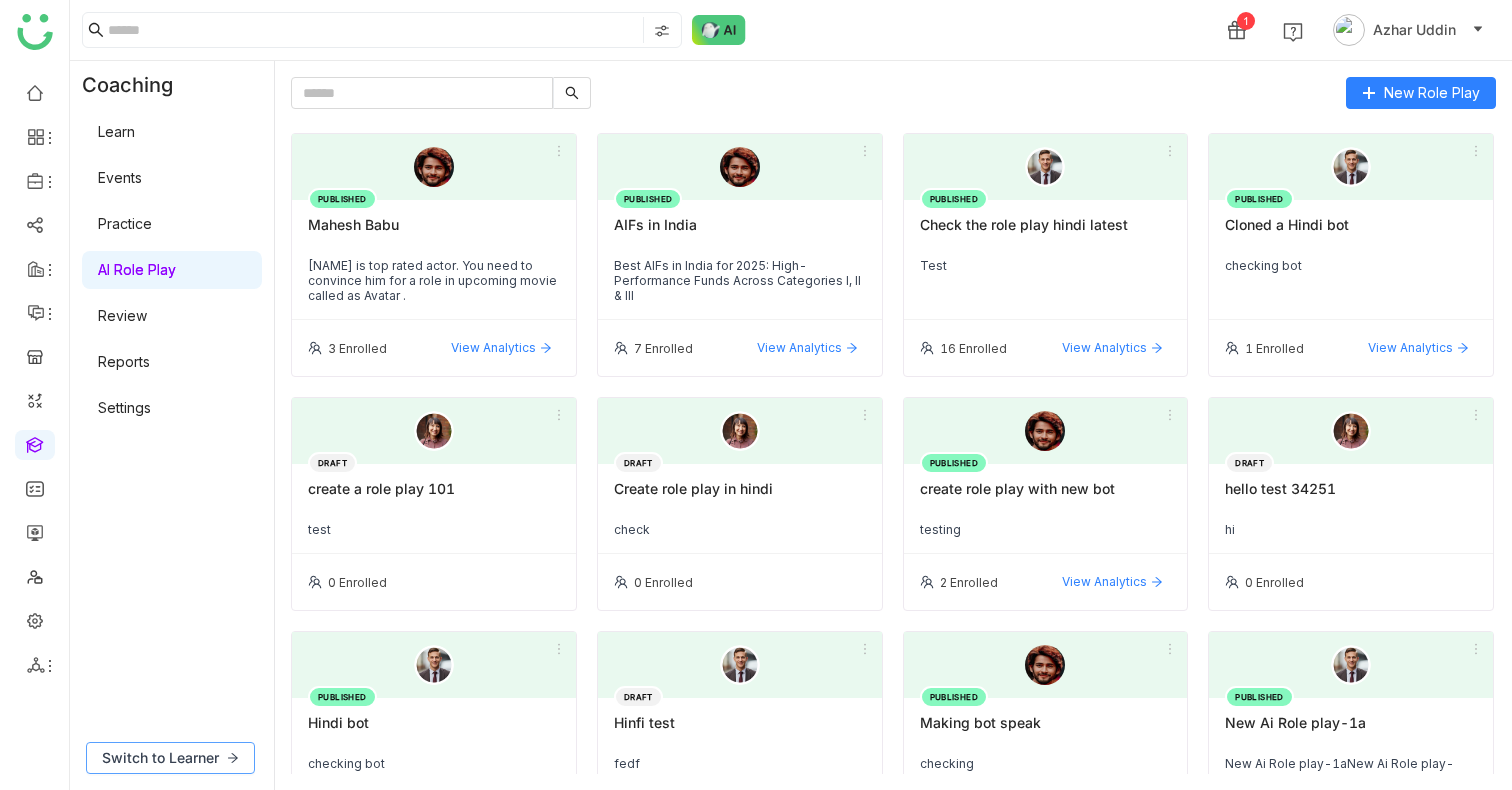 click on "Switch to Learner" 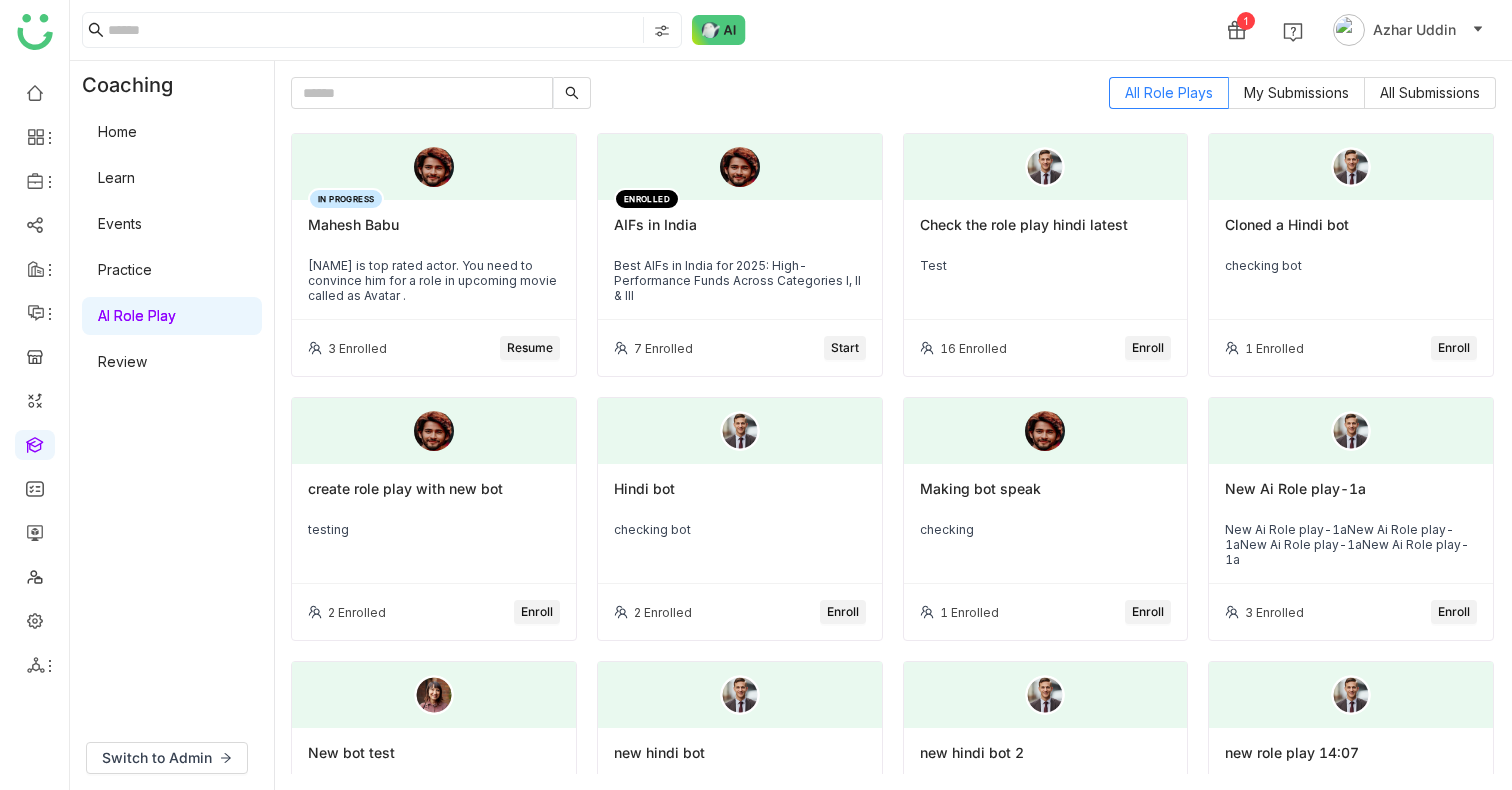 click on "Practice" at bounding box center [125, 269] 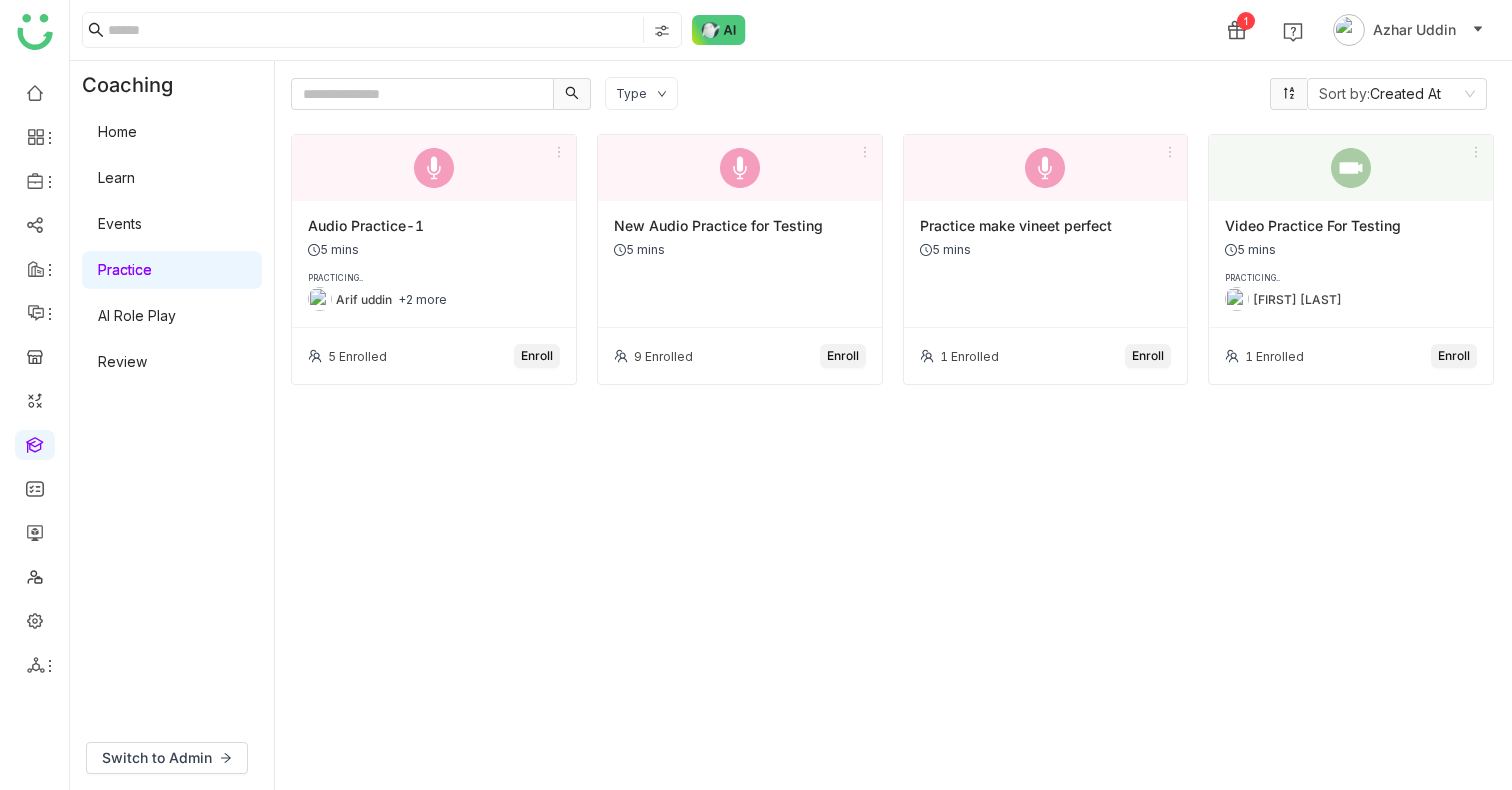 click on "Events" at bounding box center (120, 223) 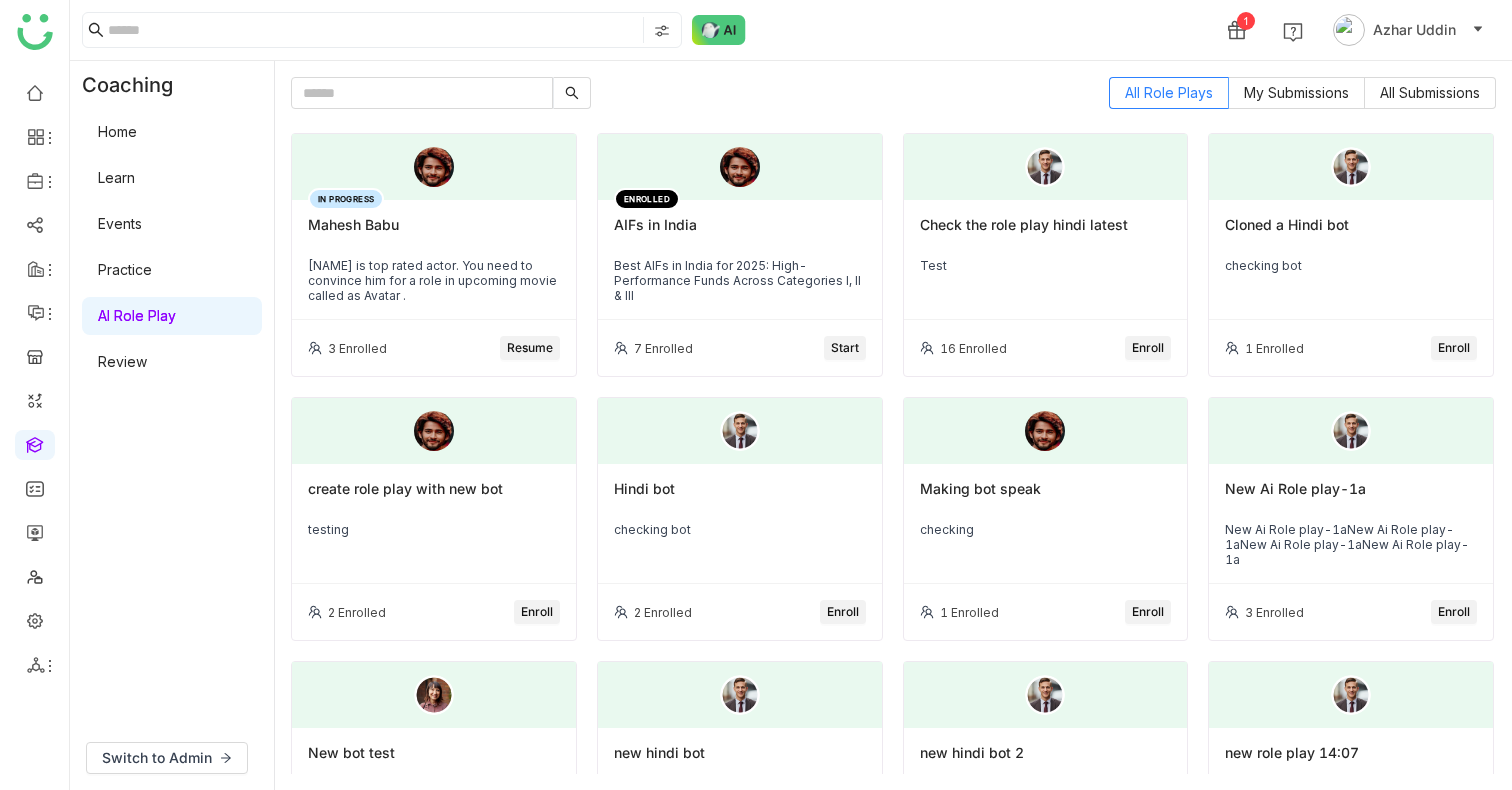 click on "Mahesh Babu" 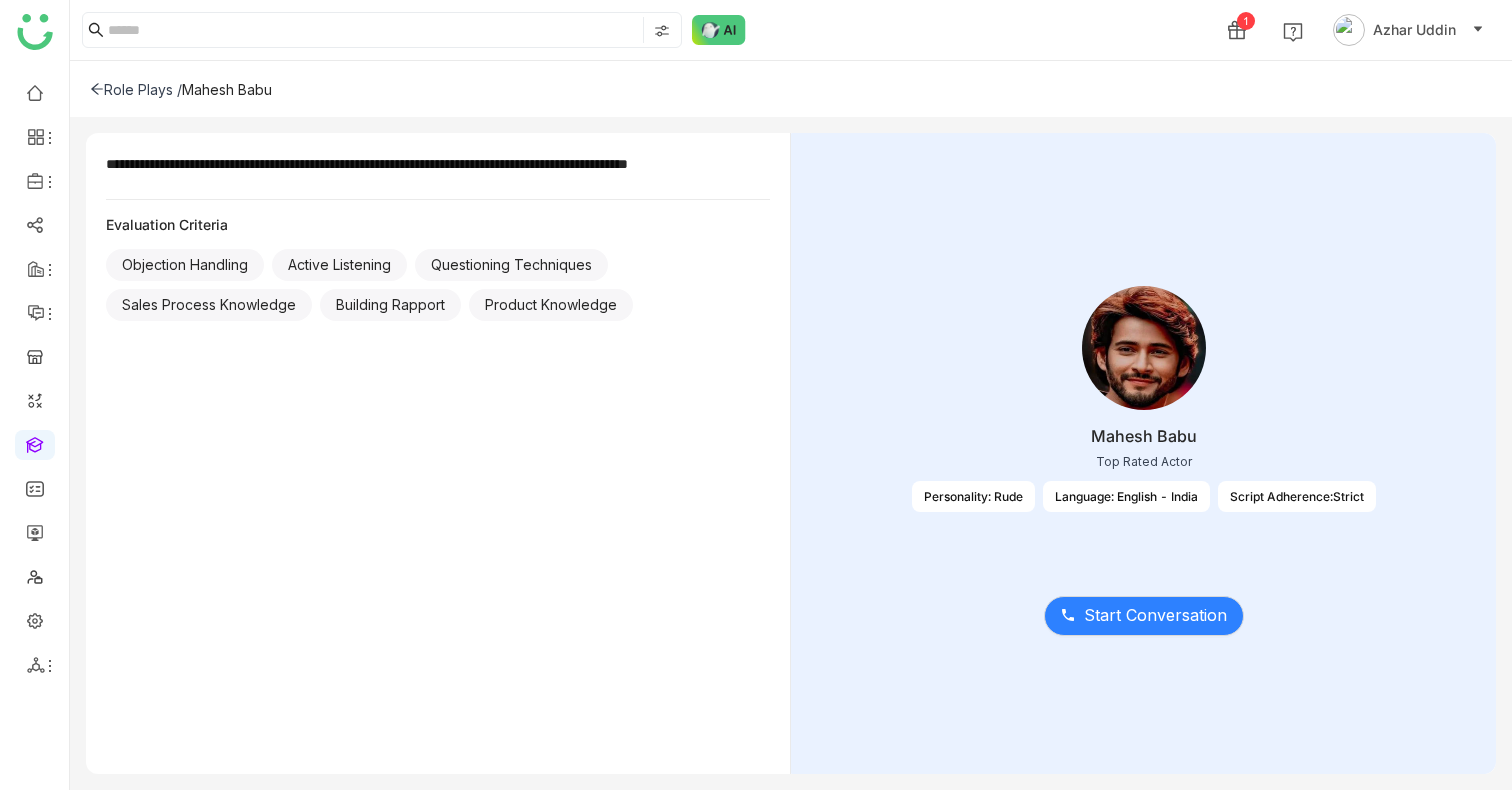 click 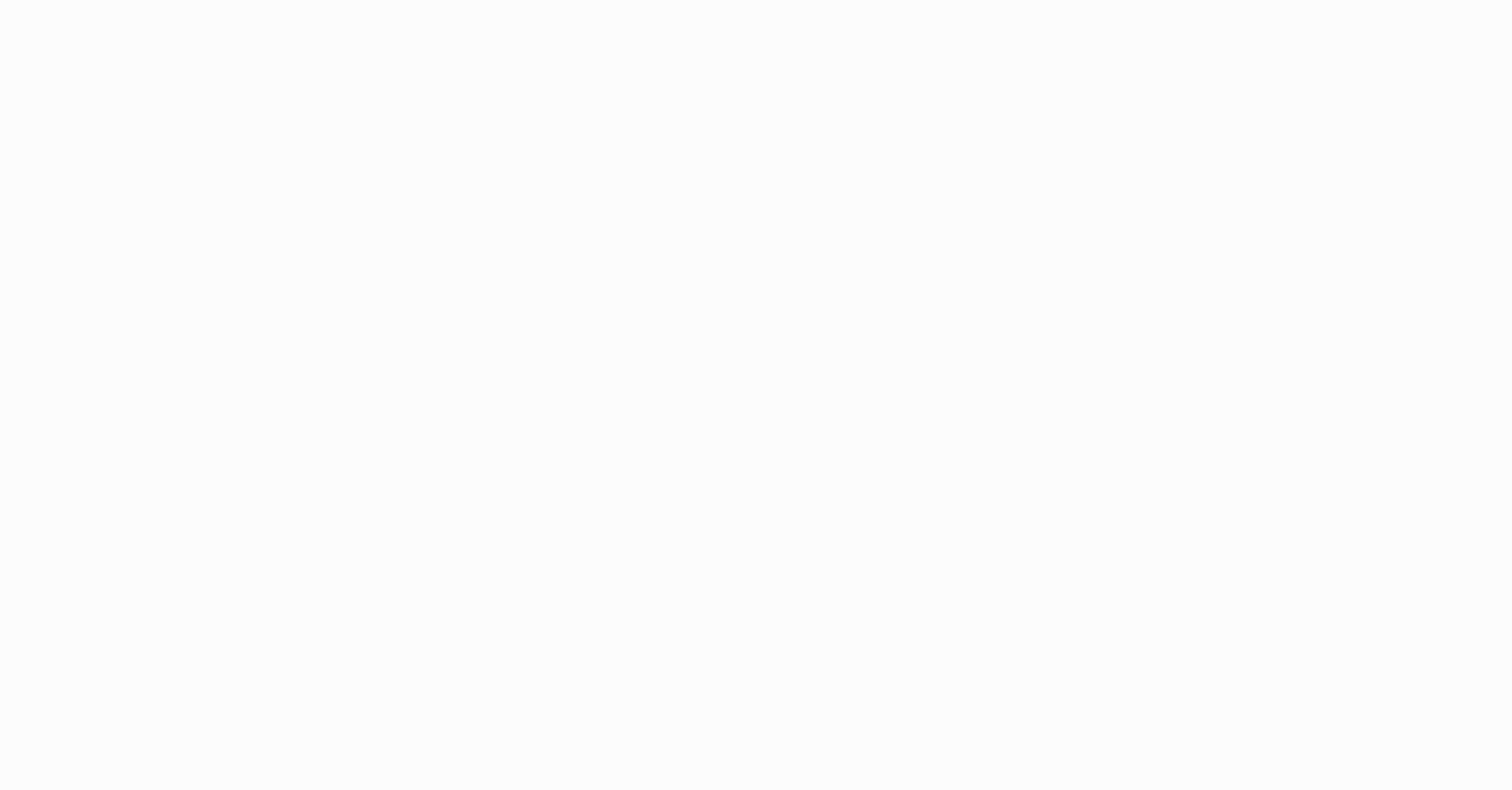scroll, scrollTop: 0, scrollLeft: 0, axis: both 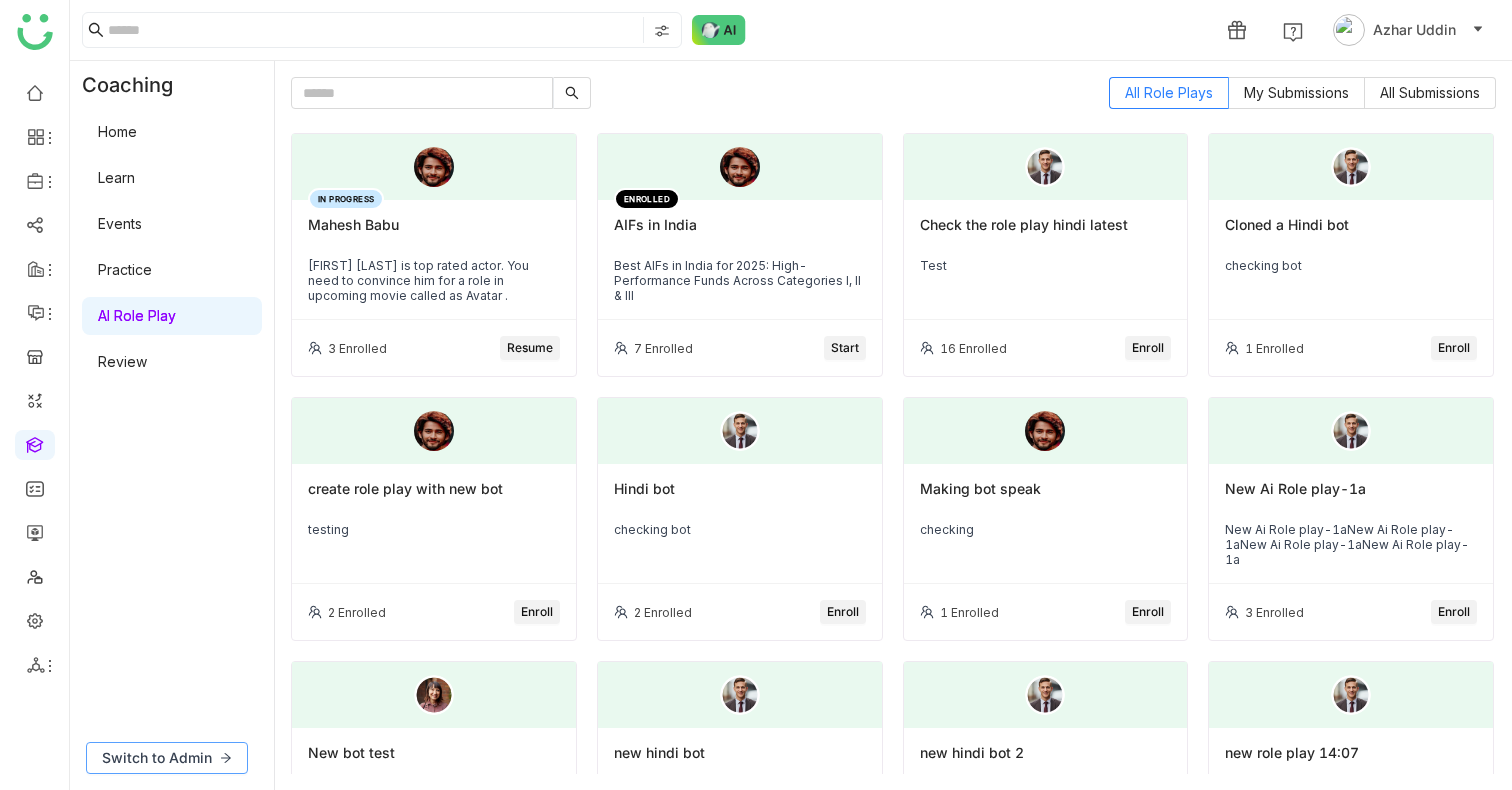 click on "Switch to Admin" 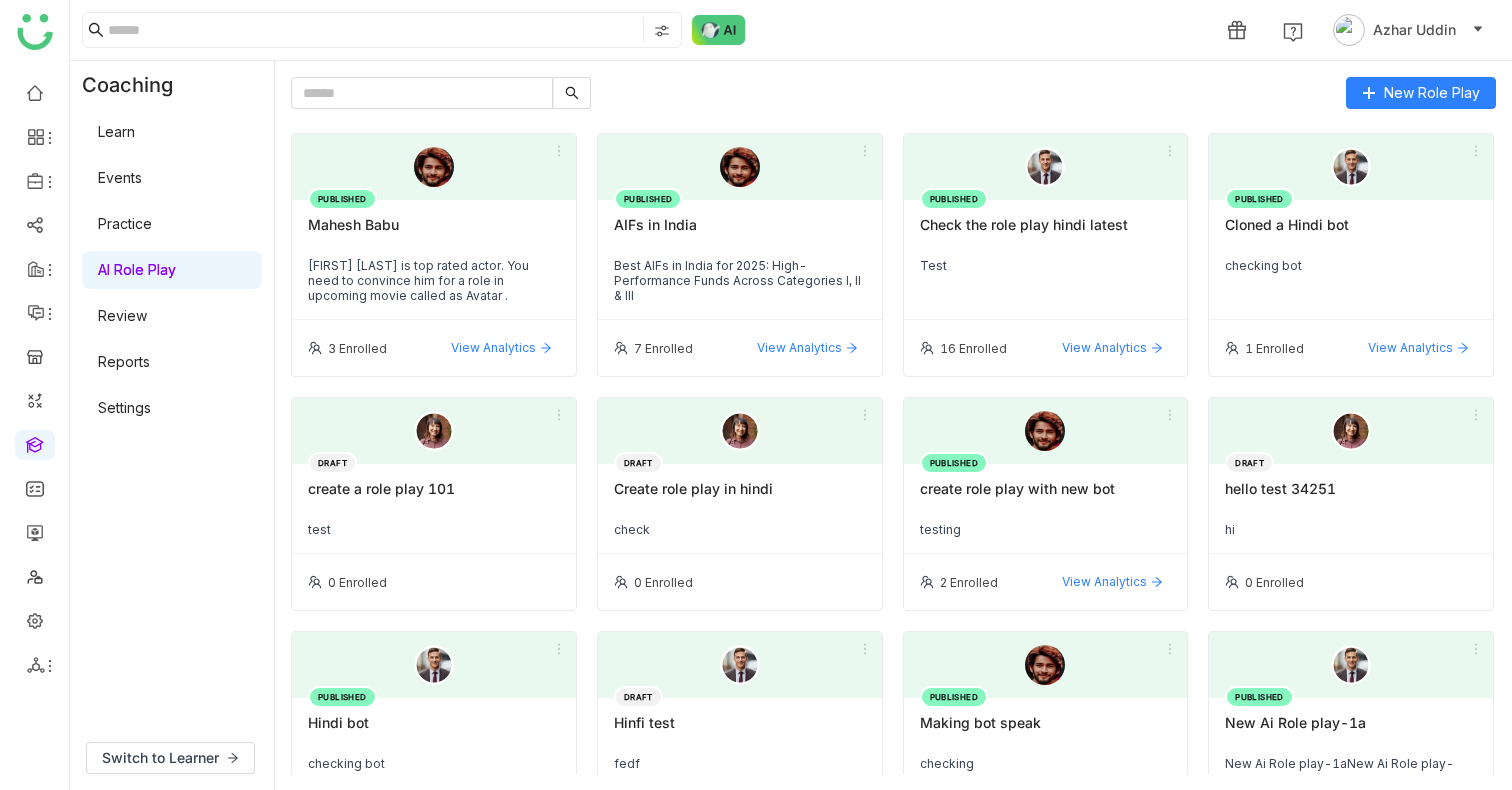 click on "[FIRST] [LAST] is top rated actor. You need to convince him for a role in upcoming movie called as Avatar ." 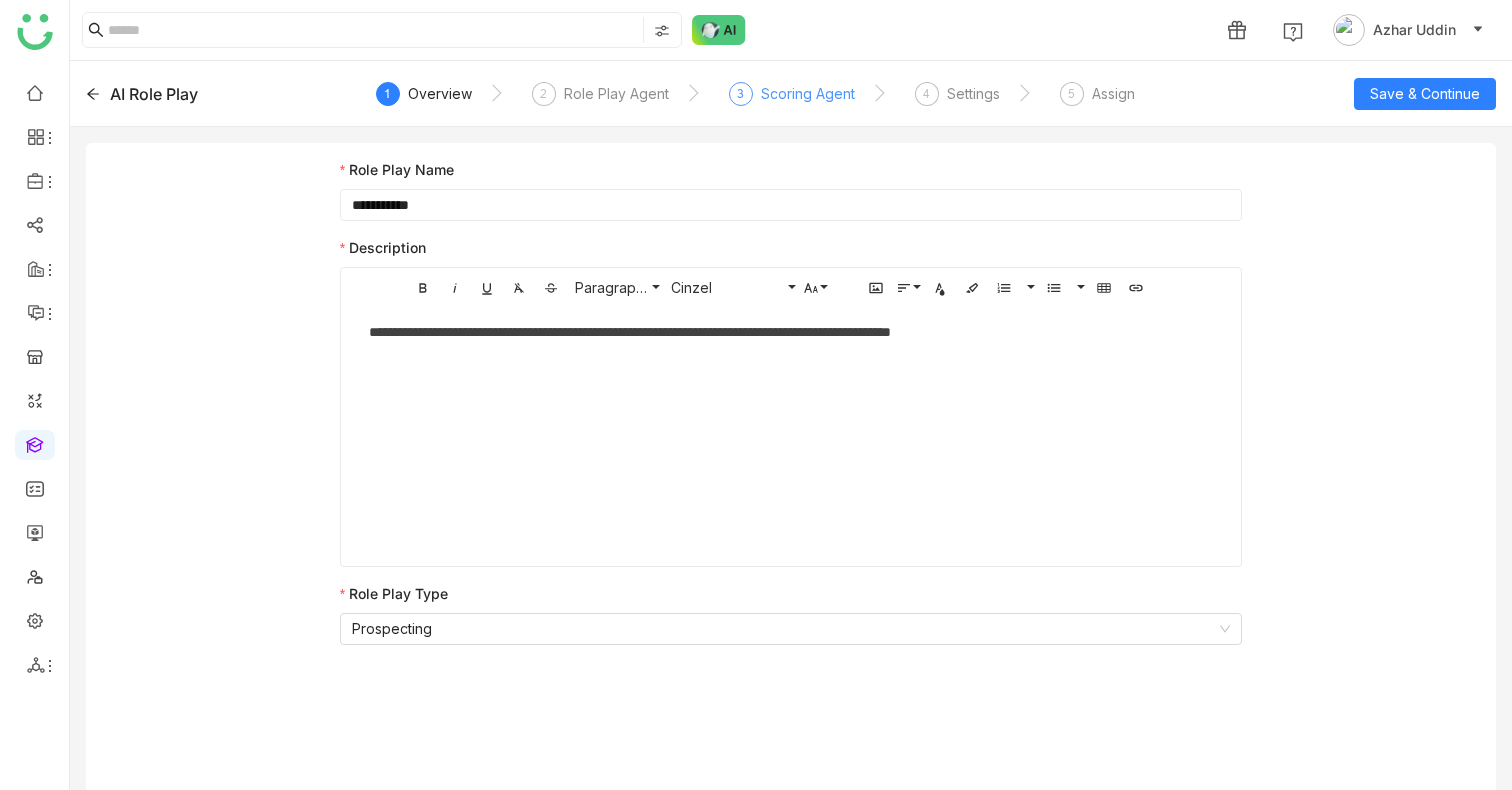 click on "Scoring Agent" 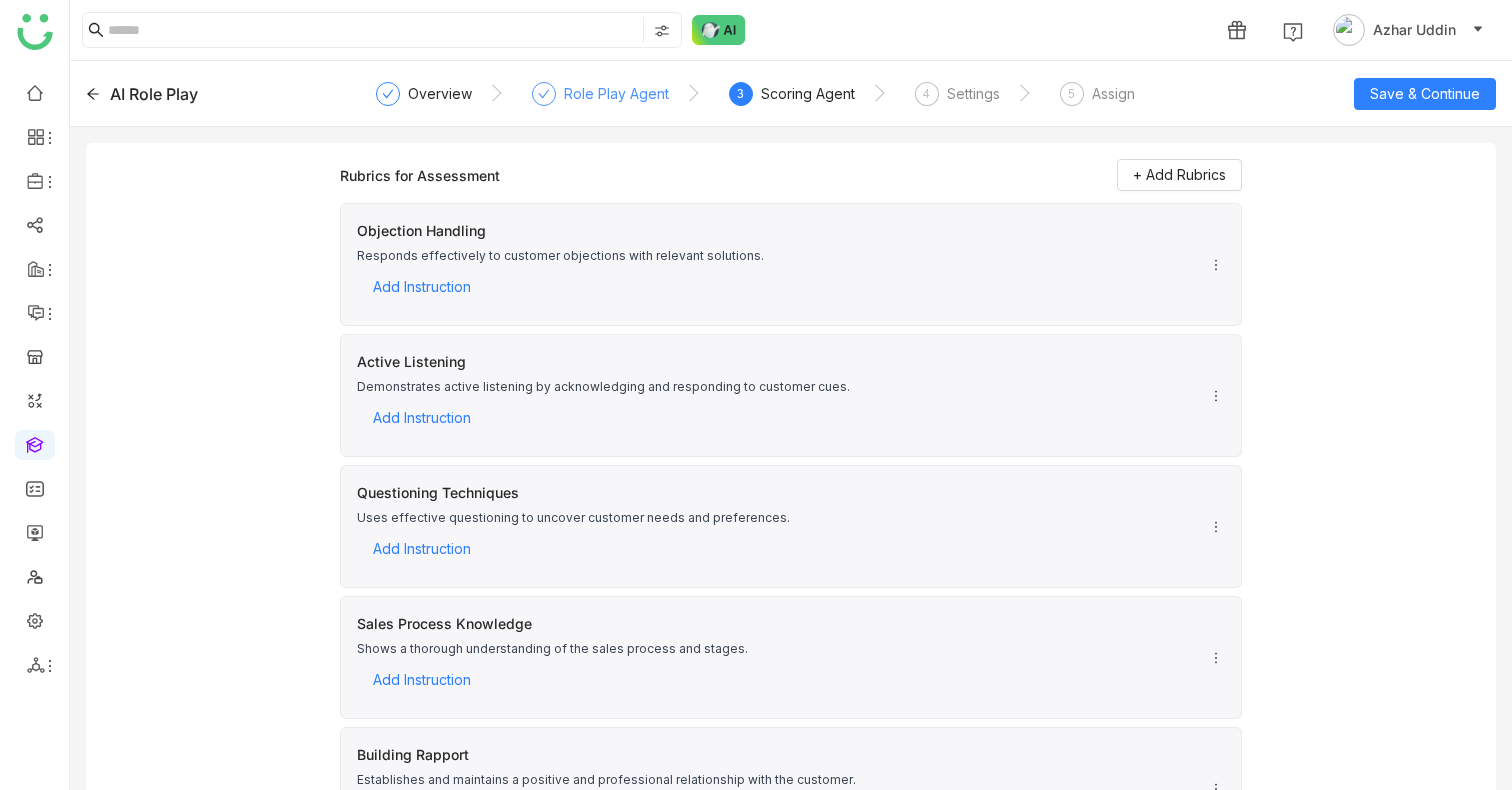 click on "Role Play Agent" 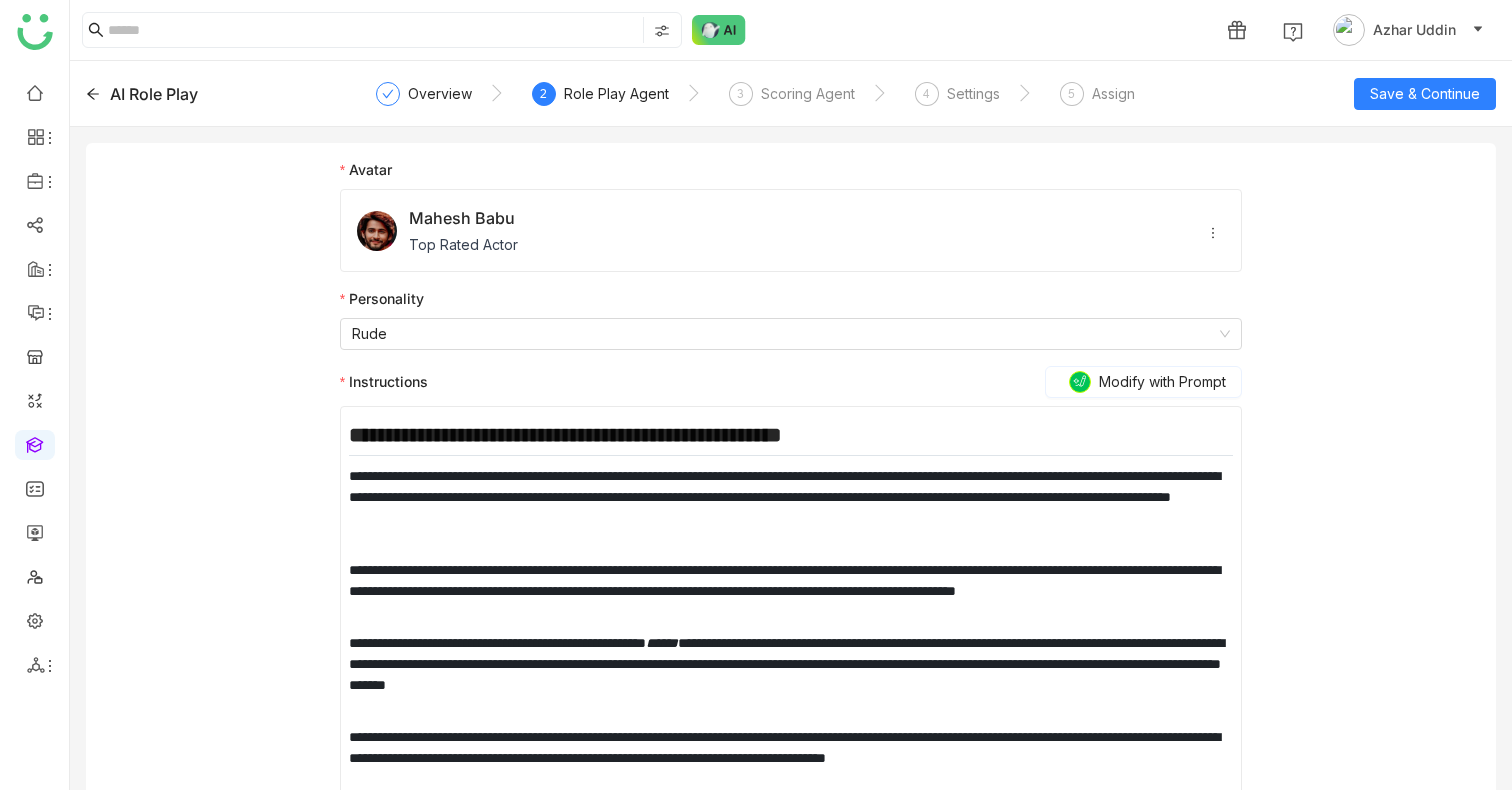 scroll, scrollTop: 121, scrollLeft: 0, axis: vertical 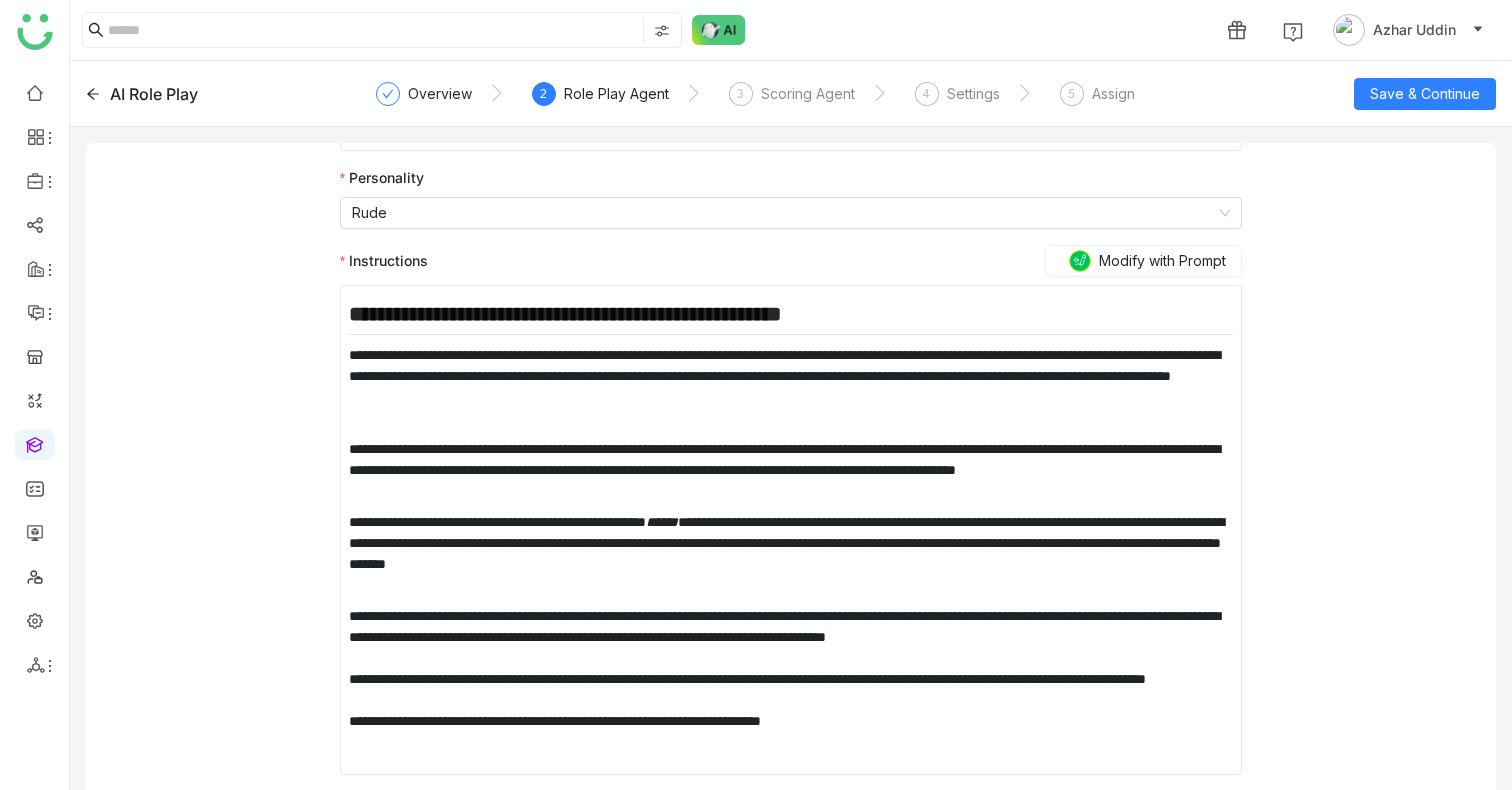 click on "**********" 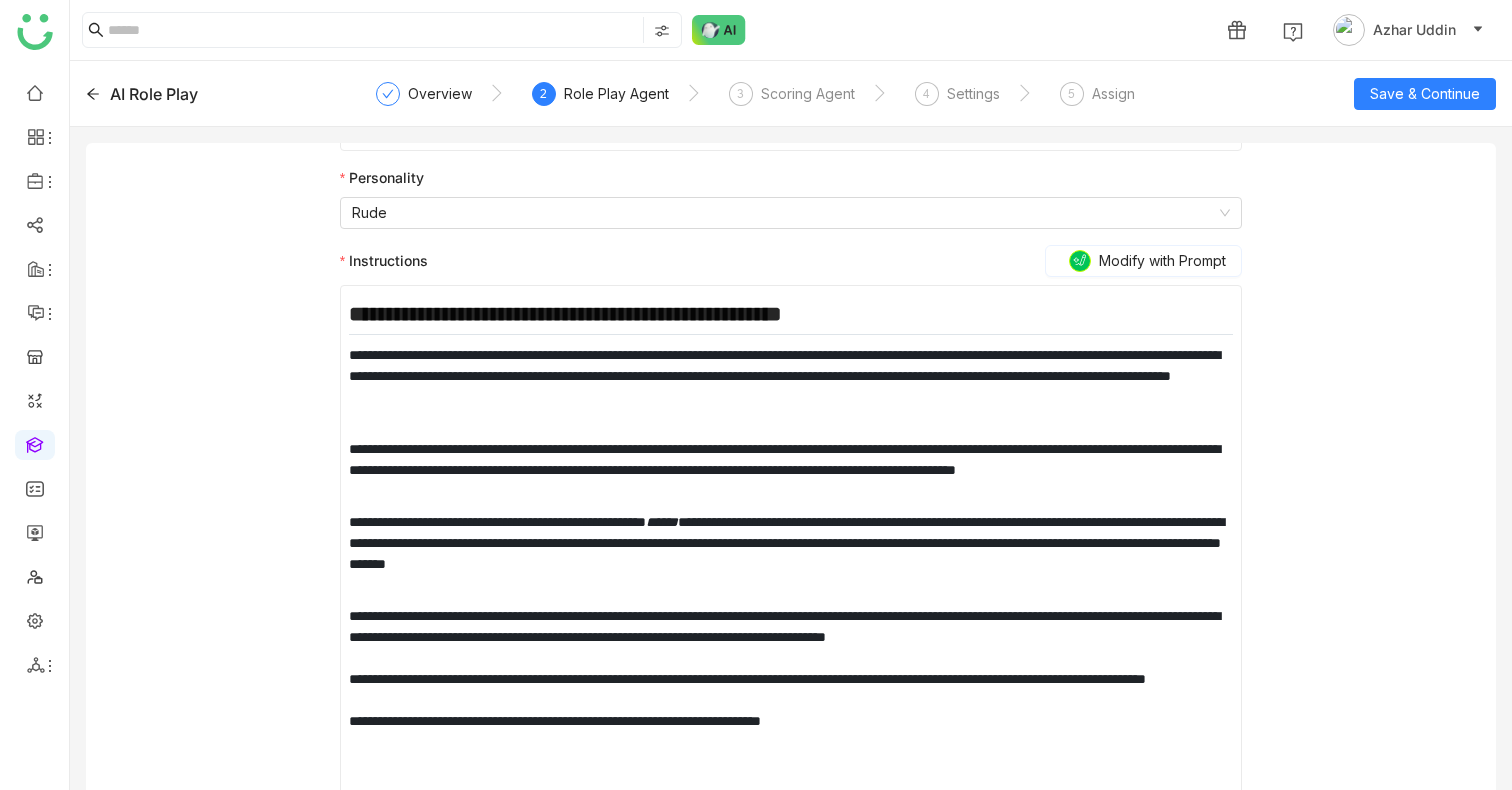 scroll, scrollTop: 163, scrollLeft: 0, axis: vertical 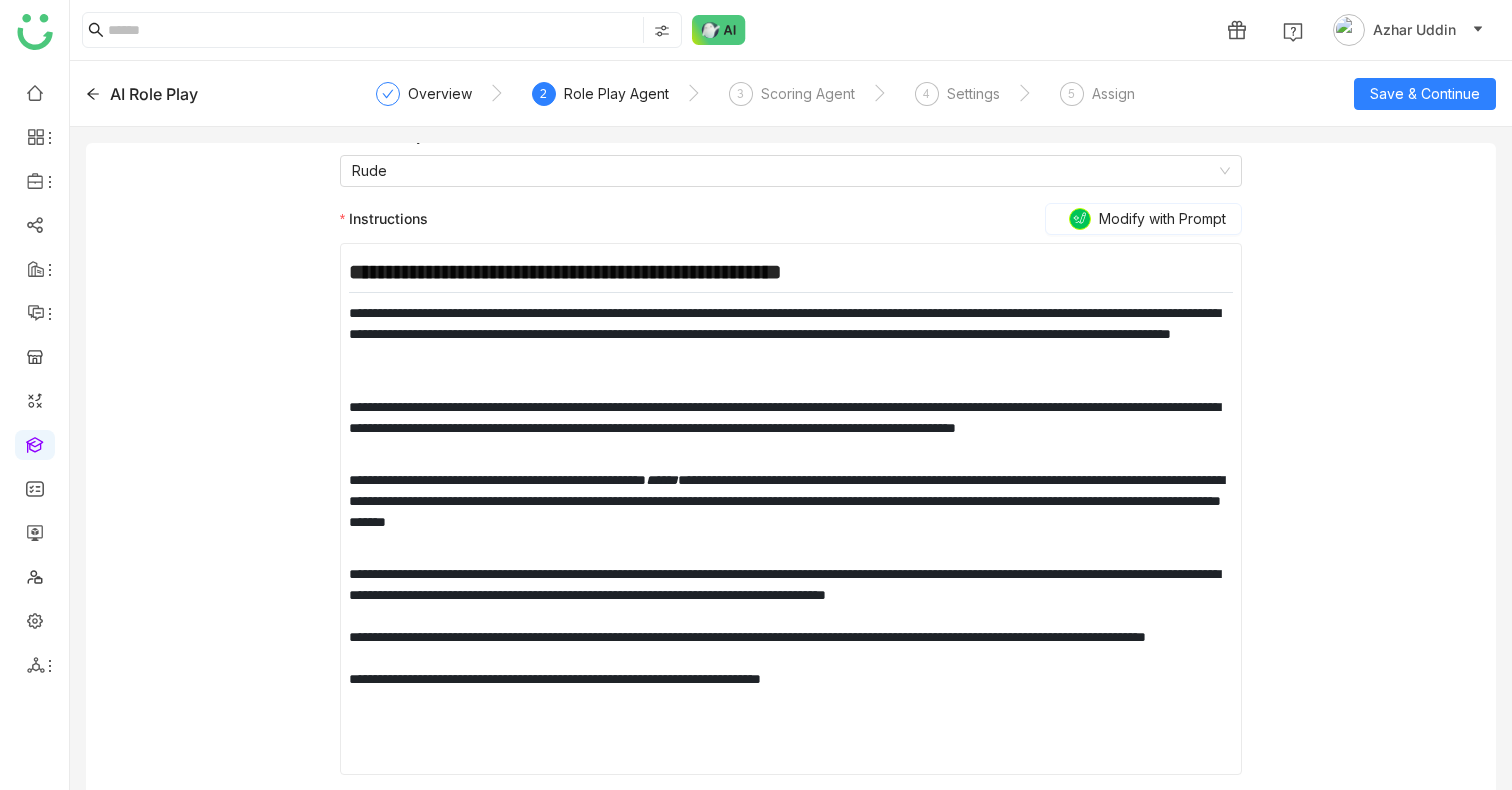 type 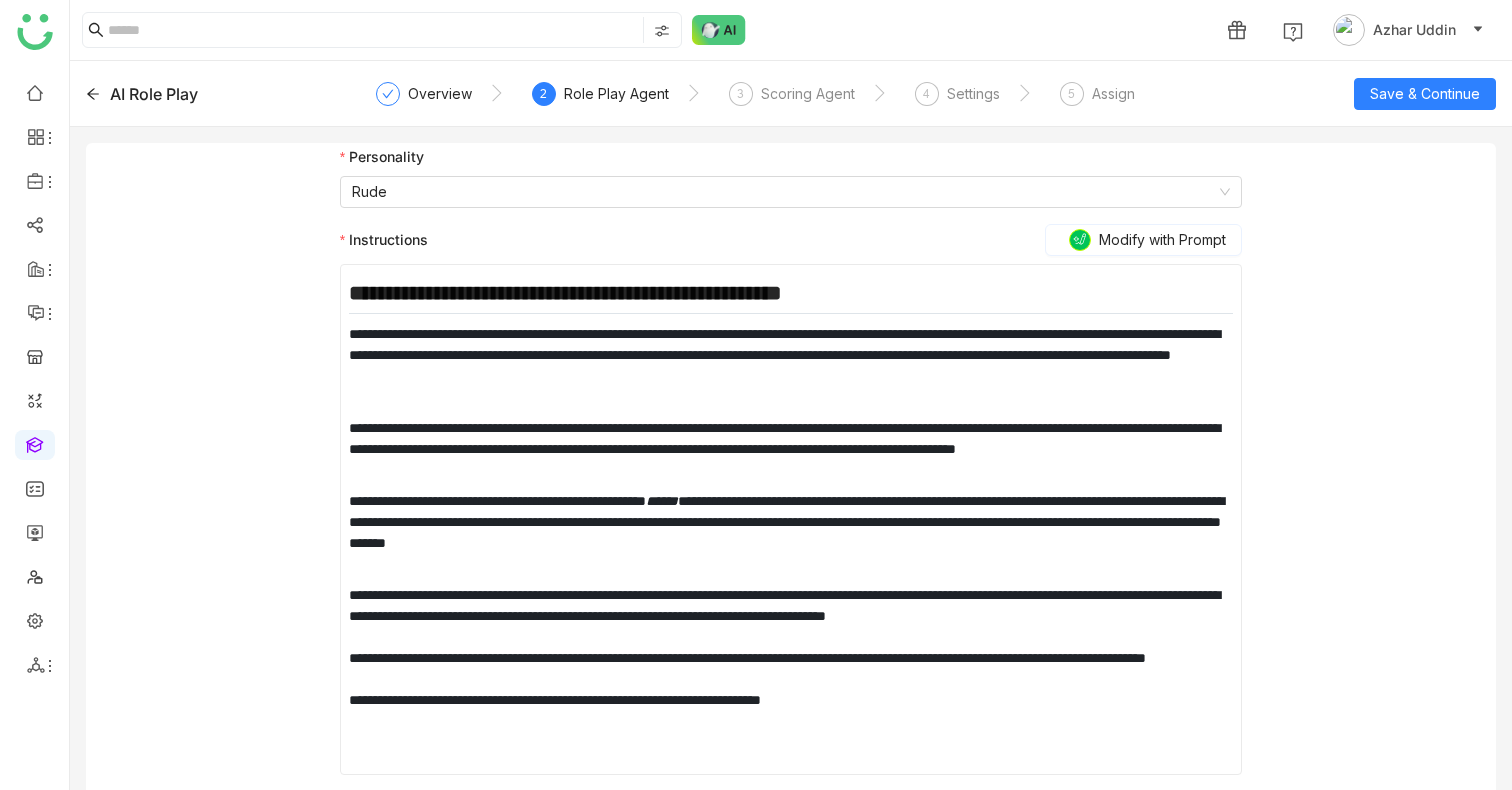 scroll, scrollTop: 163, scrollLeft: 0, axis: vertical 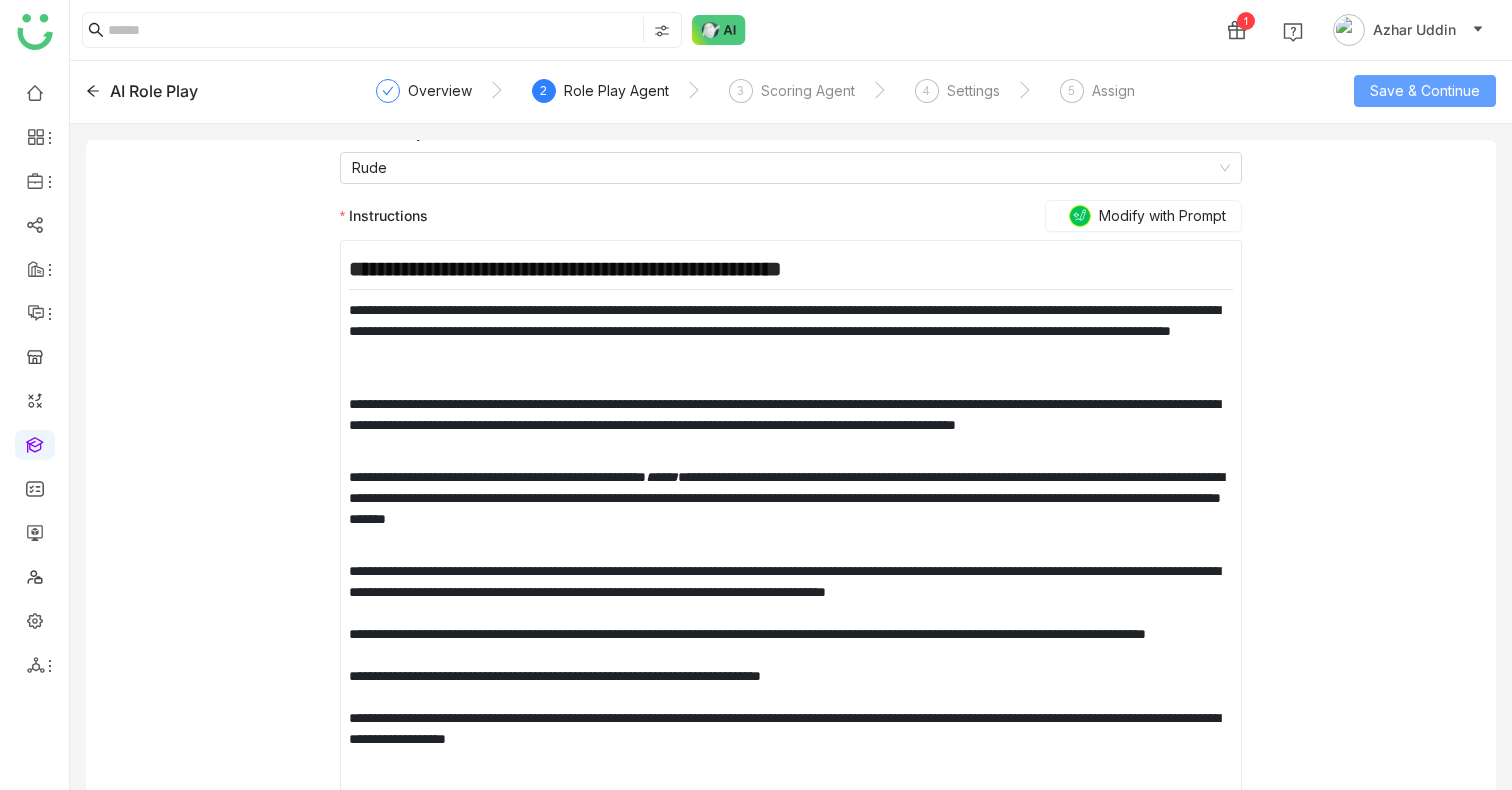 click on "Save & Continue" 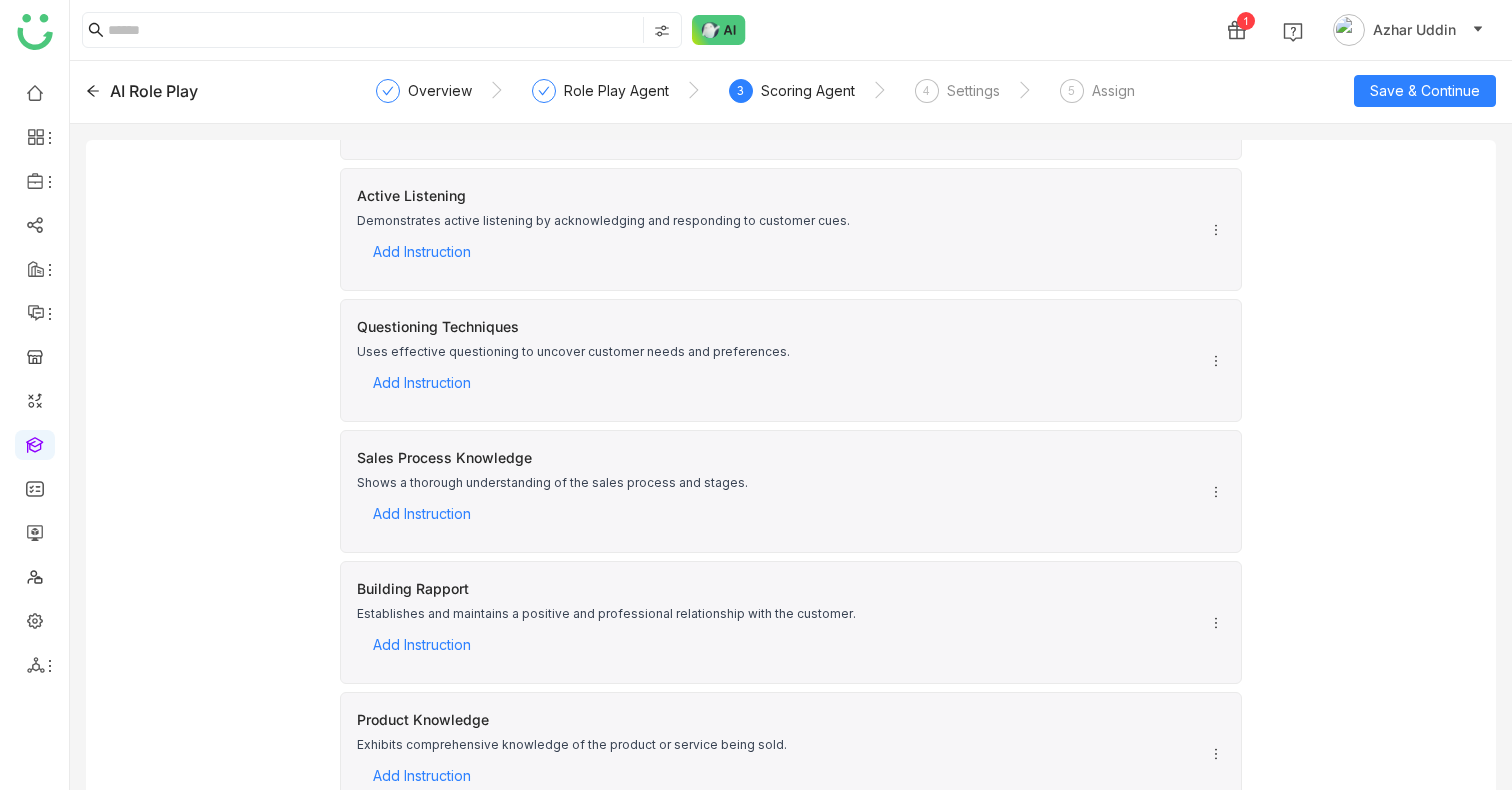 click on "AI Role Play Overview Role Play Agent  3  Scoring Agent  4  Settings  5  Assign Save & Continue" 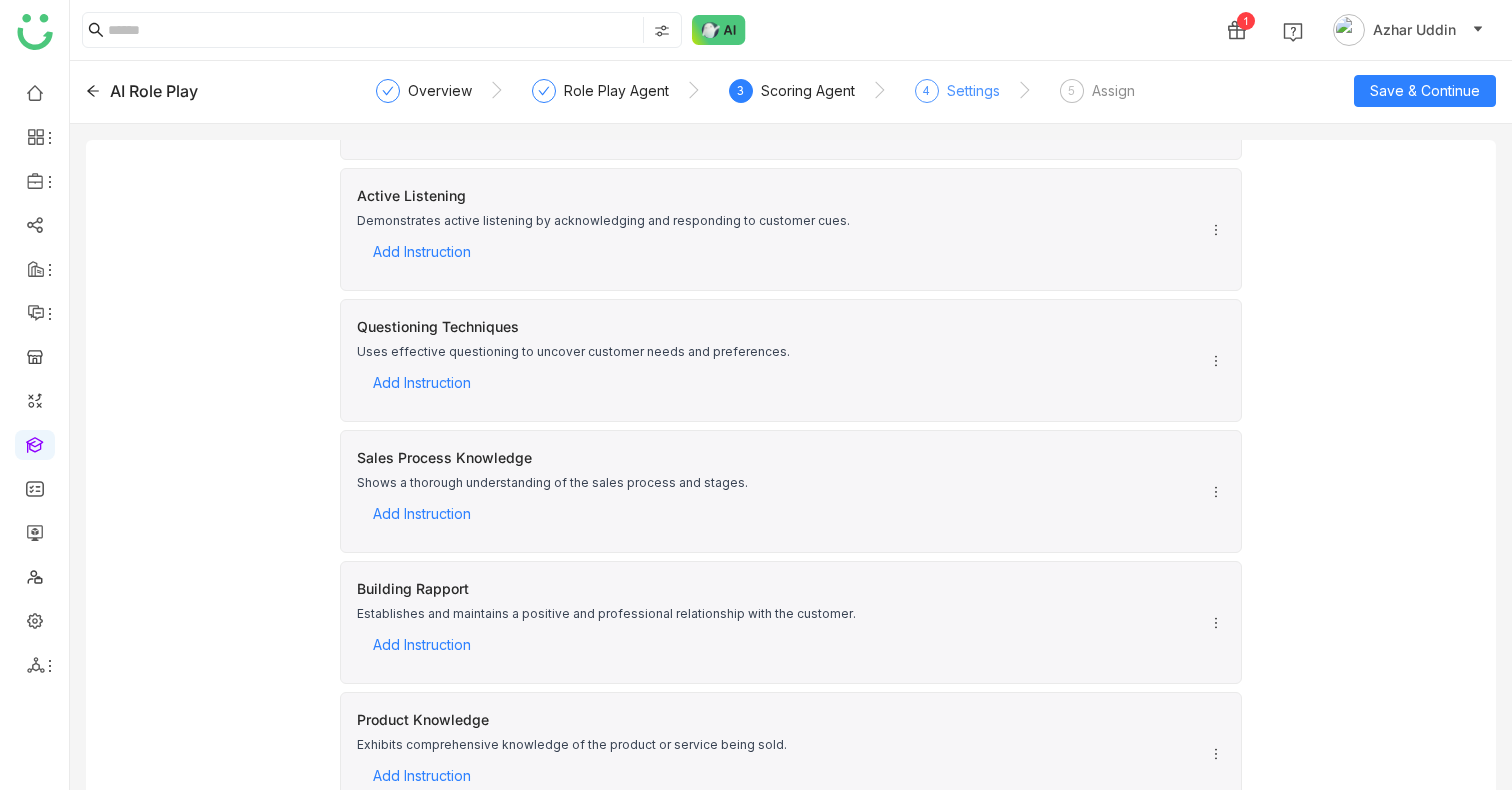 click on "4  Settings" 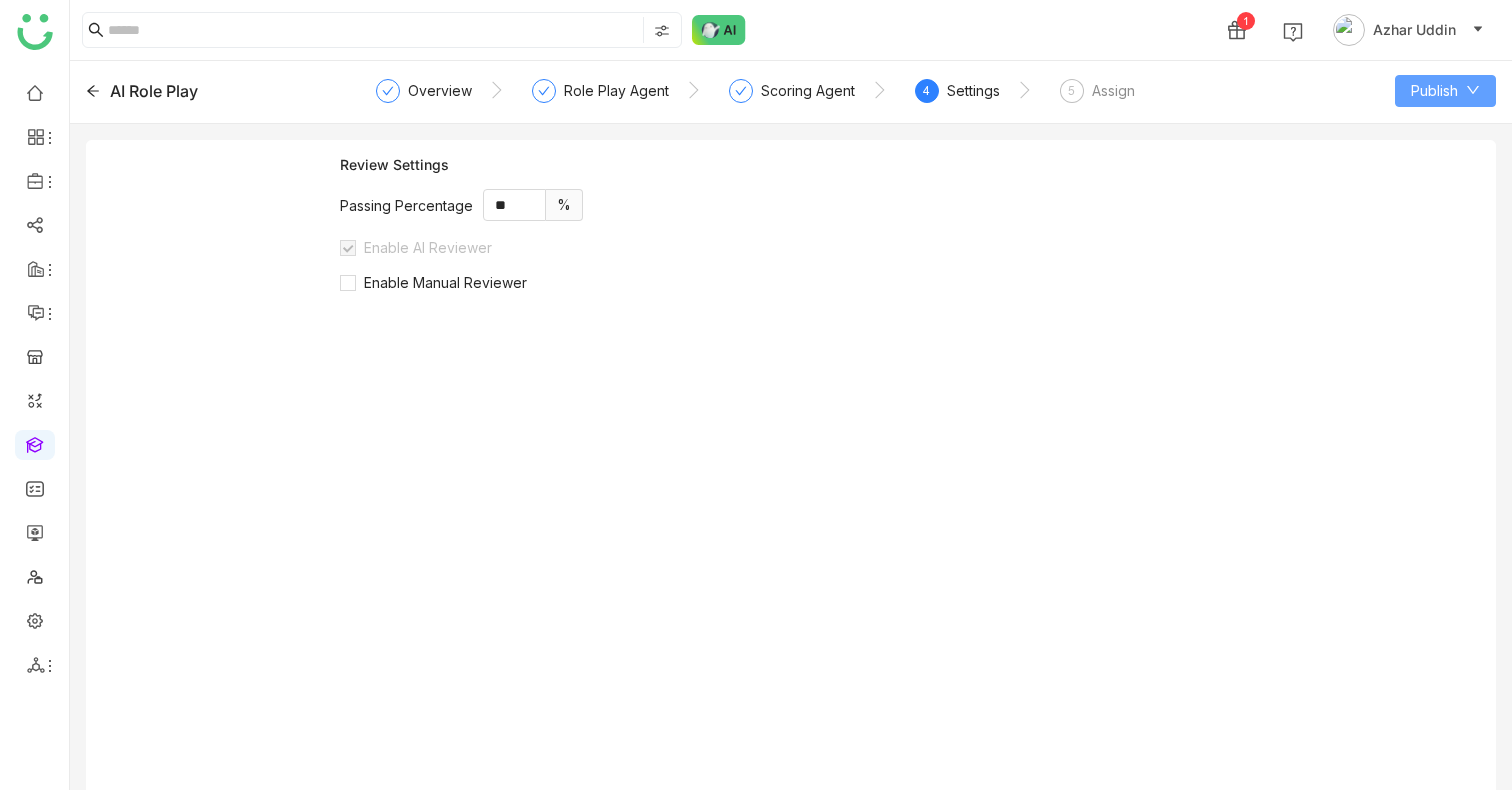 click on "Publish" 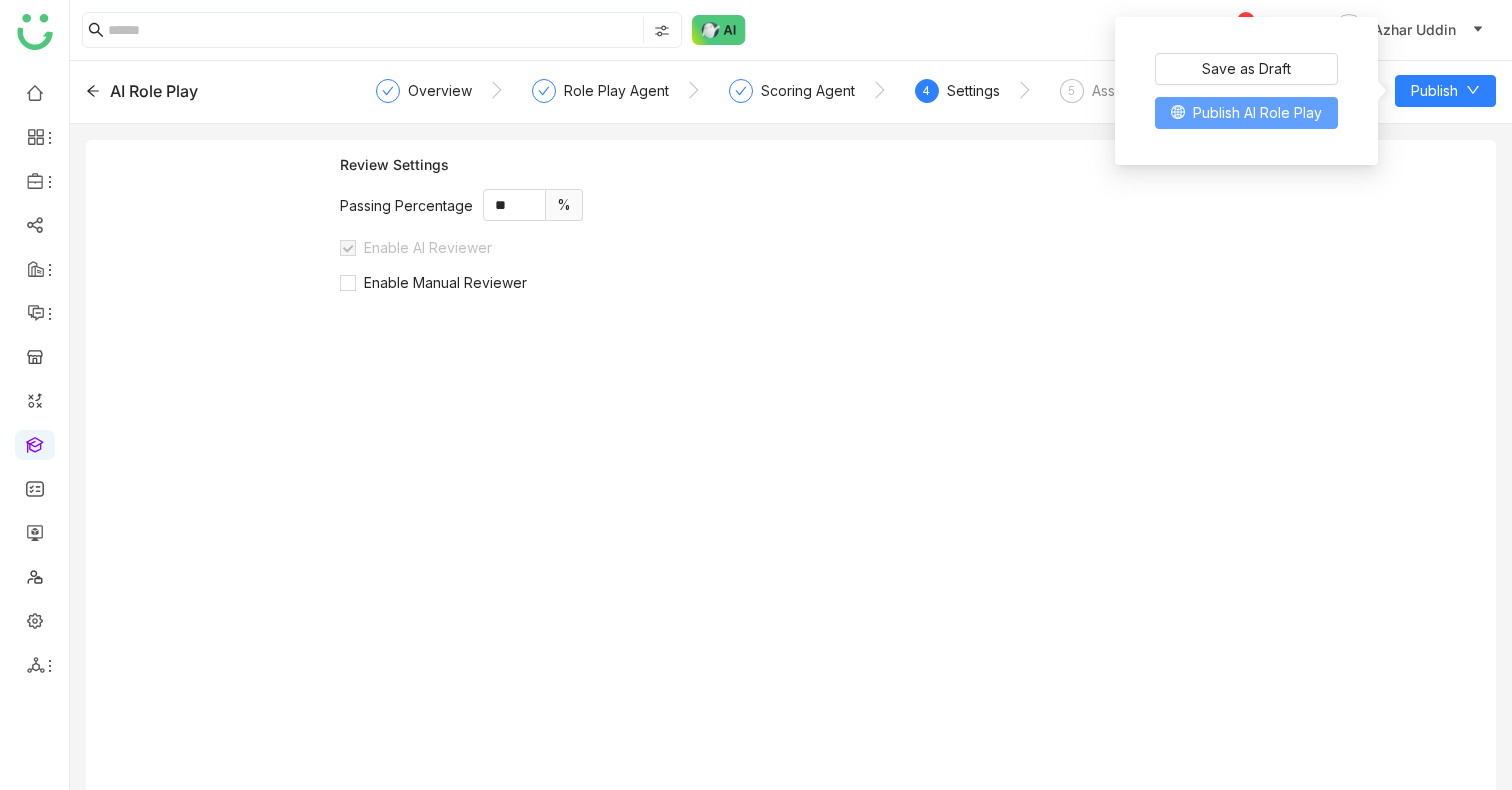 click on "Publish AI Role Play" at bounding box center [1257, 113] 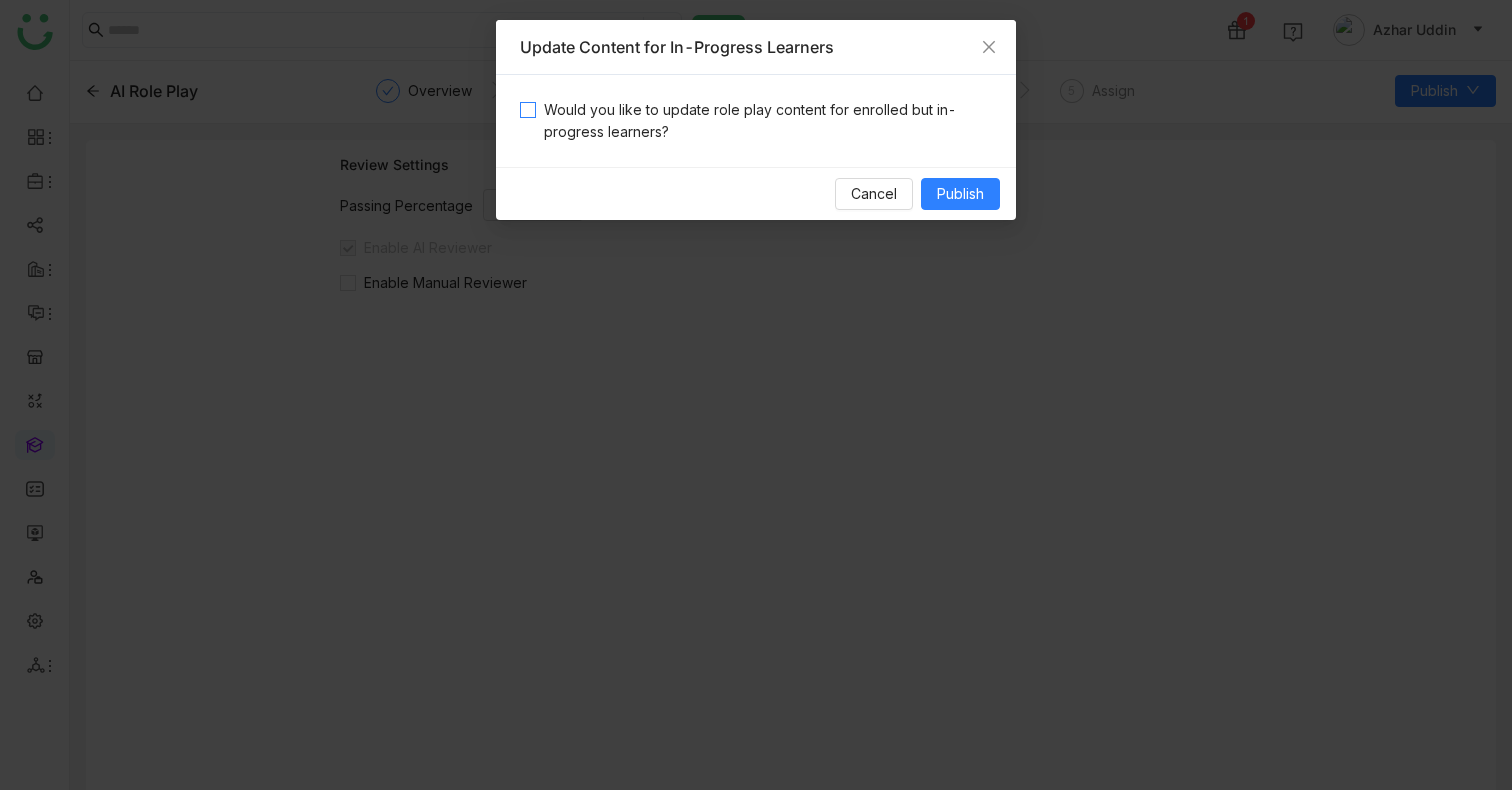 click on "Would you like to update role play content for enrolled but in-progress learners?" at bounding box center [764, 121] 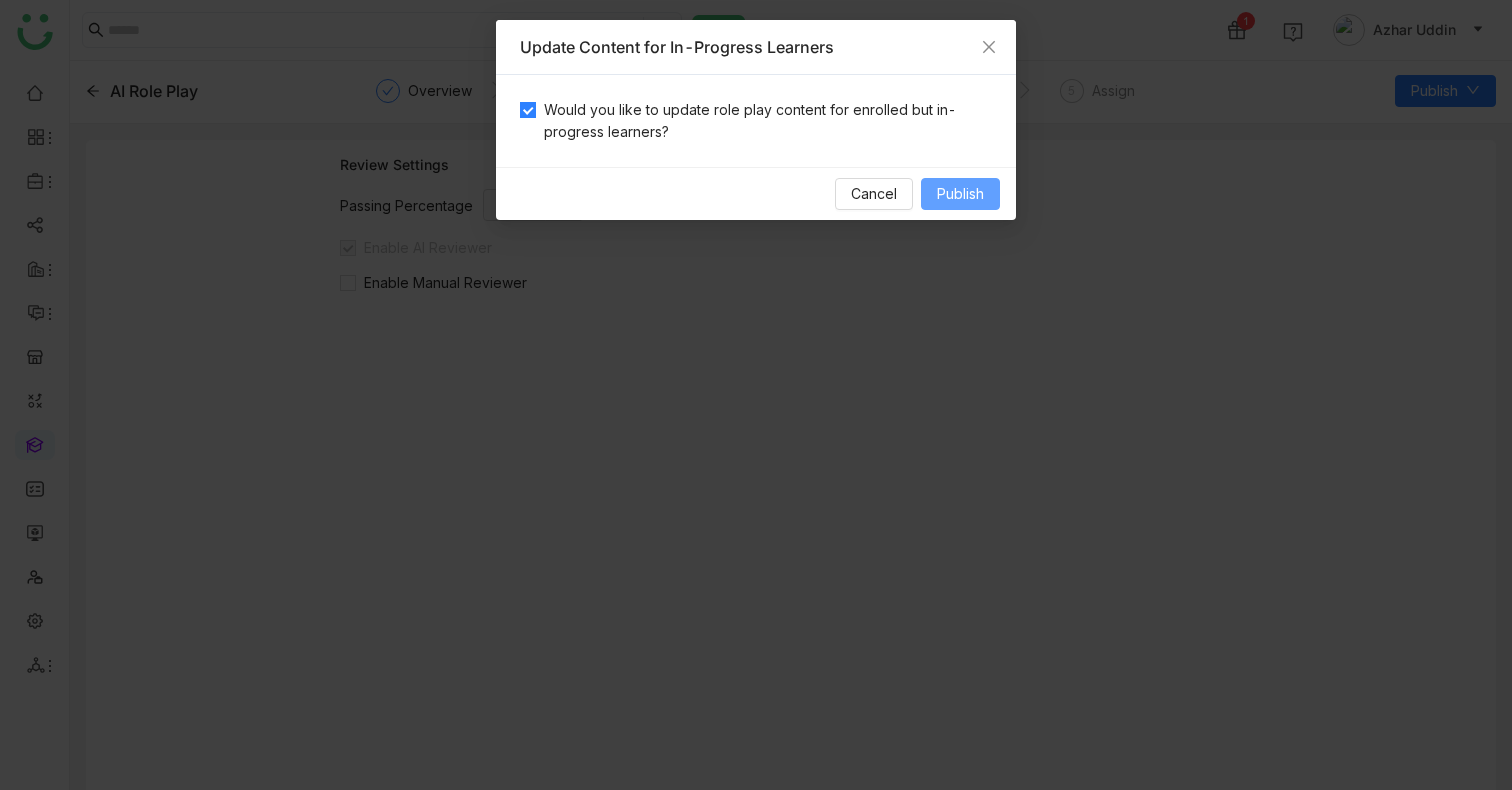 click on "Publish" at bounding box center (960, 194) 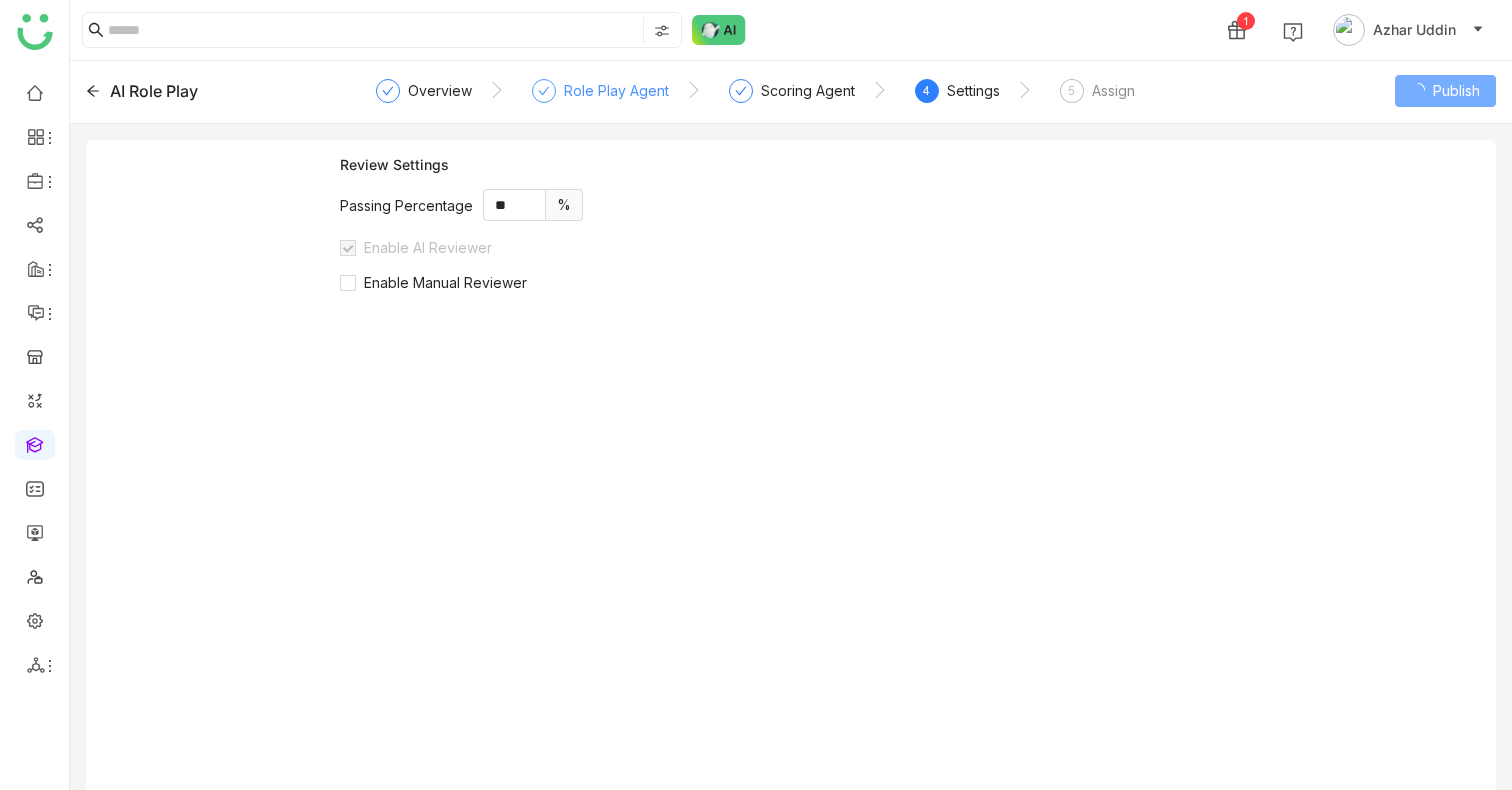 click on "Role Play Agent" 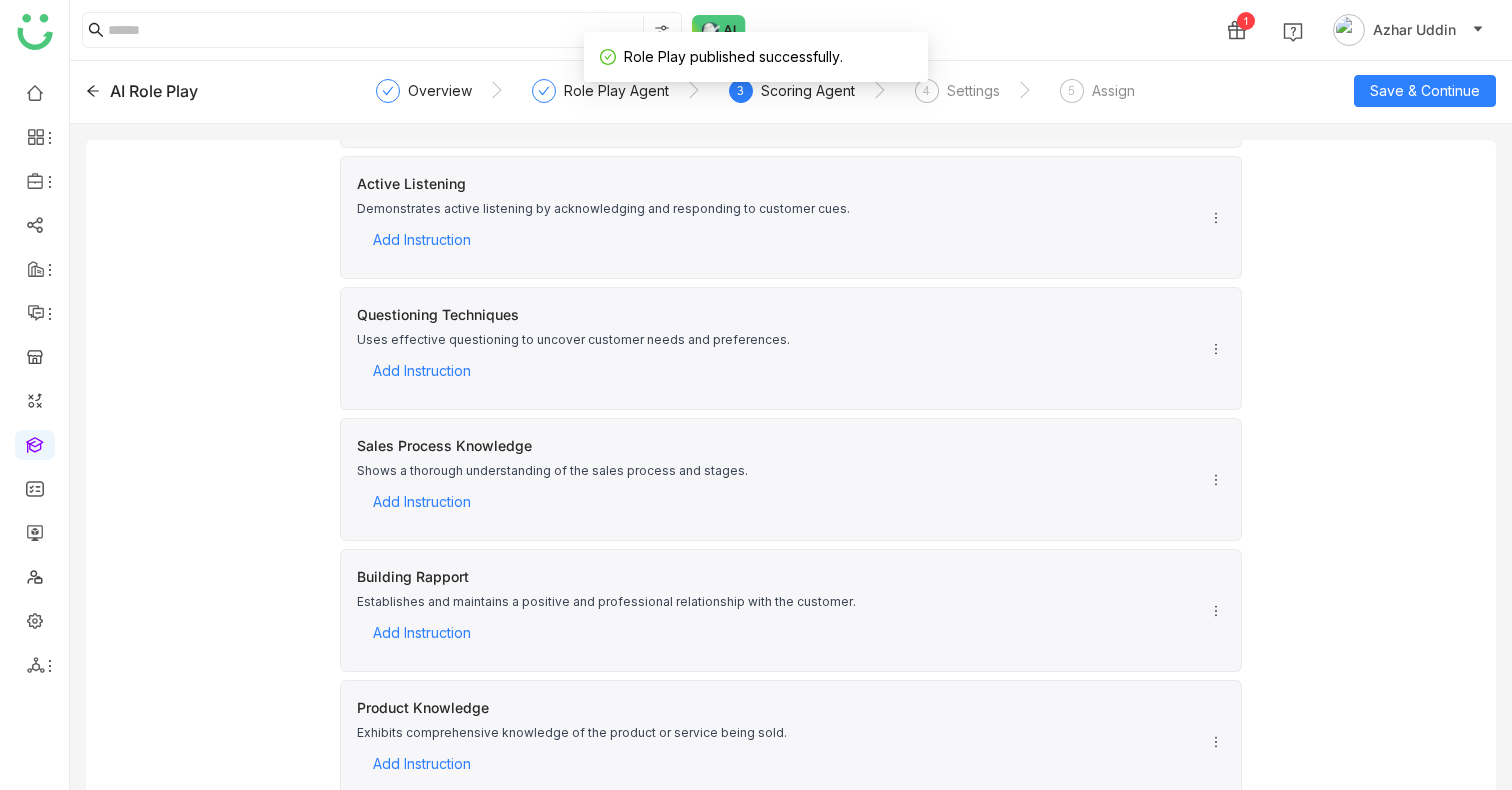 scroll, scrollTop: 0, scrollLeft: 0, axis: both 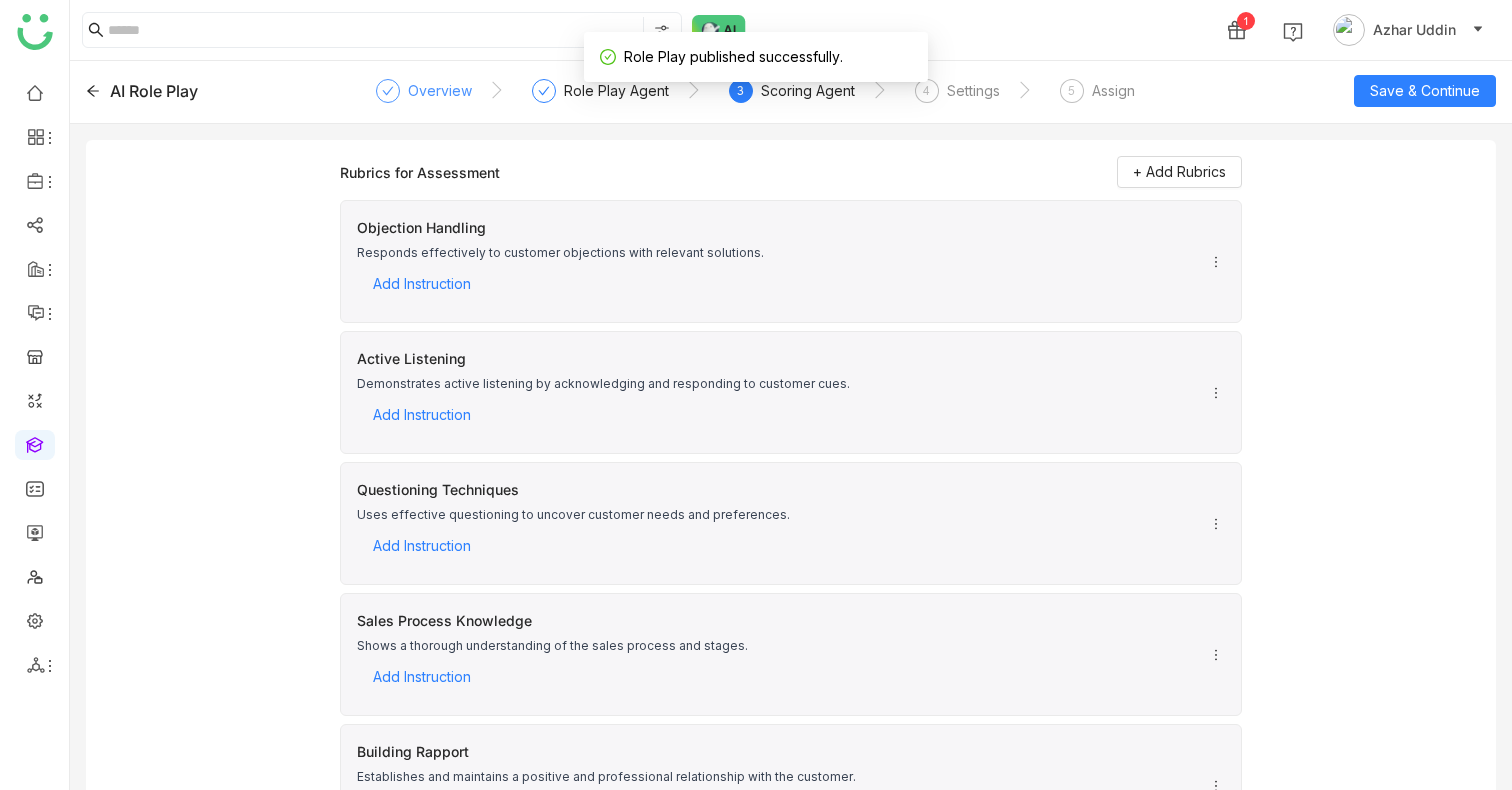click on "Overview" 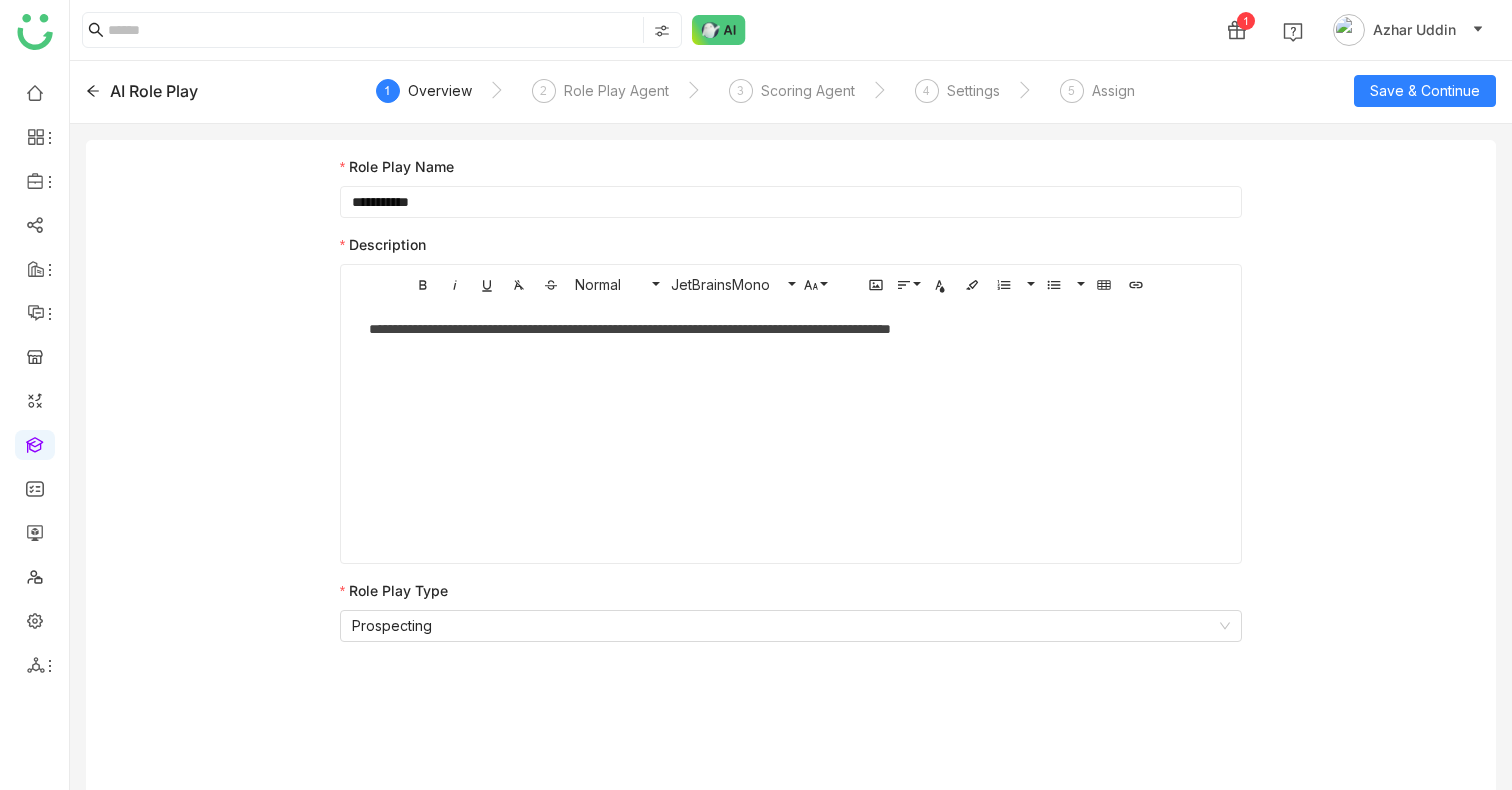 click on "**********" 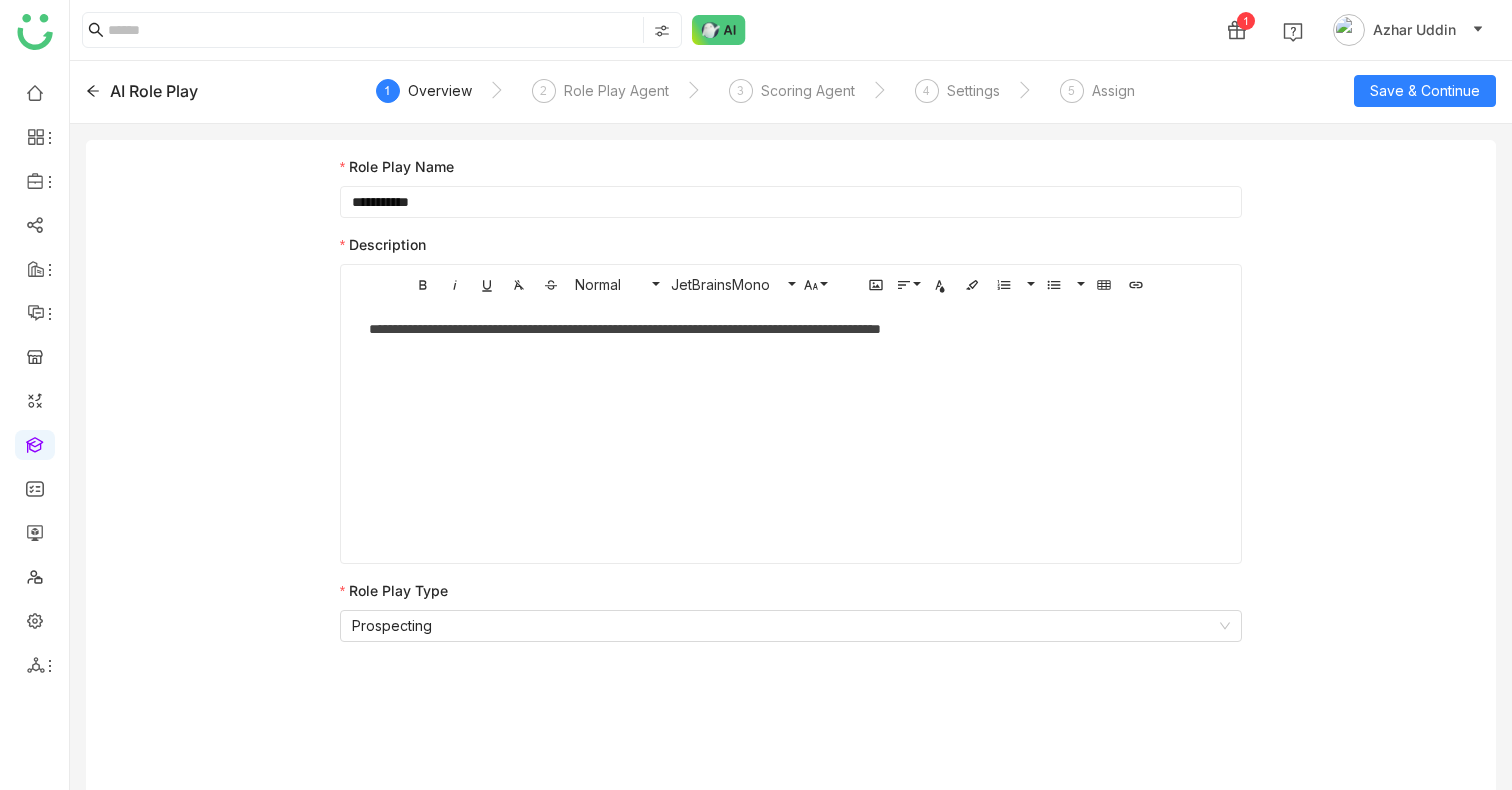 type 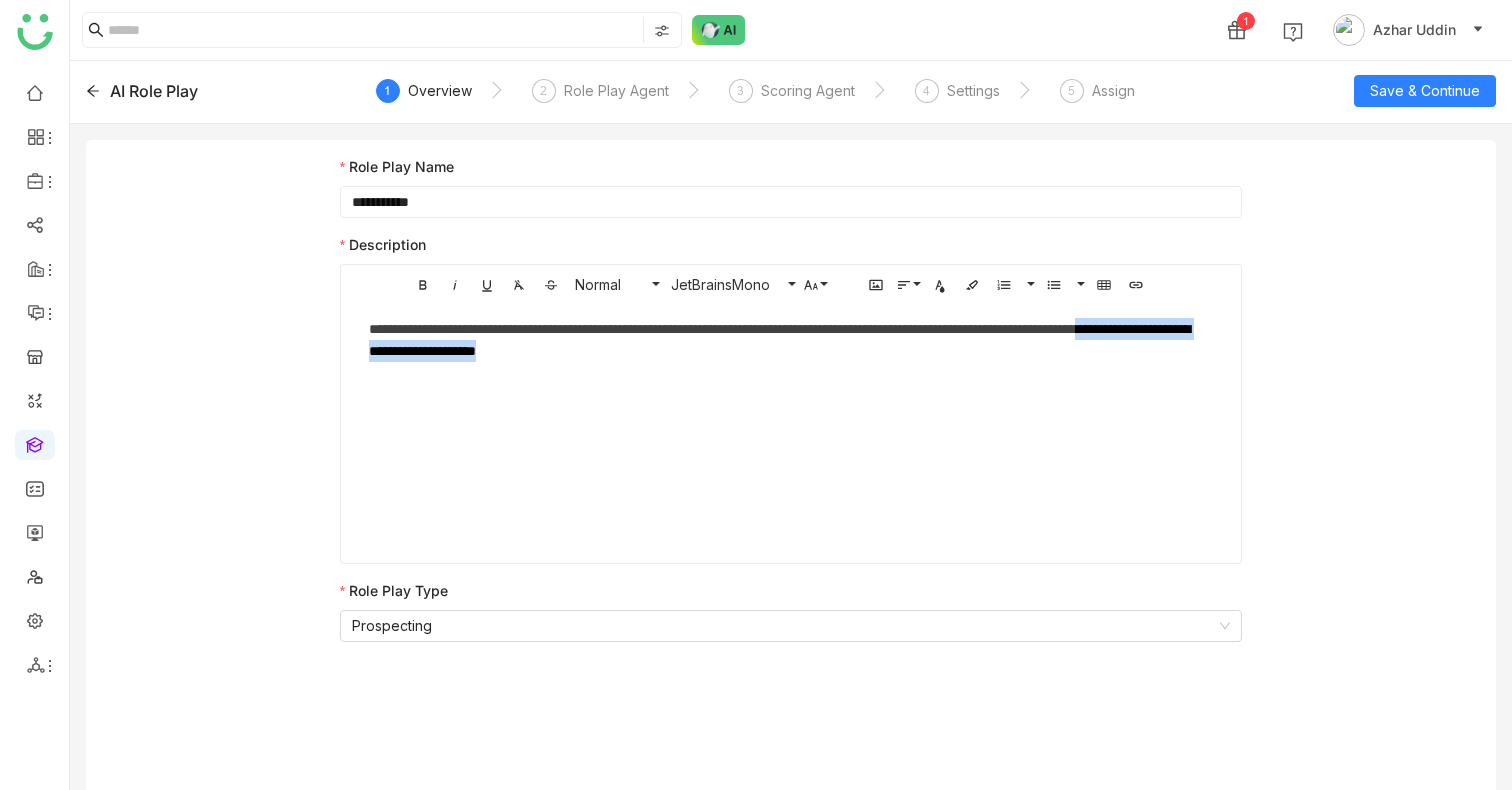 drag, startPoint x: 746, startPoint y: 356, endPoint x: 1274, endPoint y: 354, distance: 528.0038 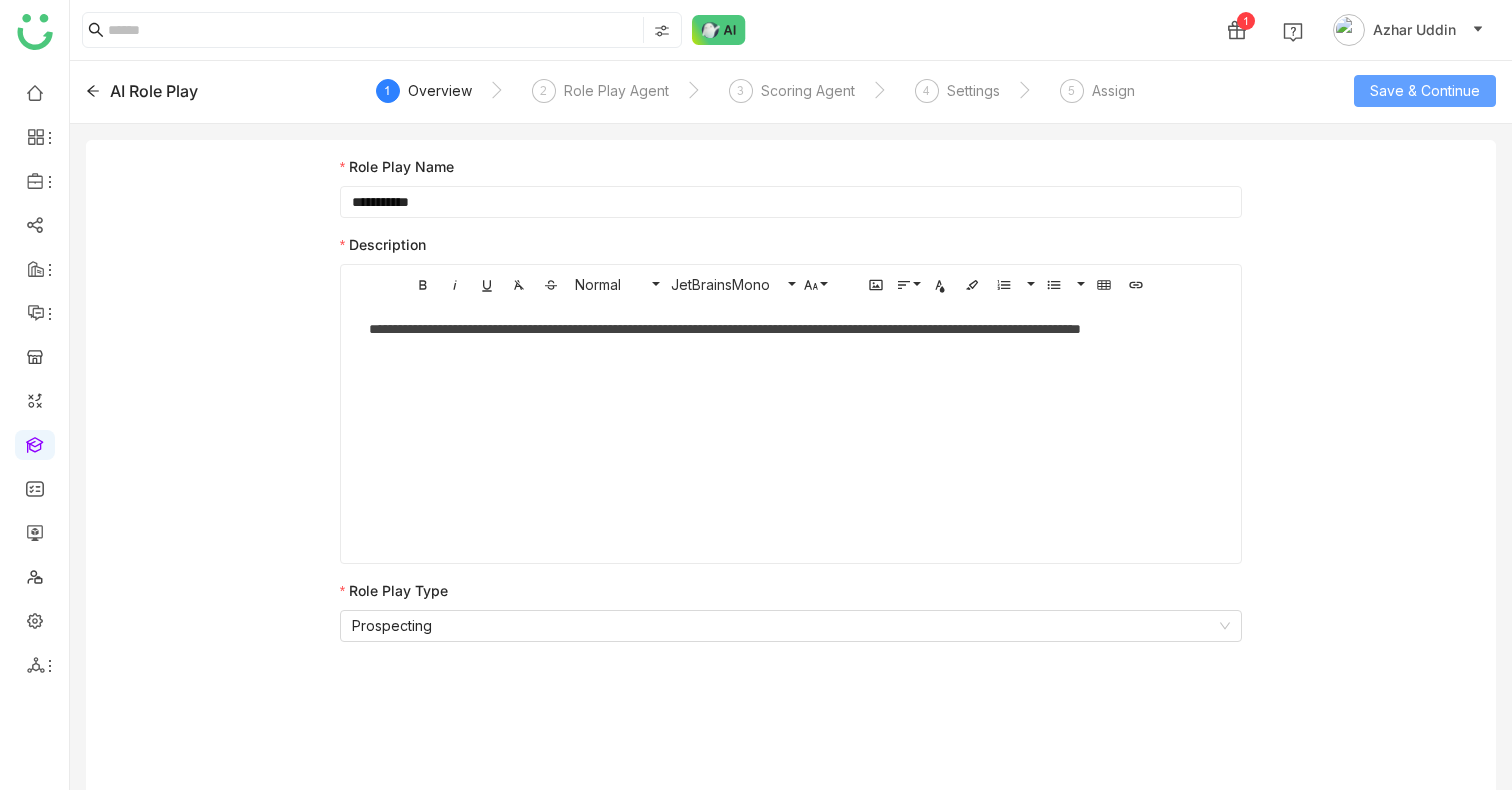 click on "Save & Continue" 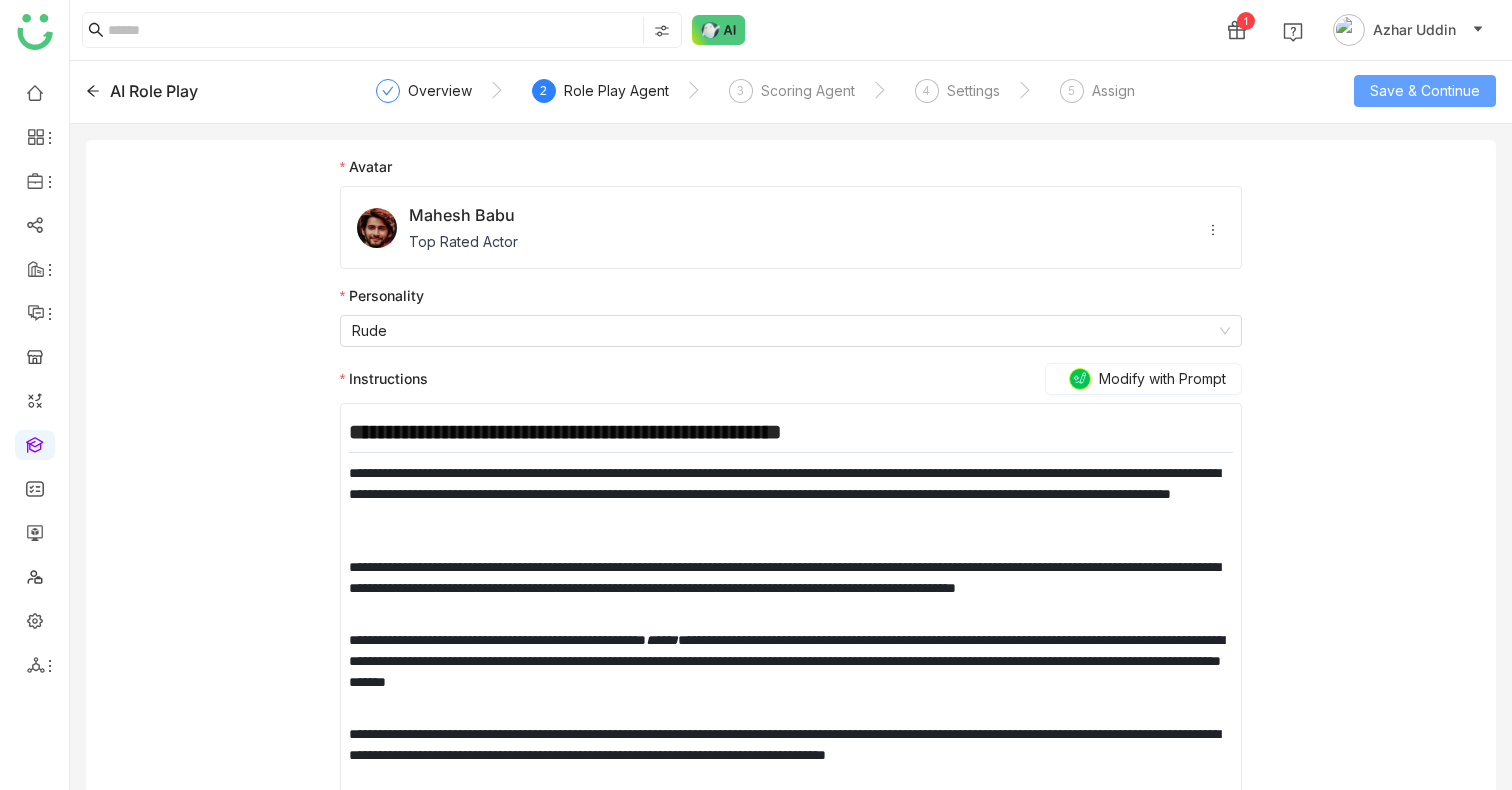 click on "Save & Continue" 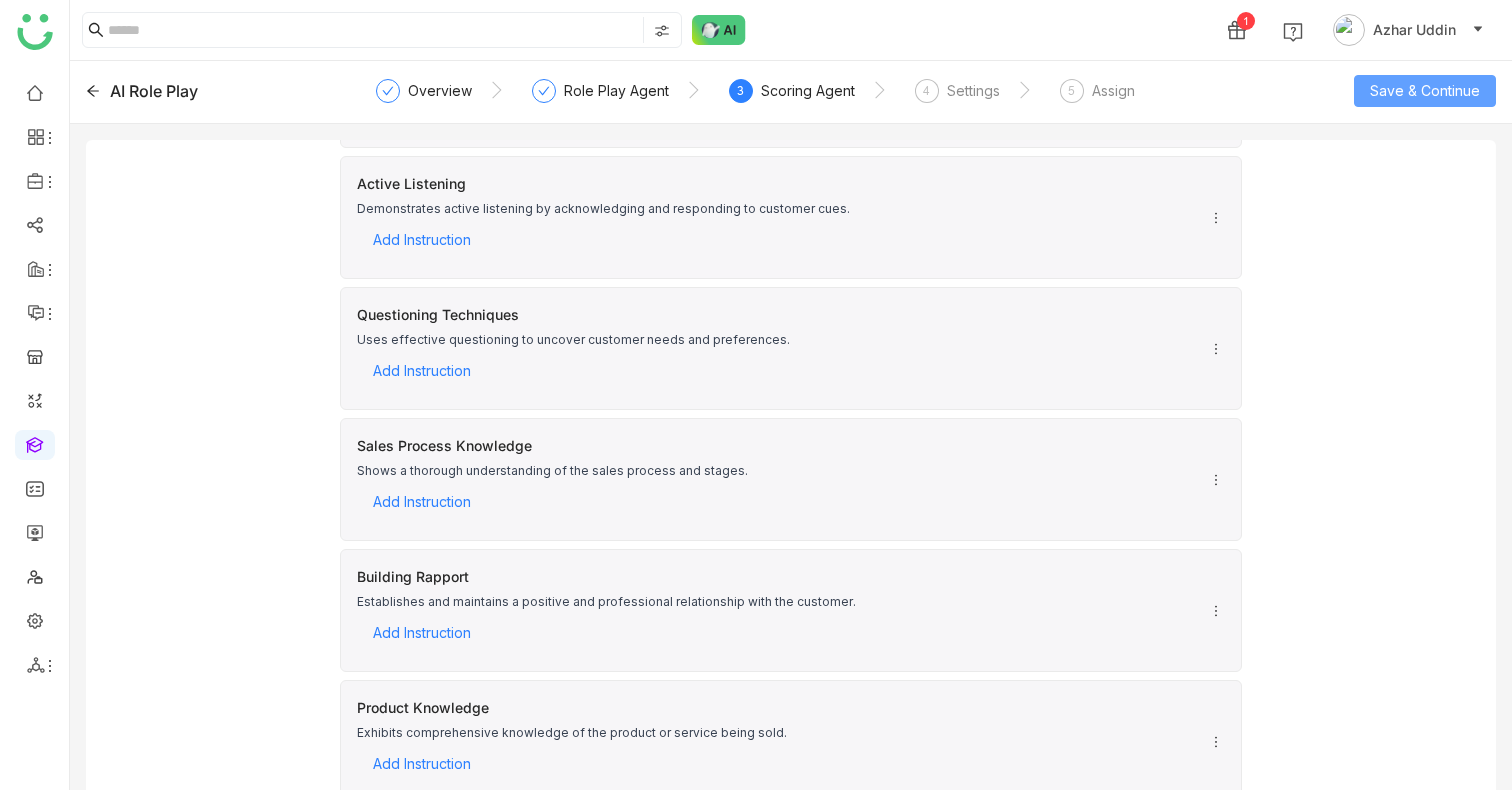 scroll, scrollTop: 0, scrollLeft: 0, axis: both 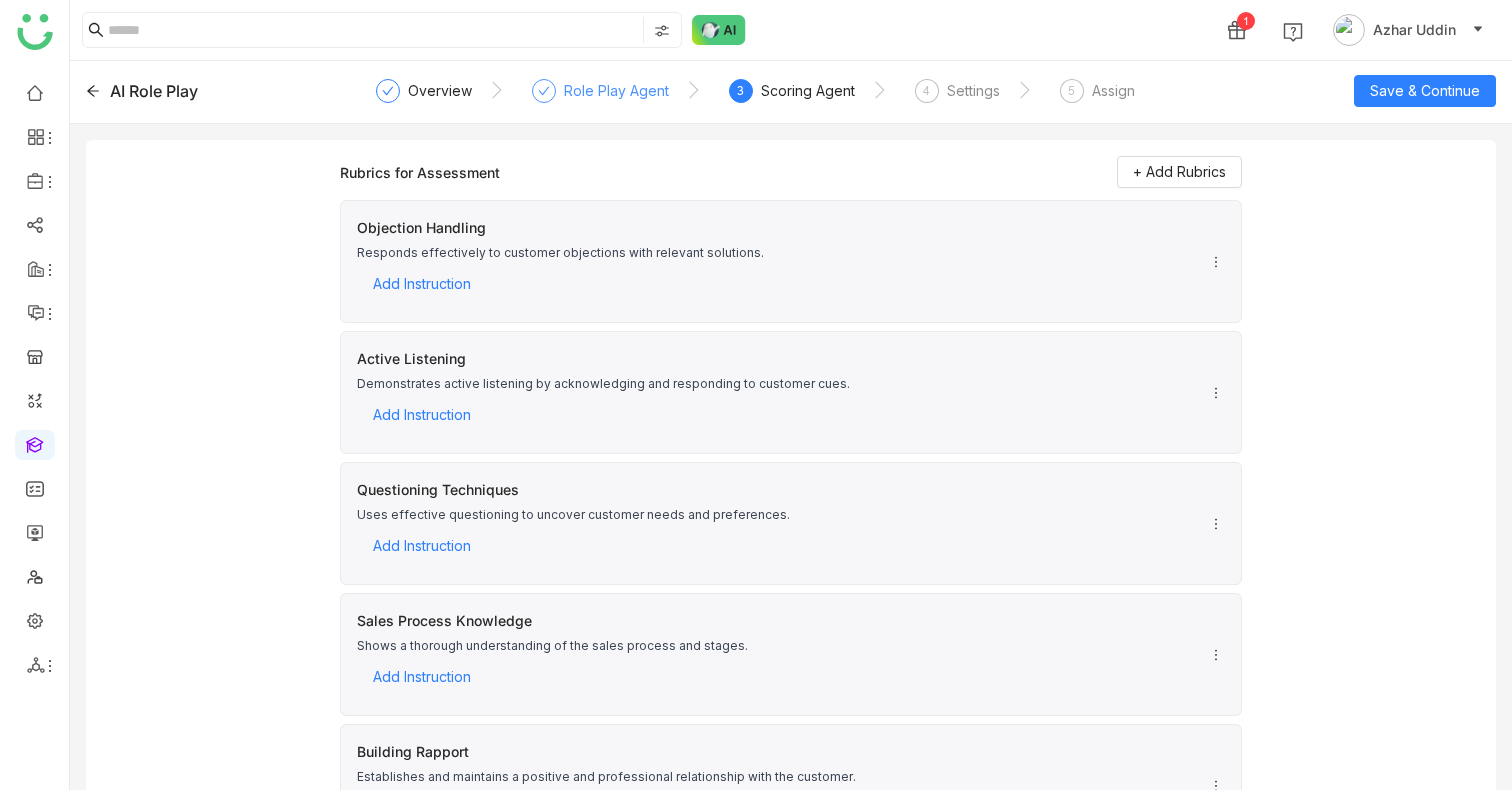 click on "Role Play Agent" 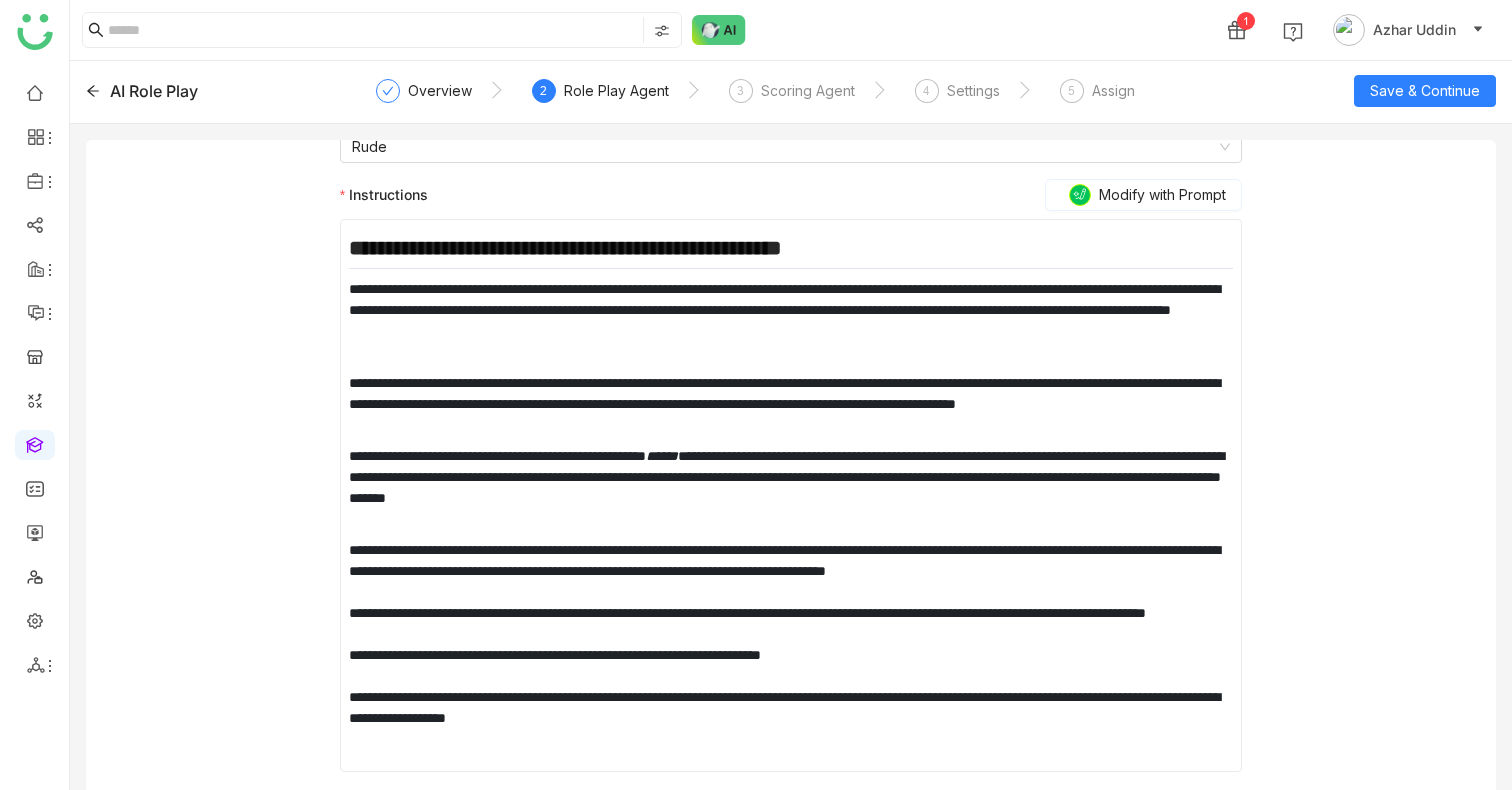 scroll, scrollTop: 0, scrollLeft: 0, axis: both 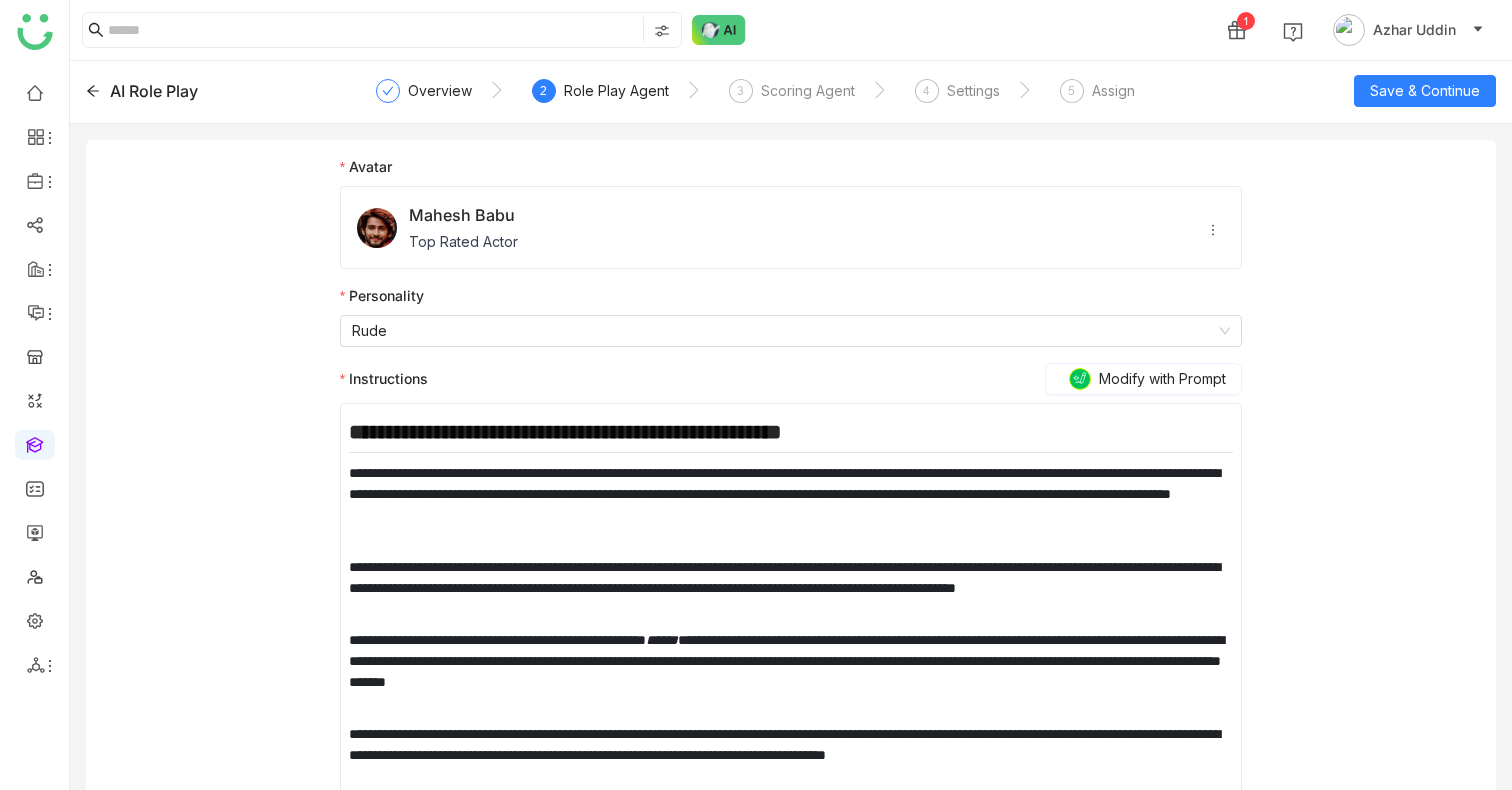 click on "Overview  2  Role Play Agent  3  Scoring Agent  4  Settings  5  Assign" 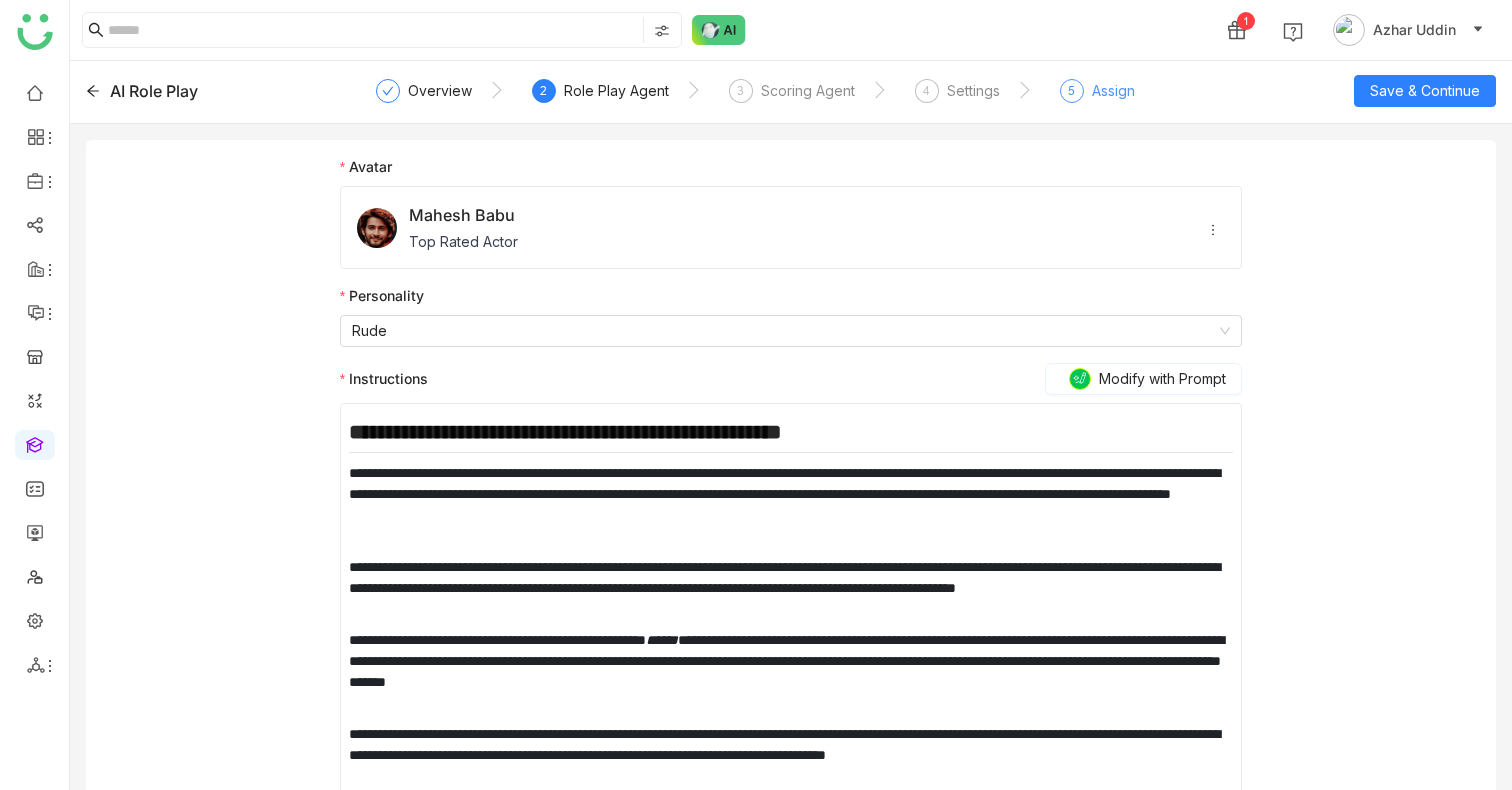 click on "Assign" 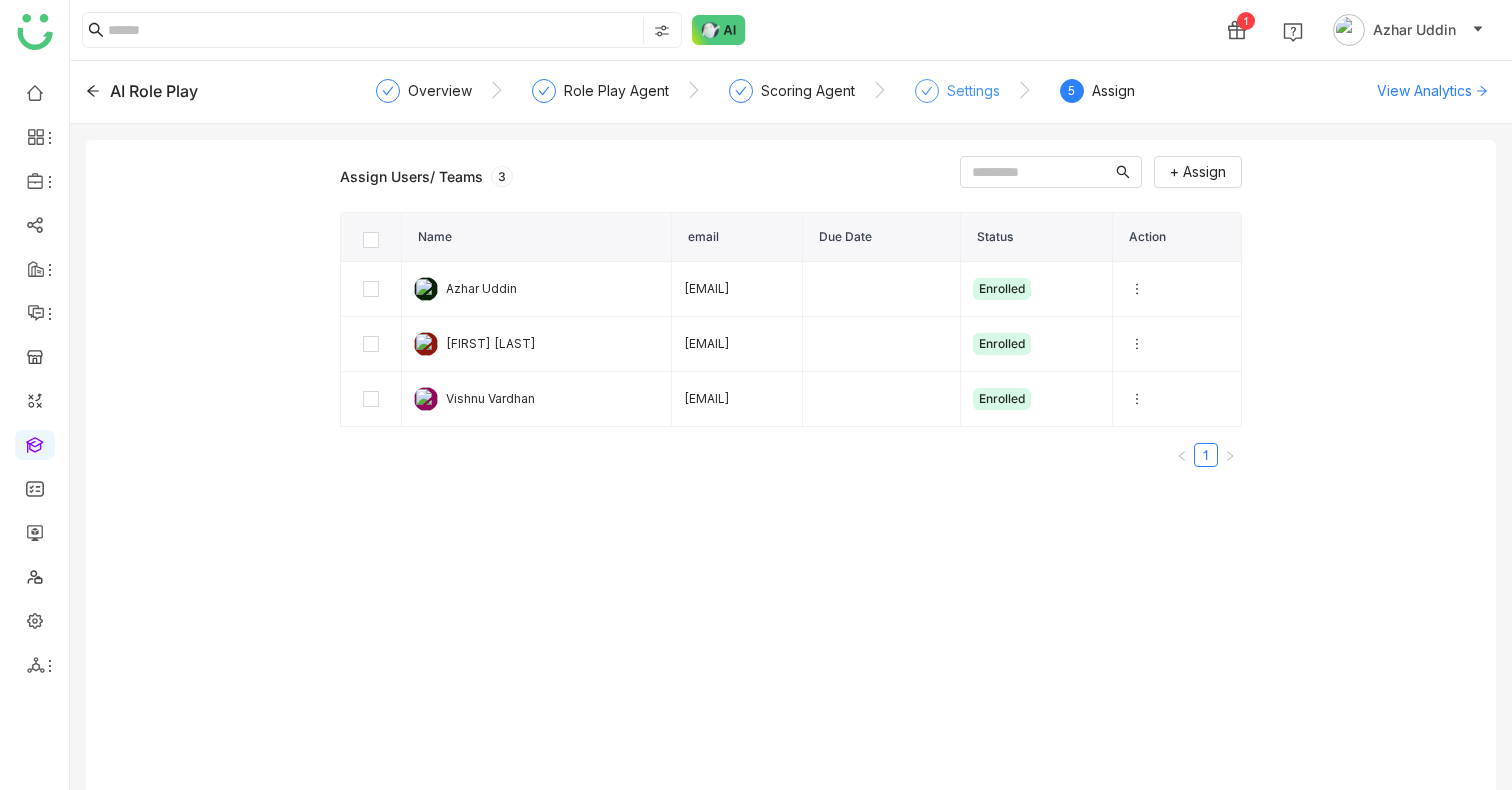 click on "Settings" 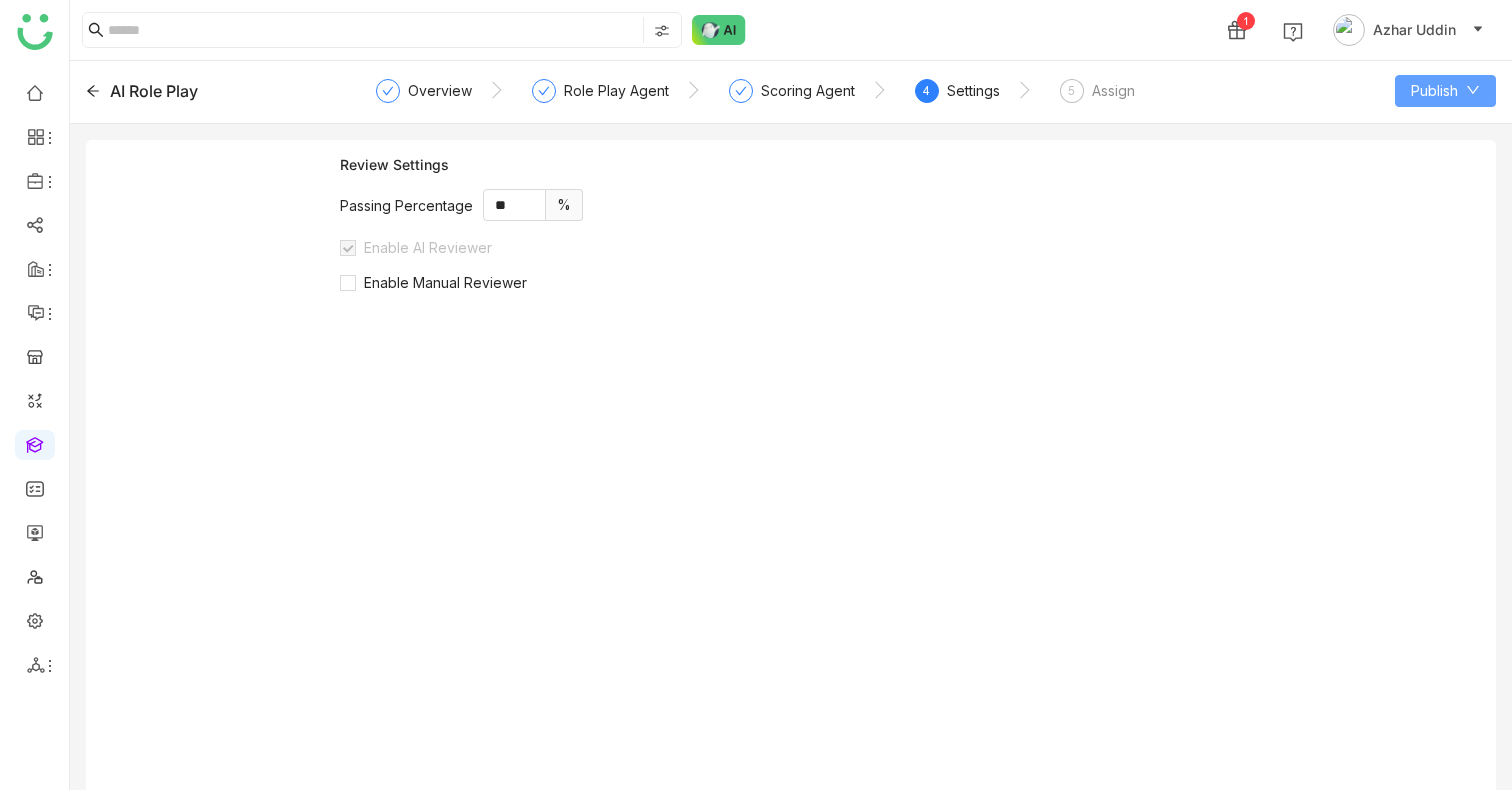 click on "Publish" 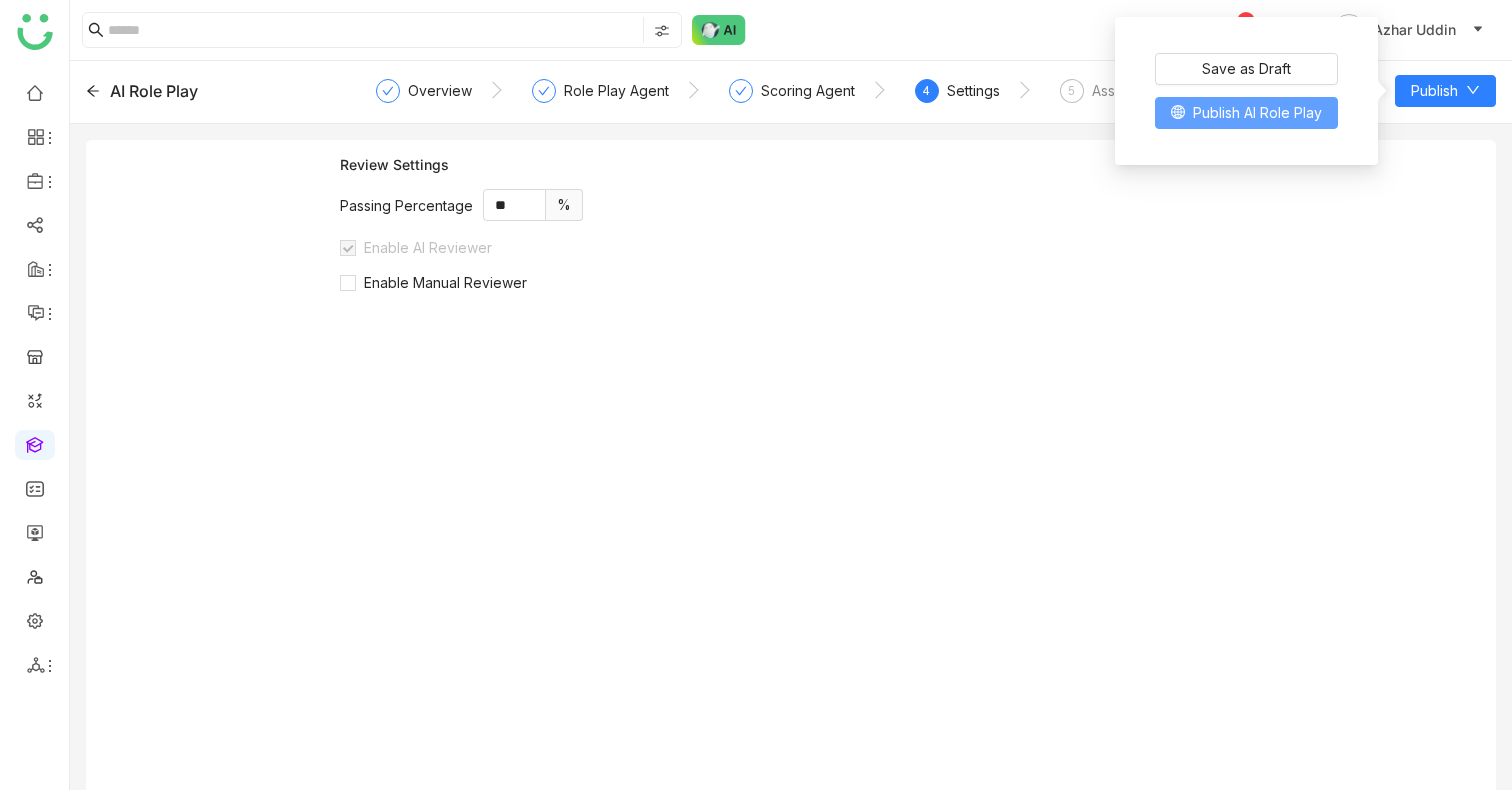 click on "Publish AI Role Play" at bounding box center (1257, 113) 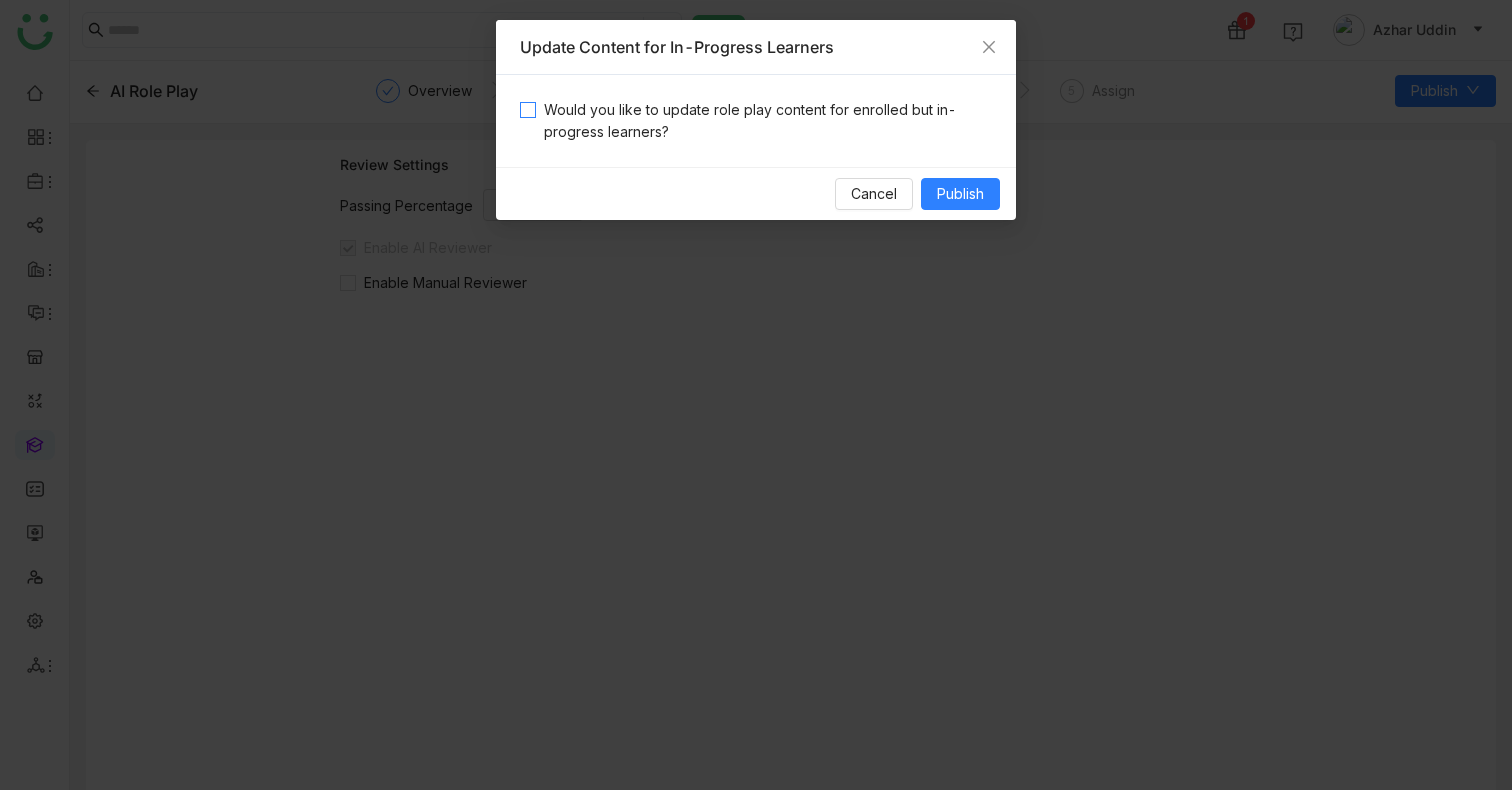 click on "Would you like to update role play content for enrolled but in-progress learners?" at bounding box center [764, 121] 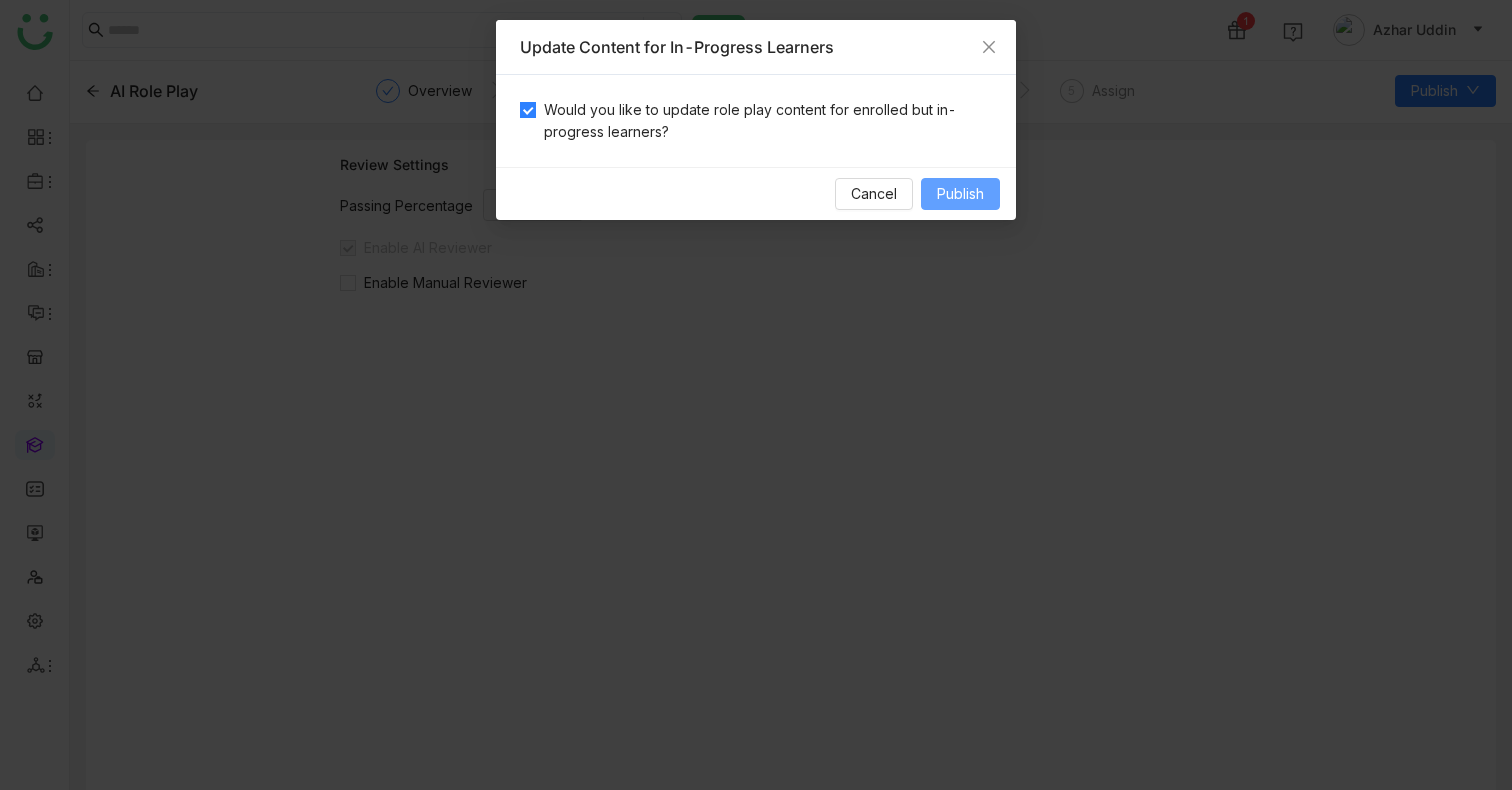 click on "Publish" at bounding box center [960, 194] 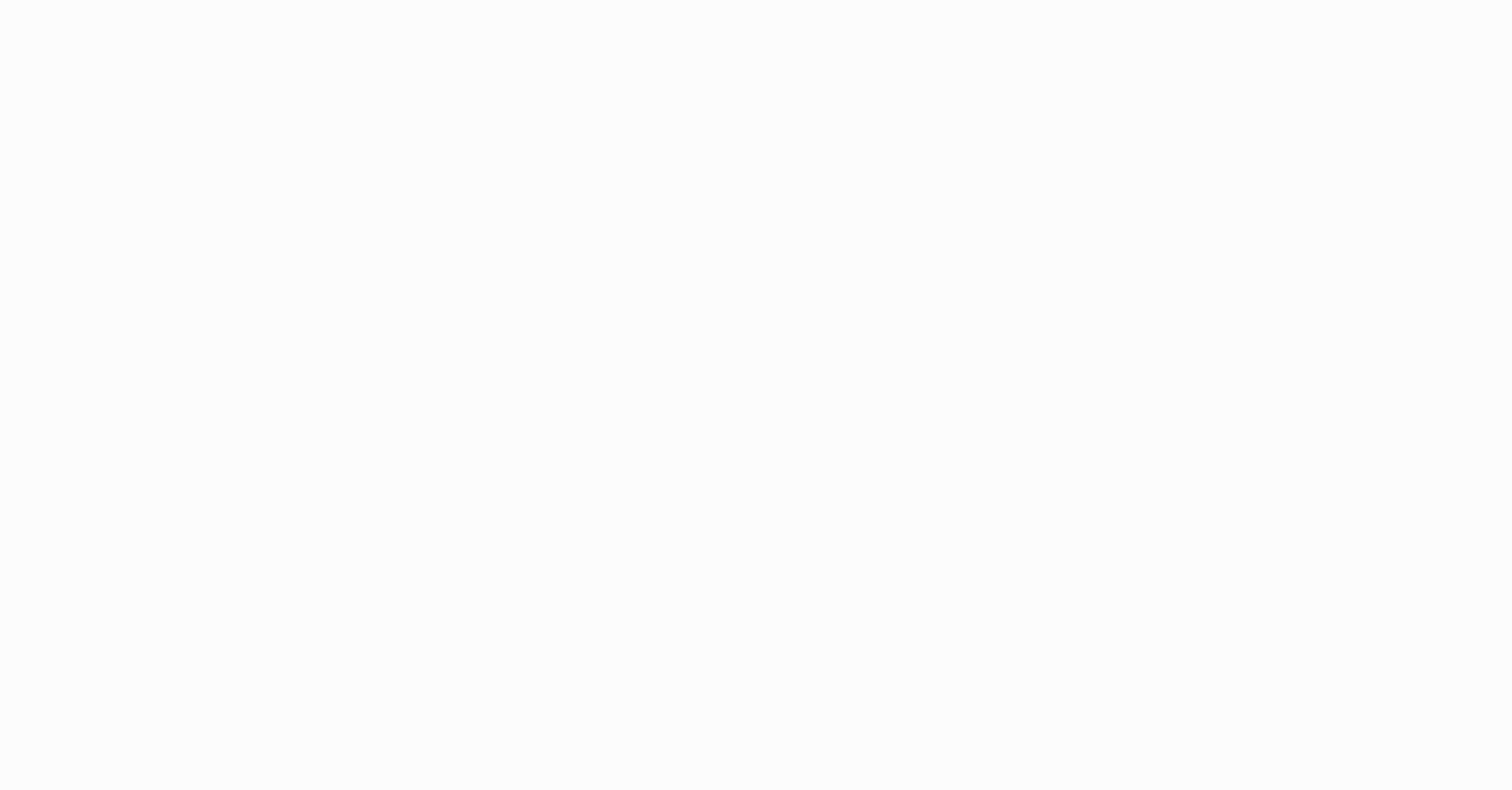 scroll, scrollTop: 0, scrollLeft: 0, axis: both 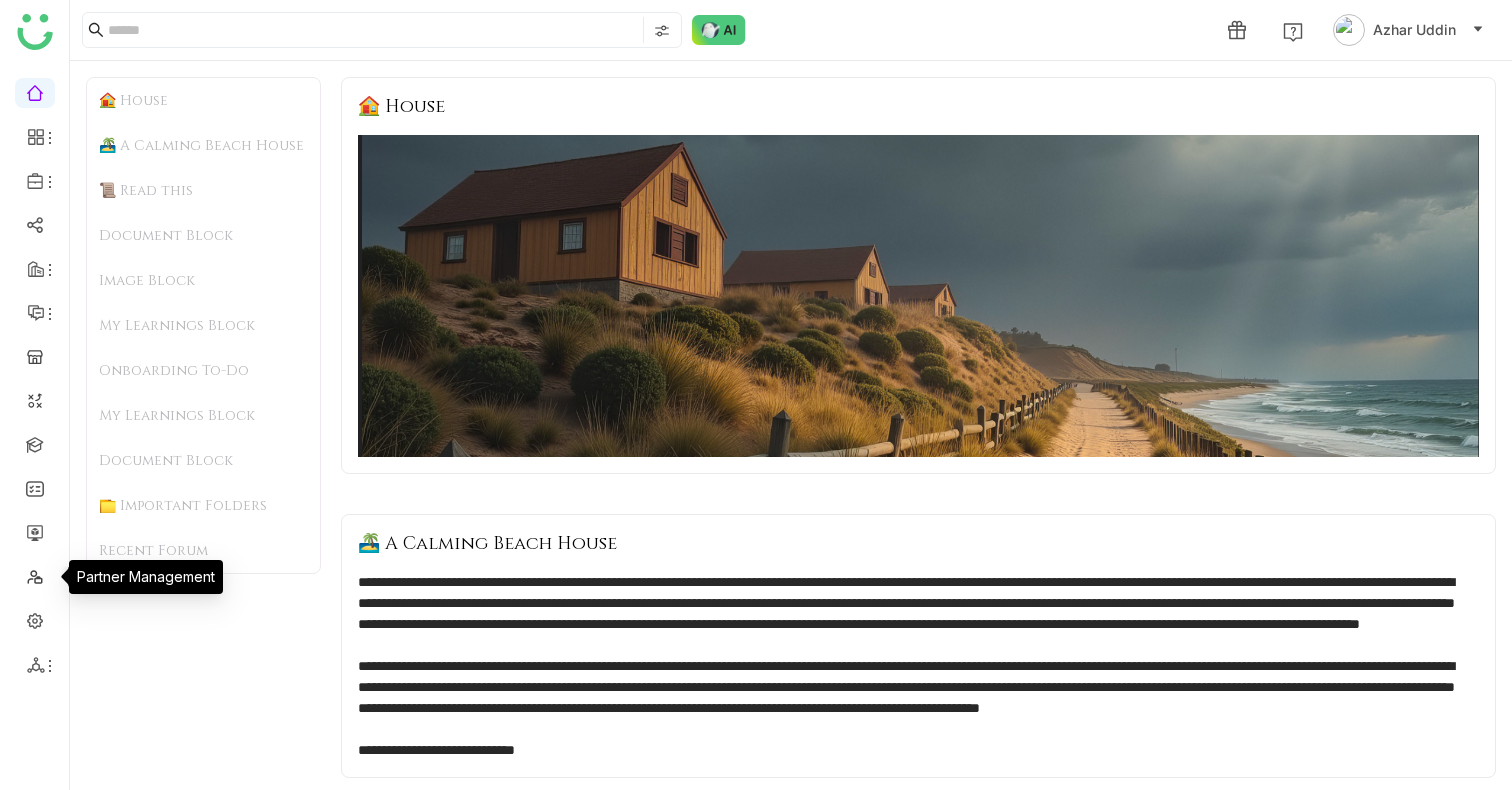 click 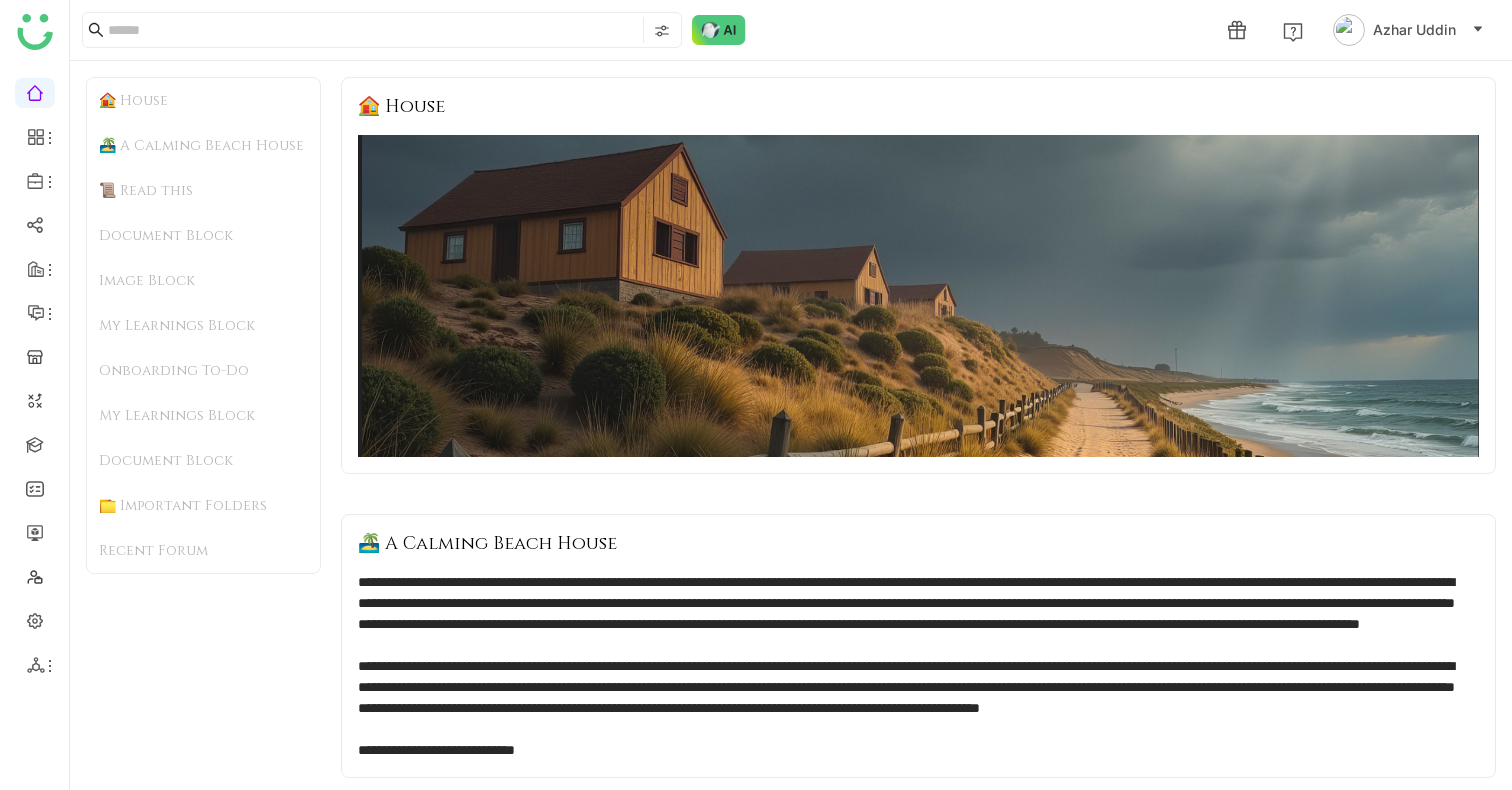 click 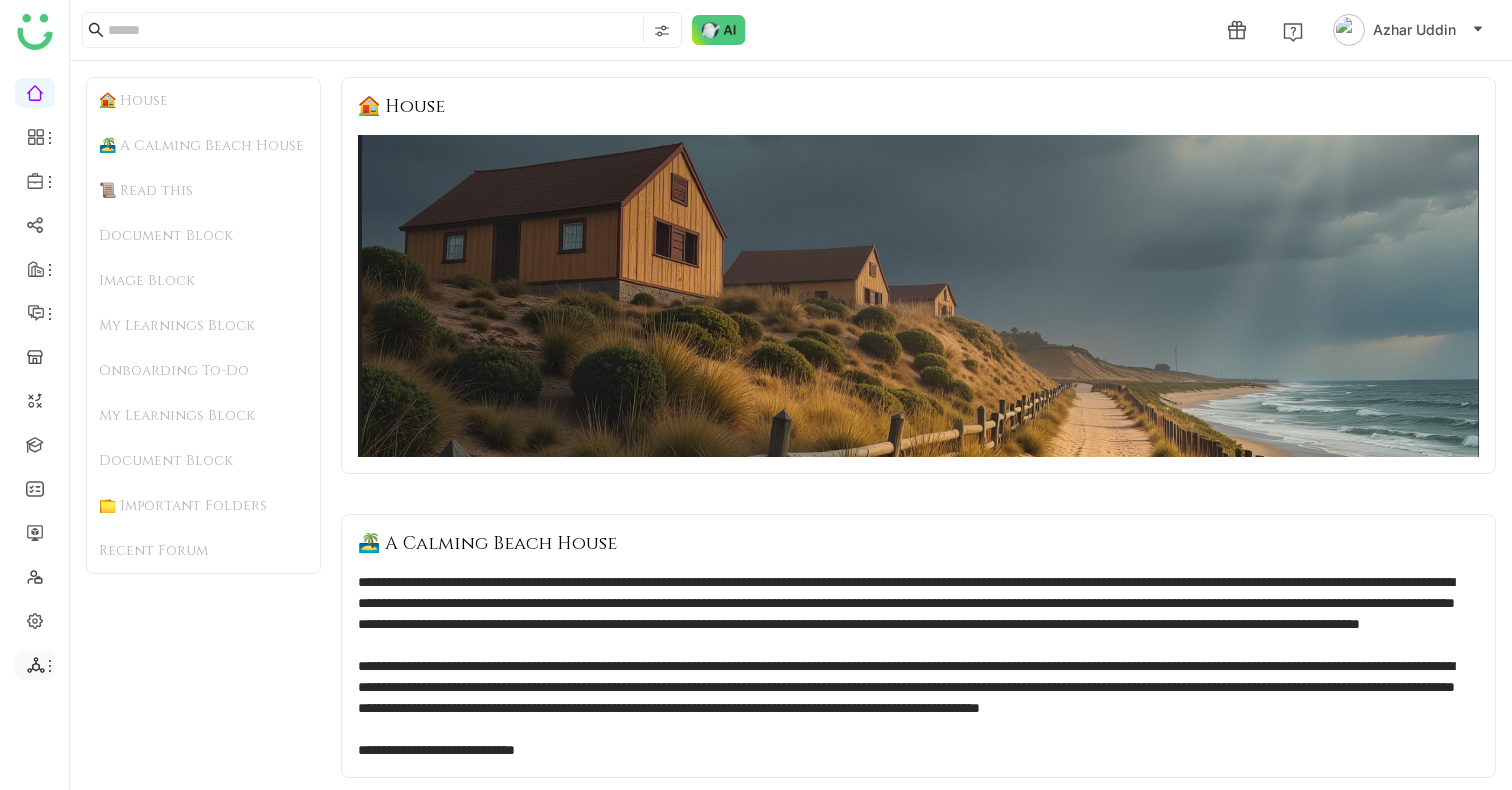 click 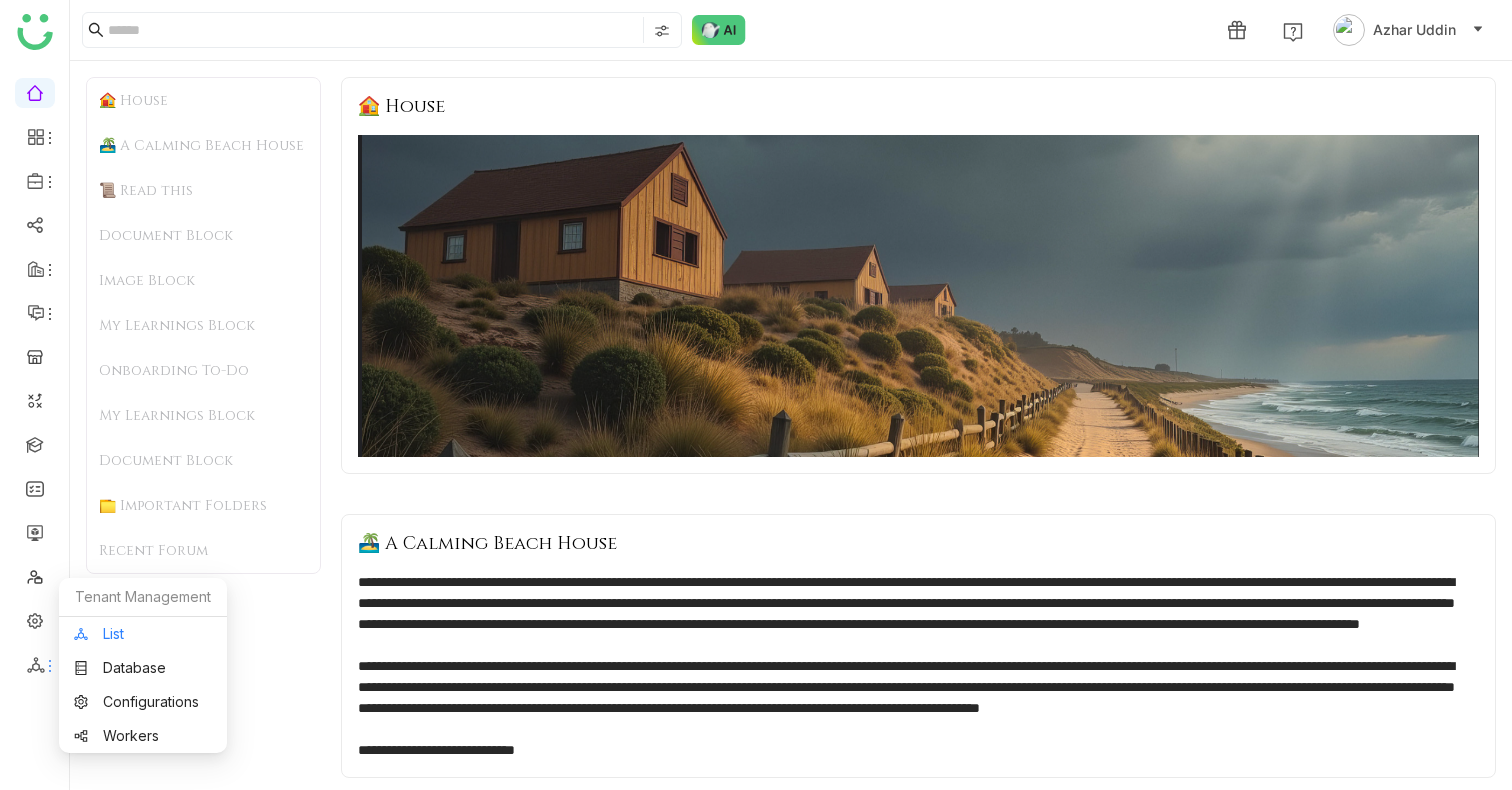 click on "List" at bounding box center (143, 634) 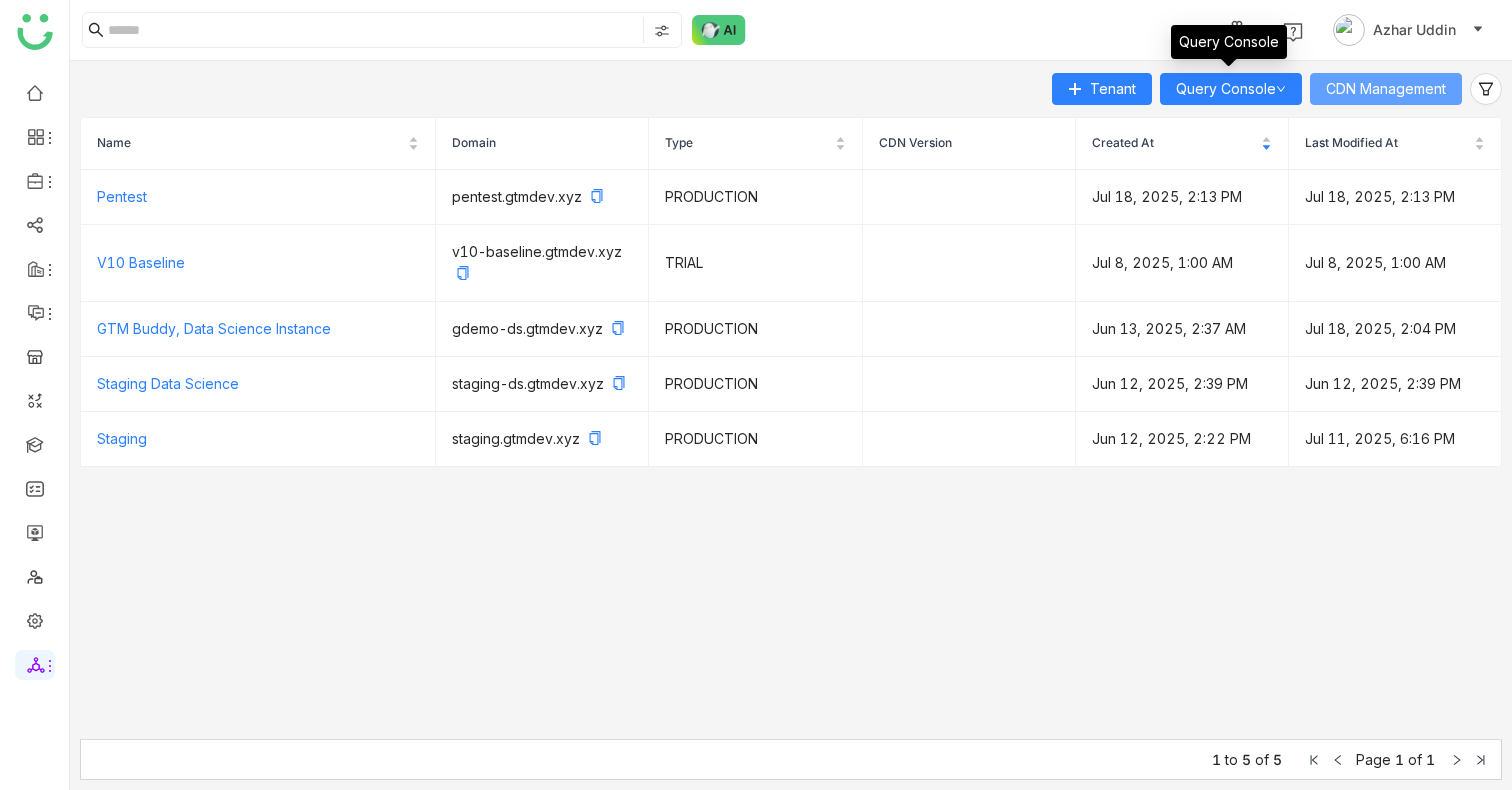 click on "CDN Management" 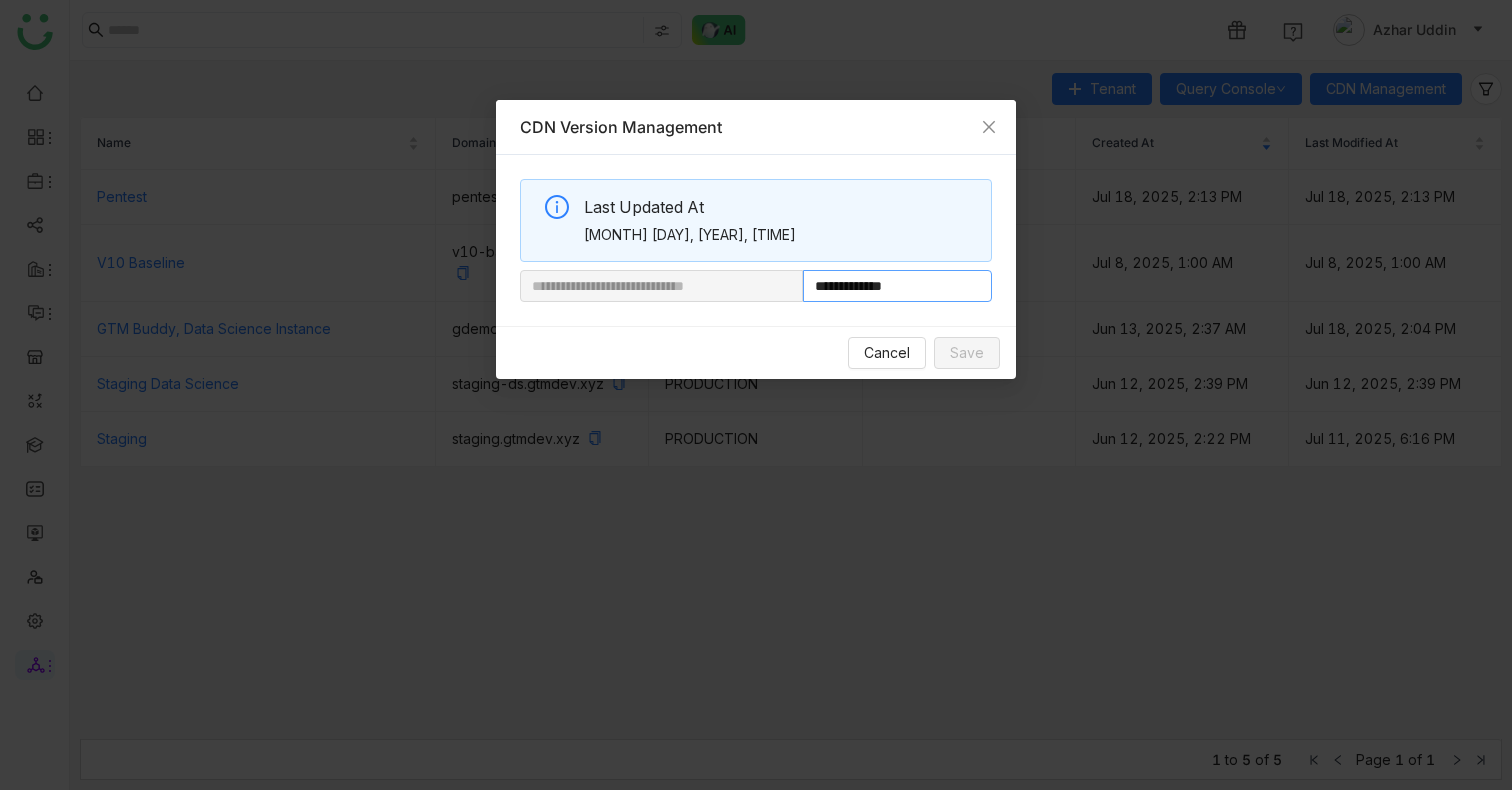 click on "**********" at bounding box center (897, 286) 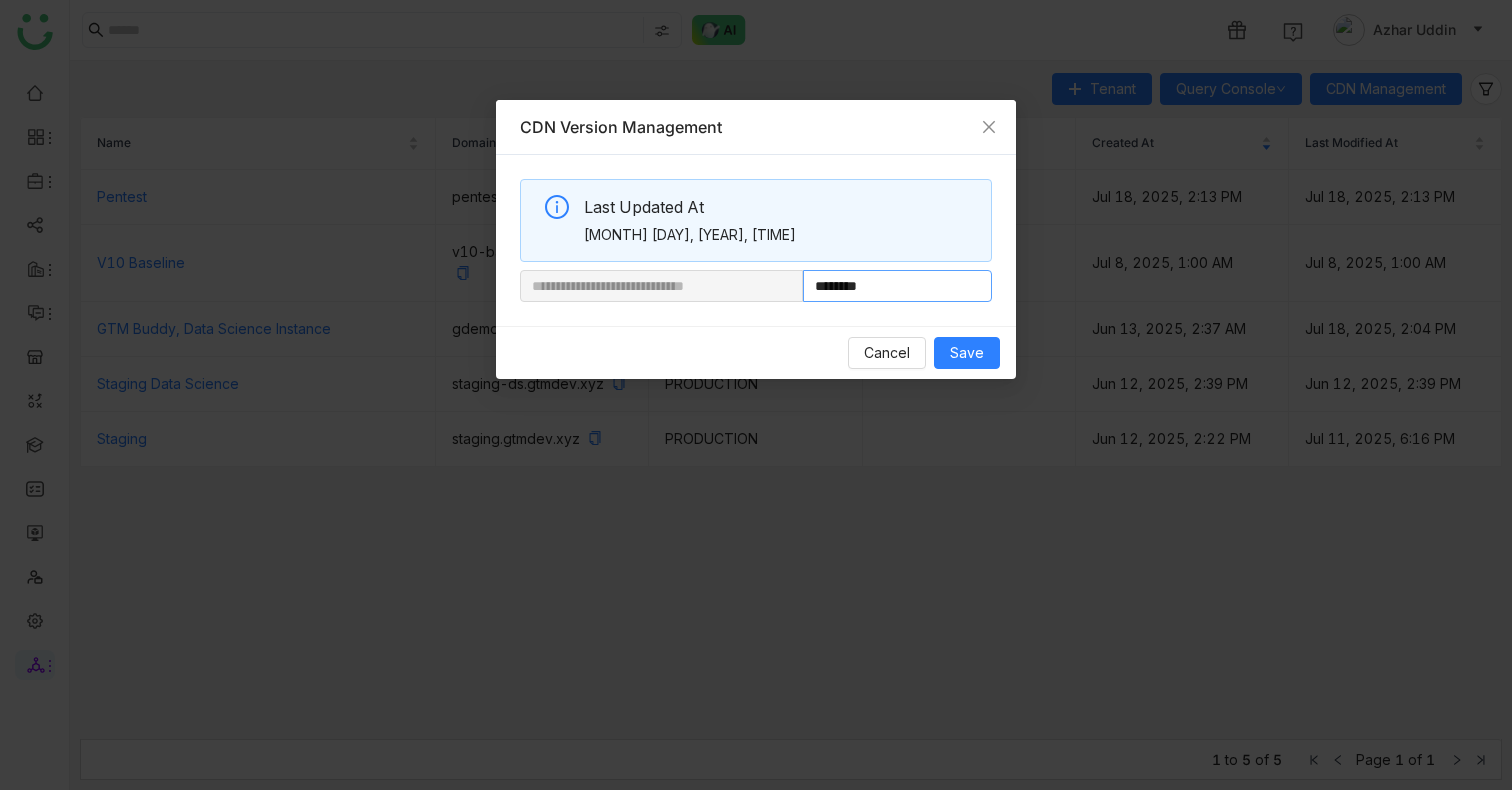 paste on "********" 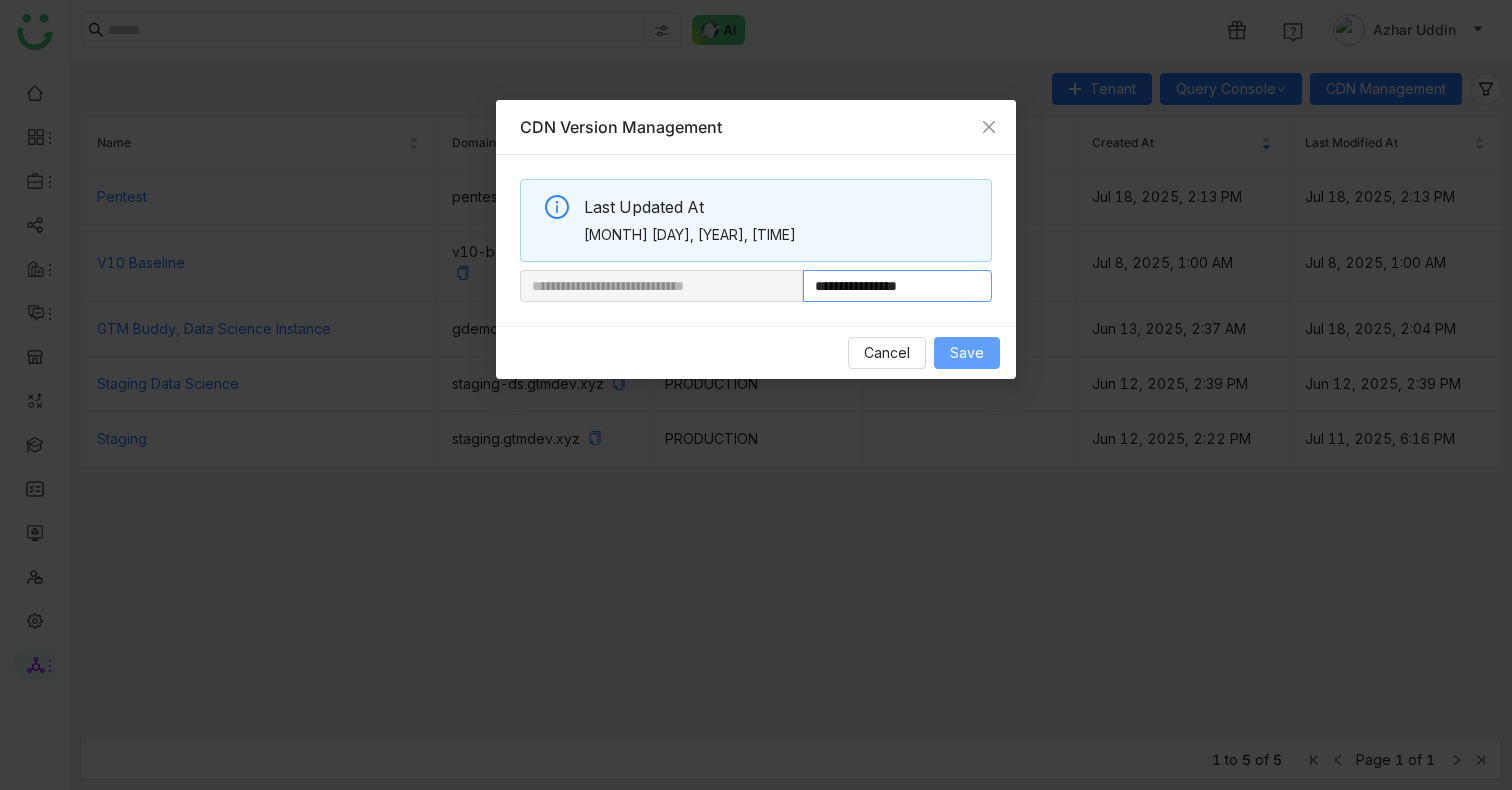 type on "**********" 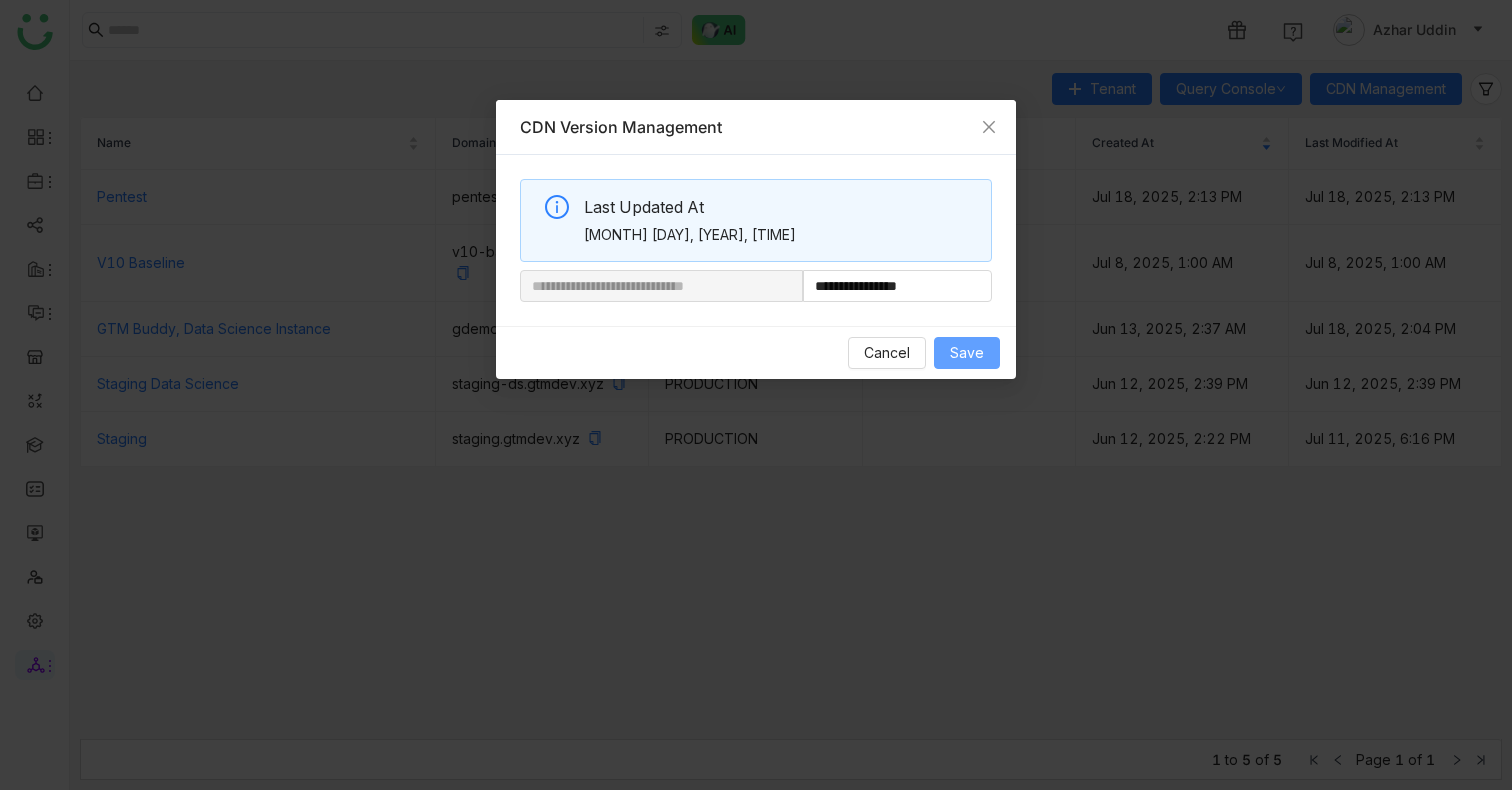 click on "Save" at bounding box center (967, 353) 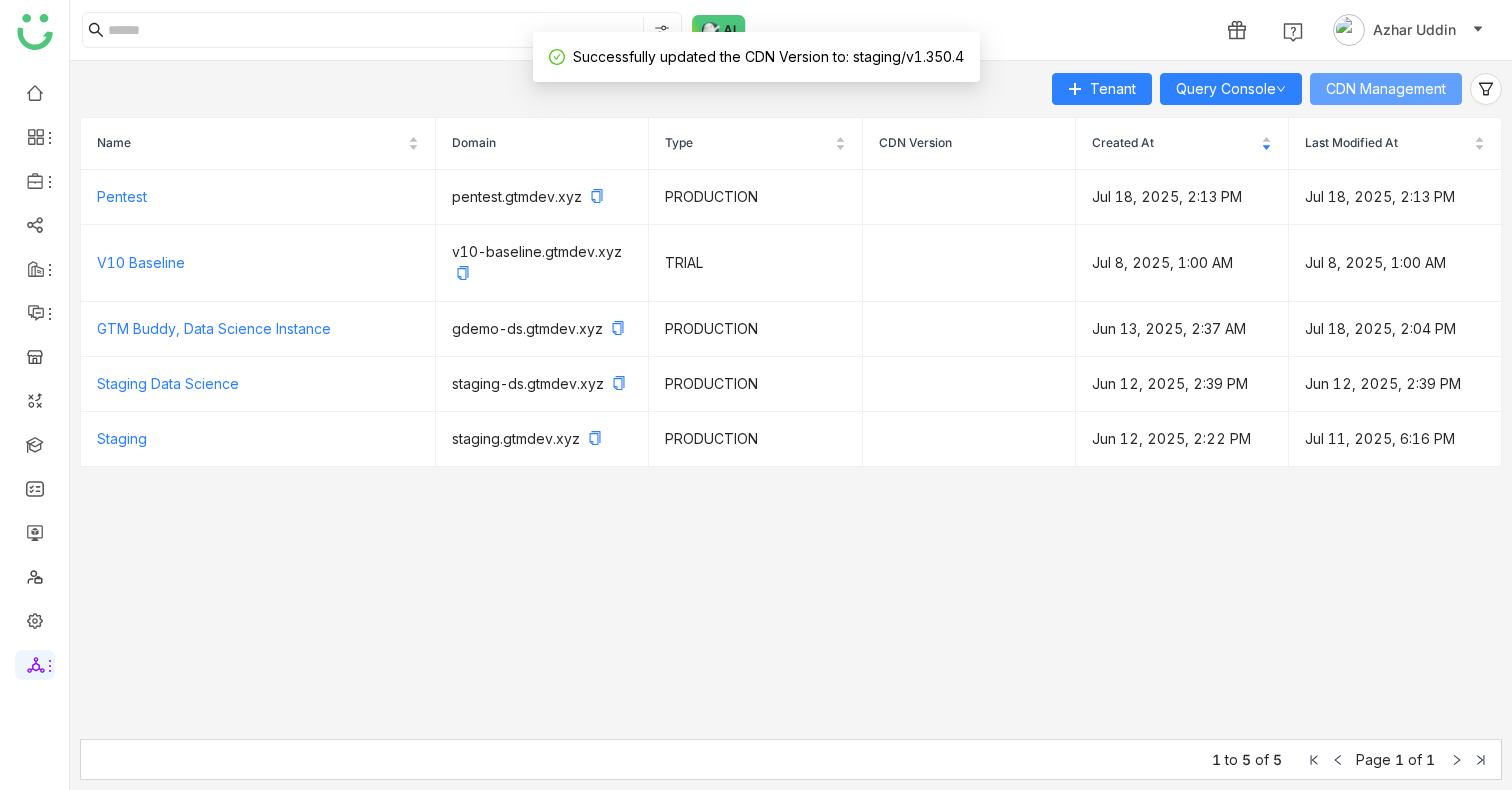 type 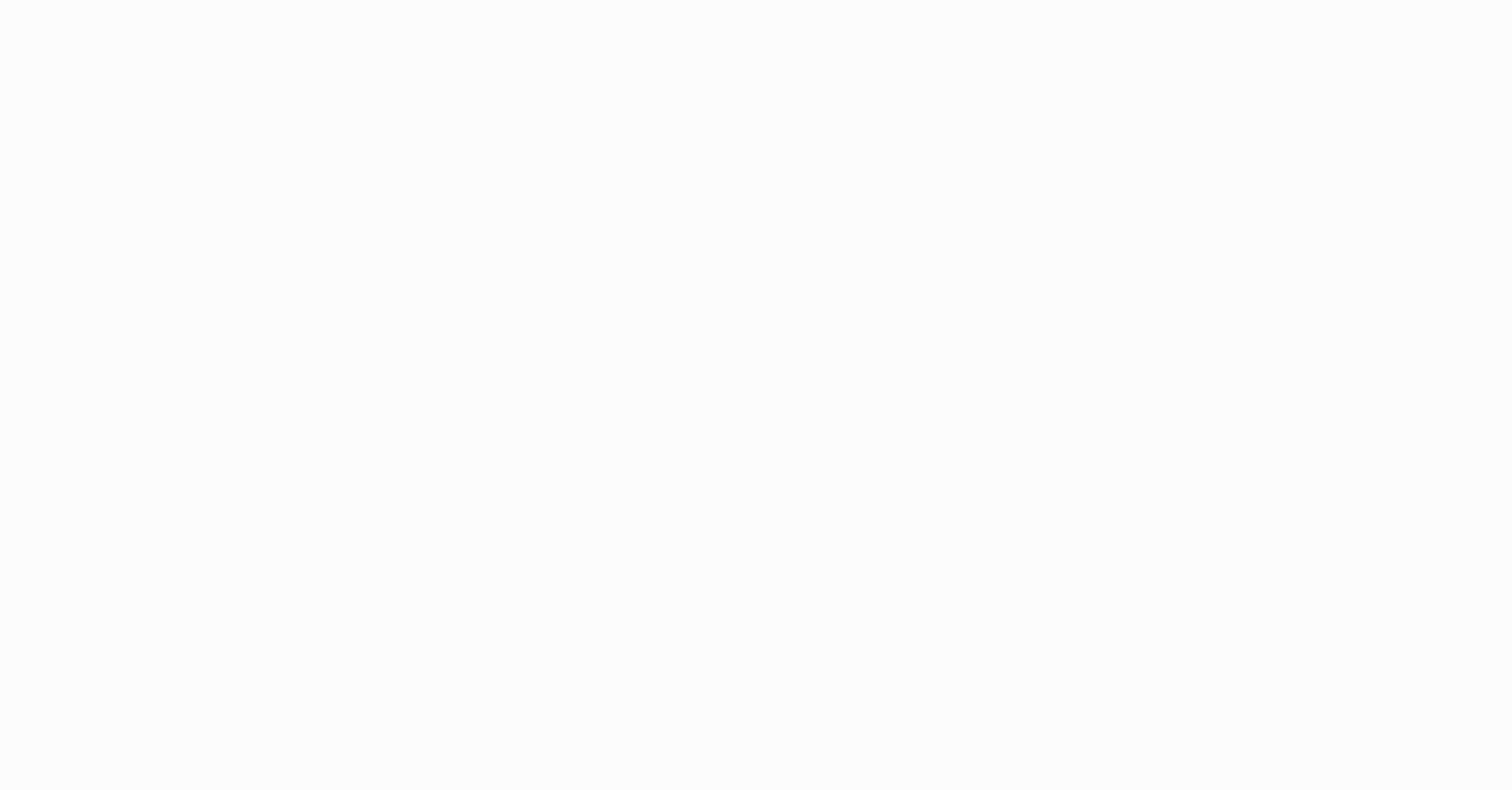 scroll, scrollTop: 0, scrollLeft: 0, axis: both 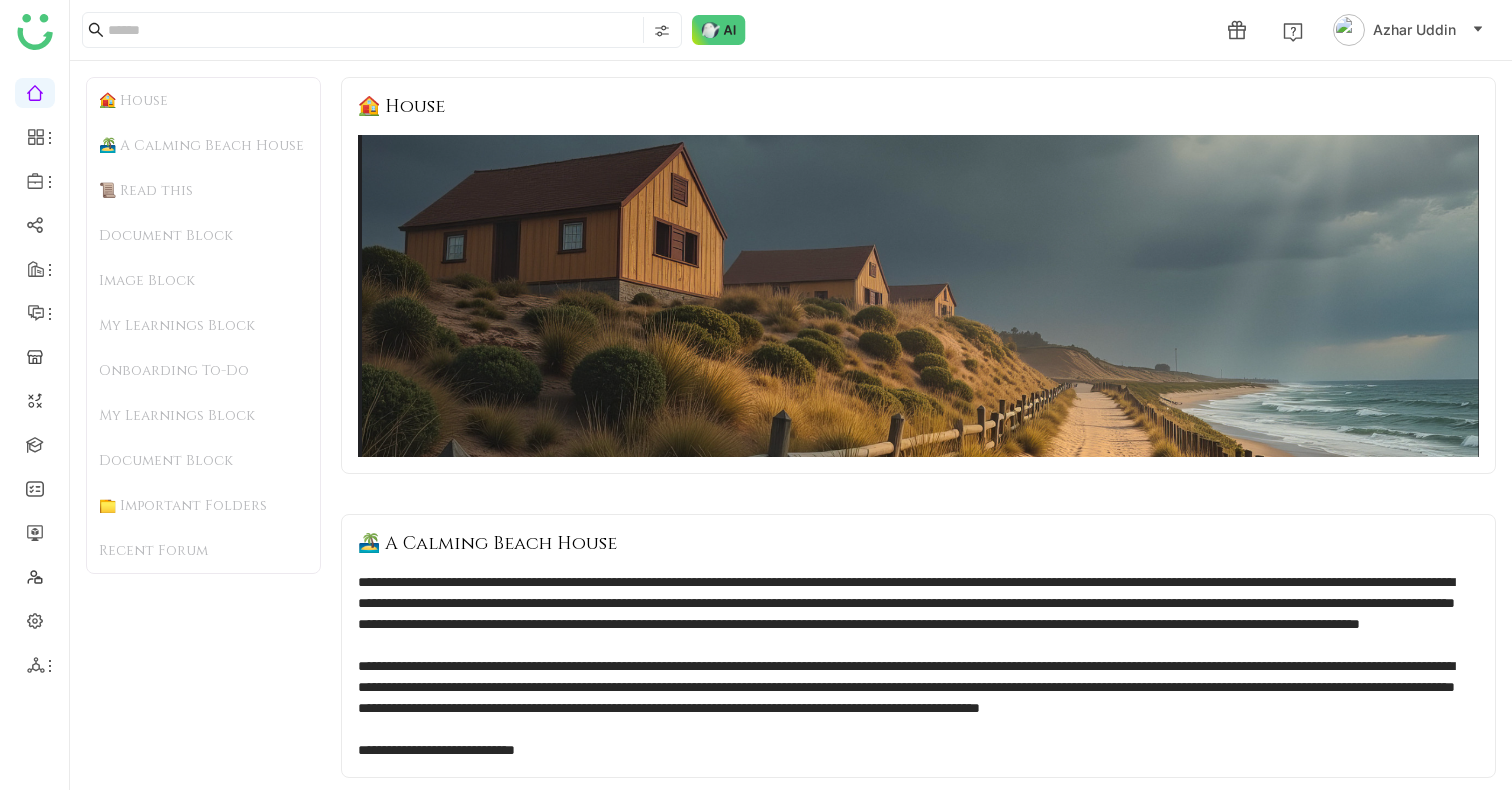 click on "Image Block" 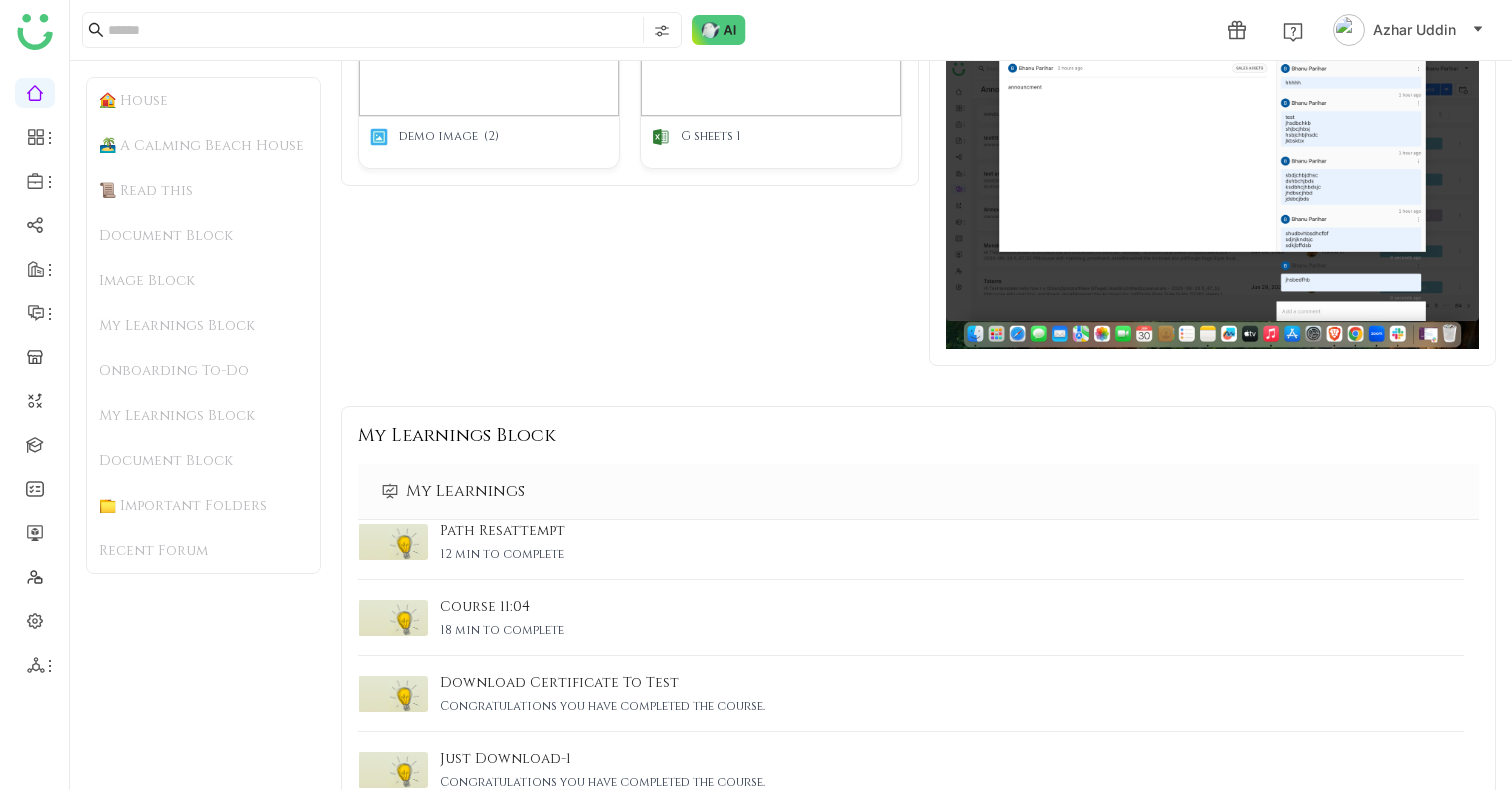 click on "Document Block" 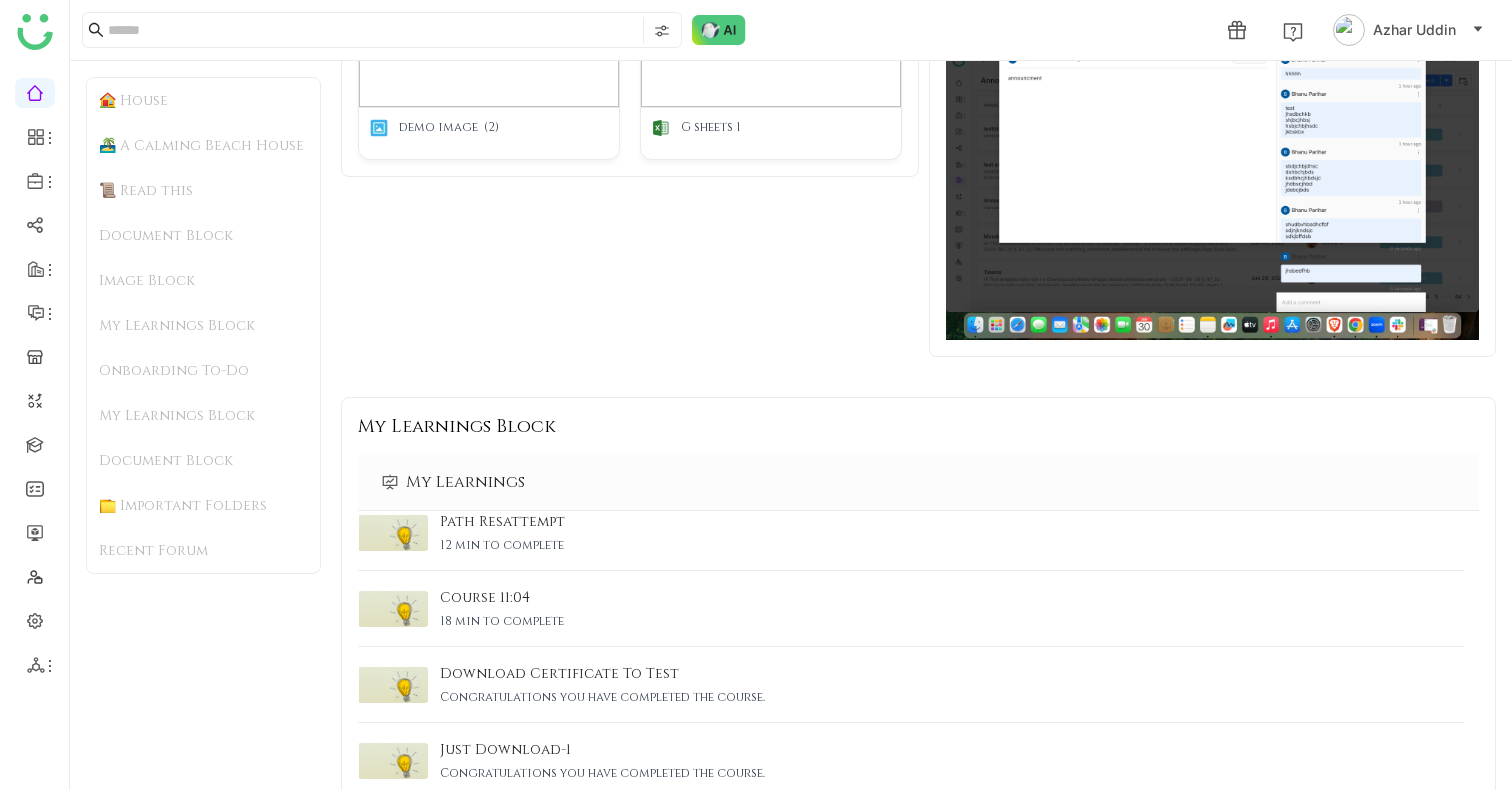 click on "Image Block" 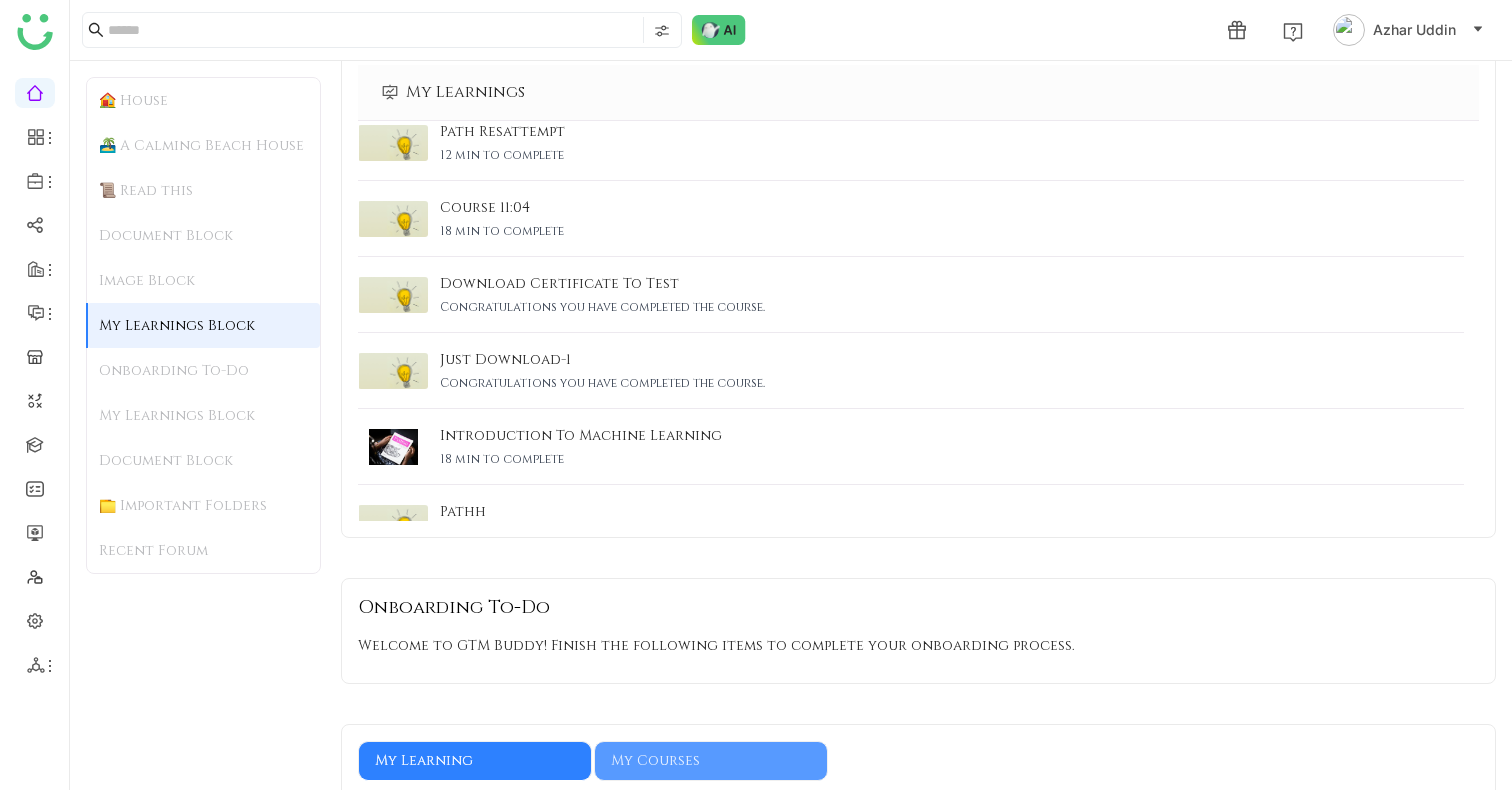 click on "Onboarding To-Do" 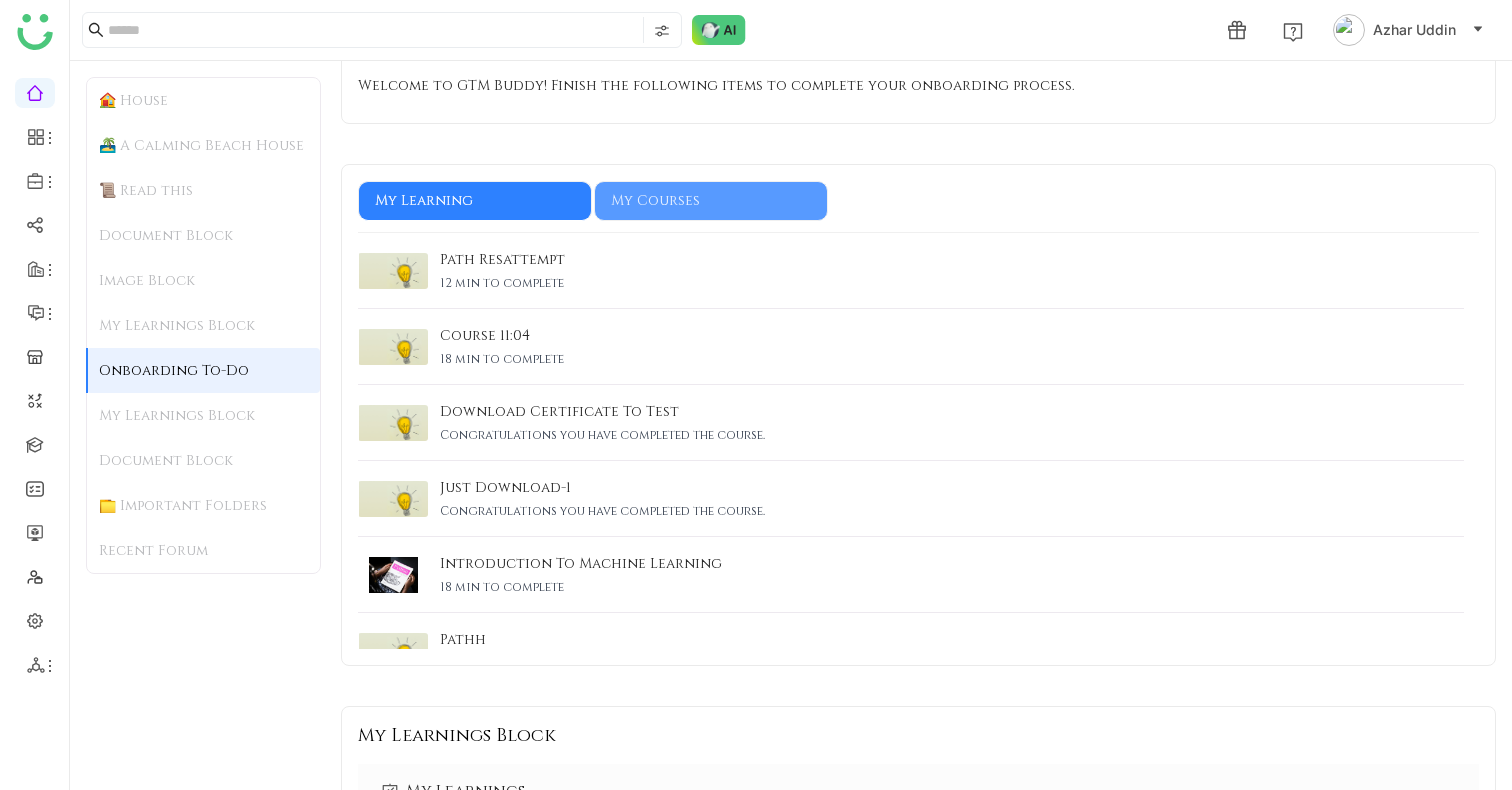 click on "My Learnings Block" 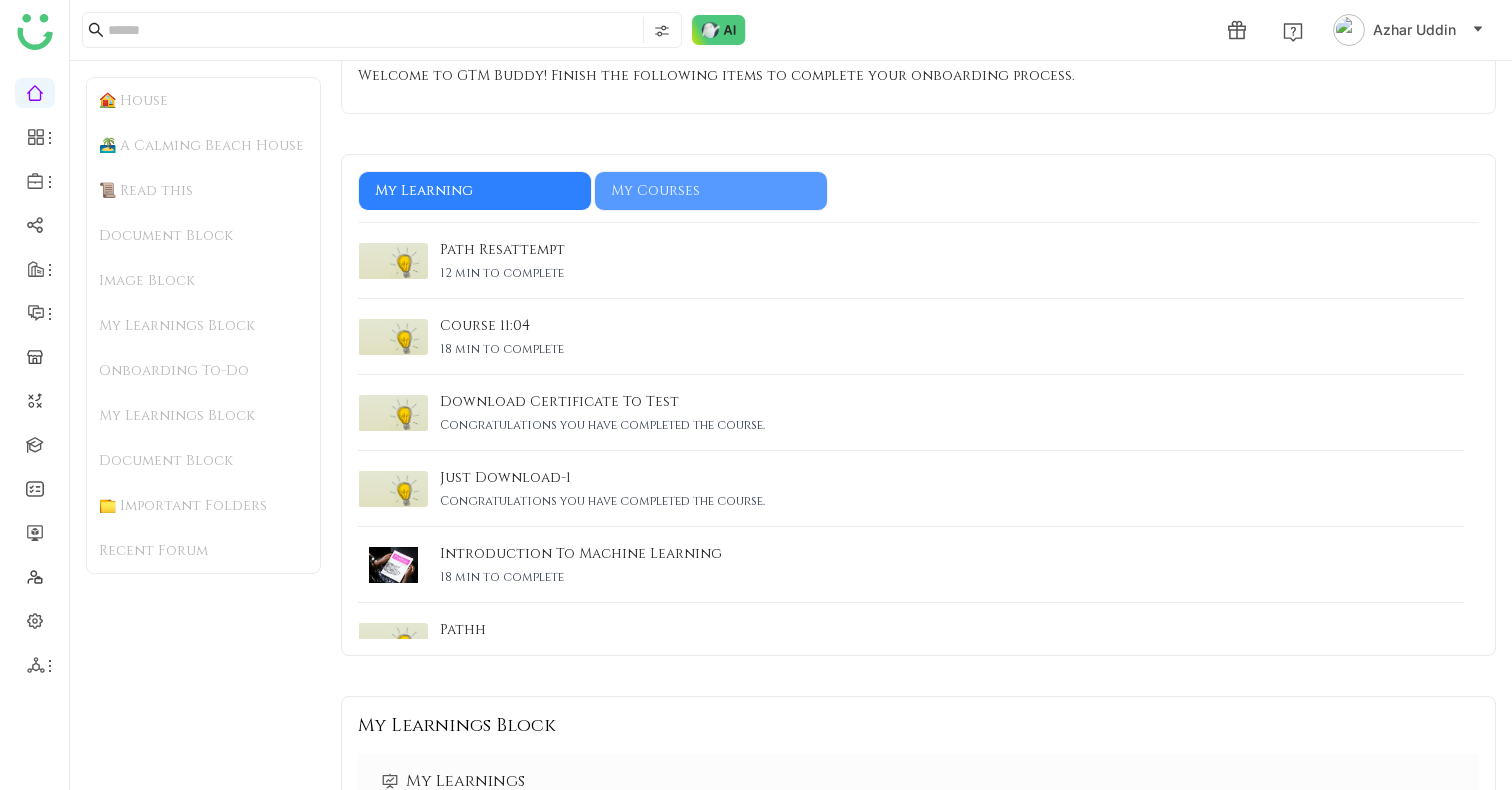 click on "Document Block" 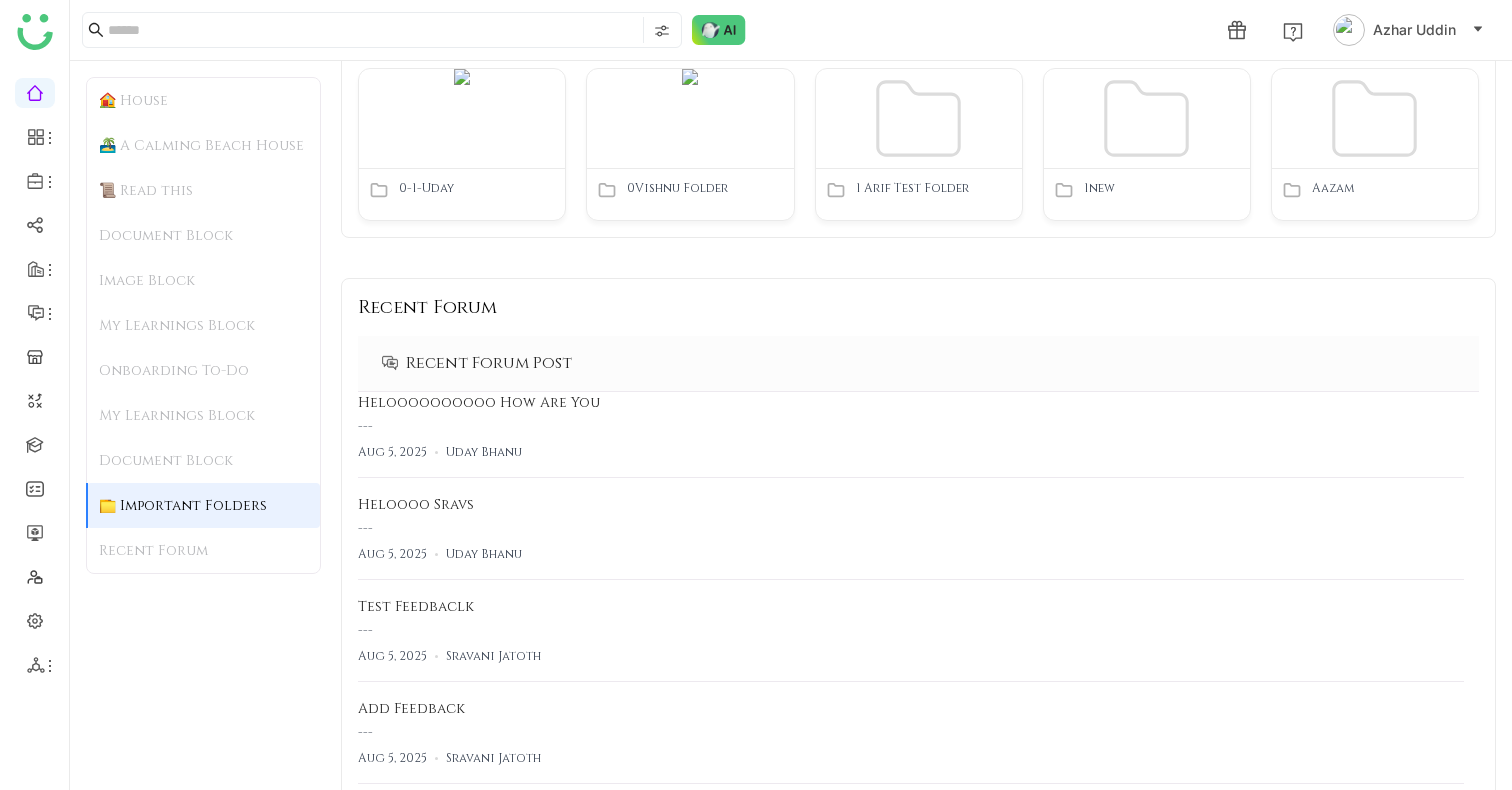 click on "Recent Forum" 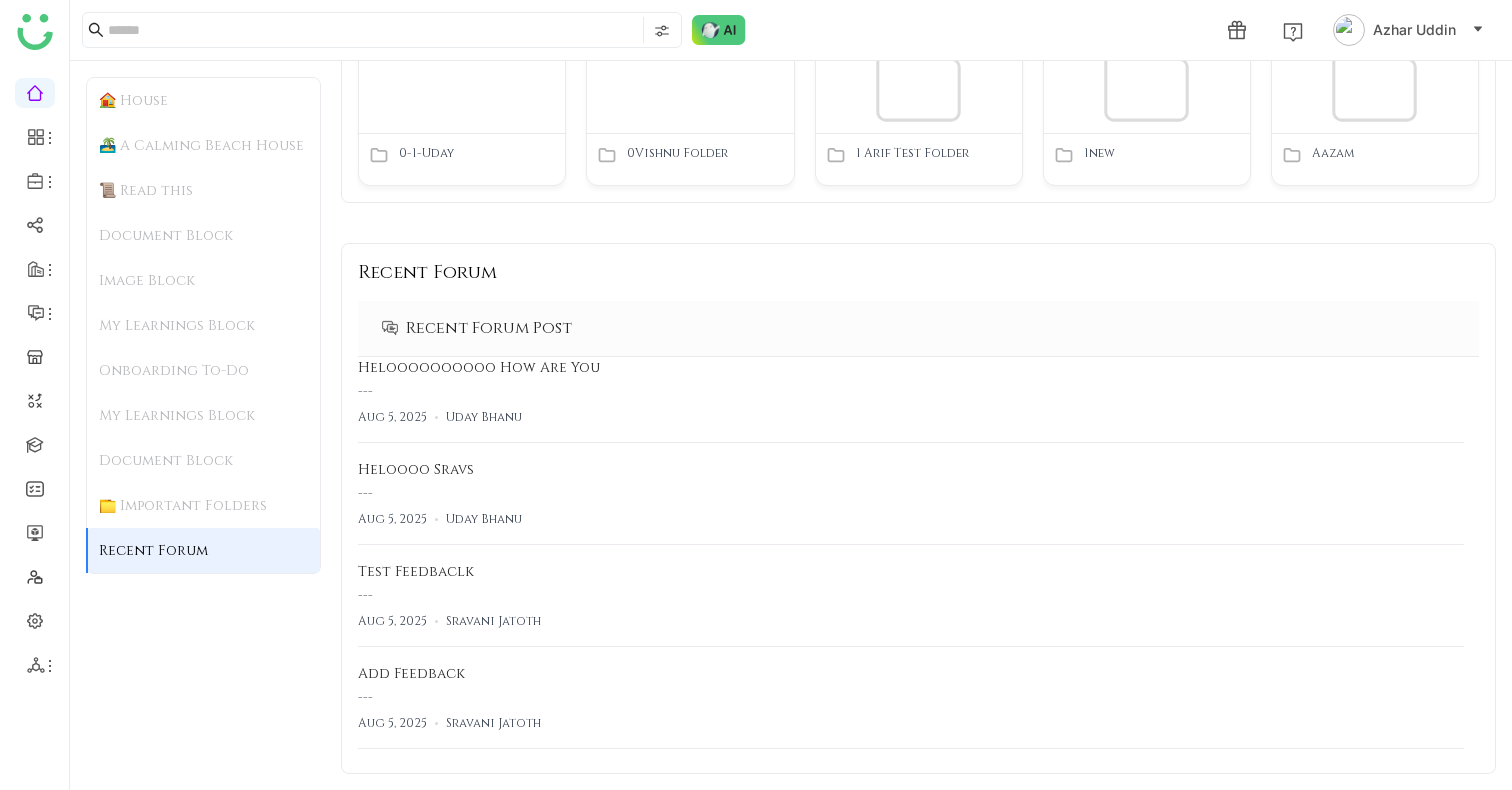 scroll, scrollTop: 3570, scrollLeft: 0, axis: vertical 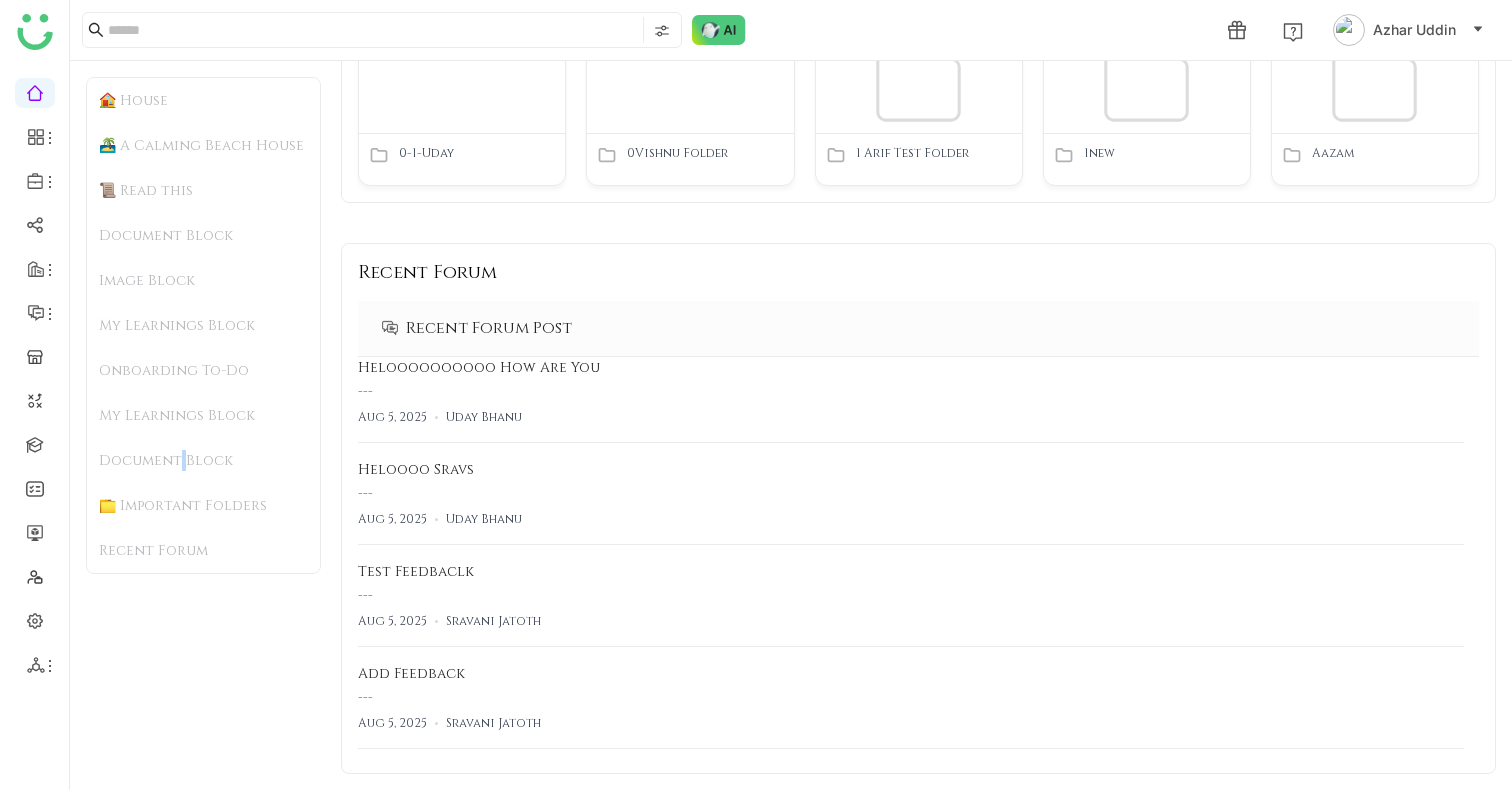 click on "Document Block" 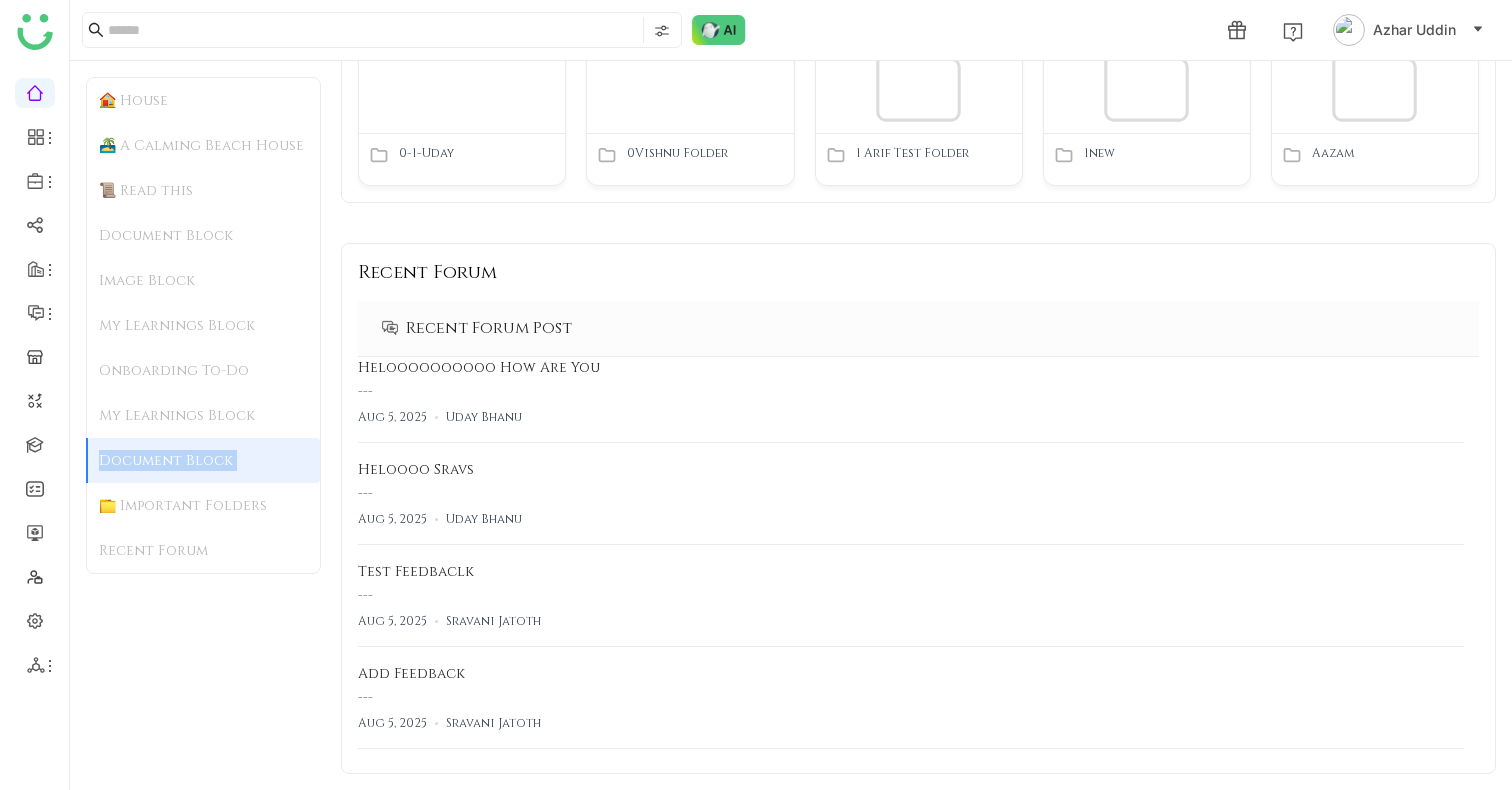 click on "Document Block" 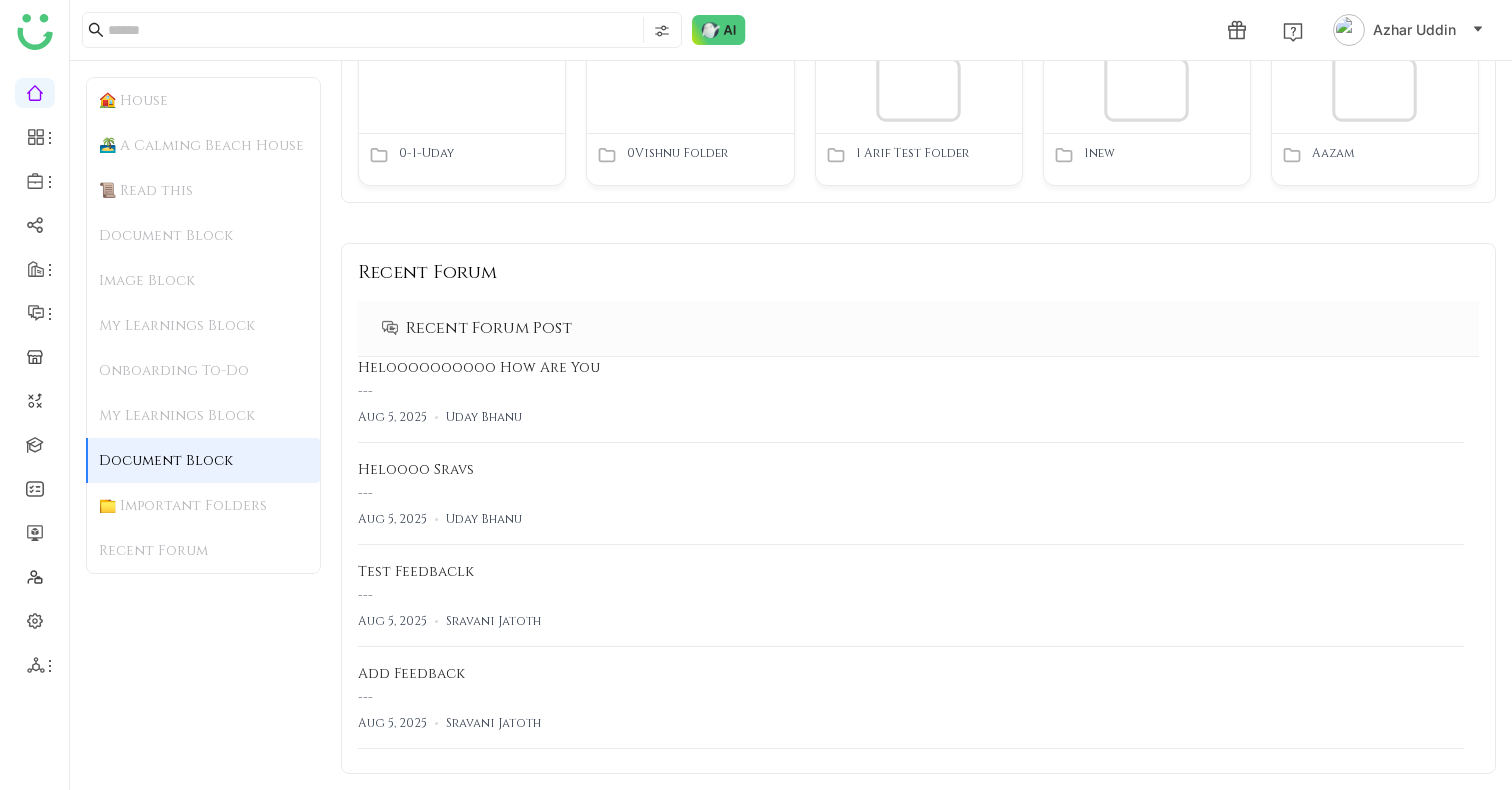 click on "My Learnings Block" 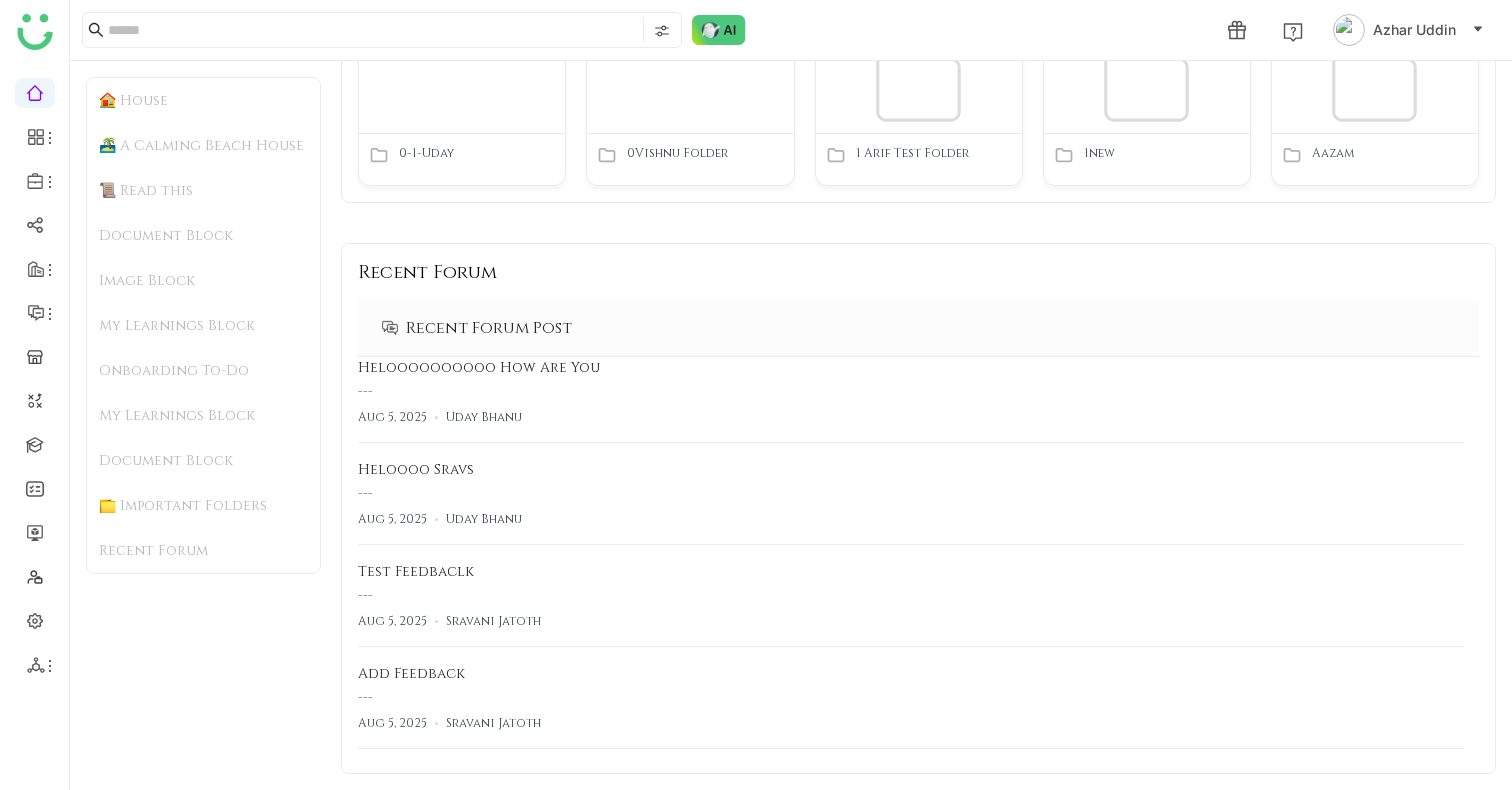click on "My Learnings Block" 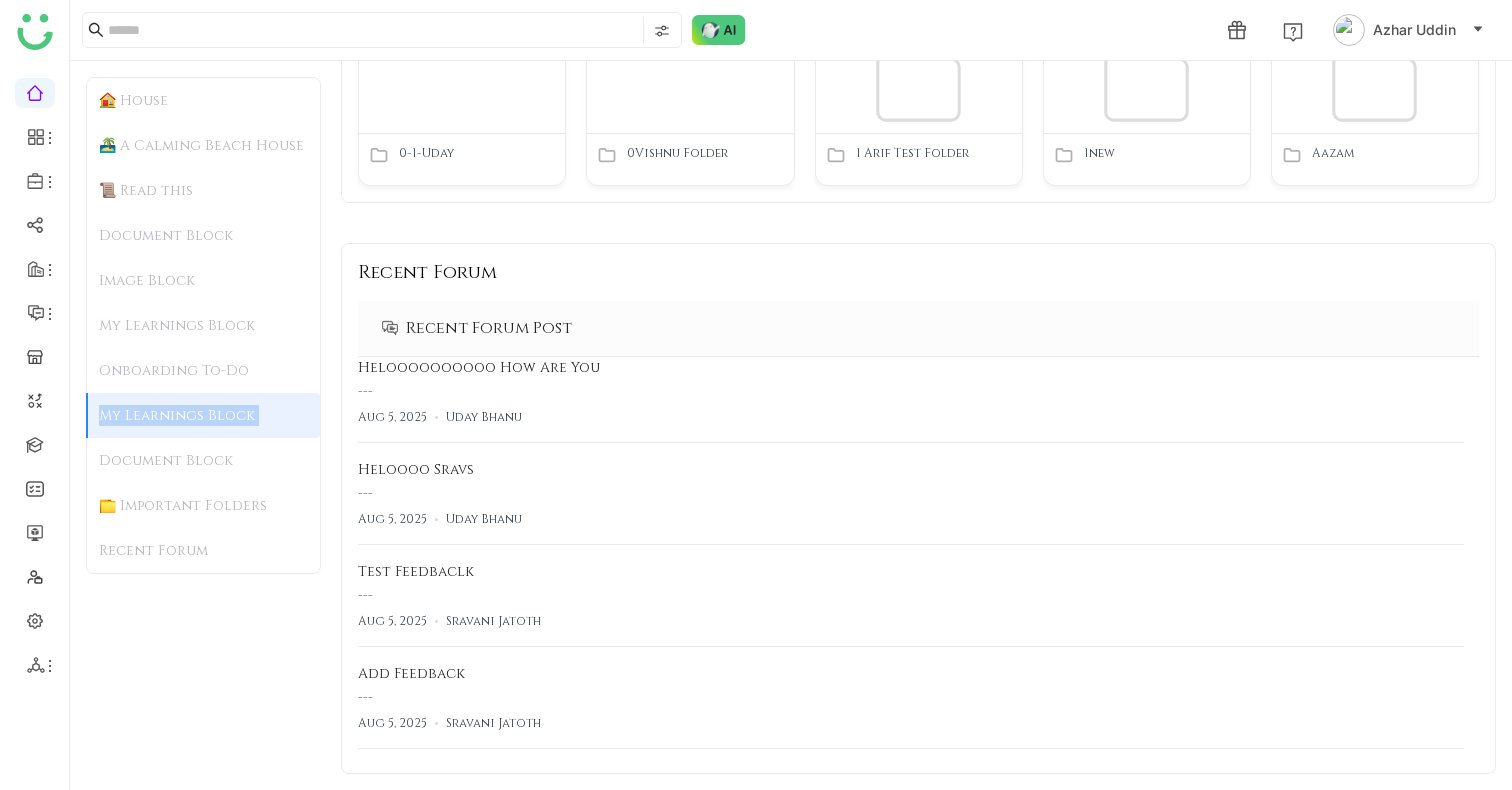 click on "My Learnings Block" 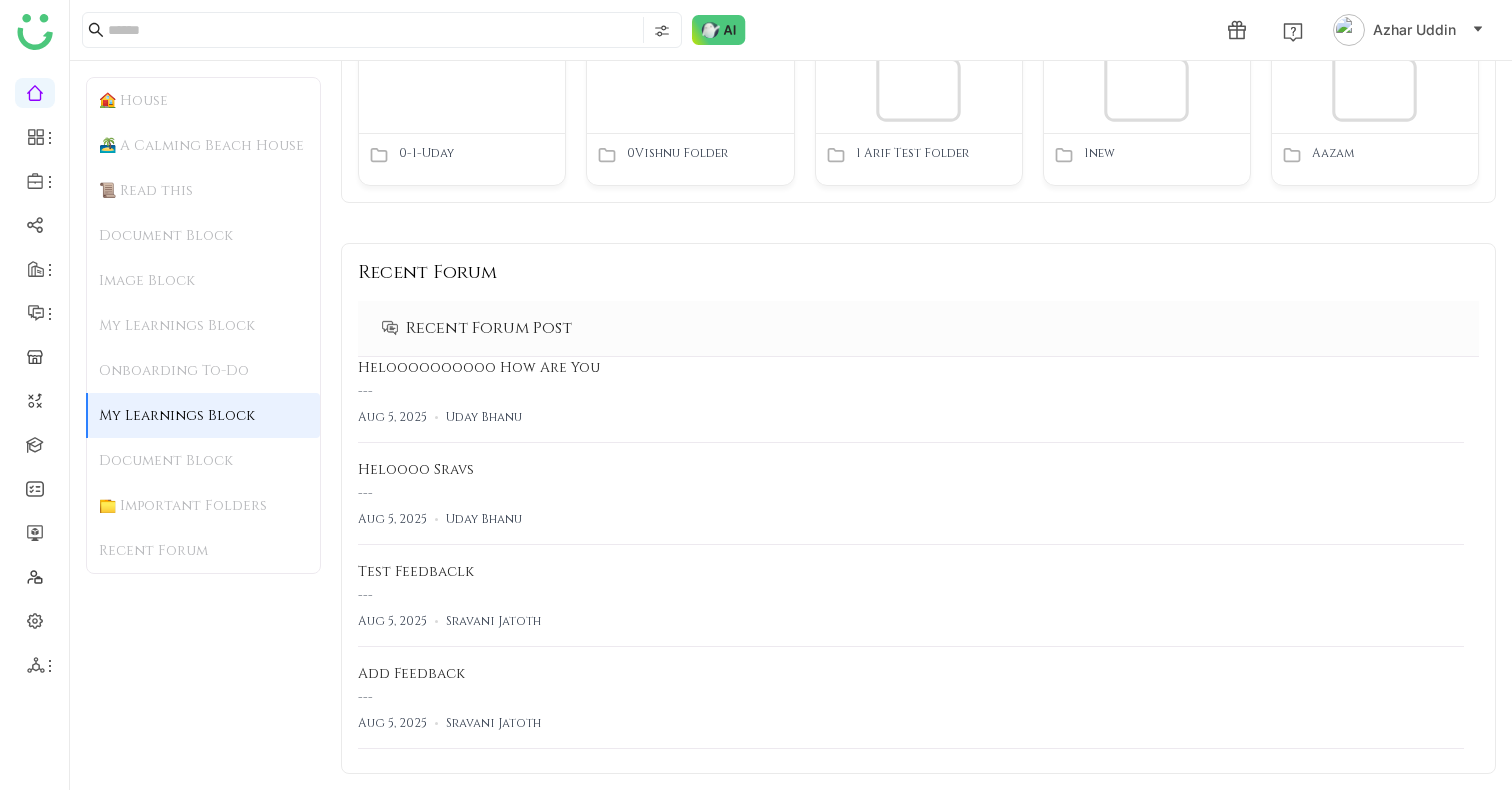 click on "Onboarding To-Do" 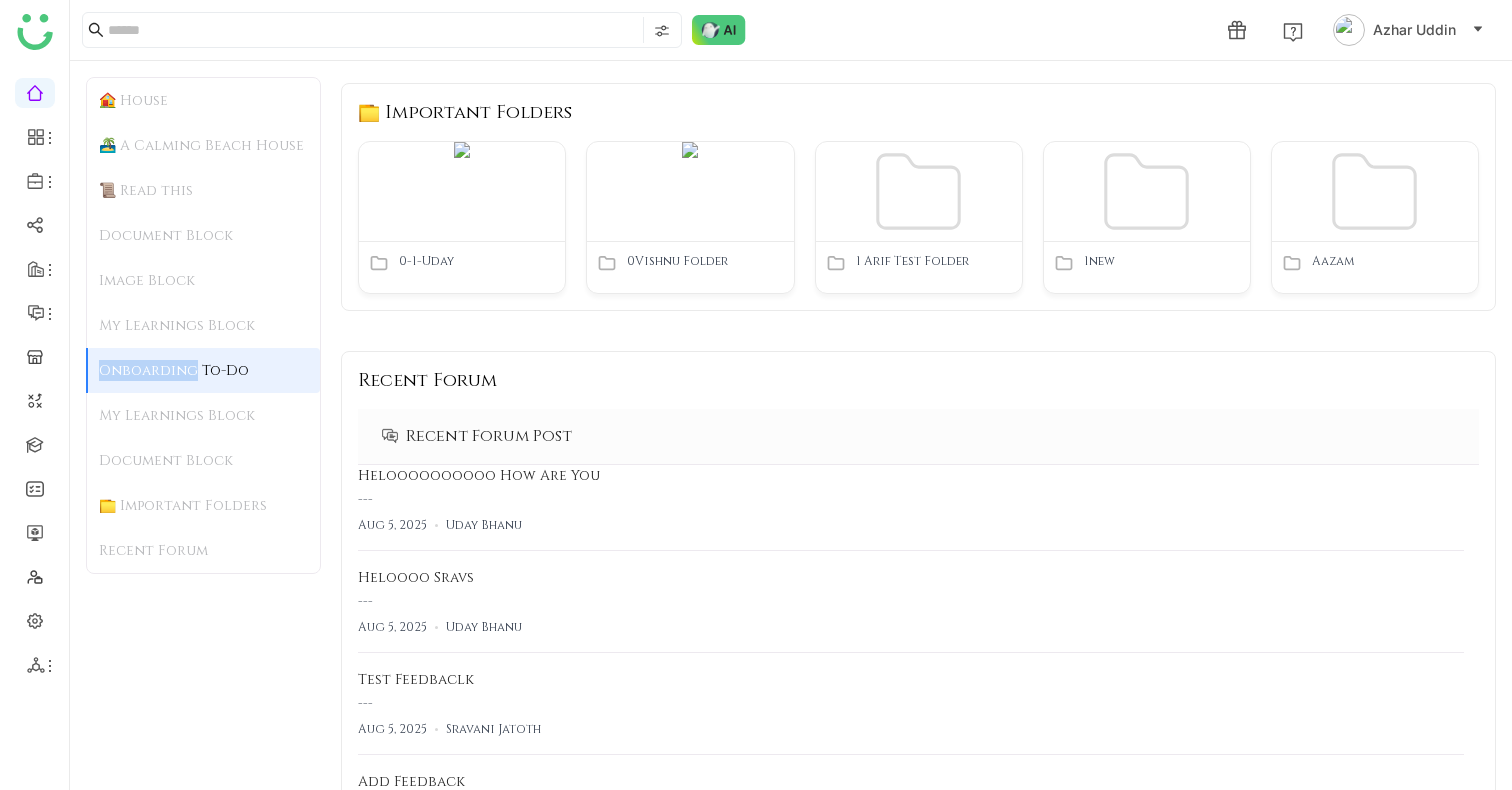 click on "Onboarding To-Do" 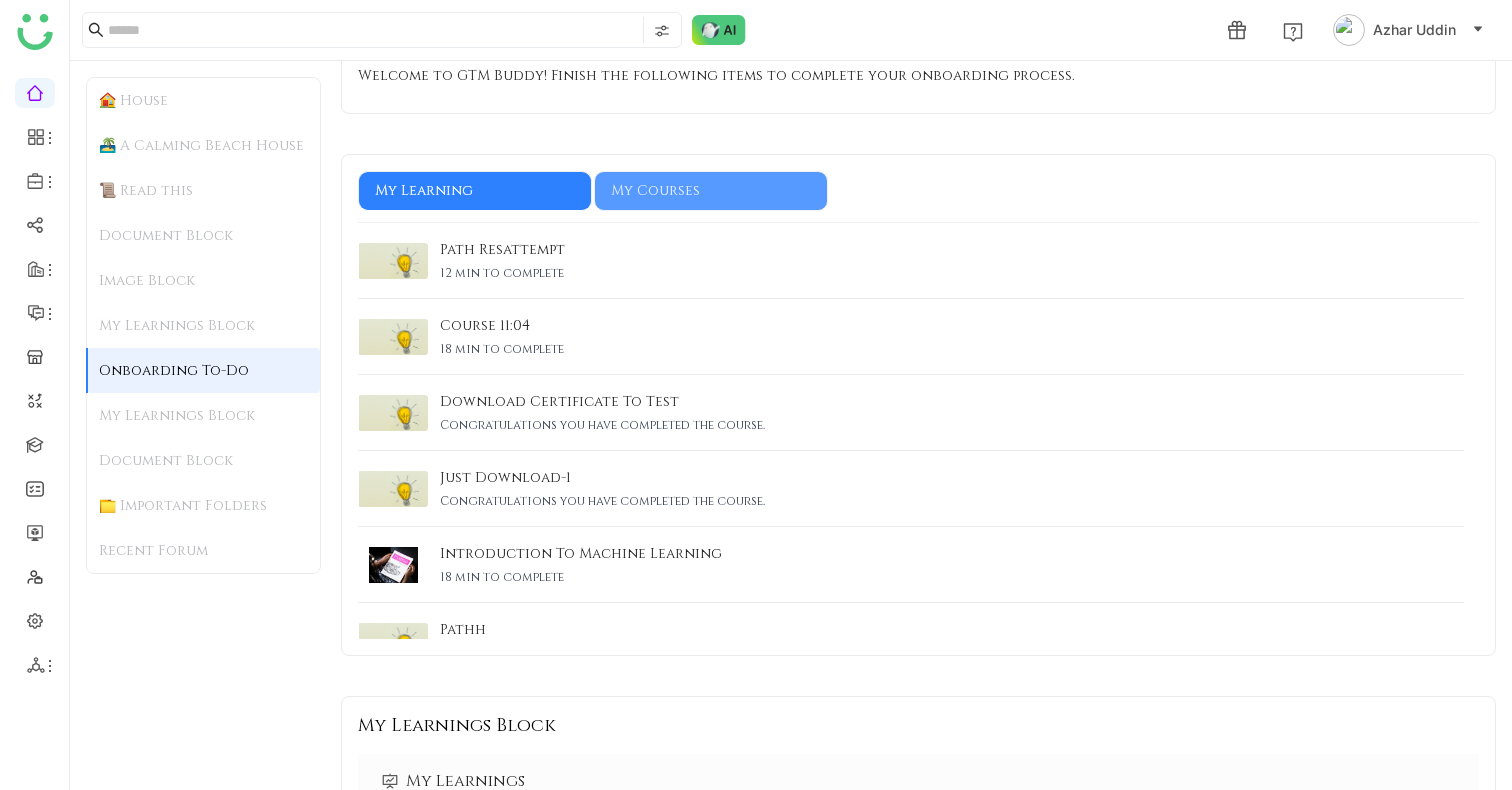 click on "My Learnings Block" 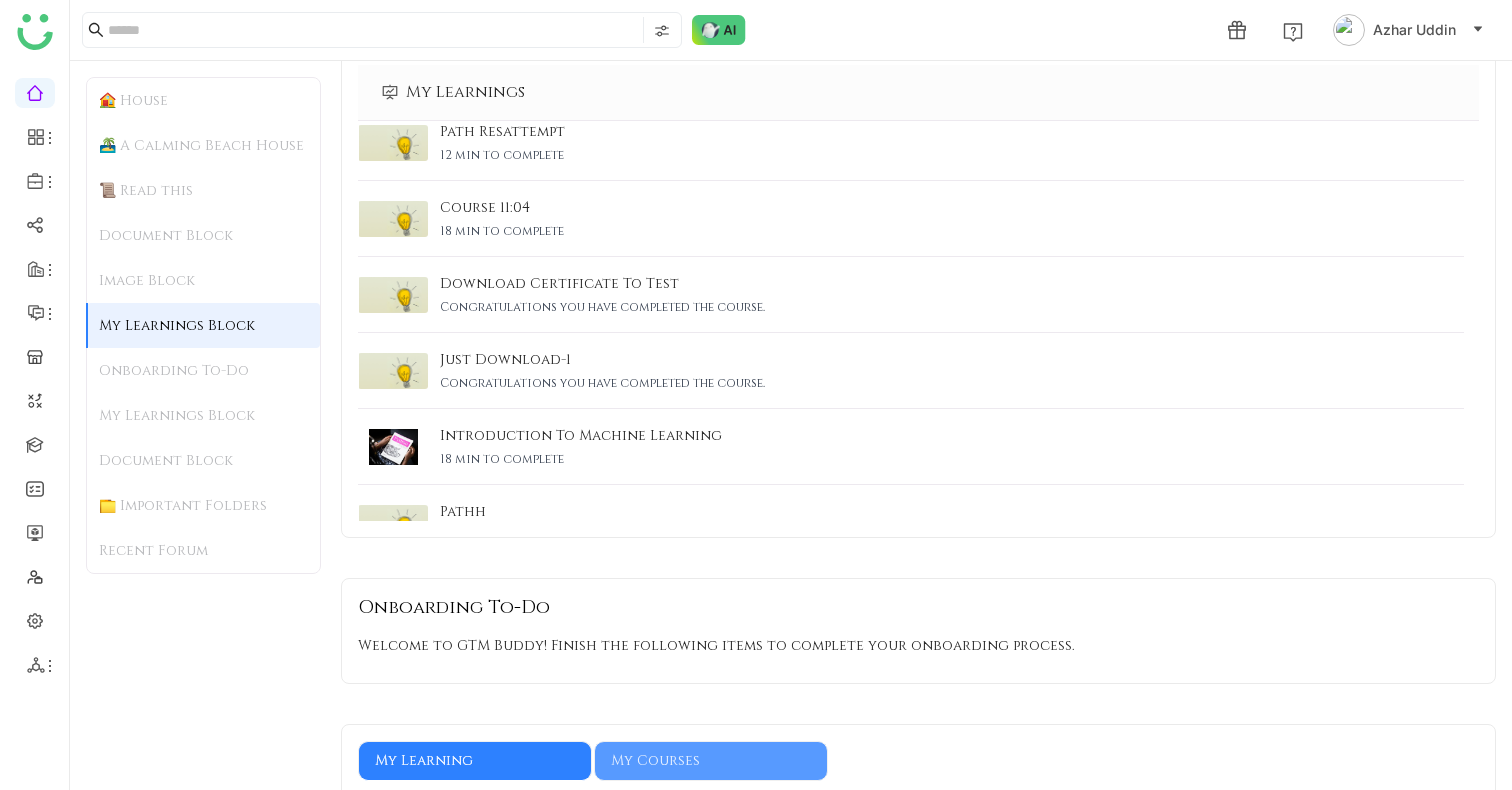 click on "Image Block" 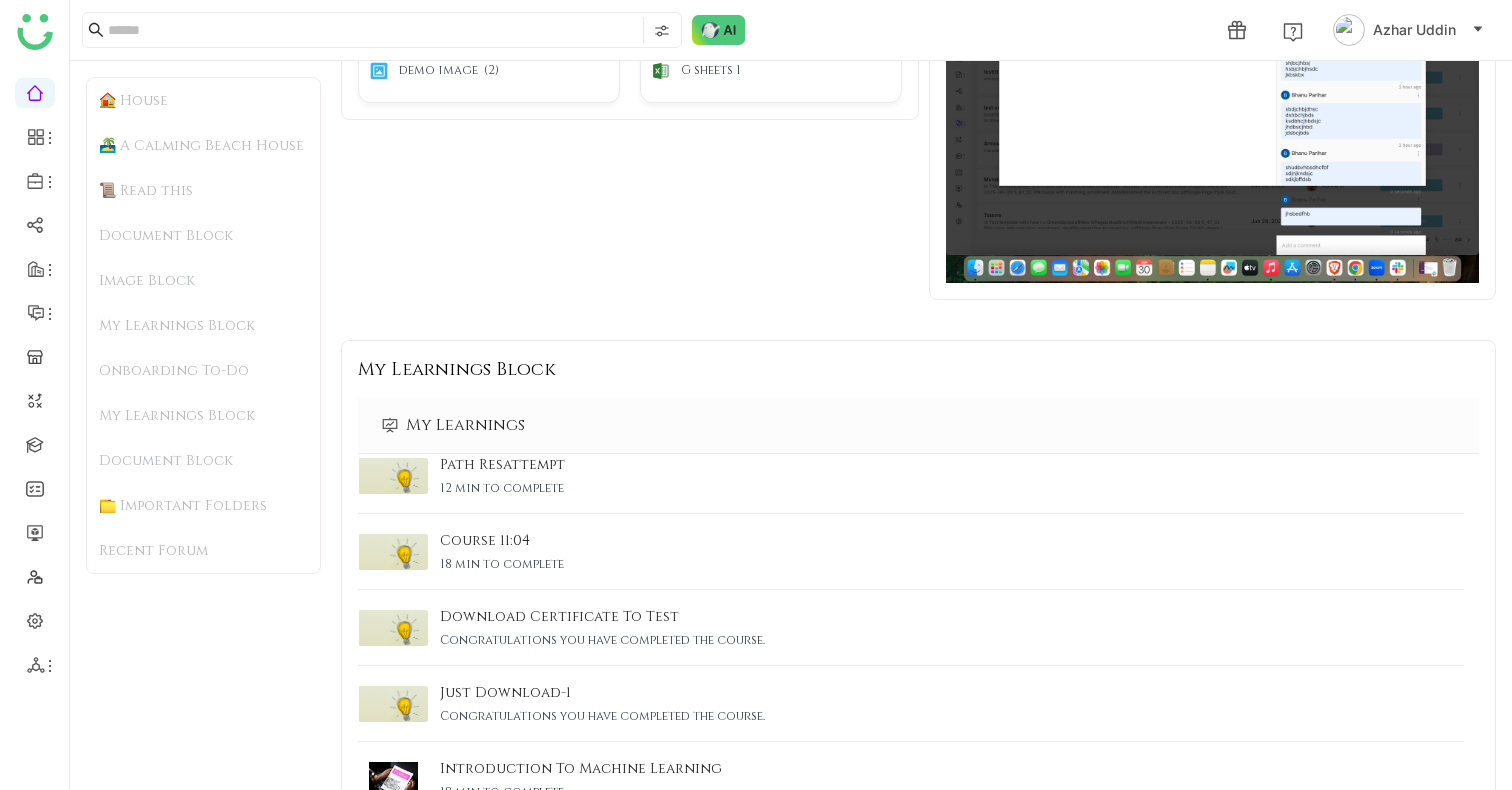 scroll, scrollTop: 1269, scrollLeft: 0, axis: vertical 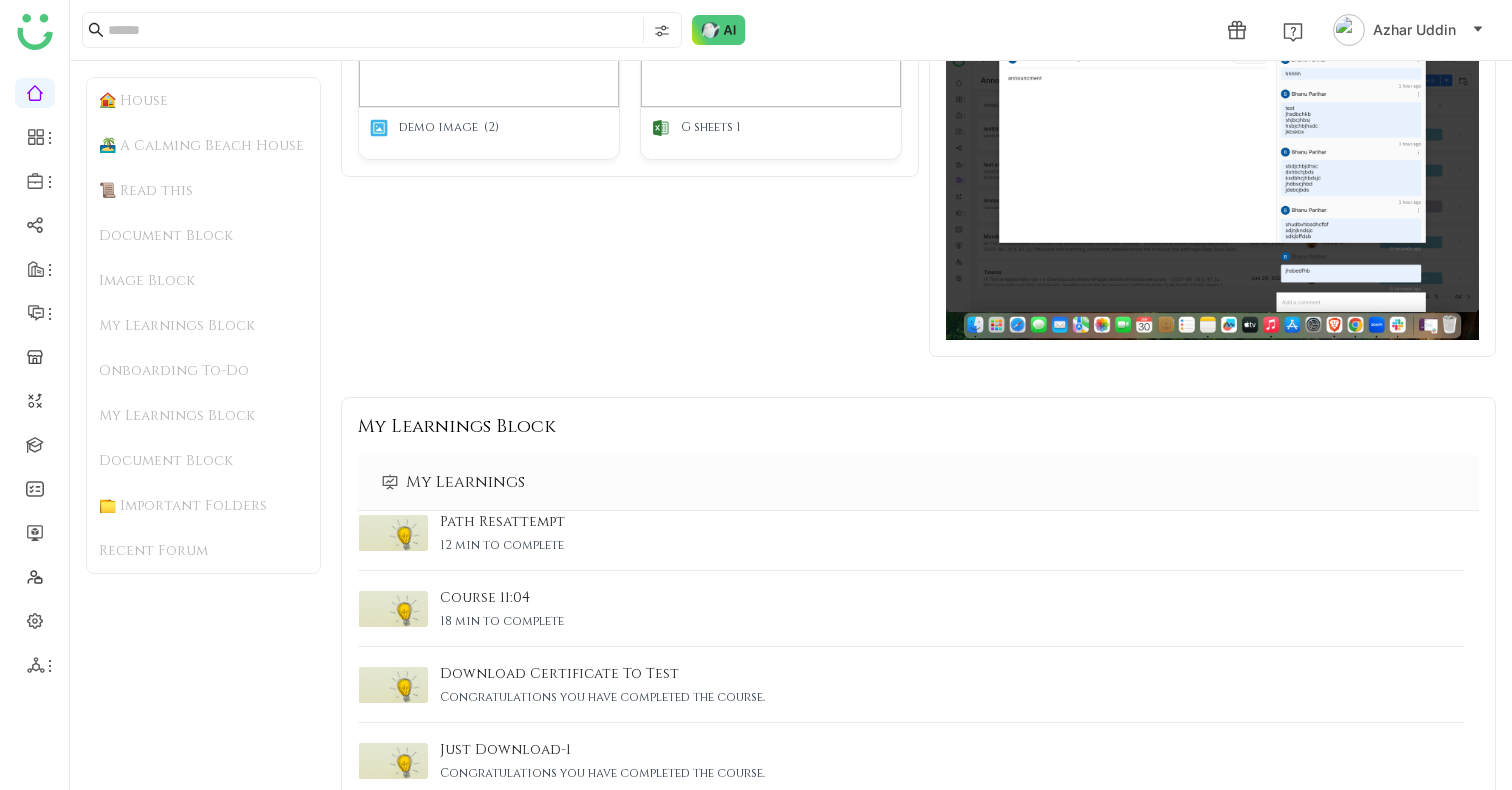 click on "Image Block" 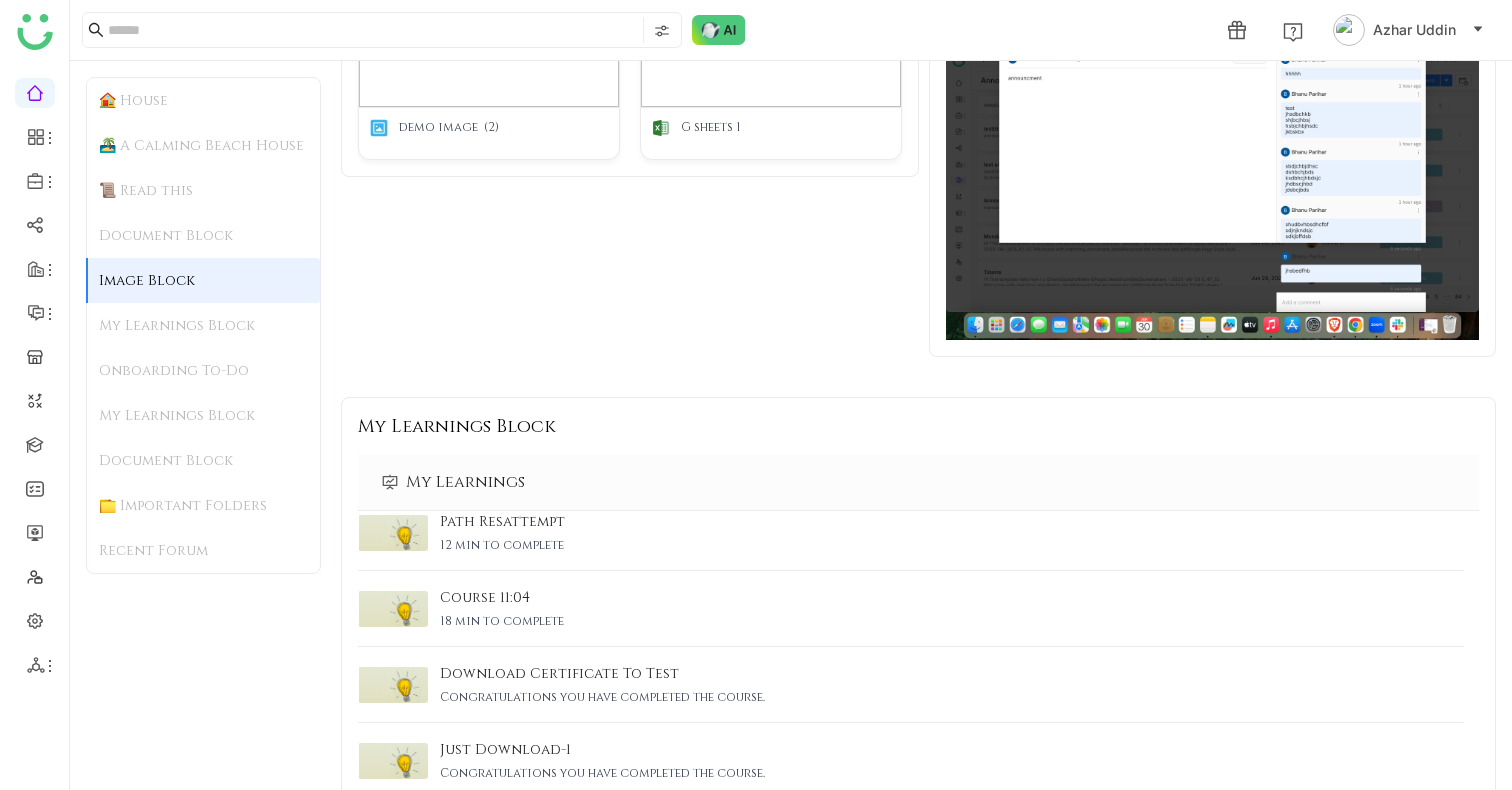 click on "Onboarding To-Do" 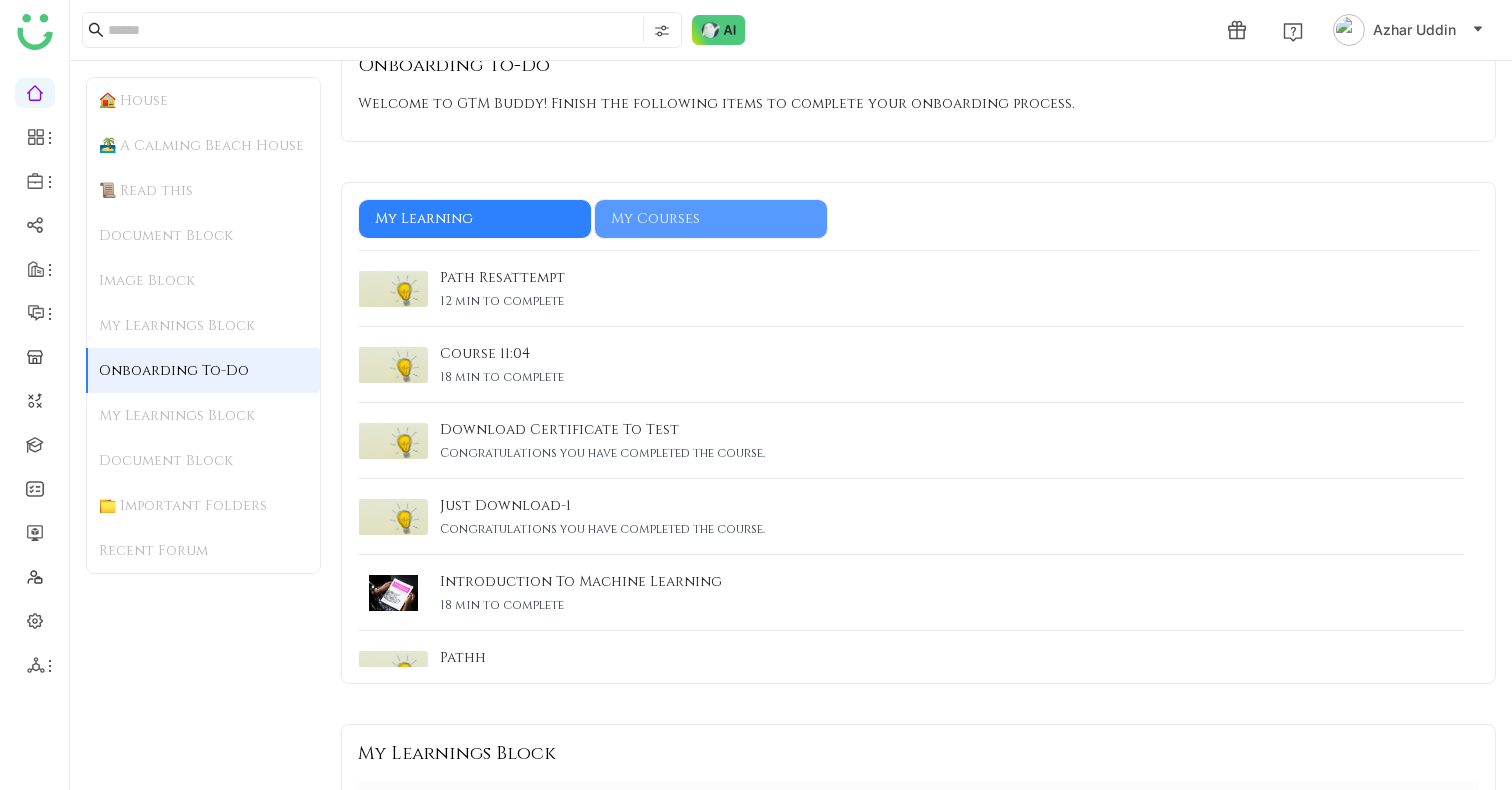 click on "My Learnings Block" 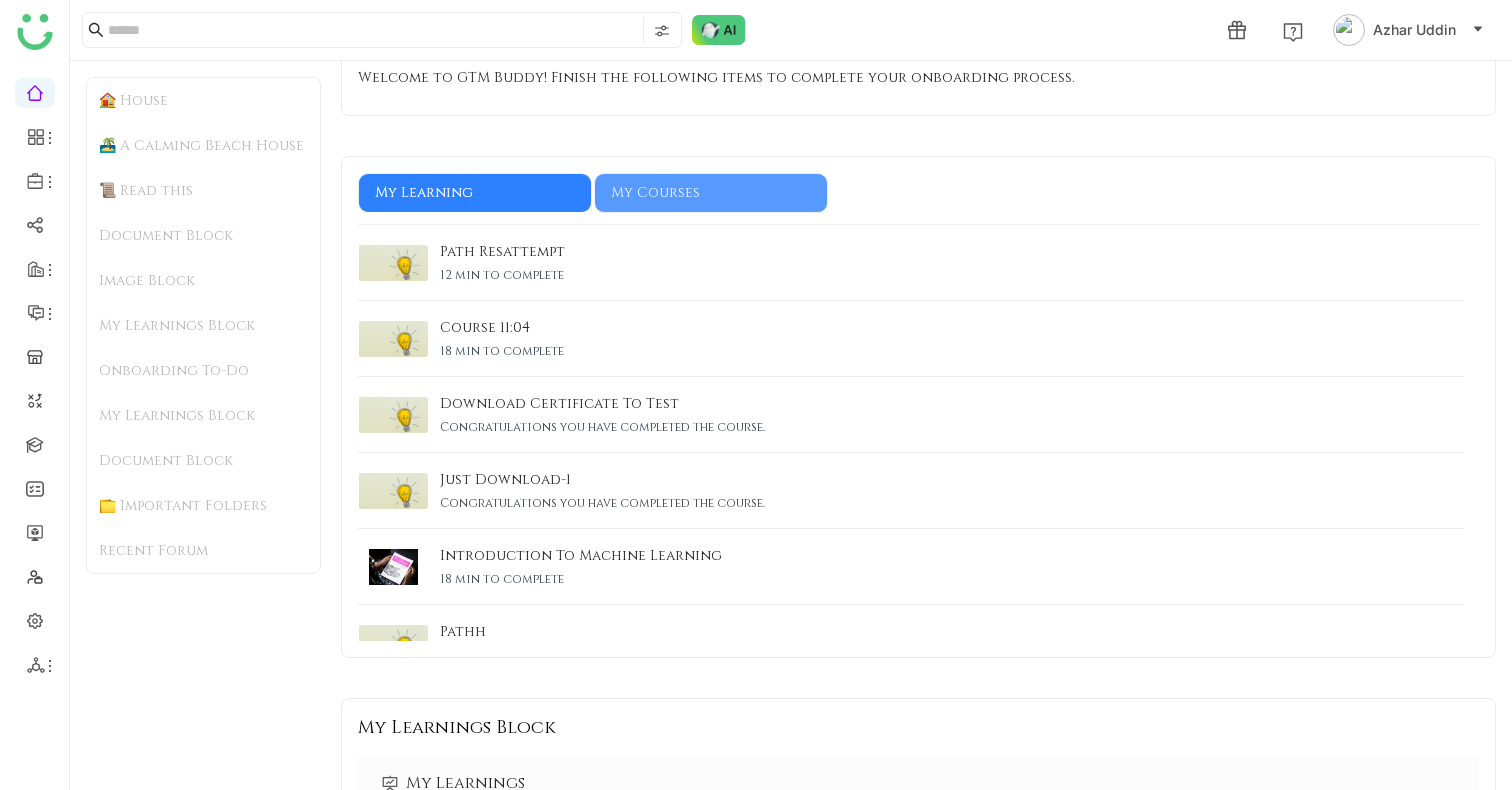 scroll, scrollTop: 2229, scrollLeft: 0, axis: vertical 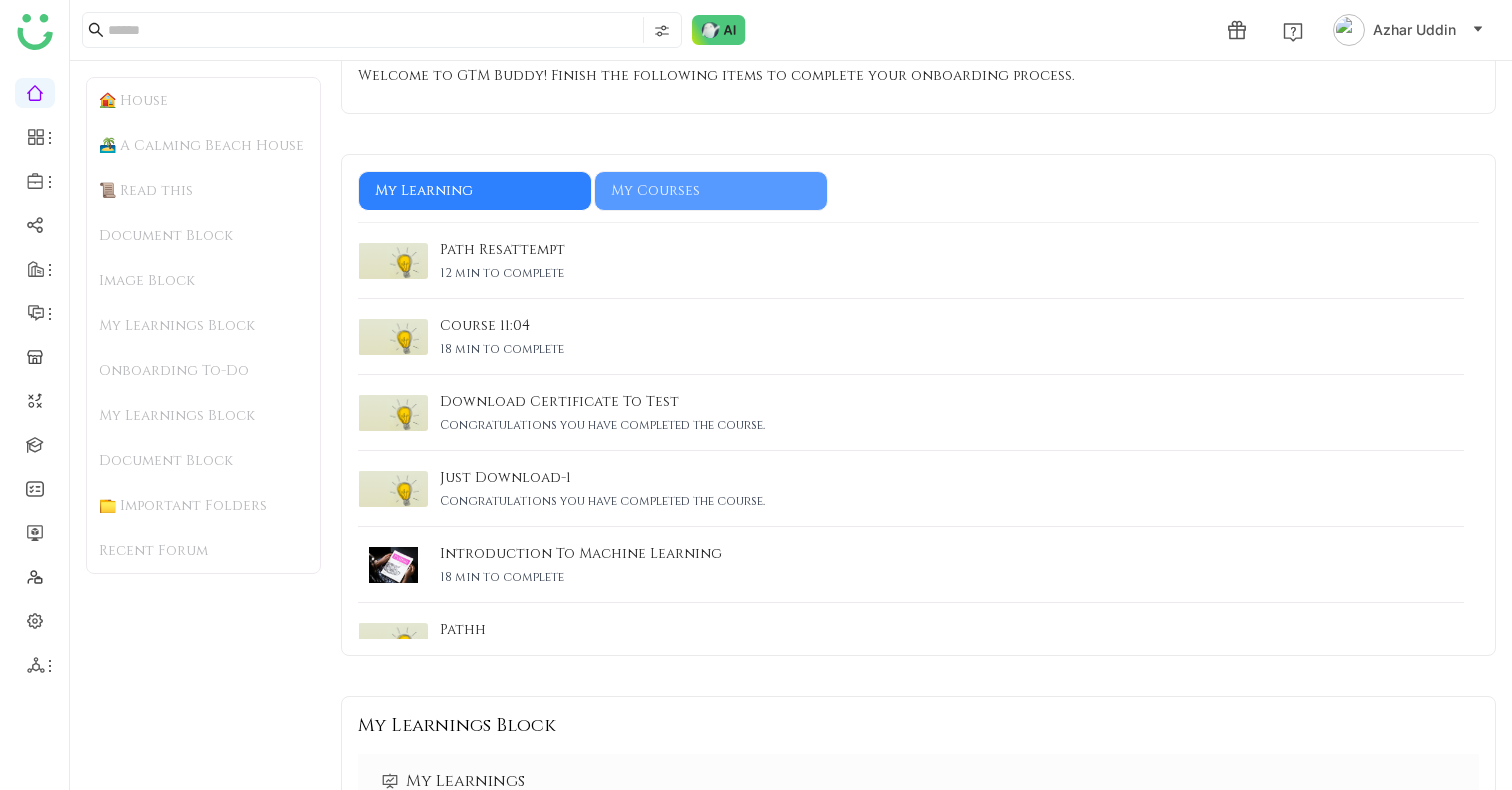 click on "Document Block" 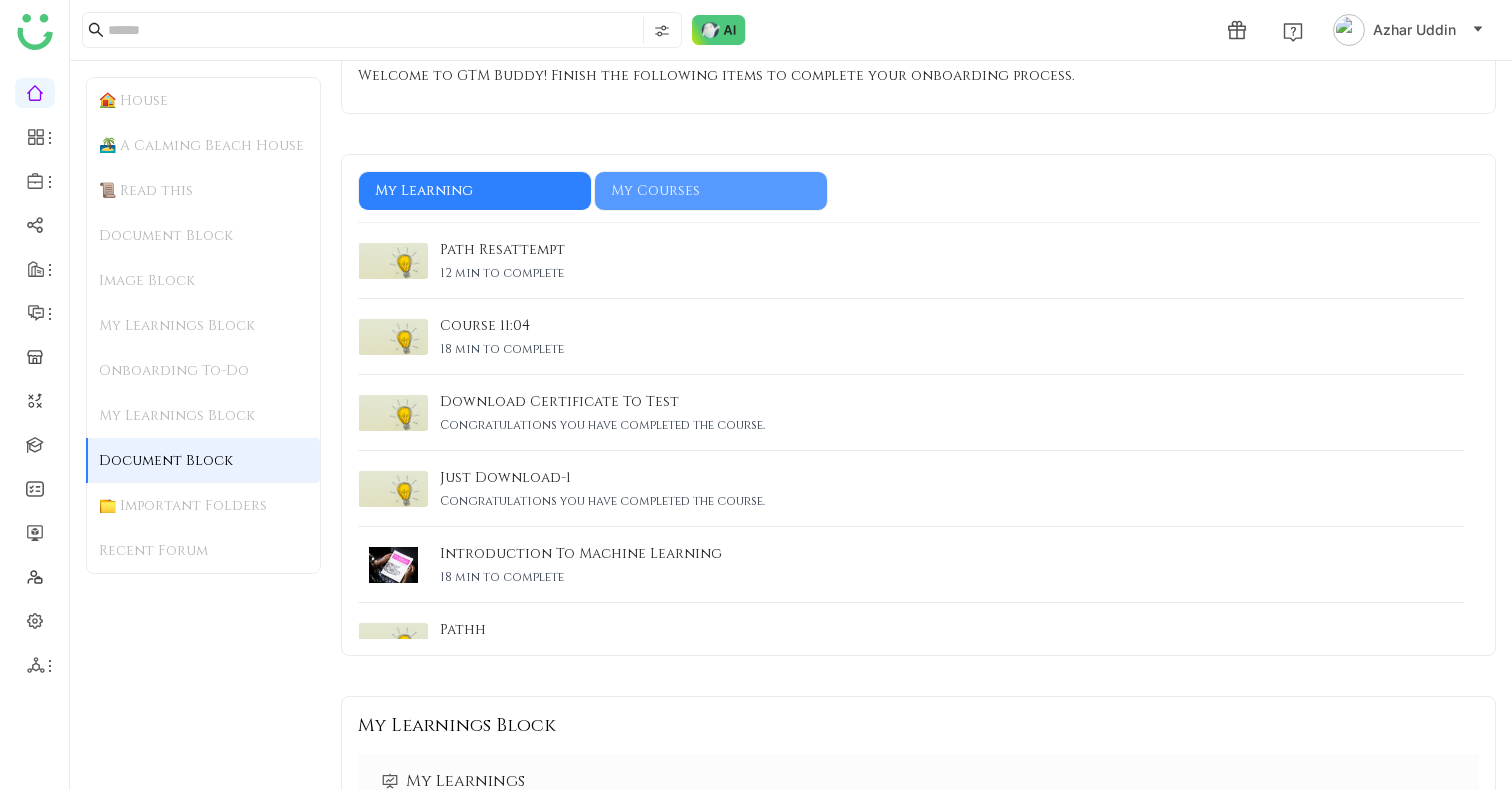 click on "📁 Important Folders" 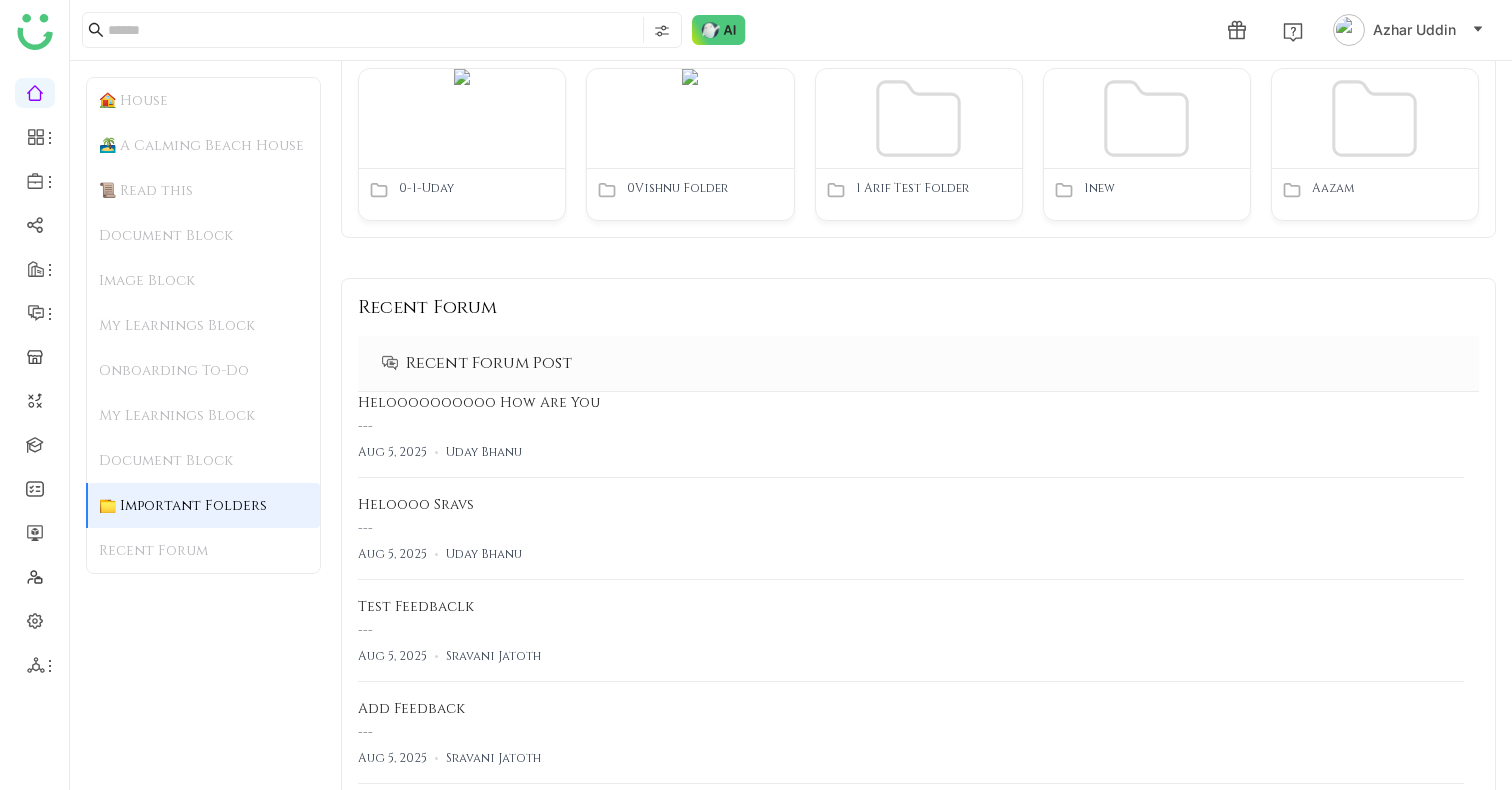 click on "Recent Forum" 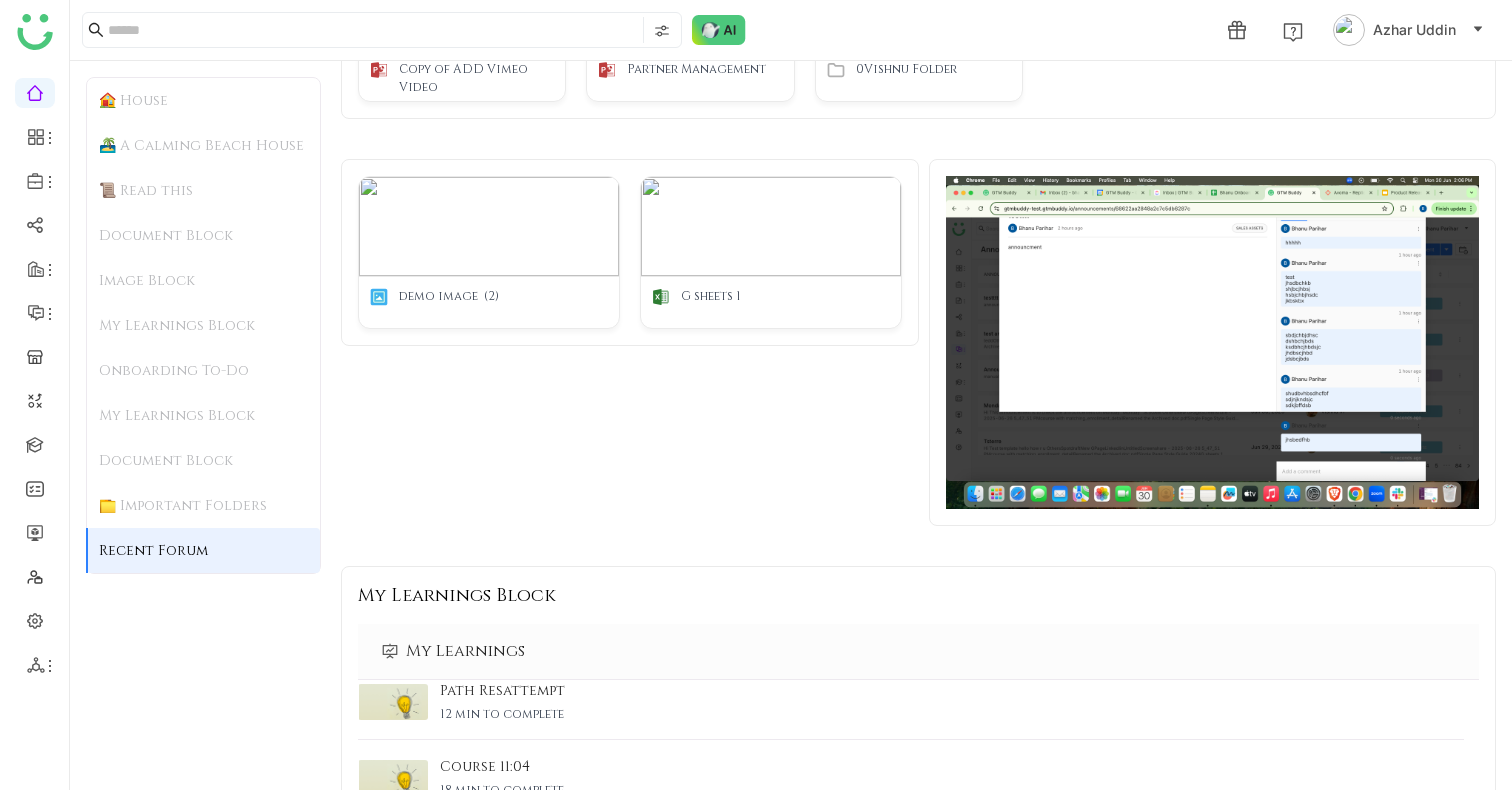 scroll, scrollTop: 1025, scrollLeft: 0, axis: vertical 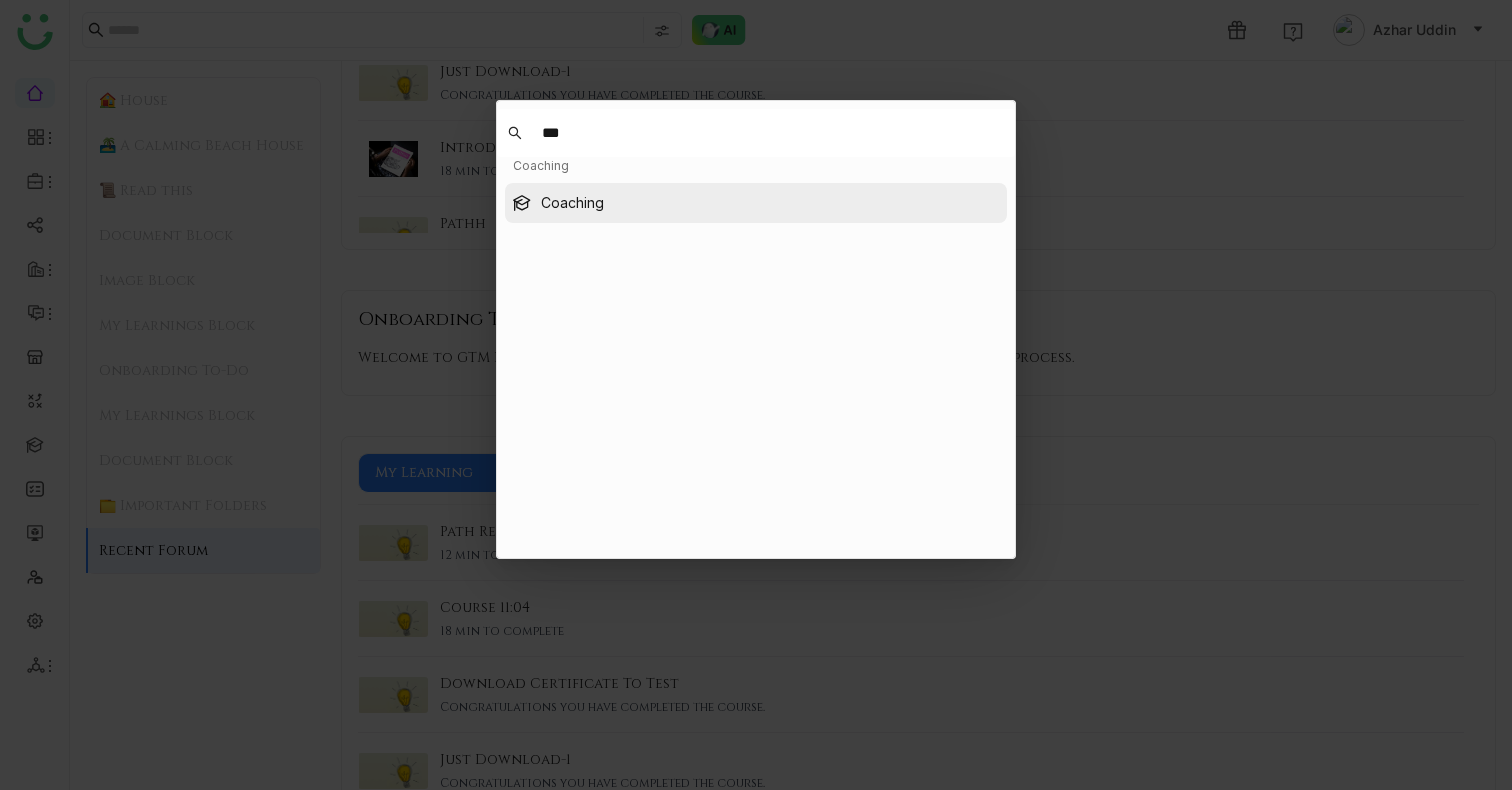 type on "***" 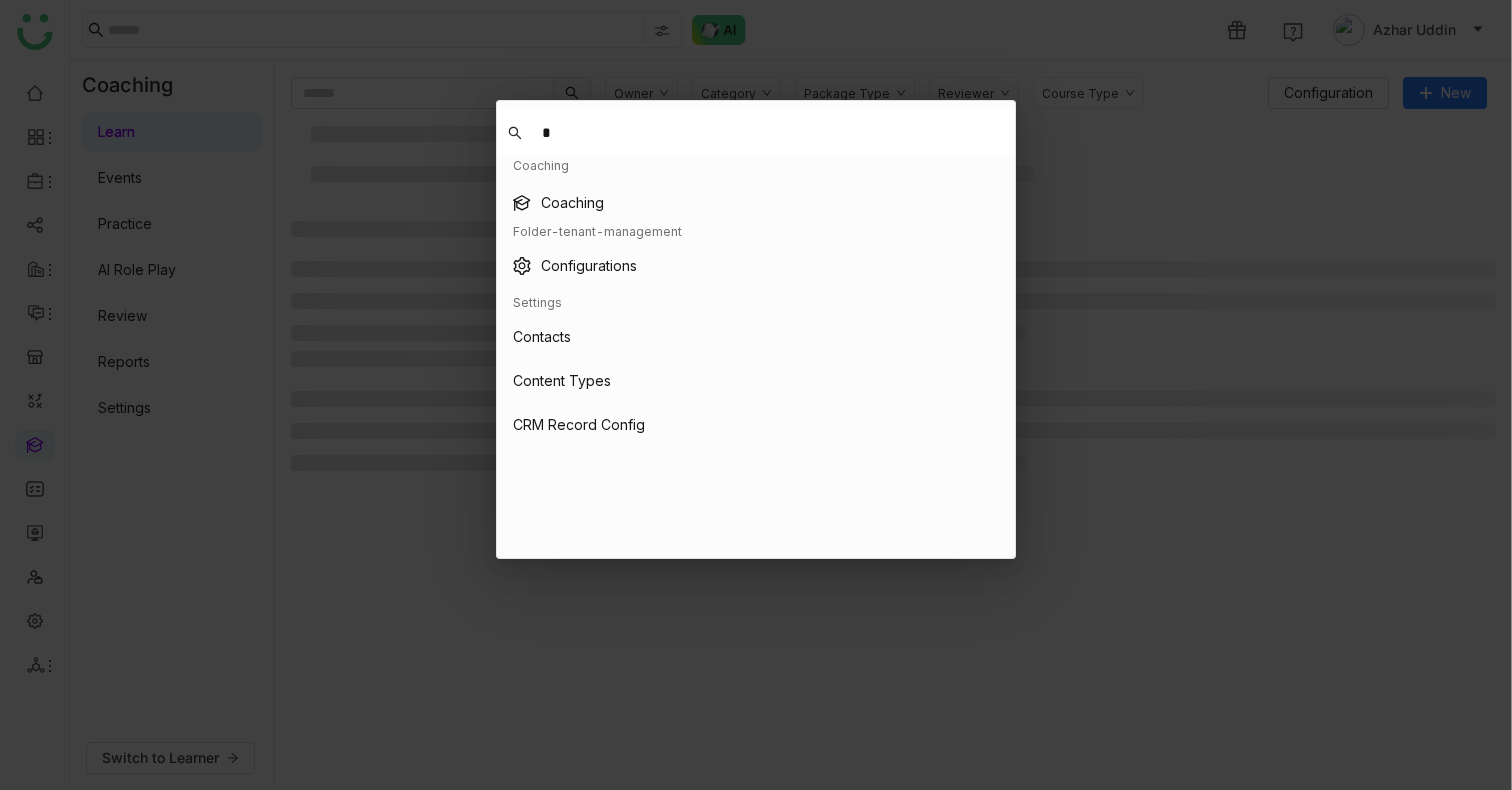 type on "**" 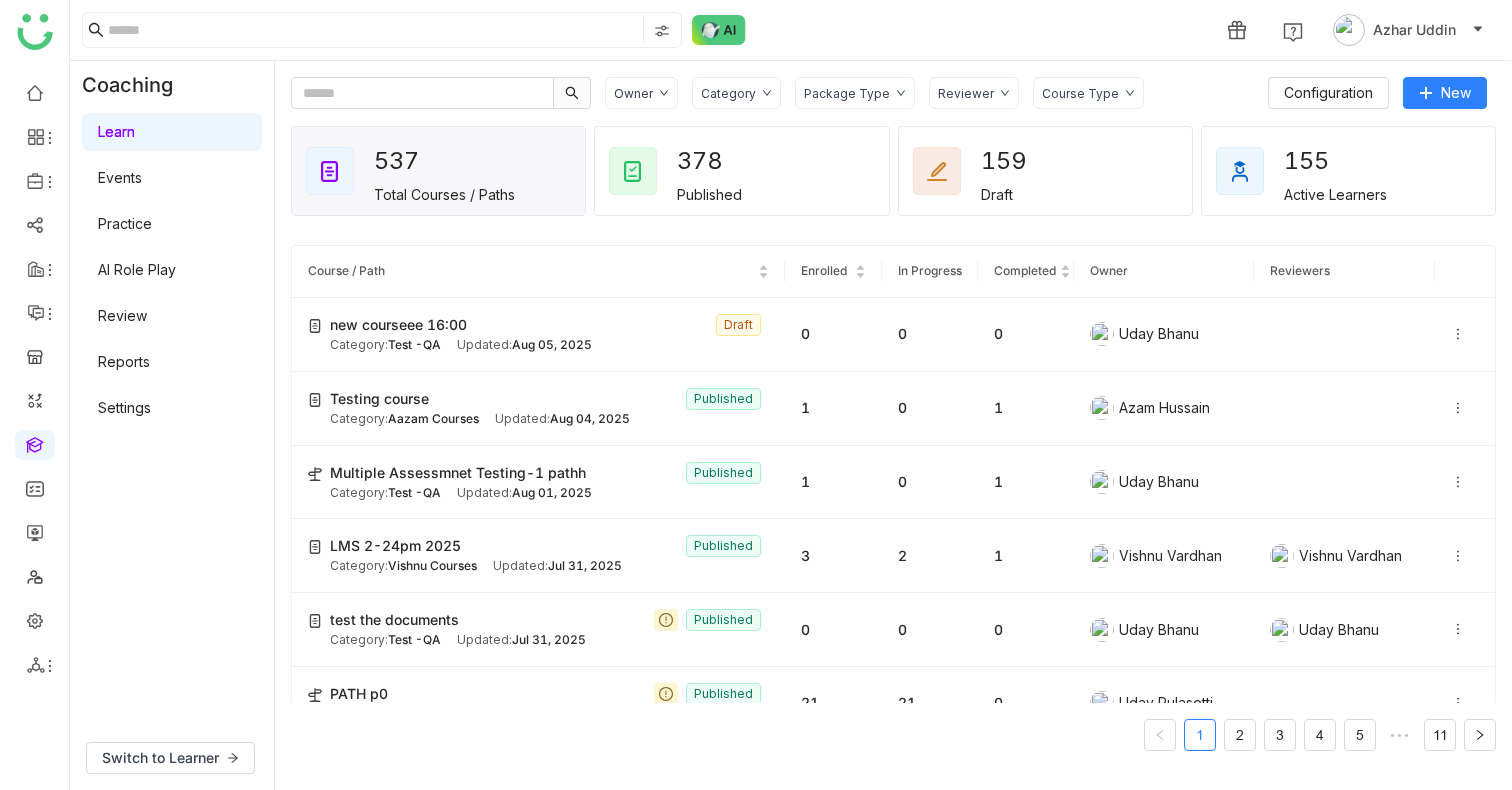 click on "AI Role Play" at bounding box center [137, 269] 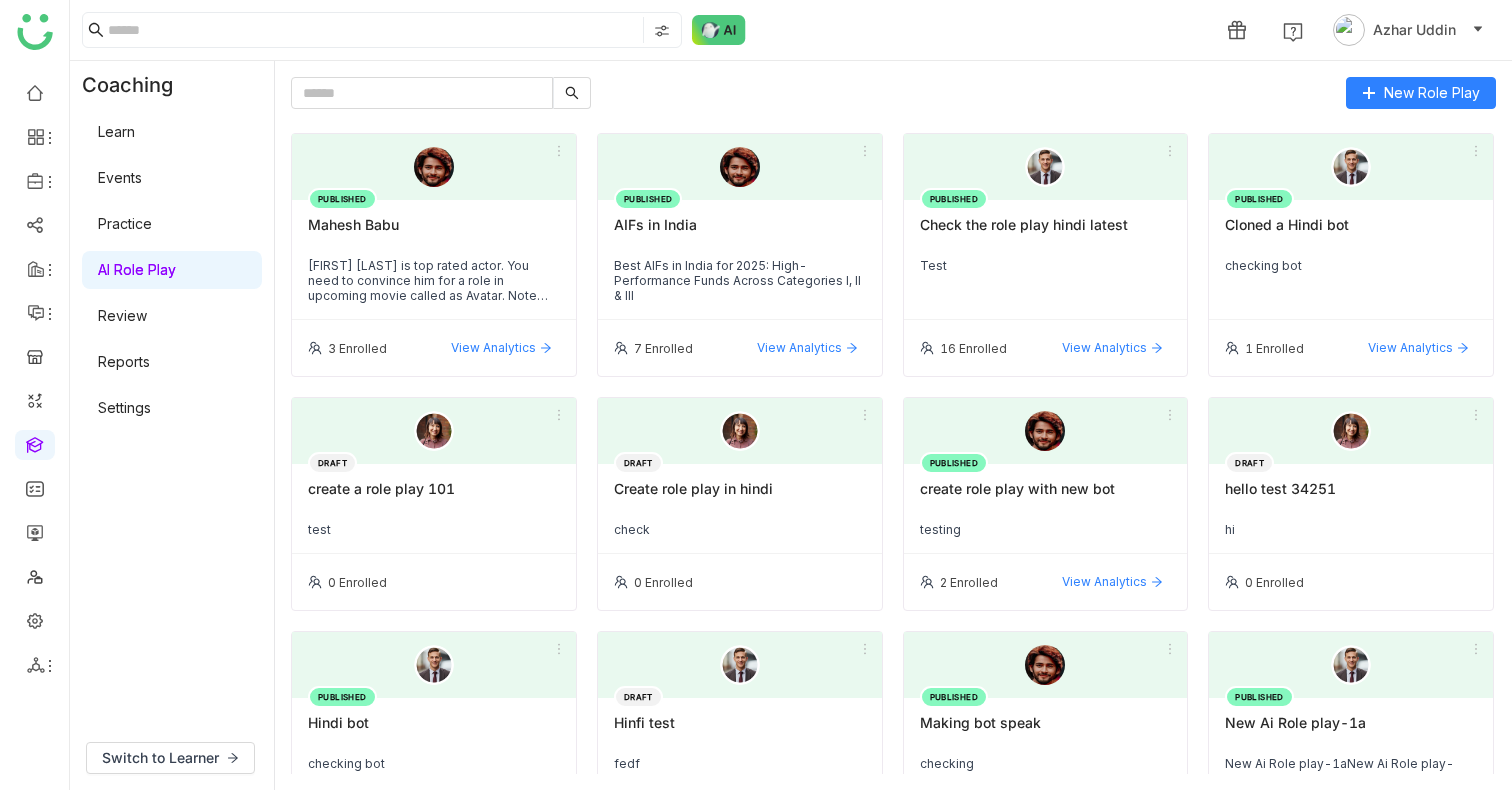 click on "Switch to Learner" 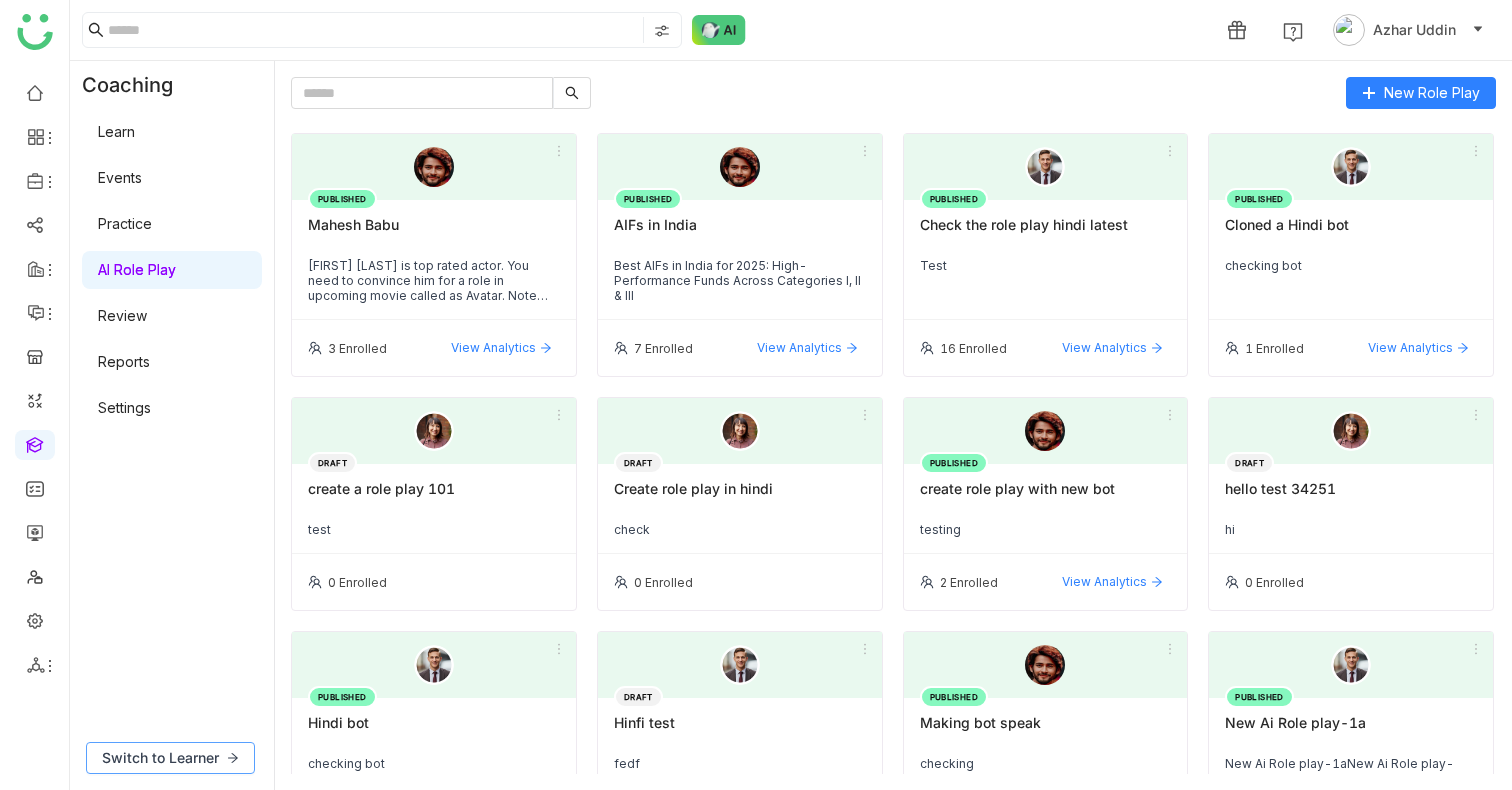 click on "Switch to Learner" 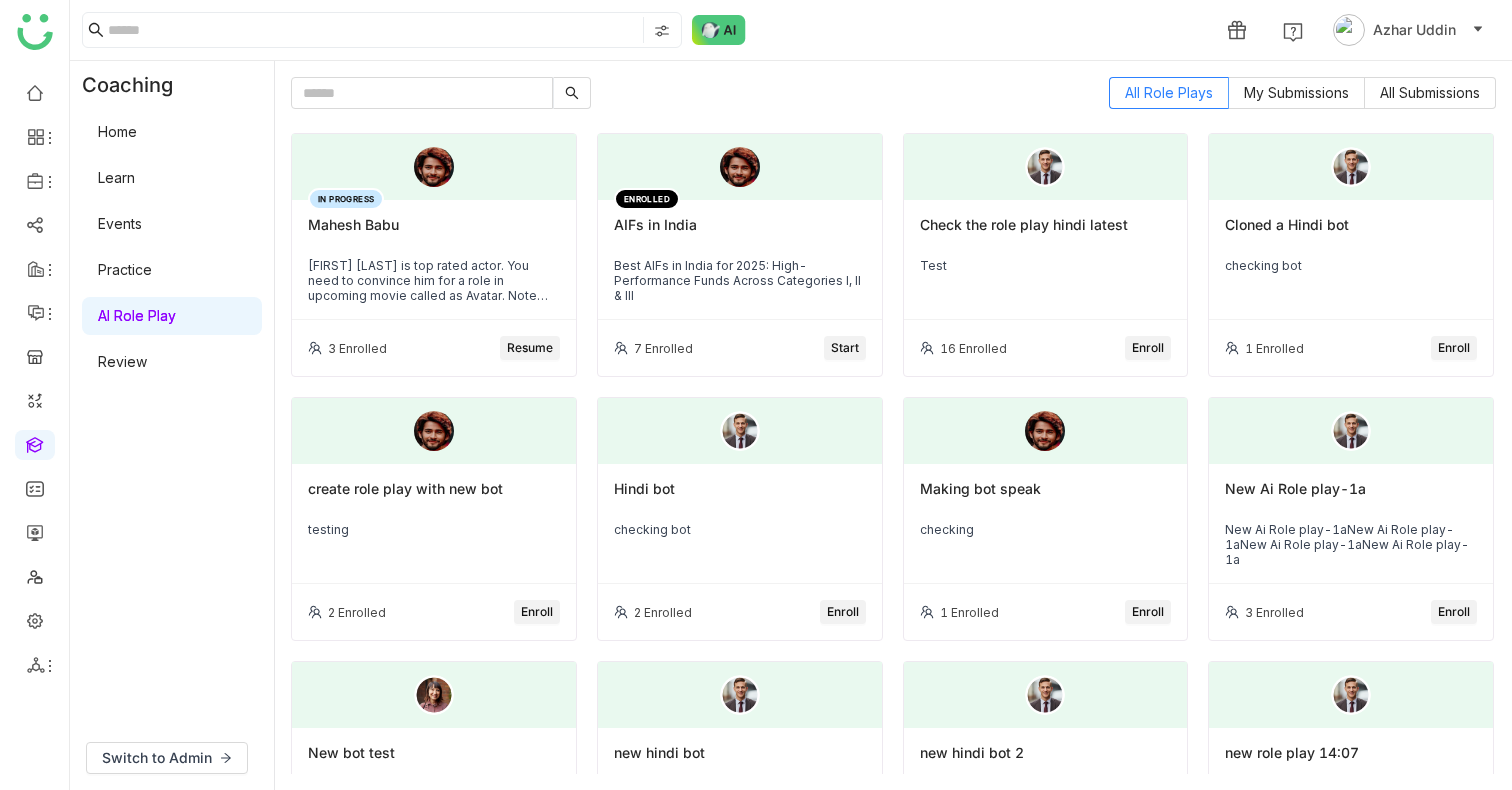 click on "Events" at bounding box center [120, 223] 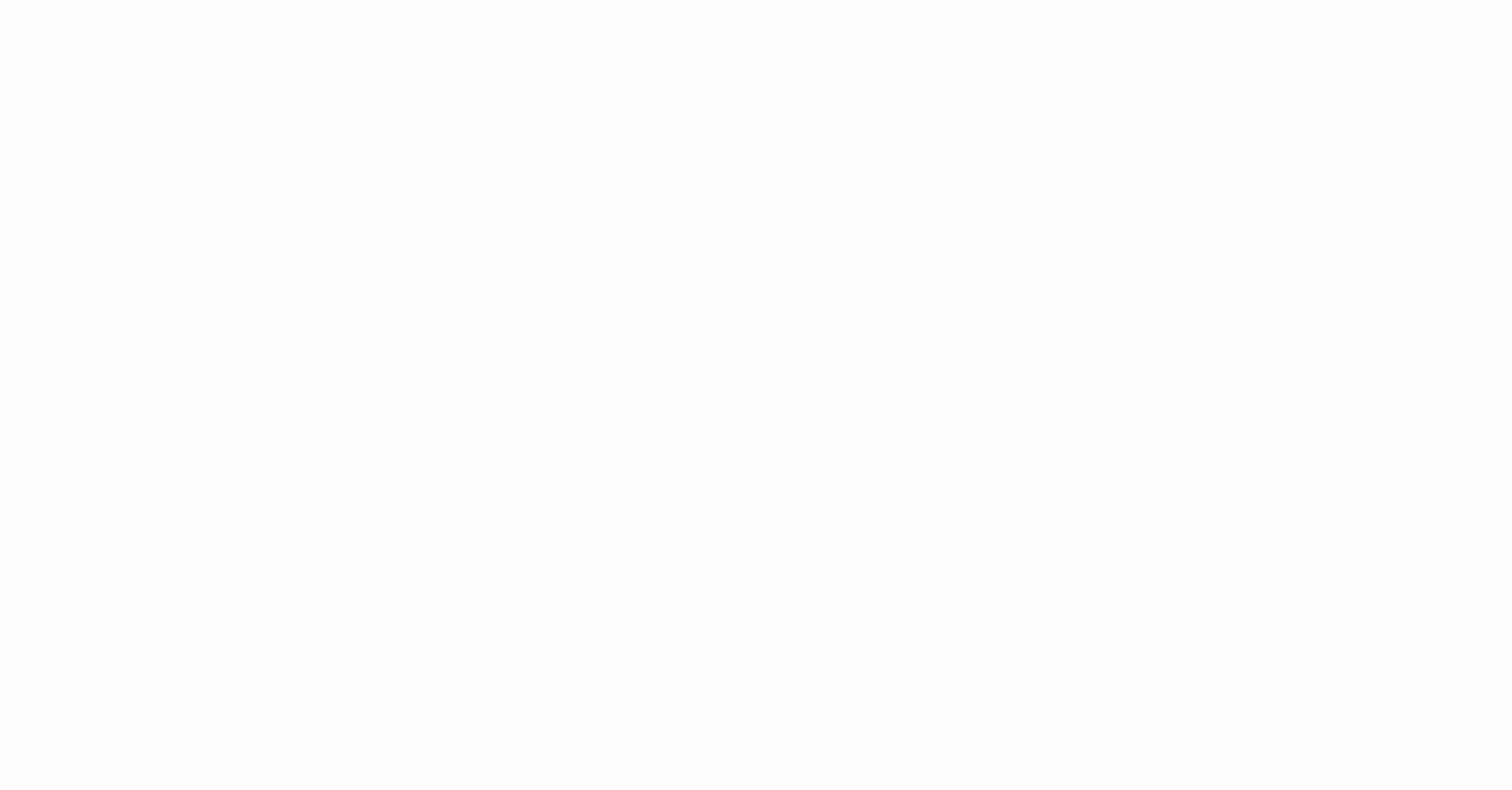 scroll, scrollTop: 0, scrollLeft: 0, axis: both 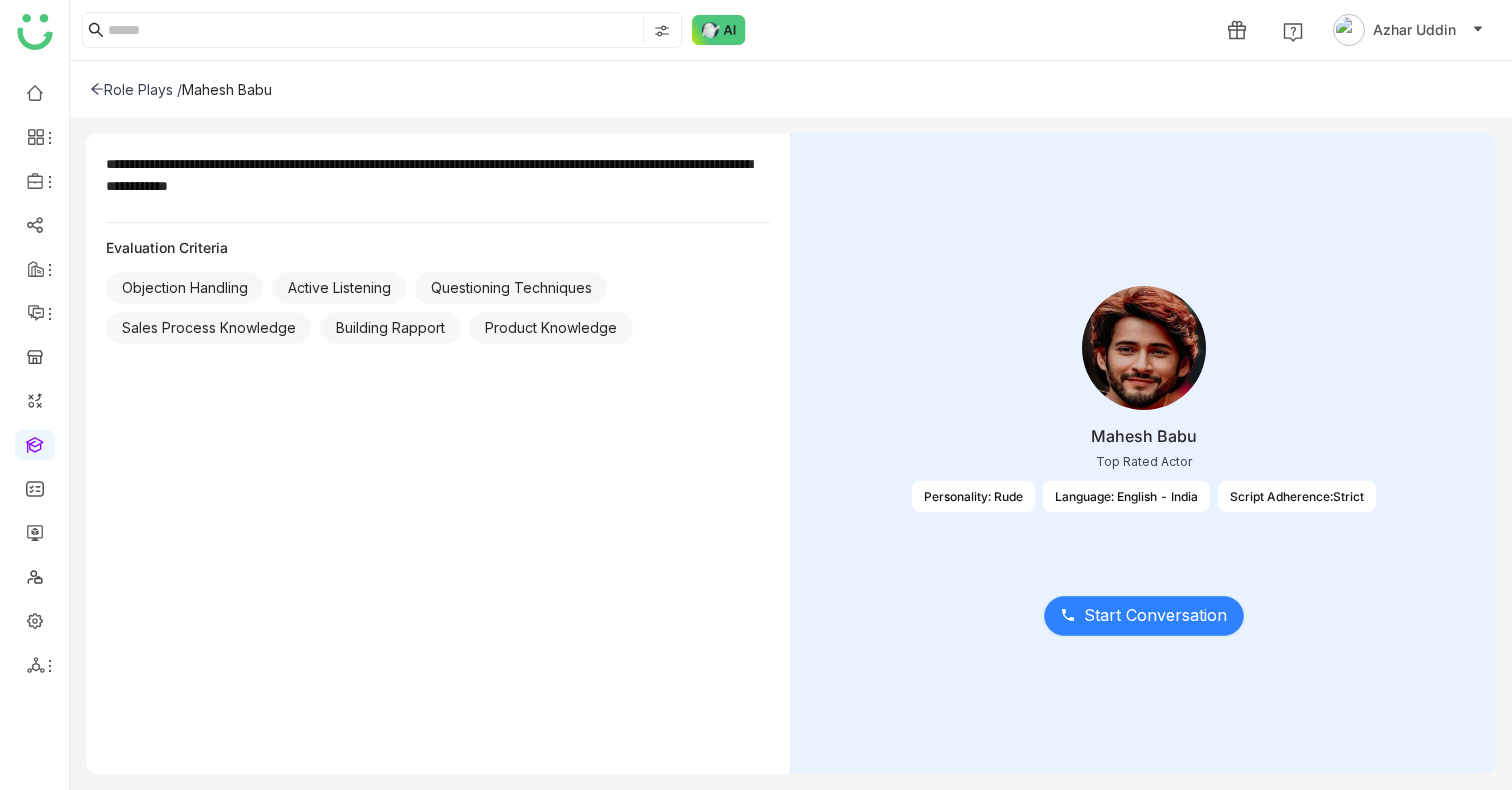 click on "Start Conversation" 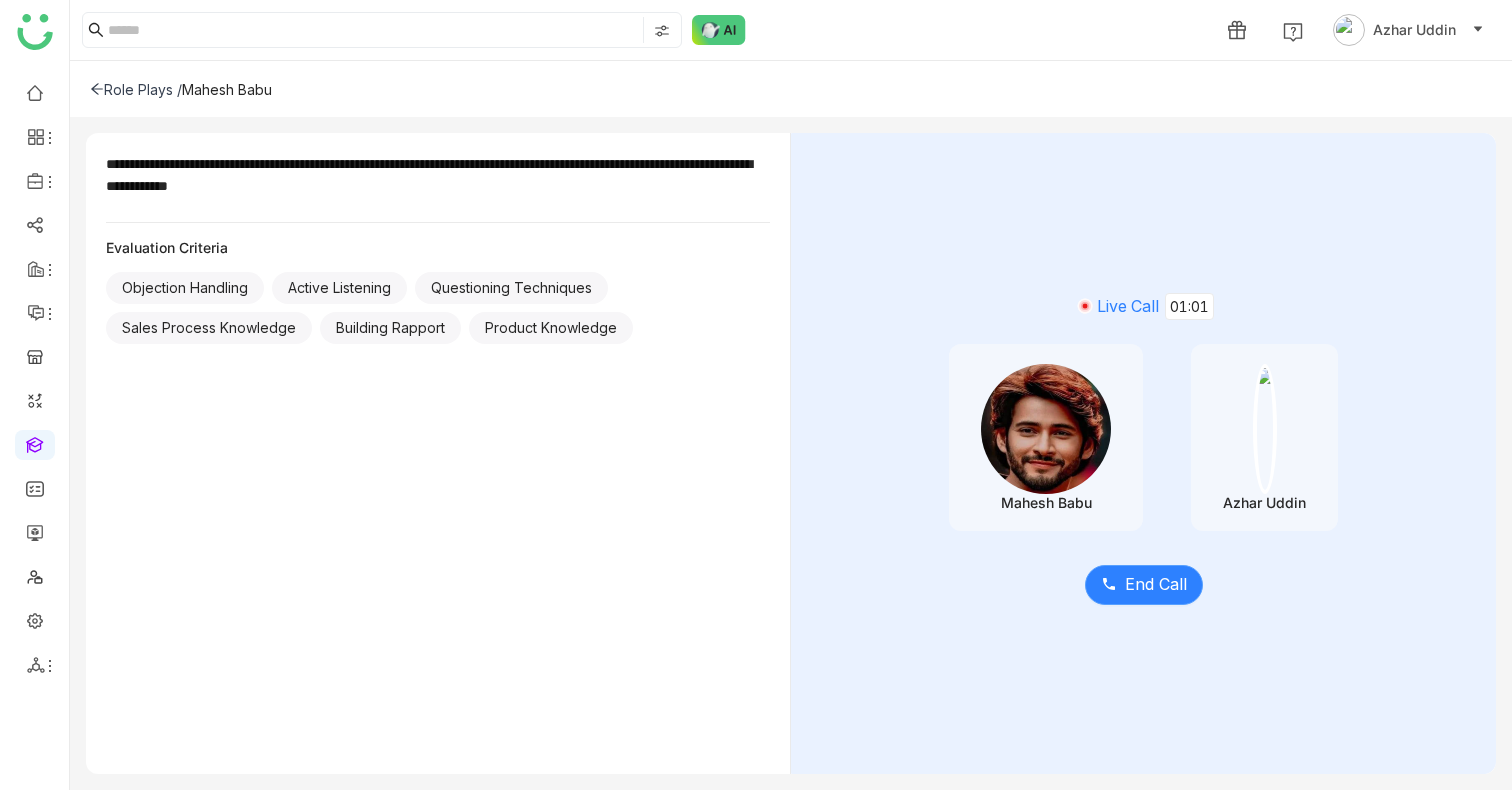 click on "End Call" 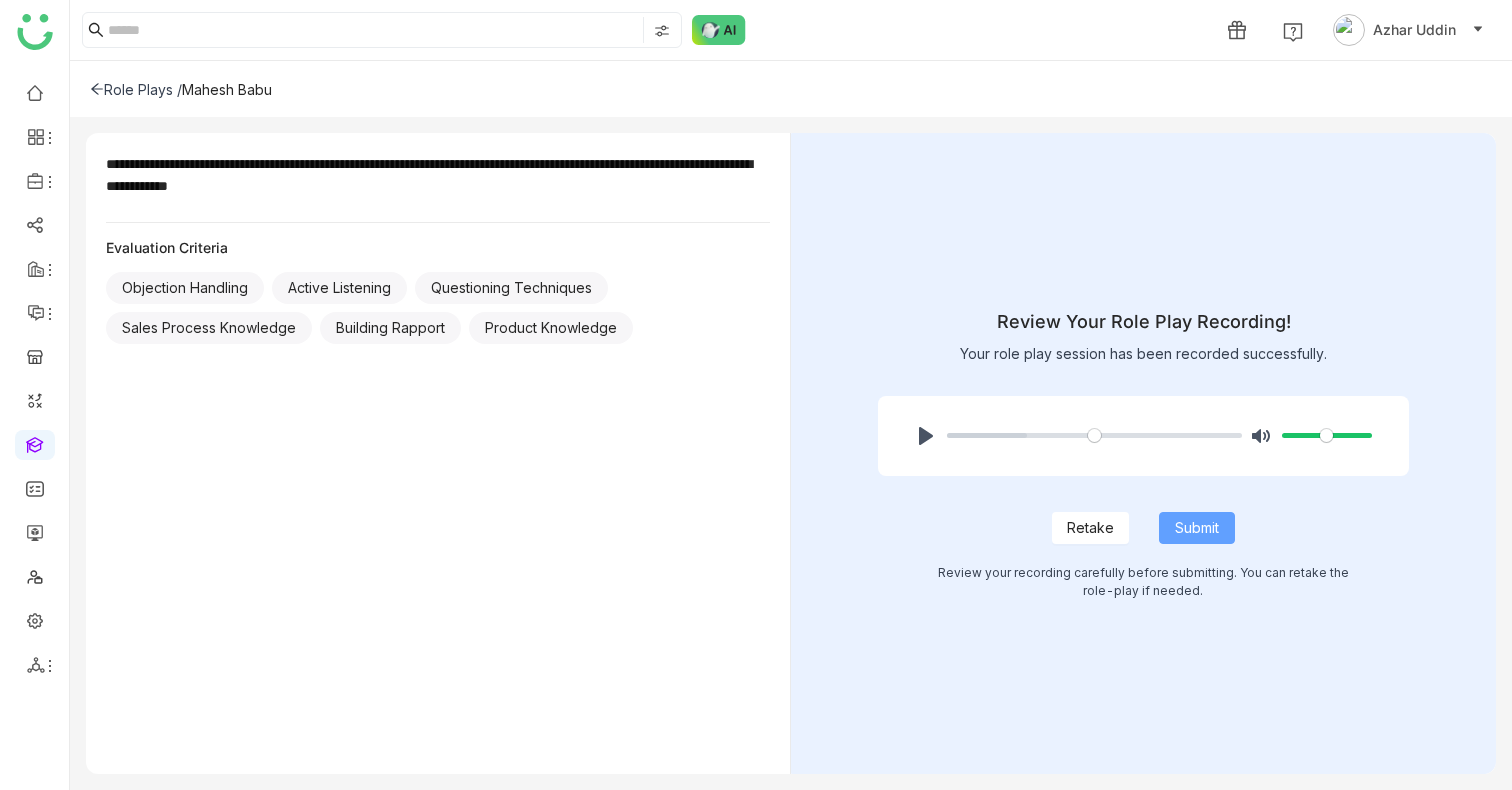 click on "Submit" 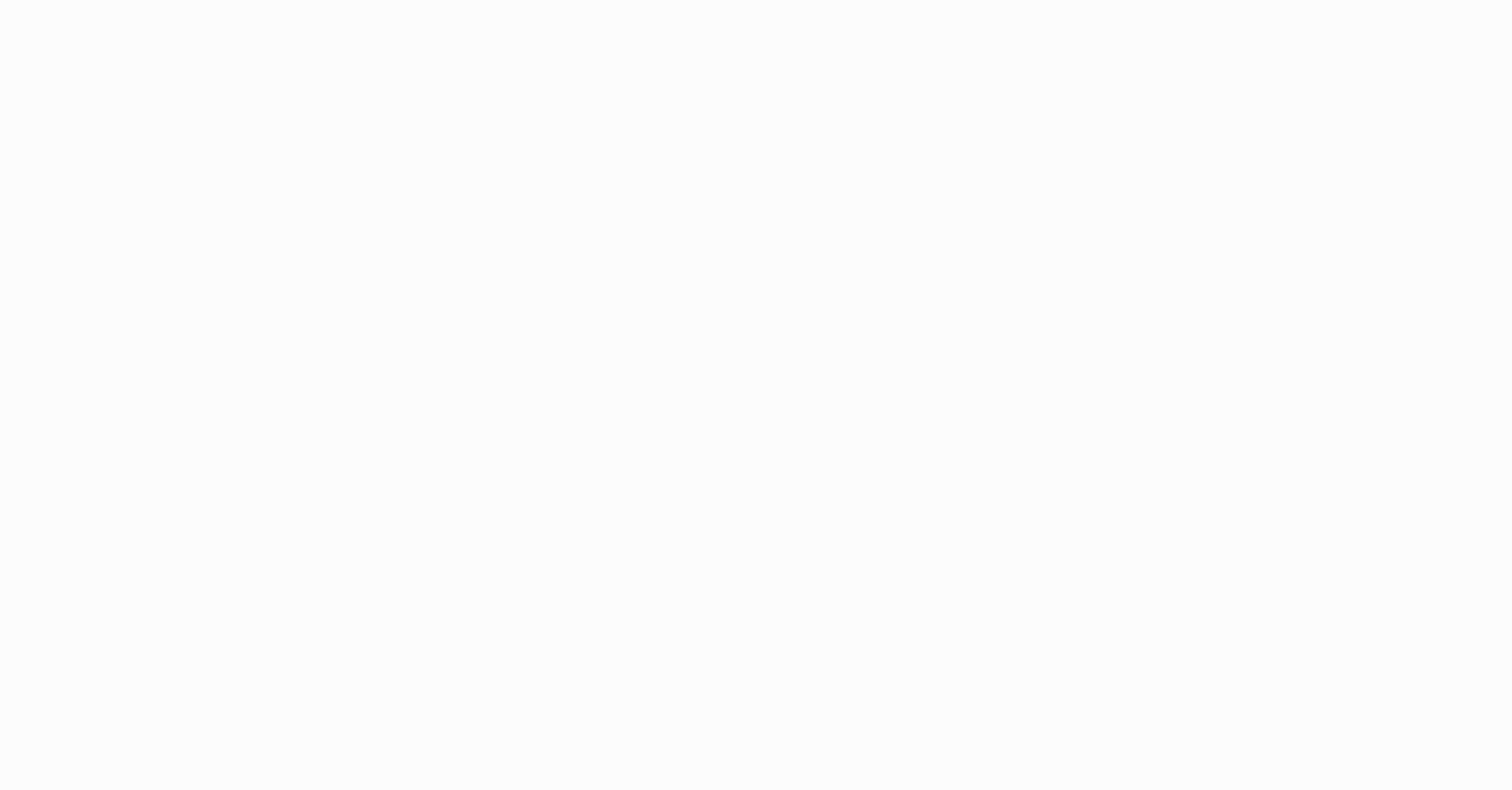 scroll, scrollTop: 0, scrollLeft: 0, axis: both 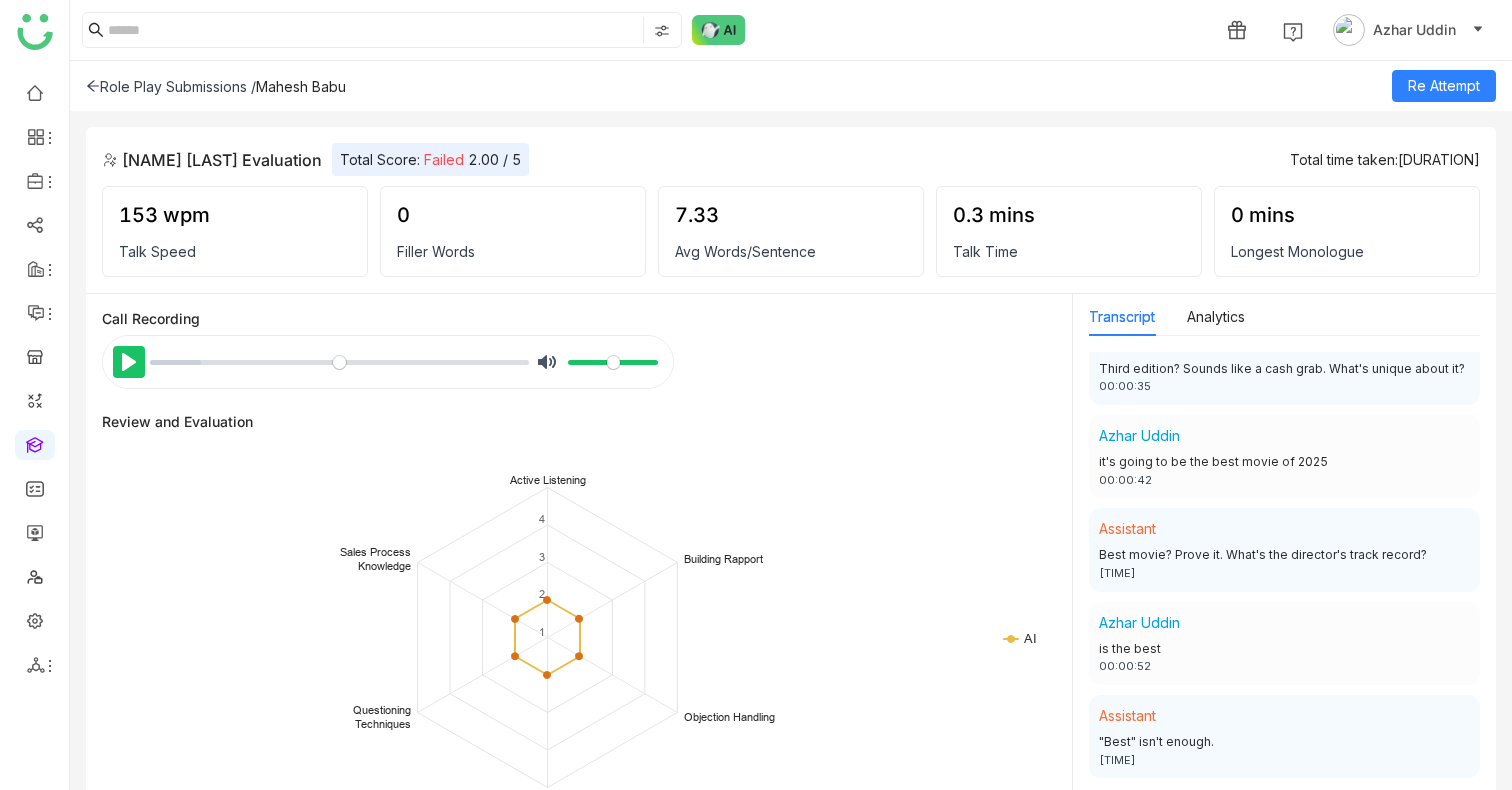 click on "Pause Play" 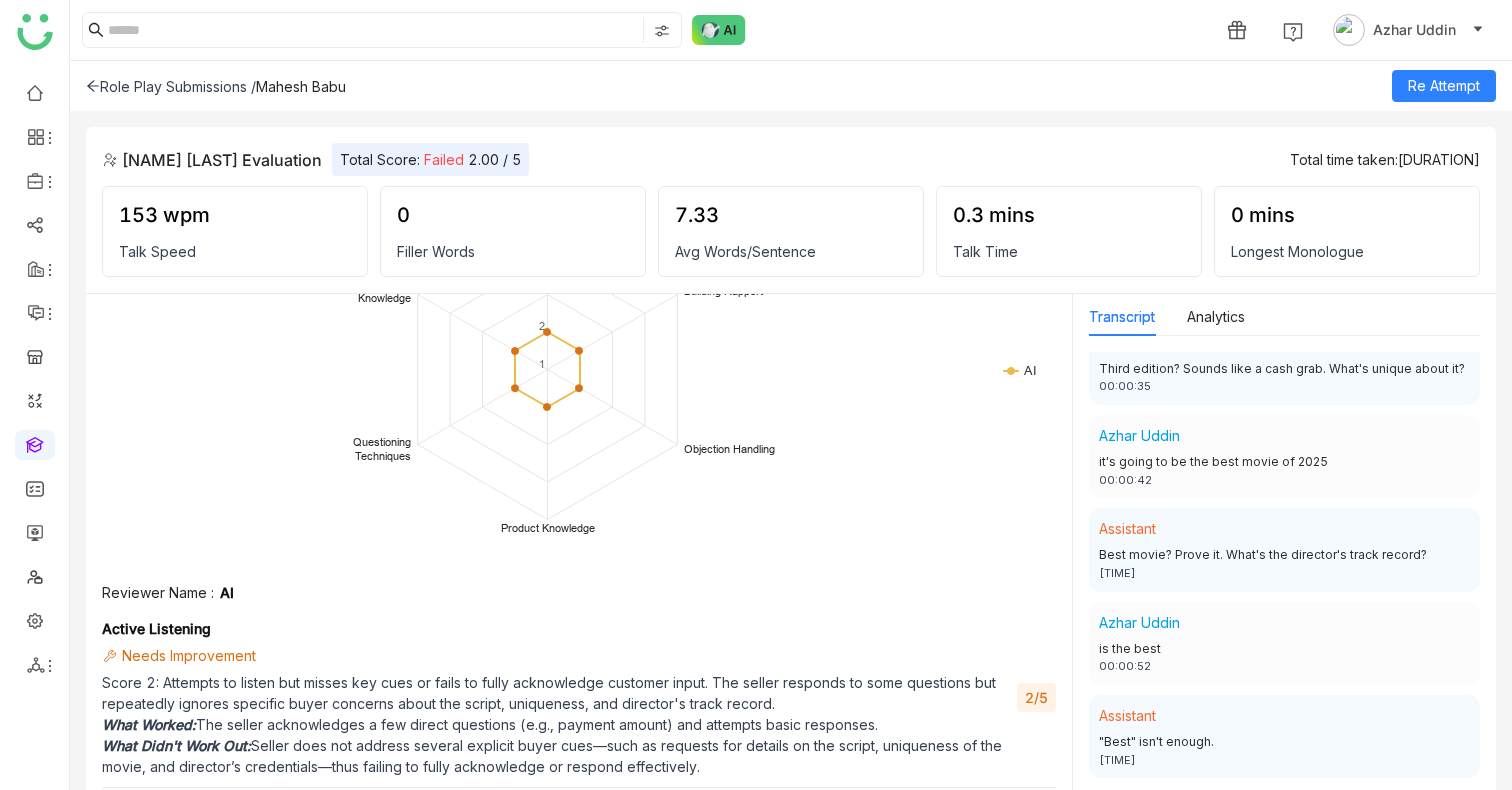scroll, scrollTop: 0, scrollLeft: 0, axis: both 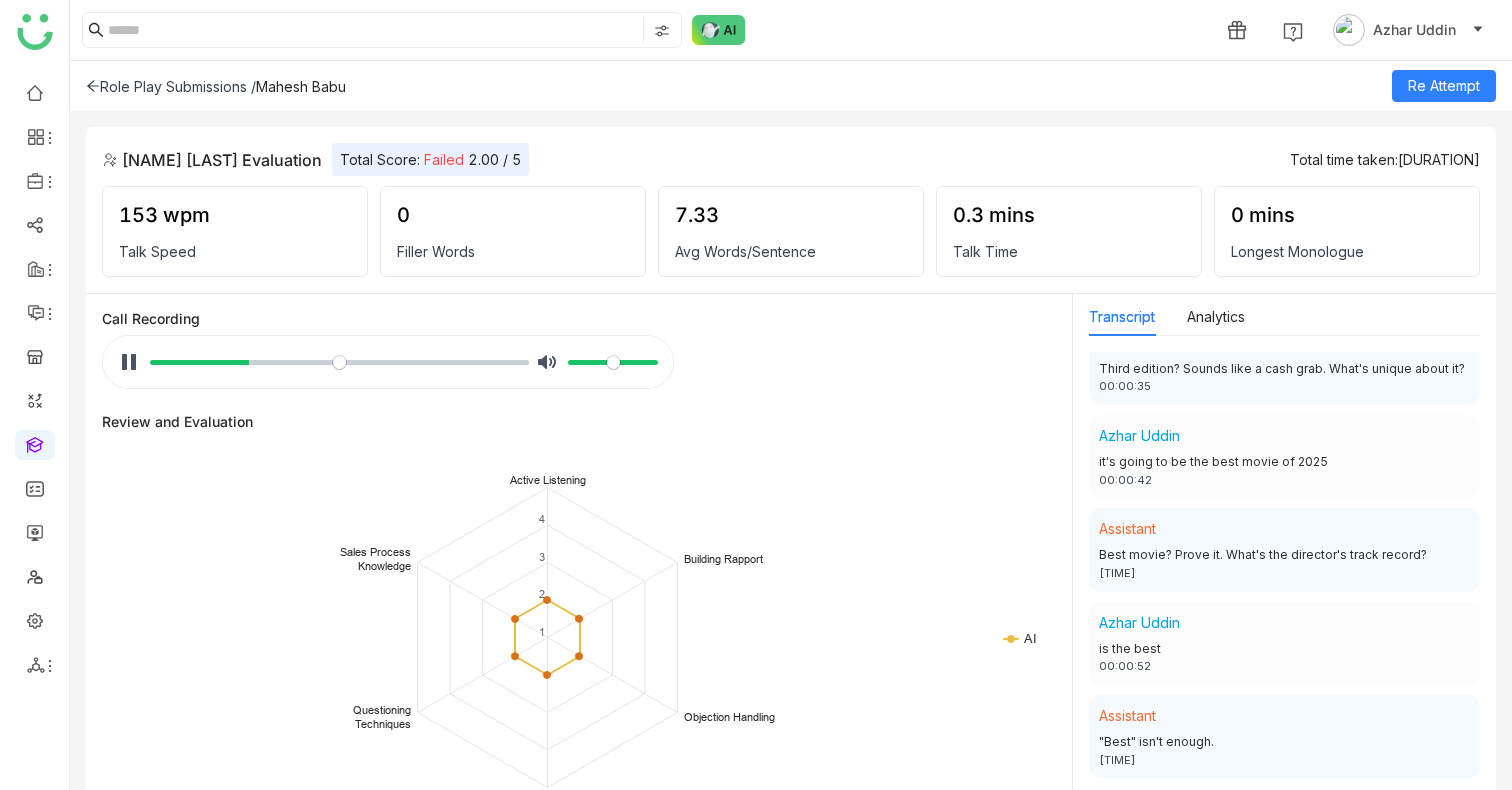 type on "*****" 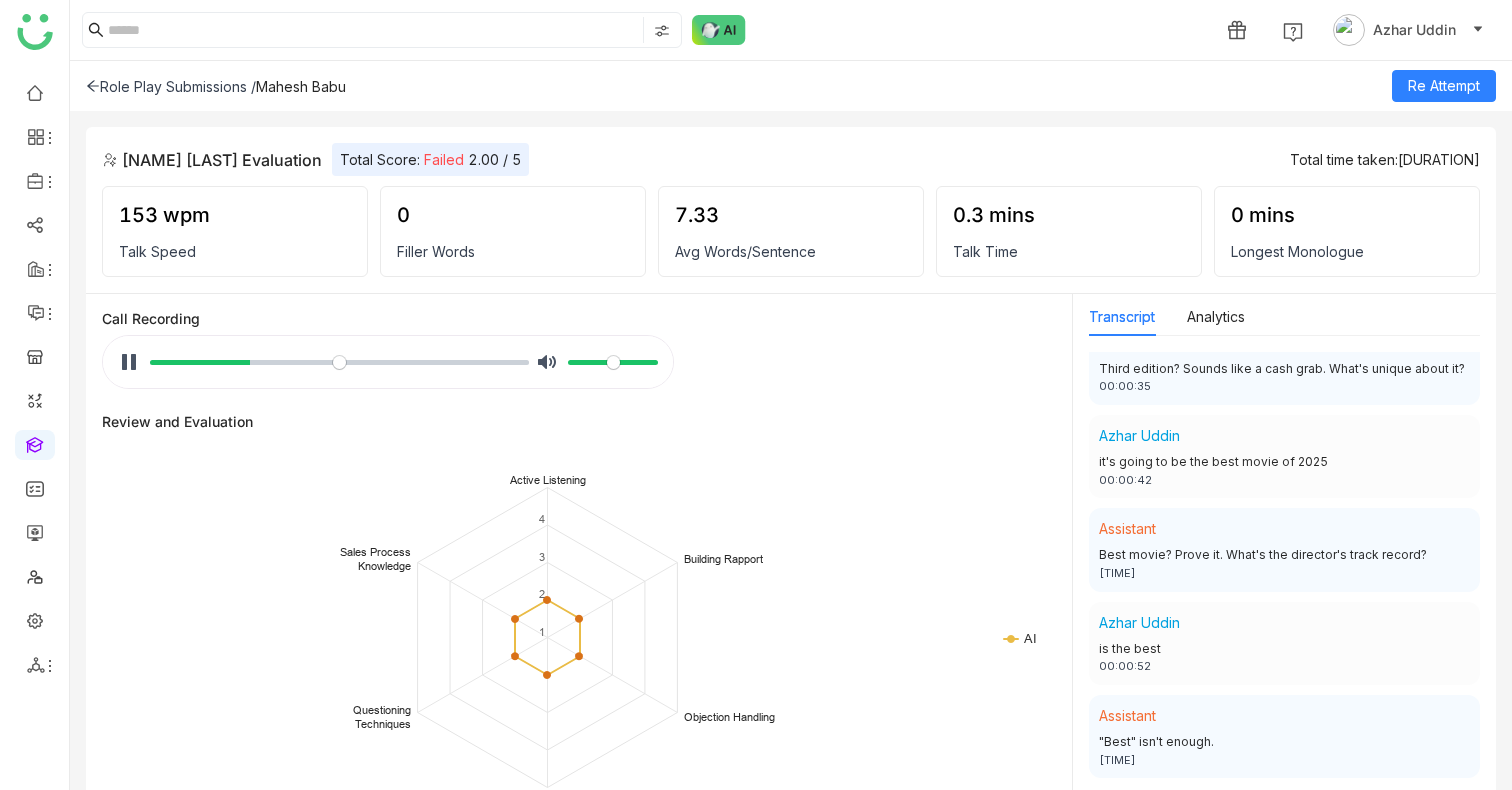 click at bounding box center (35, 443) 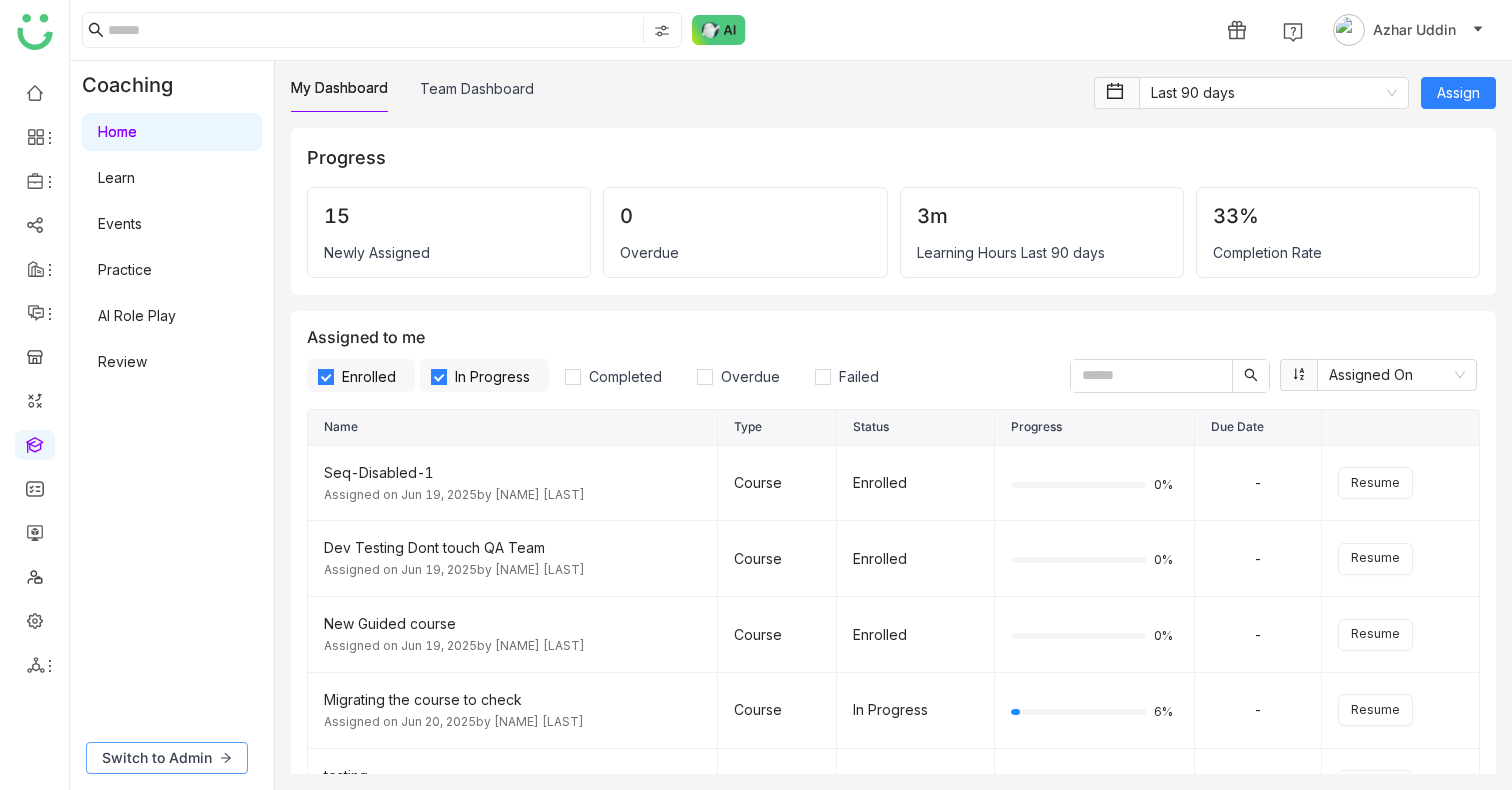 click on "Switch to Admin" 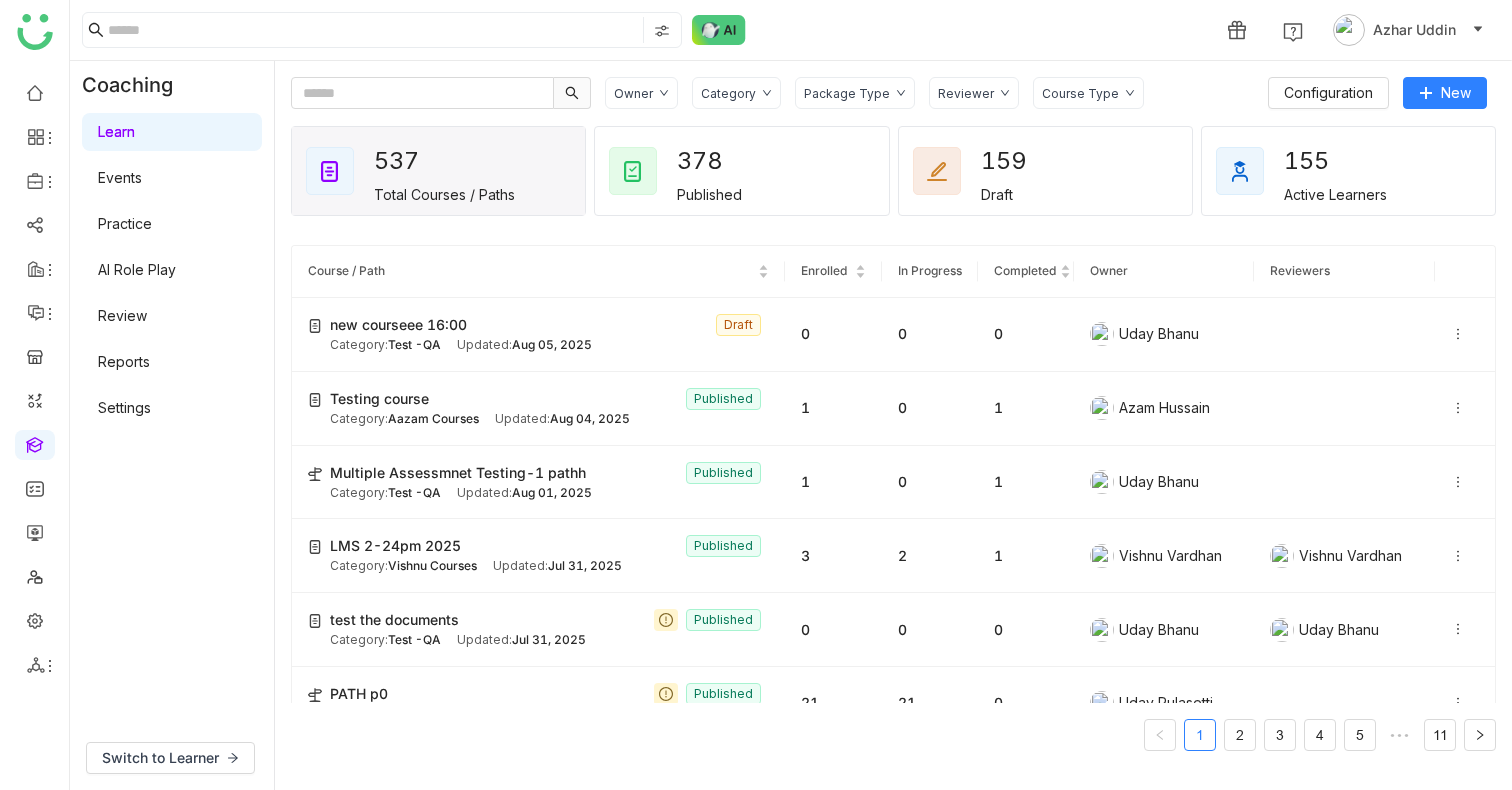 click on "Reports" at bounding box center (124, 361) 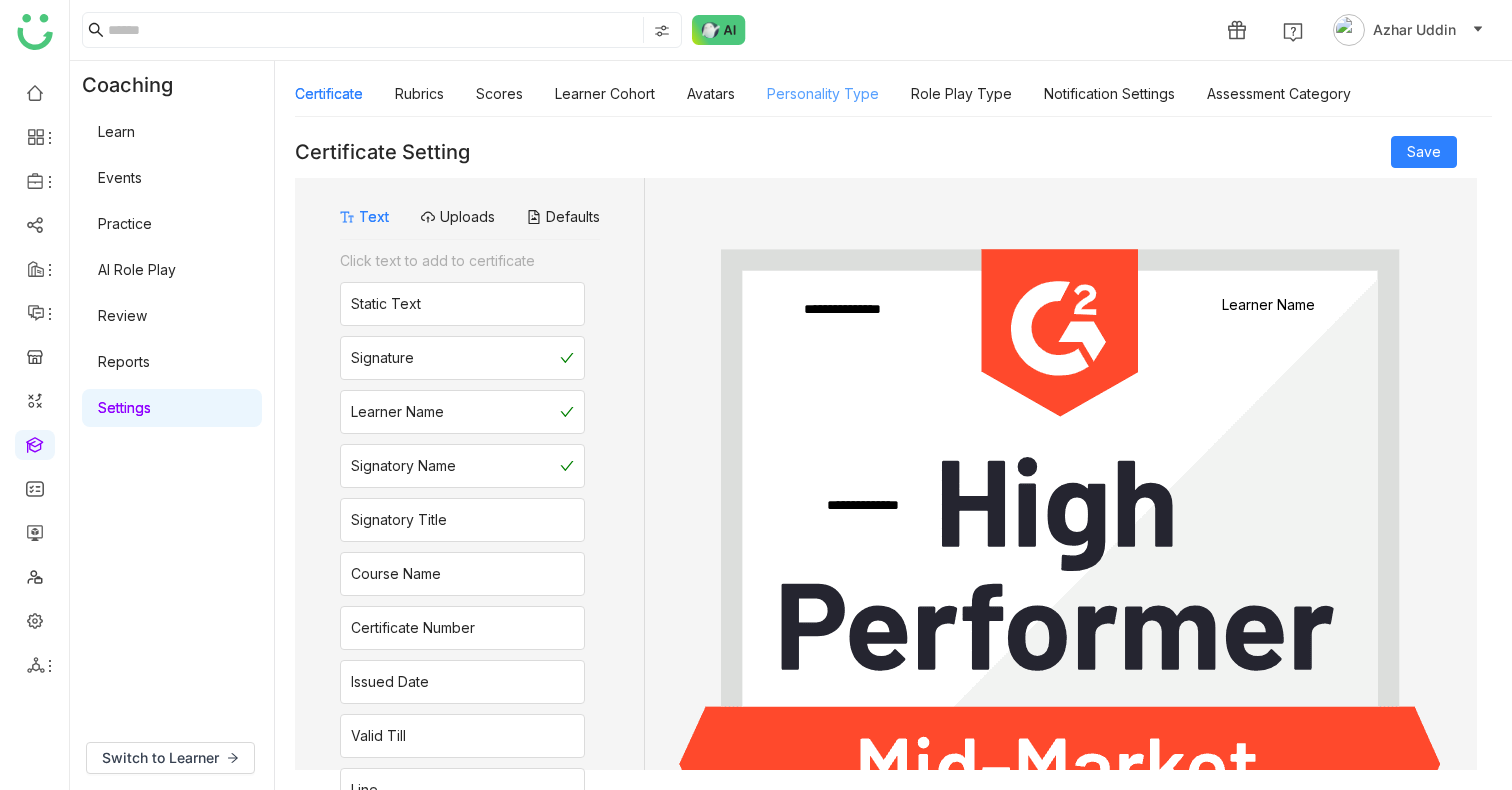click on "Personality Type" at bounding box center [823, 93] 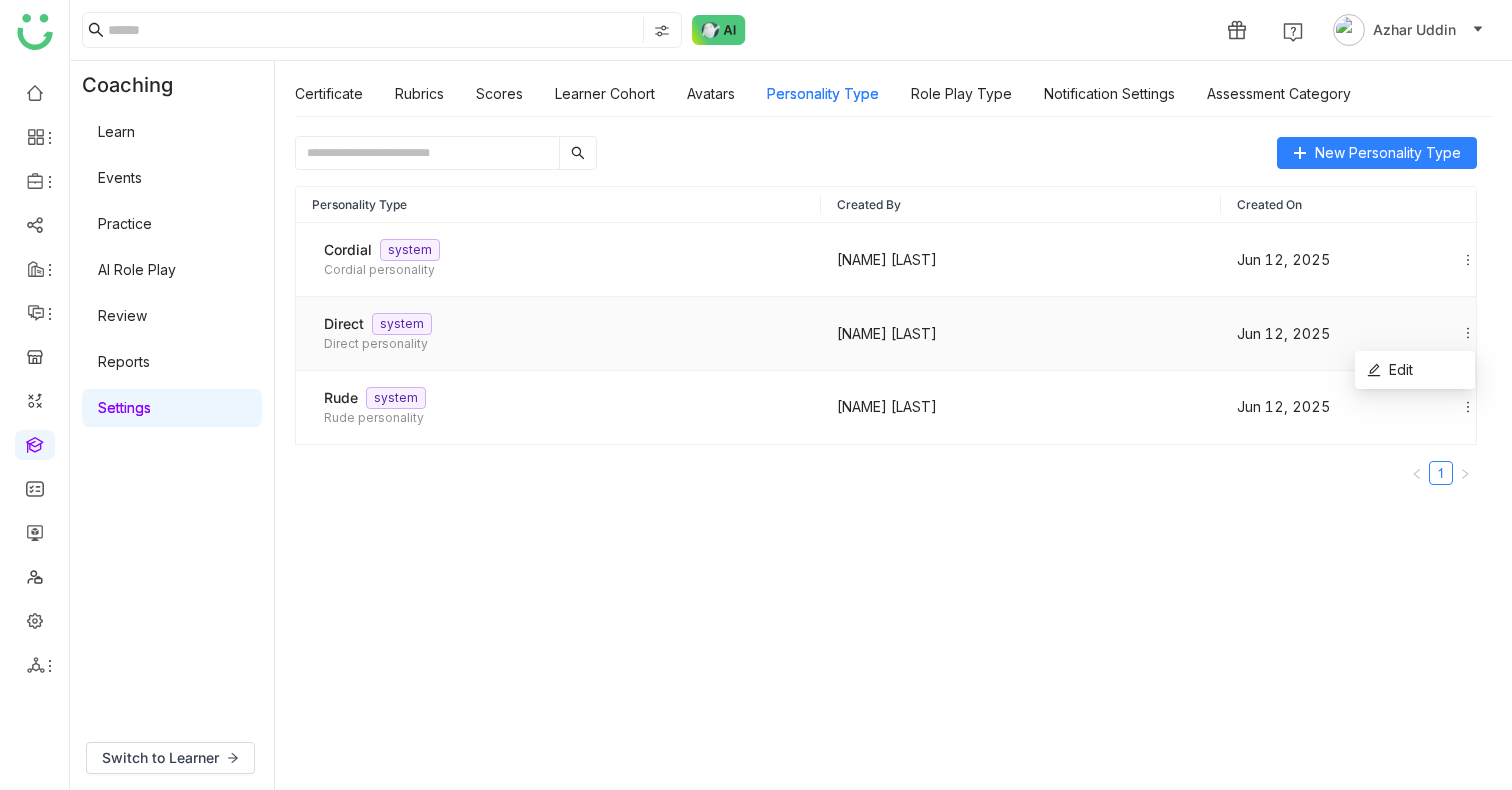 click 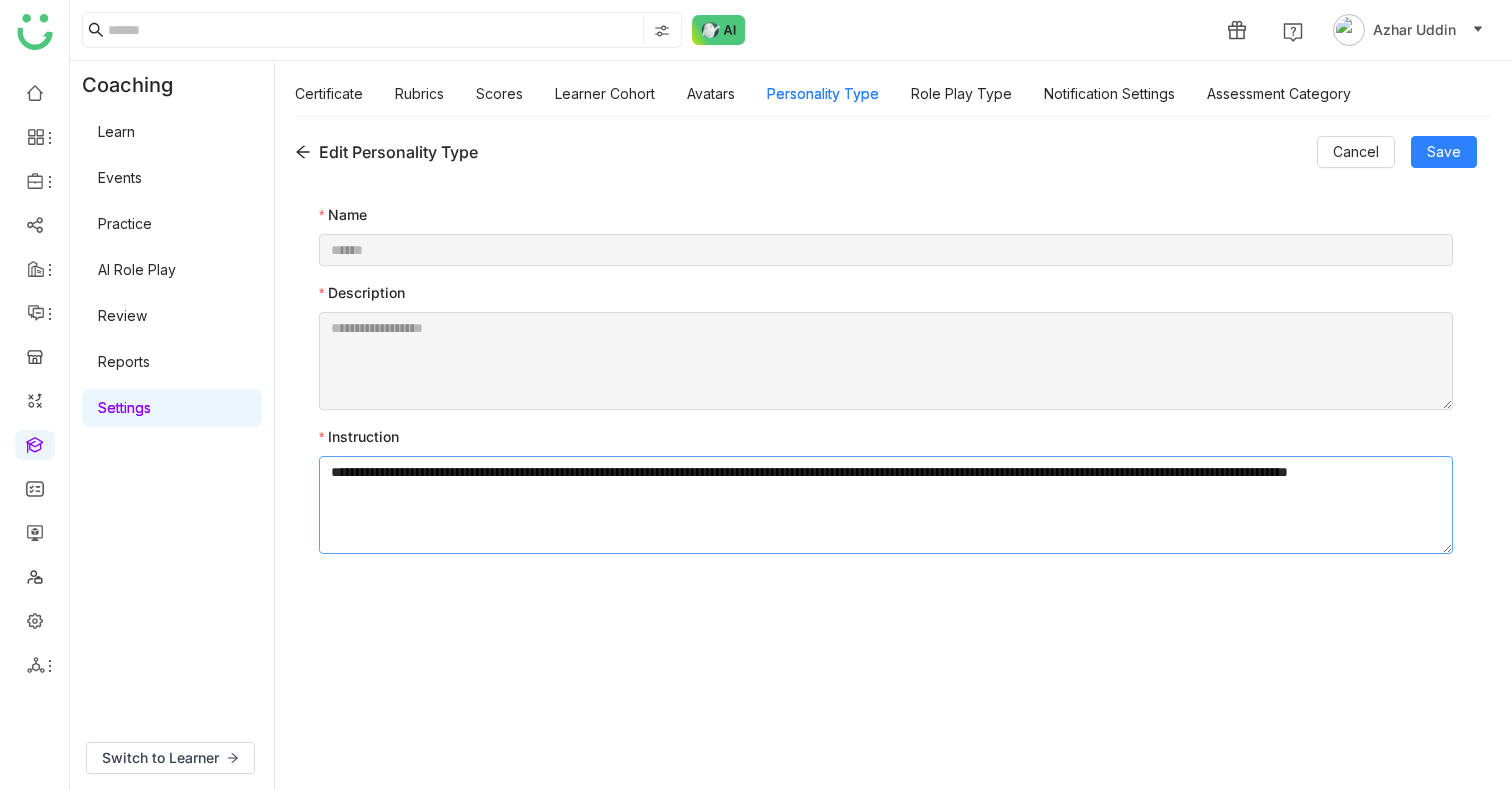 click on "**********" 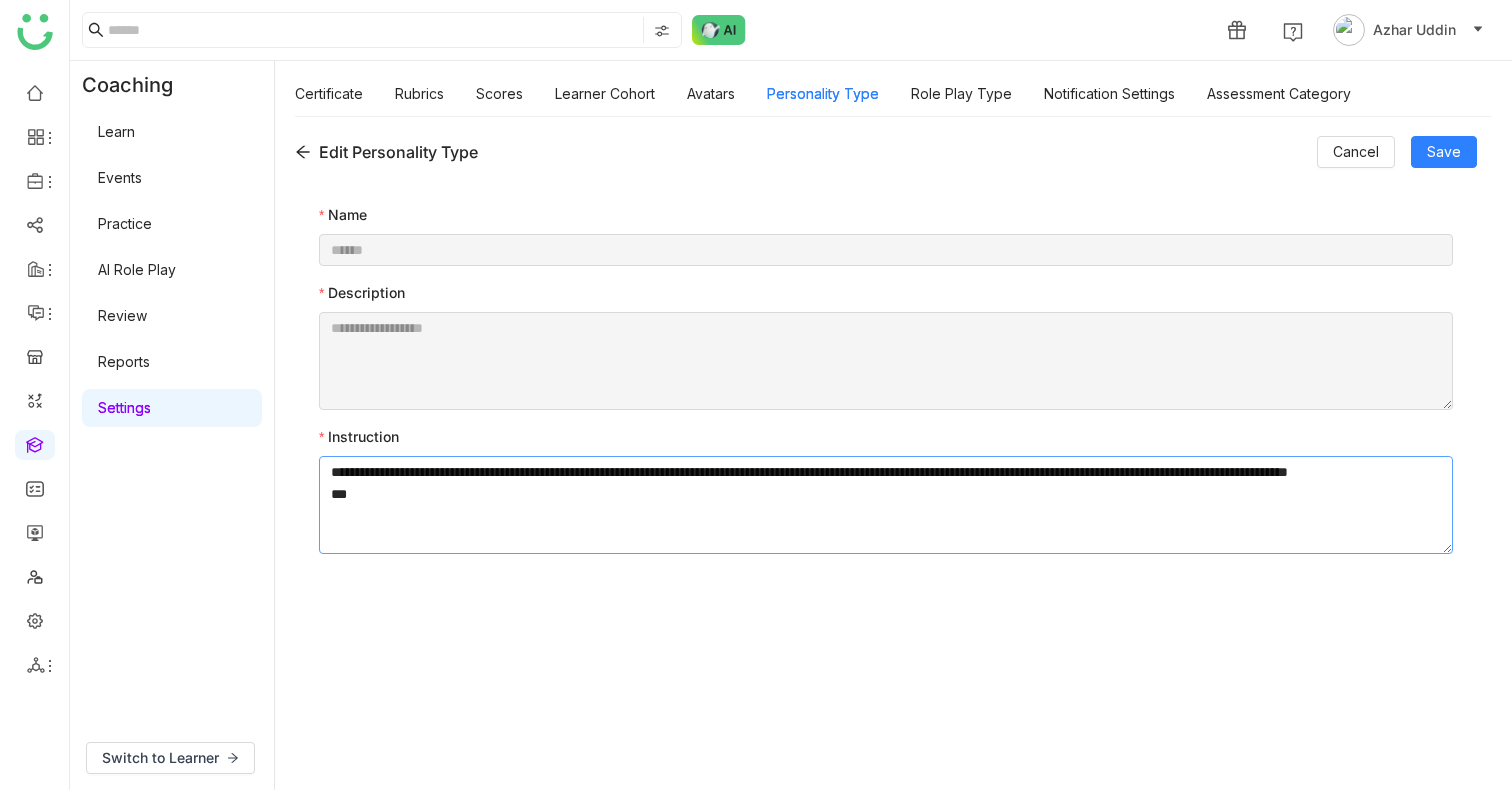 type on "**********" 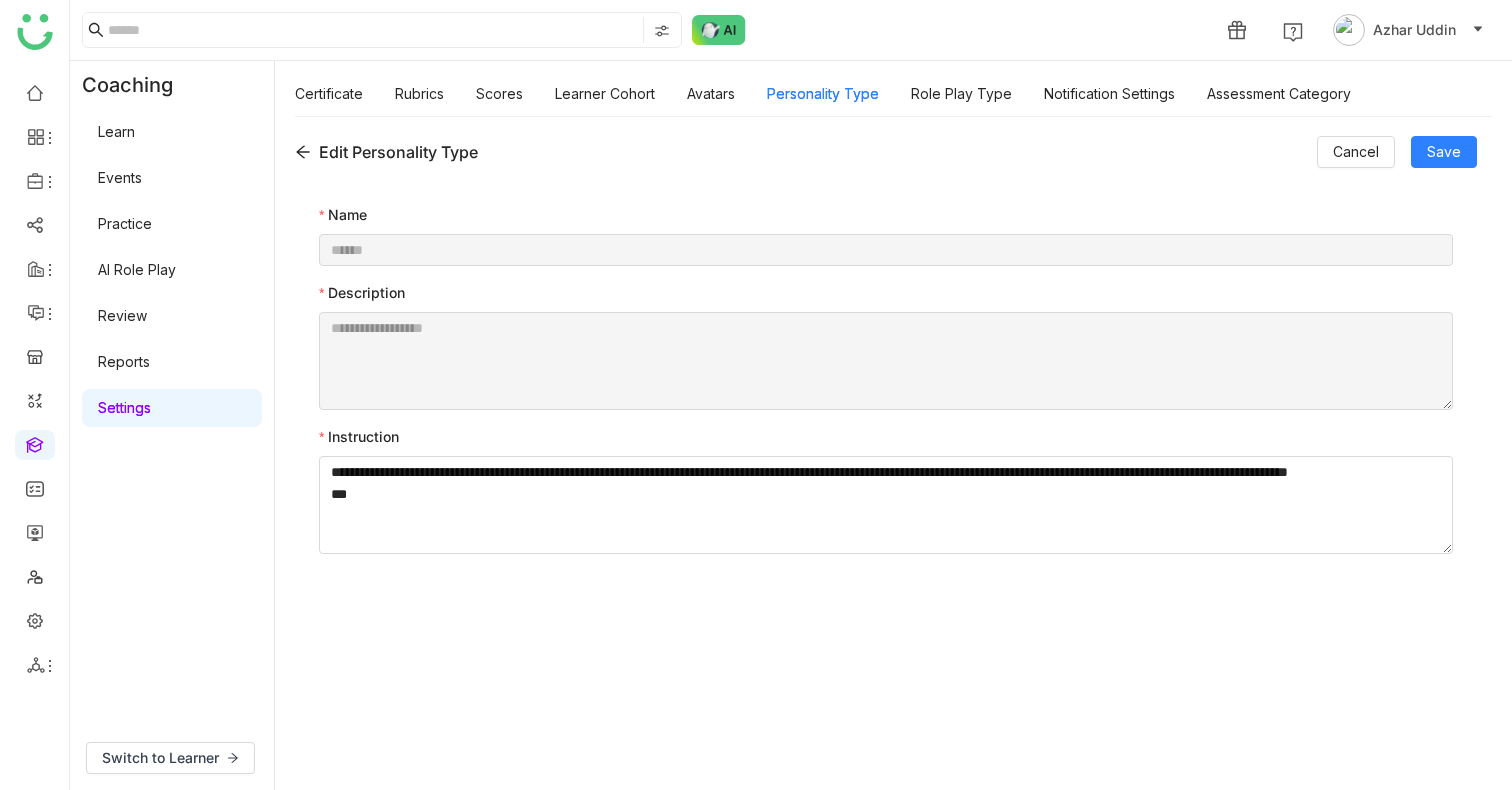 click 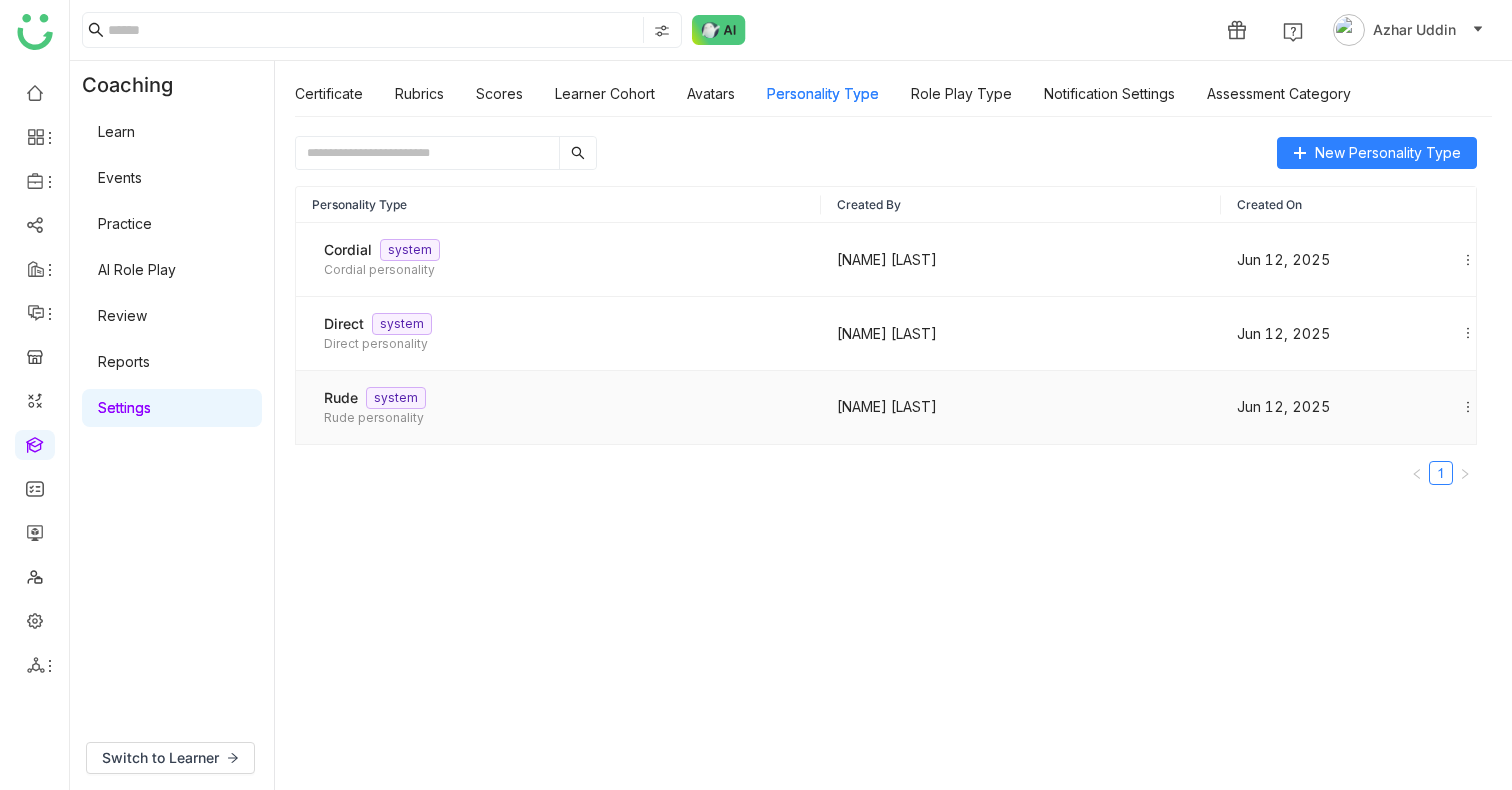 click on "Jun 12, 2025" 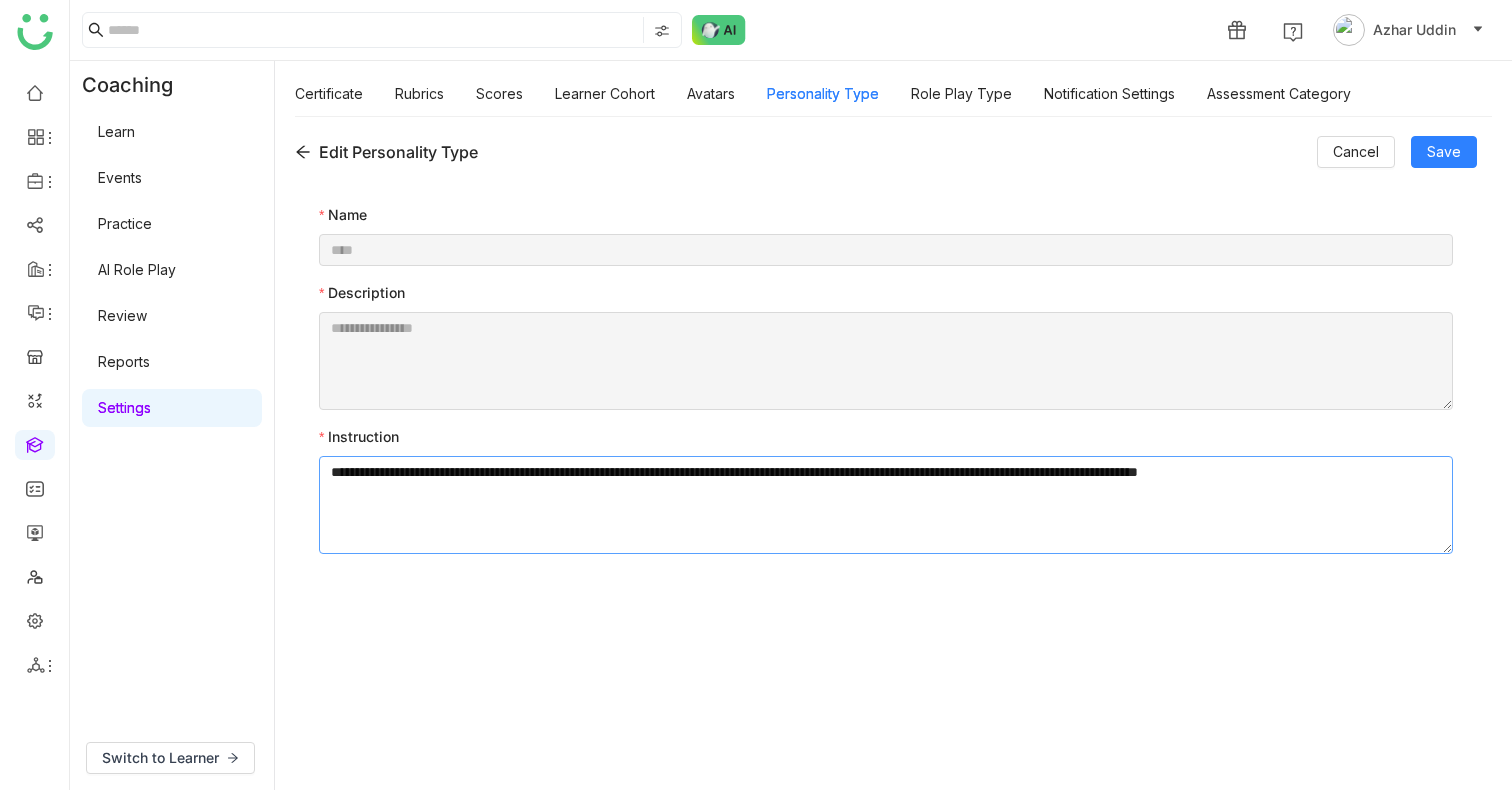 click on "**********" 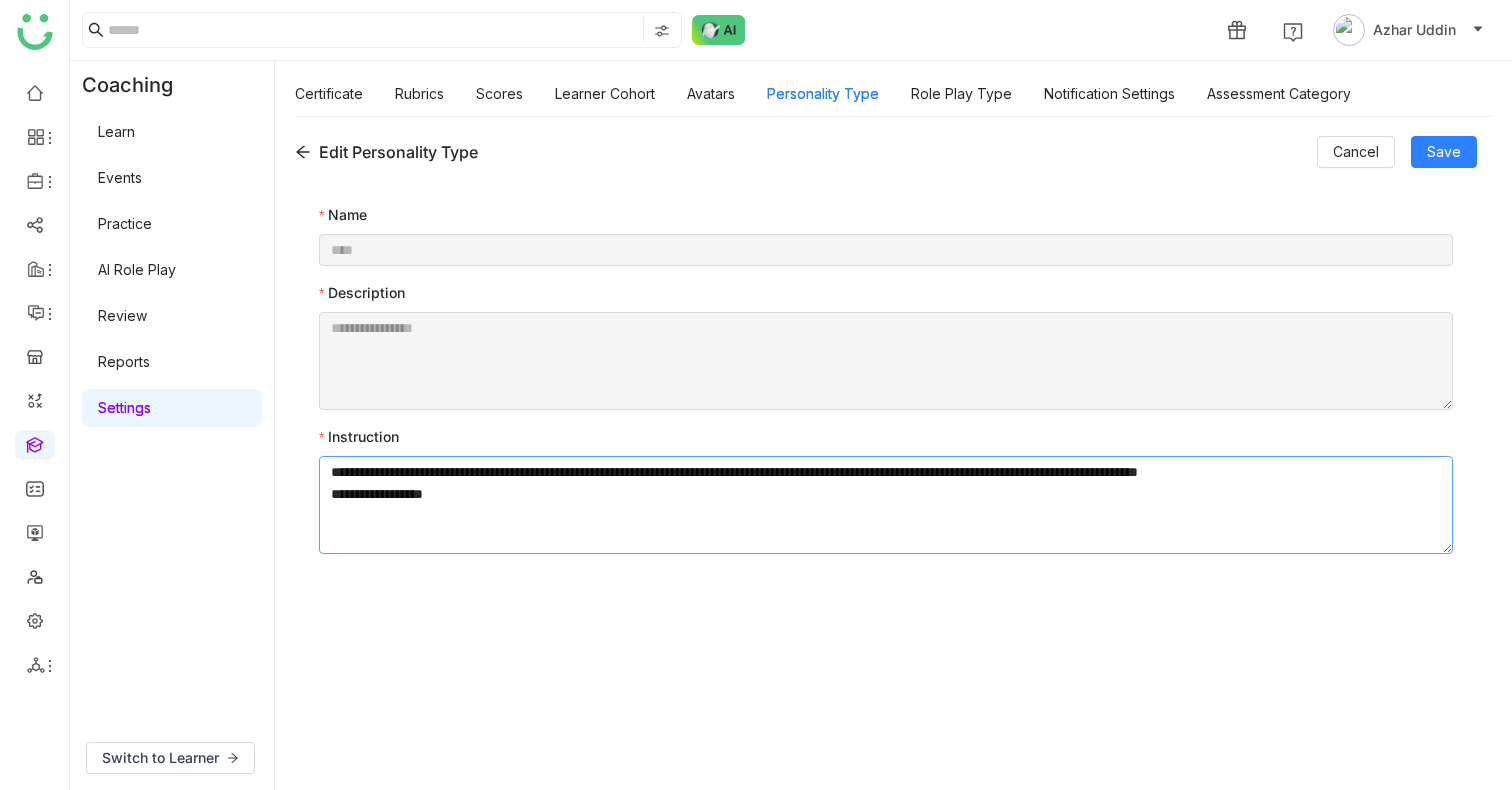 click on "**********" 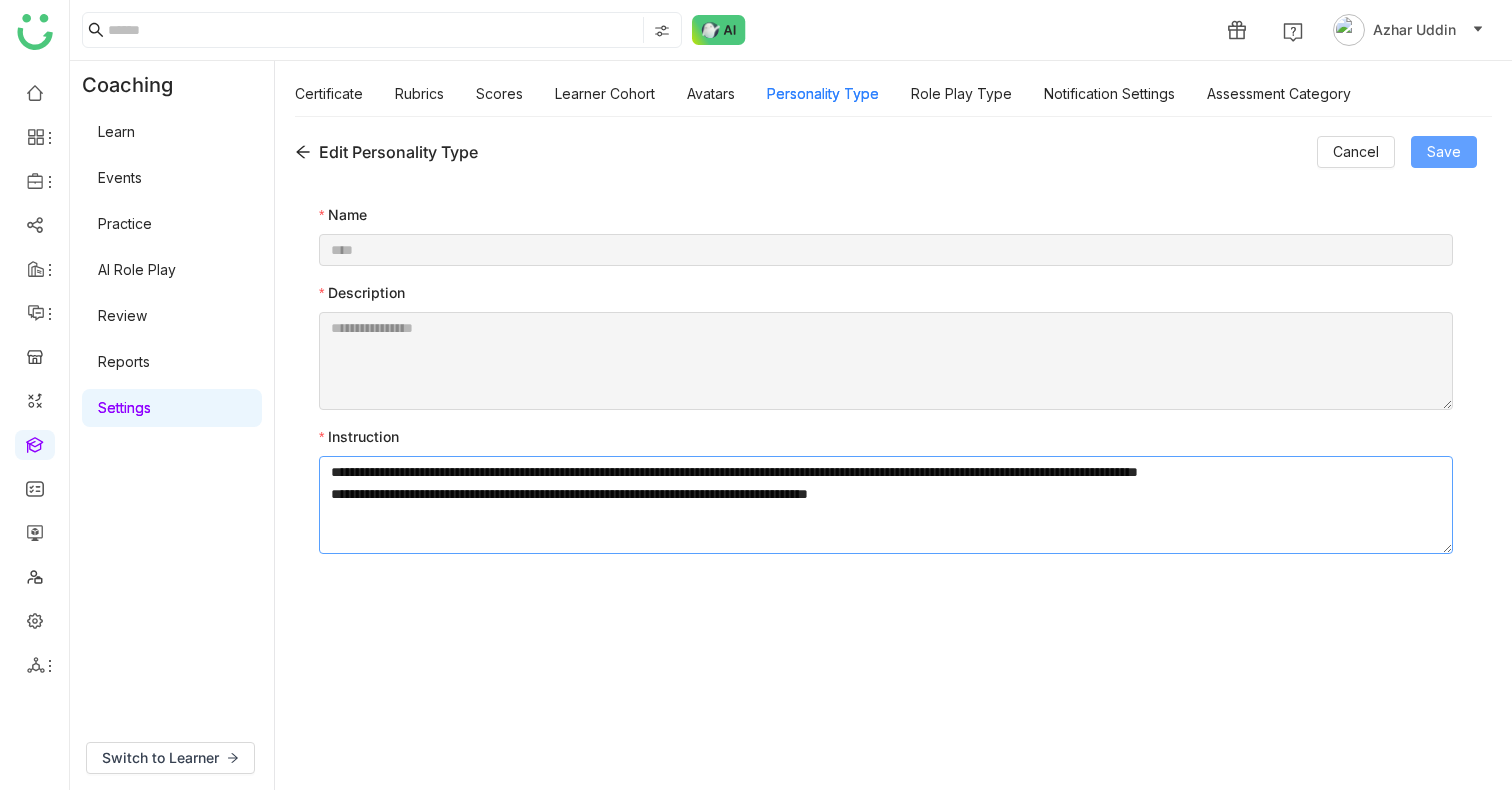 type on "**********" 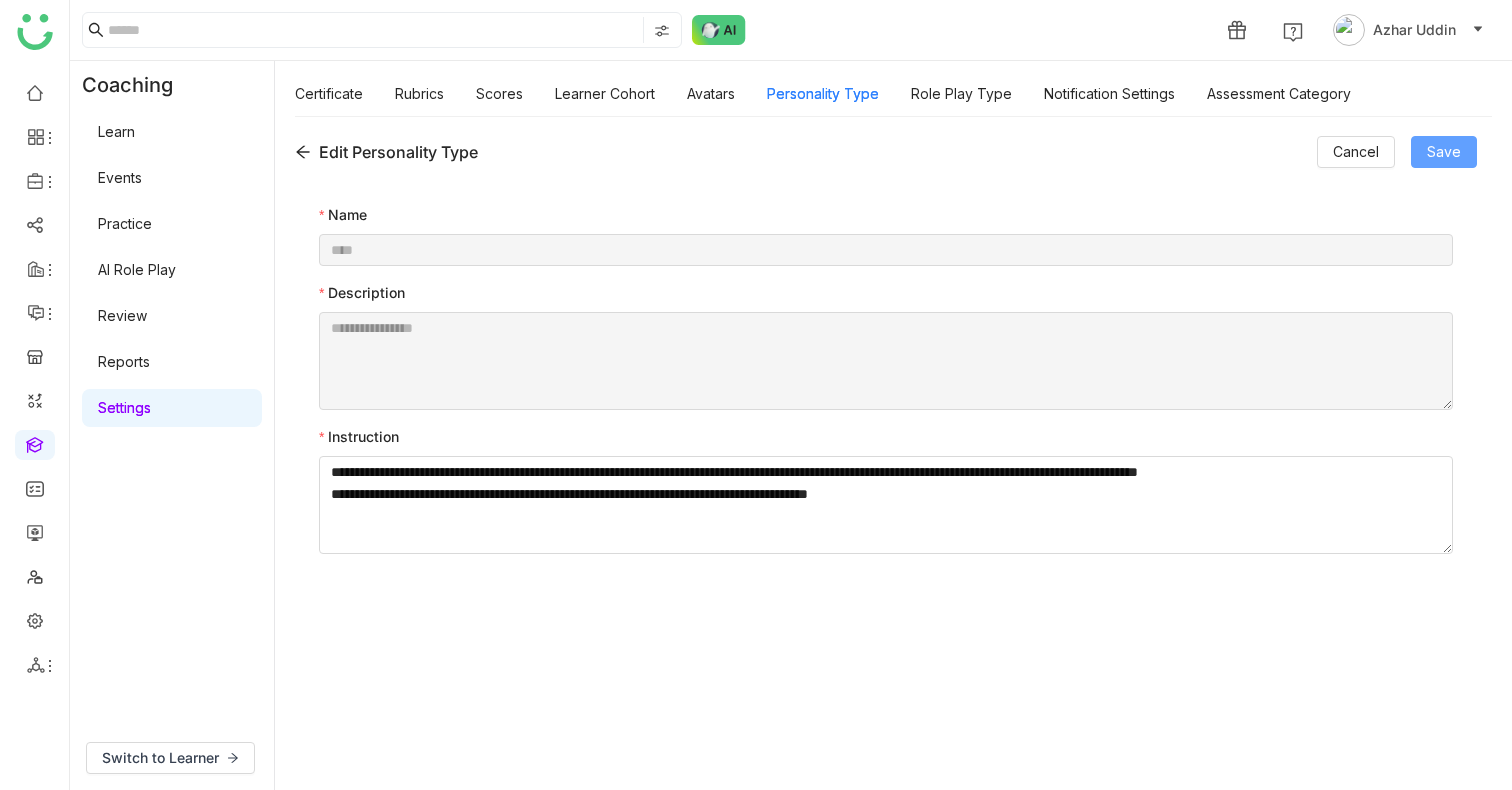 click on "Save" 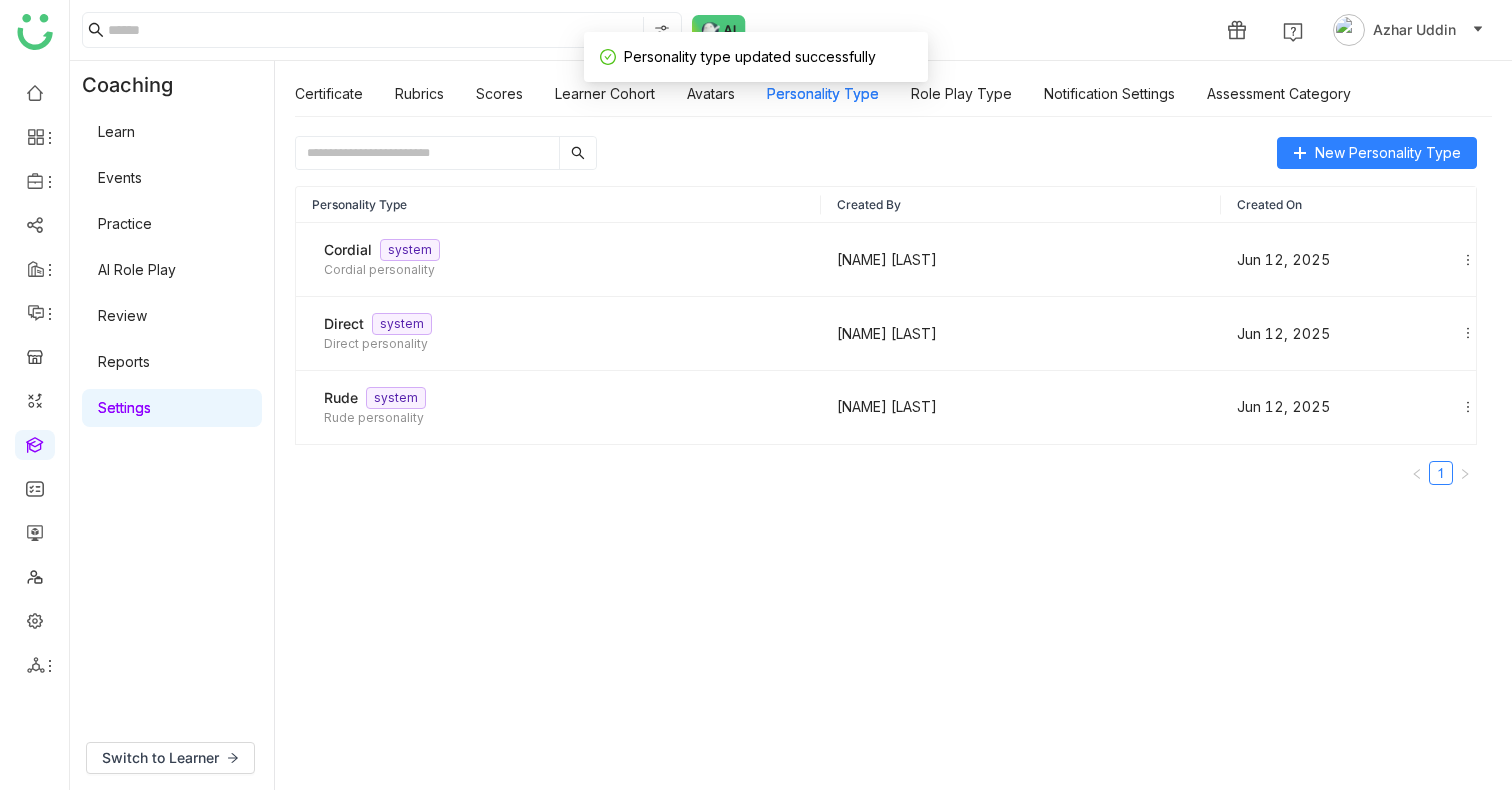 click on "AI Role Play" at bounding box center [137, 269] 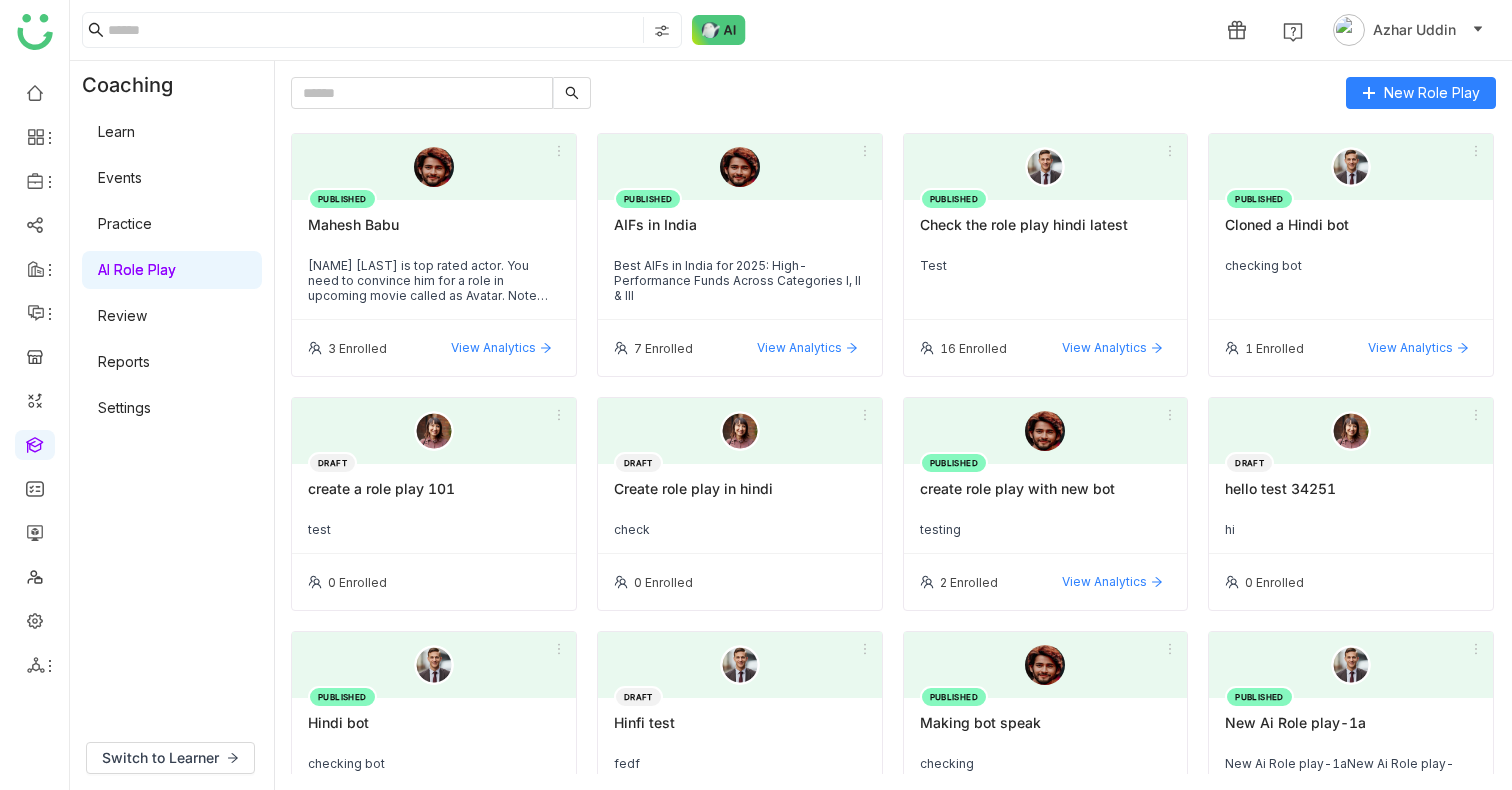 click on "PUBLISHED  Mahesh Babu  Mahesh Babu is top rated actor. You need to convince him for a role in upcoming movie called as Avatar. Note that he is very straight forward." 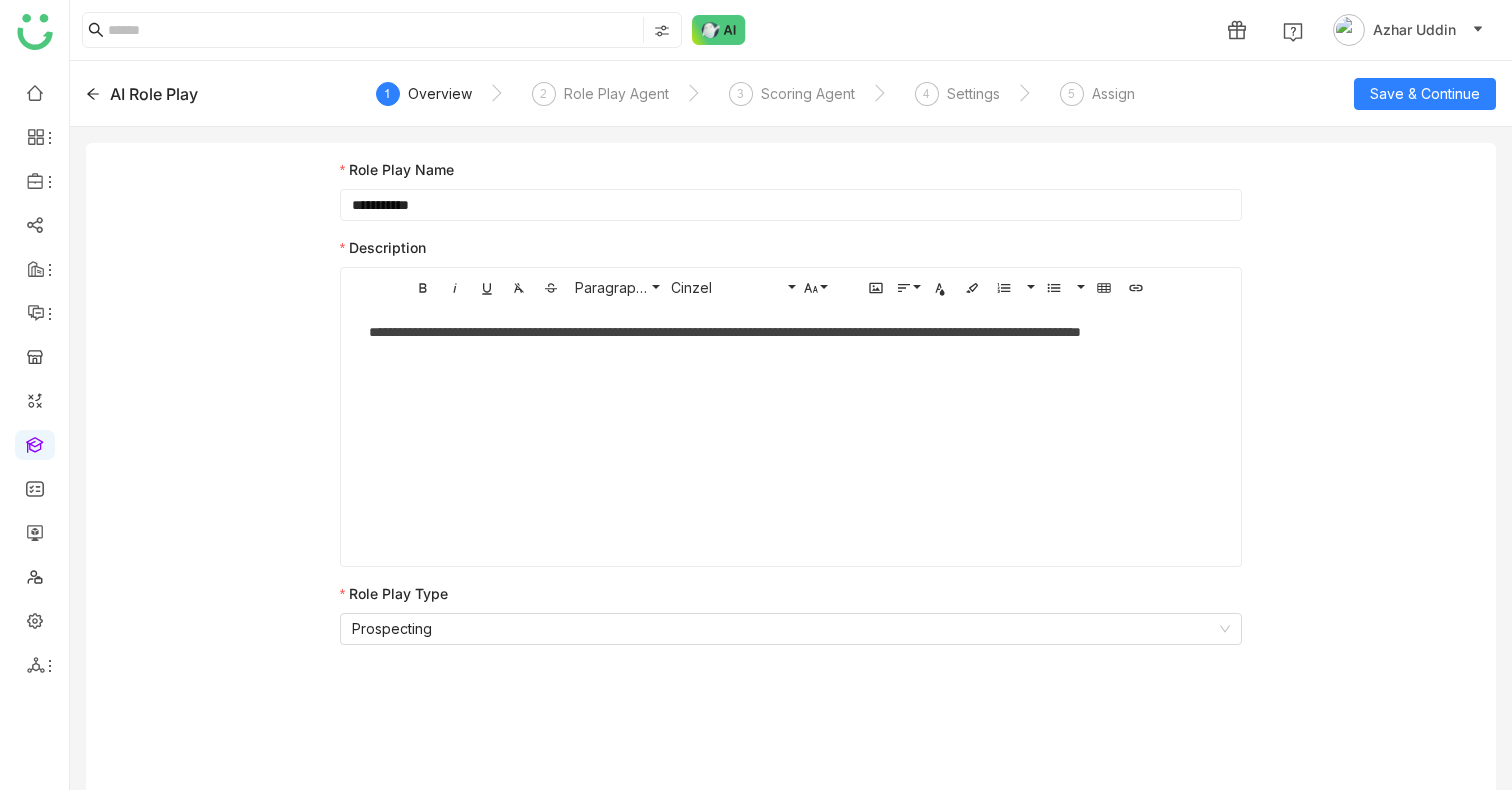 click on "AI Role Play" 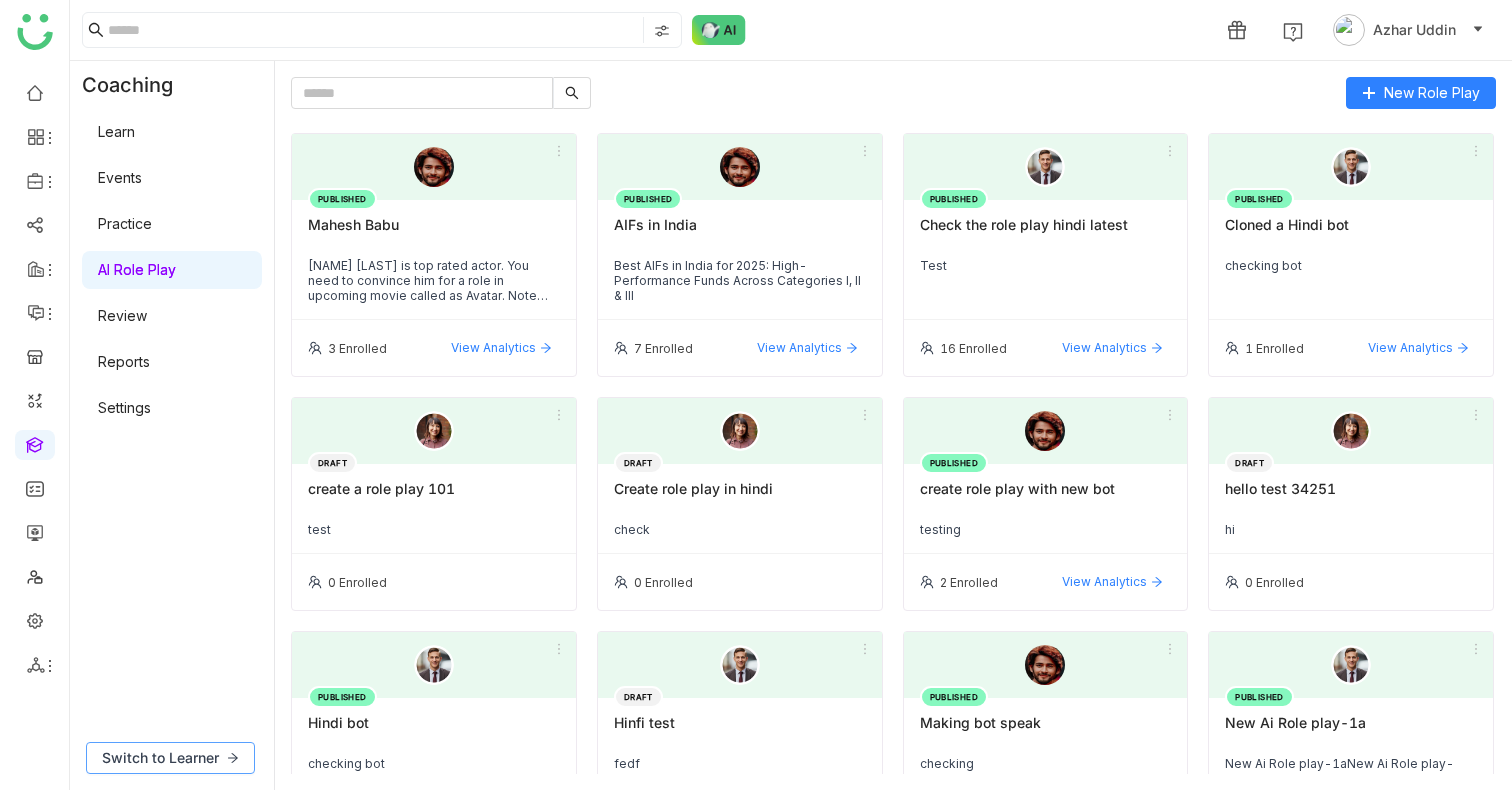 click on "Switch to Learner" 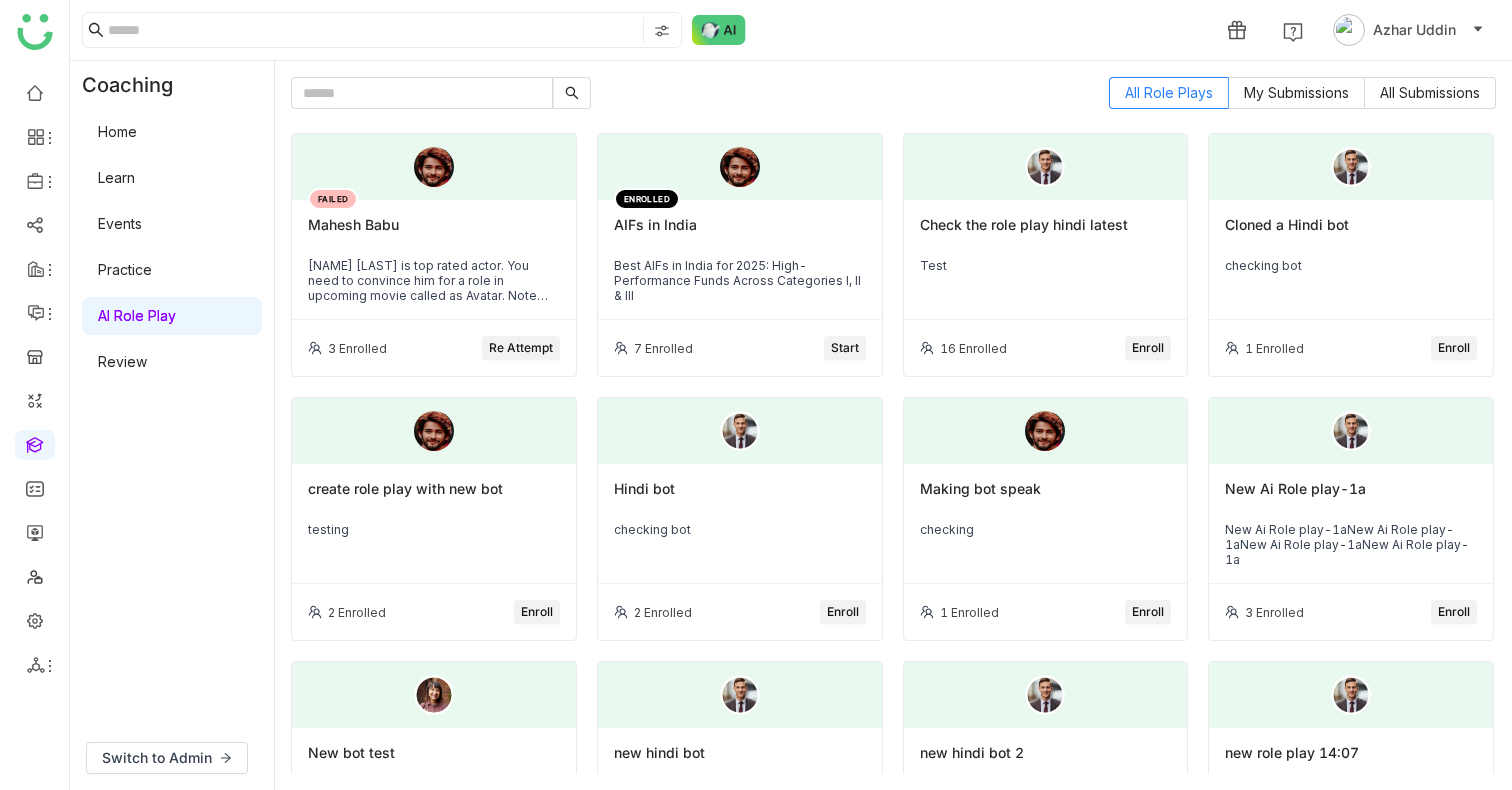 click on "Re Attempt" 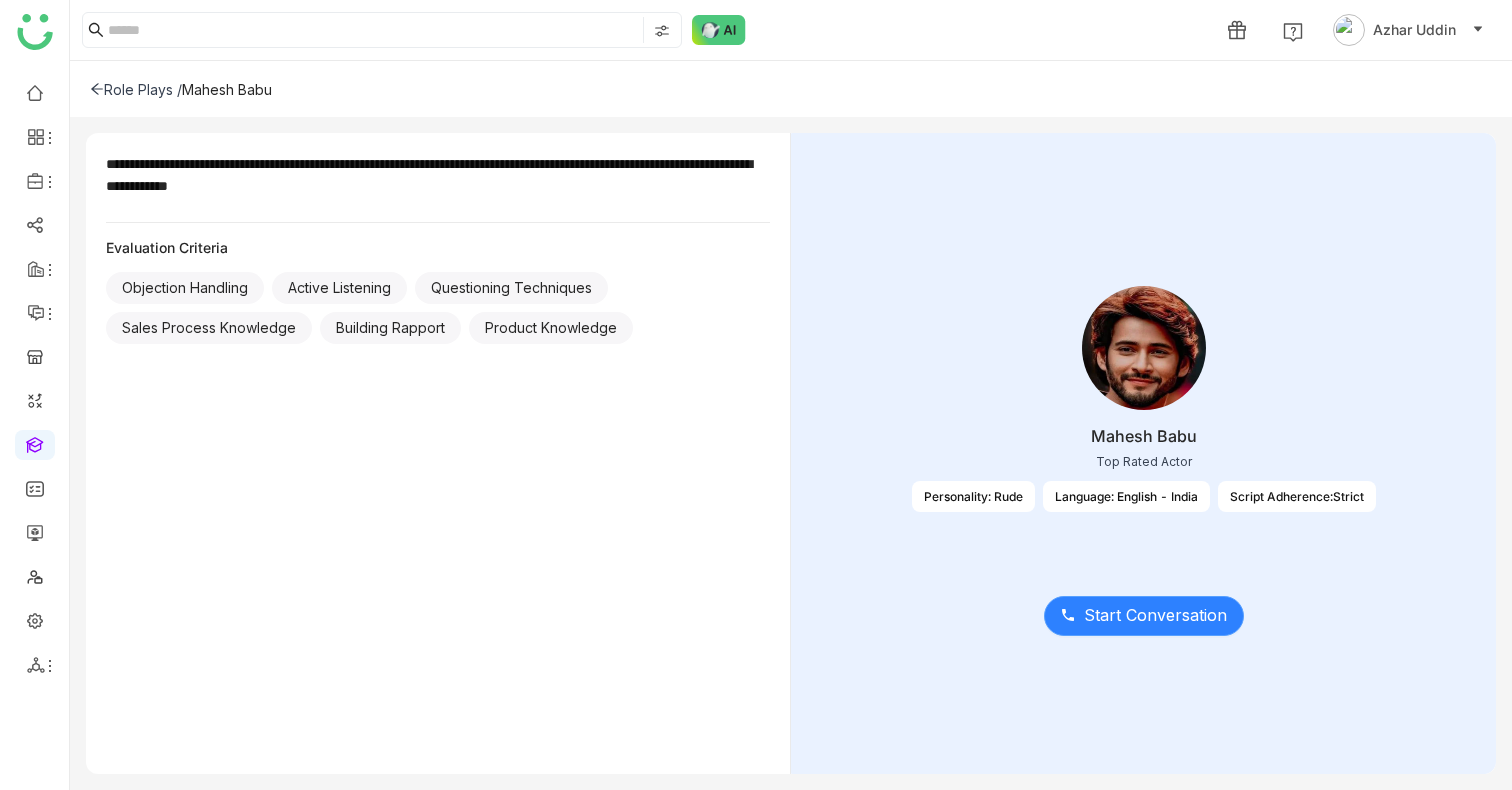 click on "Start Conversation" 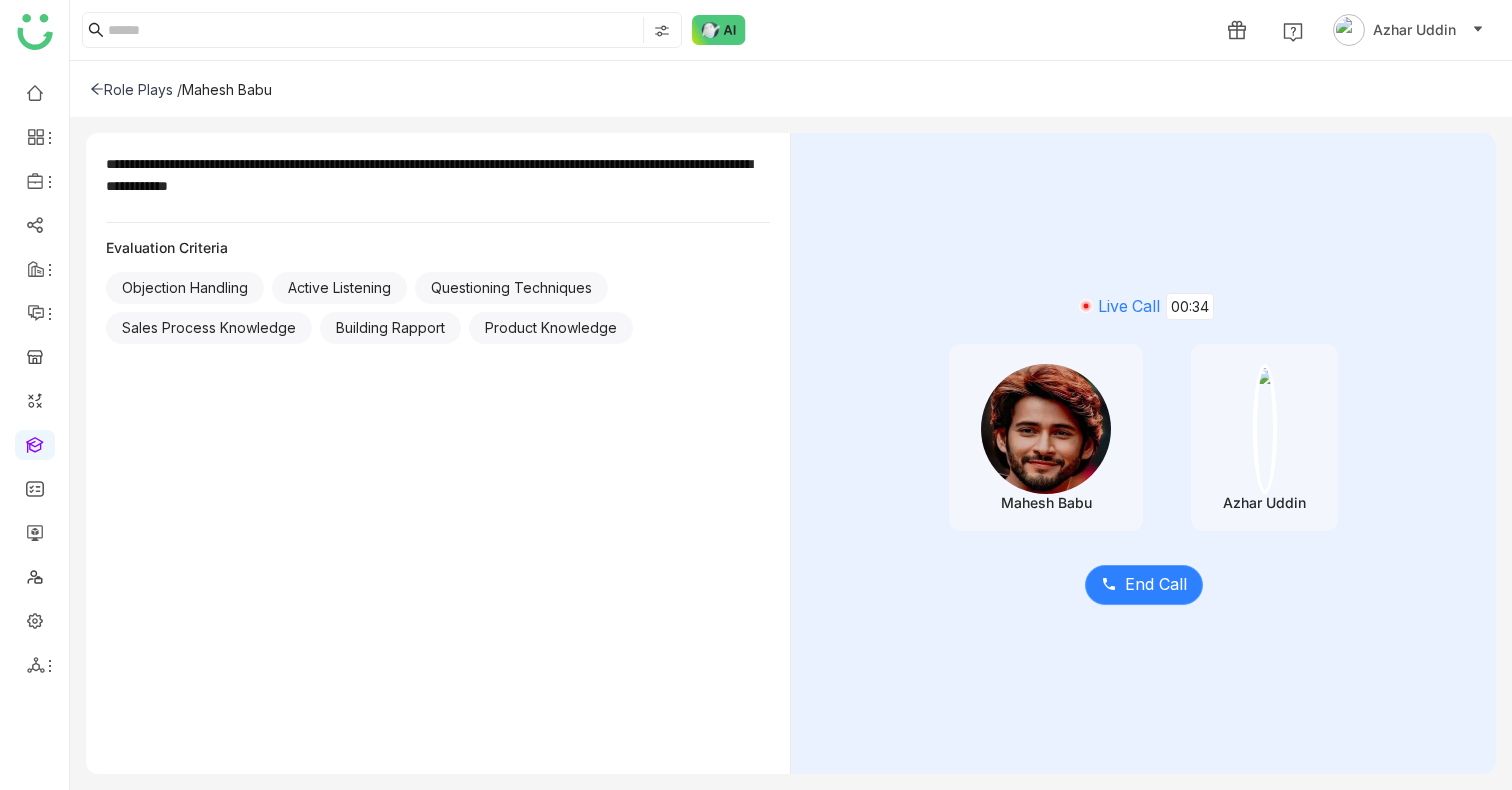 click on "End Call" 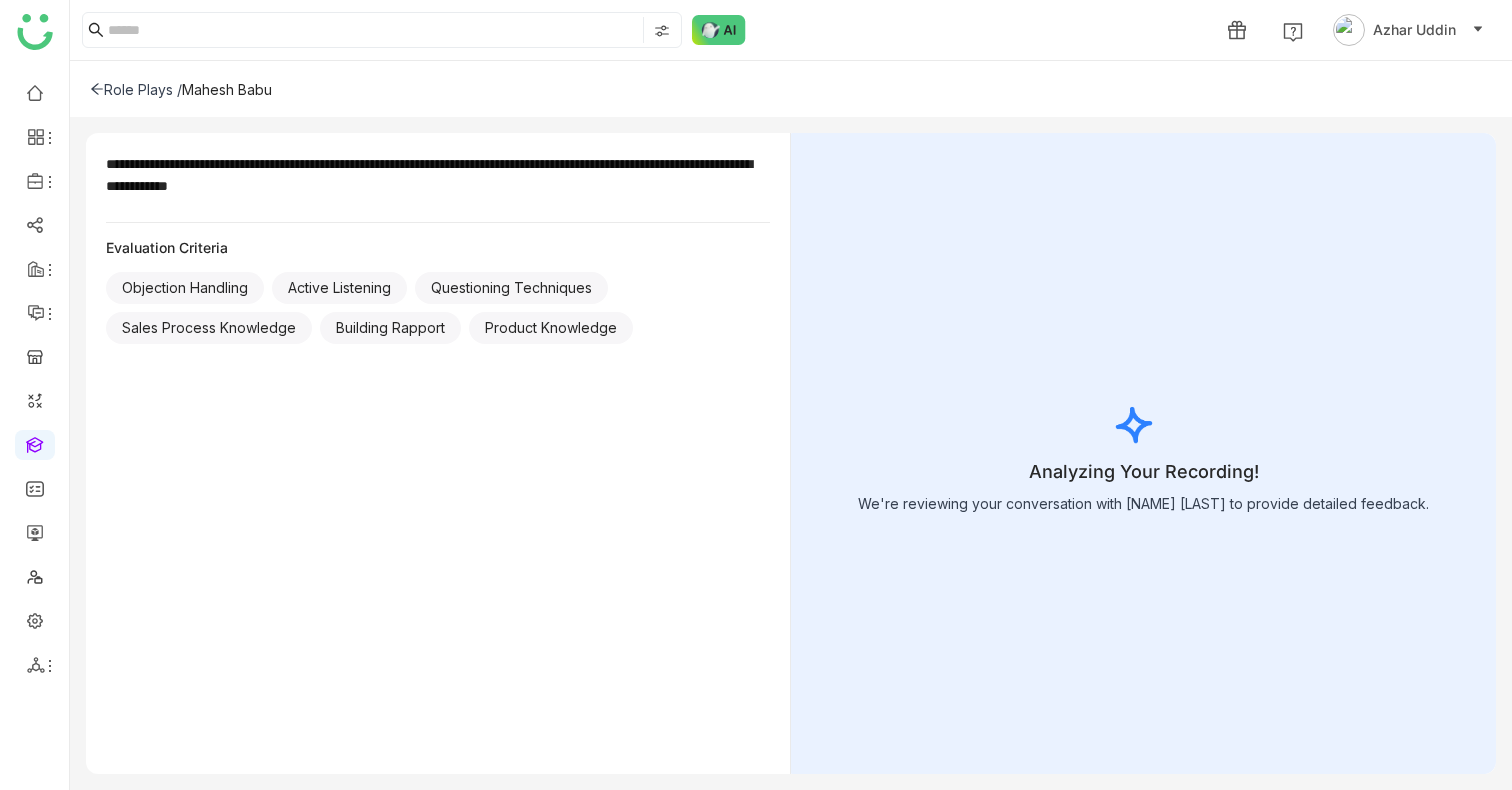 click on "Analyzing Your Recording! We're reviewing your conversation with Mahesh Babu to provide detailed feedback." 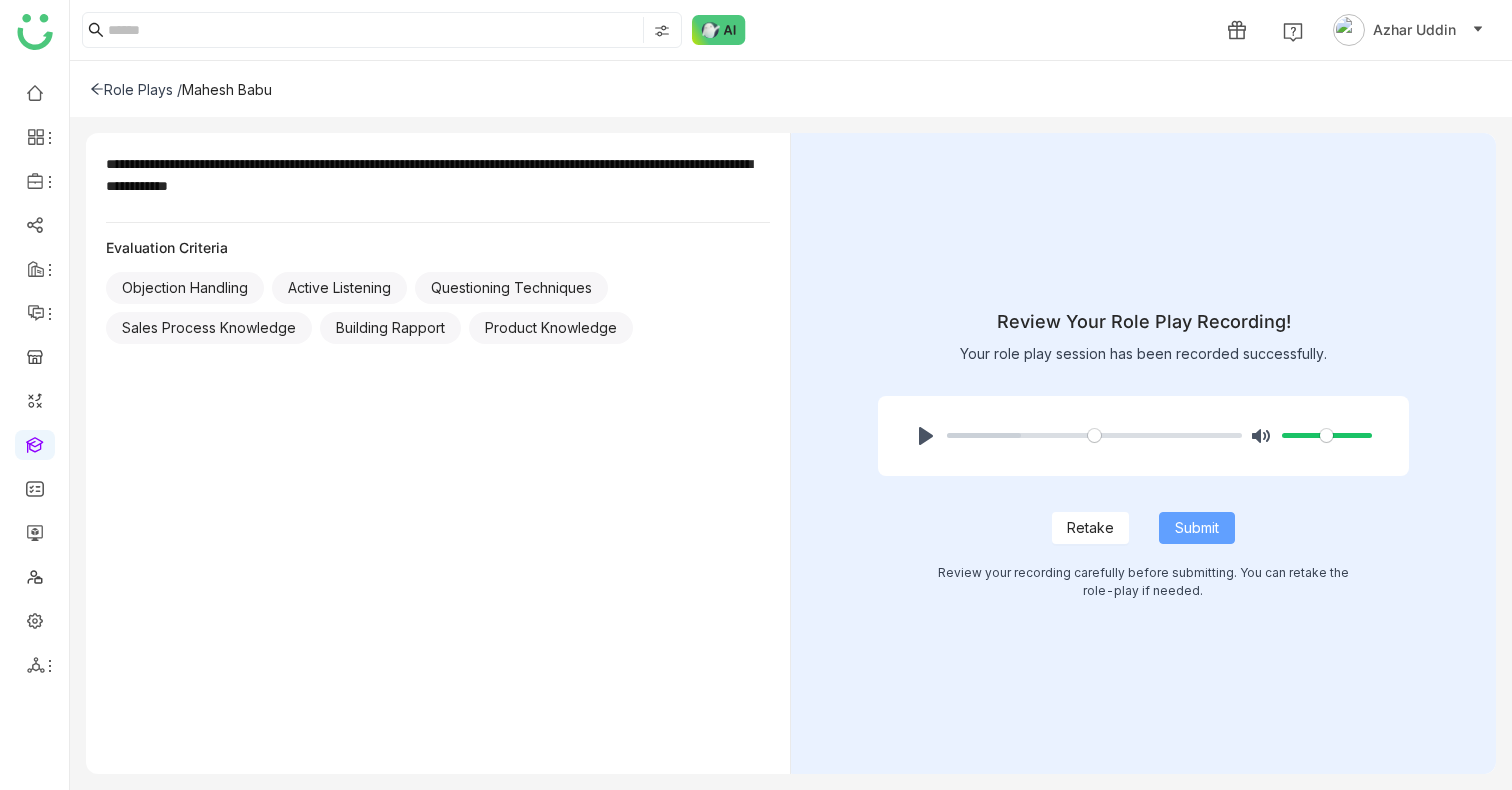 click on "Submit" 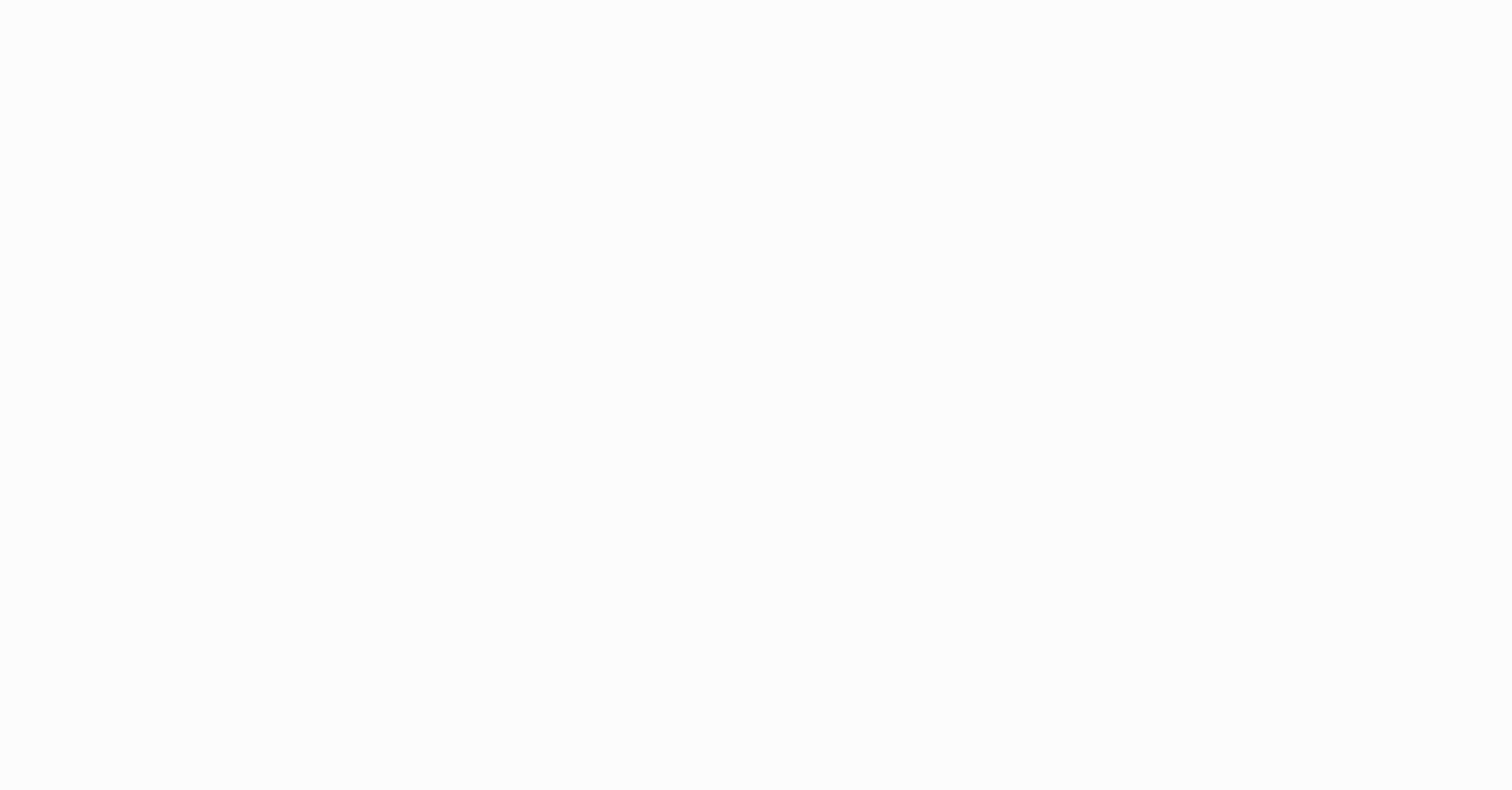 scroll, scrollTop: 0, scrollLeft: 0, axis: both 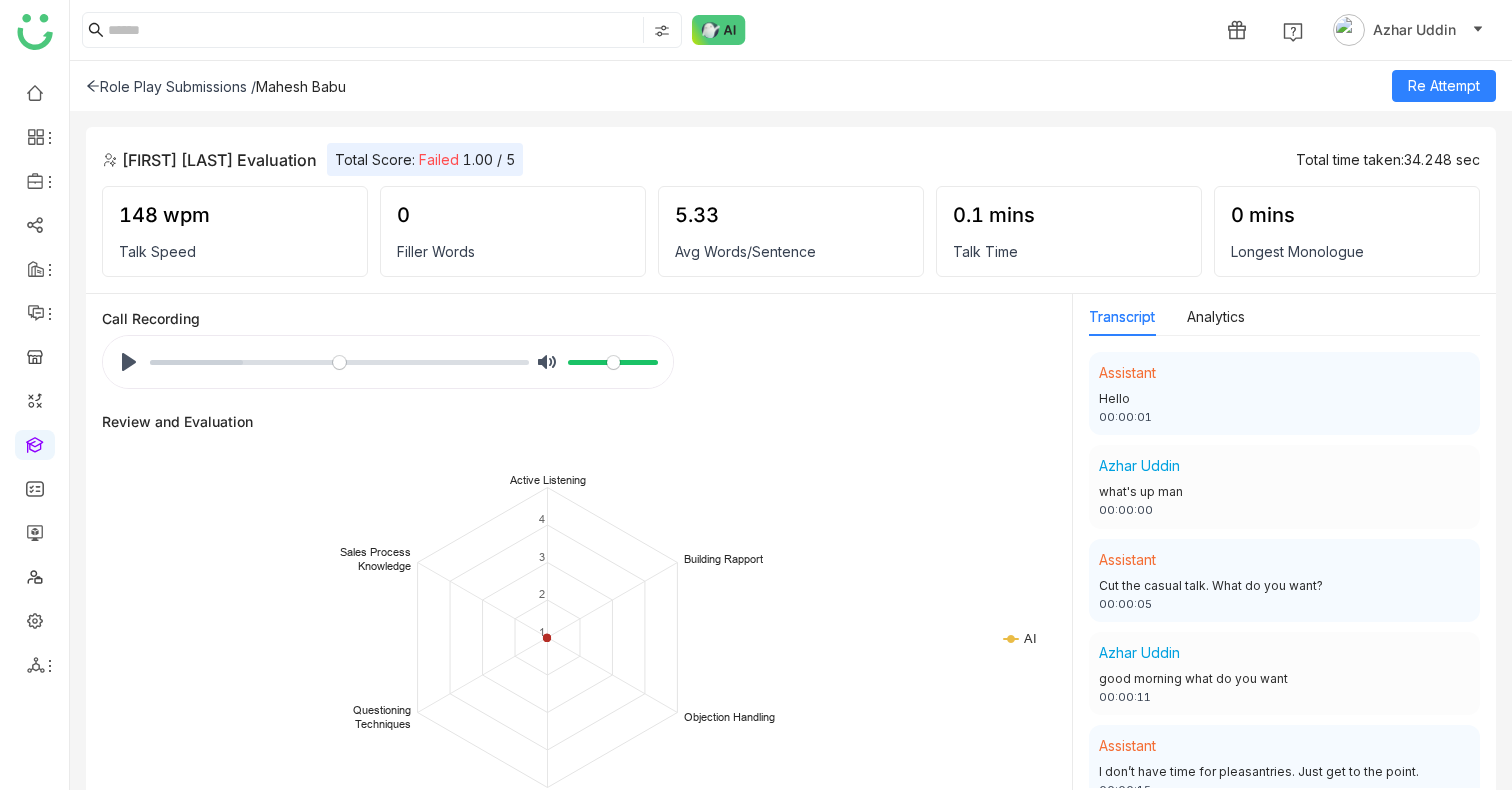 click 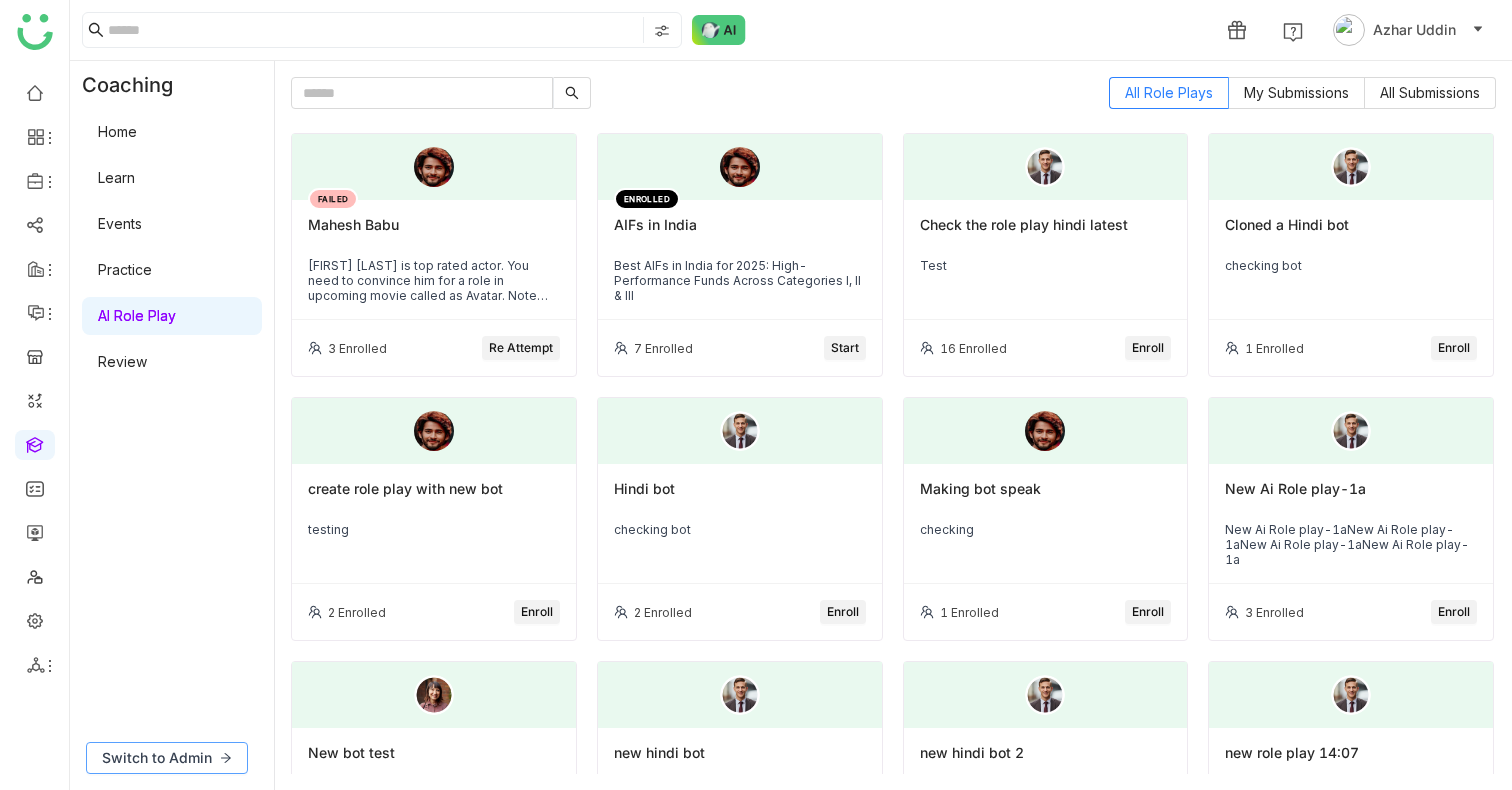 click on "Switch to Admin" 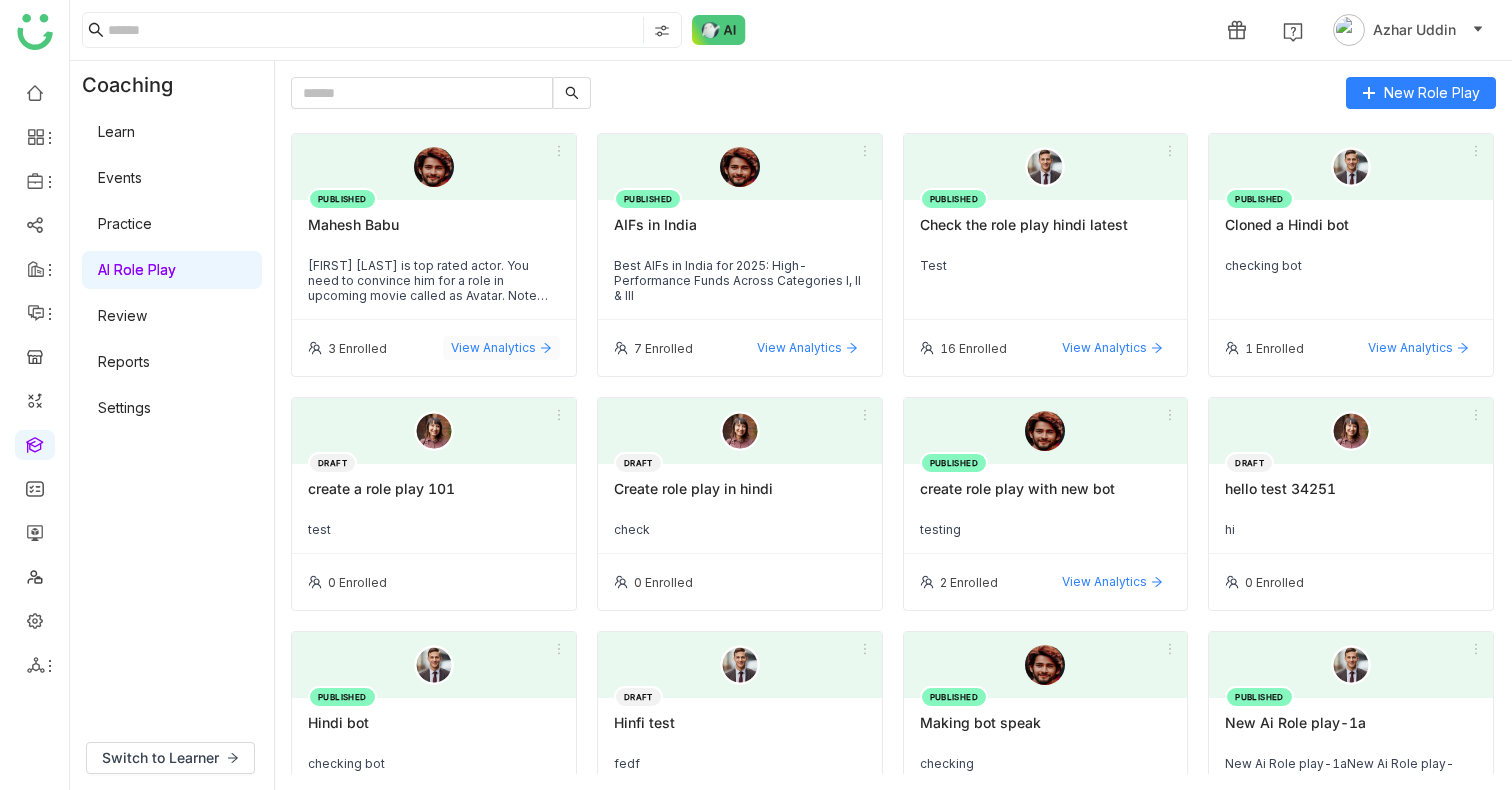 click on "View Analytics" 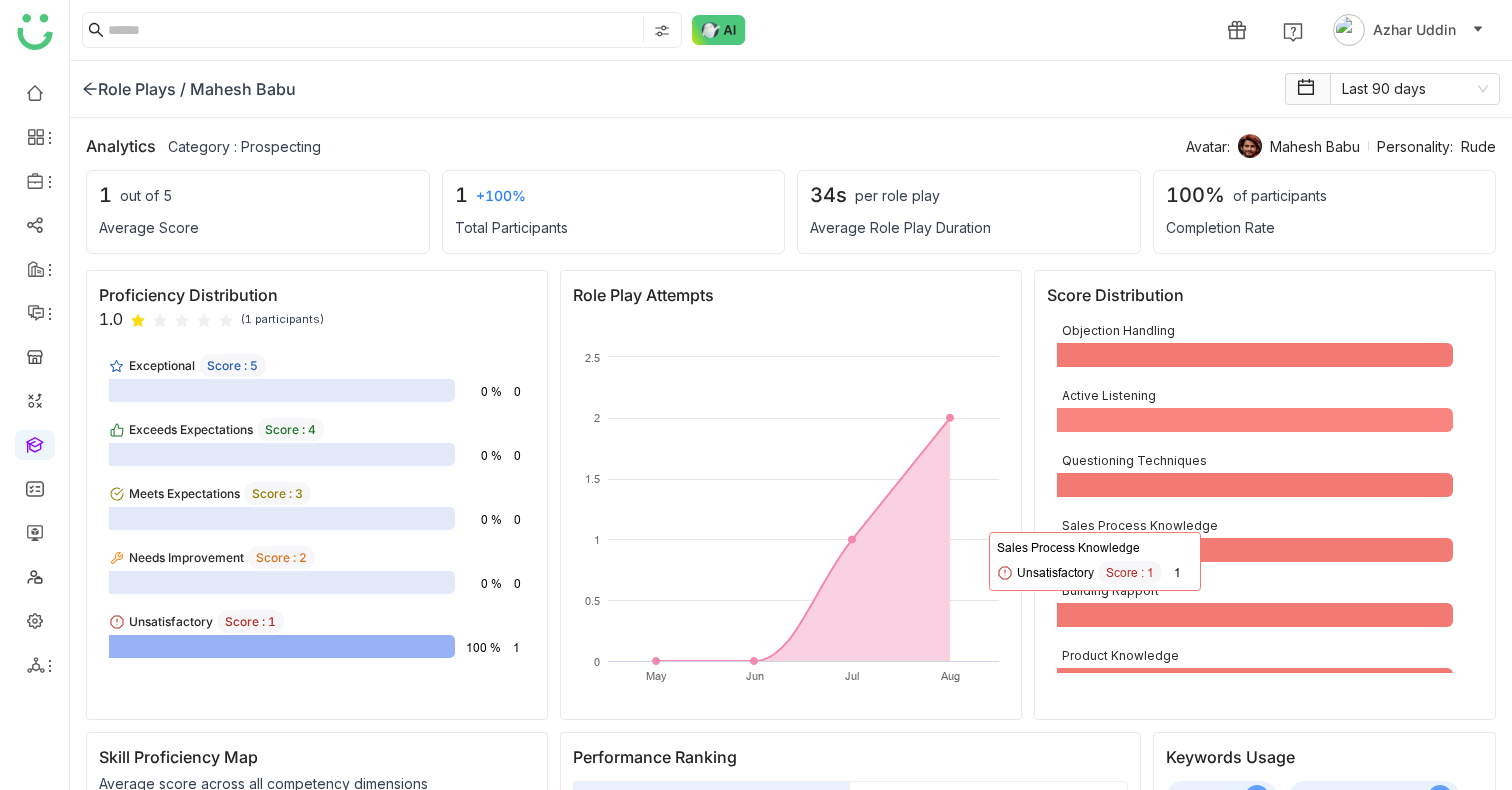 scroll, scrollTop: 40, scrollLeft: 0, axis: vertical 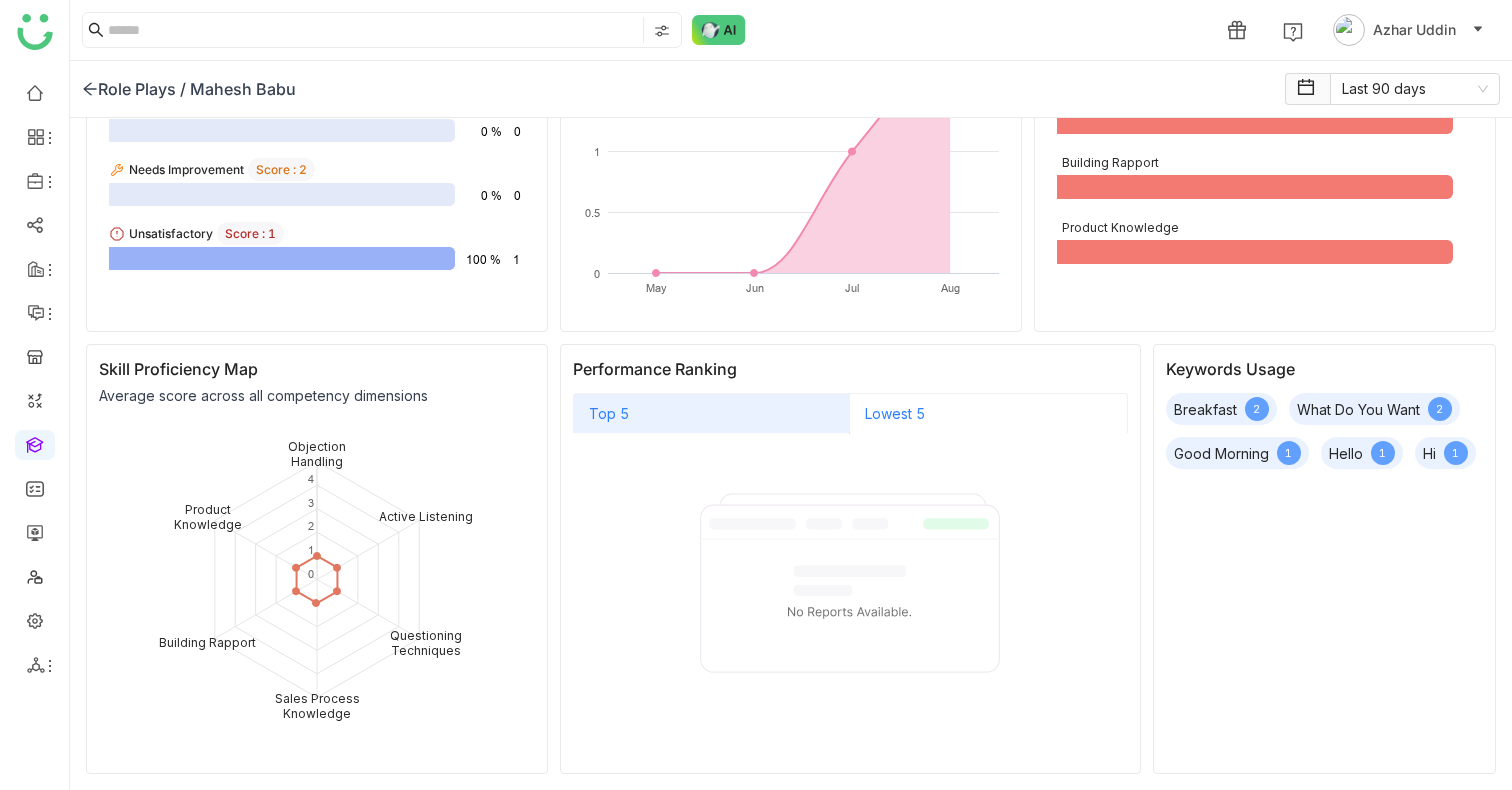 click on "Lowest 5" 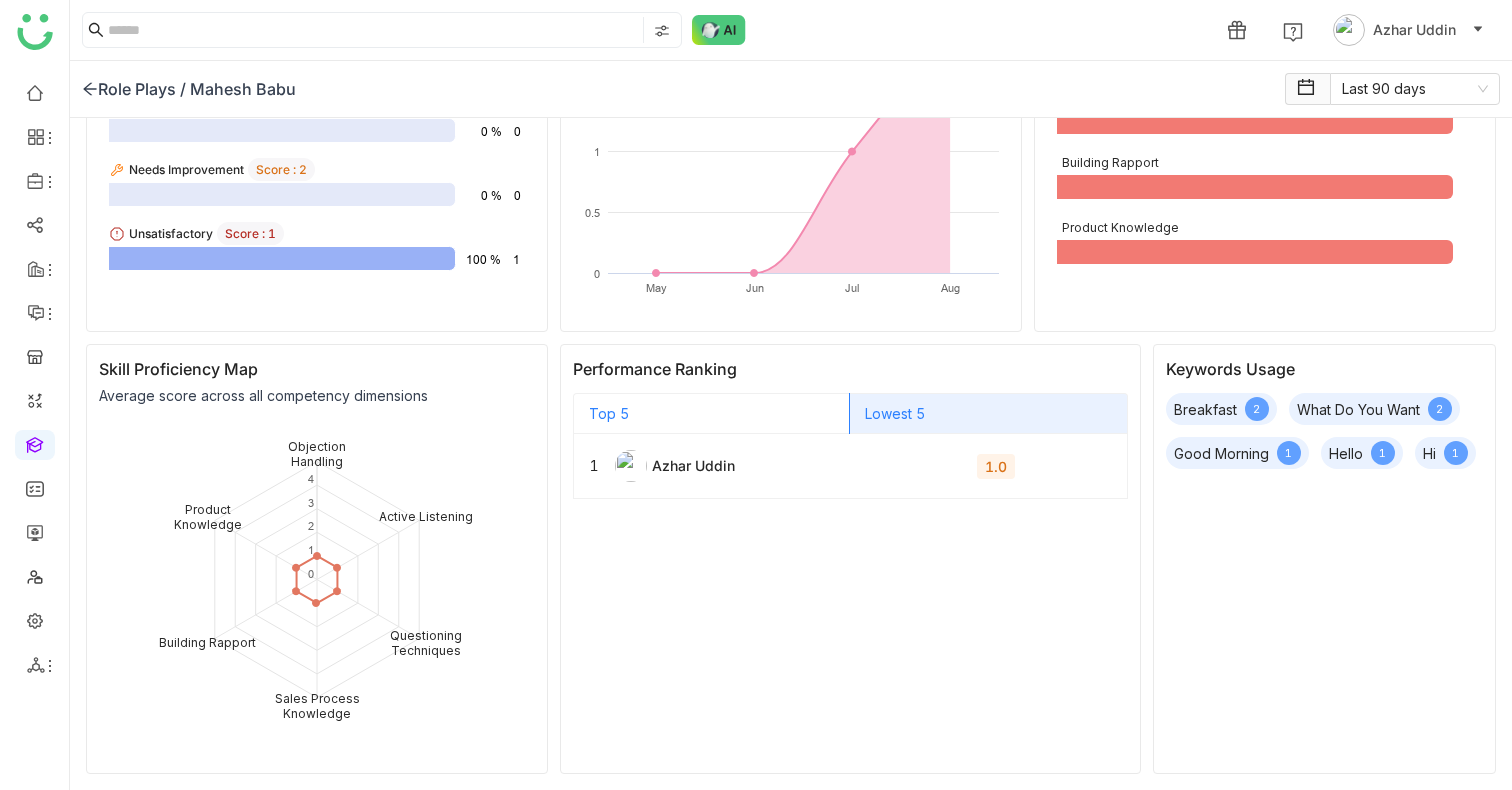 click on "Top 5" 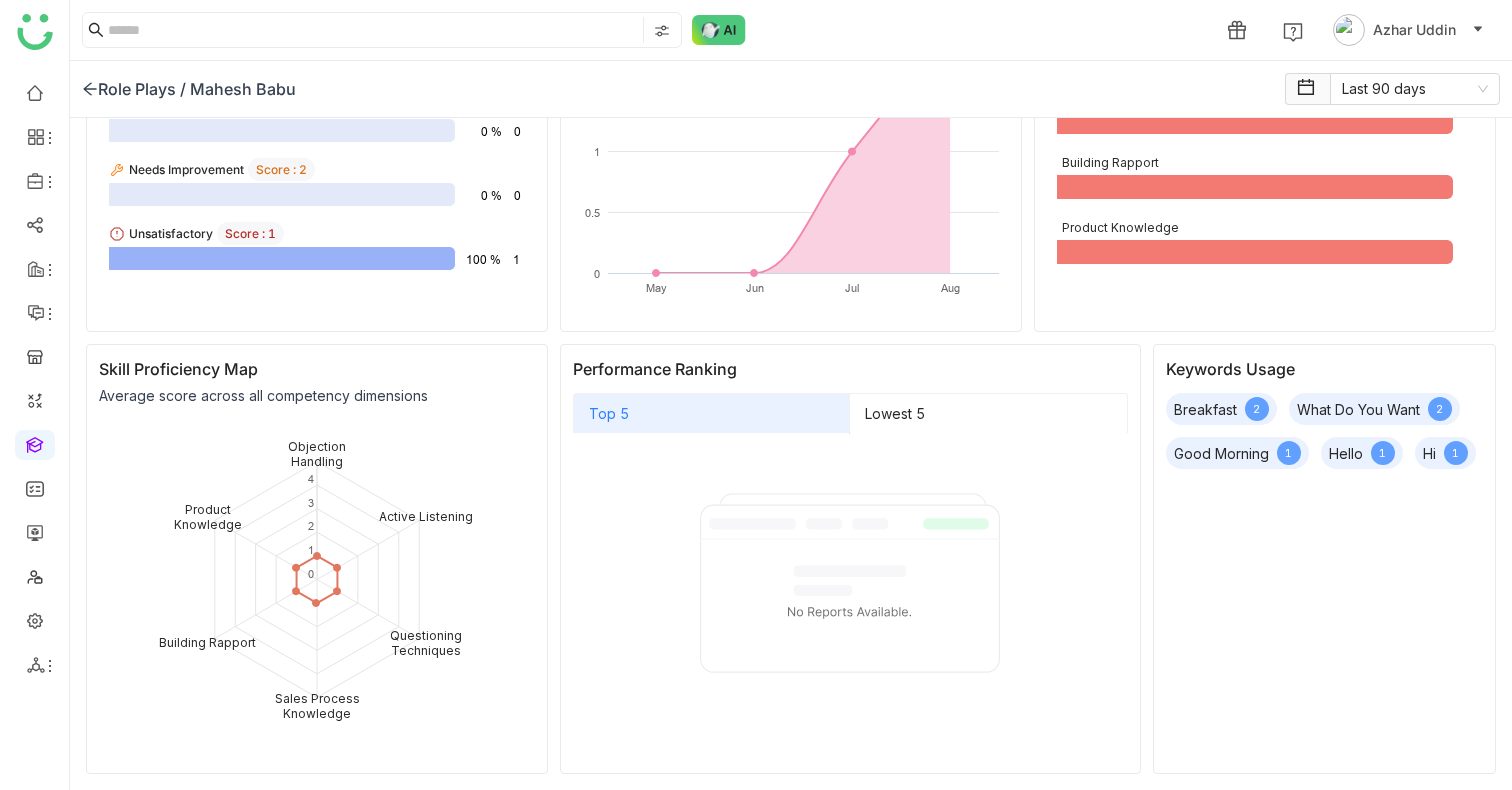 scroll, scrollTop: 0, scrollLeft: 0, axis: both 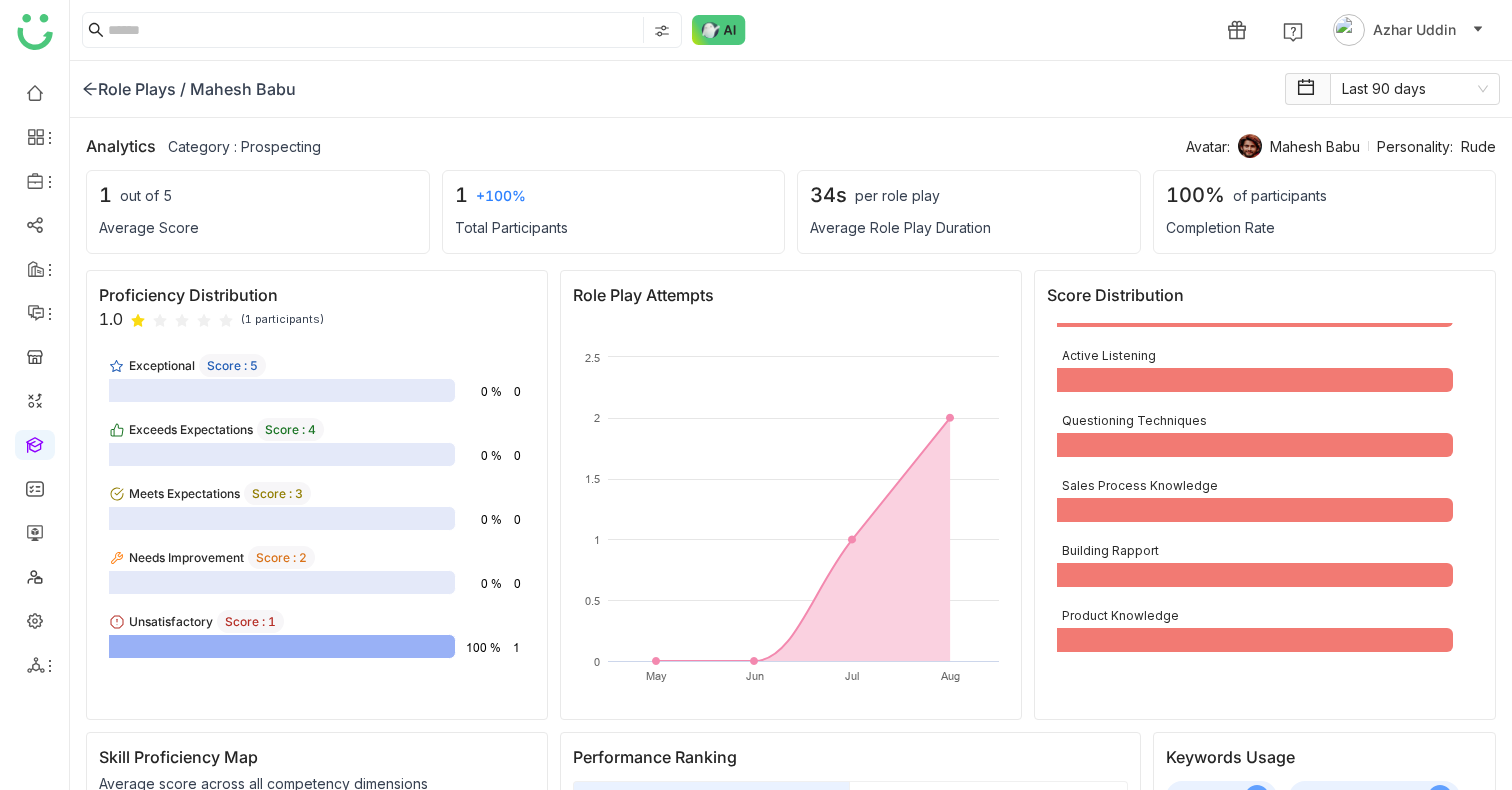 click on "+100%" 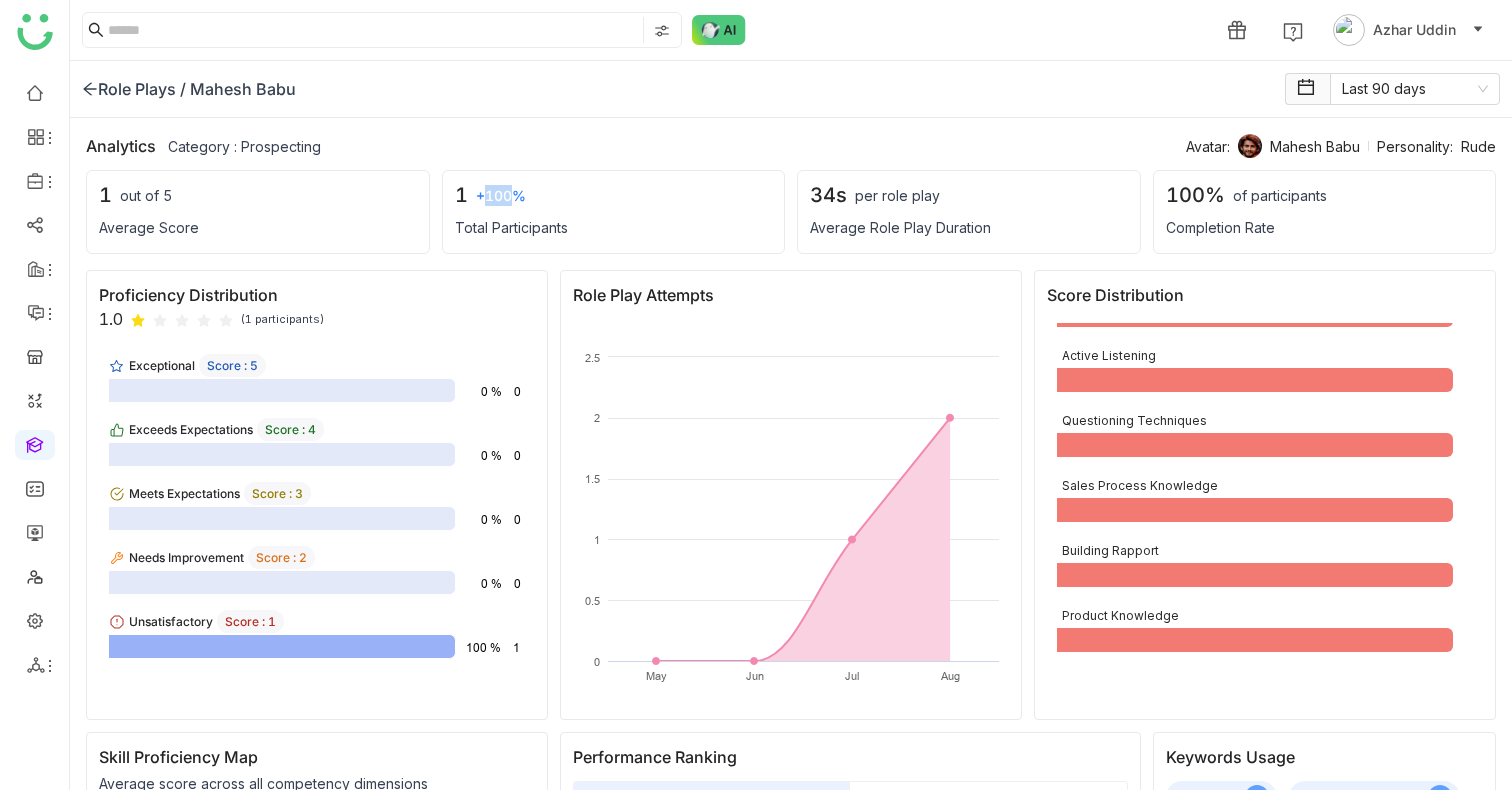 click on "+100%" 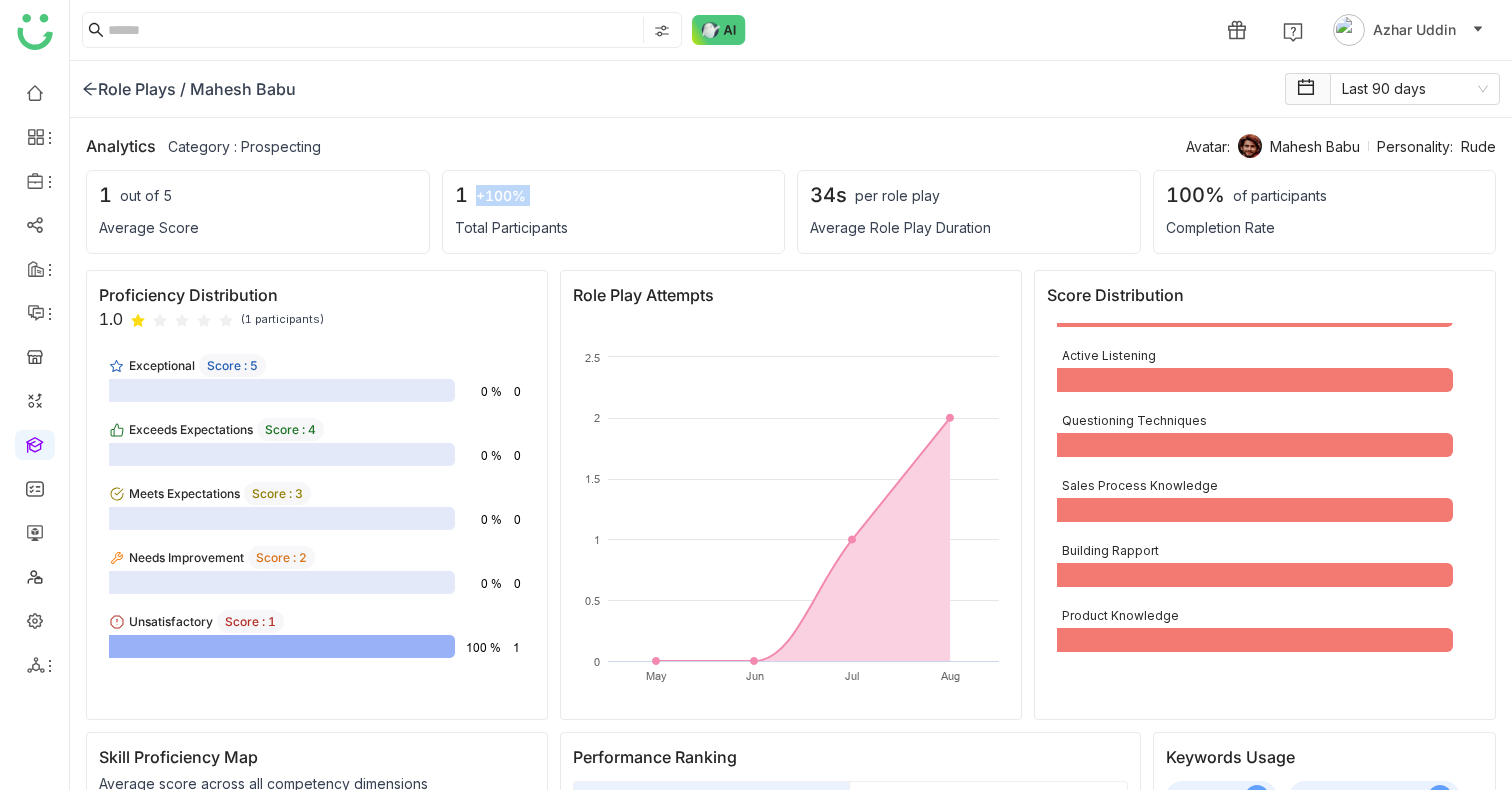 click on "+100%" 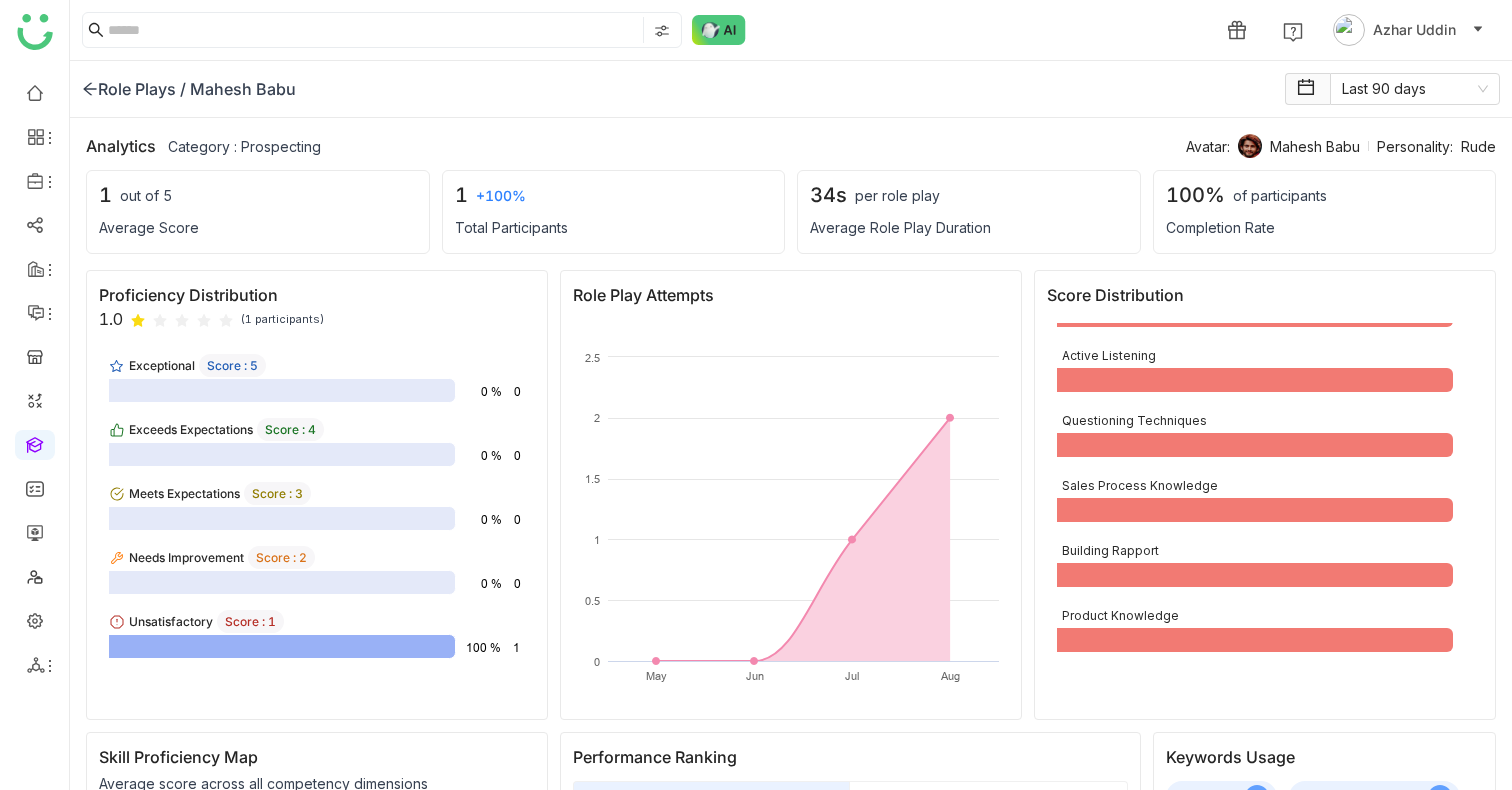 click on "Category : Prospecting" 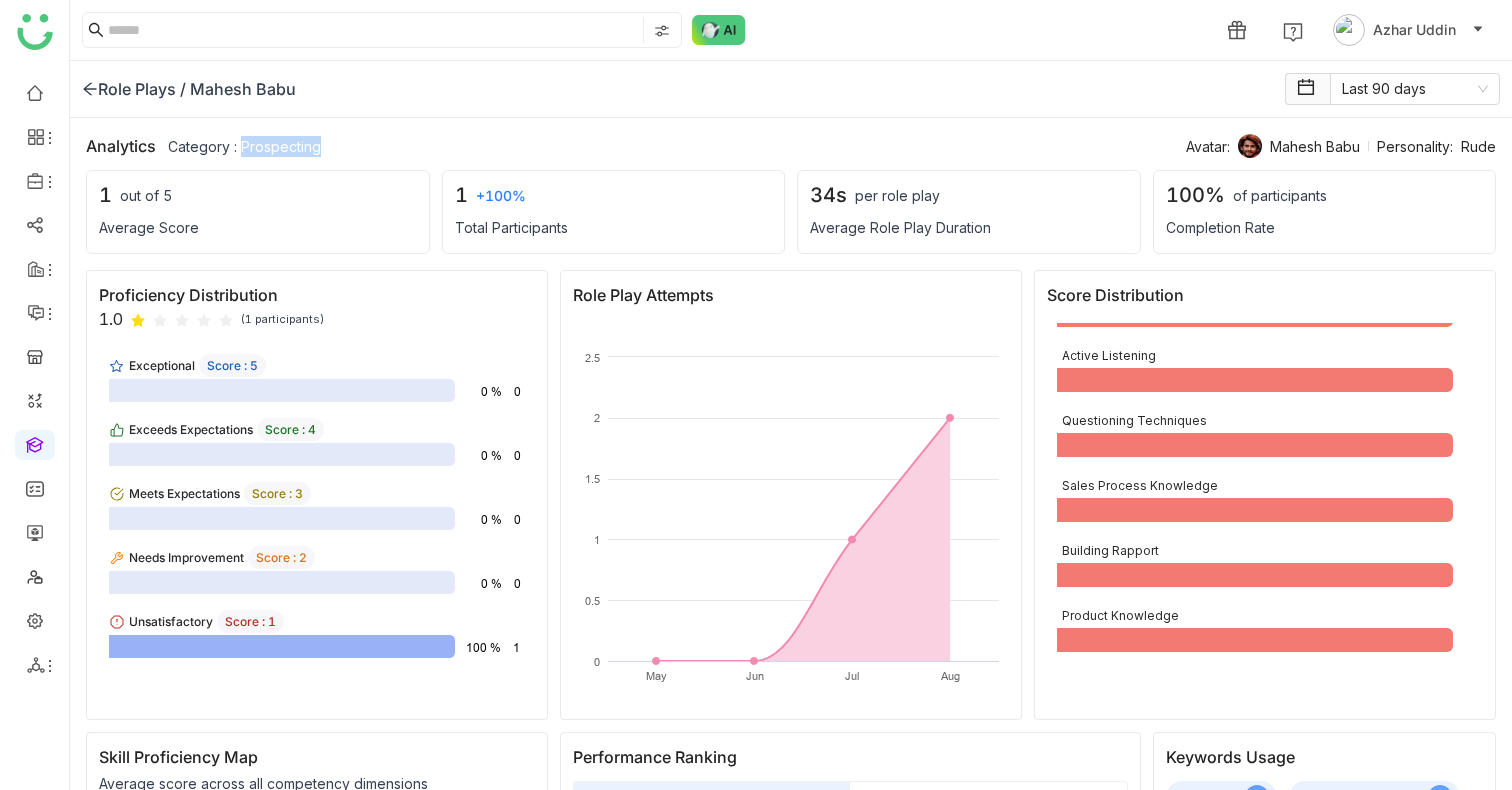 click on "Category : Prospecting" 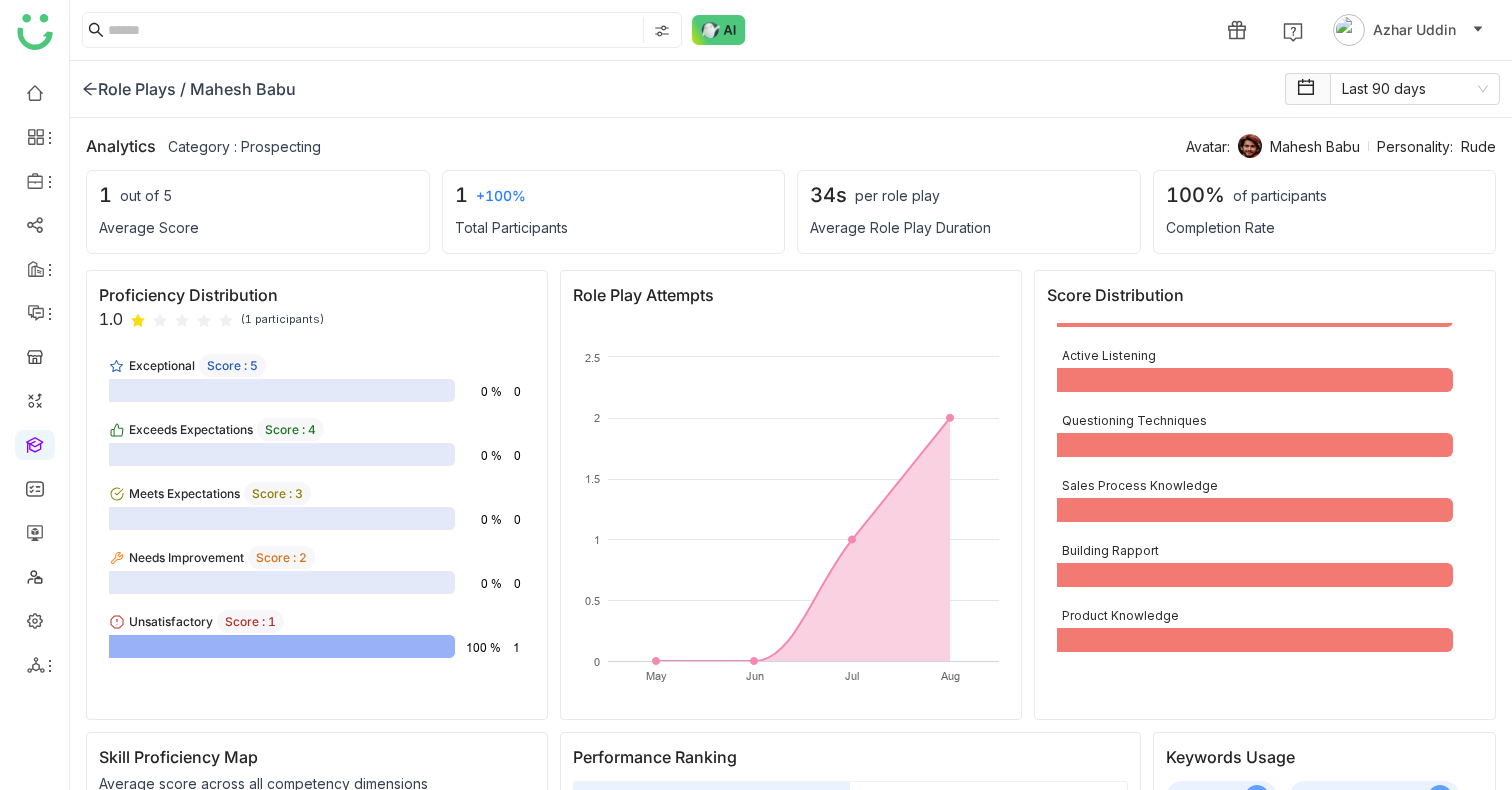 click on "100% of participants Completion Rate" 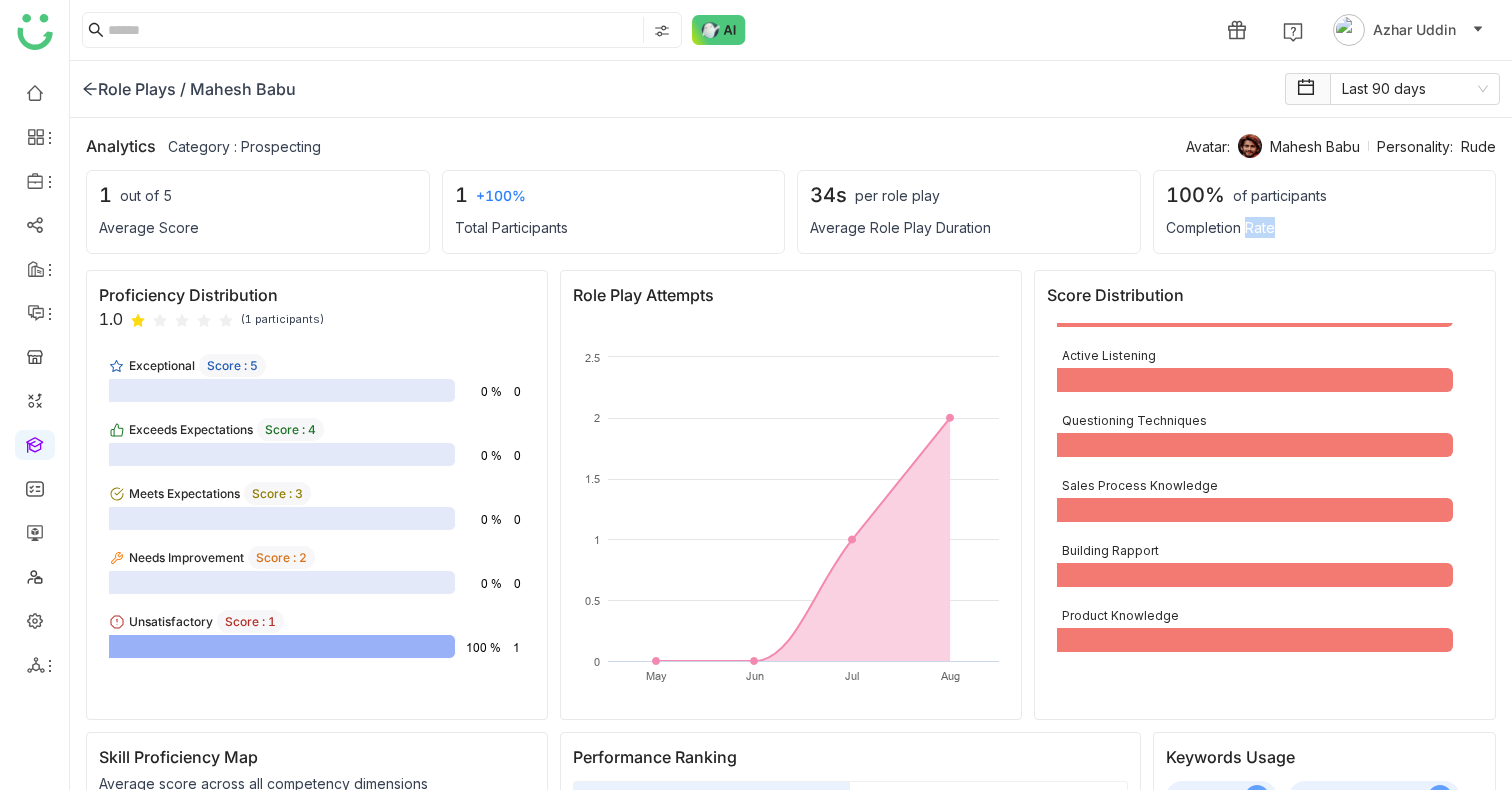 click on "Completion Rate" 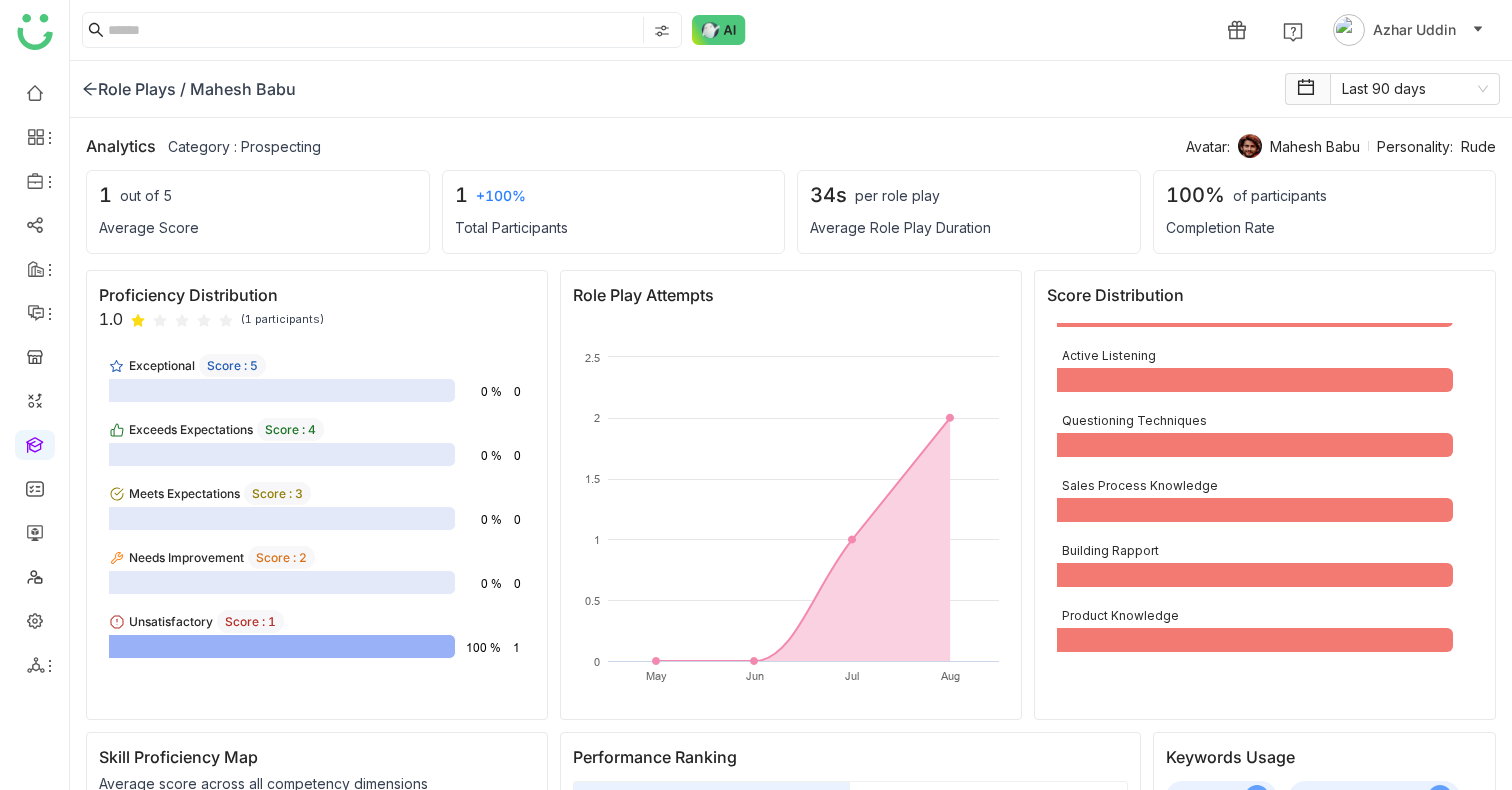 click on "Personality:" 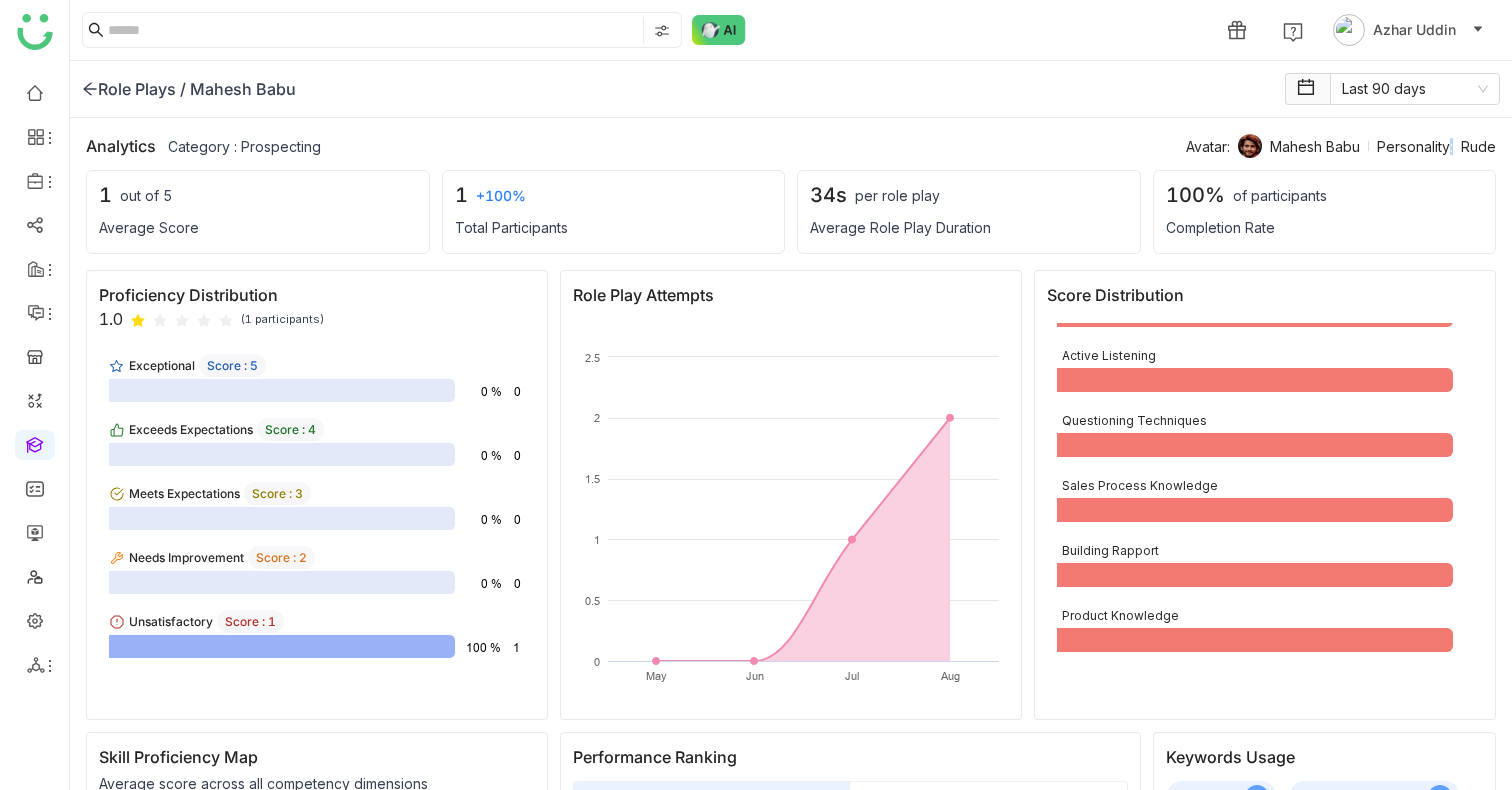click on "Personality:" 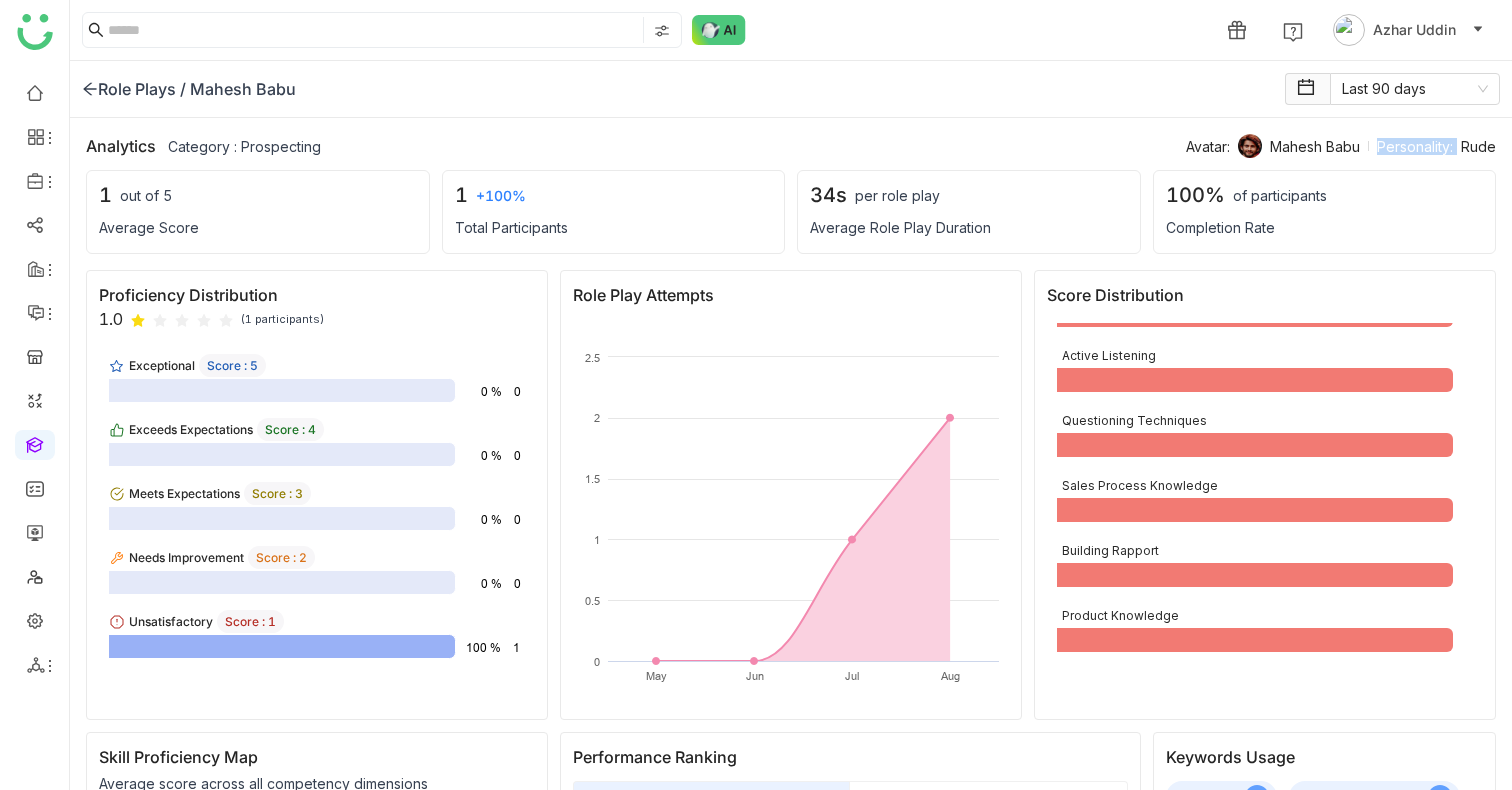 click on "Personality:" 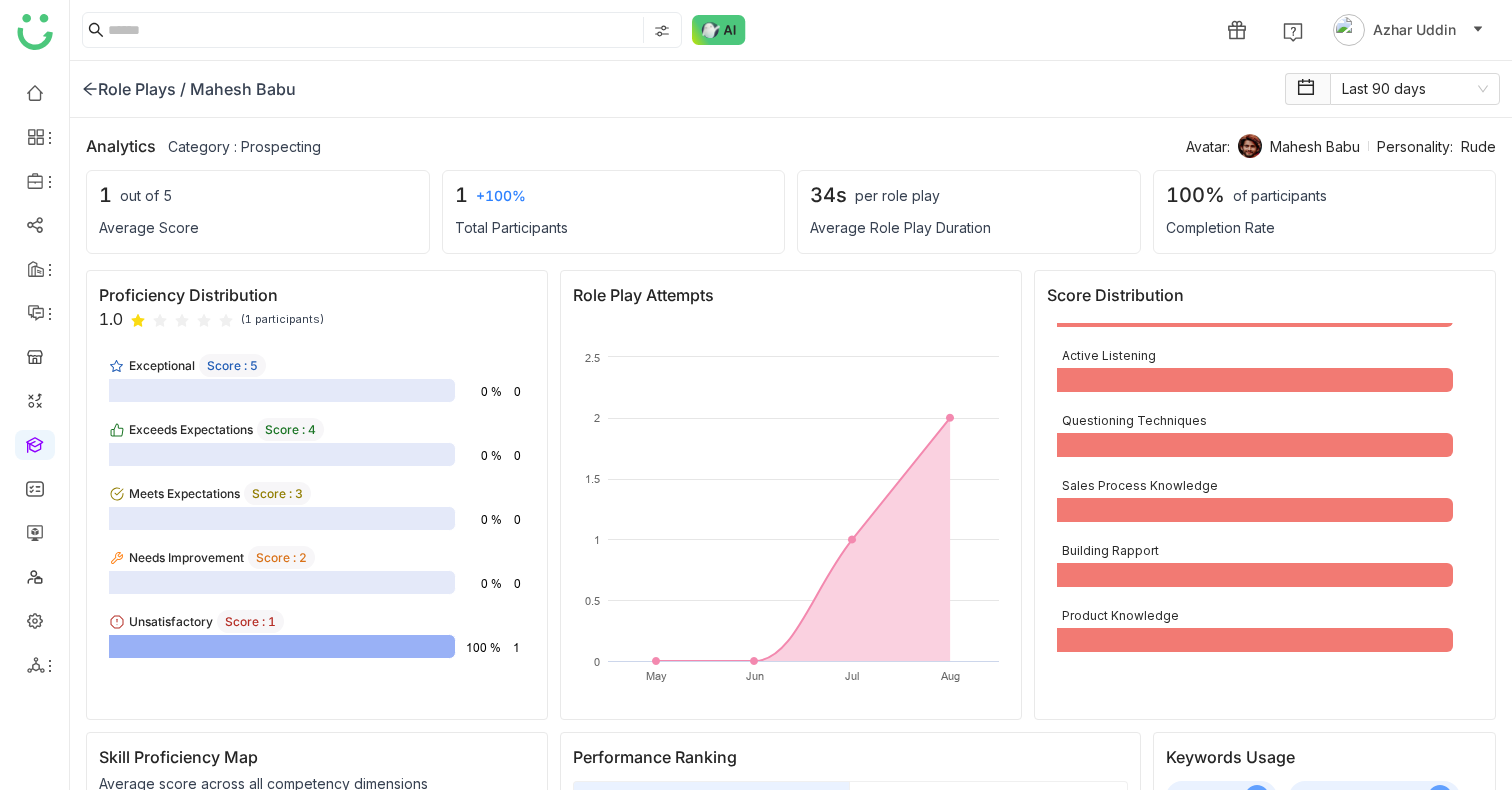 click 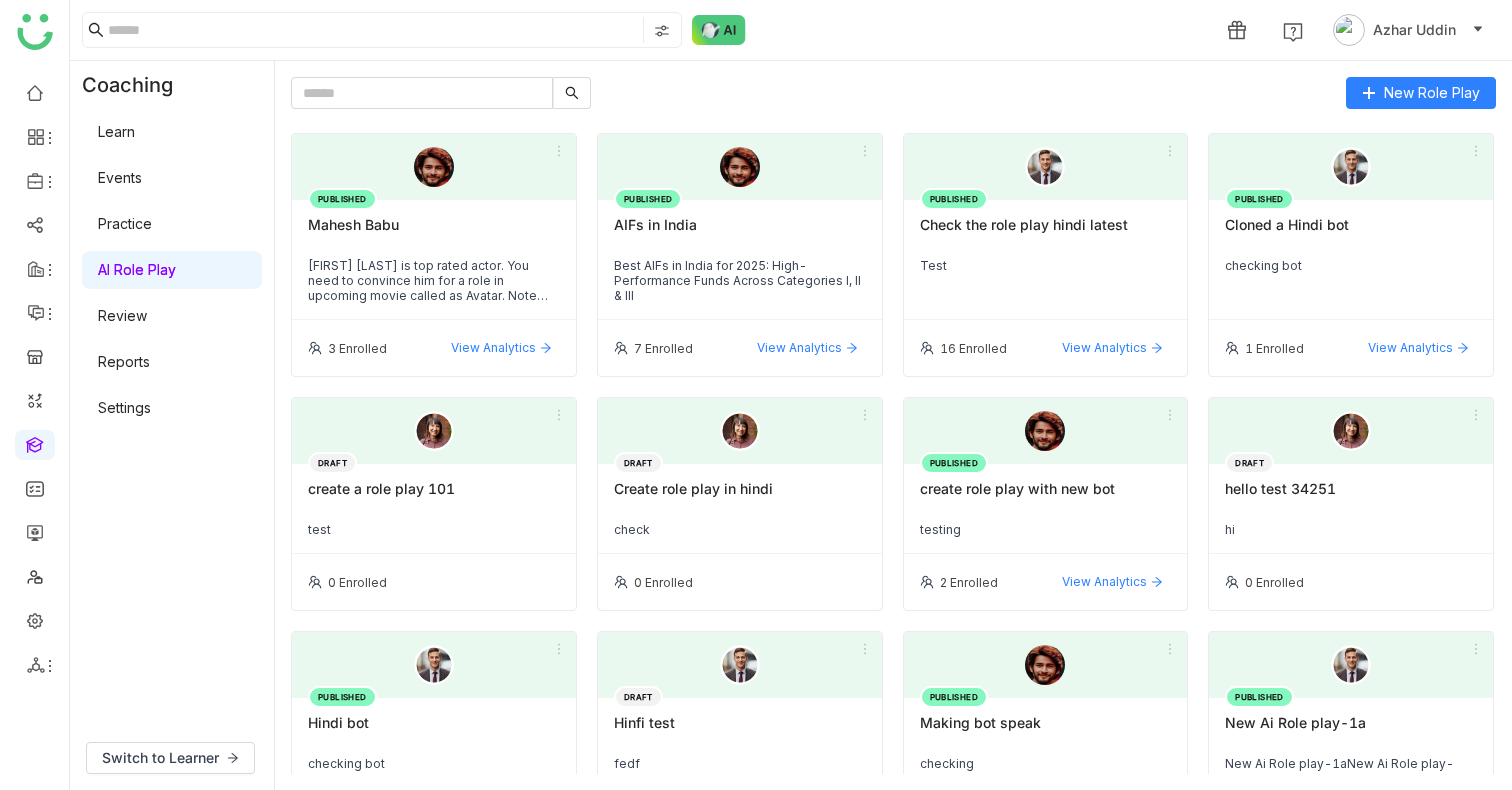 click on "AI Role Play" at bounding box center (137, 269) 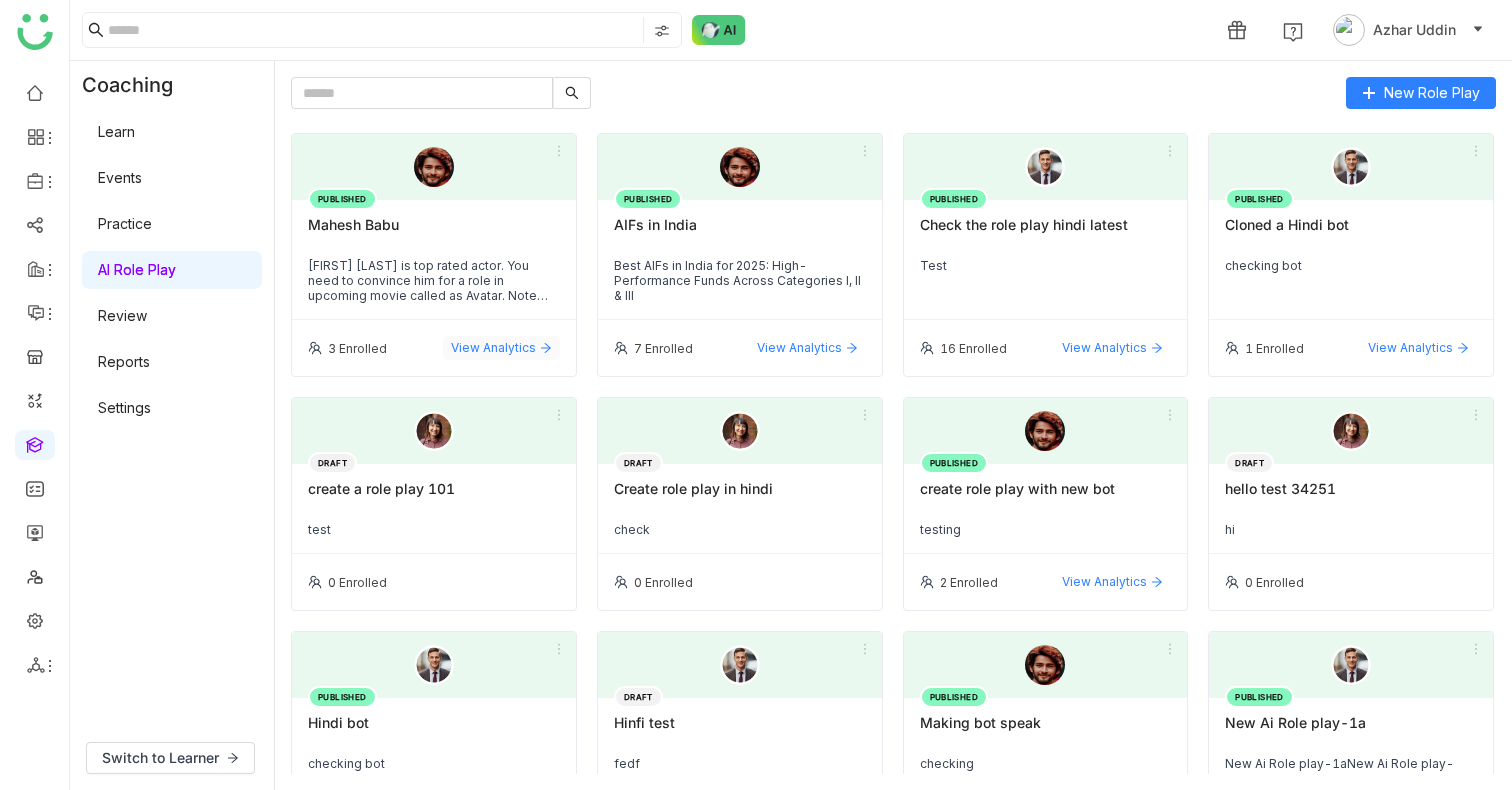 click on "View Analytics" 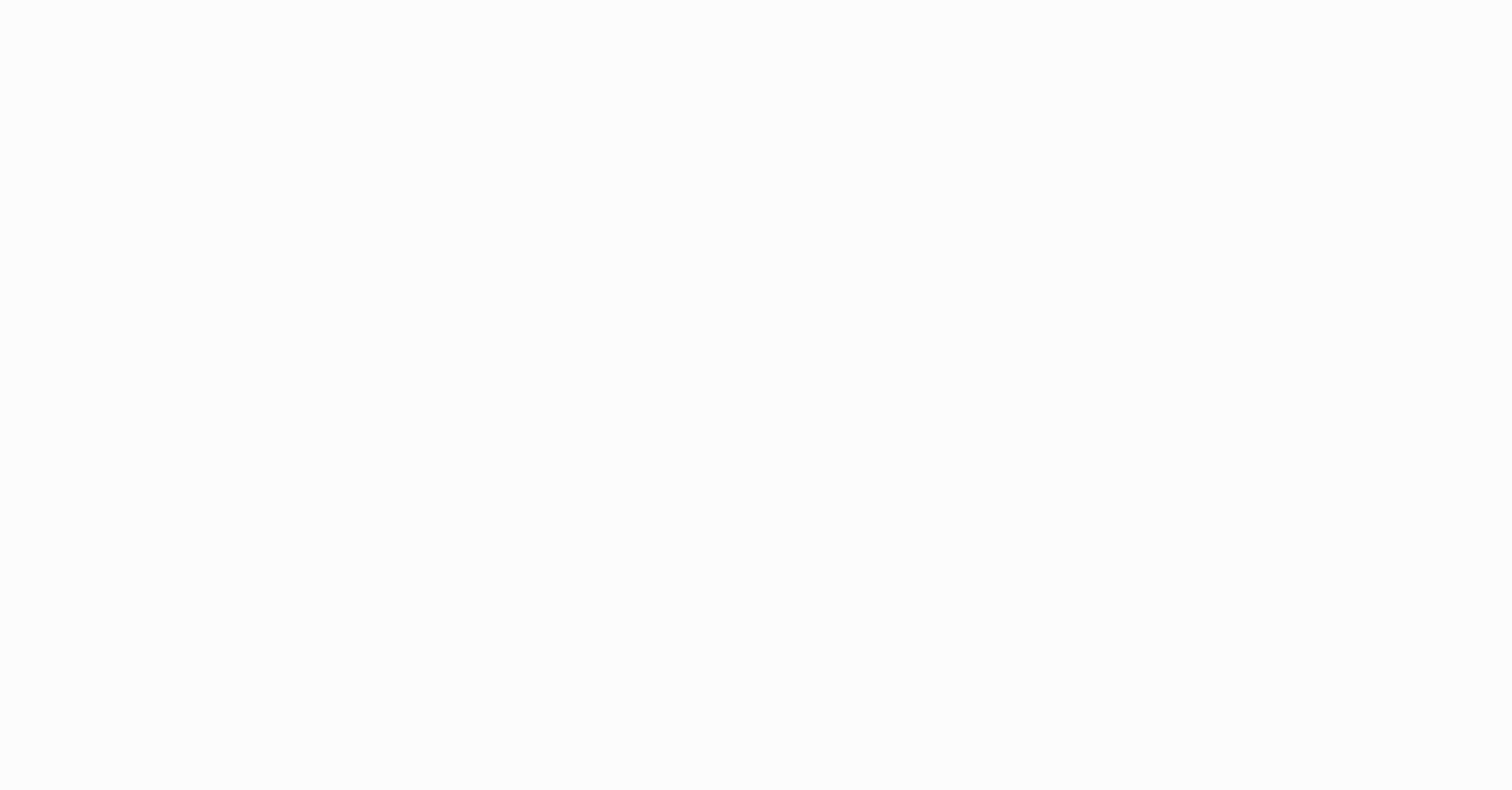 scroll, scrollTop: 0, scrollLeft: 0, axis: both 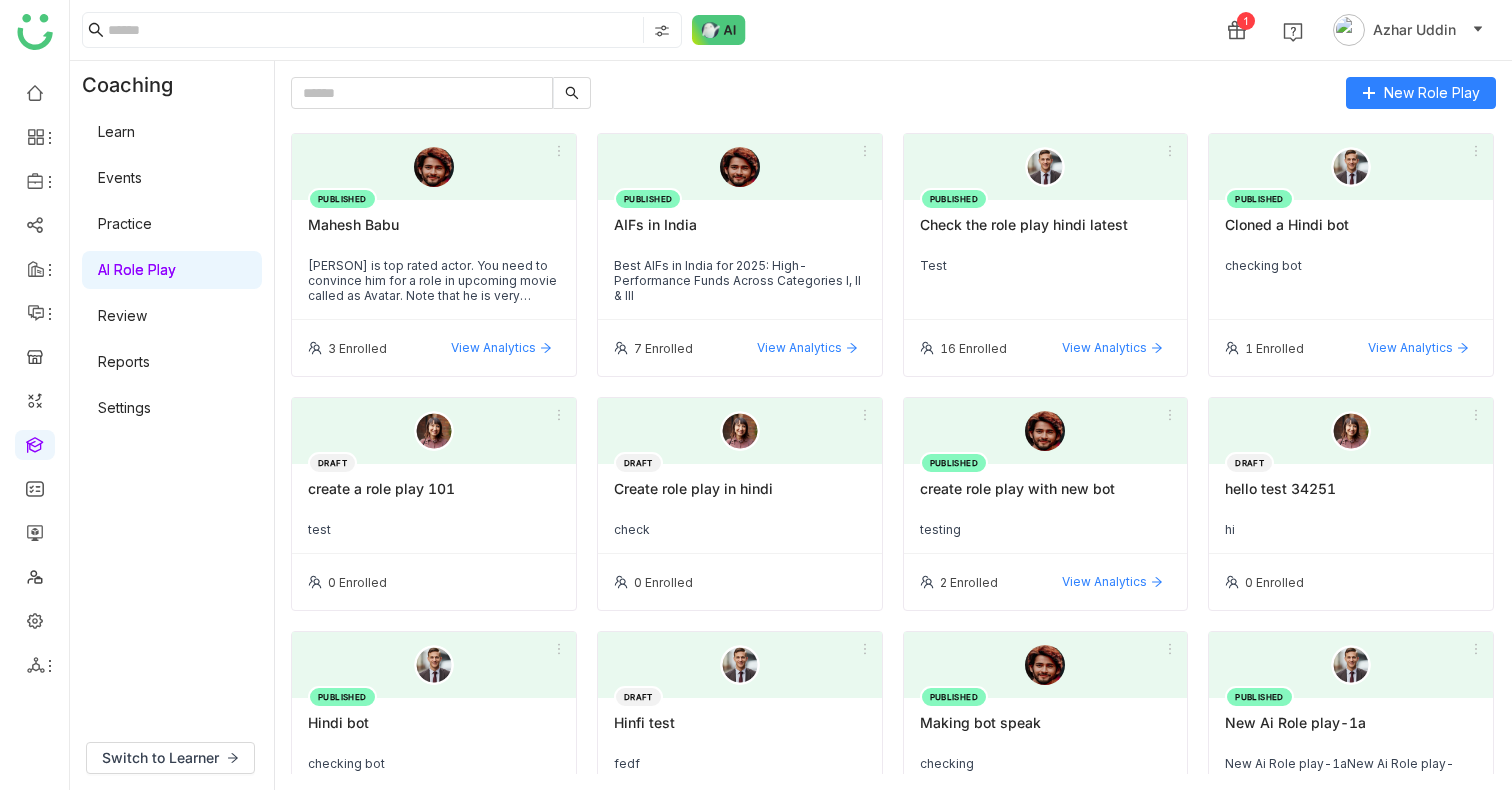 click on "Practice" at bounding box center [125, 223] 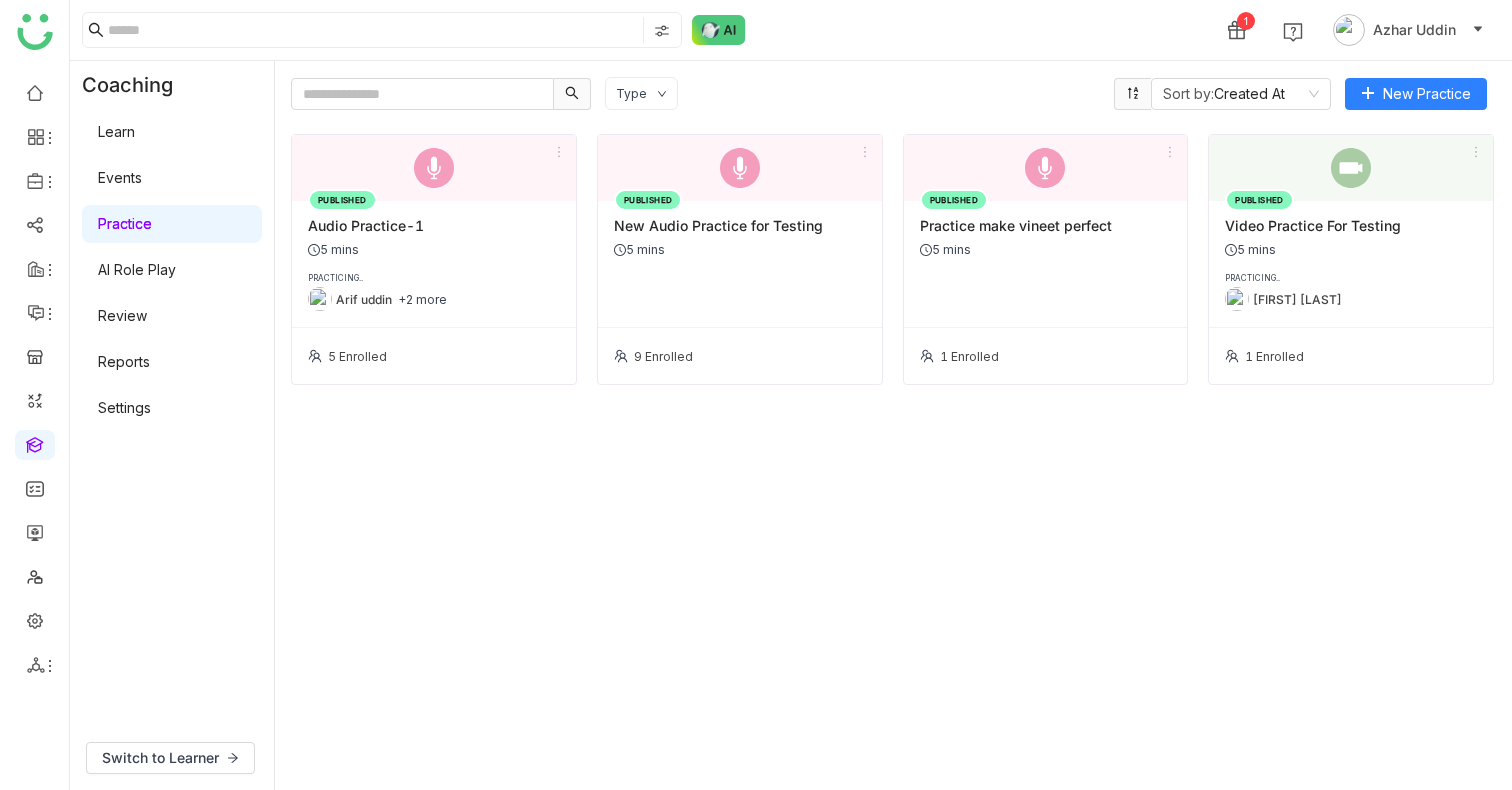 click on "AI Role Play" at bounding box center [137, 269] 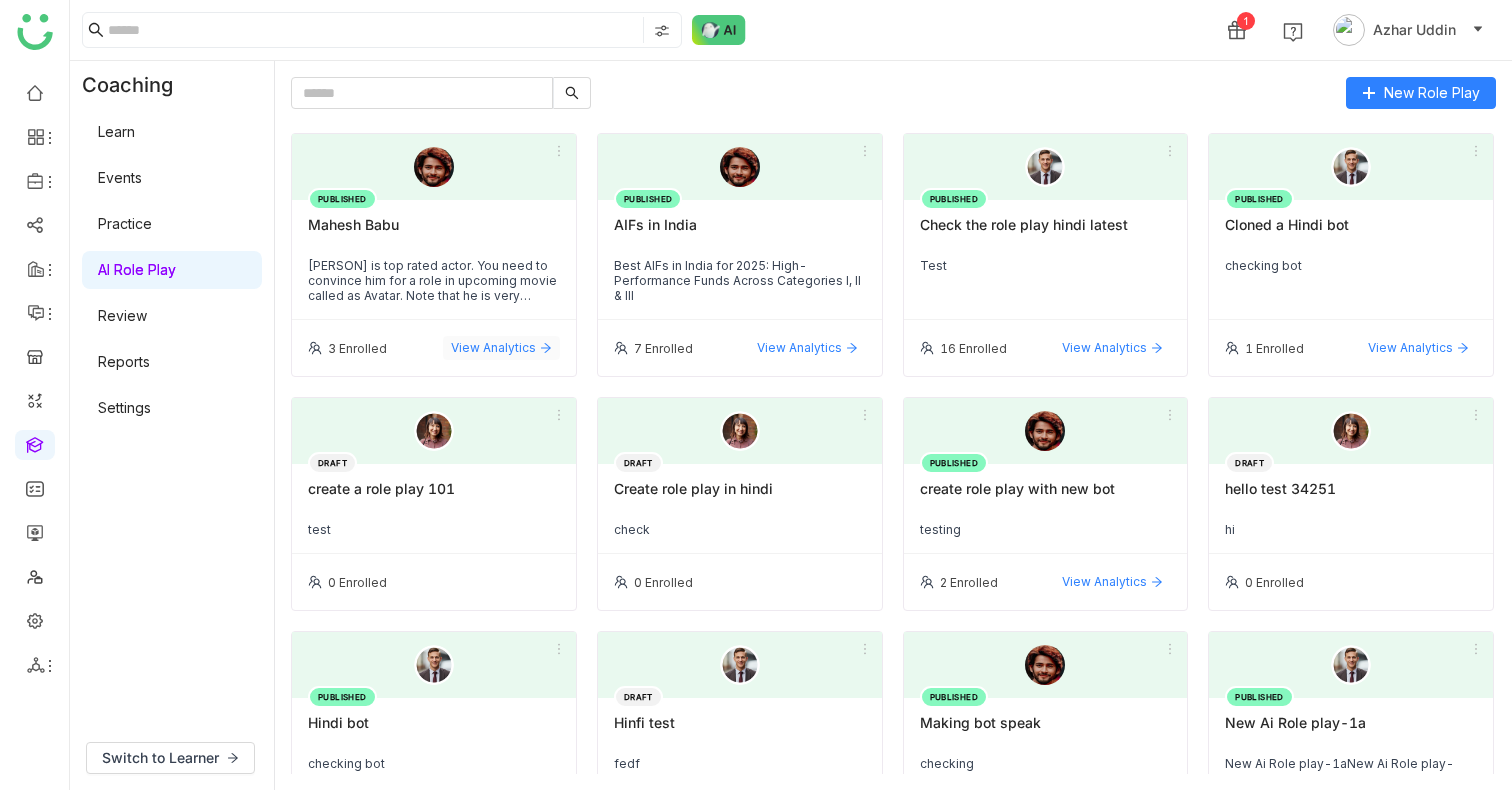 click on "View Analytics" 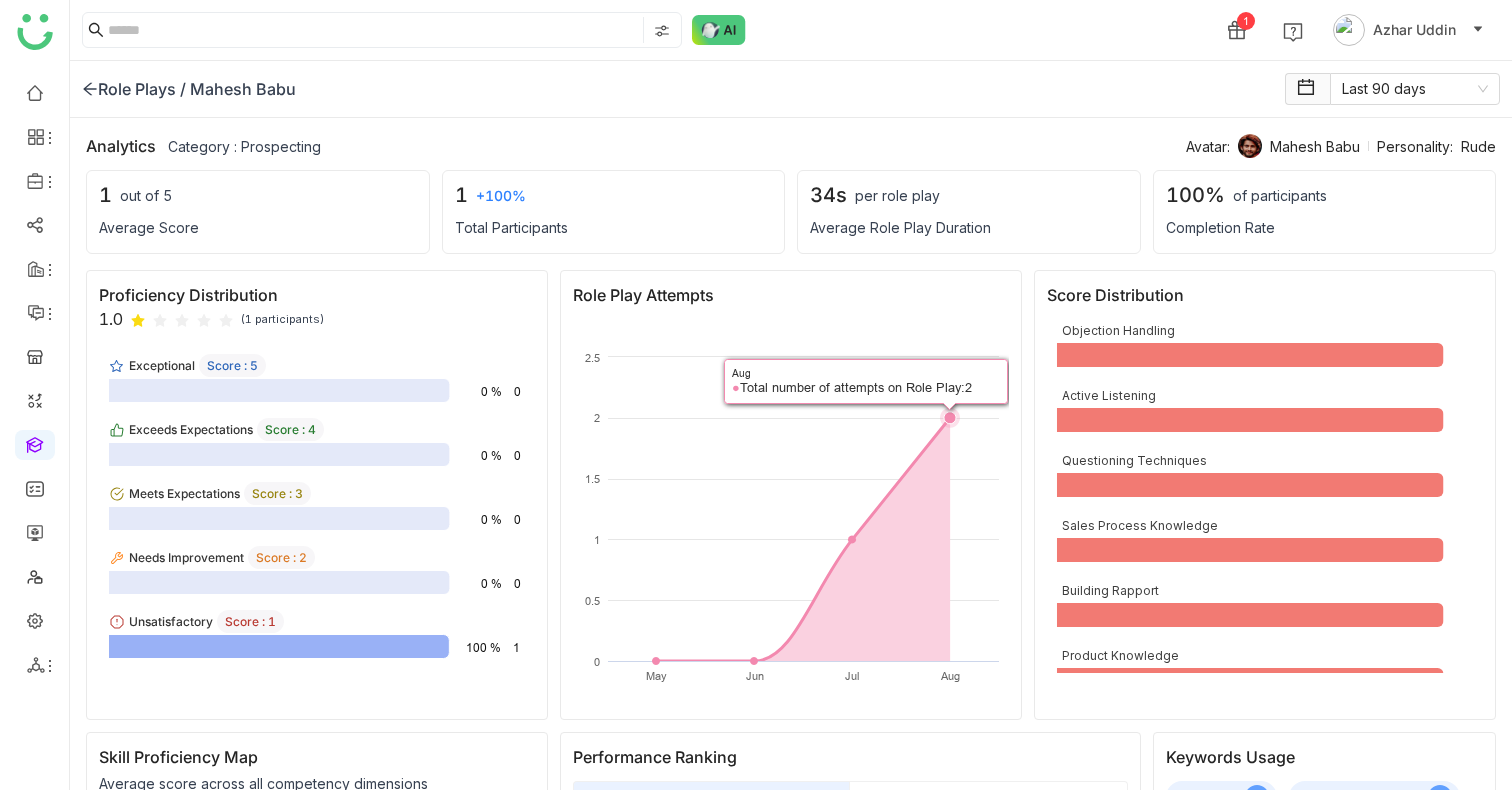 click 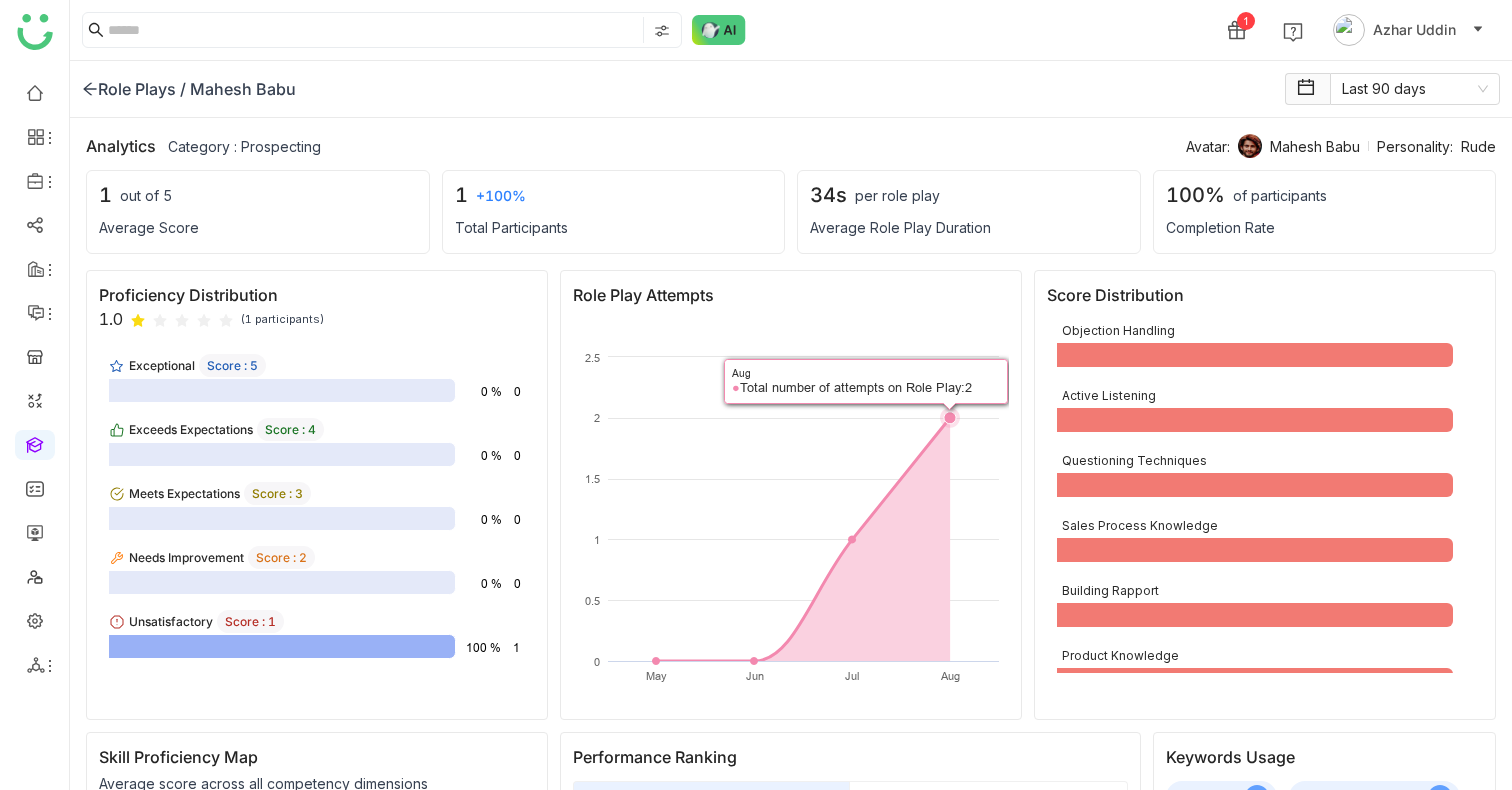 click 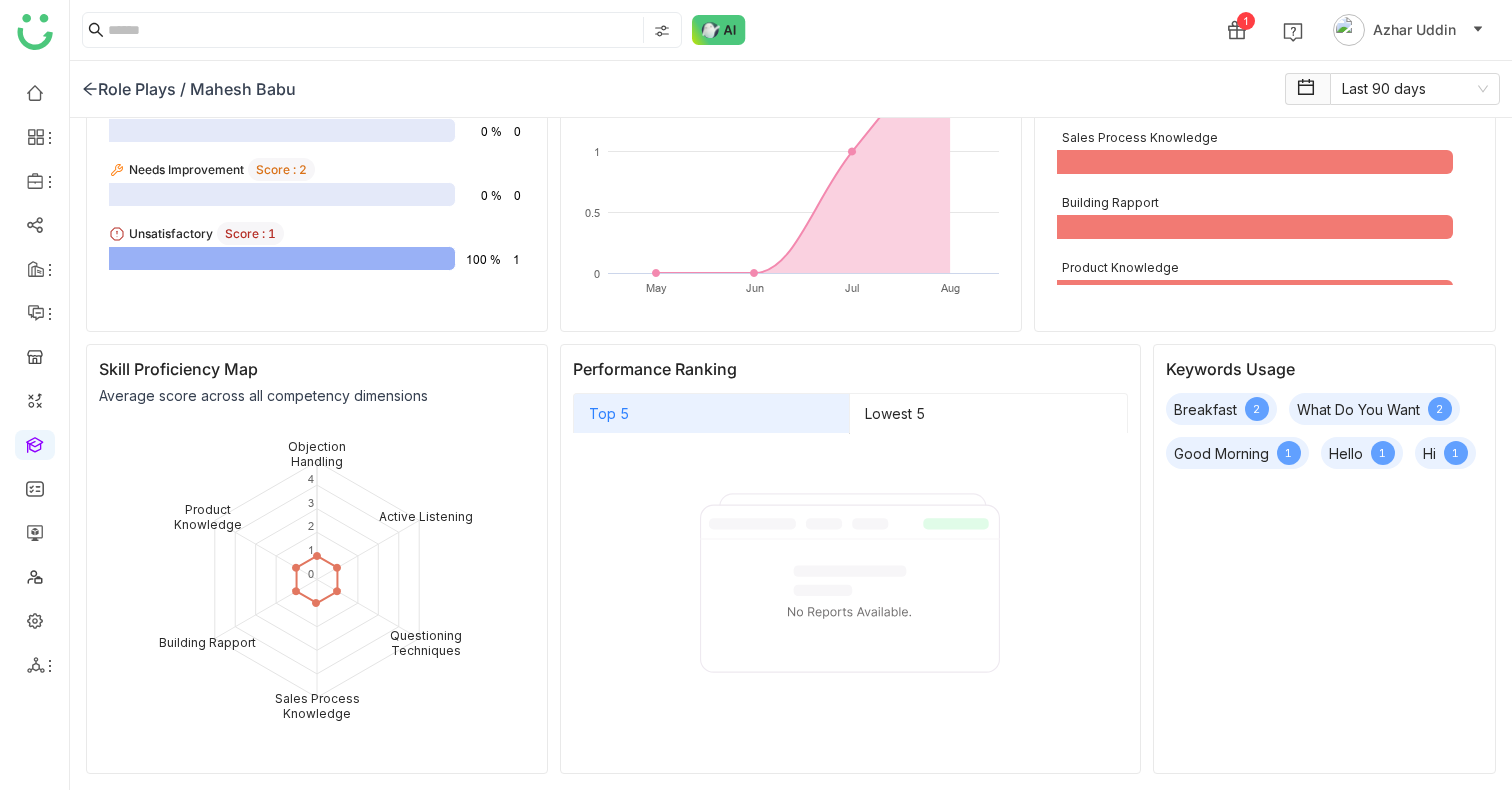 scroll, scrollTop: 0, scrollLeft: 0, axis: both 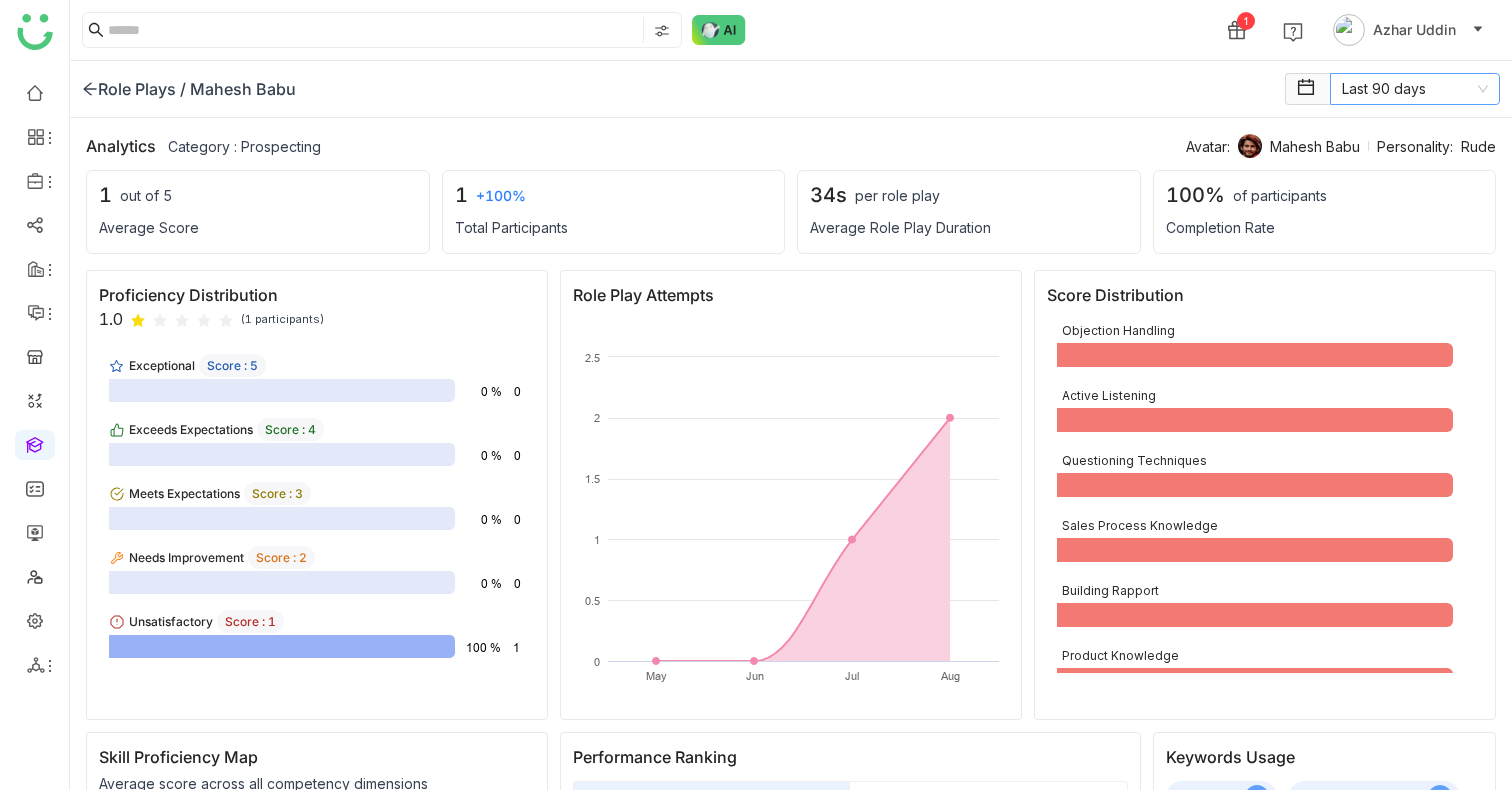 click on "Last 90 days" 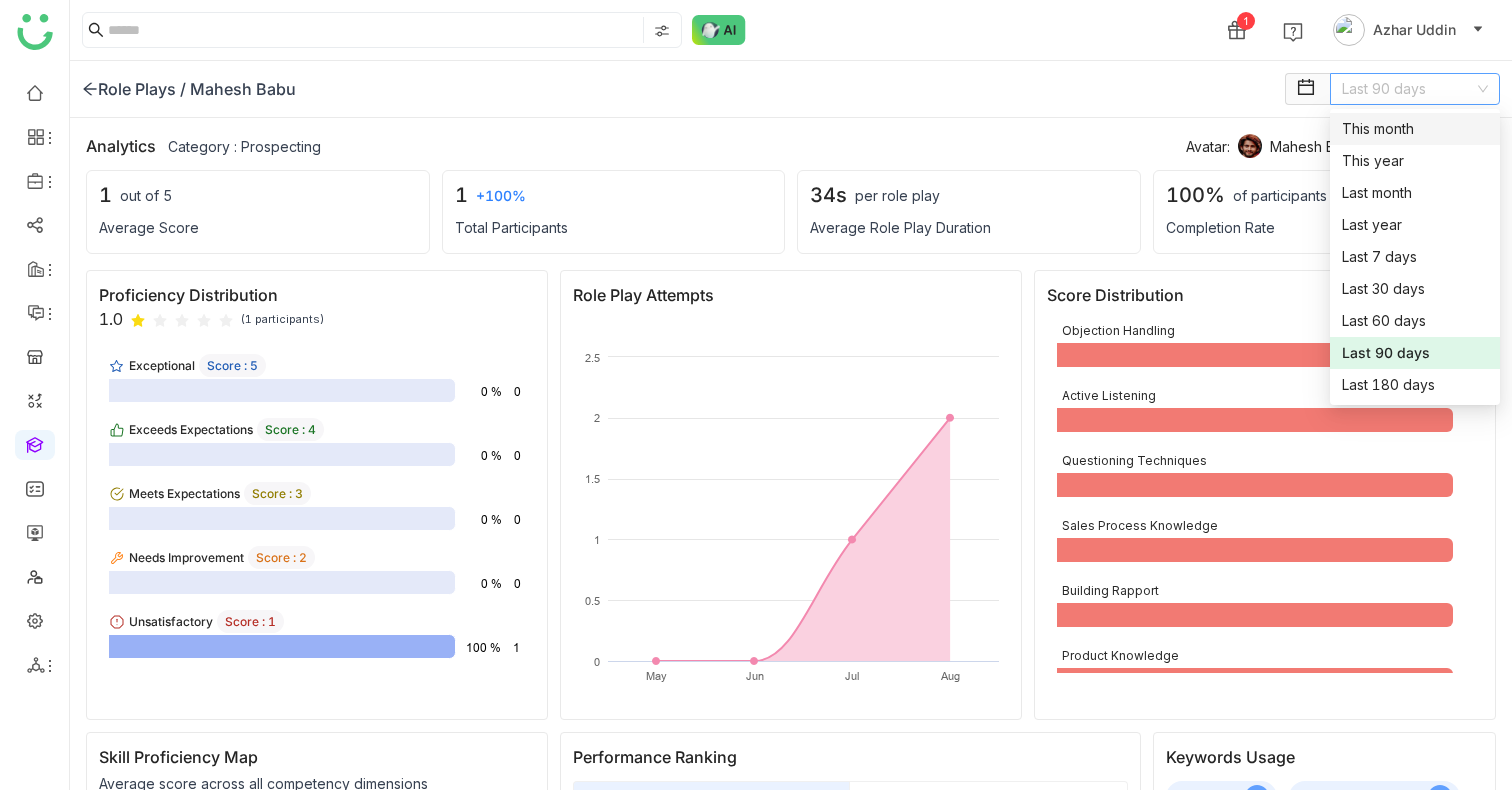 click on "Role Plays / [PERSON] Last 90 days" 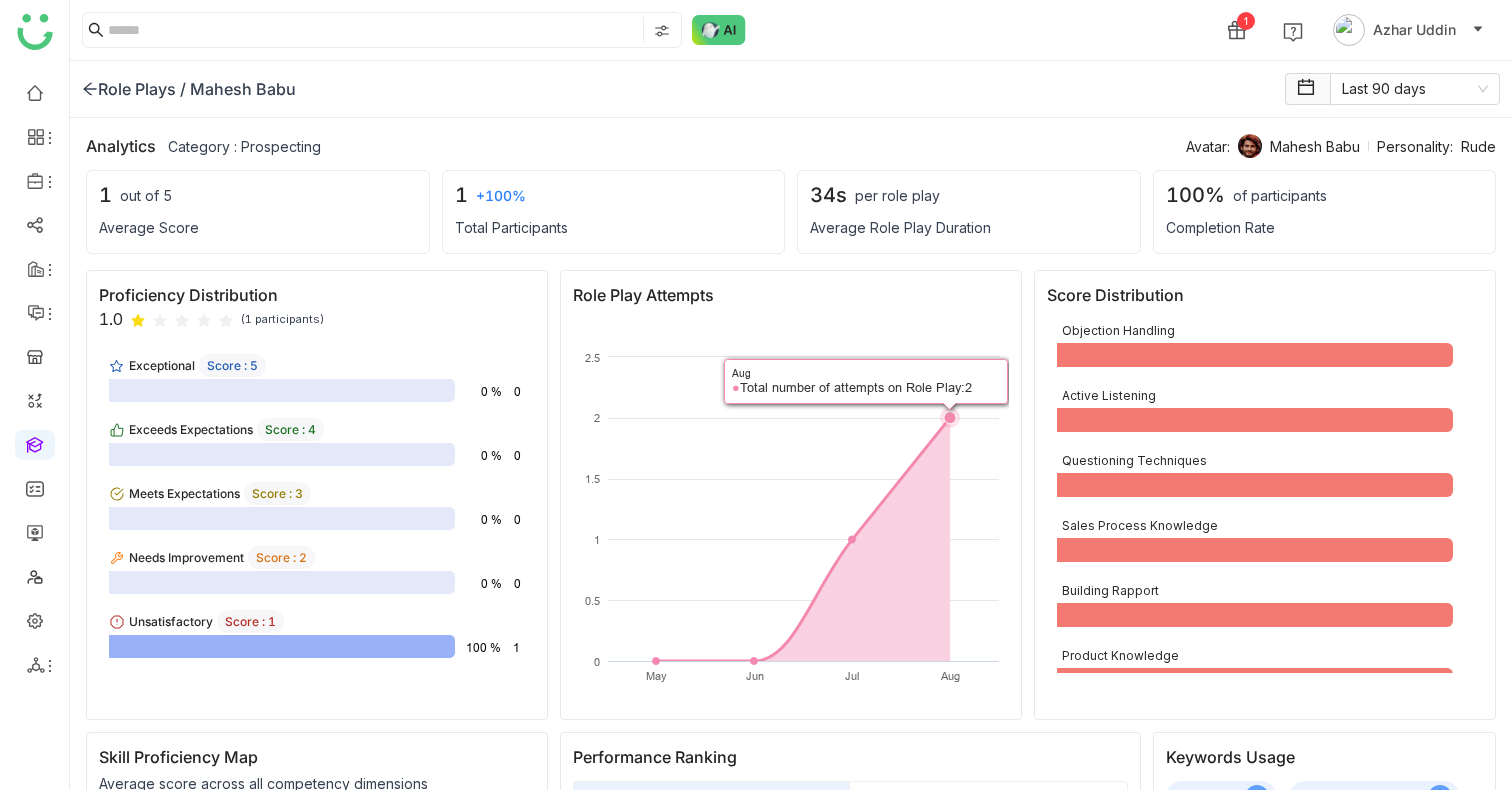 click 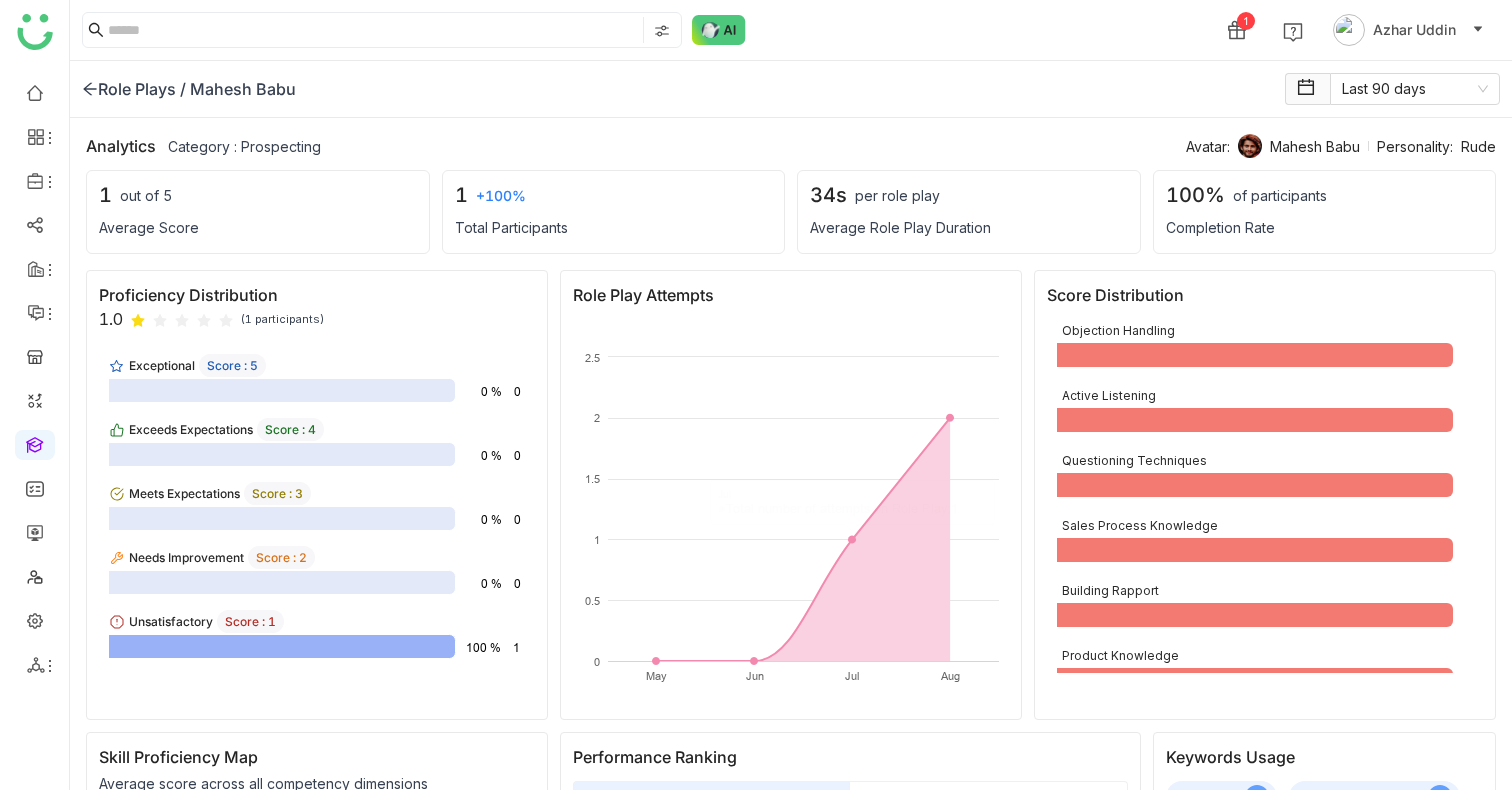 click on "Role Plays /" 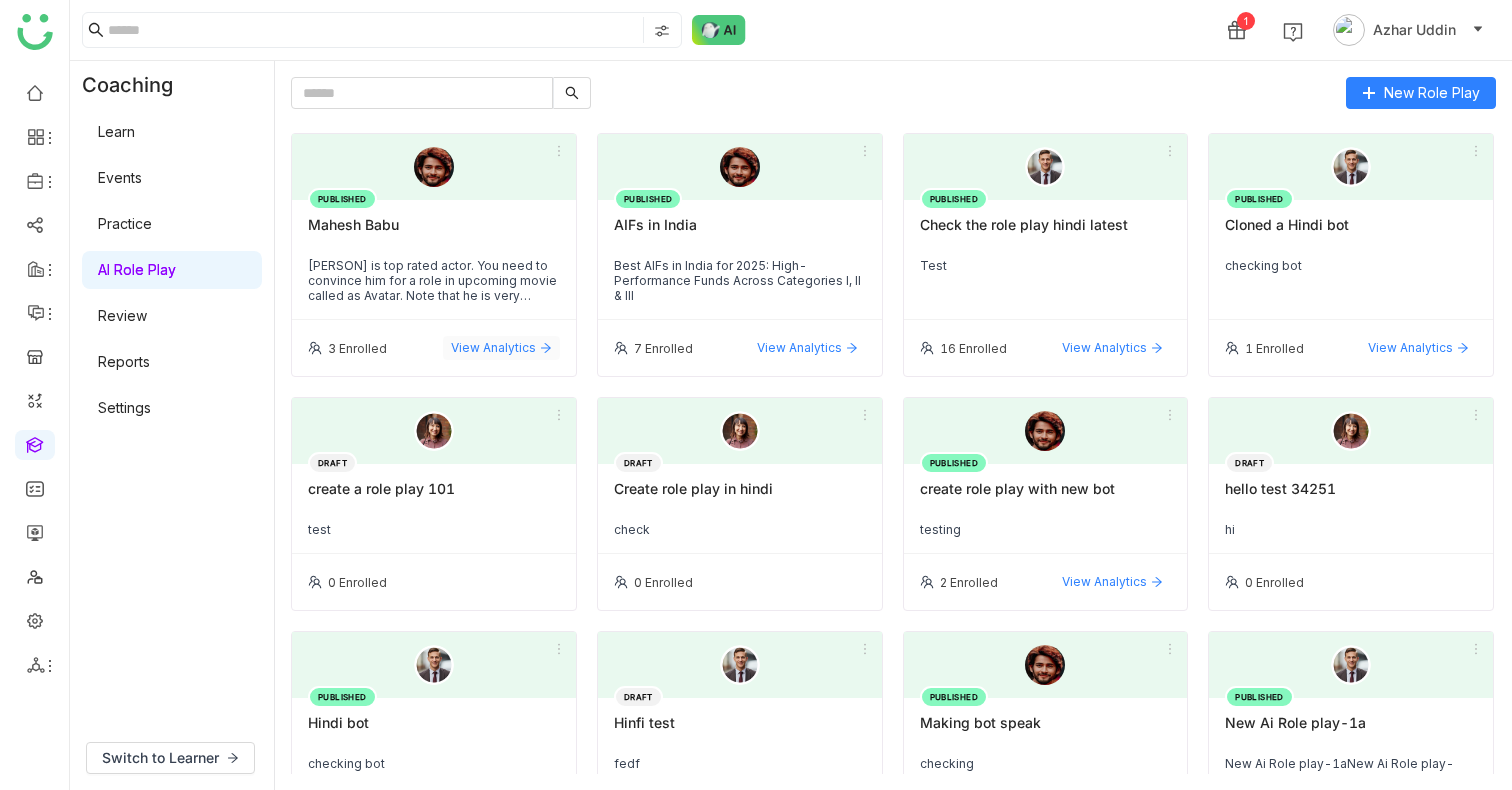 click on "View Analytics" 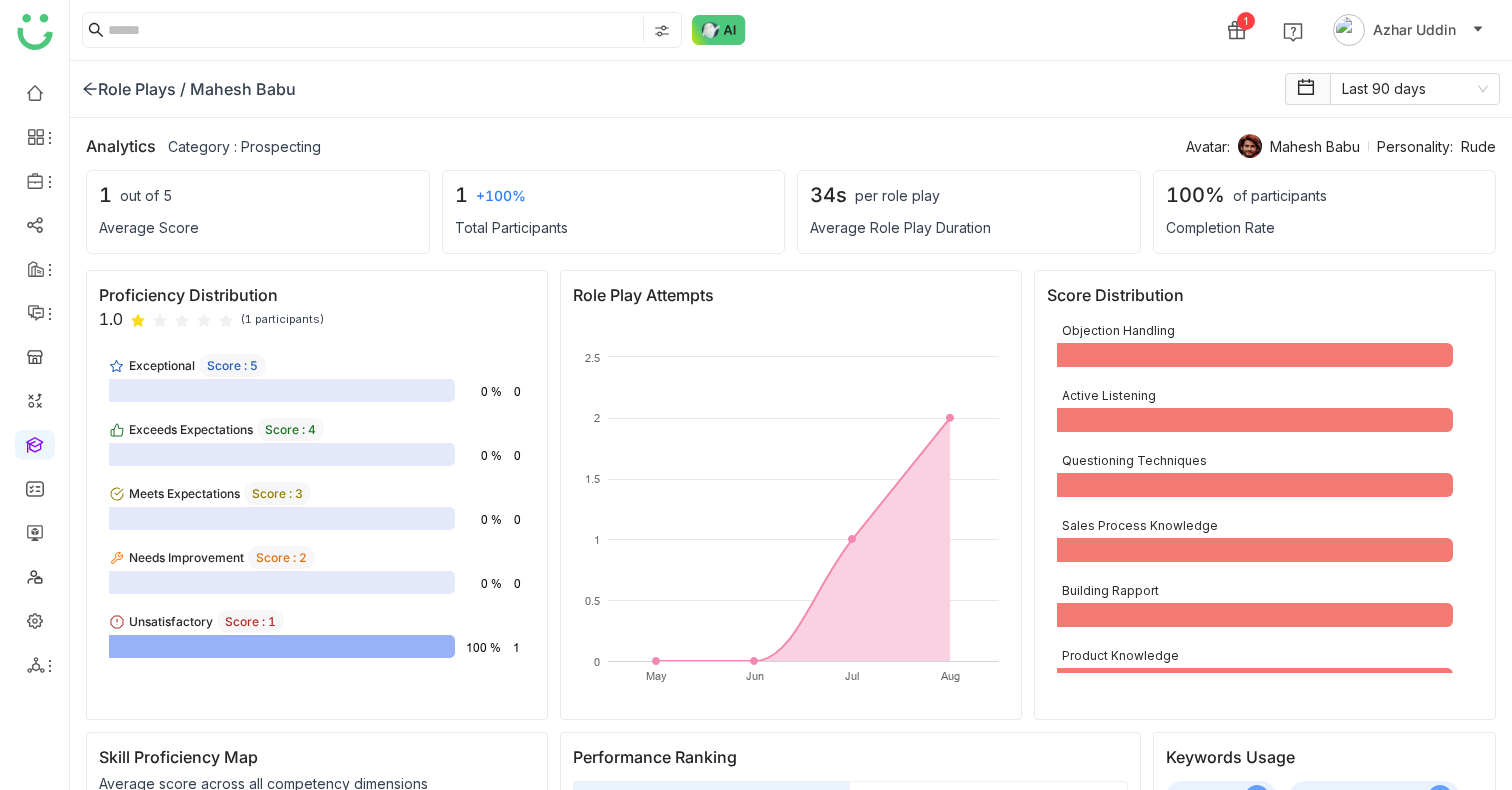 scroll, scrollTop: 388, scrollLeft: 0, axis: vertical 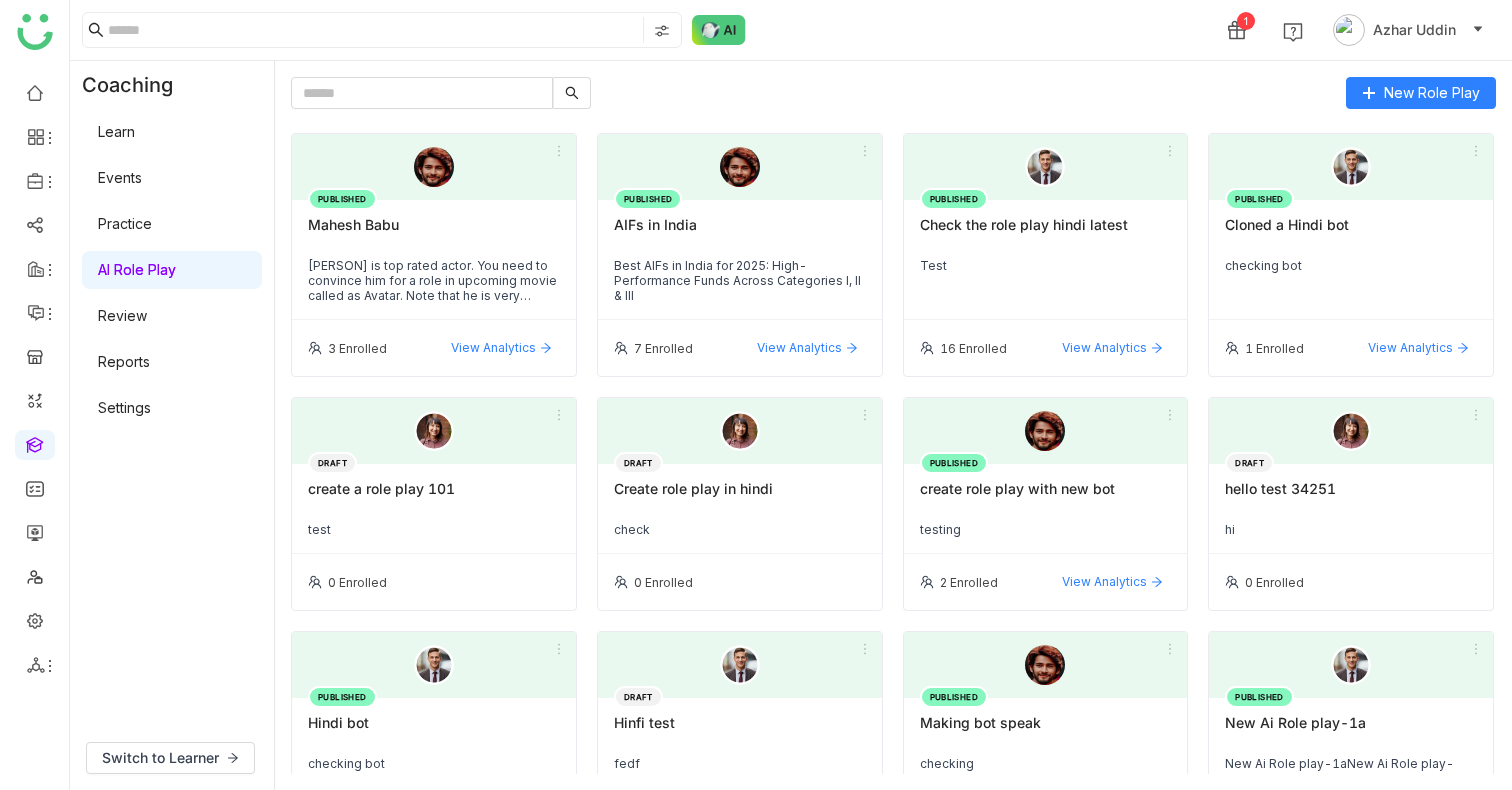 click on "Review" at bounding box center [122, 315] 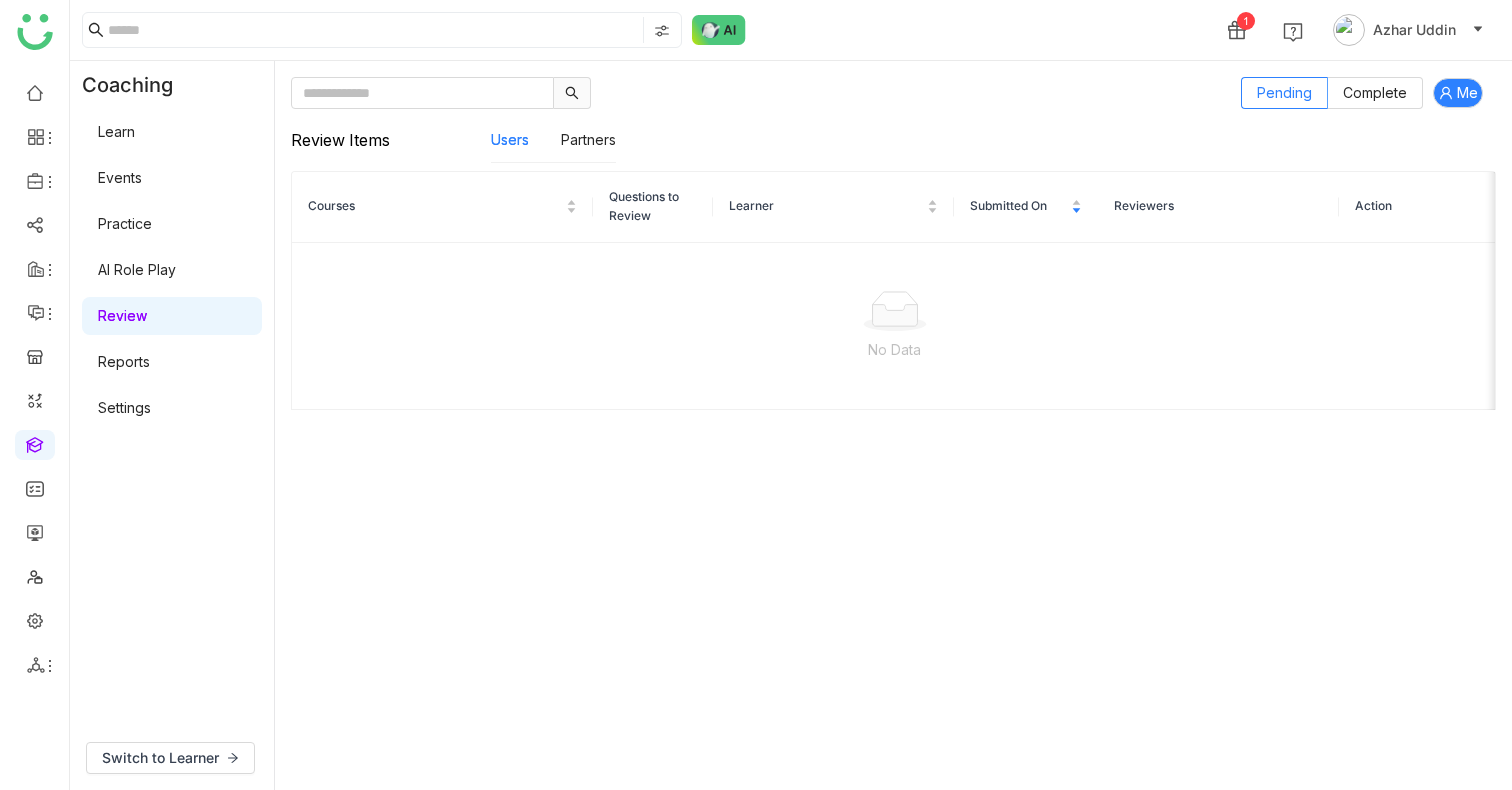 click on "AI Role Play" at bounding box center (137, 269) 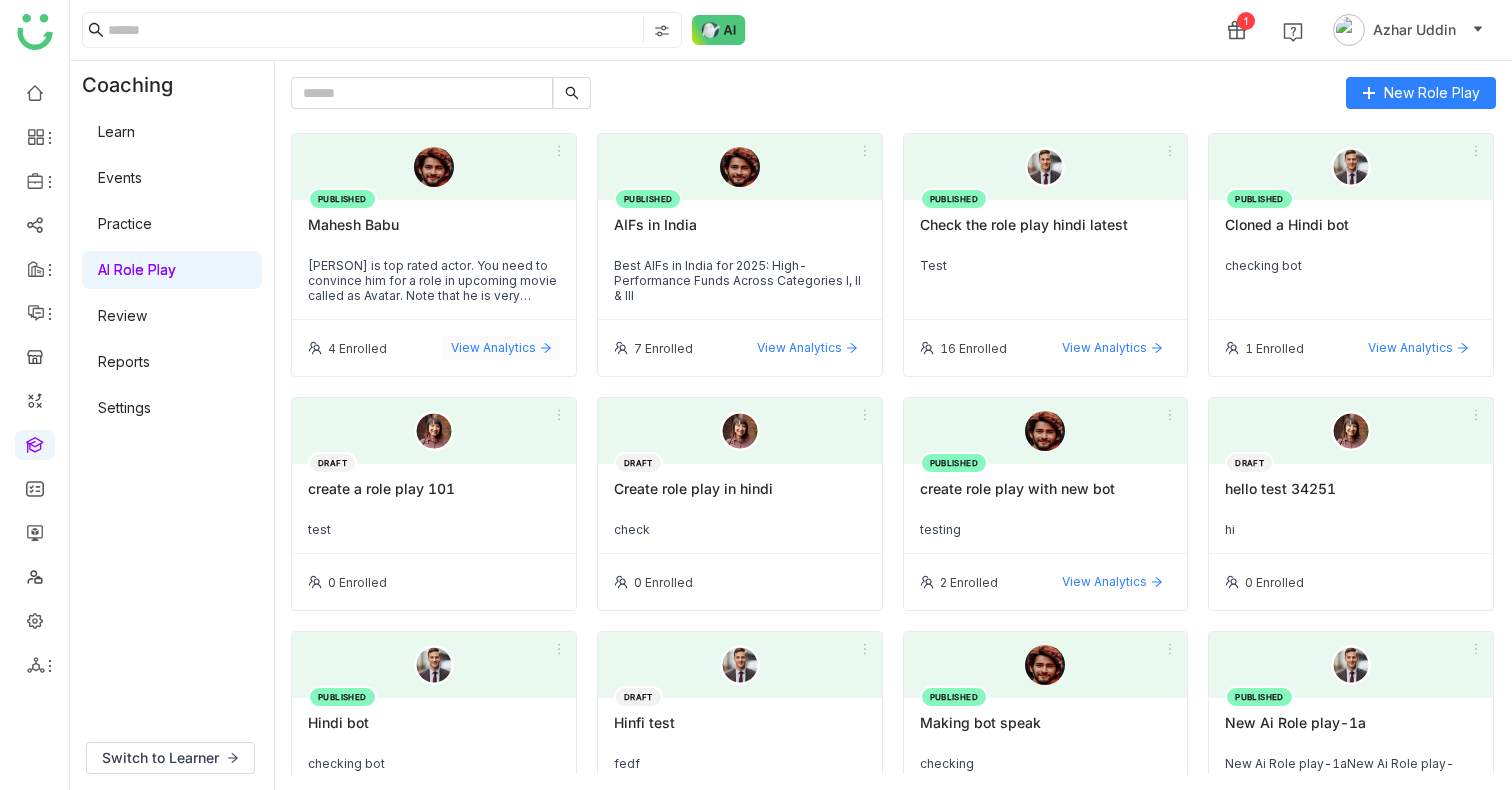 click on "View Analytics" 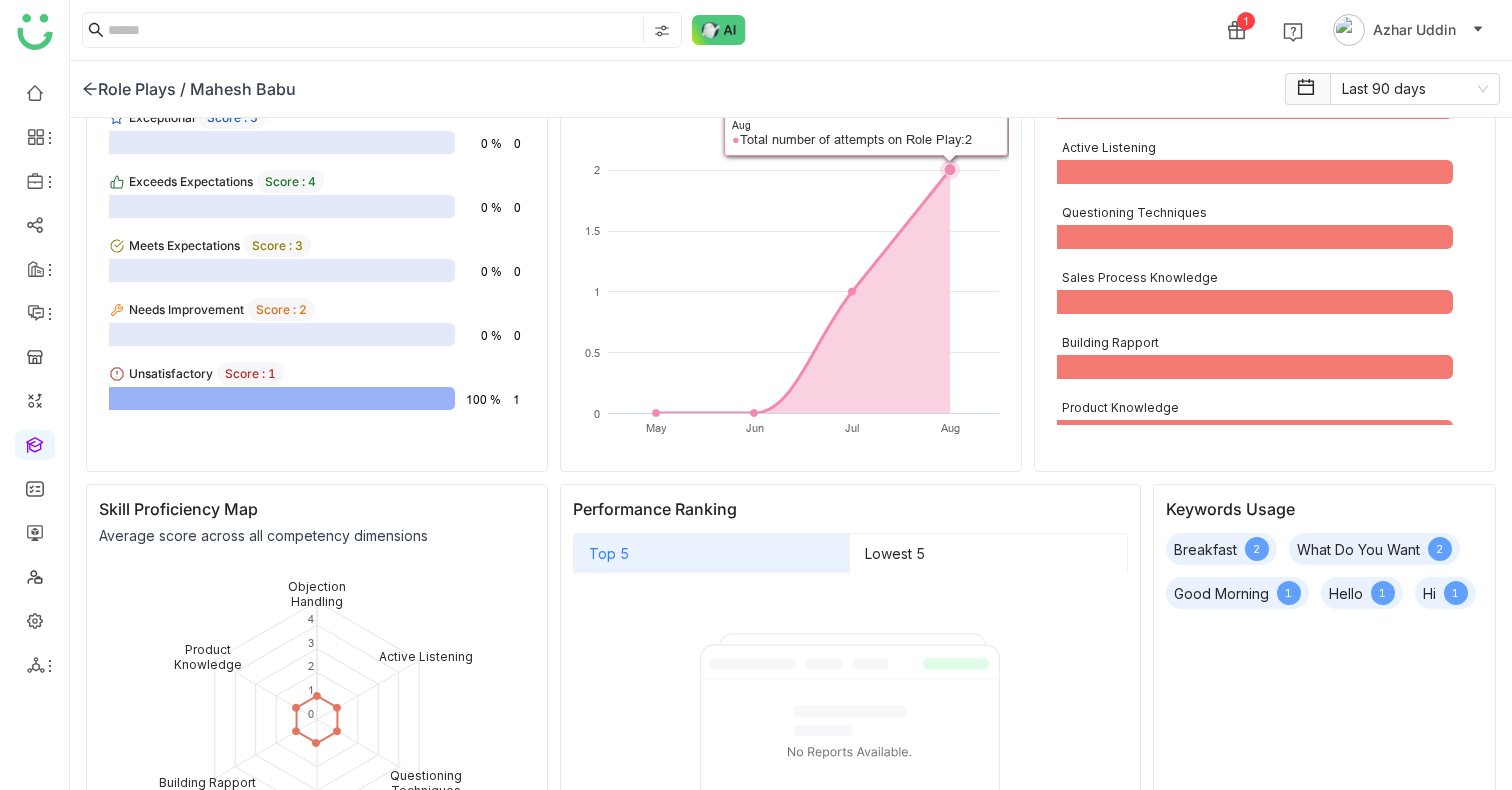 scroll, scrollTop: 388, scrollLeft: 0, axis: vertical 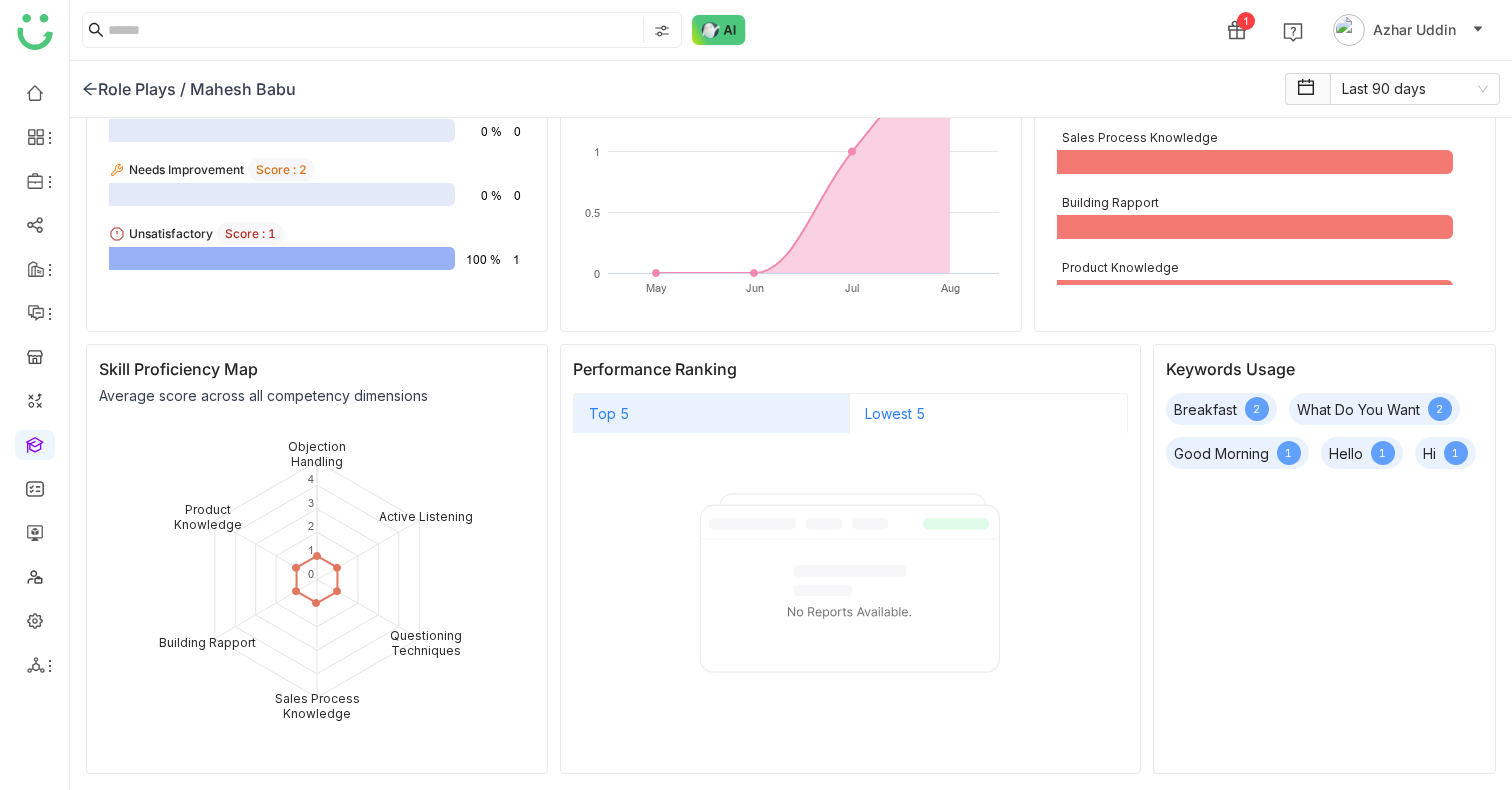 click on "Lowest 5" 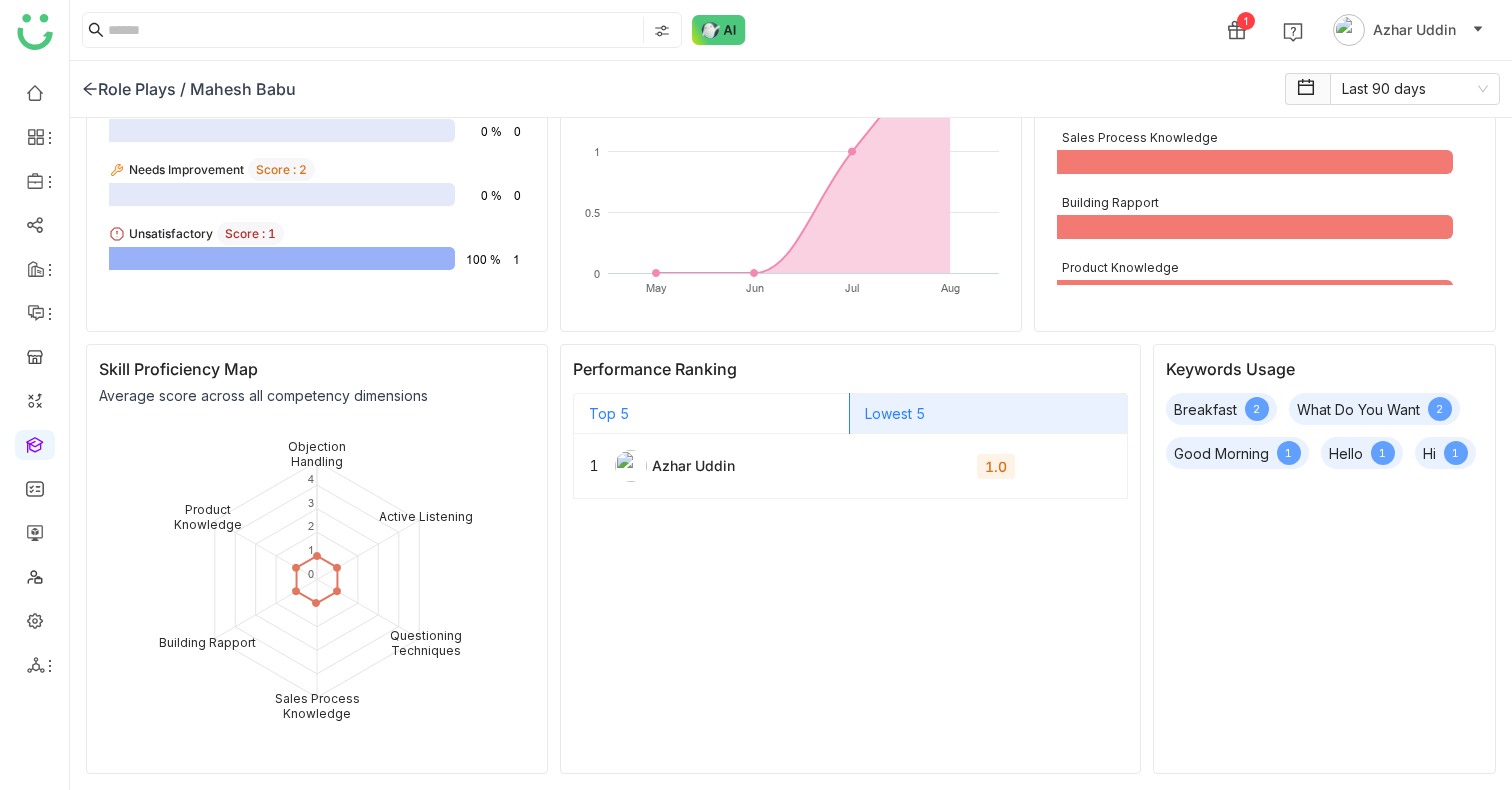 click on "Top 5" 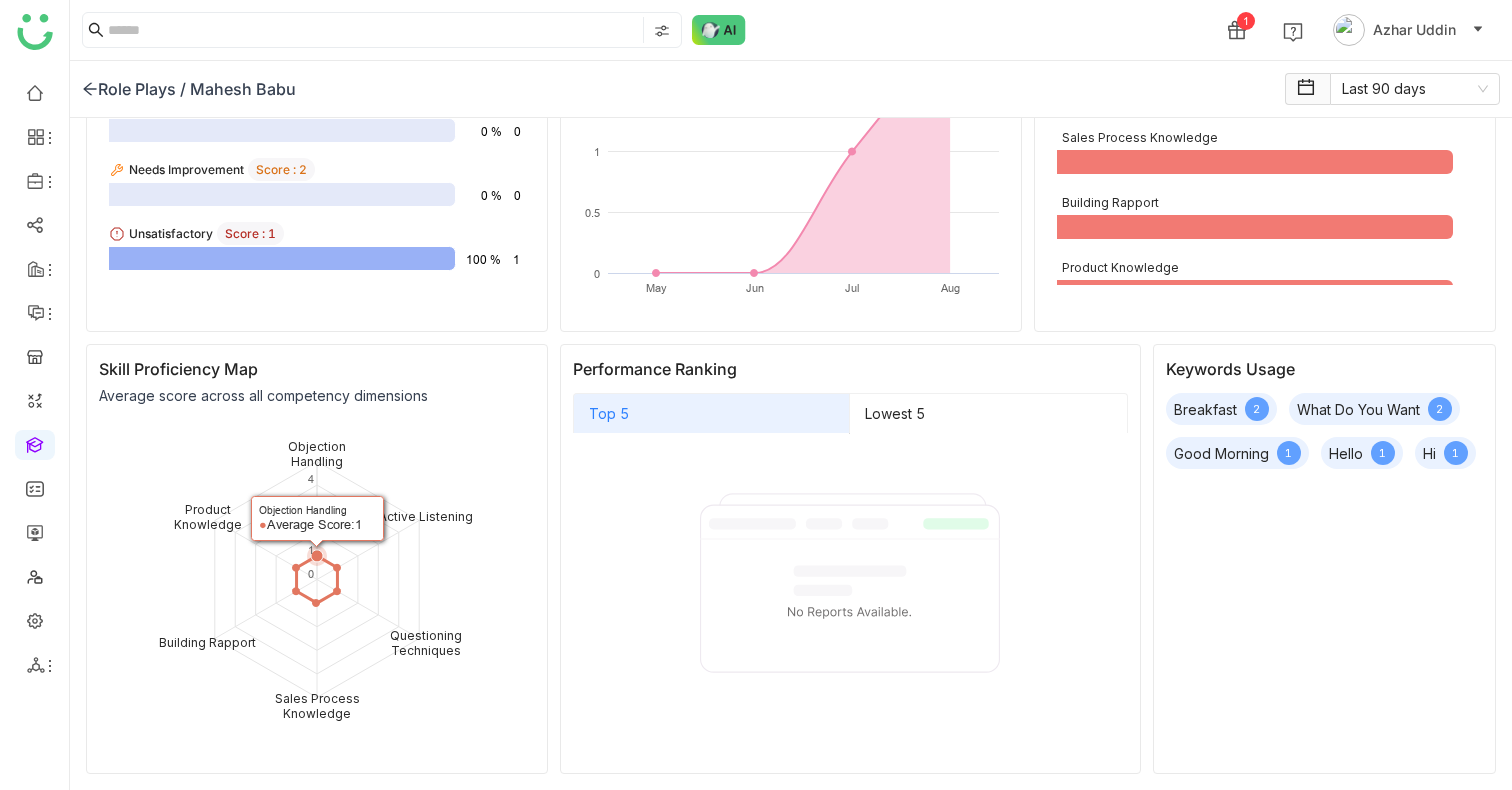 scroll, scrollTop: 0, scrollLeft: 0, axis: both 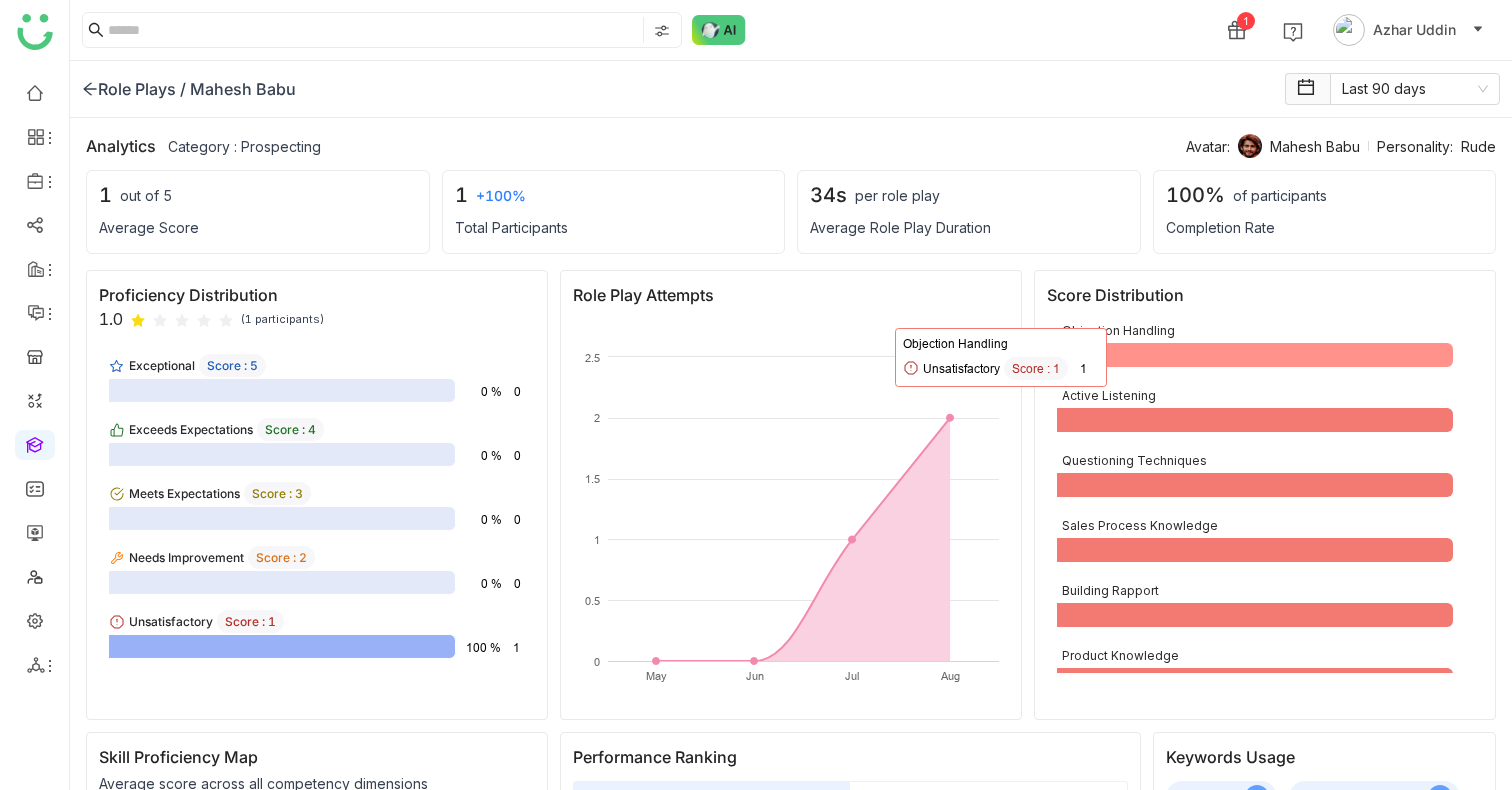 click 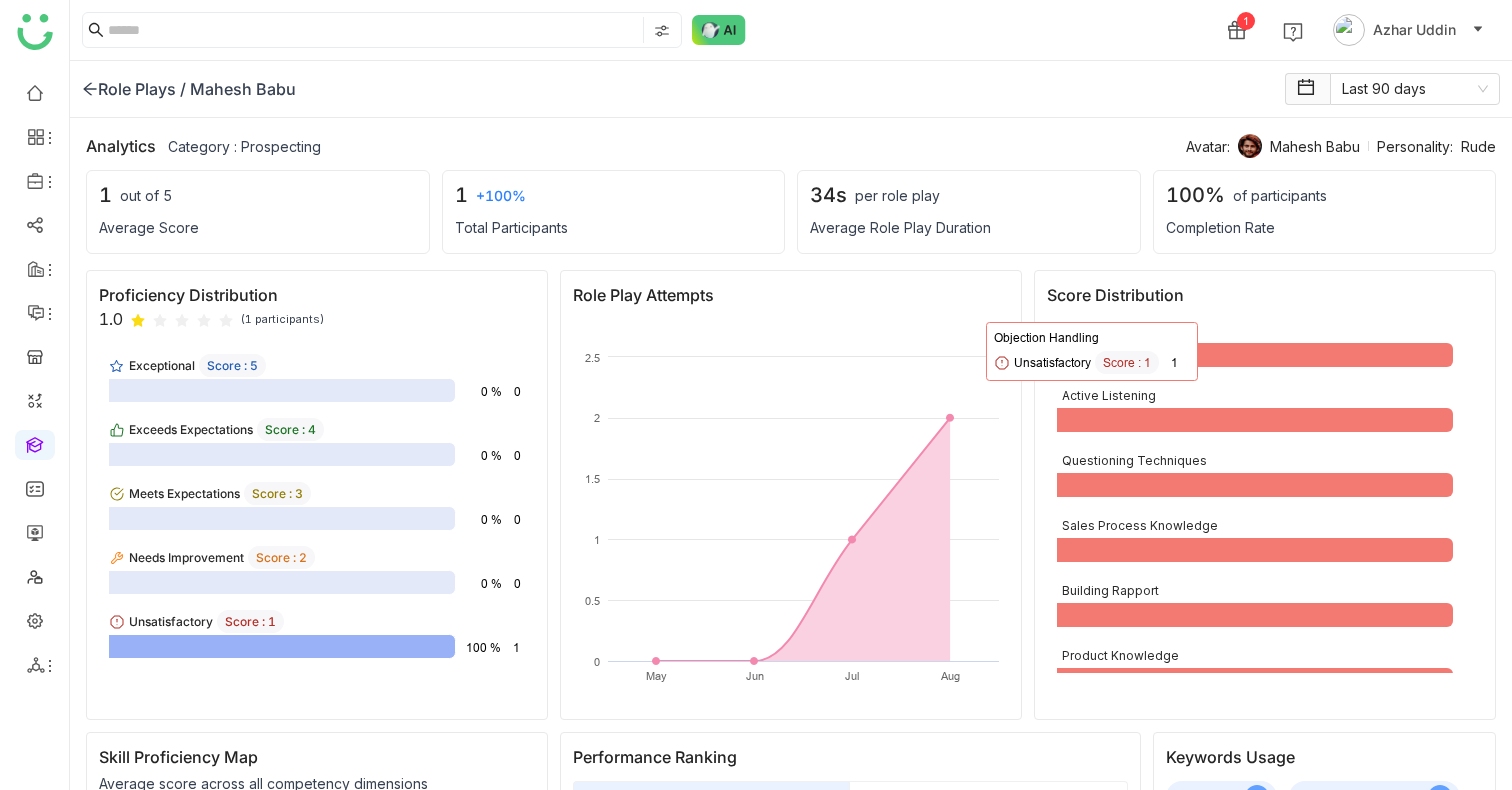 click on "Avatar:" 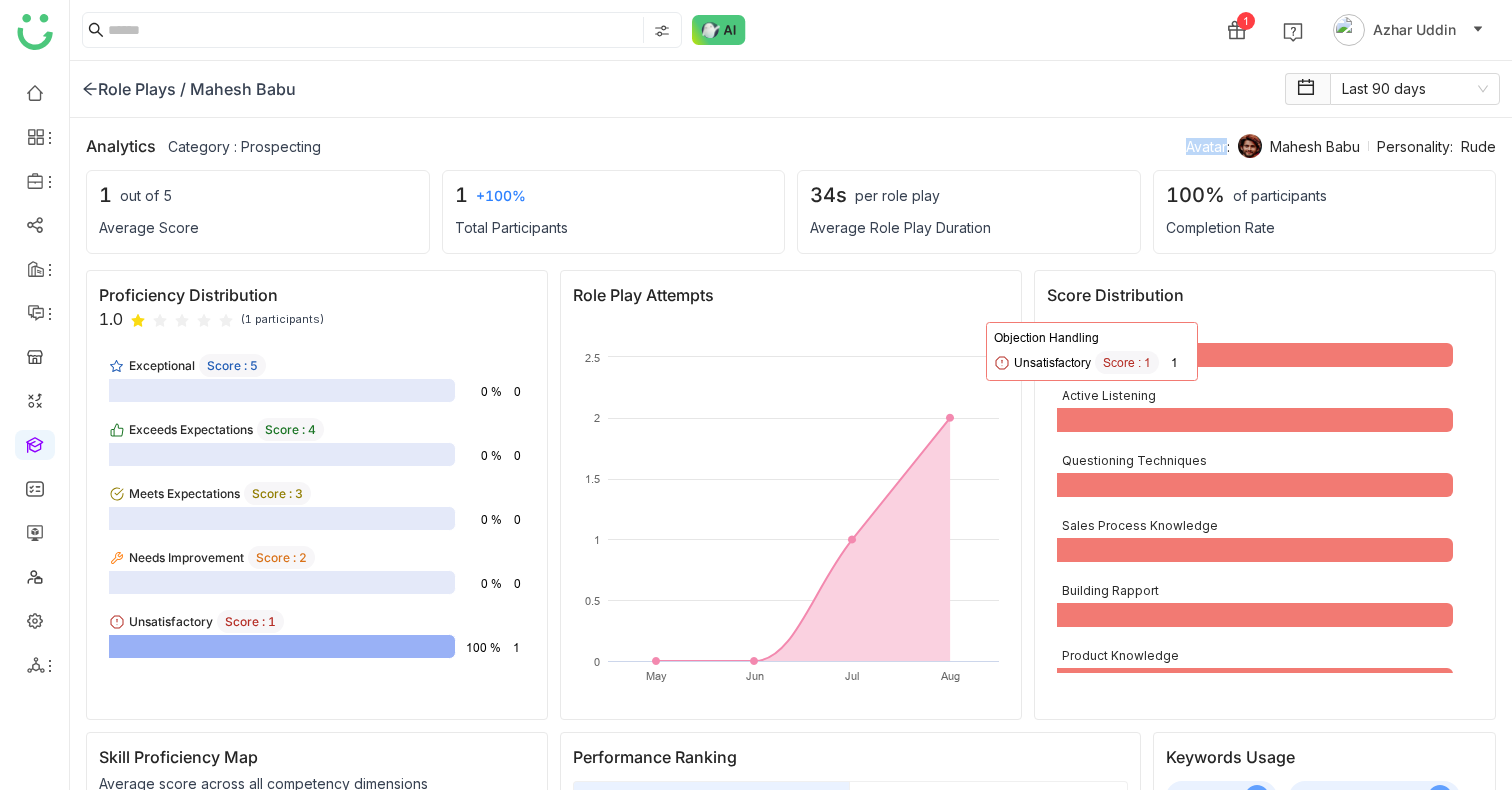 click on "Avatar:" 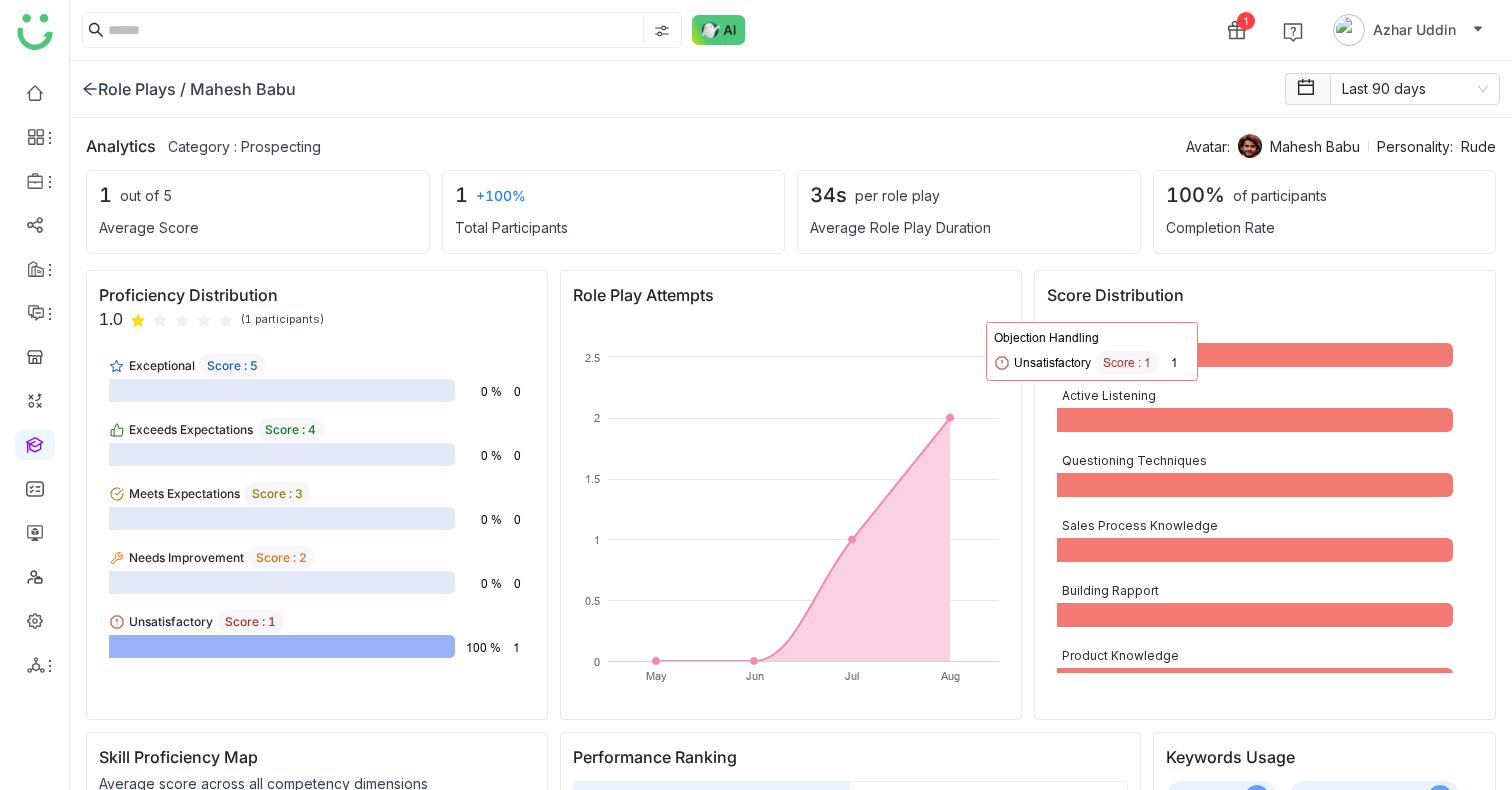 click on "Avatar:" 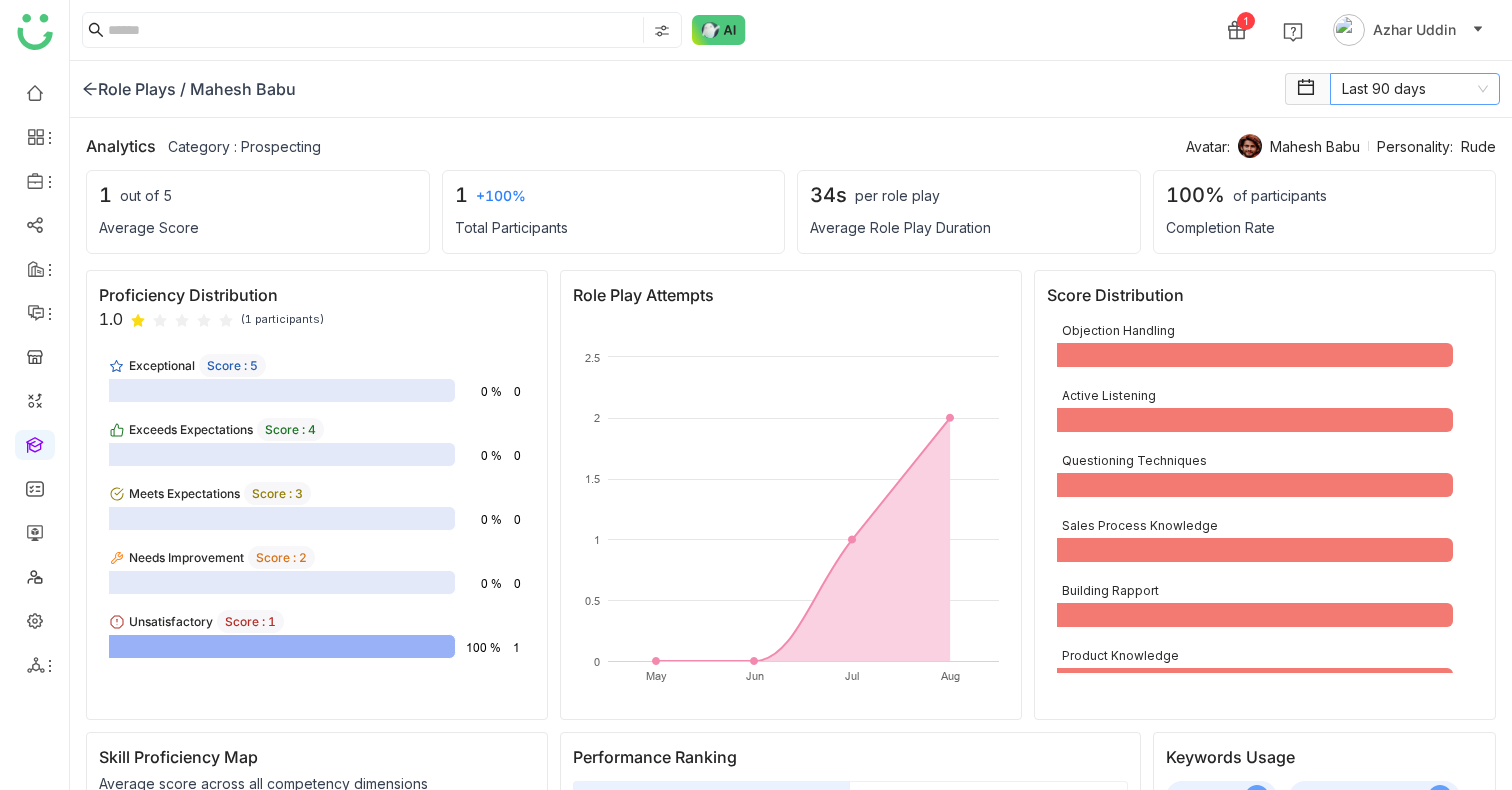 click on "Last 90 days" 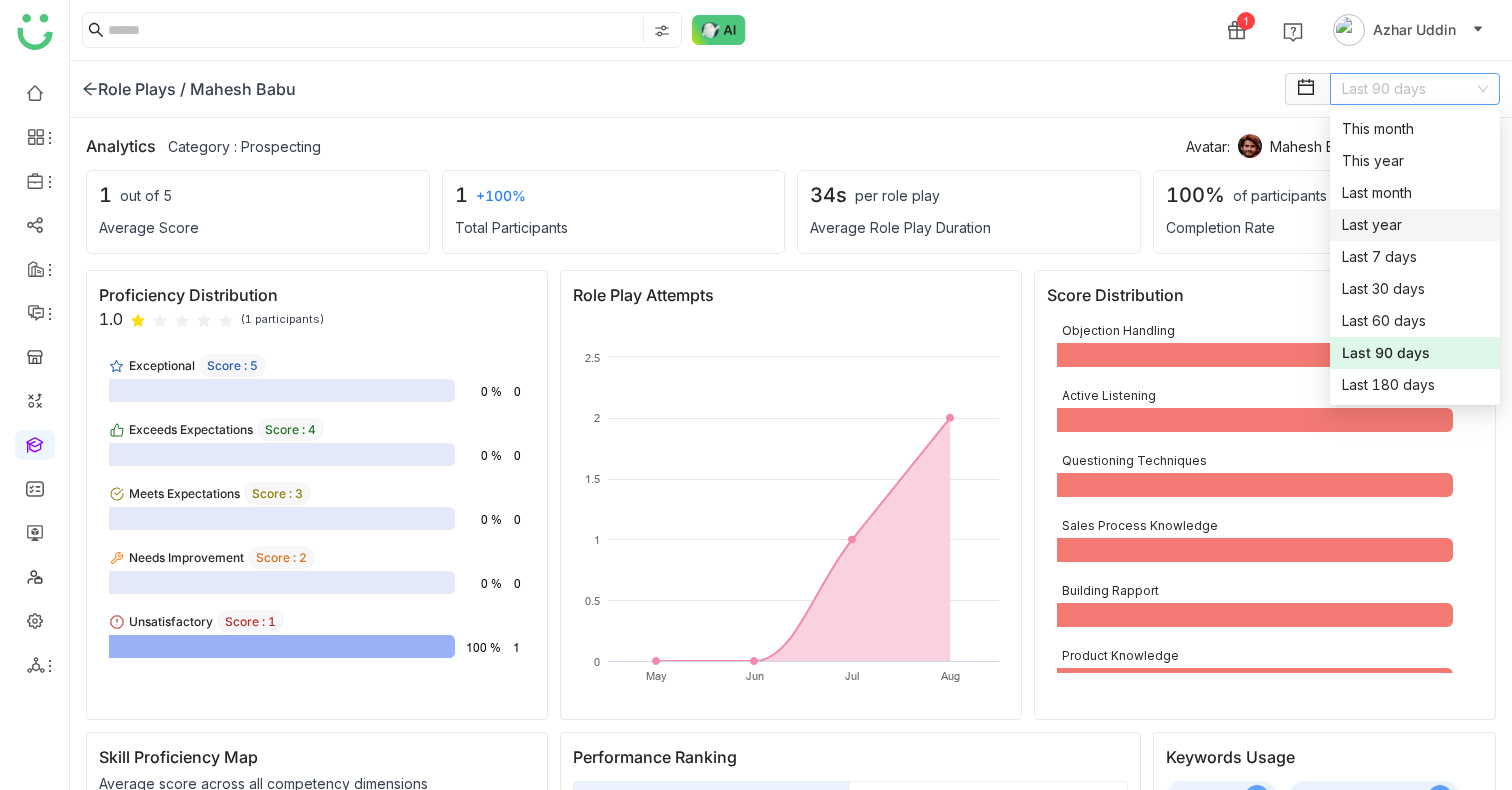 click on "Last year" at bounding box center (1415, 225) 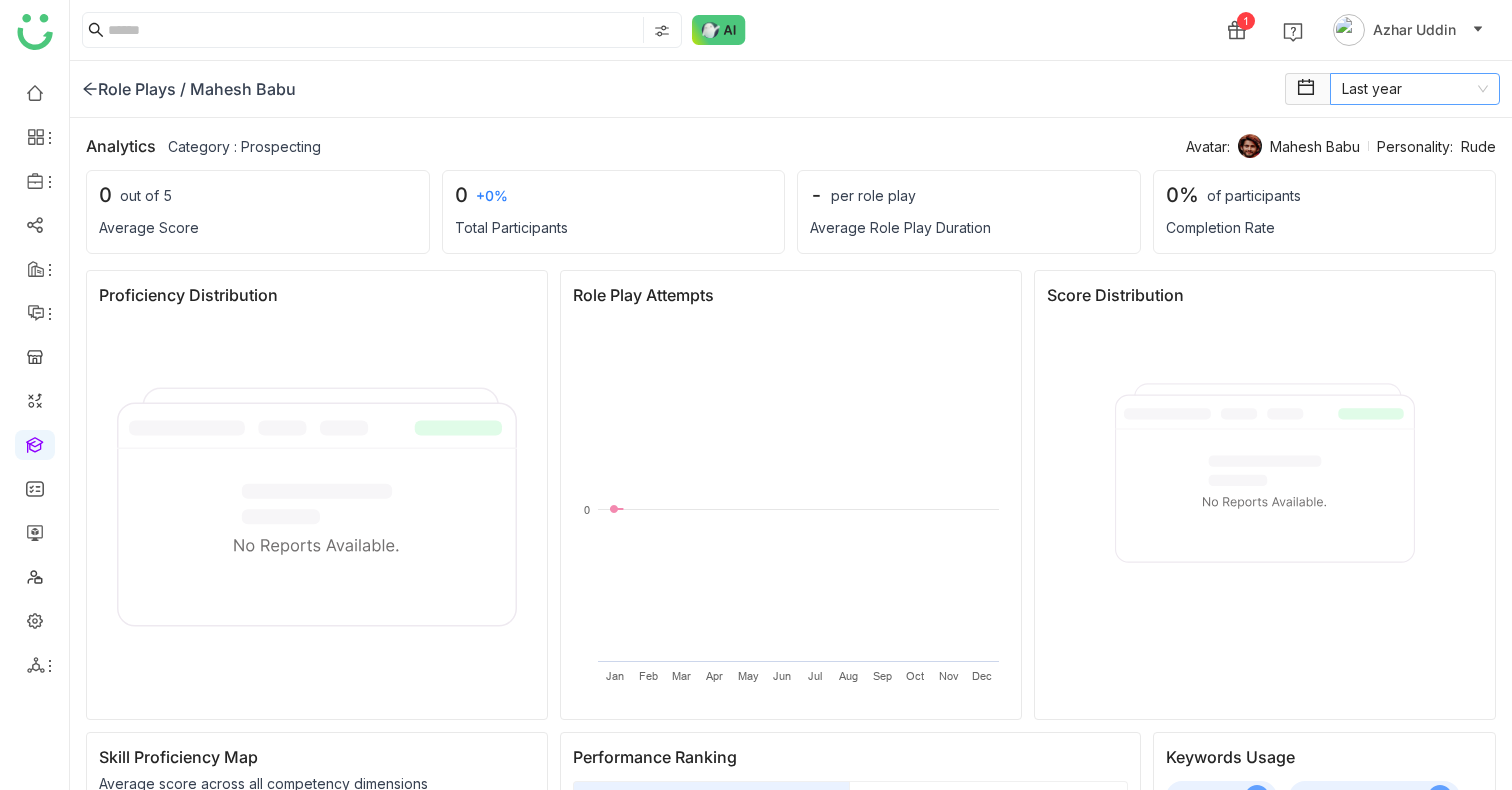 click on "Last year" 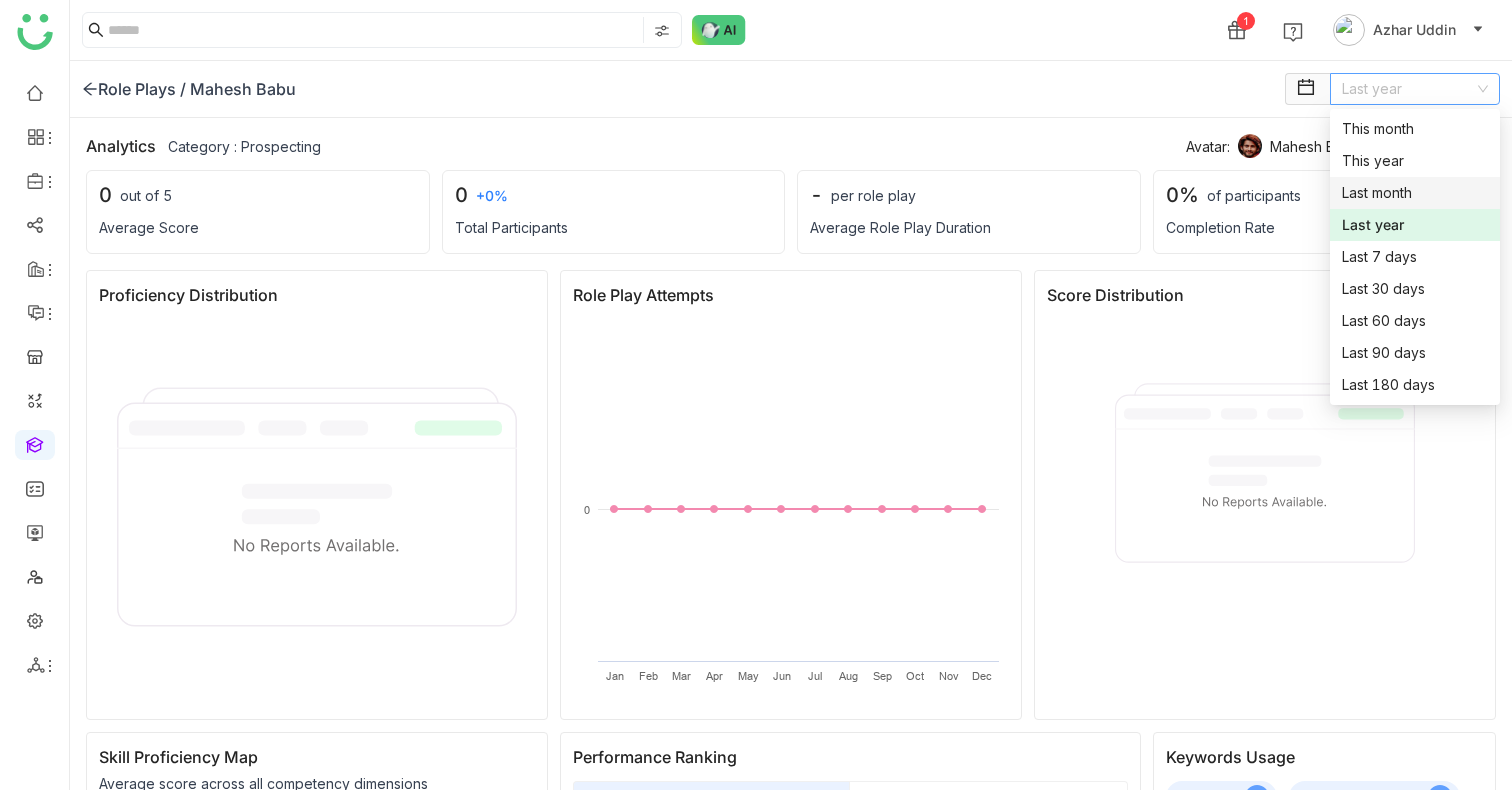 click on "Last month" at bounding box center [1415, 193] 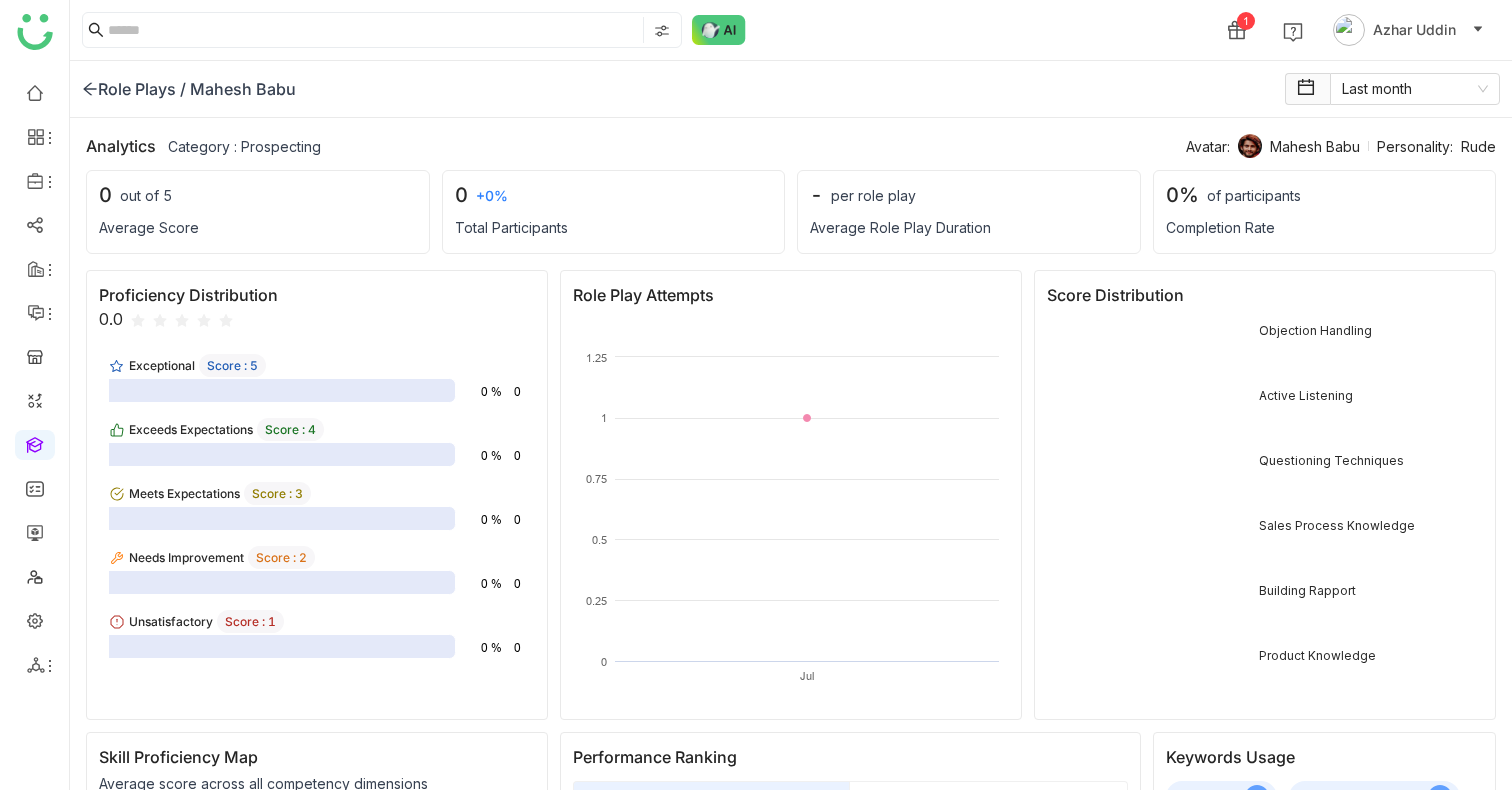 click on "0 +0% Total Participants" 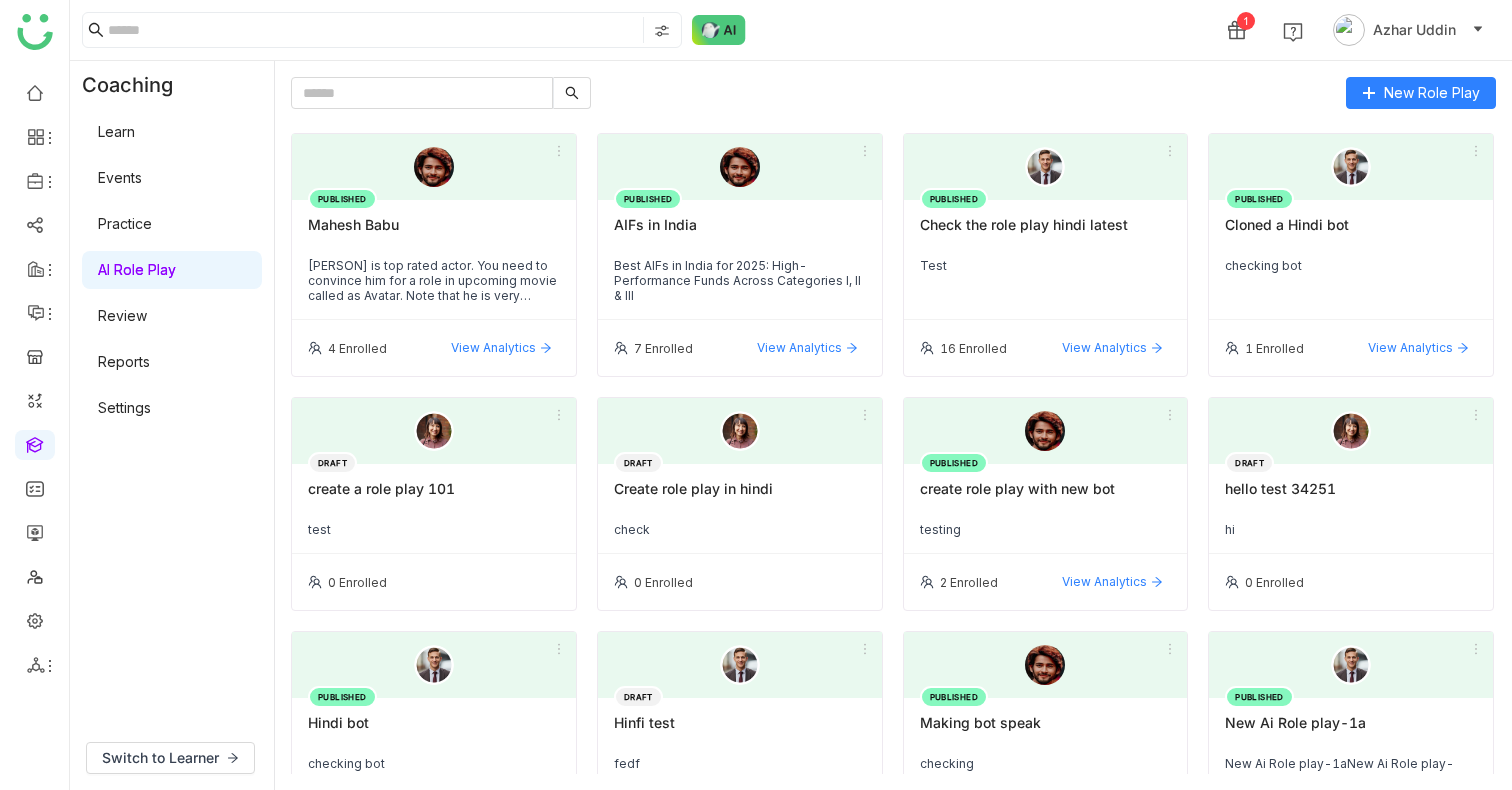 click on "[PERSON] is top rated actor. You need to convince him for a role in upcoming movie called as Avatar. Note that he is very straight forward." 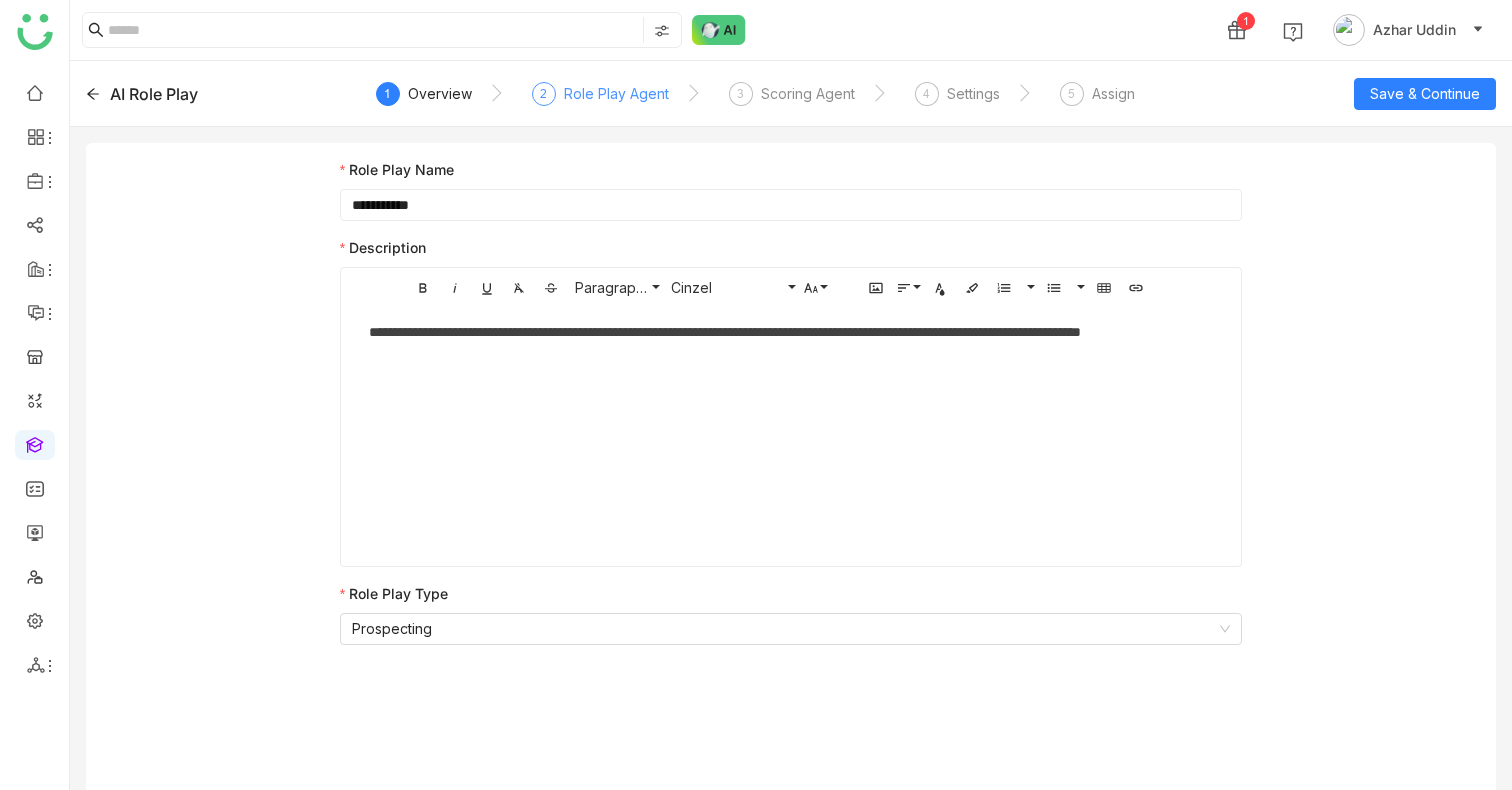 click on "Role Play Agent" 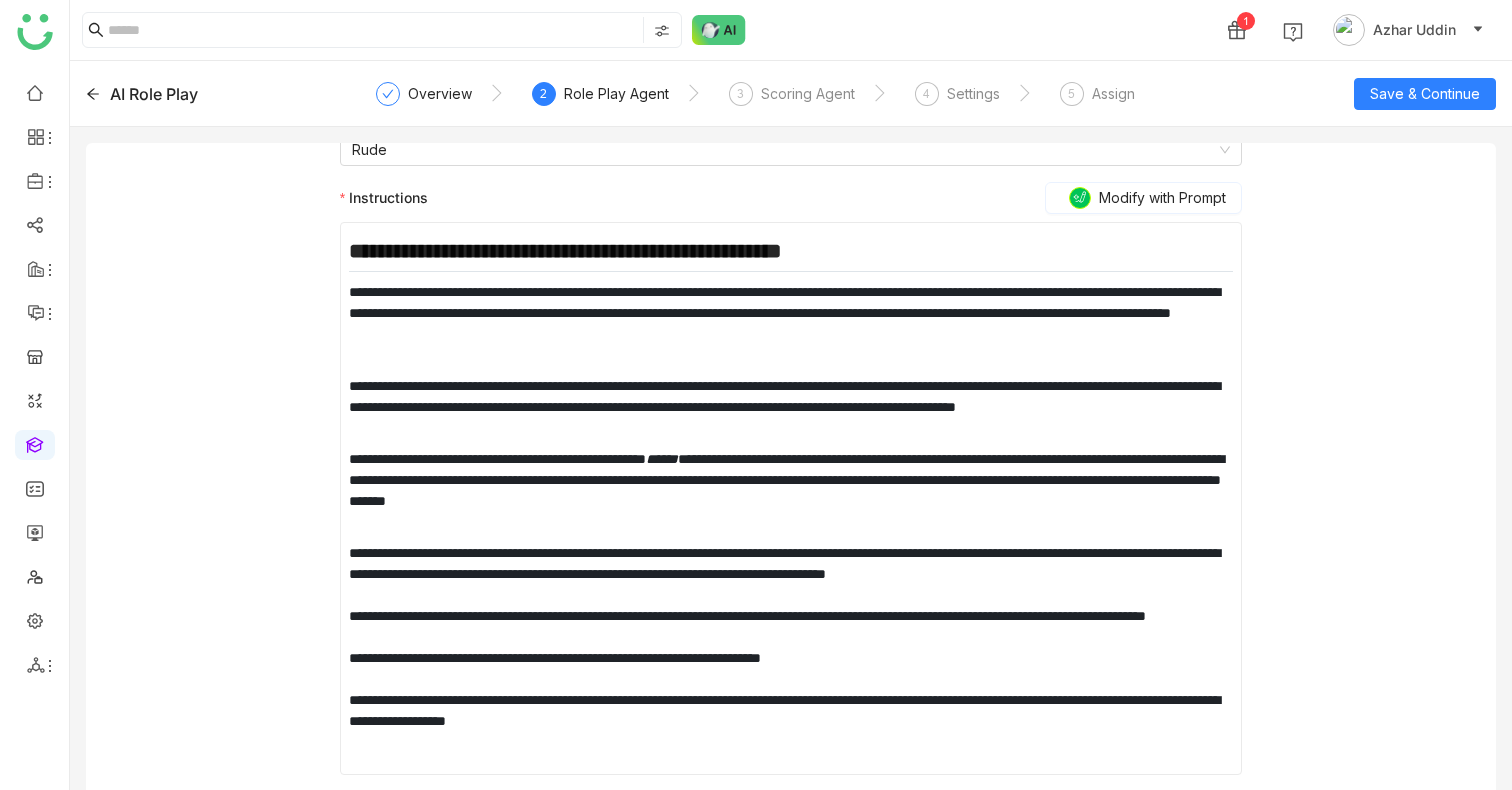 scroll, scrollTop: 0, scrollLeft: 0, axis: both 